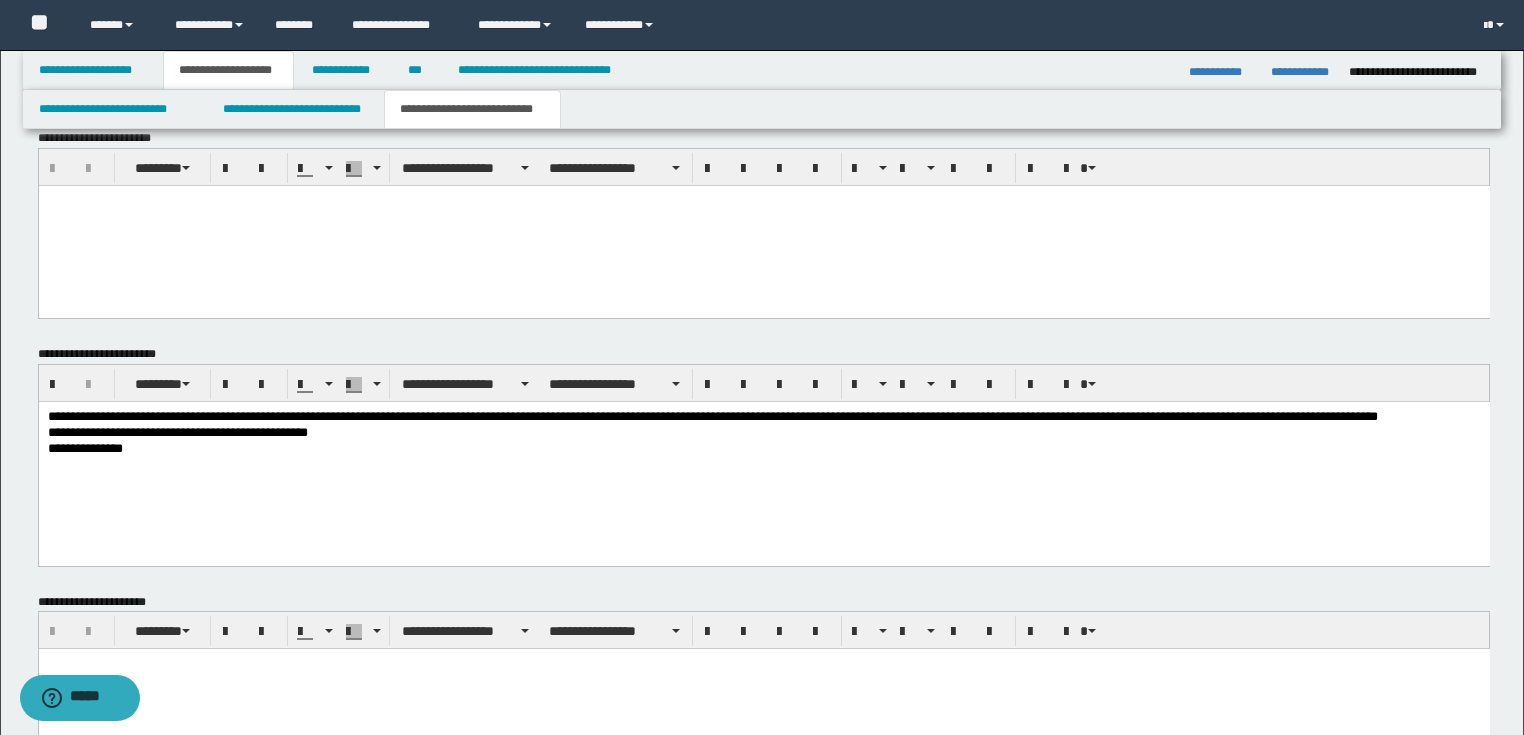 scroll, scrollTop: 0, scrollLeft: 0, axis: both 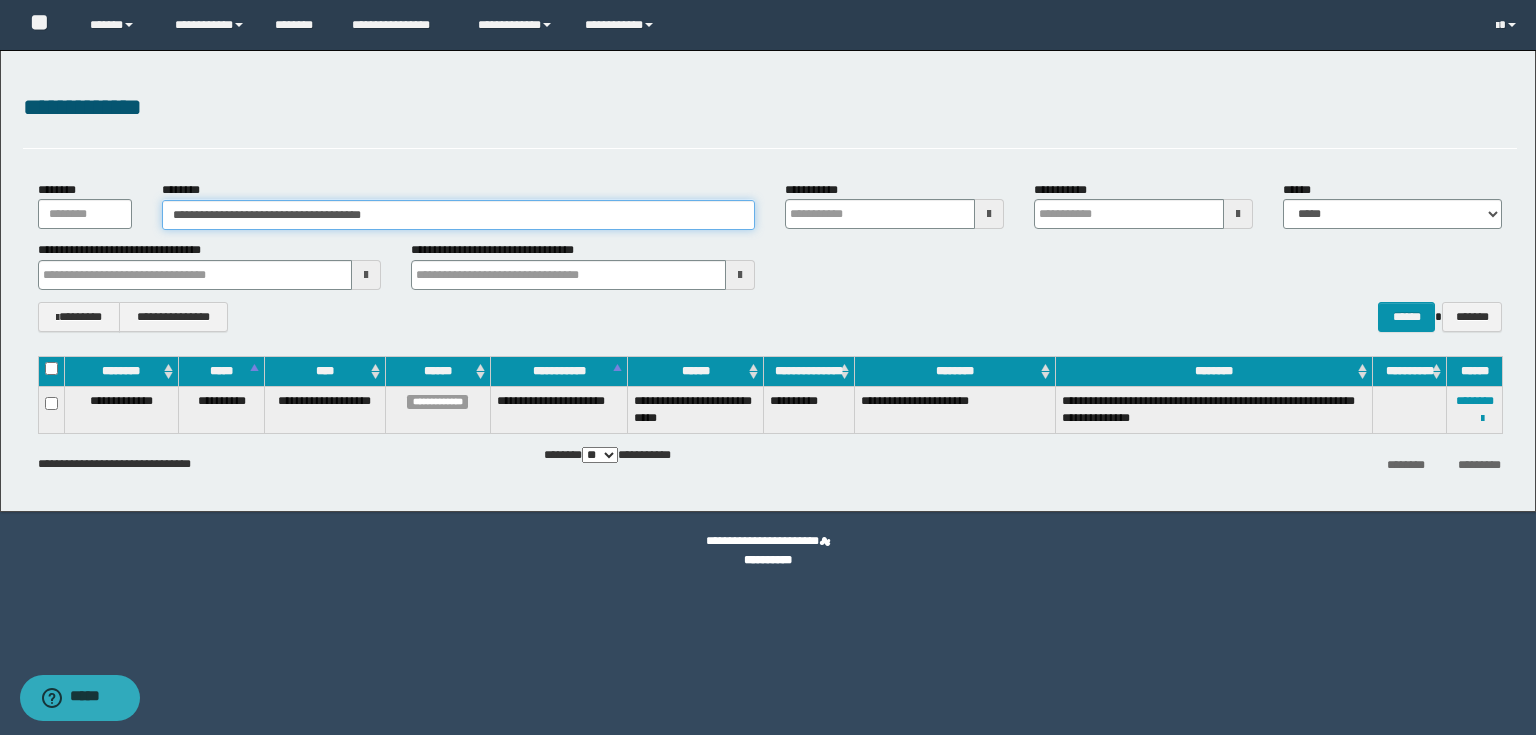 drag, startPoint x: 428, startPoint y: 212, endPoint x: 0, endPoint y: 187, distance: 428.72952 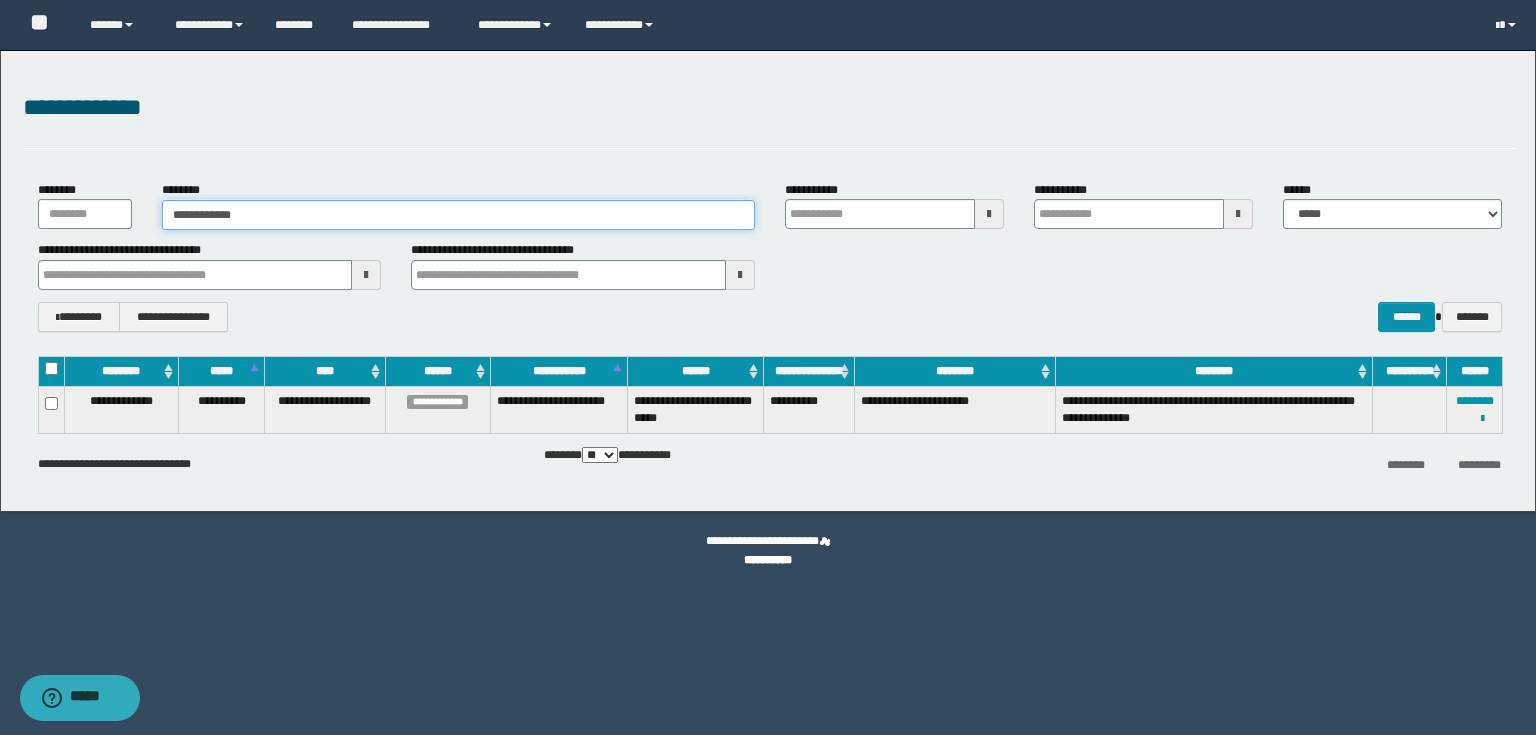 type on "**********" 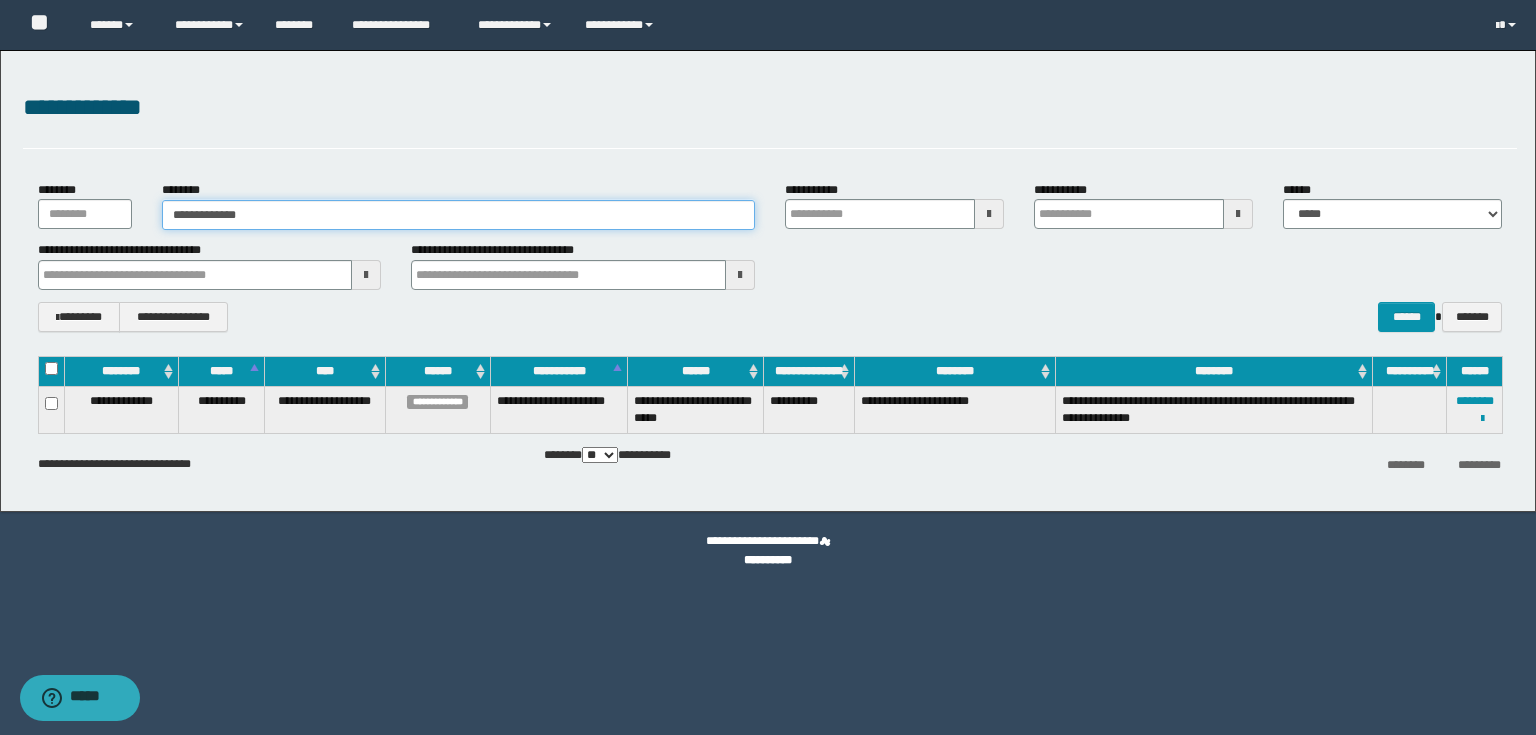 type on "**********" 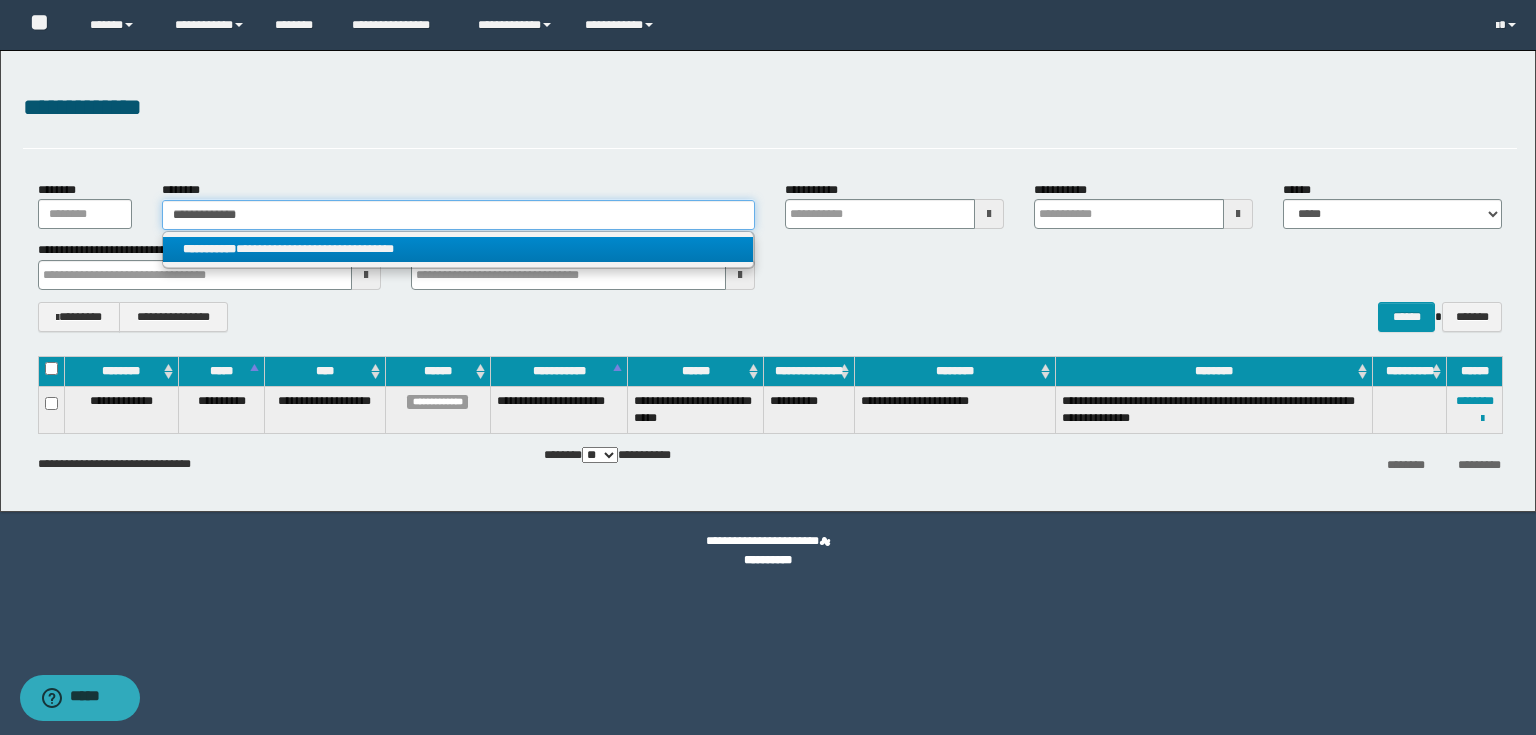type on "**********" 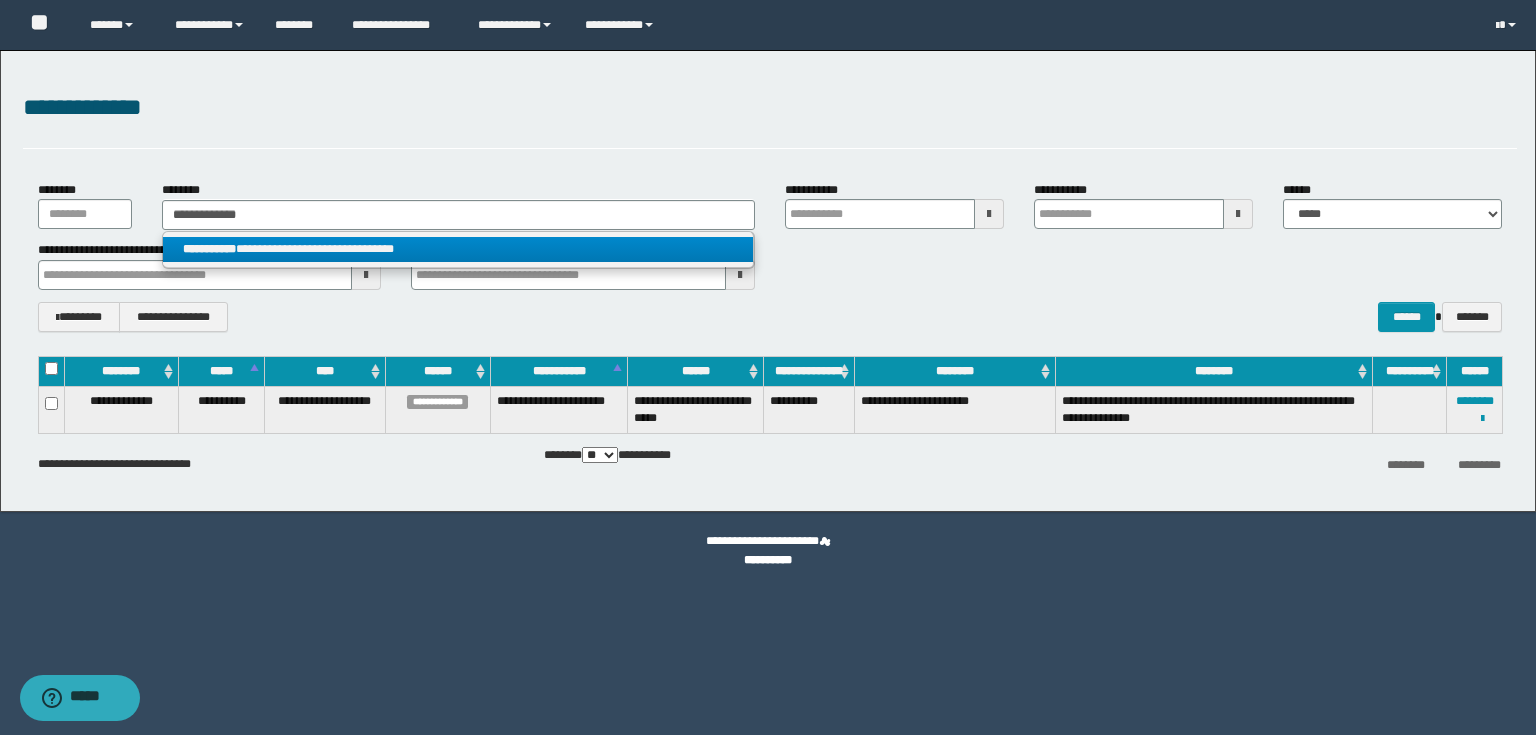 click on "**********" at bounding box center (458, 249) 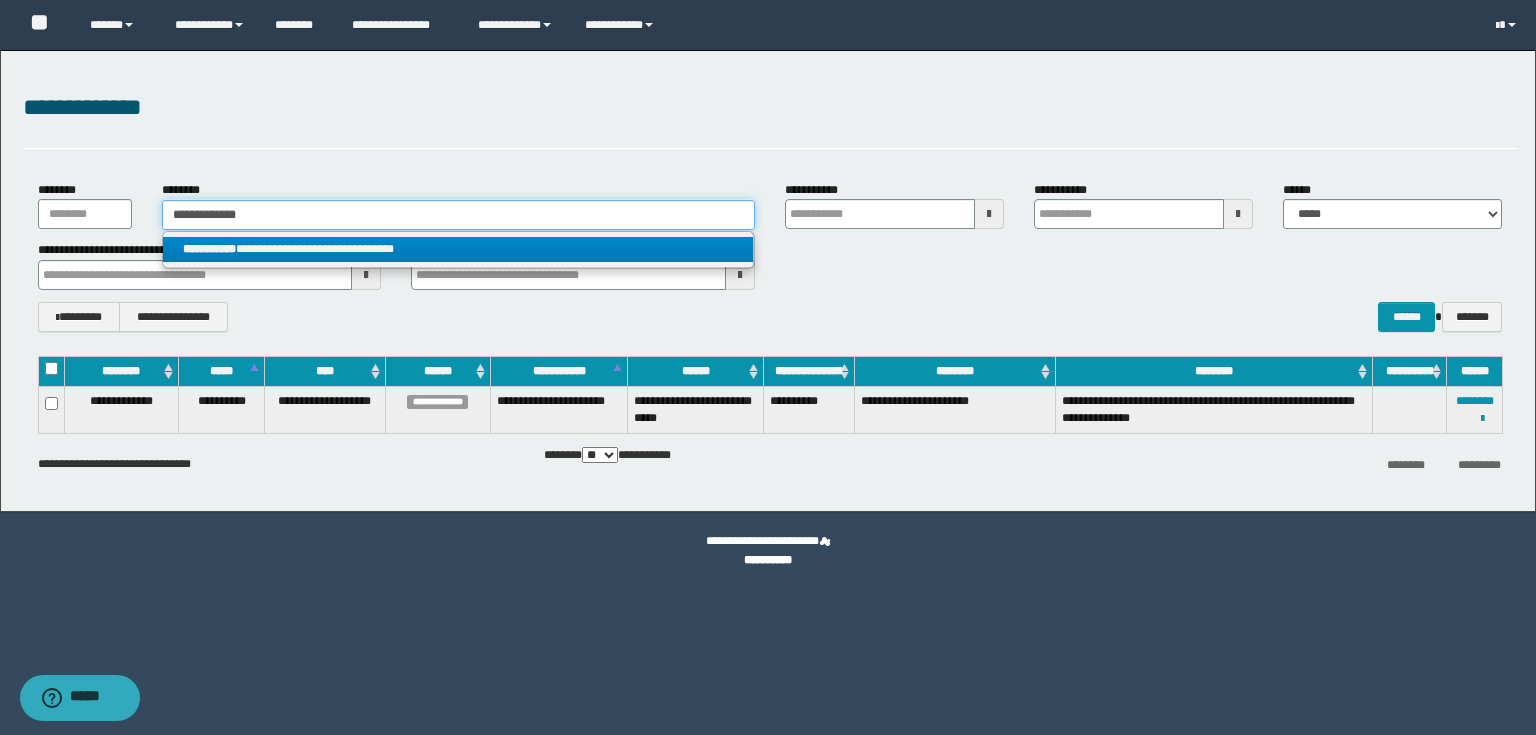 type 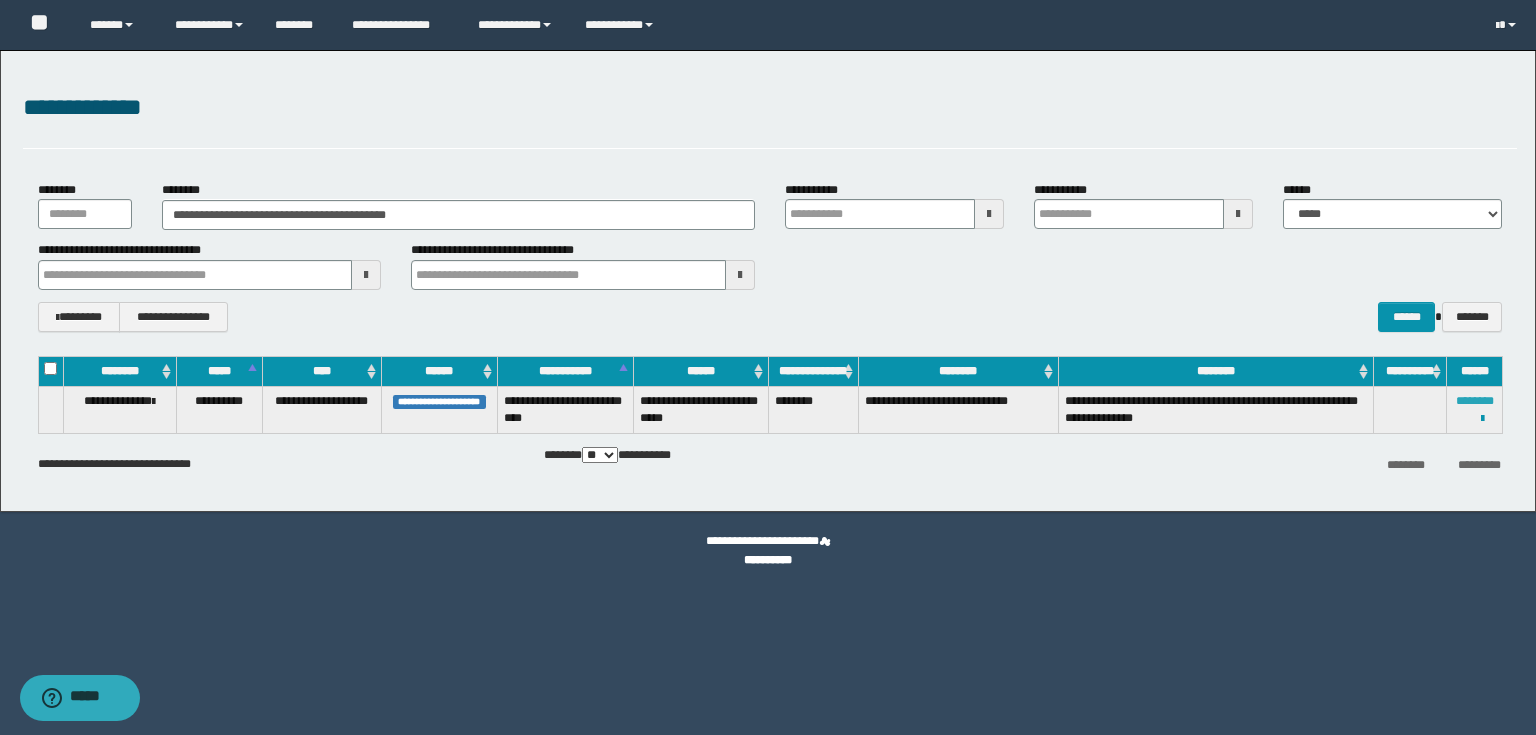 click on "********" at bounding box center (1475, 401) 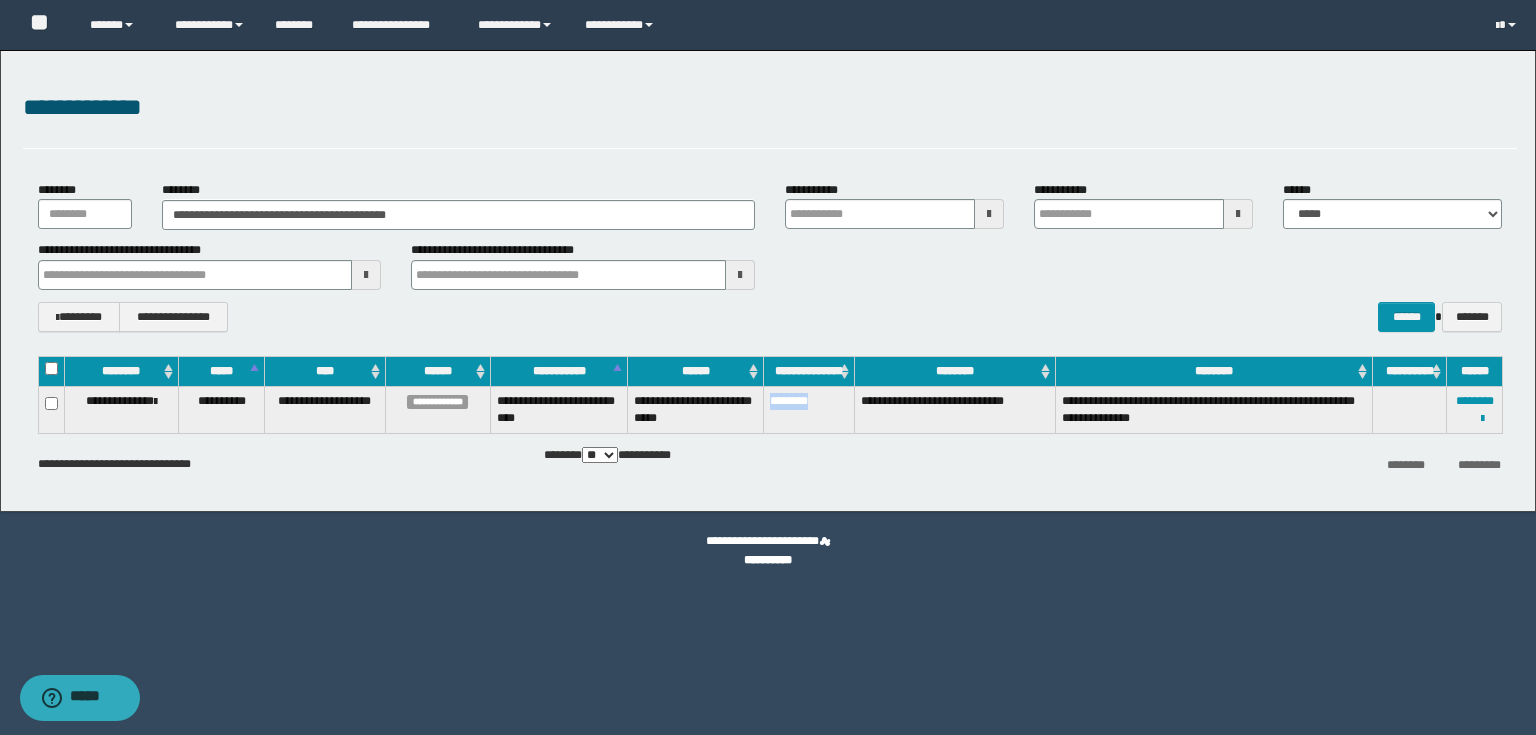 drag, startPoint x: 768, startPoint y: 400, endPoint x: 824, endPoint y: 410, distance: 56.88585 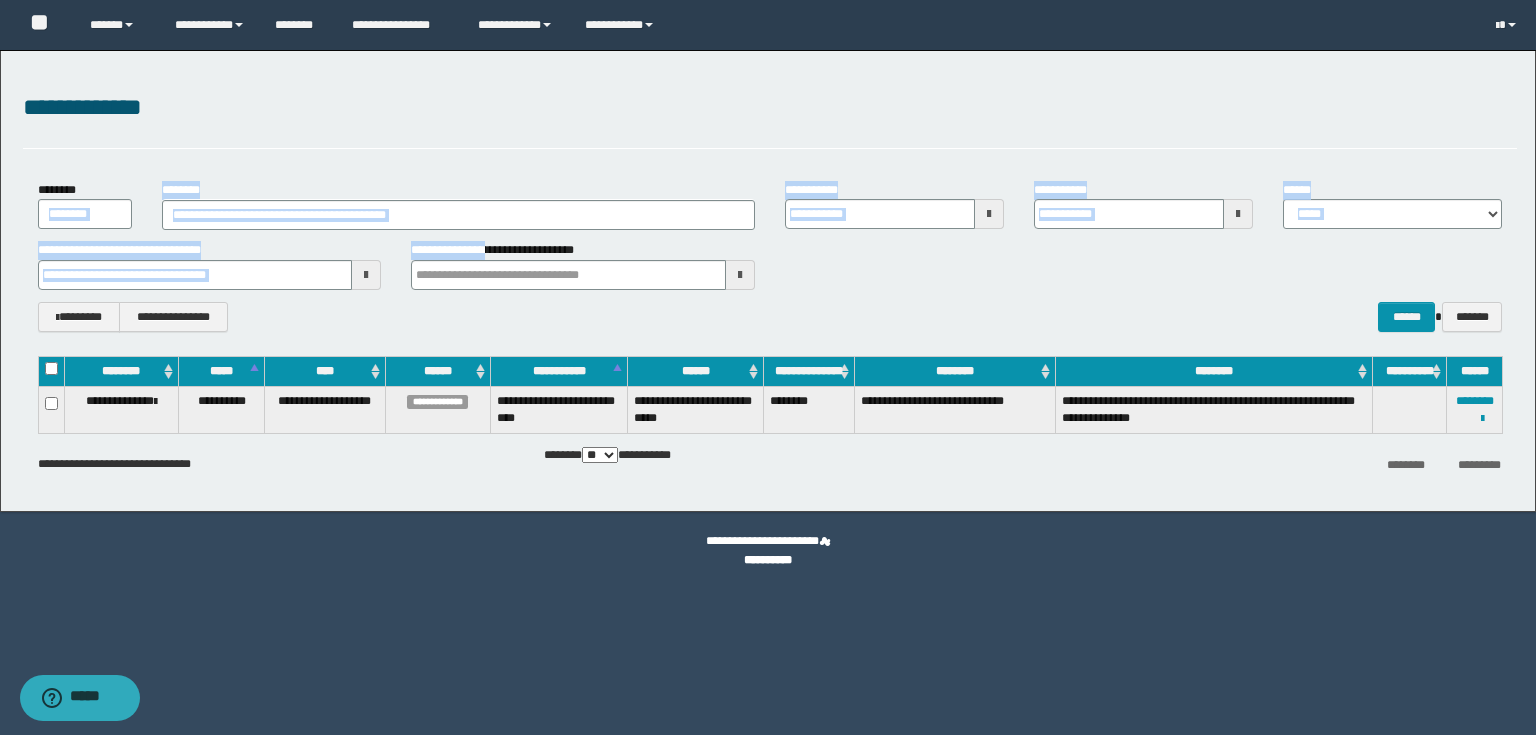 drag, startPoint x: 495, startPoint y: 244, endPoint x: 0, endPoint y: 224, distance: 495.40387 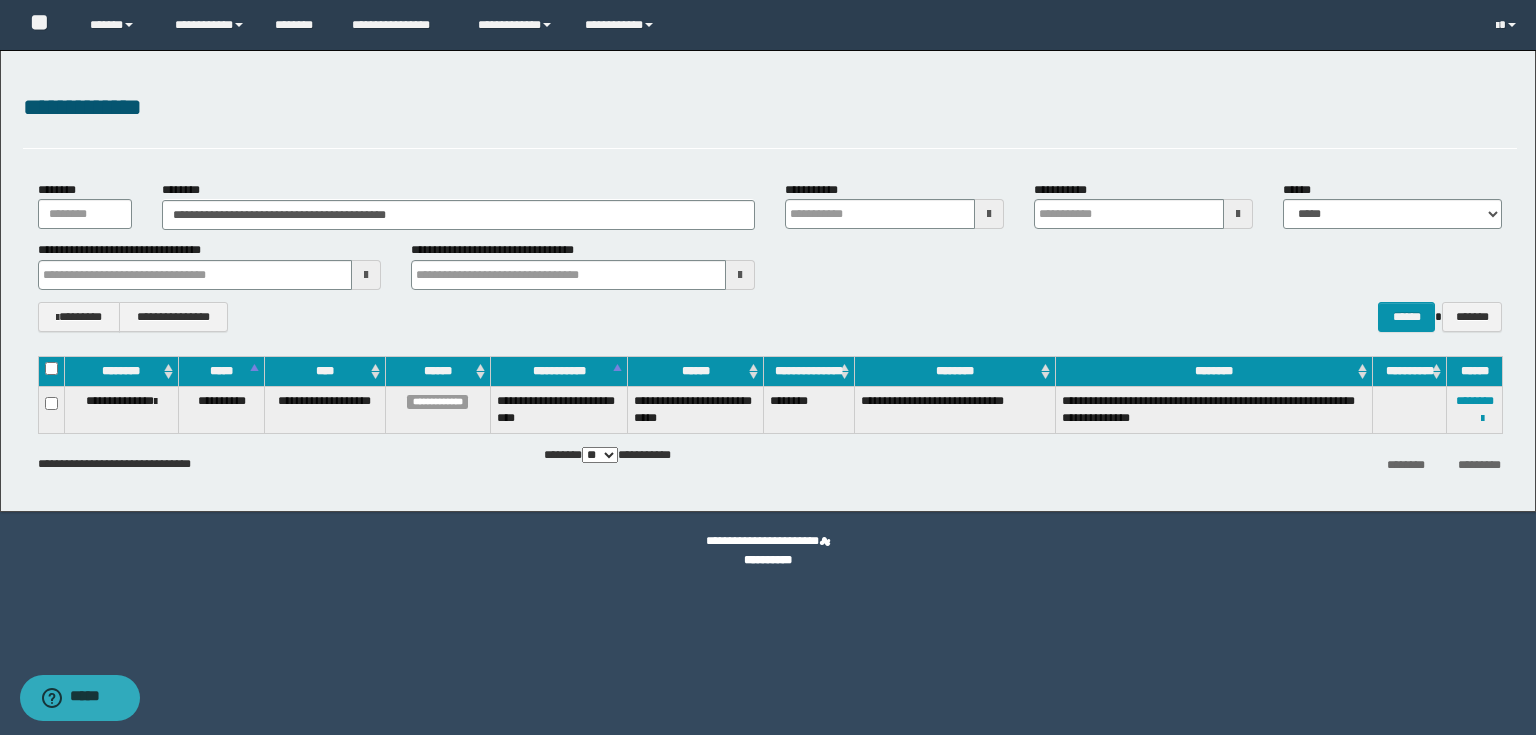 click on "**********" at bounding box center (770, 108) 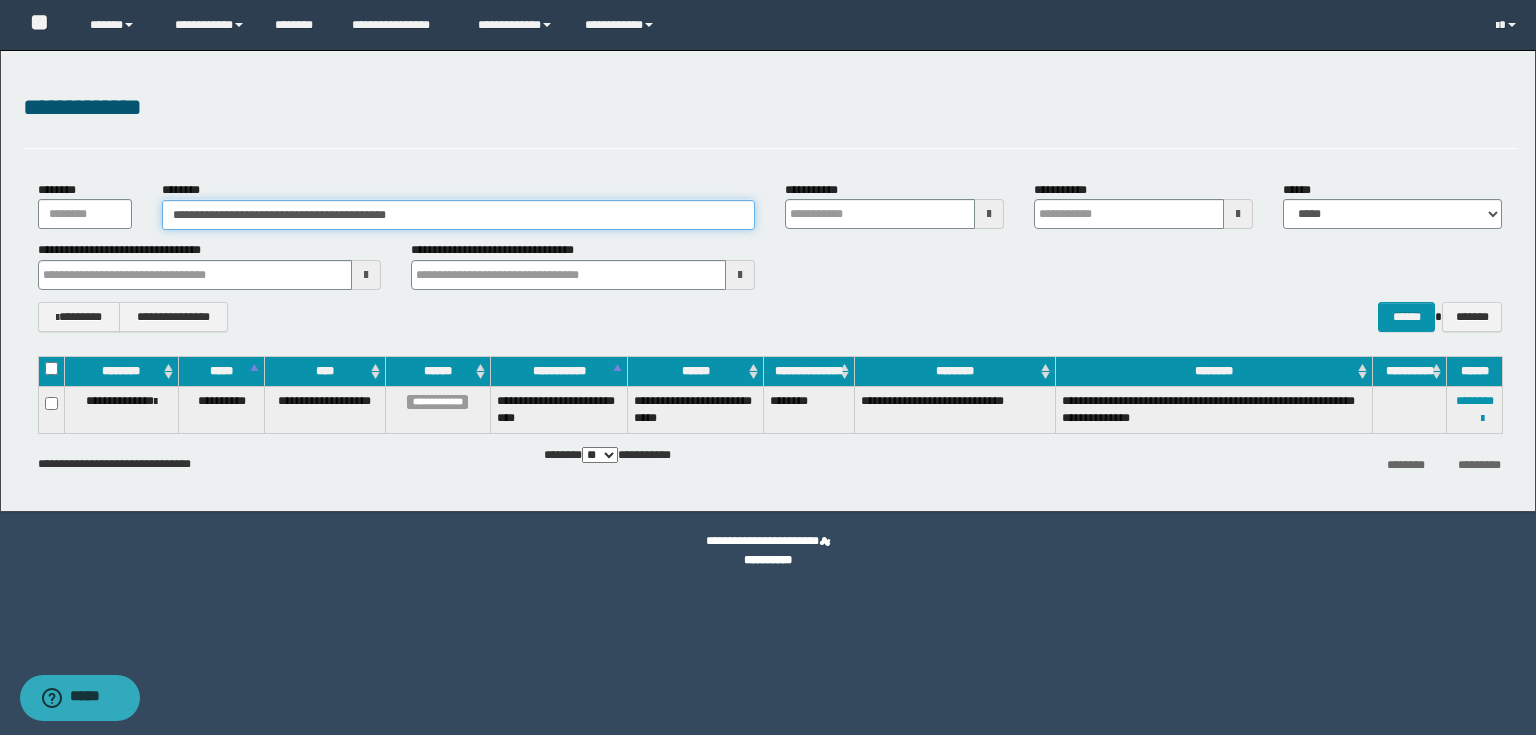 drag, startPoint x: 454, startPoint y: 212, endPoint x: 0, endPoint y: 110, distance: 465.3171 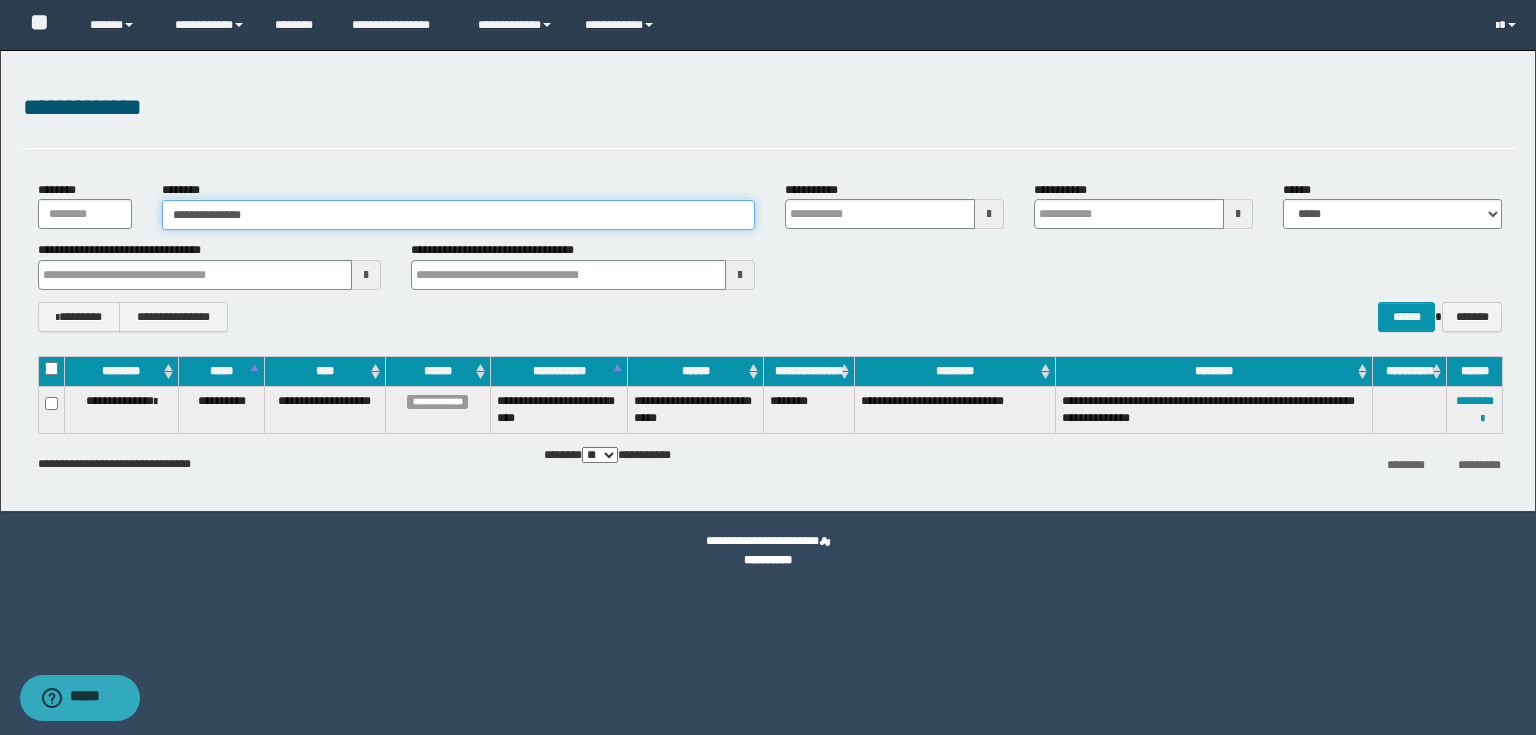 type on "**********" 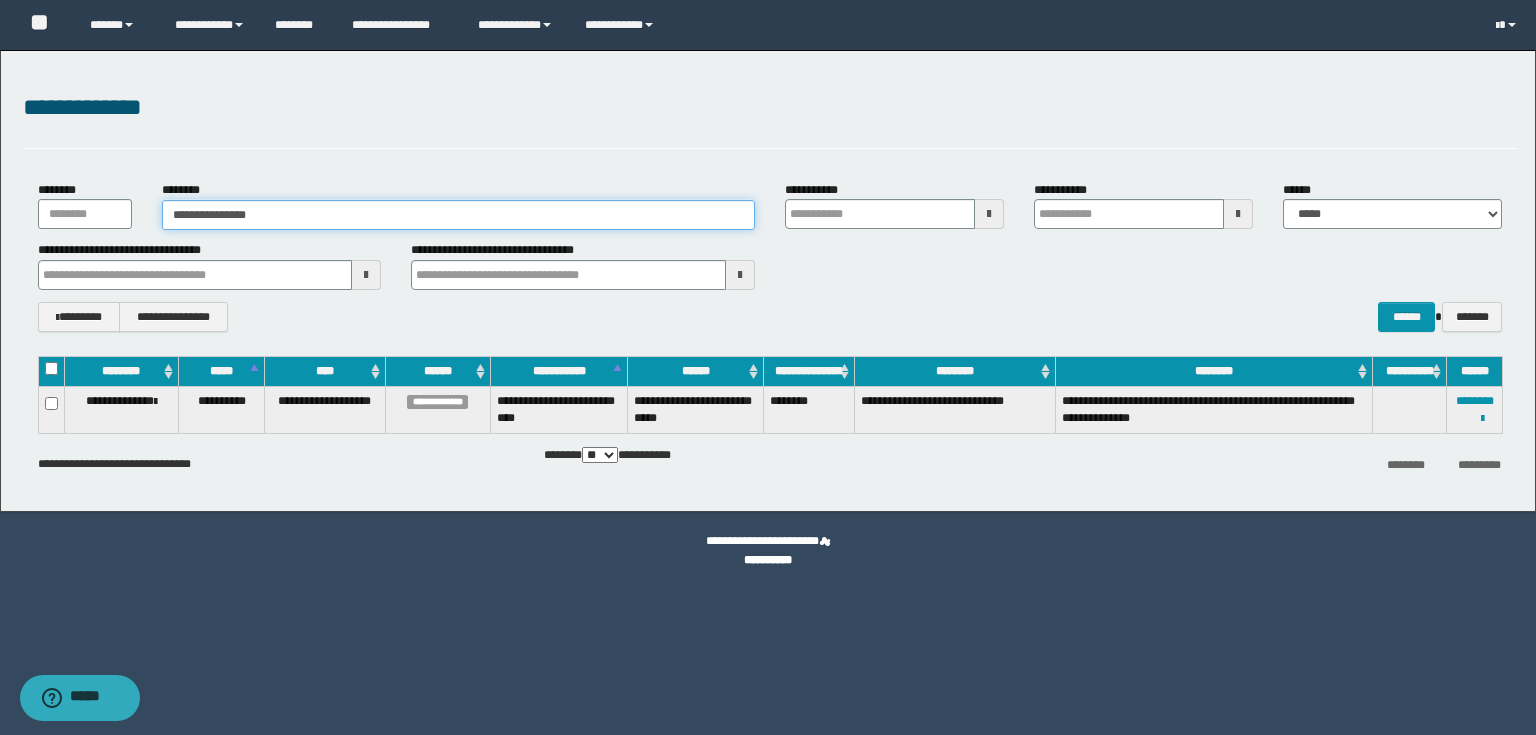 type on "**********" 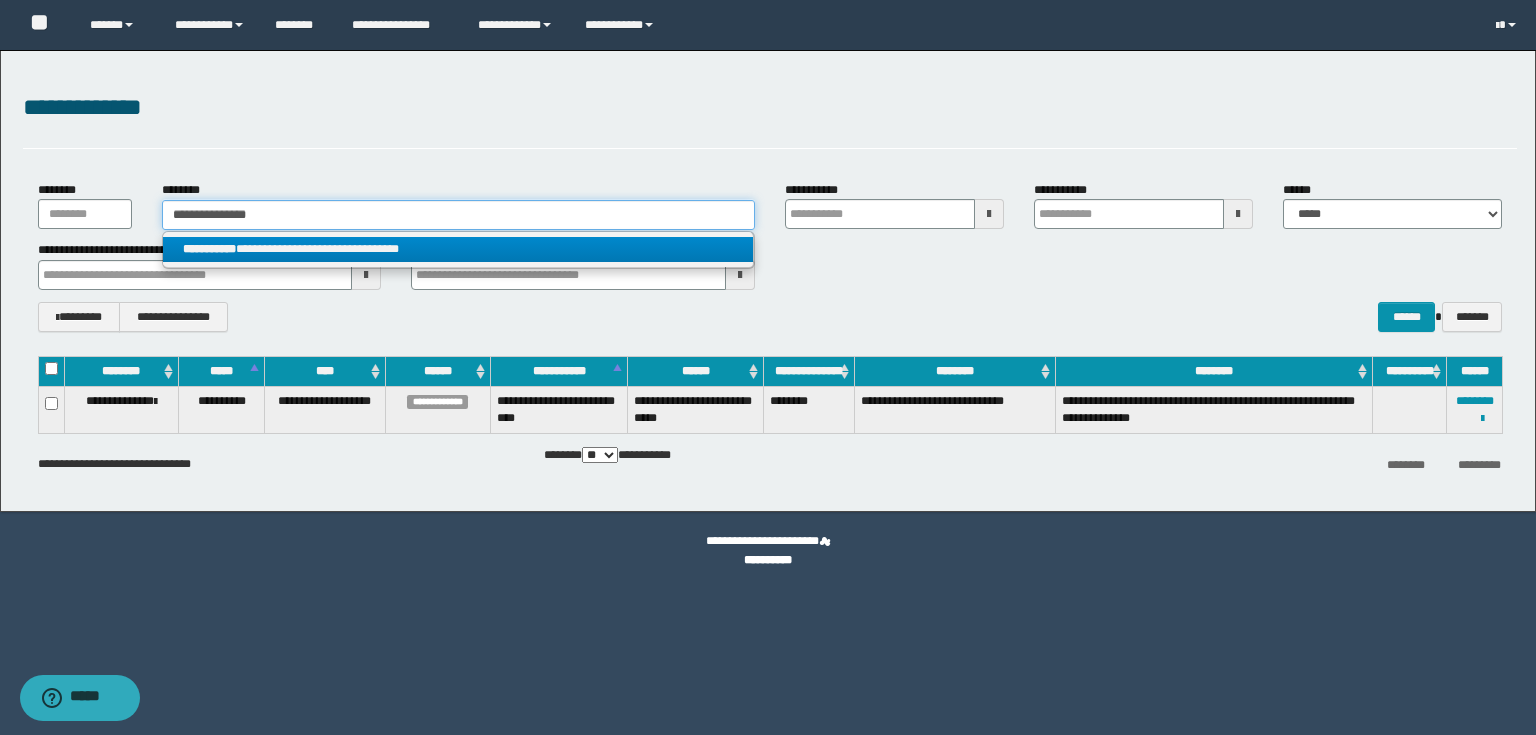 type on "**********" 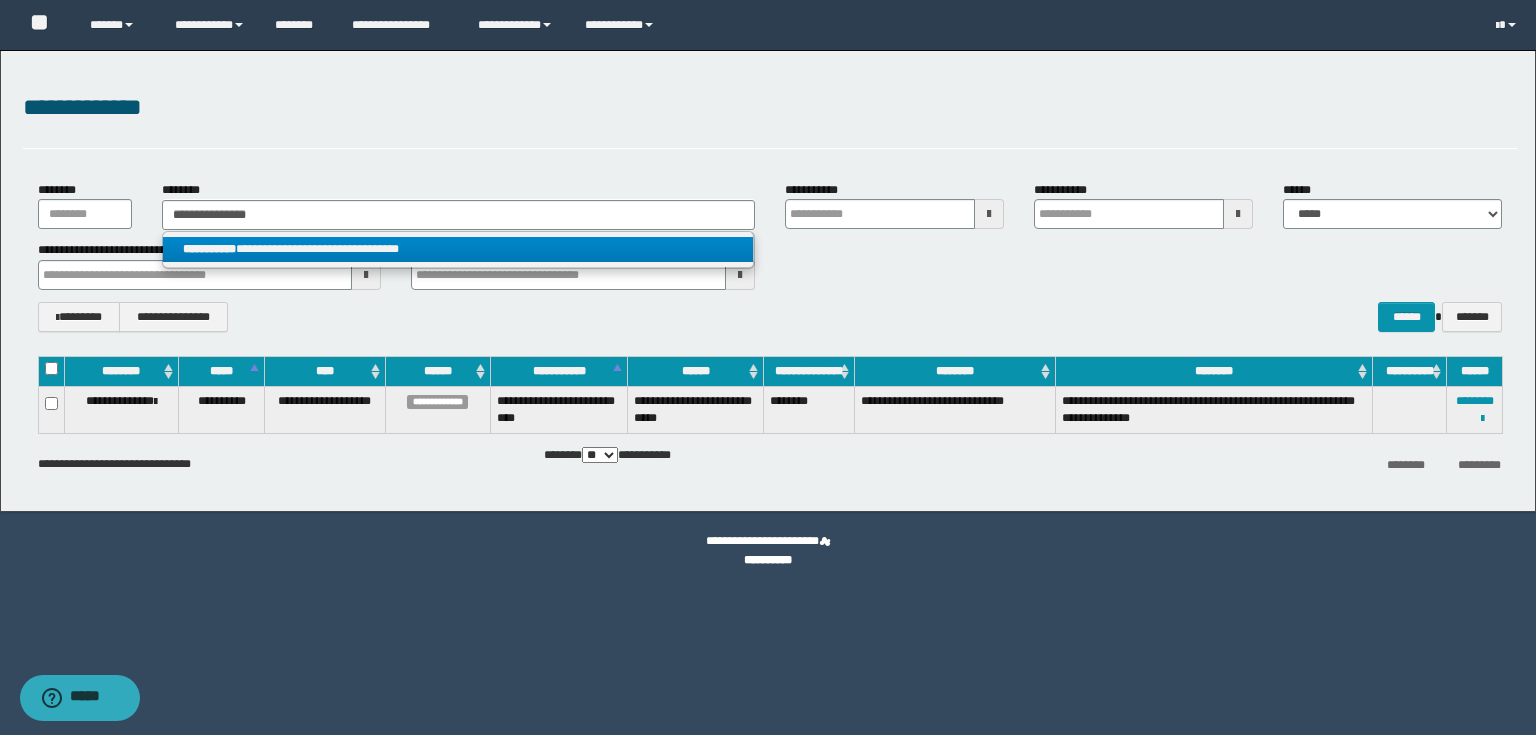 click on "**********" at bounding box center (458, 249) 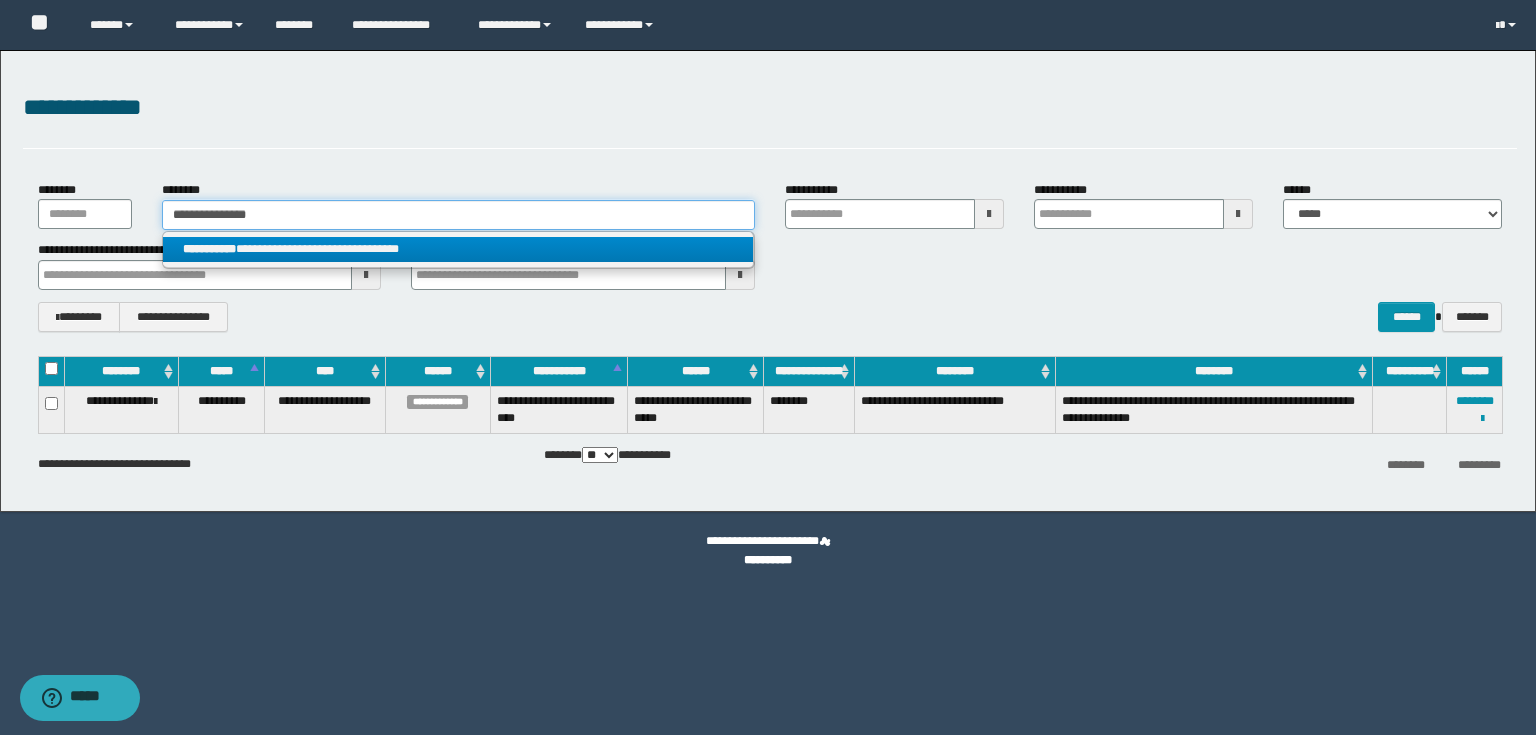 type 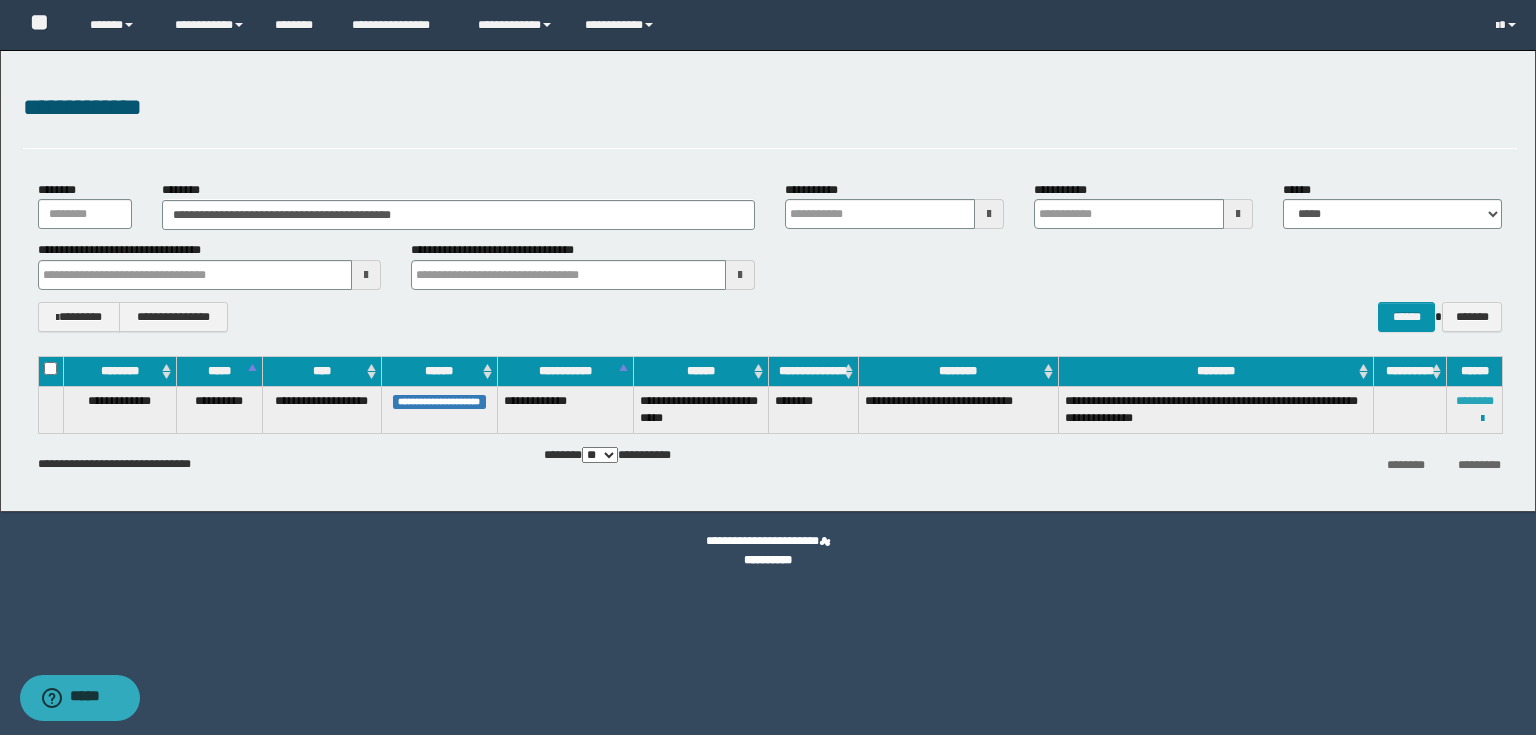 click on "********" at bounding box center [1475, 401] 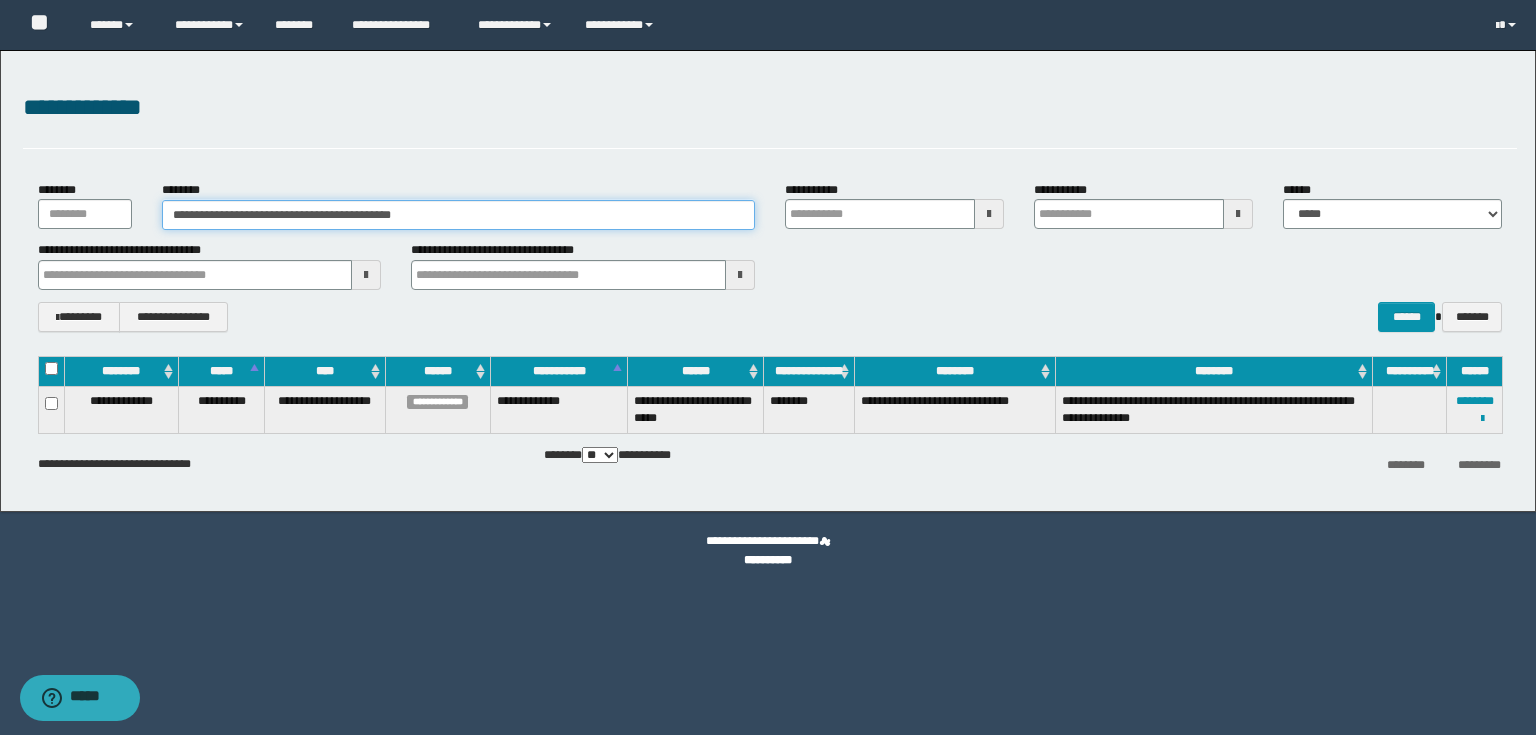 drag, startPoint x: 442, startPoint y: 216, endPoint x: 0, endPoint y: 150, distance: 446.90042 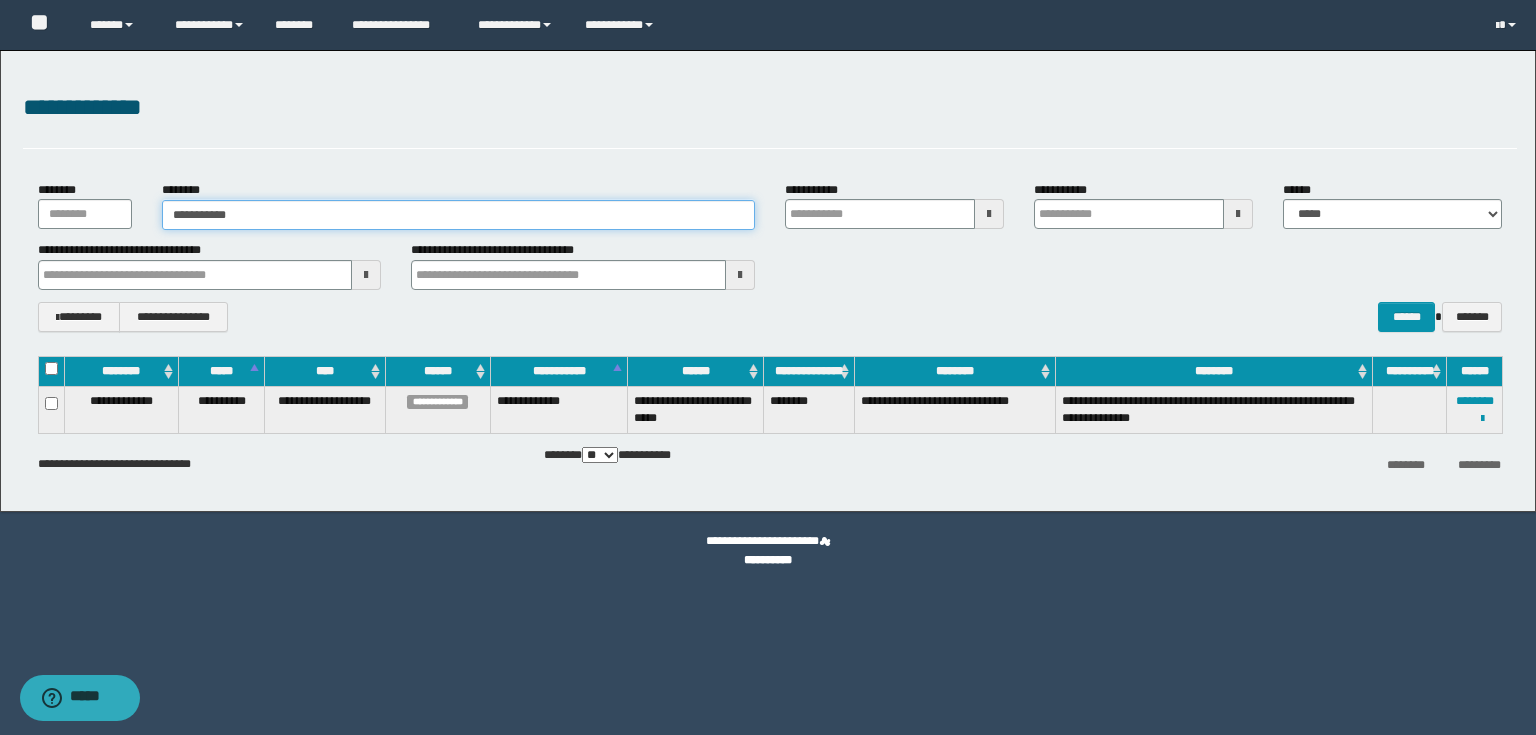 type on "**********" 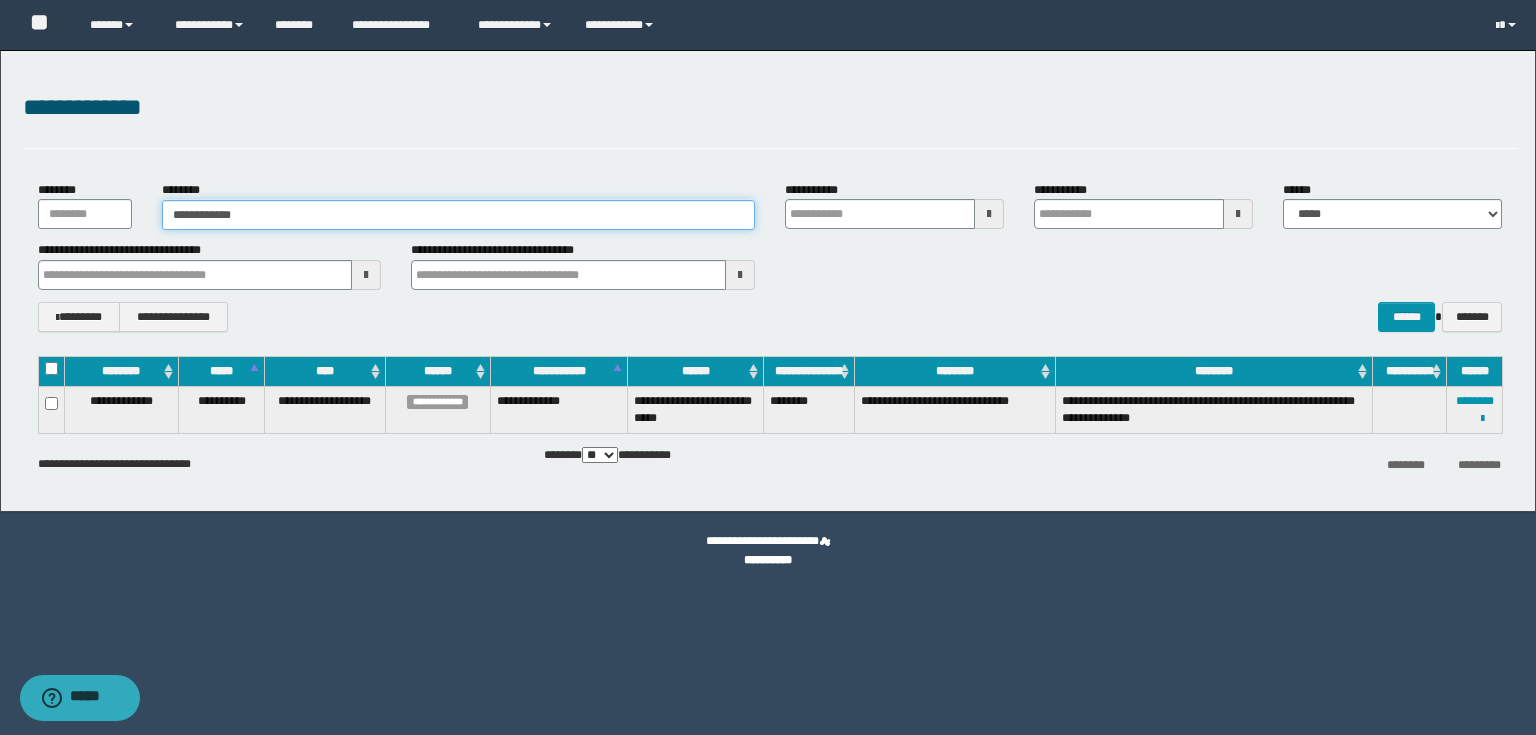 type on "**********" 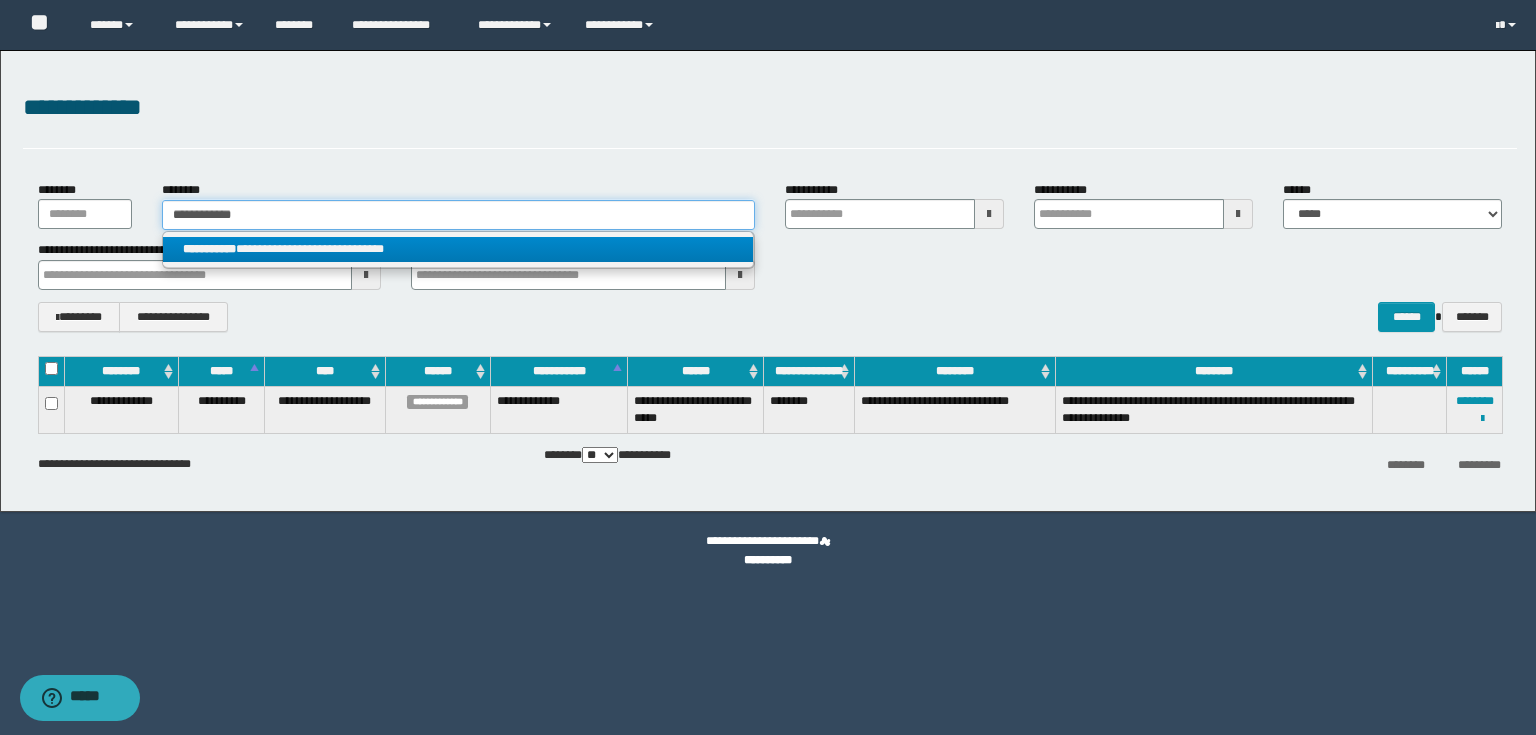 type on "**********" 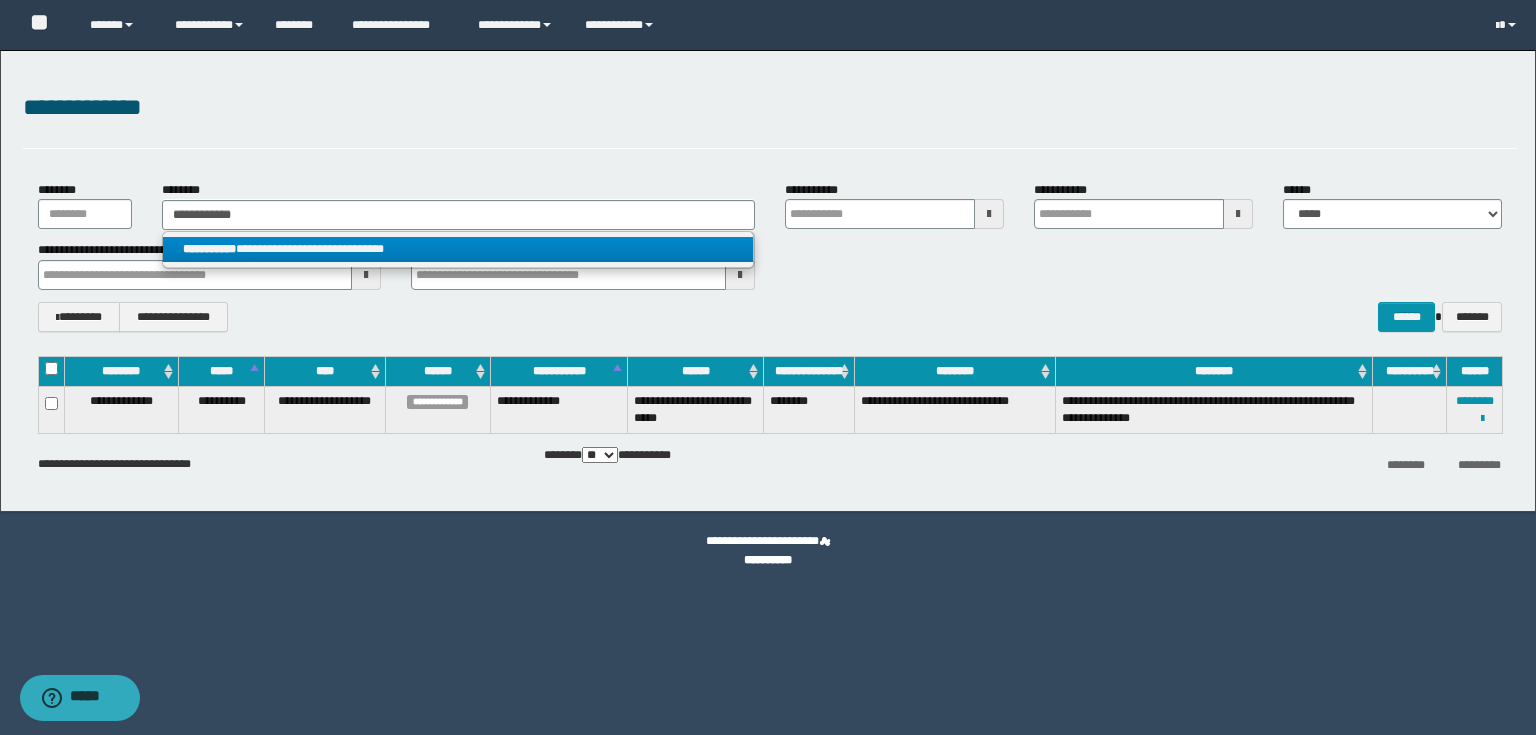 click on "**********" at bounding box center (458, 249) 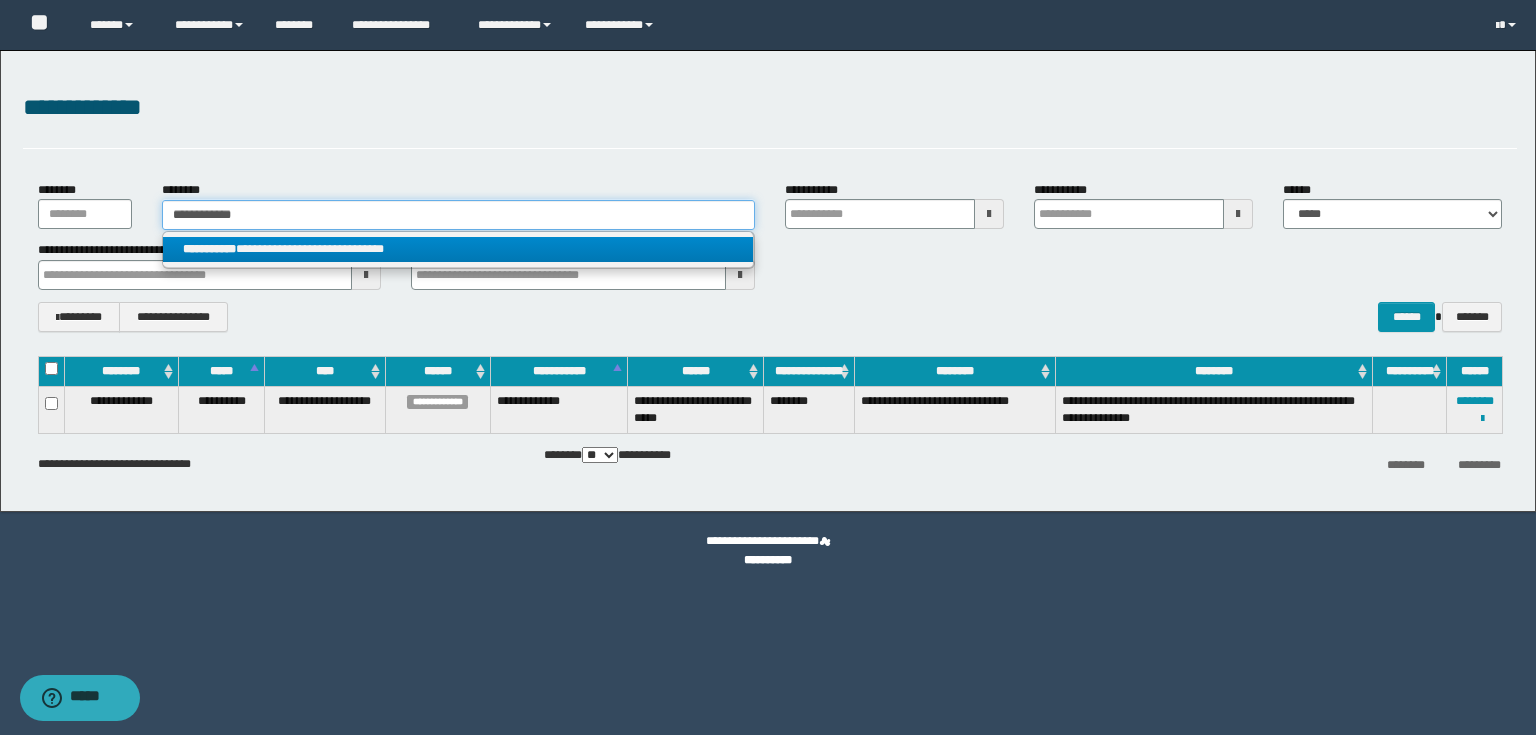 type 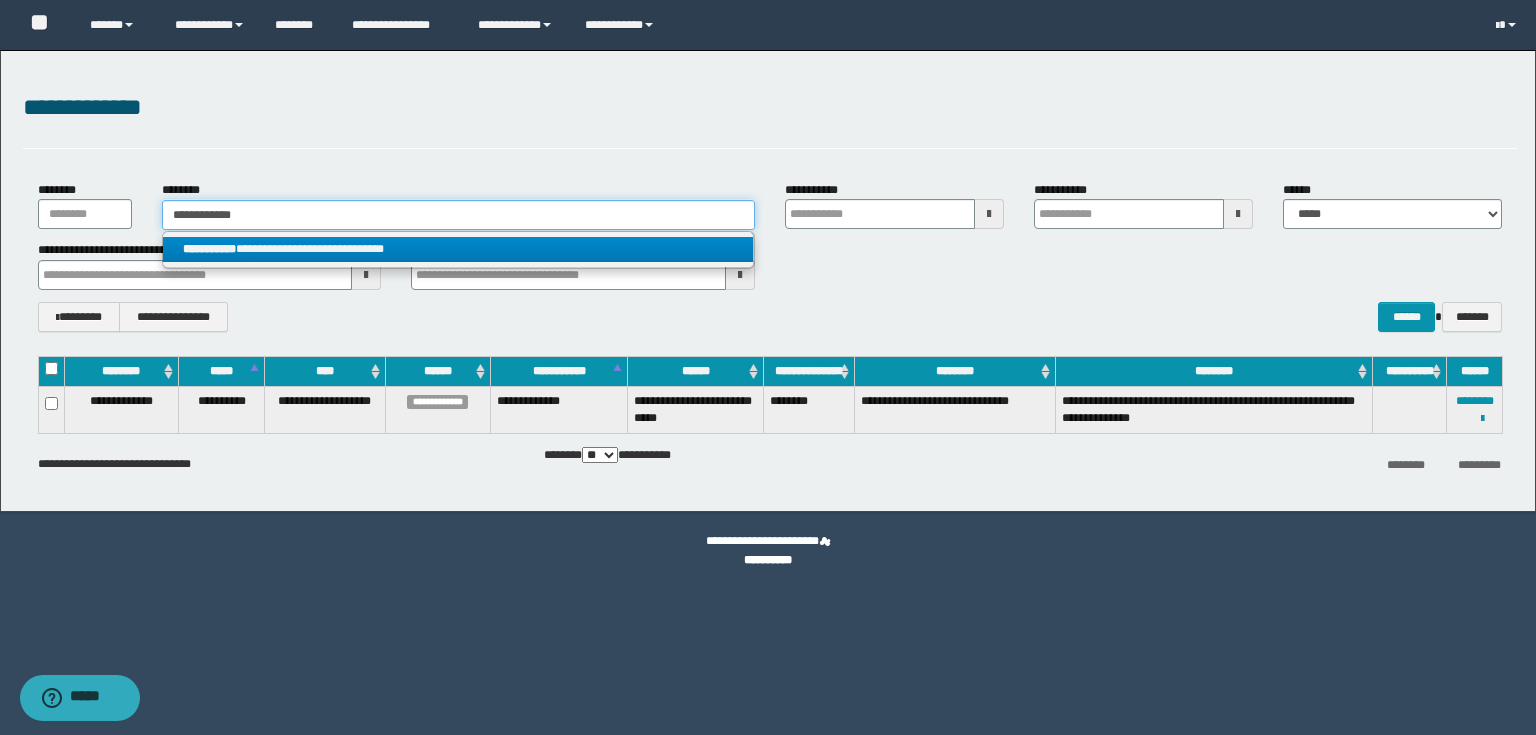 type on "**********" 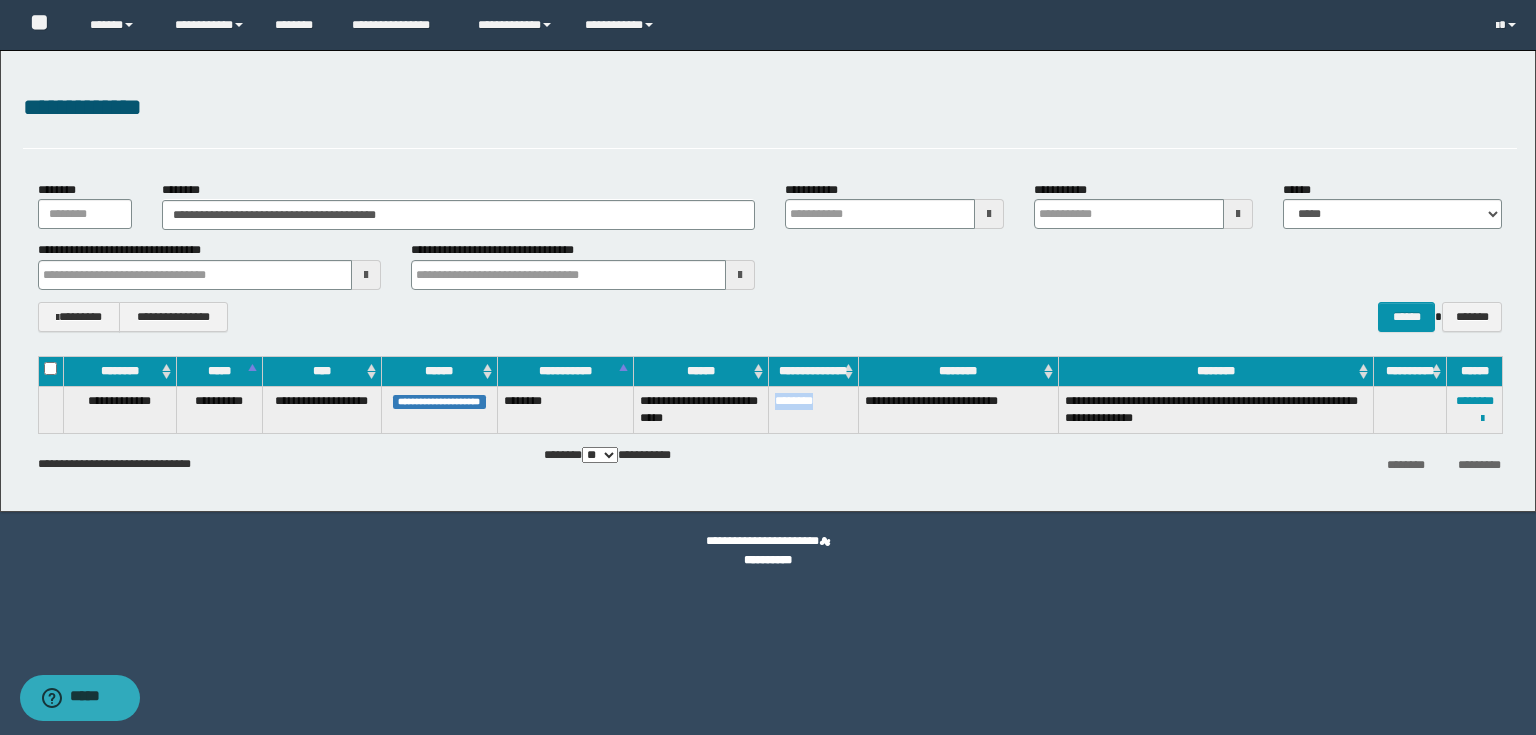 drag, startPoint x: 772, startPoint y: 397, endPoint x: 828, endPoint y: 418, distance: 59.808025 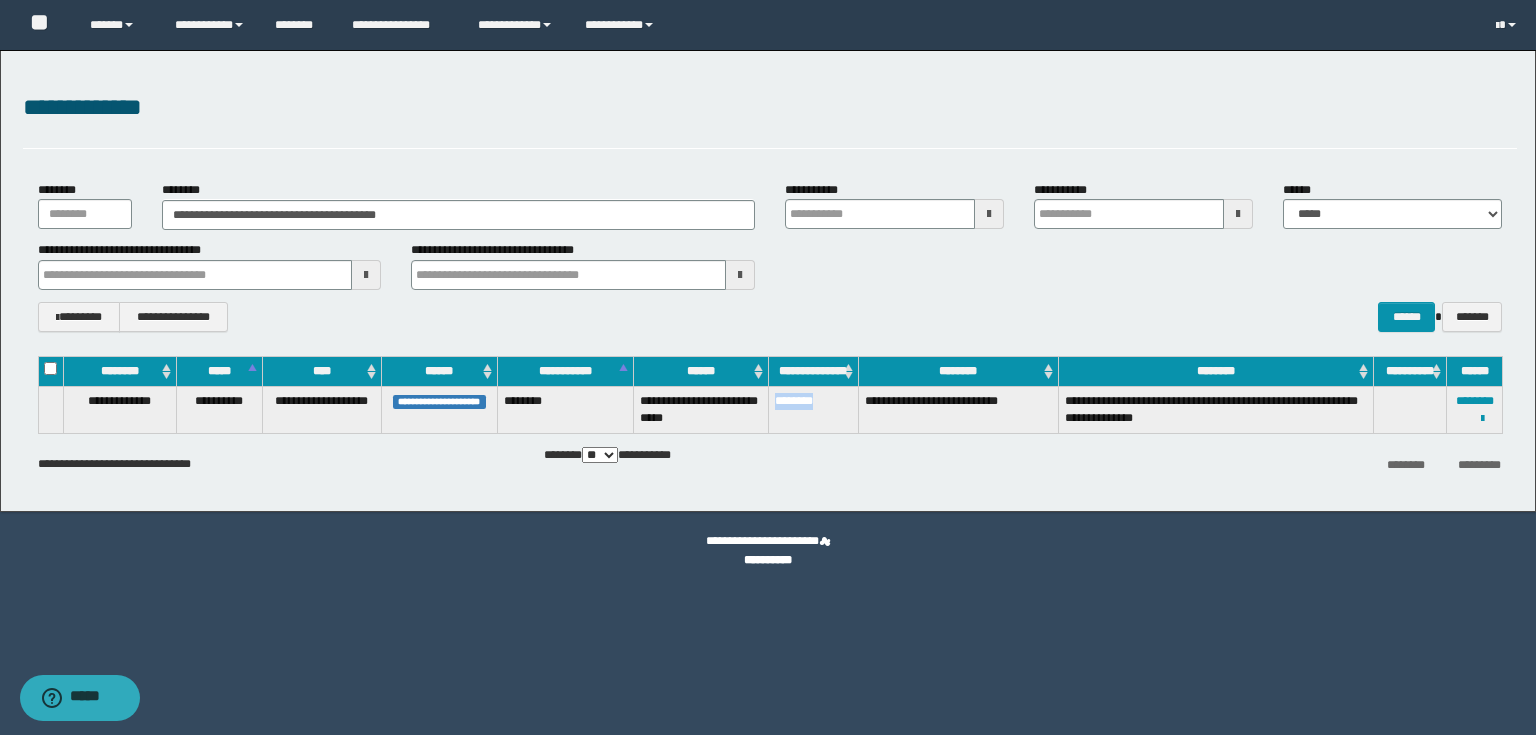 copy on "********" 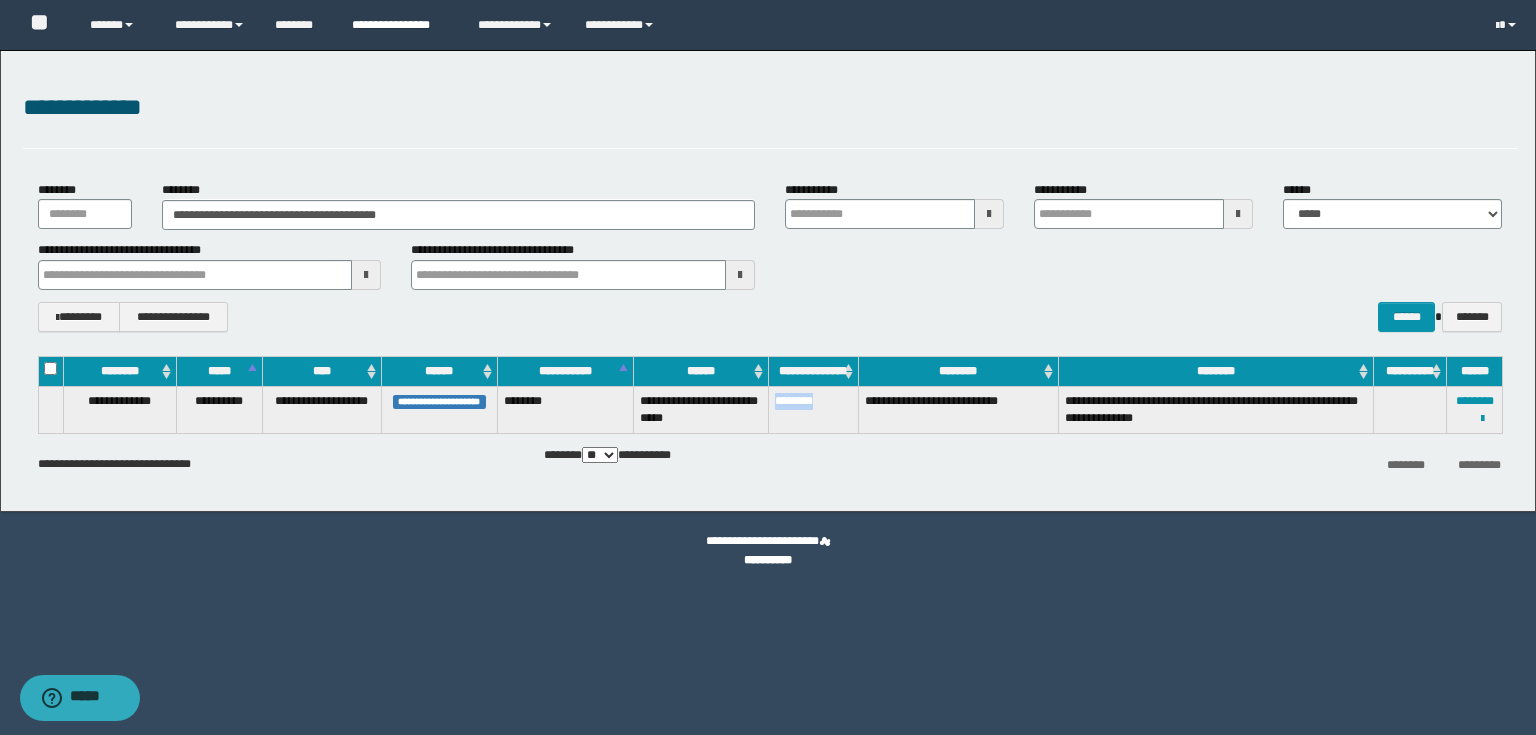 click on "**********" at bounding box center [400, 25] 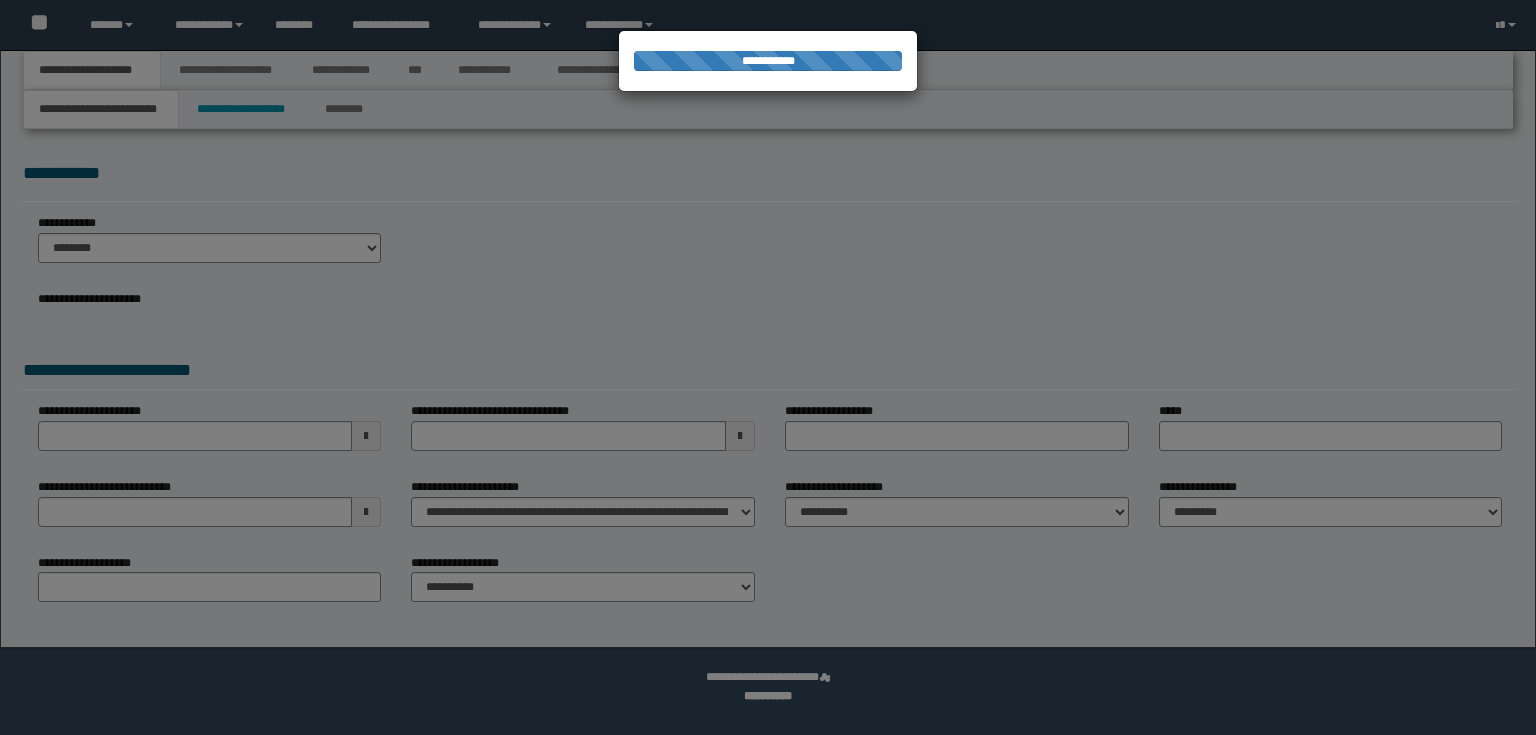 scroll, scrollTop: 0, scrollLeft: 0, axis: both 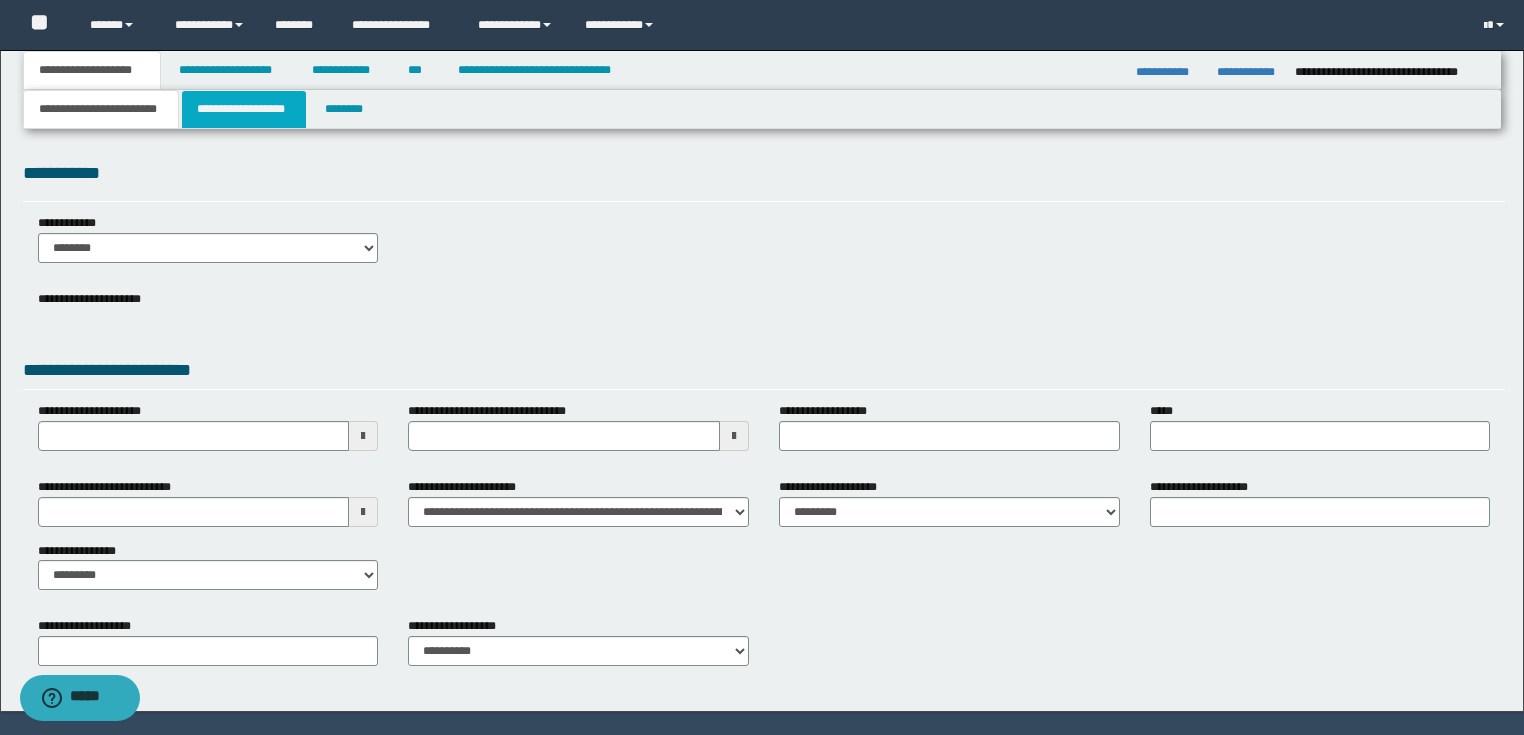 click on "**********" at bounding box center [244, 109] 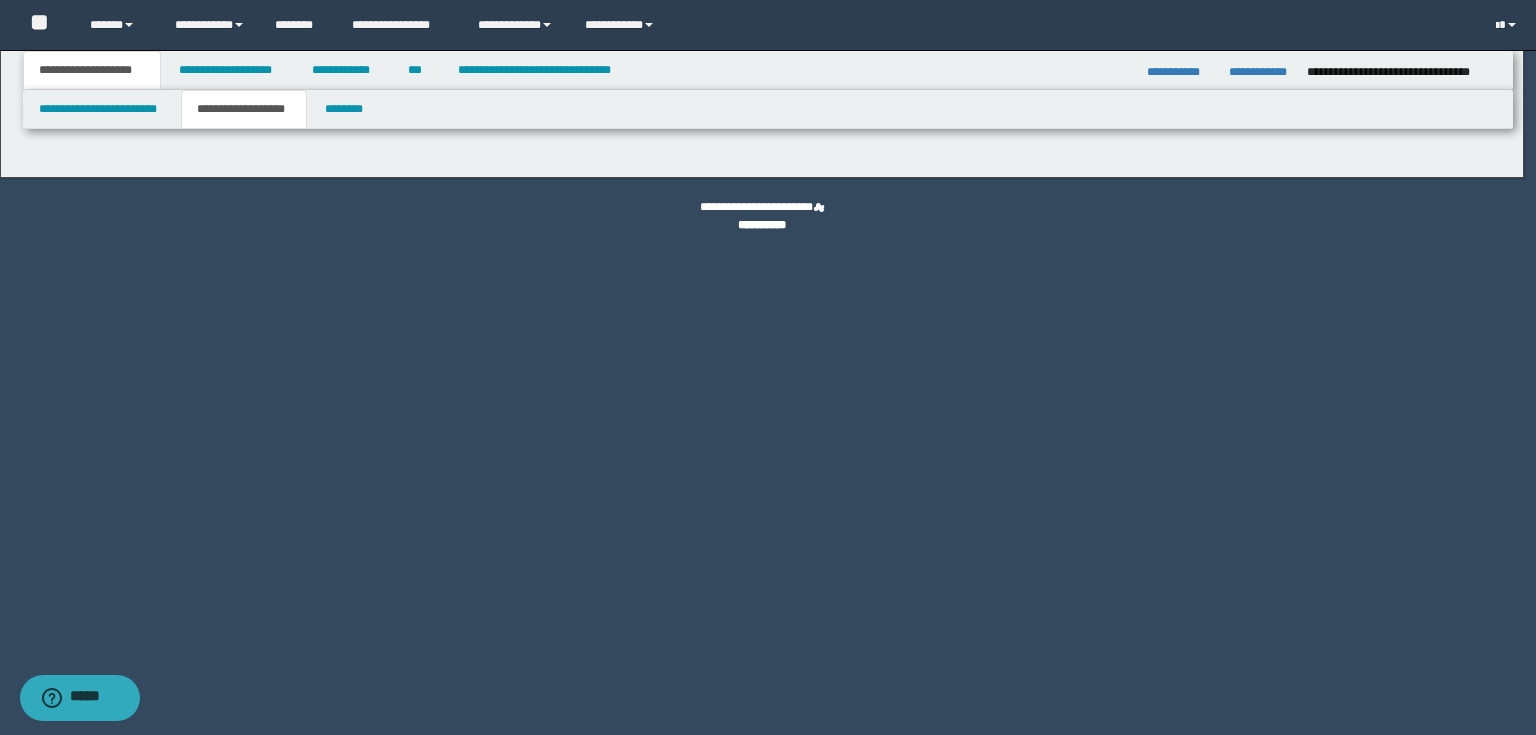 type on "********" 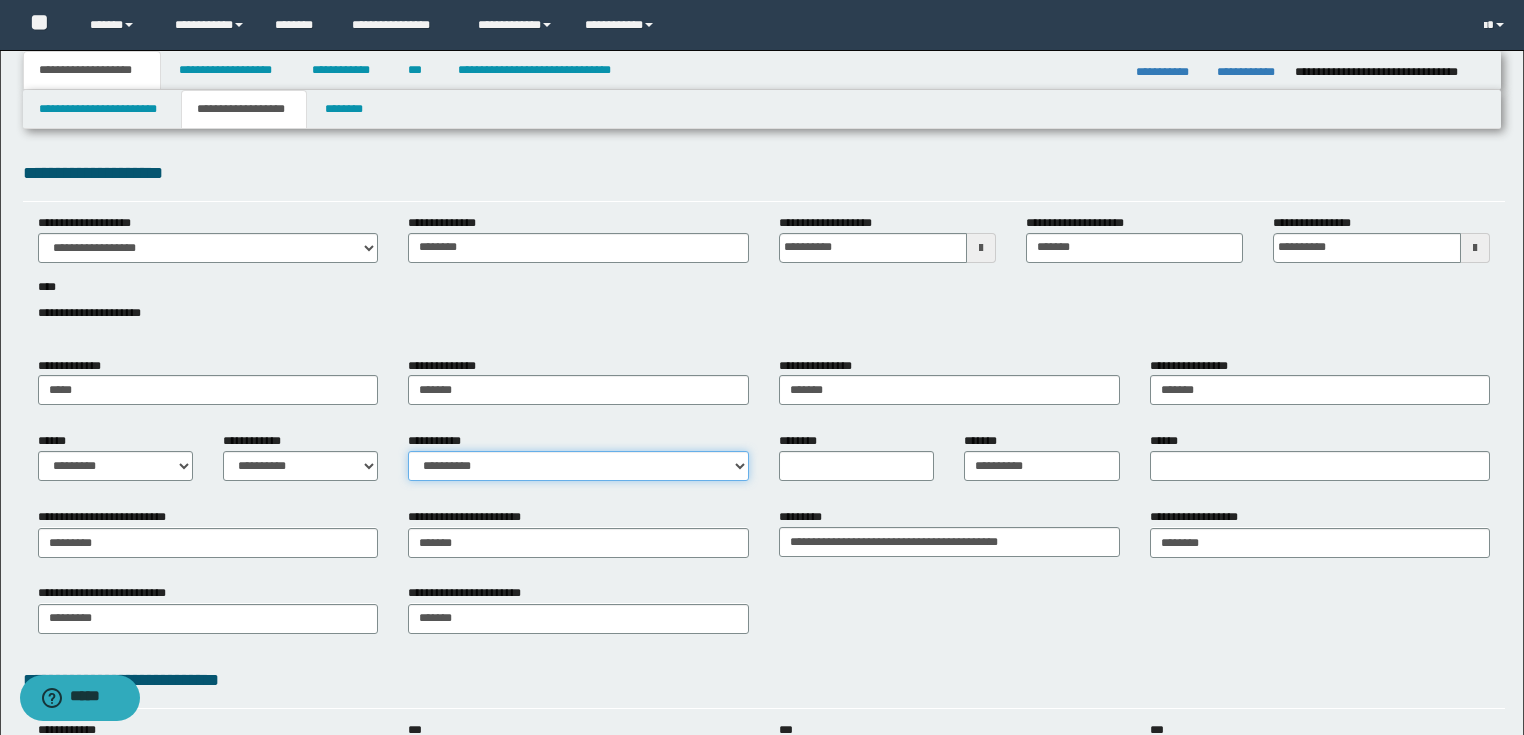 click on "**********" at bounding box center (578, 466) 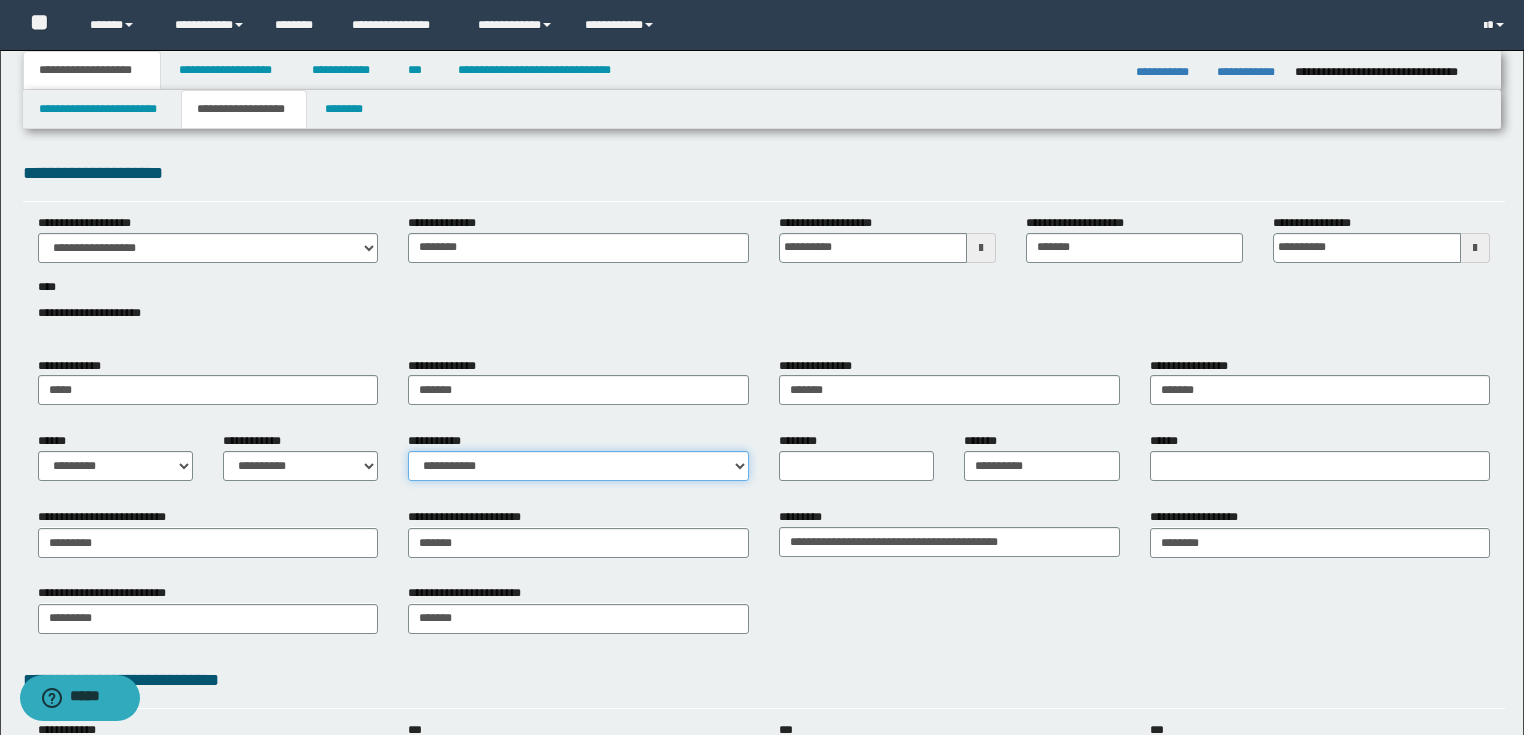 click on "**********" at bounding box center (578, 466) 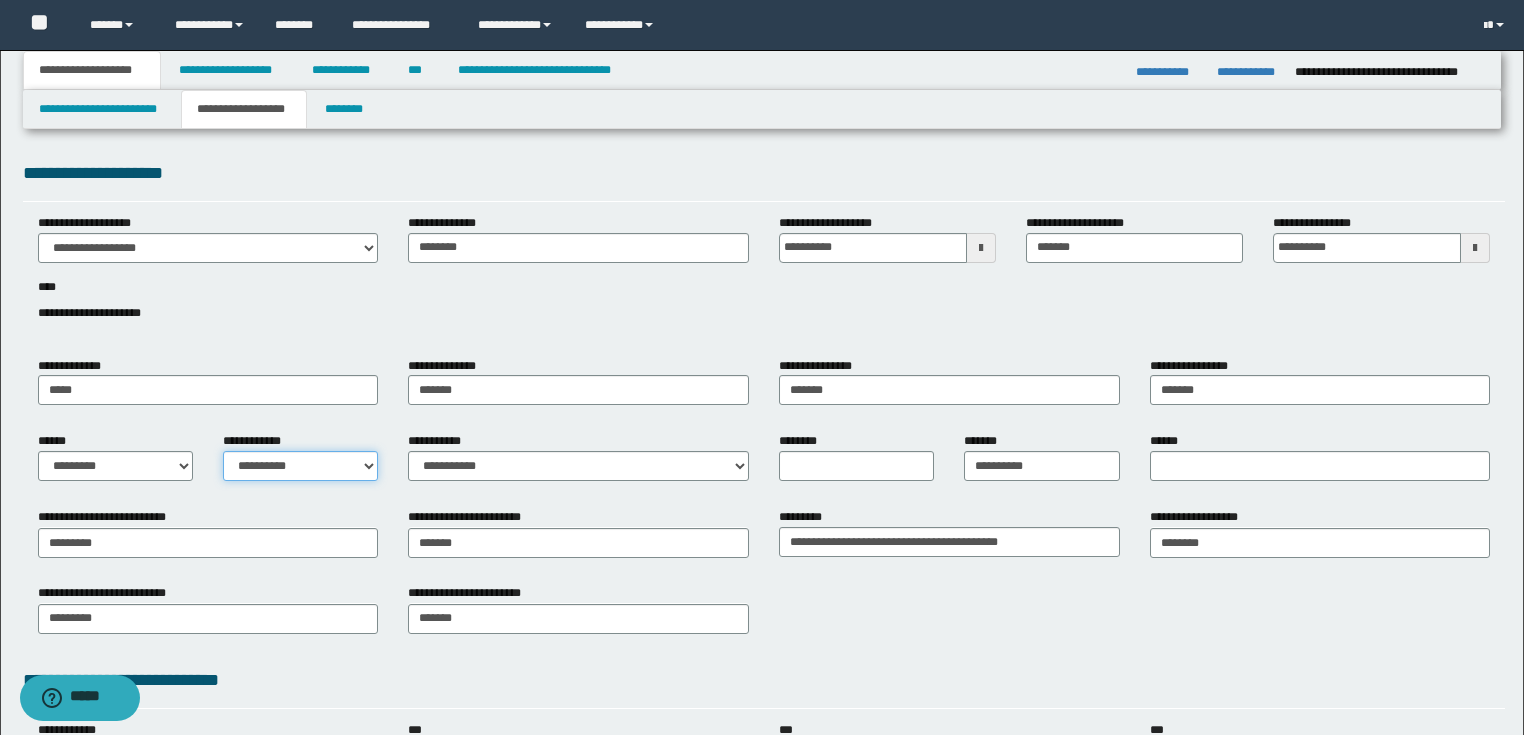 click on "**********" at bounding box center [300, 466] 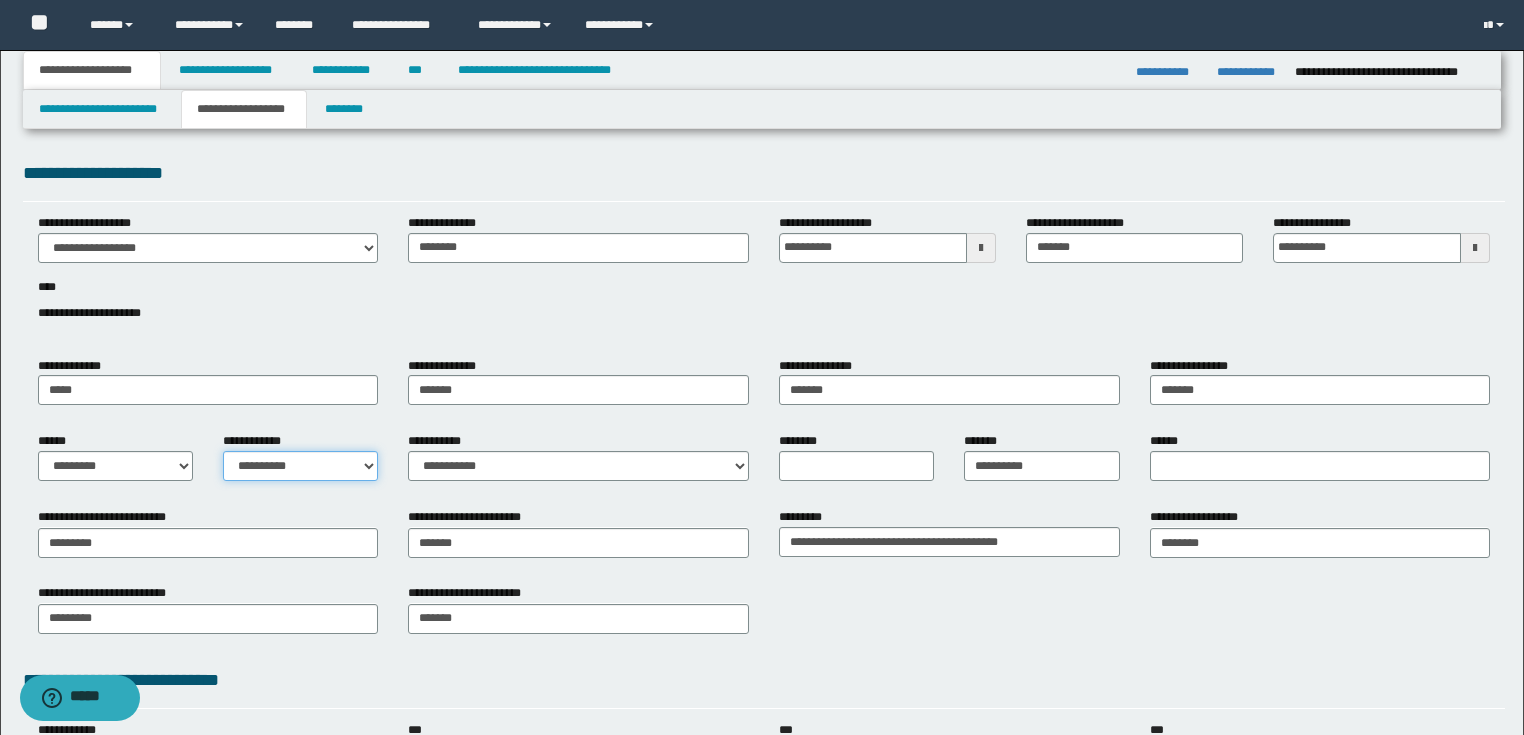 select on "*" 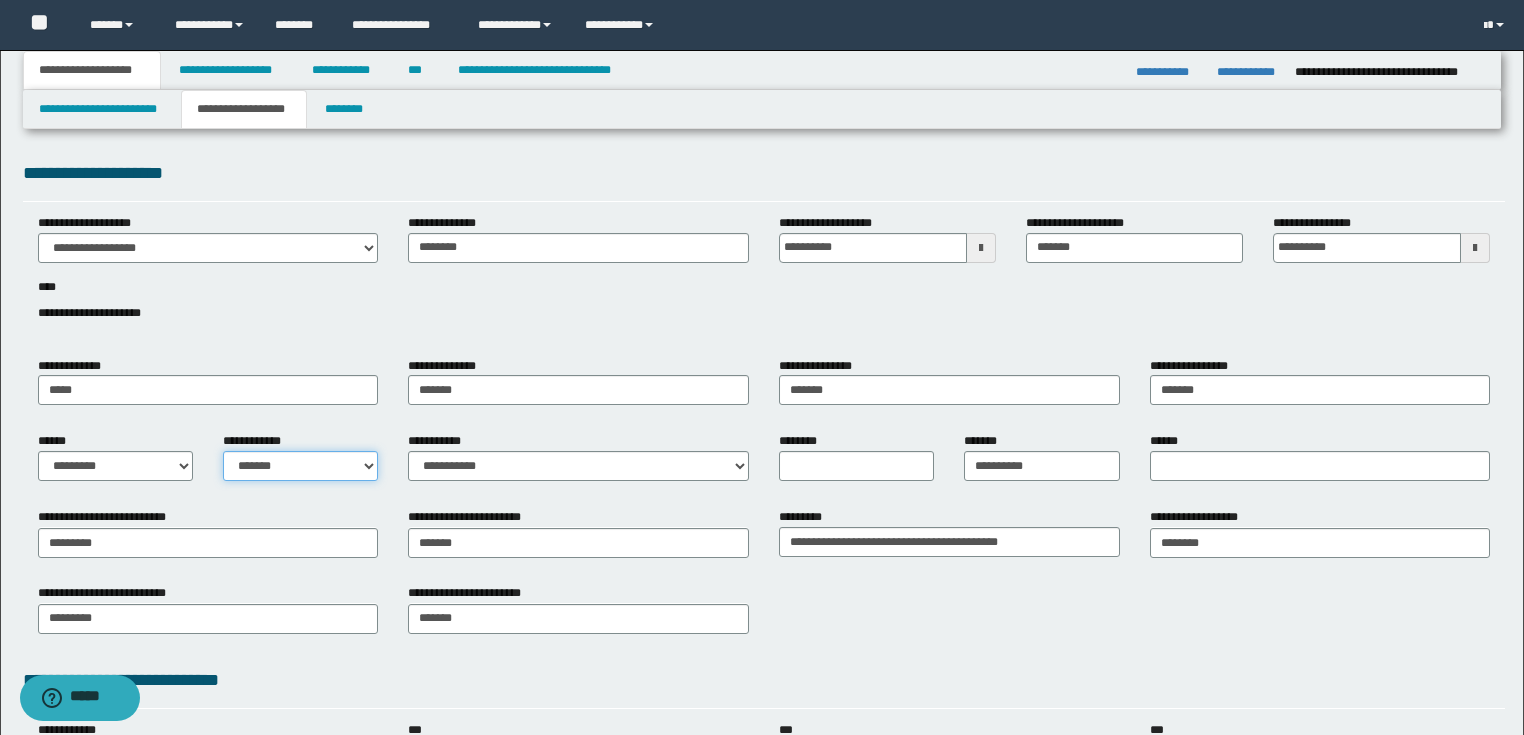 click on "**********" at bounding box center (300, 466) 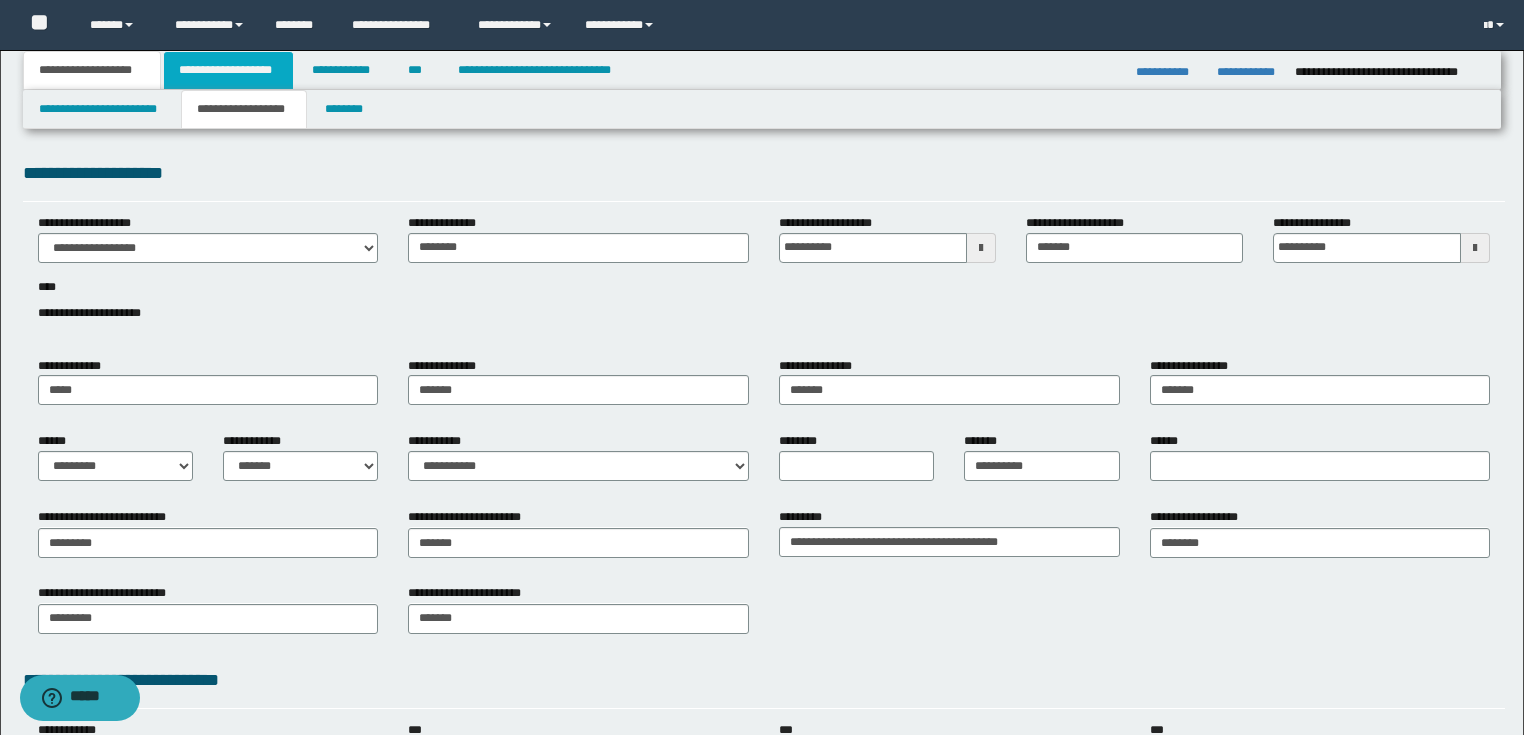 click on "**********" at bounding box center (228, 70) 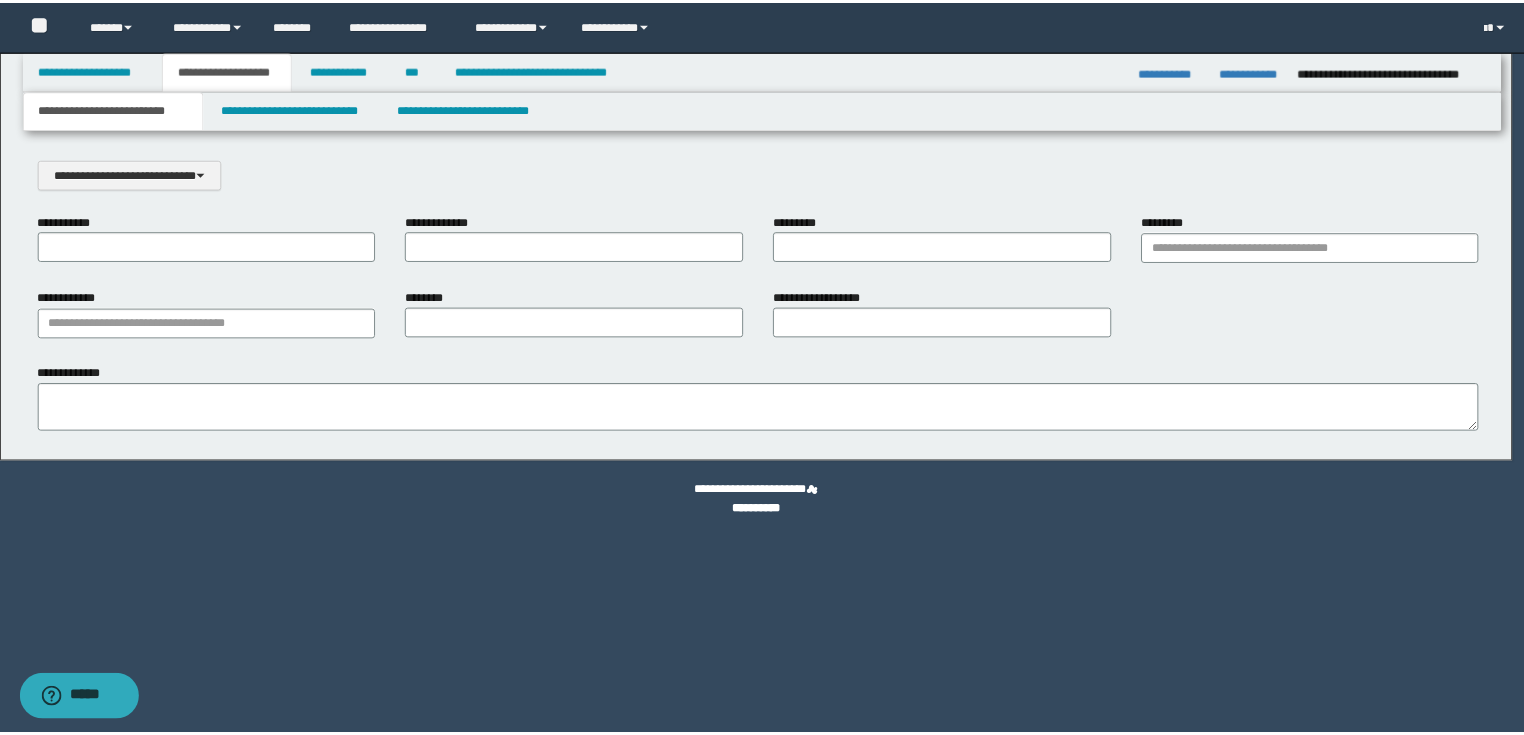 scroll, scrollTop: 0, scrollLeft: 0, axis: both 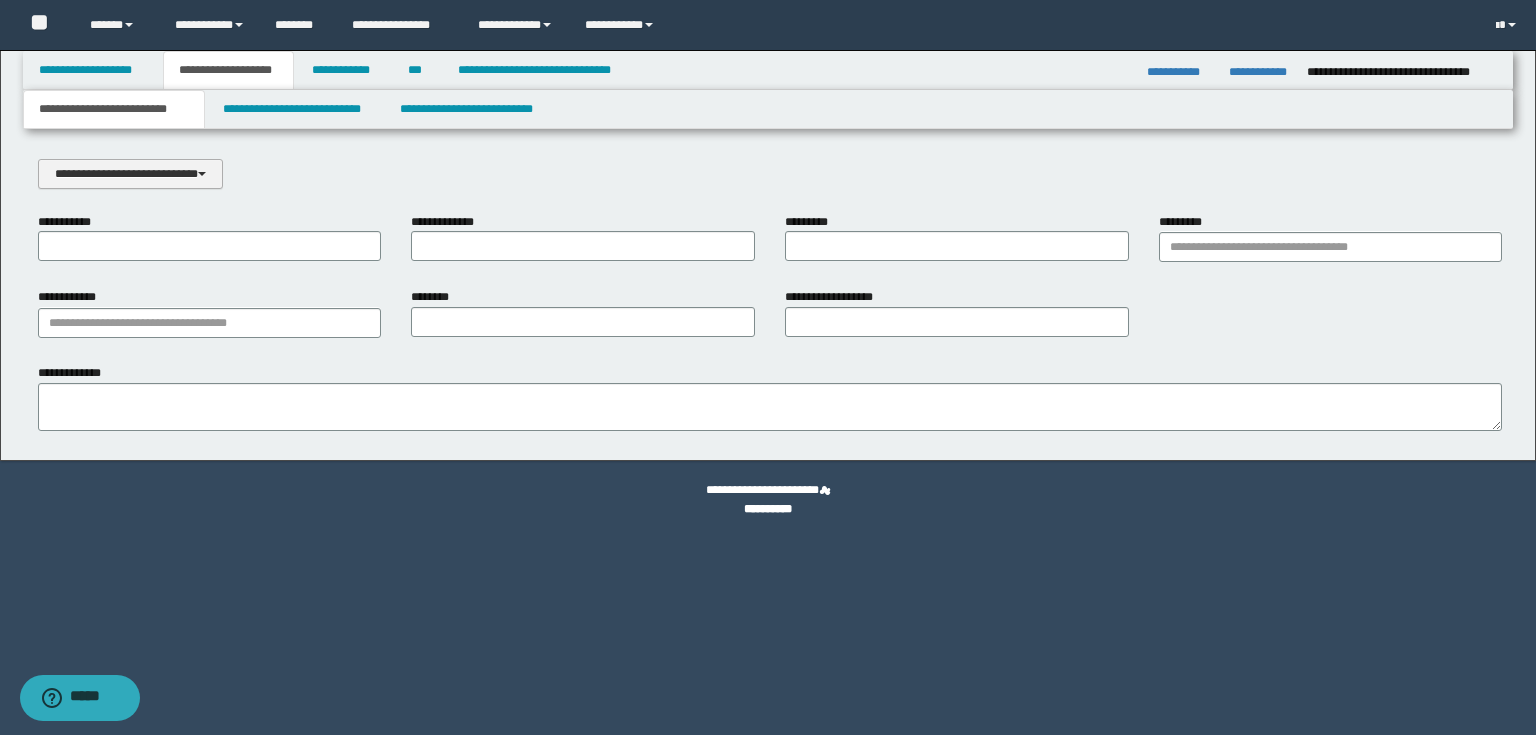 click at bounding box center (202, 174) 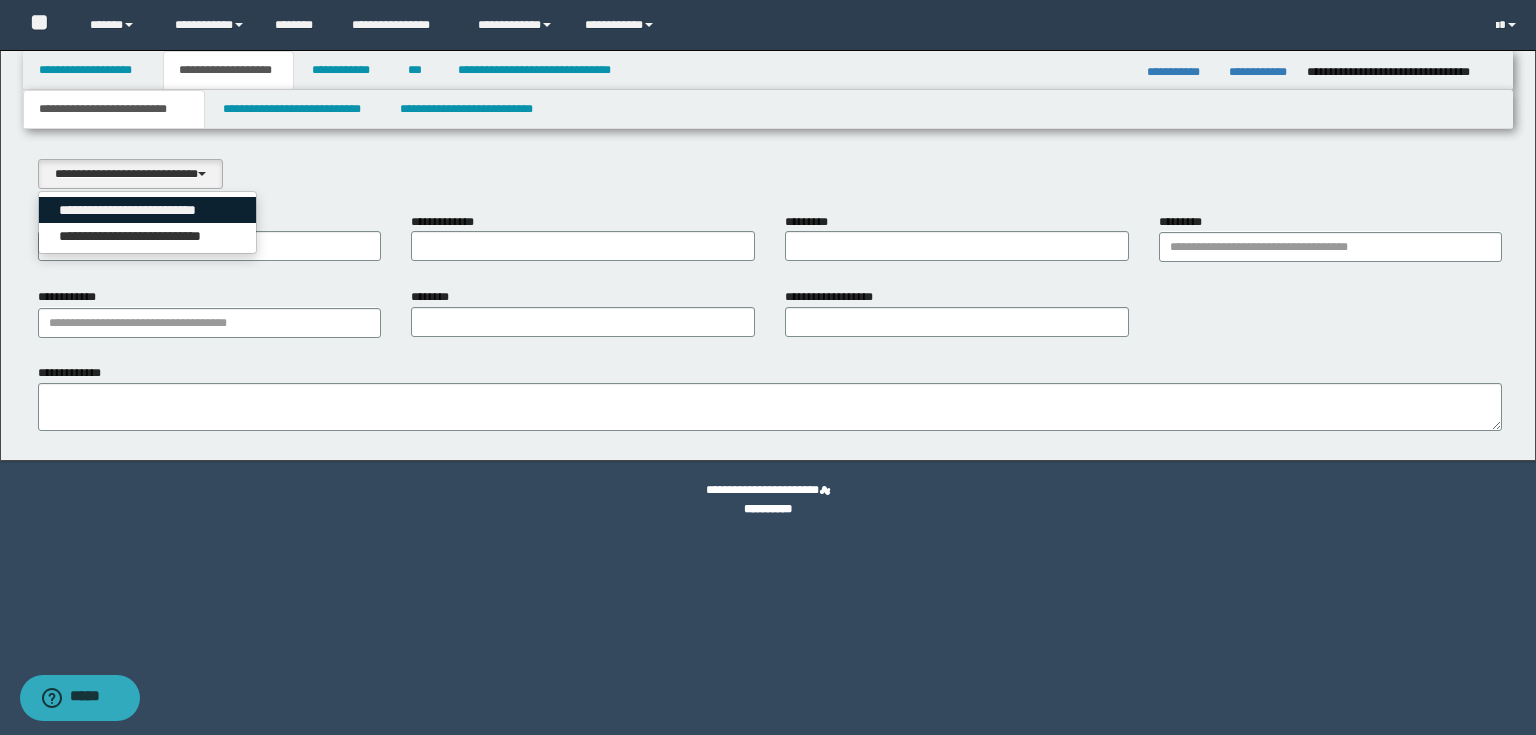 click on "**********" at bounding box center (148, 210) 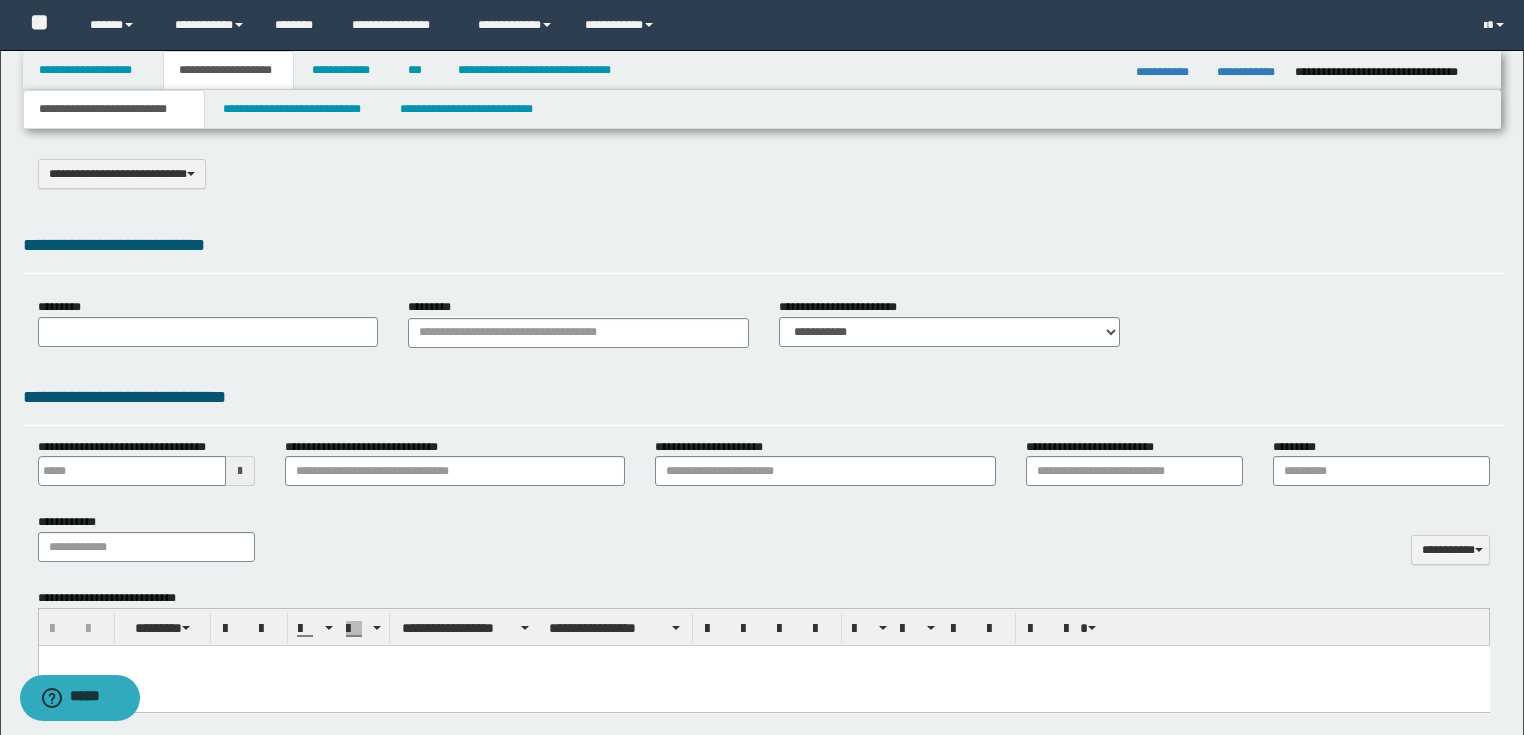 select on "*" 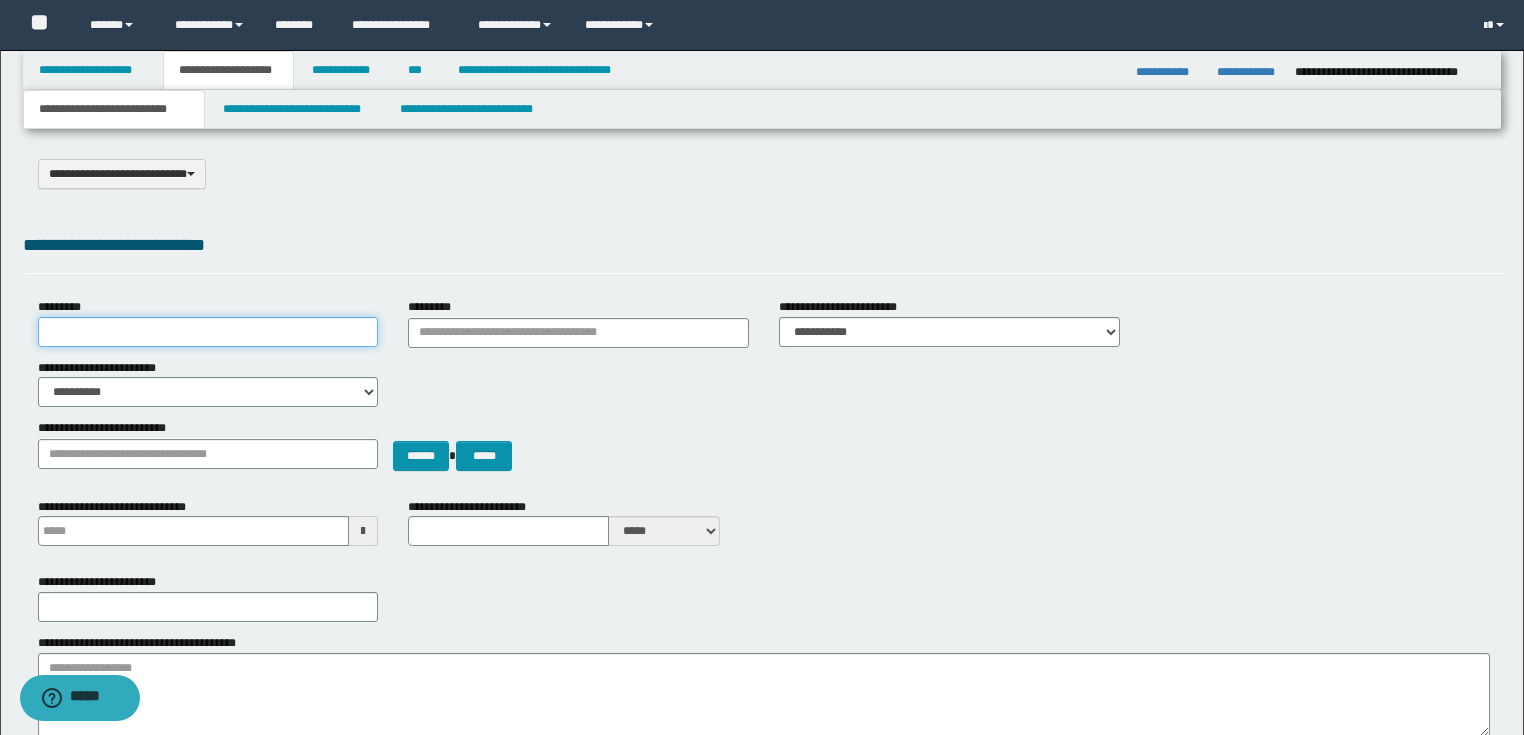 click on "*********" at bounding box center [208, 332] 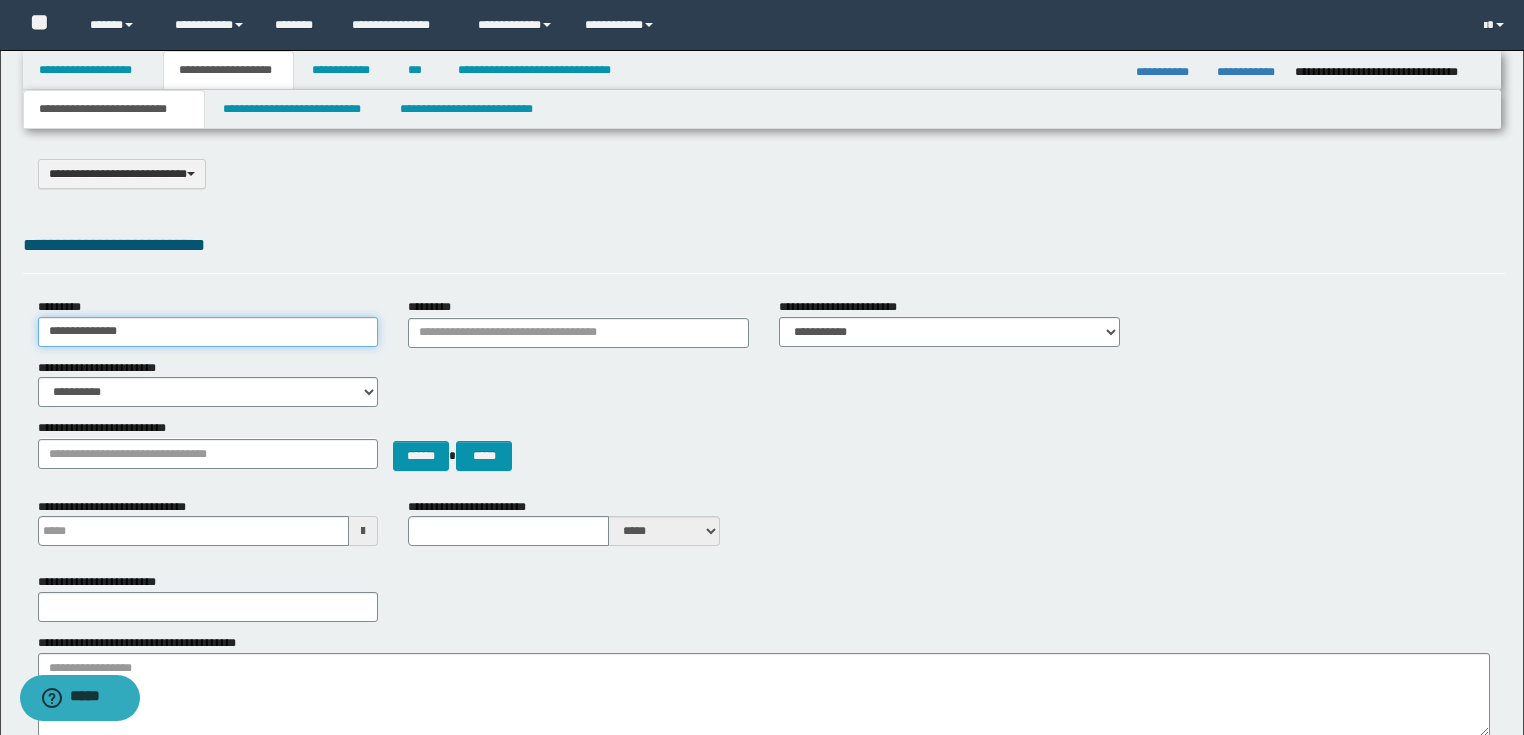 type on "**********" 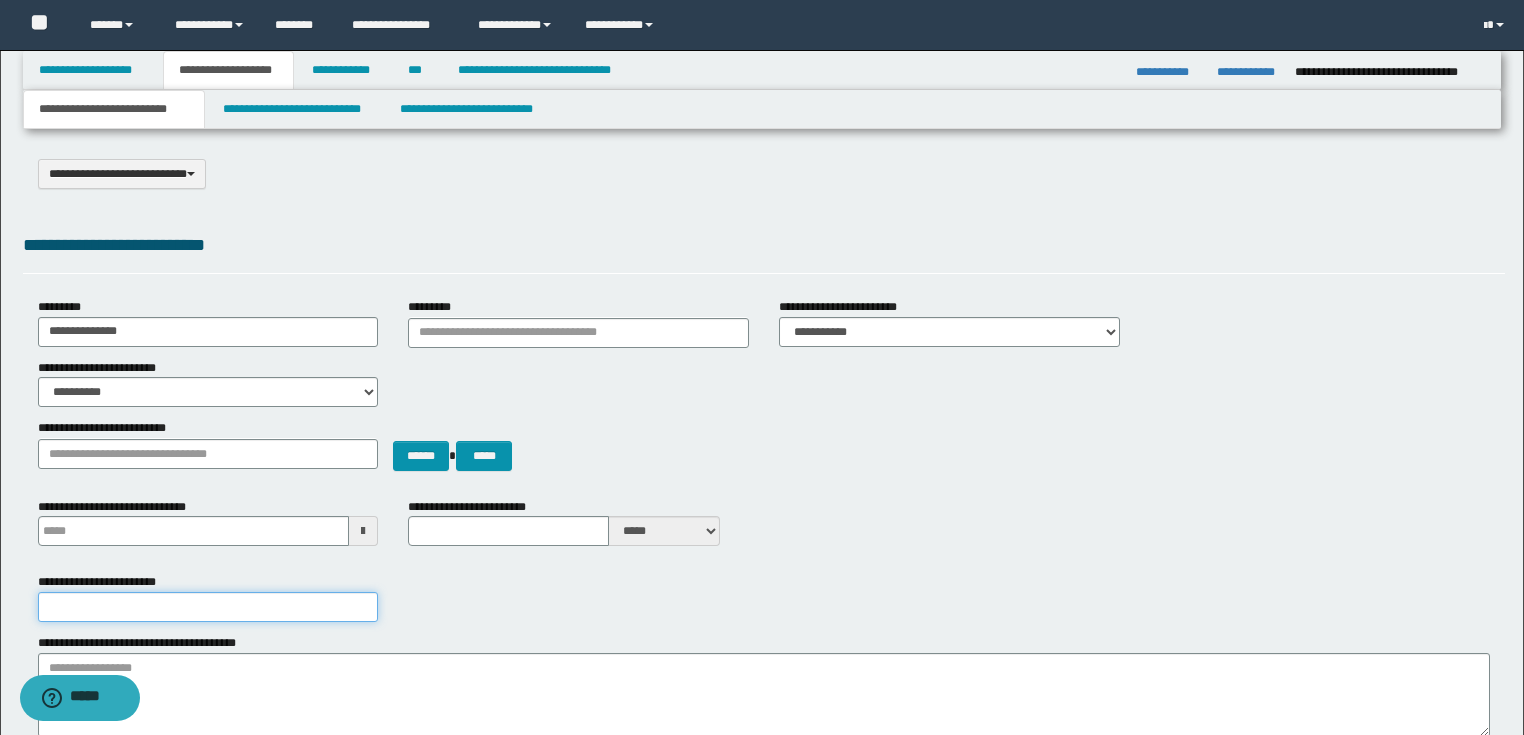 click on "**********" at bounding box center [208, 607] 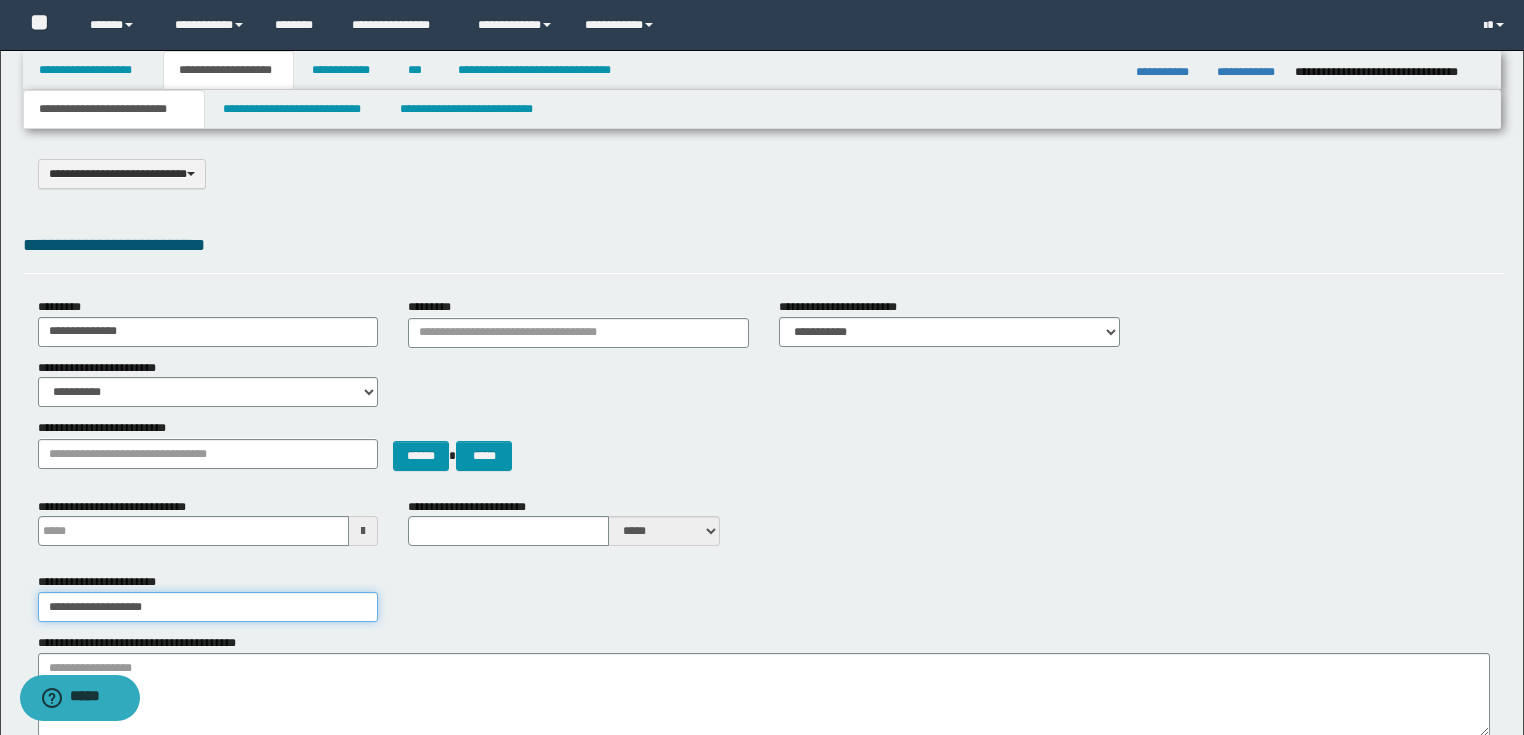 type on "**********" 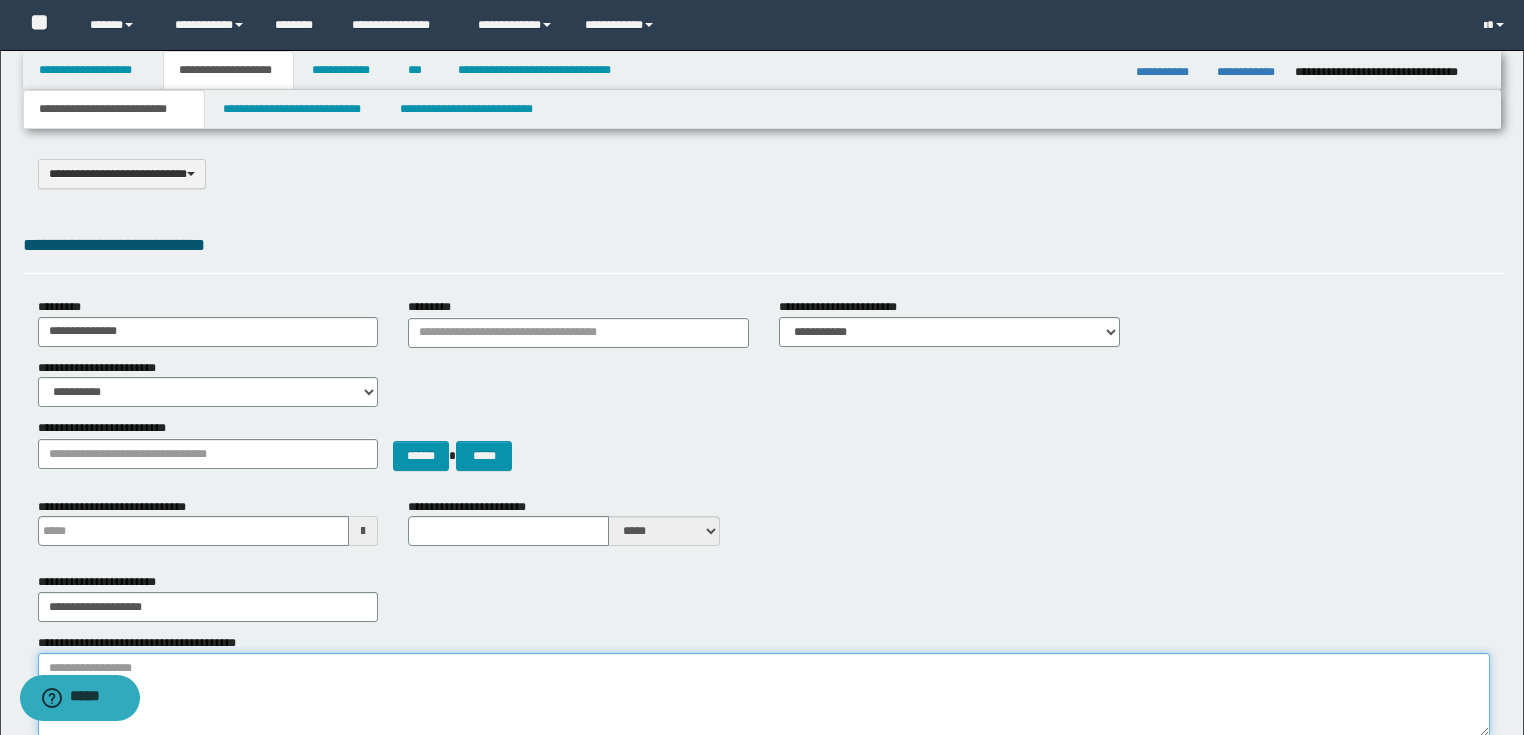 click on "**********" at bounding box center (764, 695) 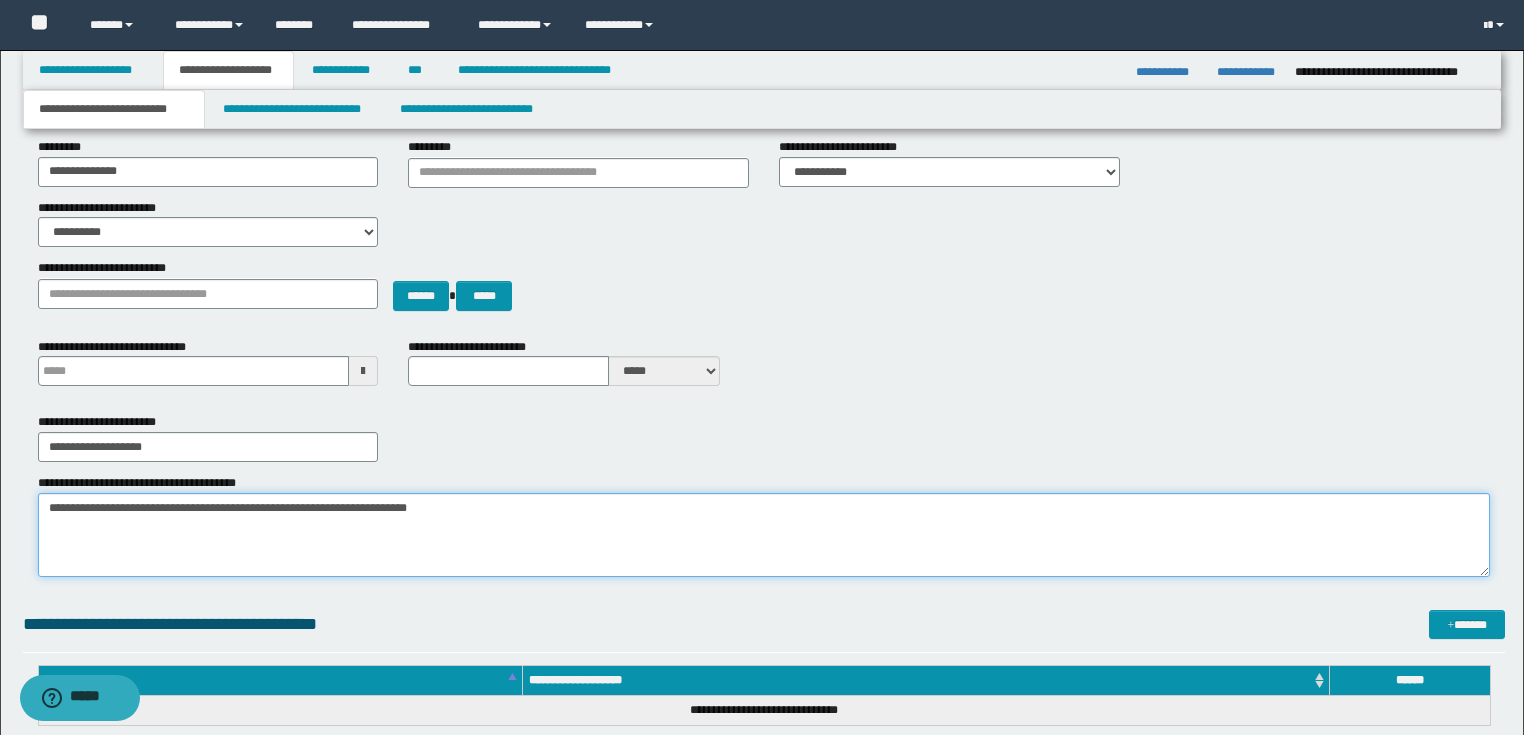 click on "**********" at bounding box center (764, 535) 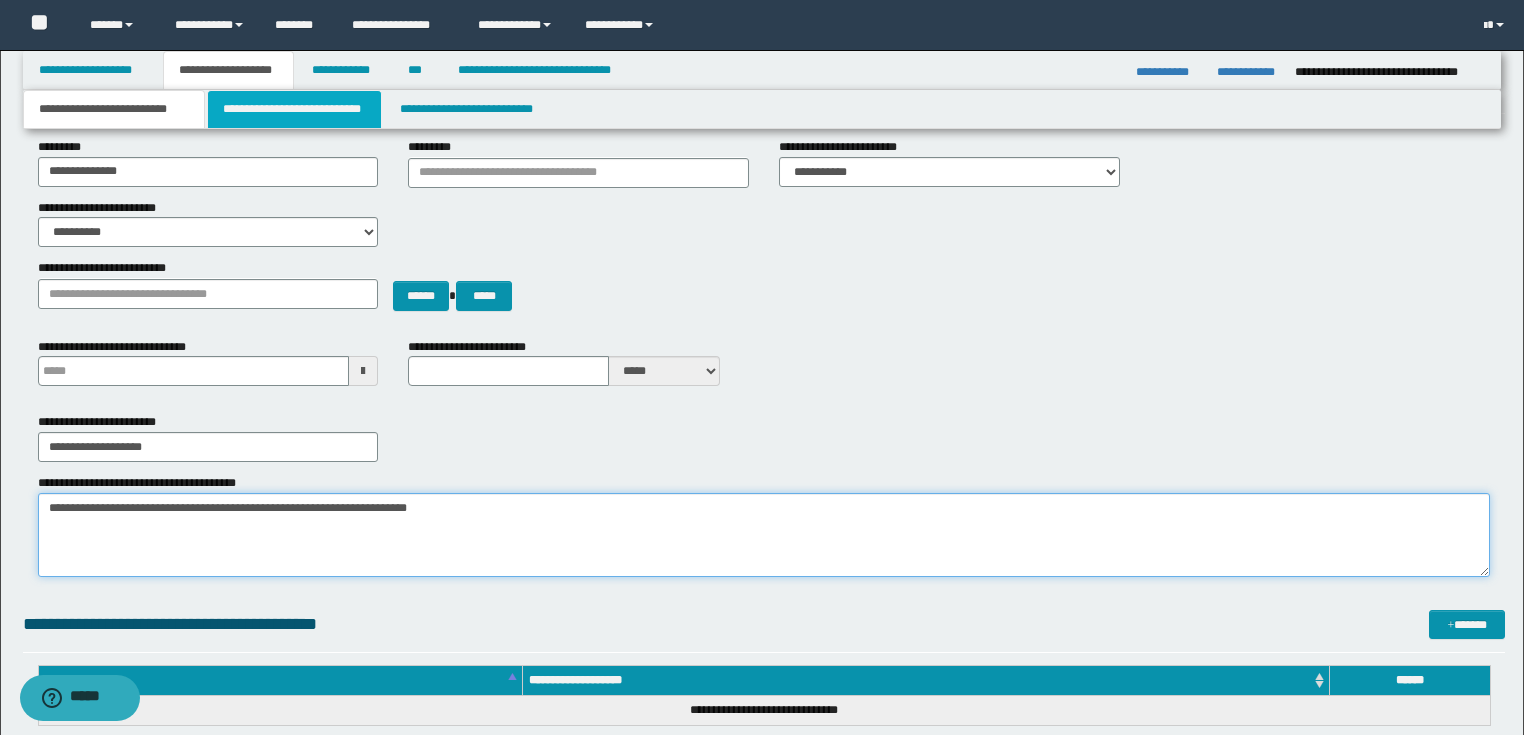type on "**********" 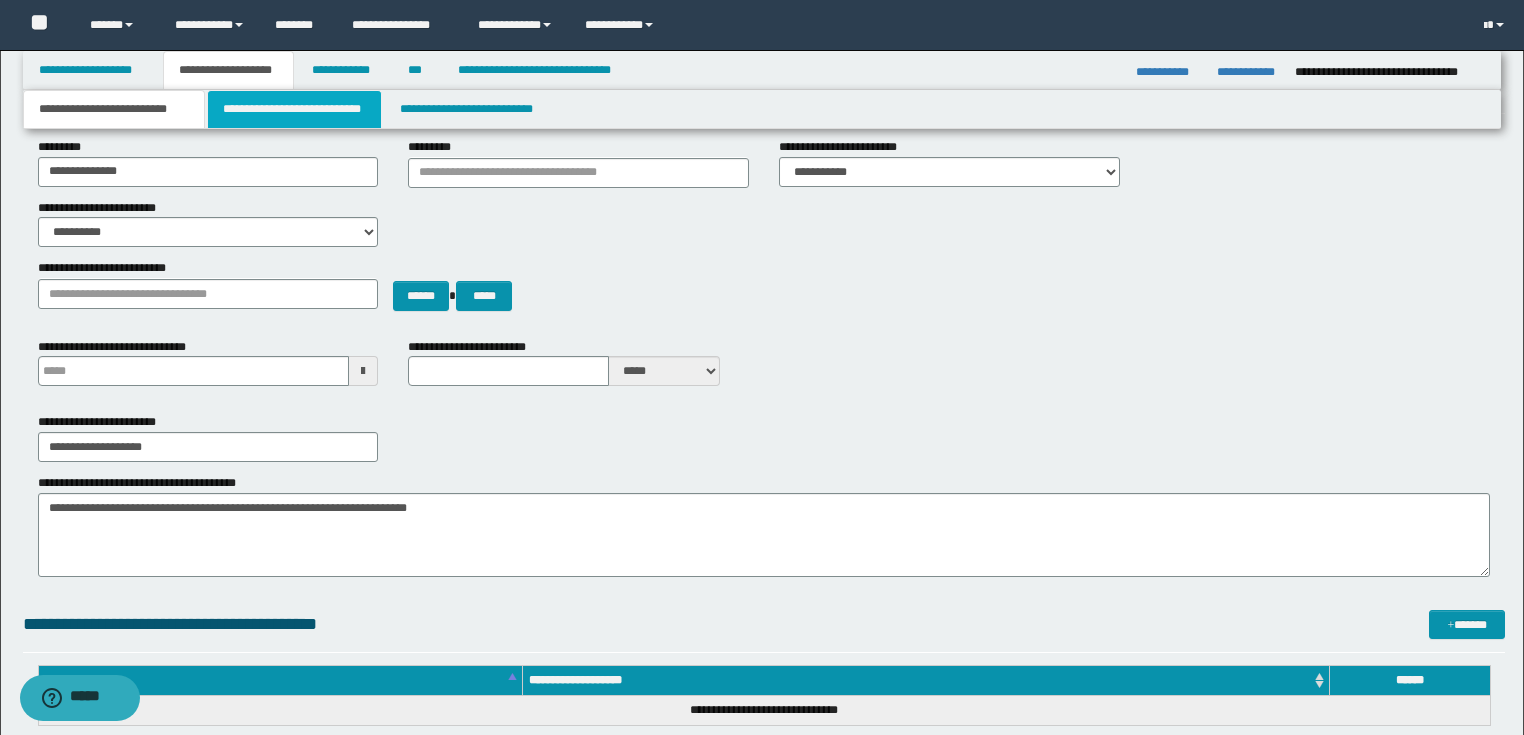 click on "**********" at bounding box center [294, 109] 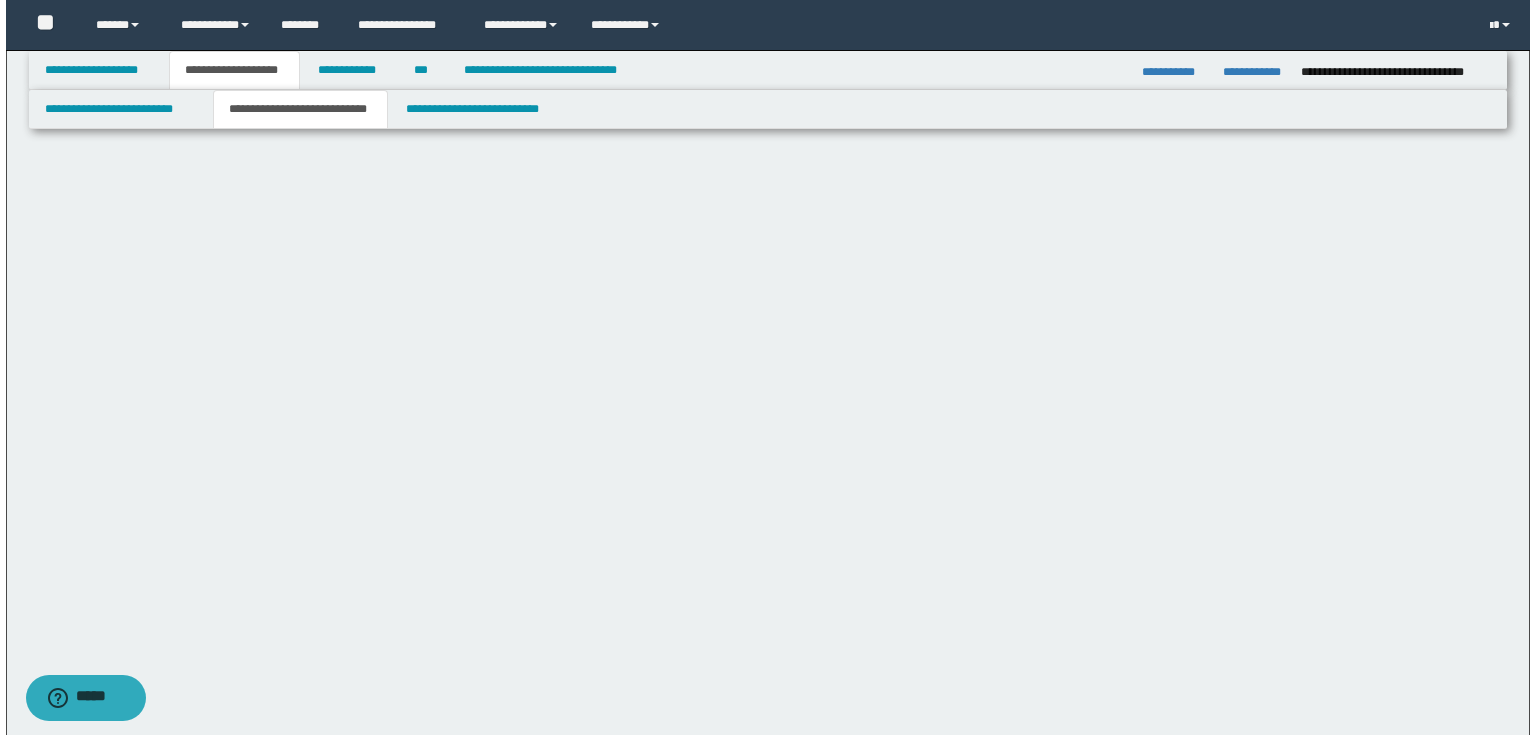 scroll, scrollTop: 0, scrollLeft: 0, axis: both 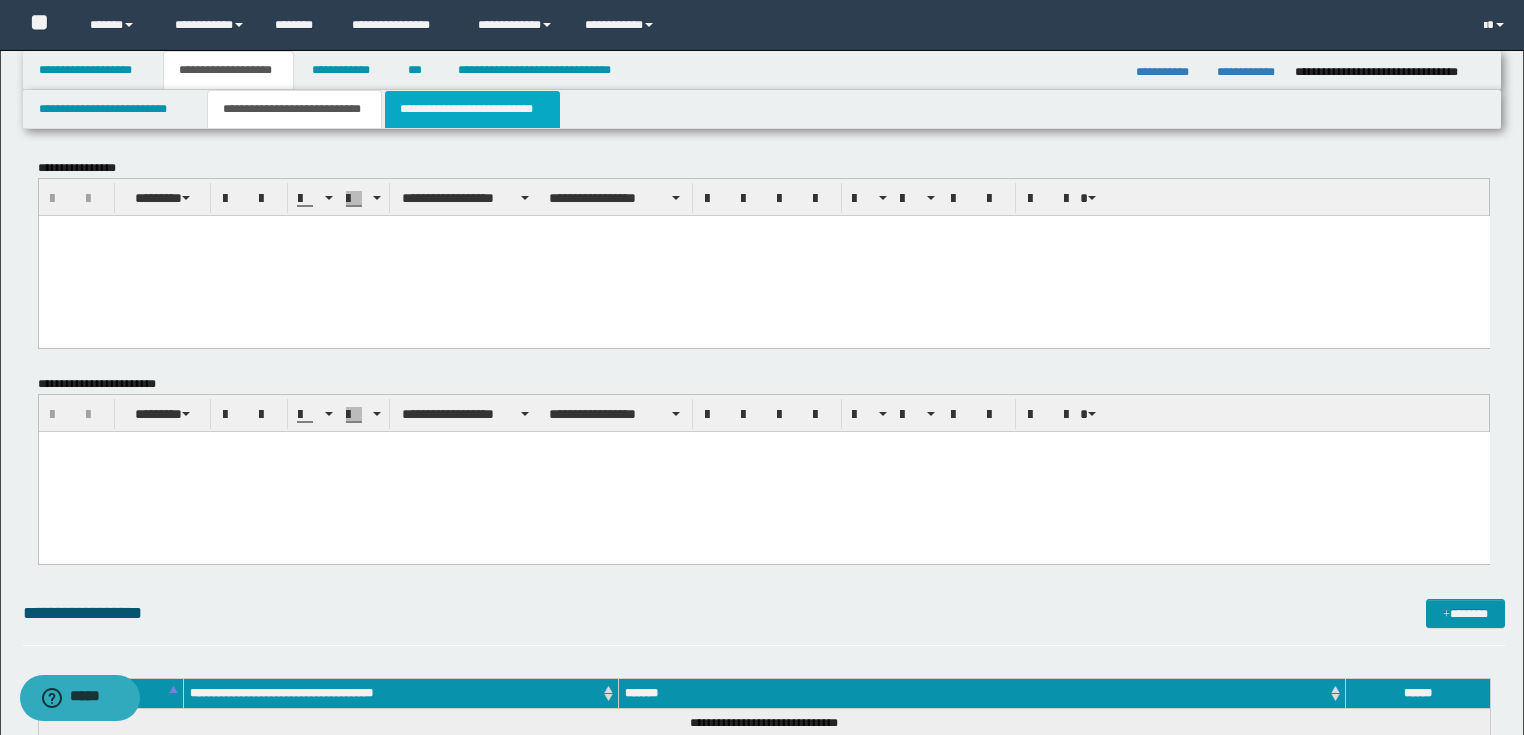 click on "**********" at bounding box center (472, 109) 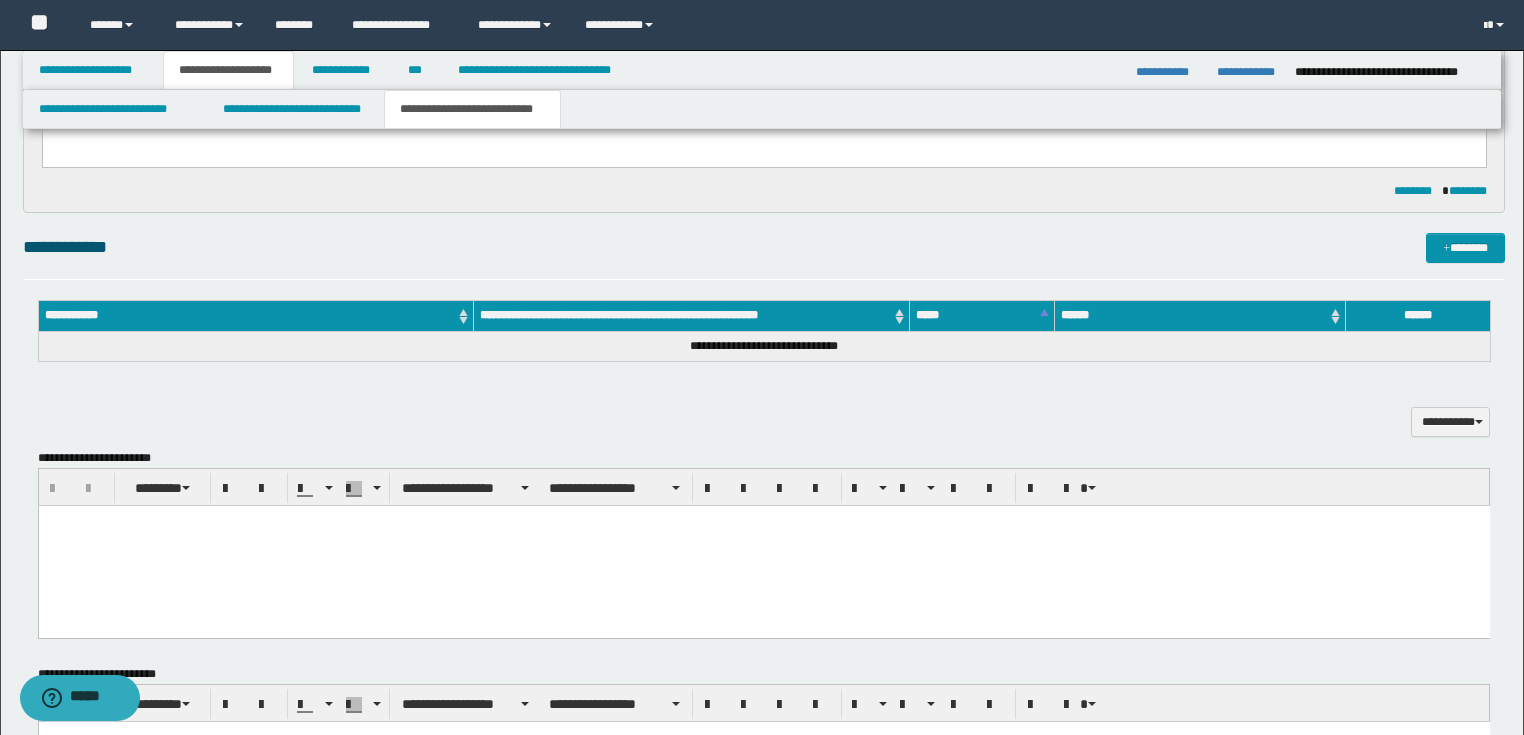 scroll, scrollTop: 640, scrollLeft: 0, axis: vertical 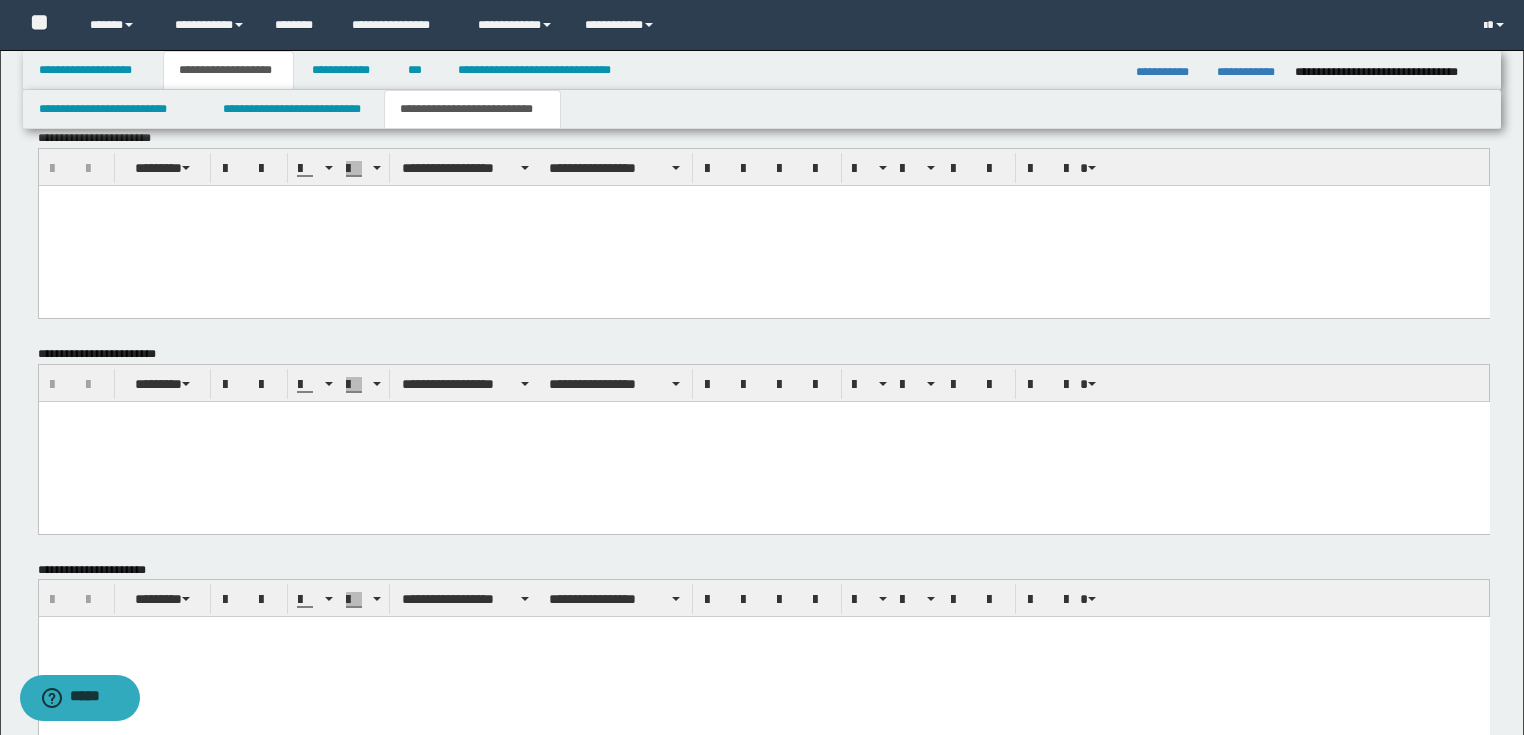 click at bounding box center (763, 441) 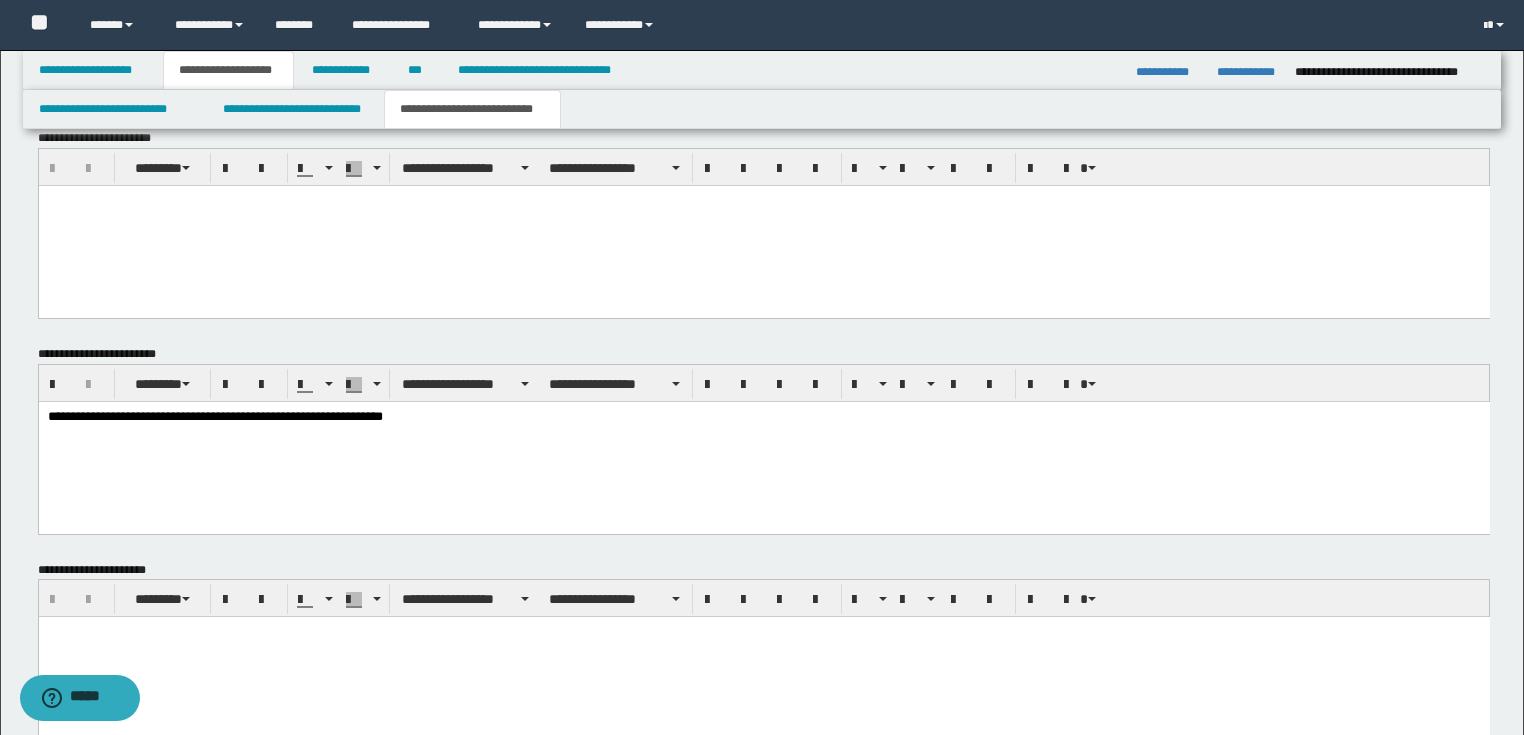 click on "**********" at bounding box center [763, 417] 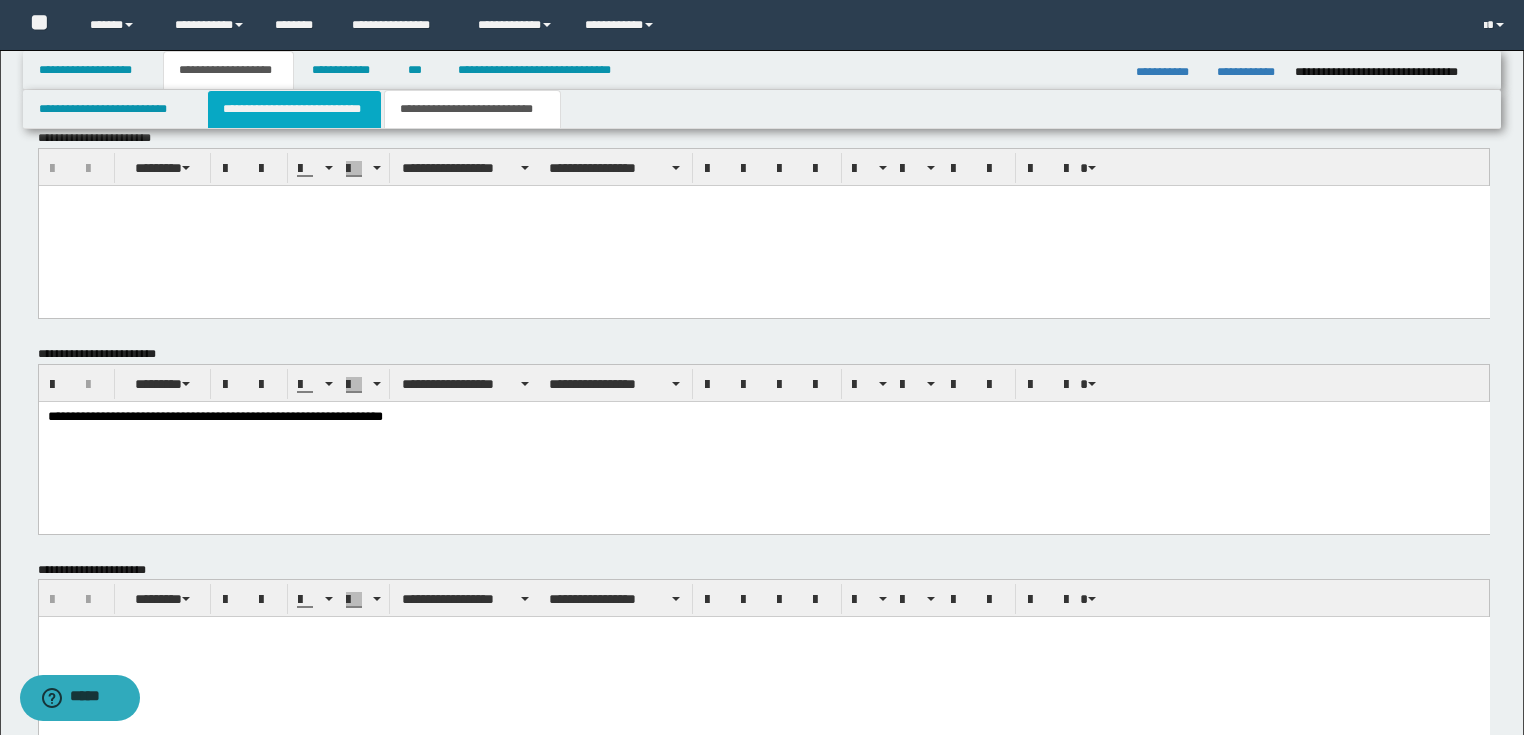 click on "**********" at bounding box center [294, 109] 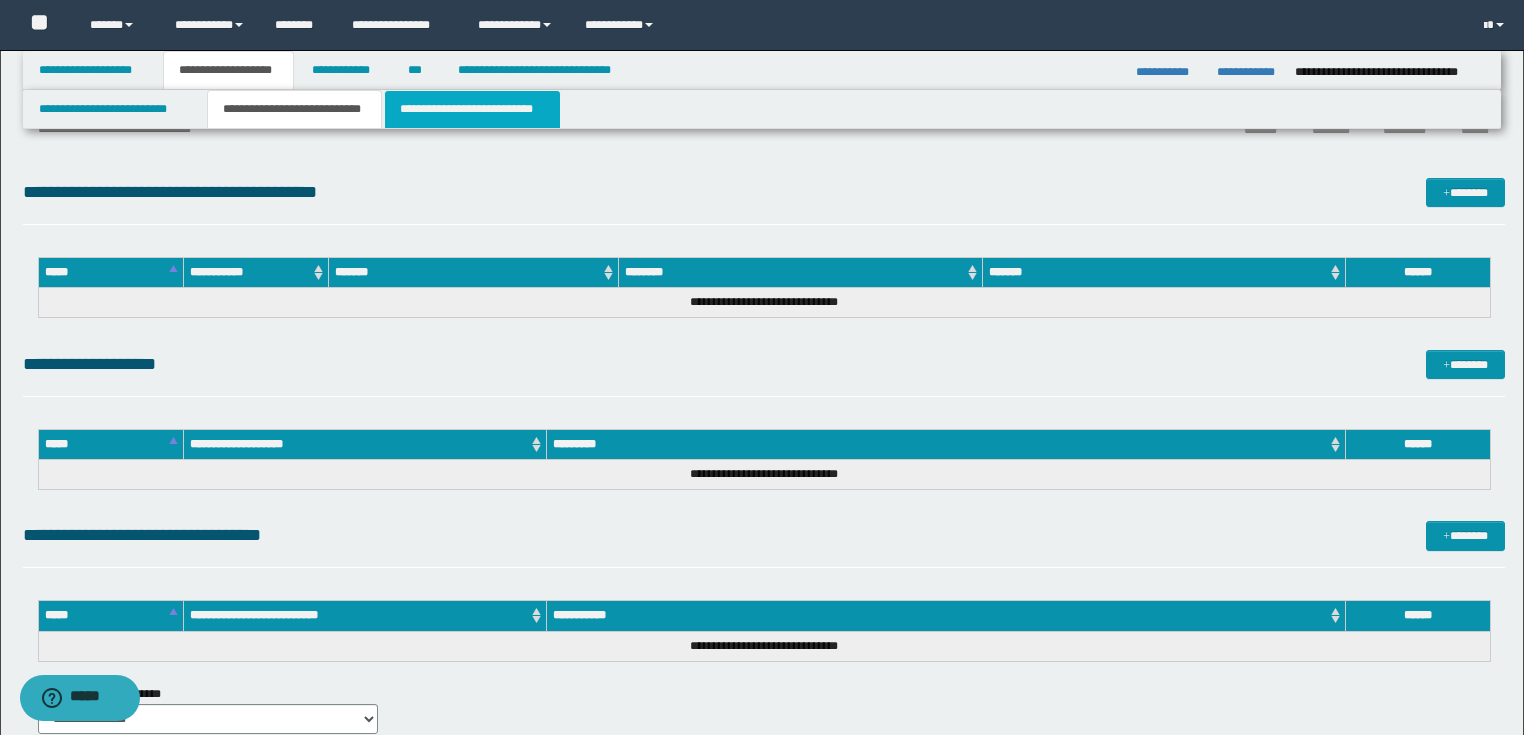 click on "**********" at bounding box center (472, 109) 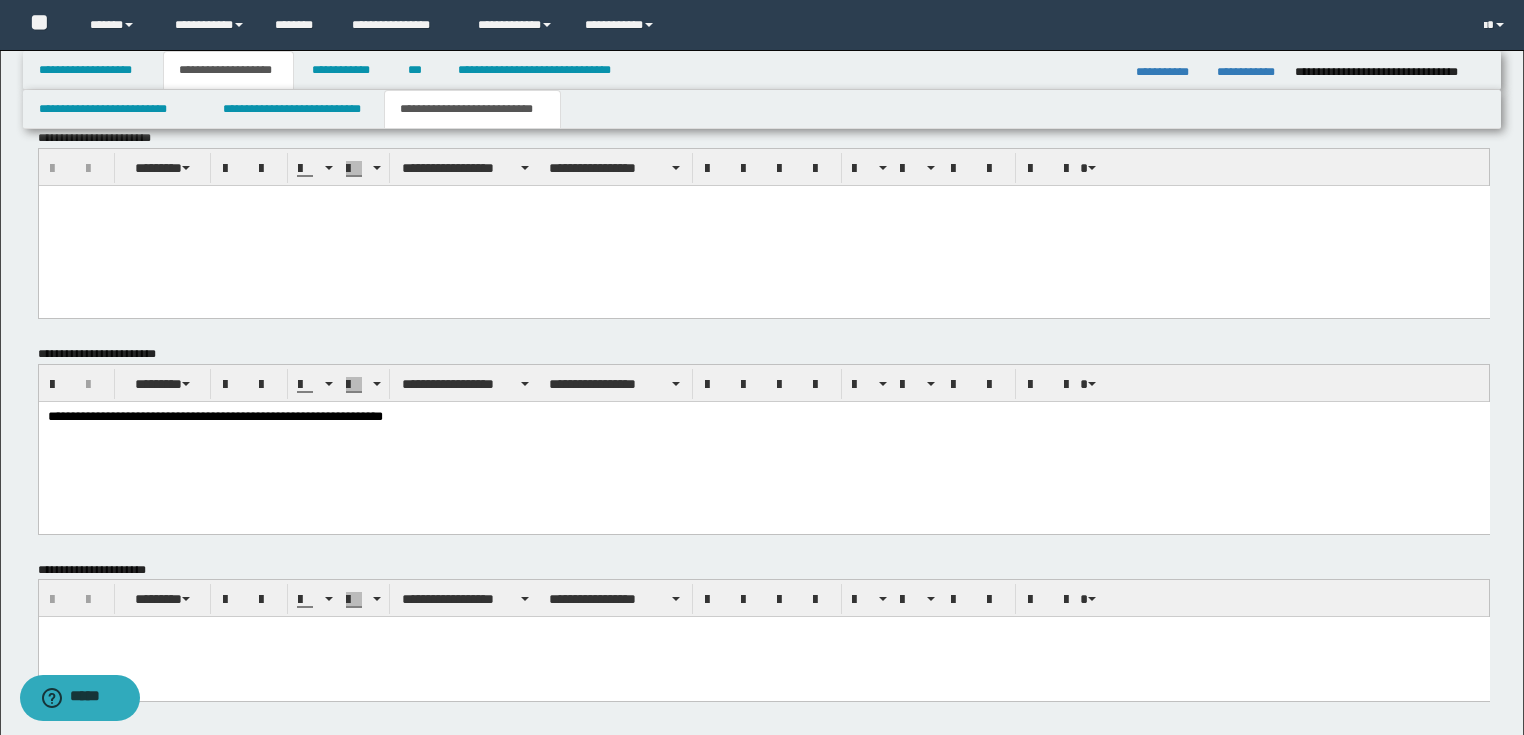 click on "**********" at bounding box center (763, 417) 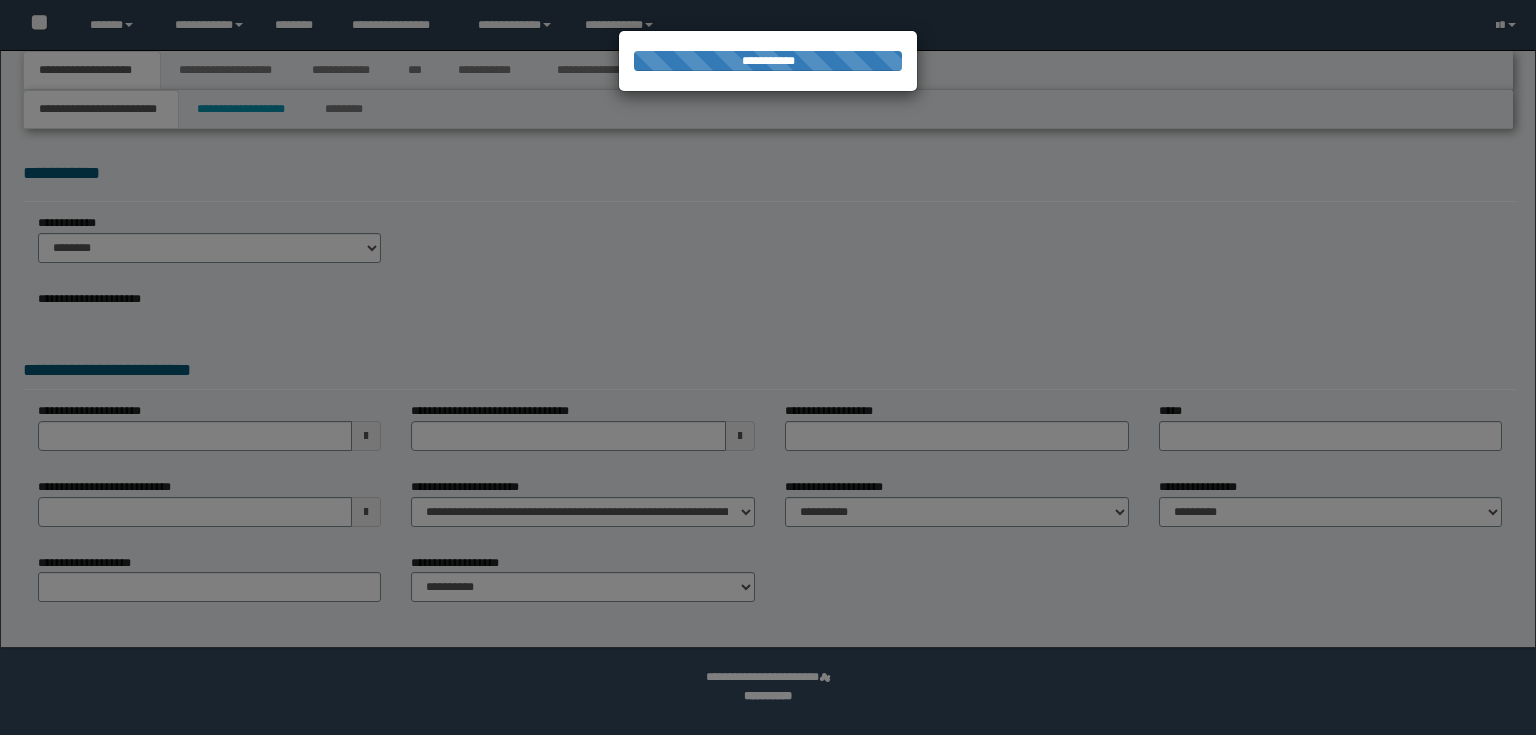 scroll, scrollTop: 0, scrollLeft: 0, axis: both 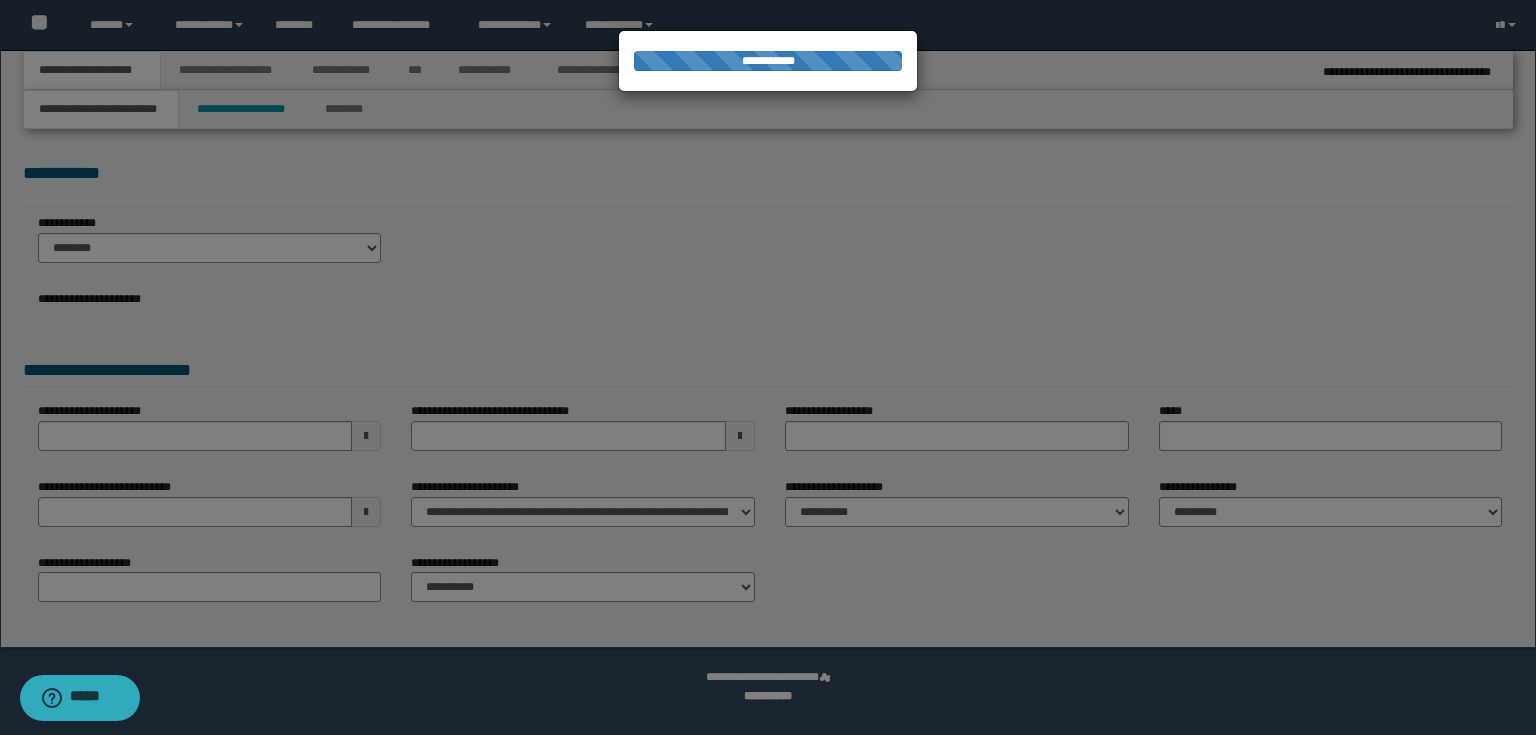 select on "*" 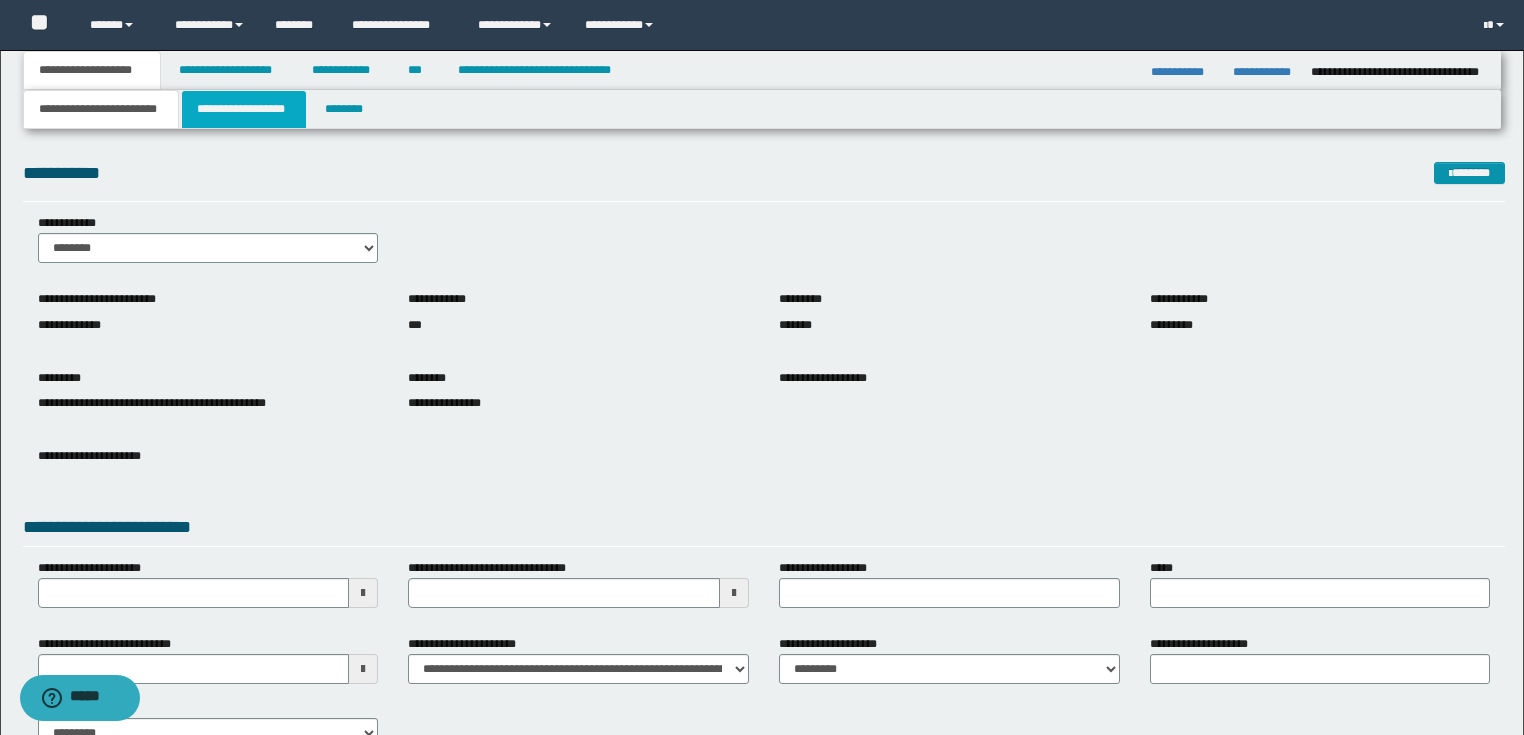 click on "**********" at bounding box center (244, 109) 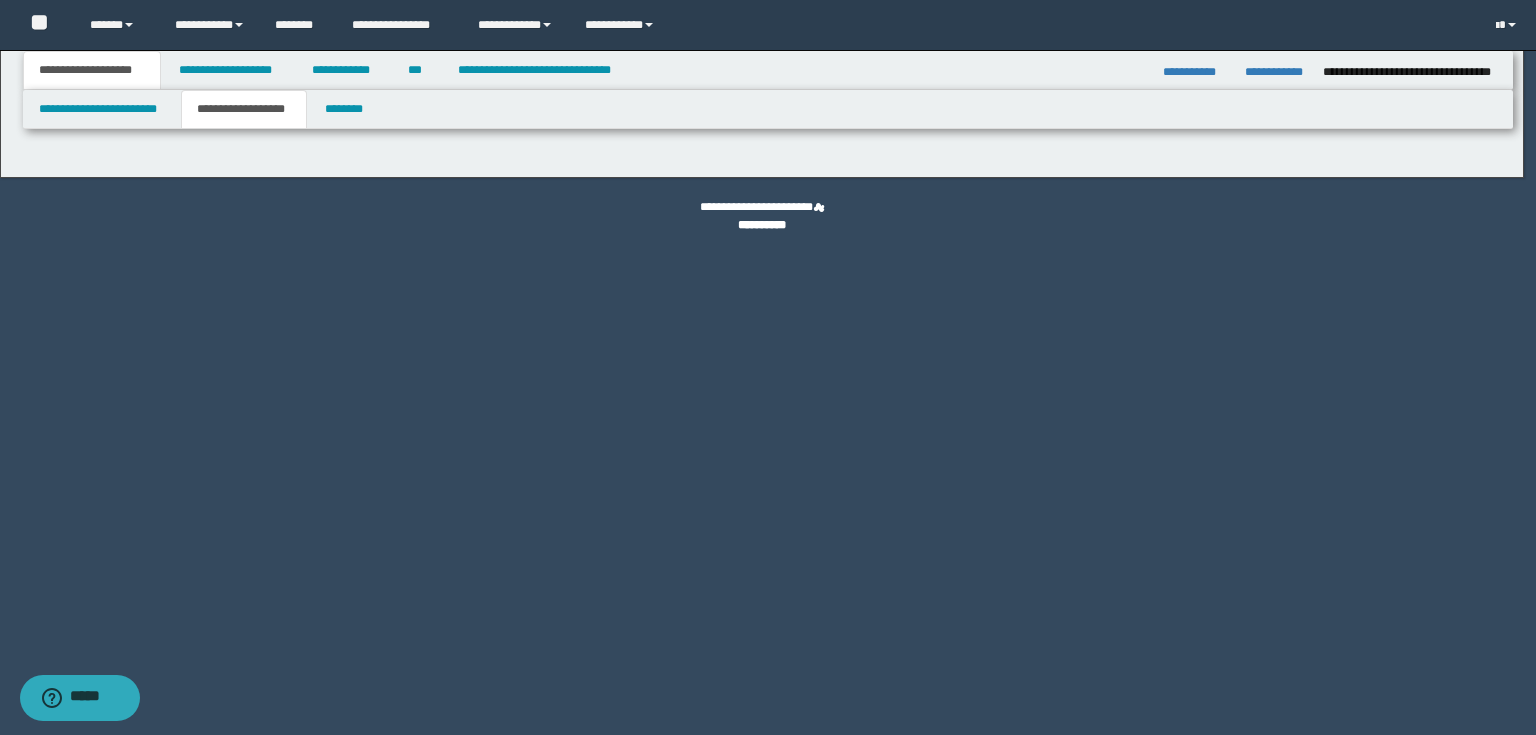 type on "********" 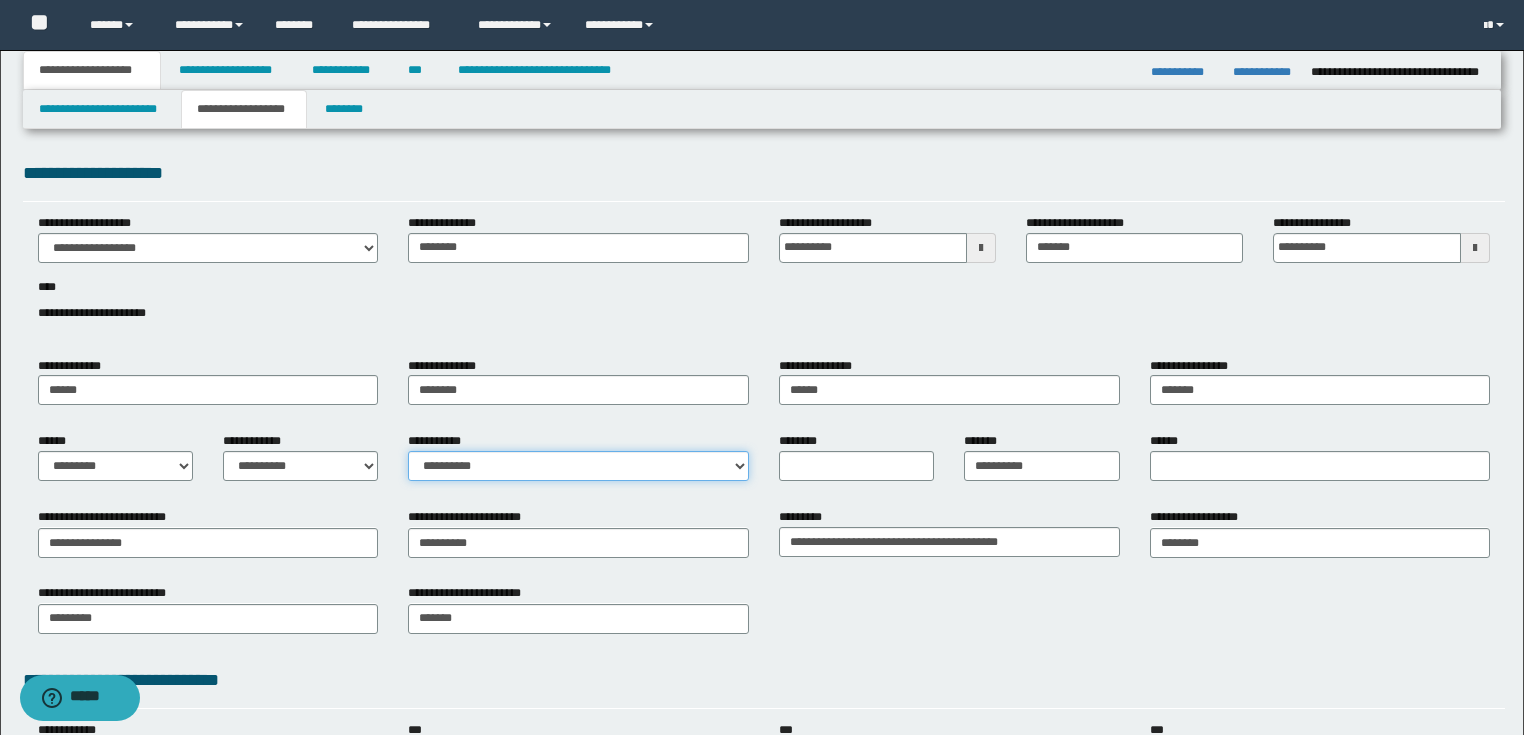 click on "**********" at bounding box center (578, 466) 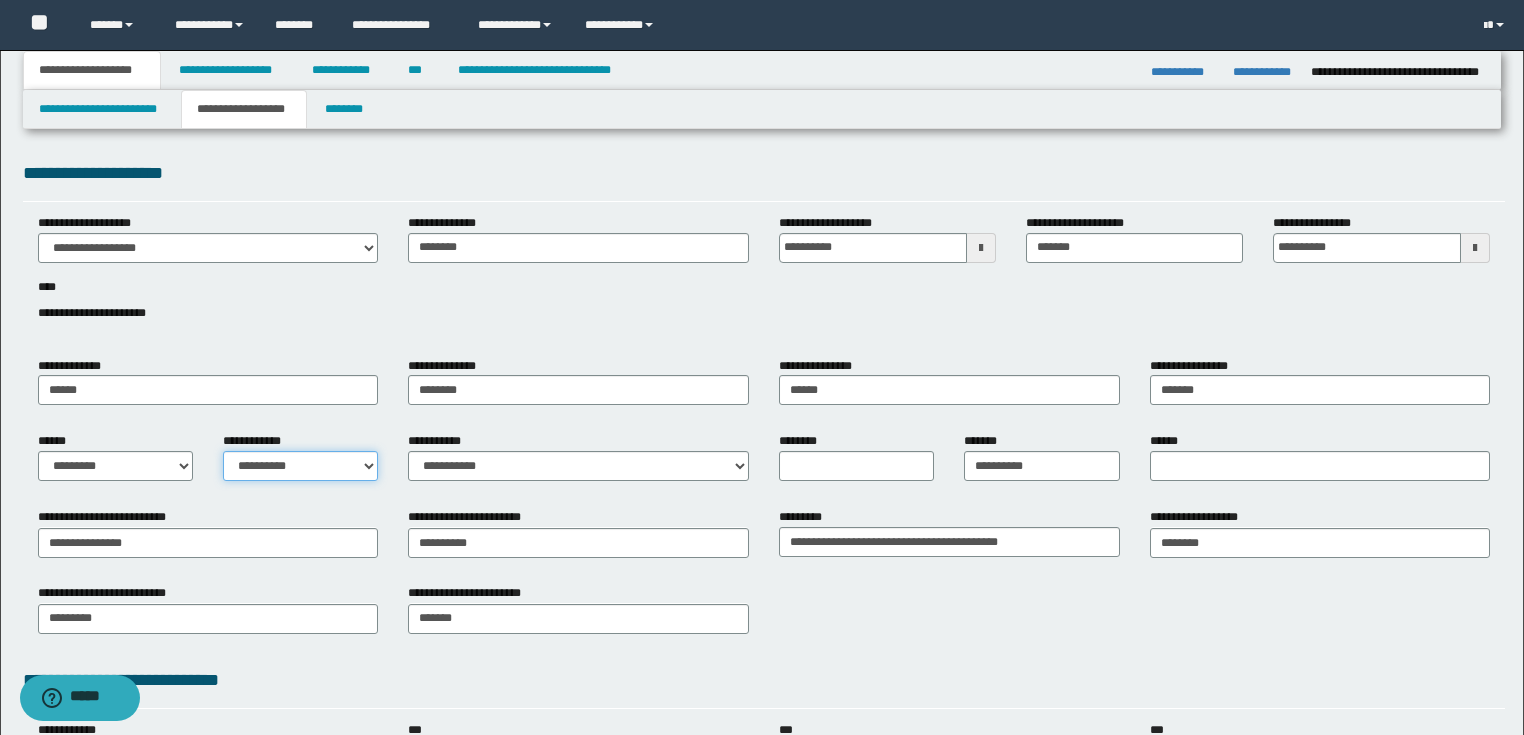 click on "**********" at bounding box center (300, 466) 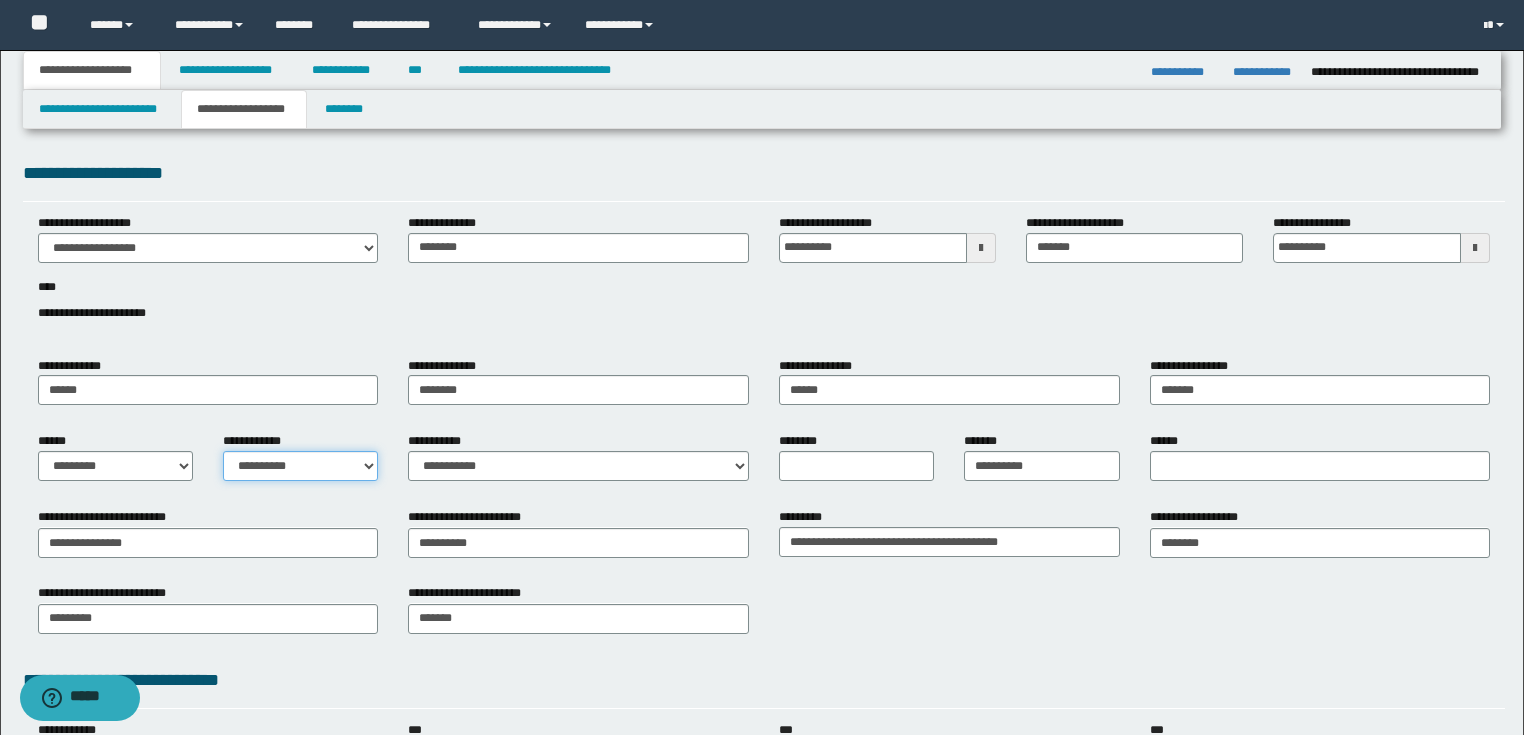 select on "*" 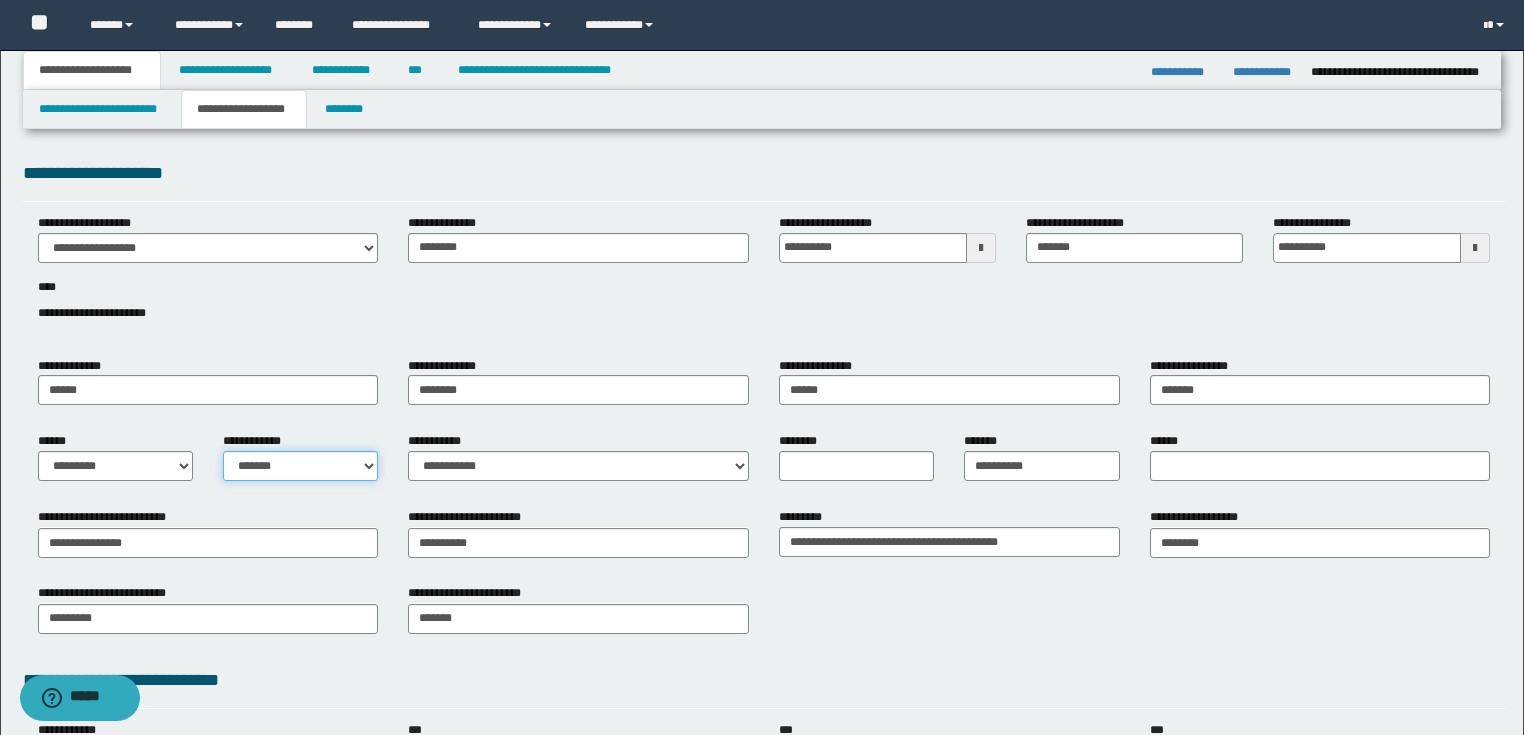click on "**********" at bounding box center [300, 466] 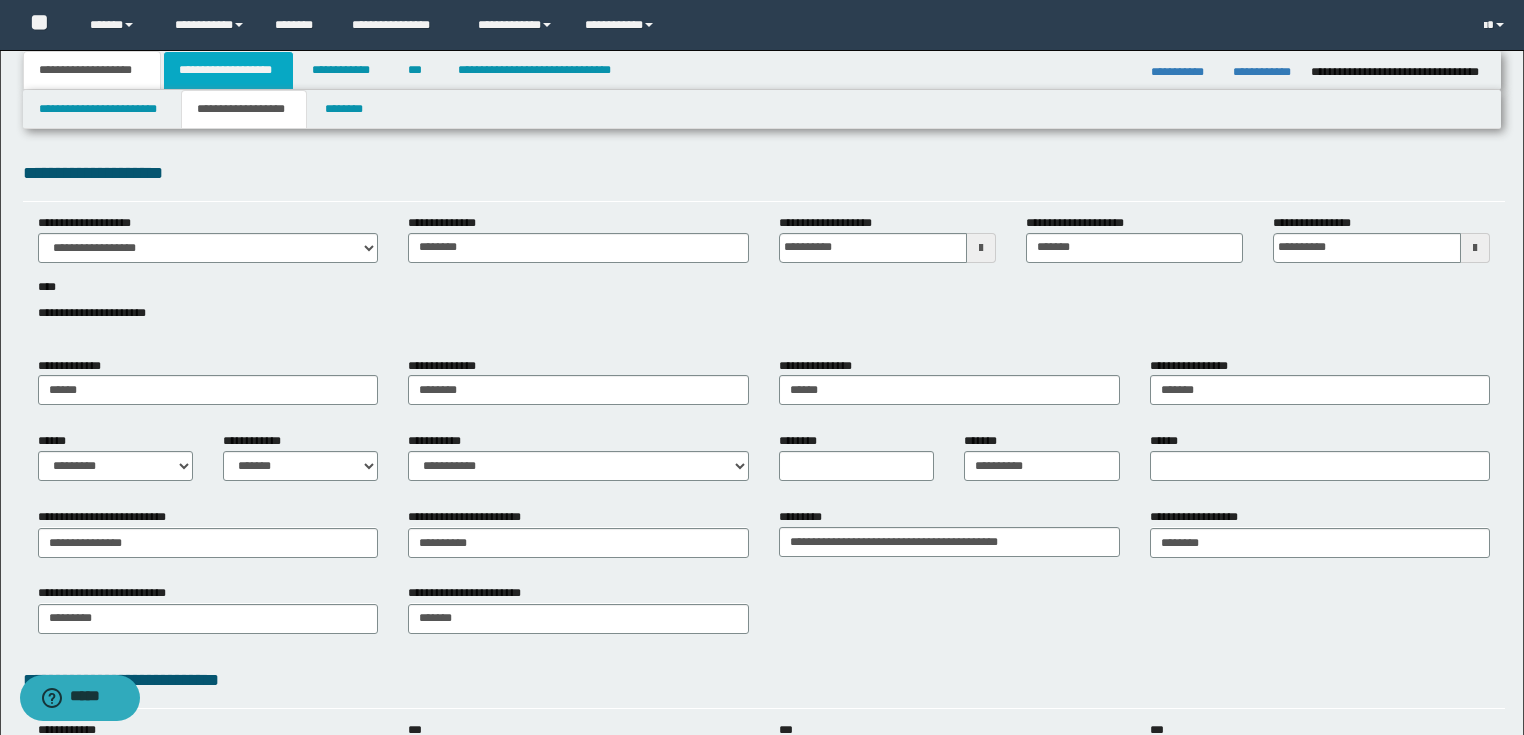 click on "**********" at bounding box center (228, 70) 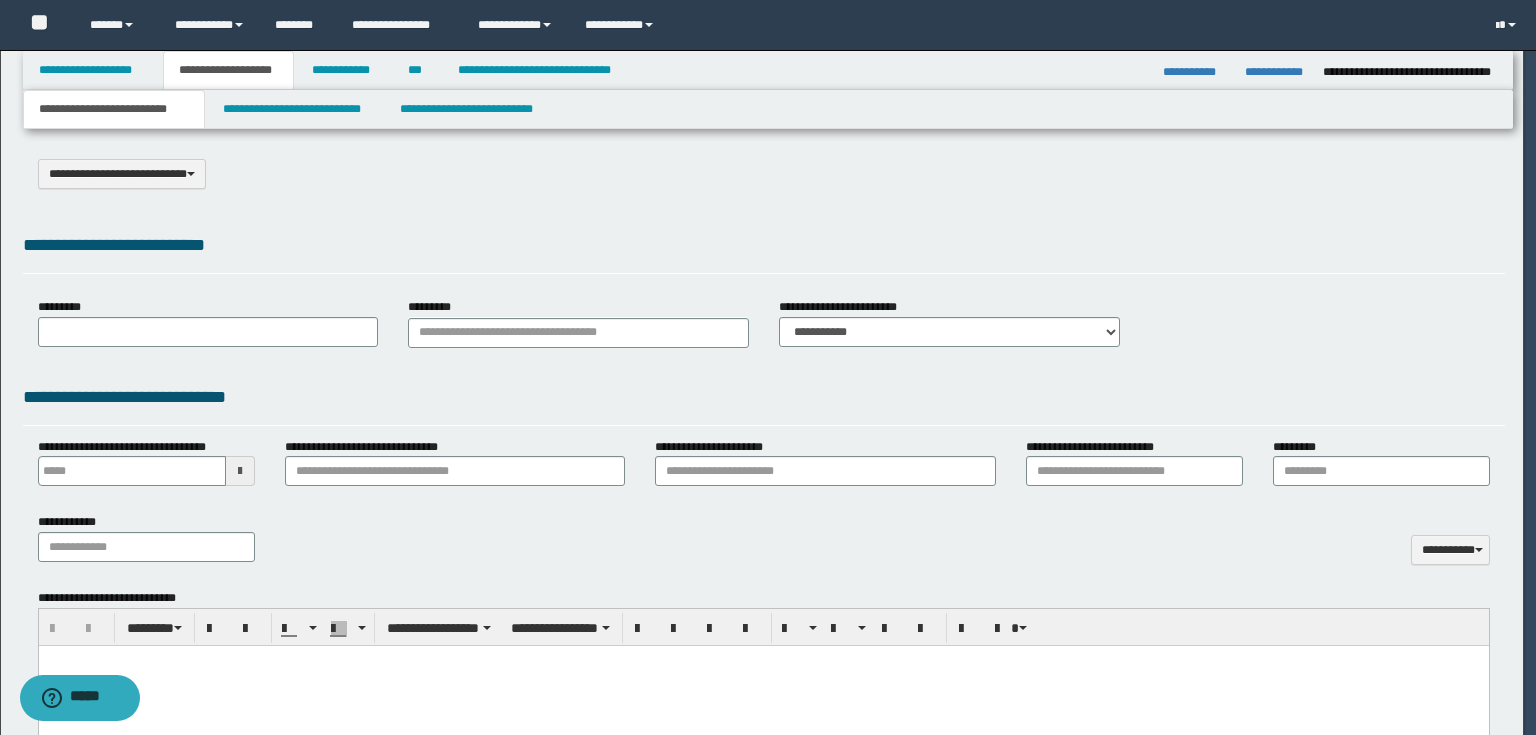select on "*" 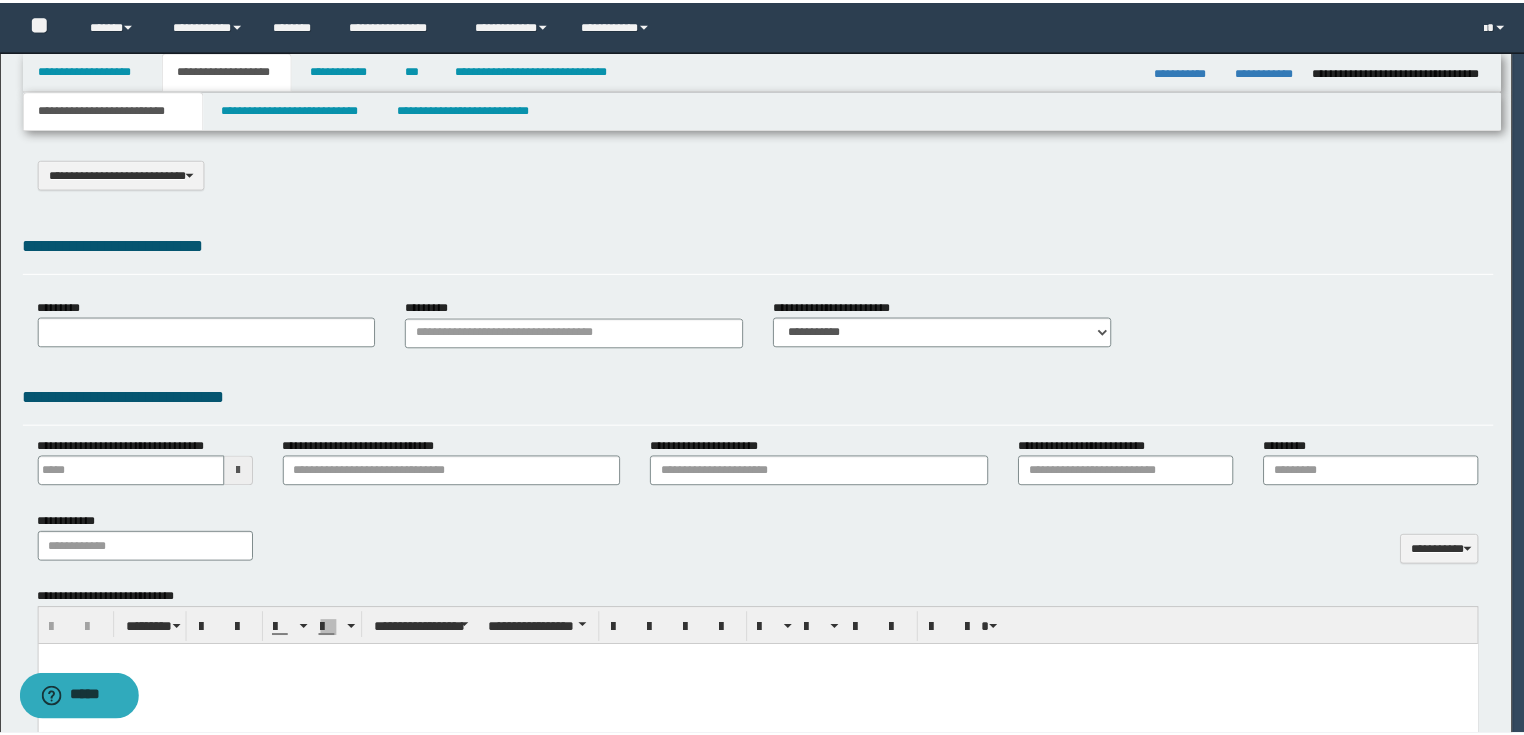 scroll, scrollTop: 0, scrollLeft: 0, axis: both 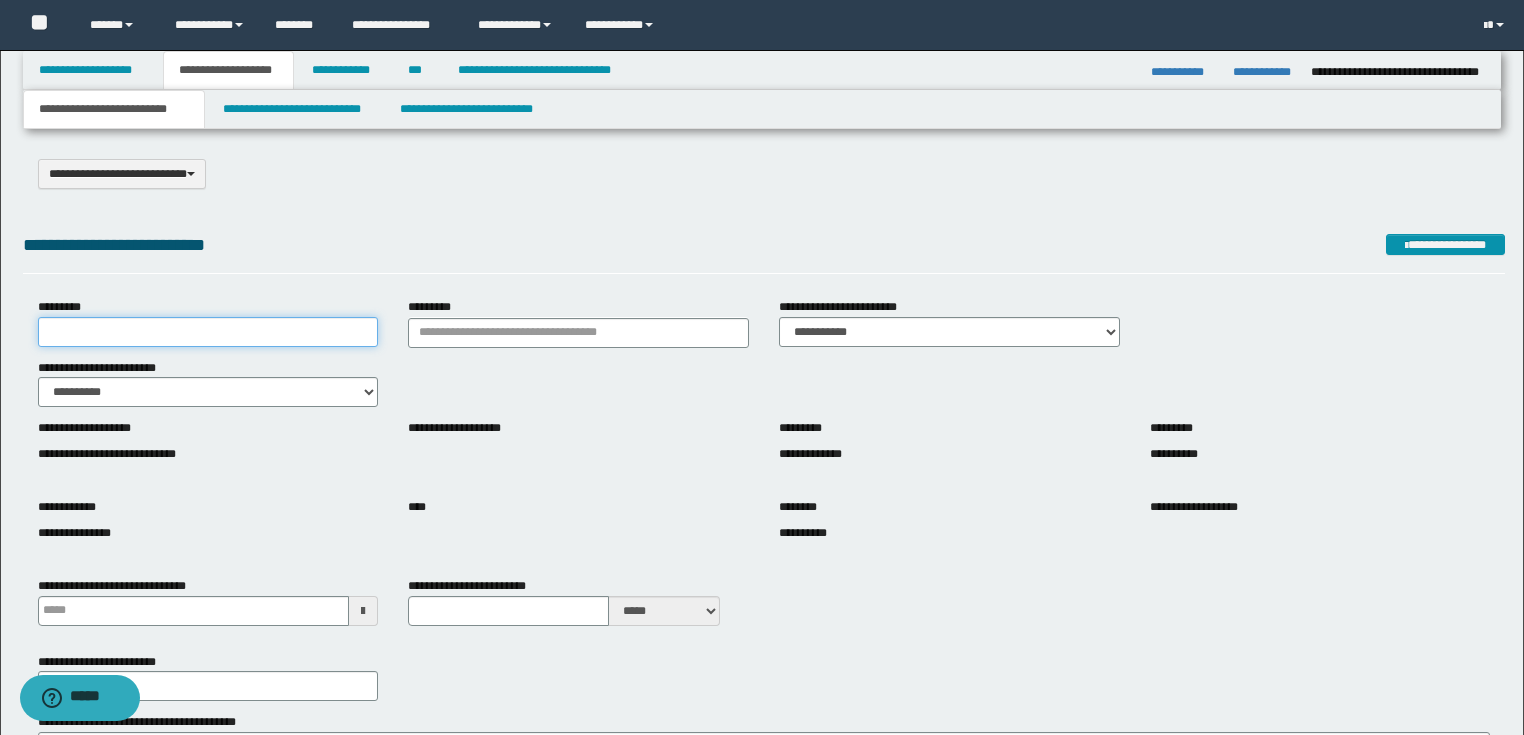 click on "*********" at bounding box center (208, 332) 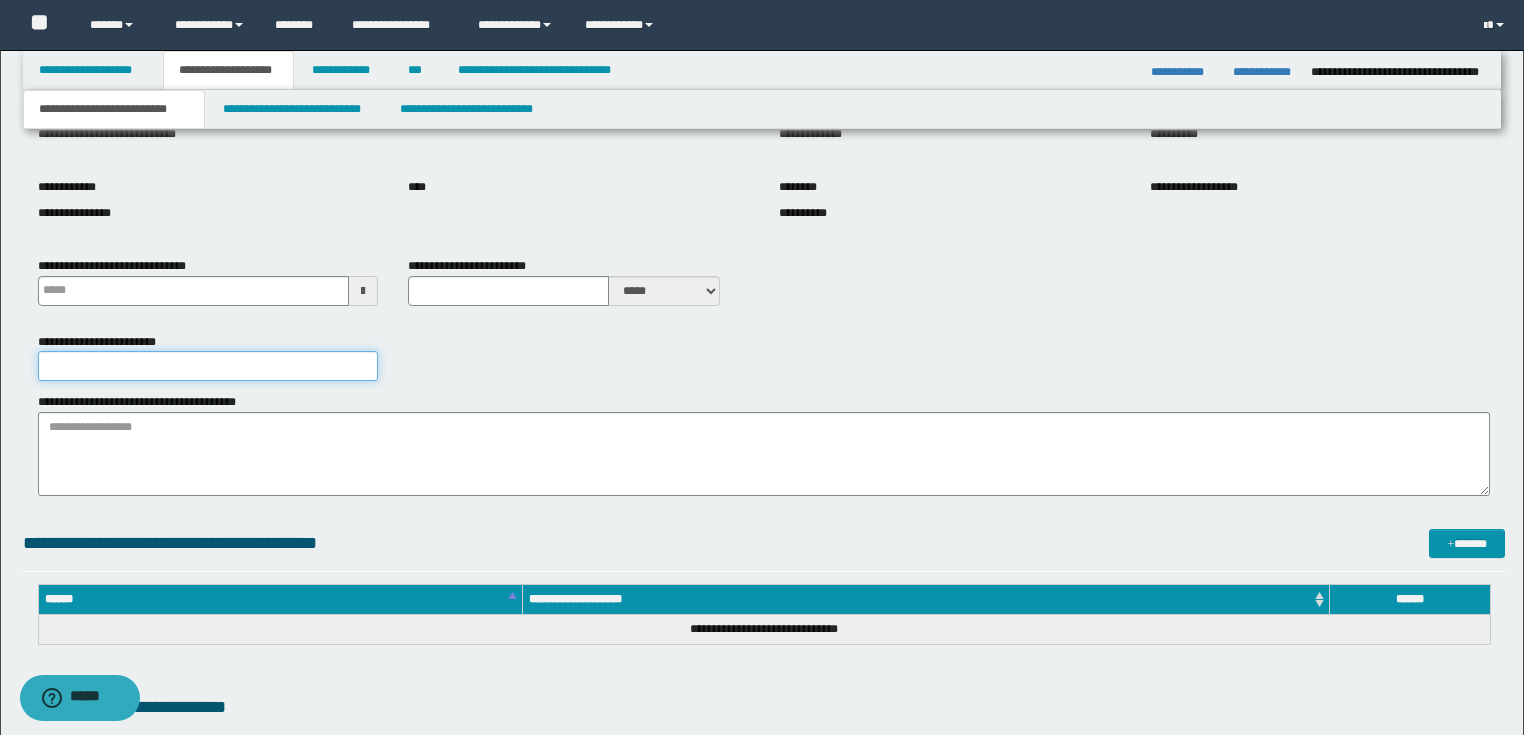 click on "**********" at bounding box center [208, 366] 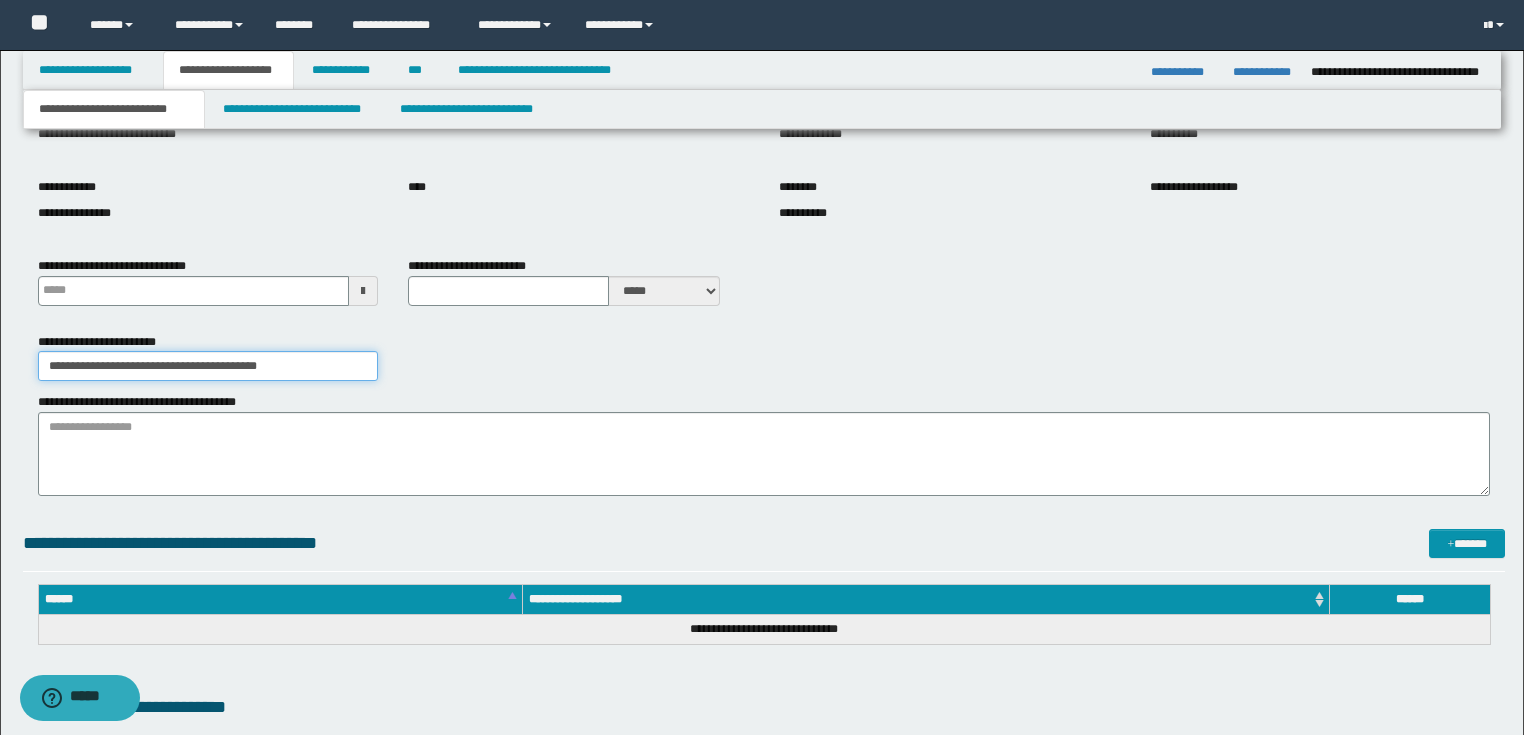 type on "**********" 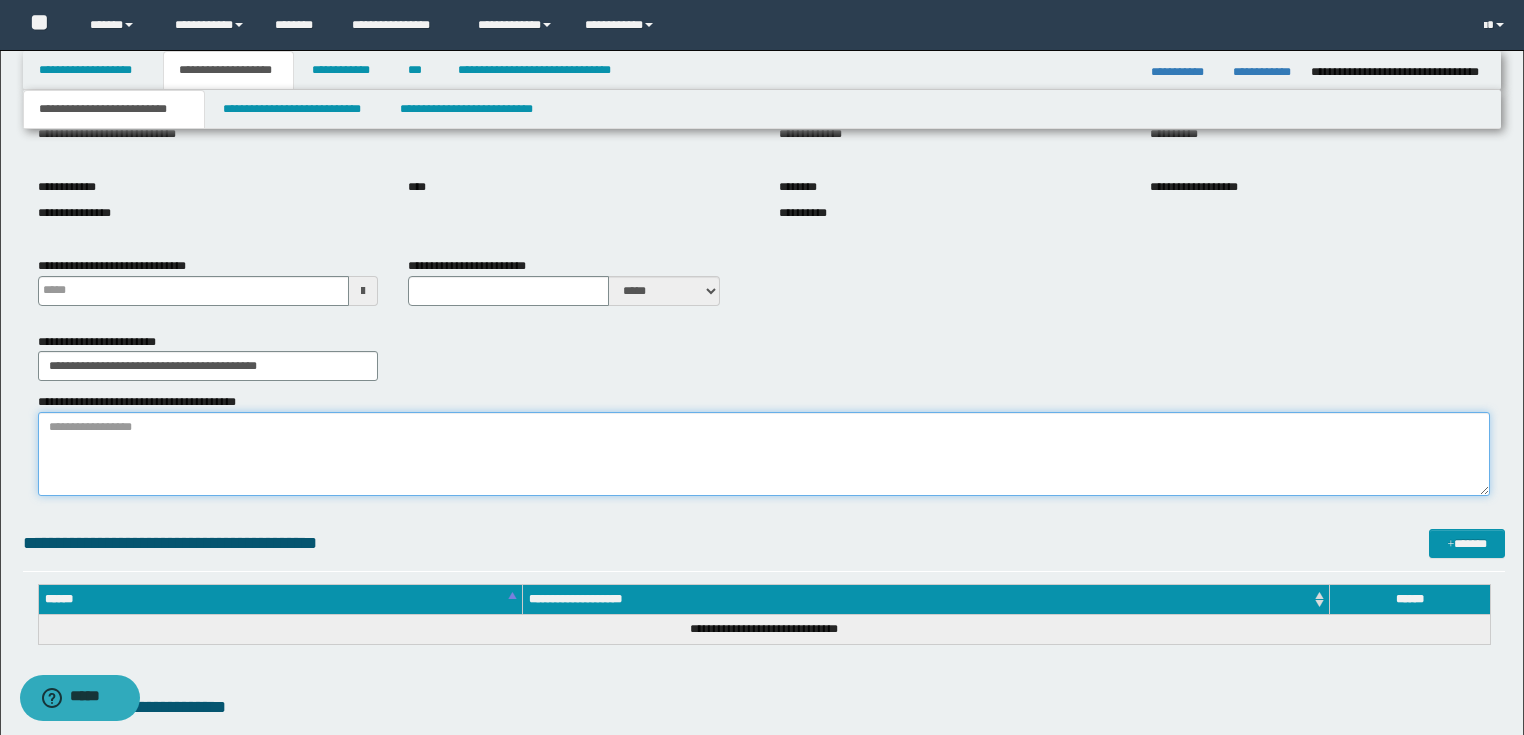 click on "**********" at bounding box center (764, 454) 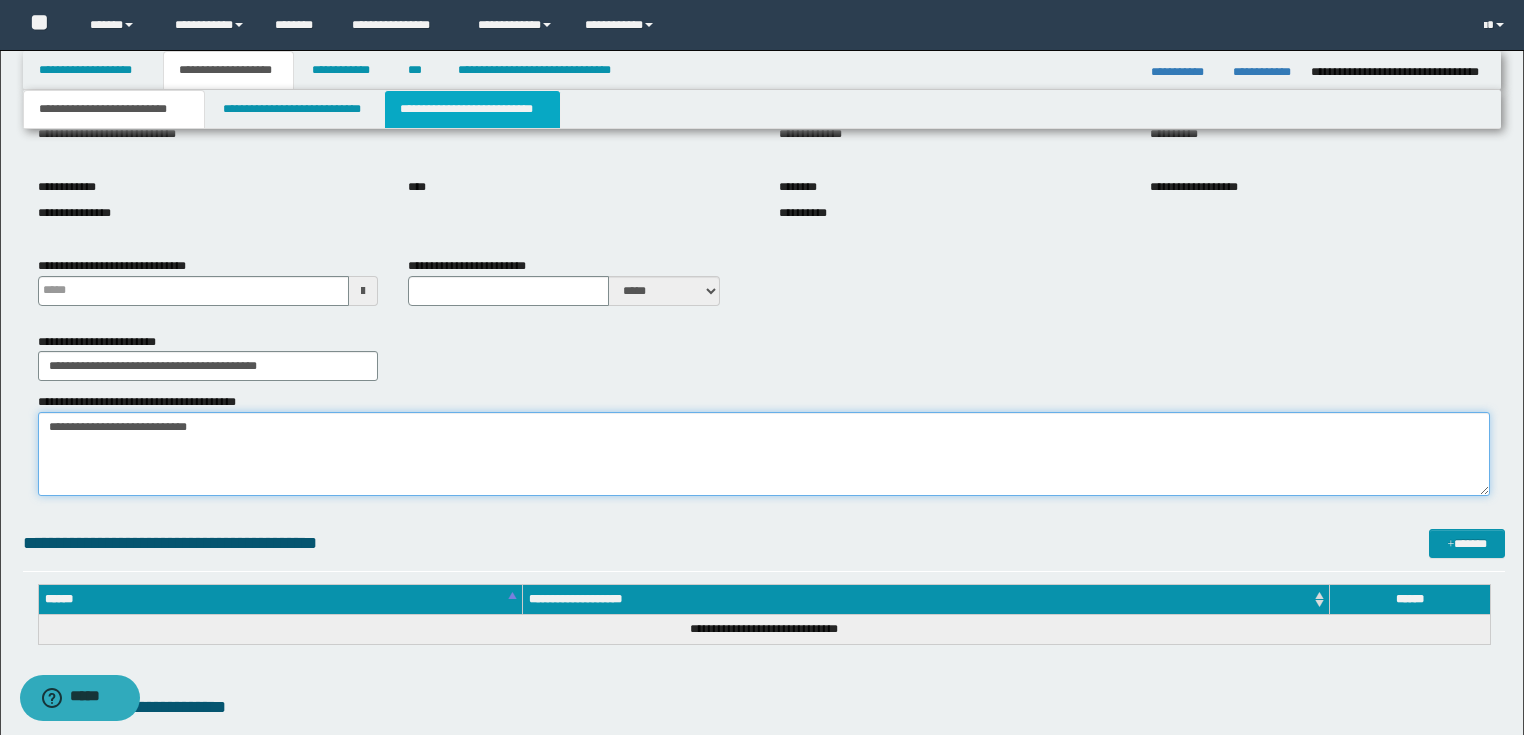 type on "**********" 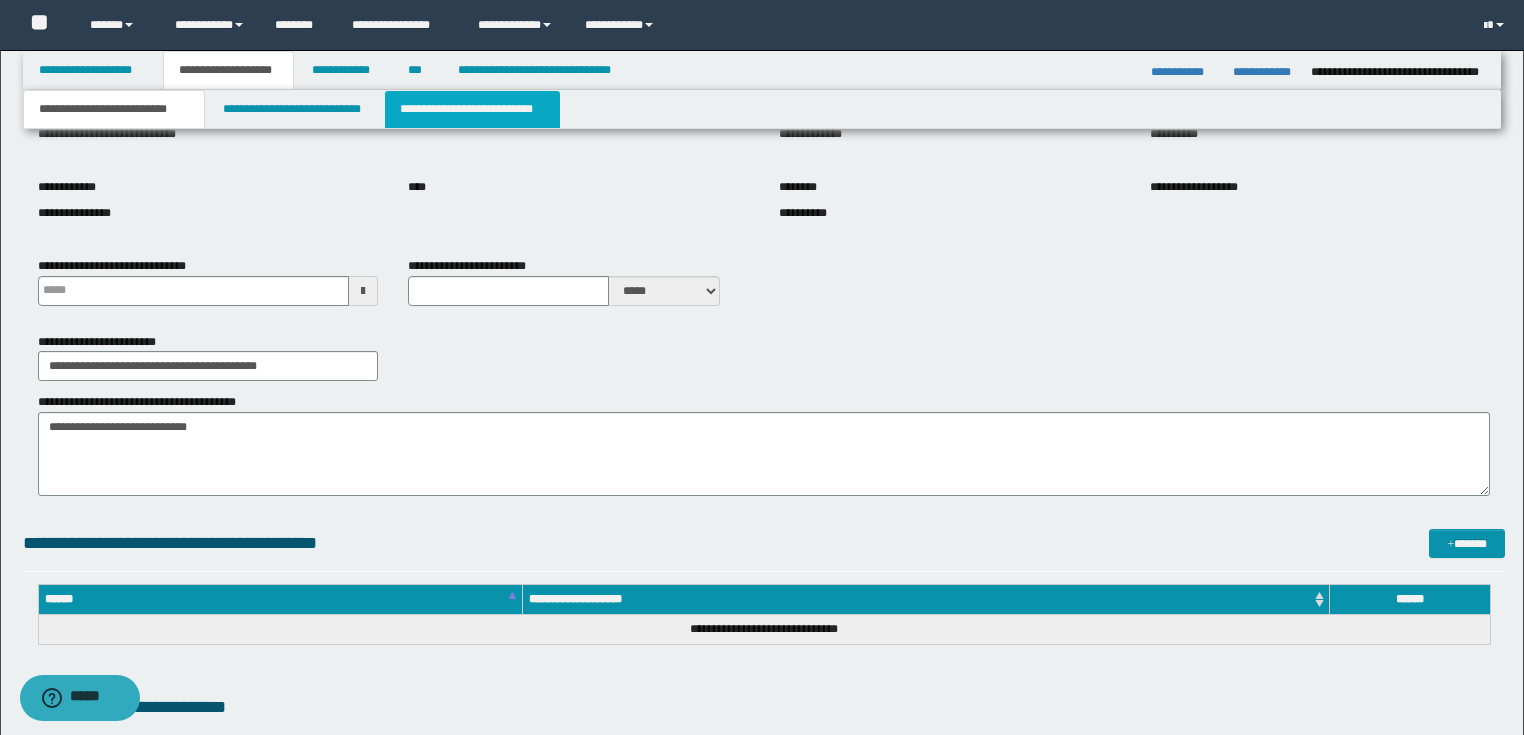click on "**********" at bounding box center (472, 109) 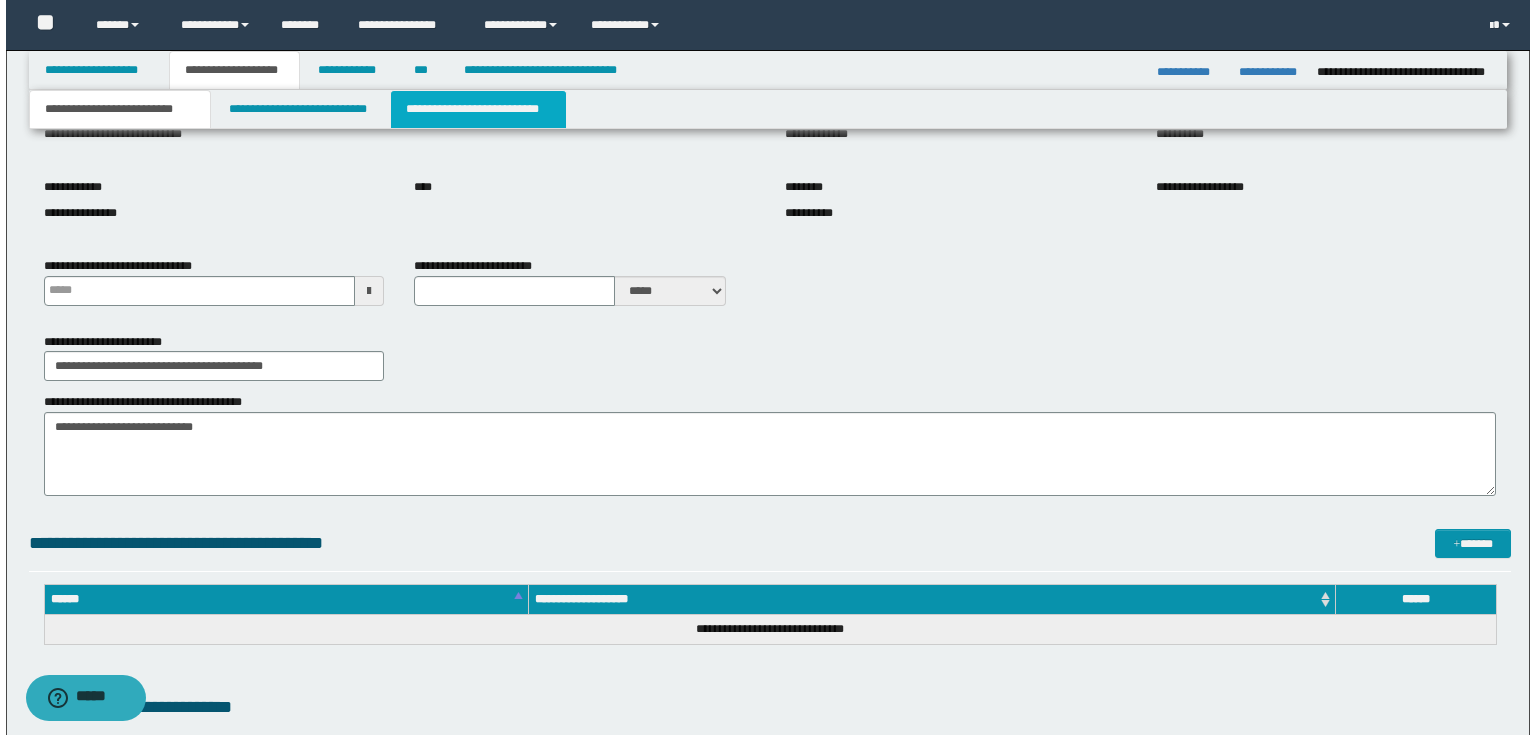 scroll, scrollTop: 0, scrollLeft: 0, axis: both 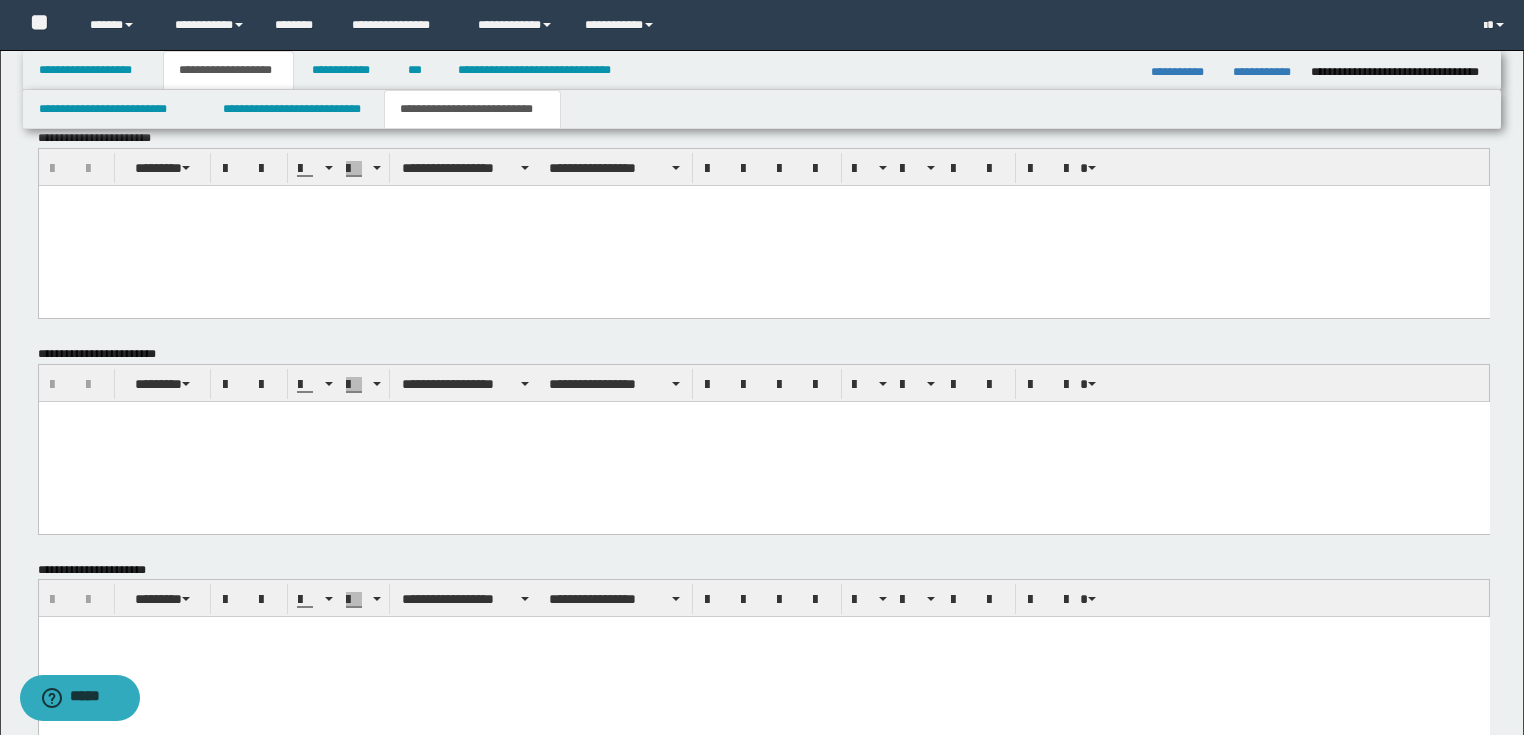 click at bounding box center [763, 441] 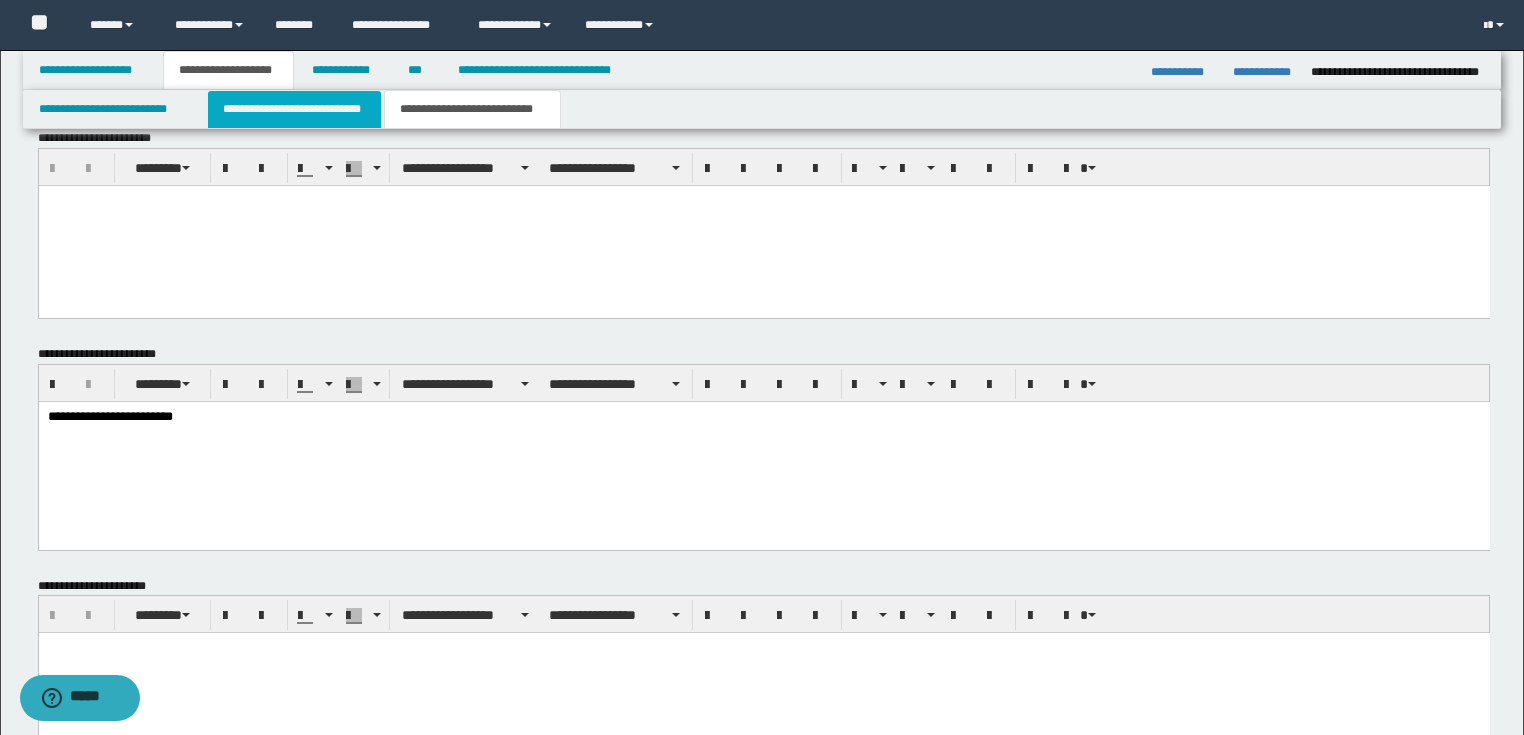 click on "**********" at bounding box center [294, 109] 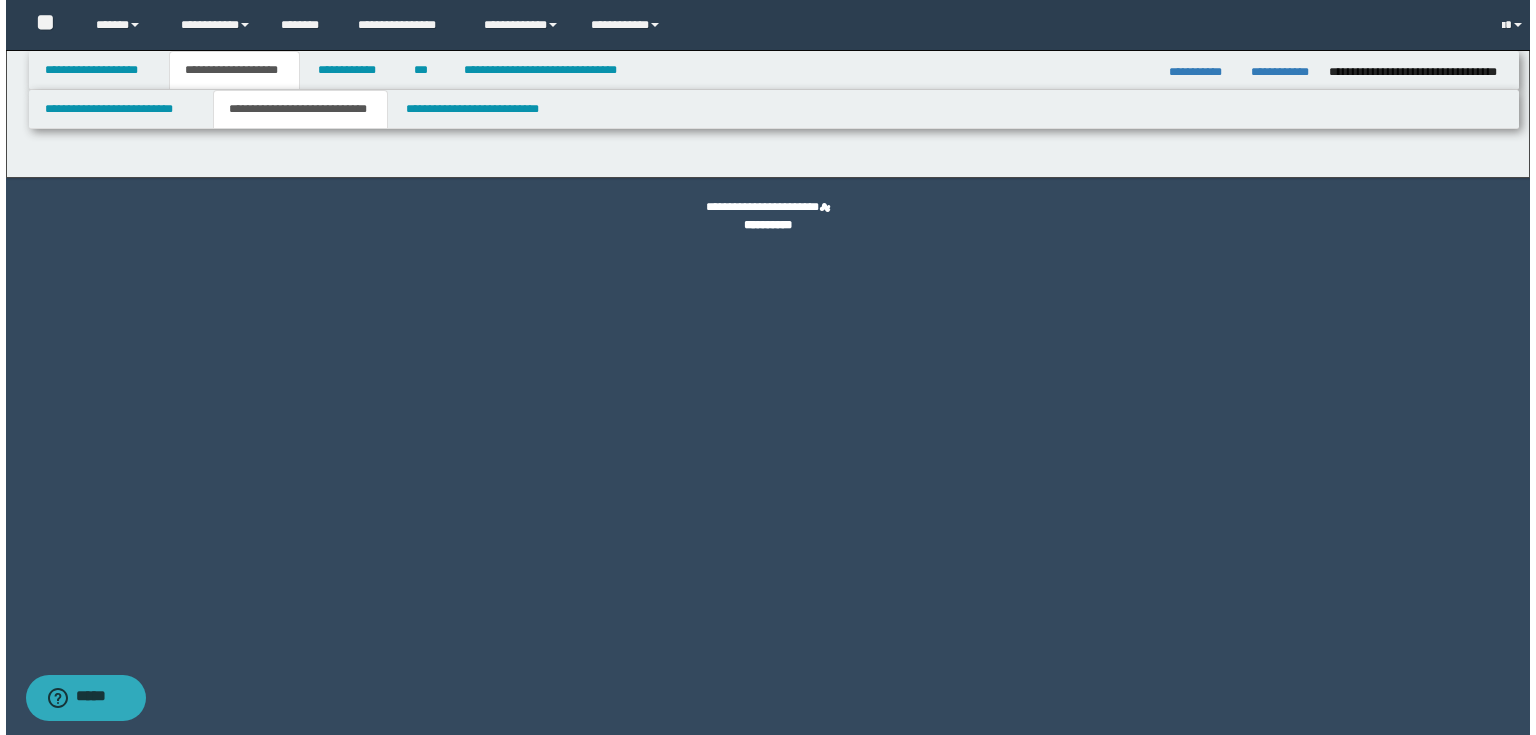 scroll, scrollTop: 0, scrollLeft: 0, axis: both 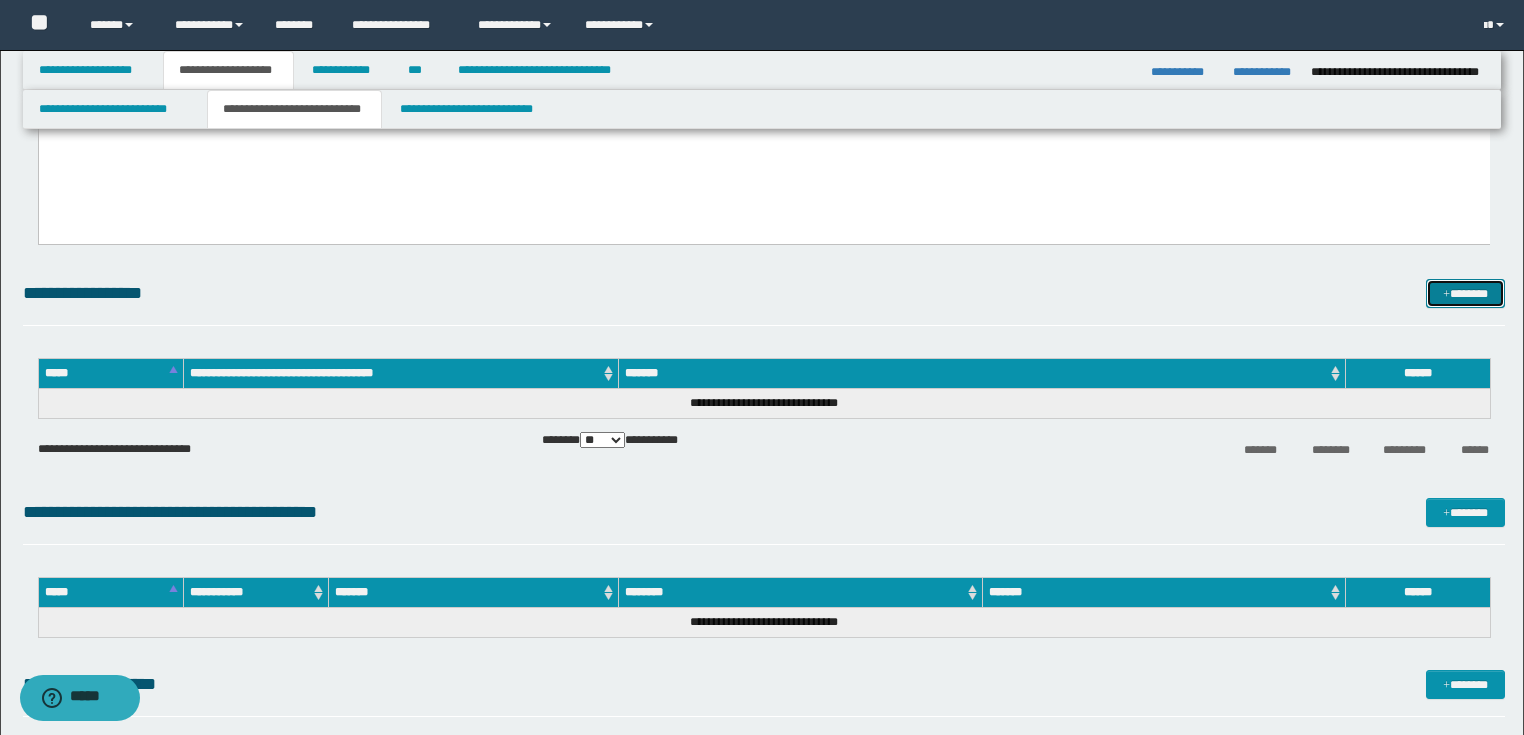 click on "*******" at bounding box center (1465, 294) 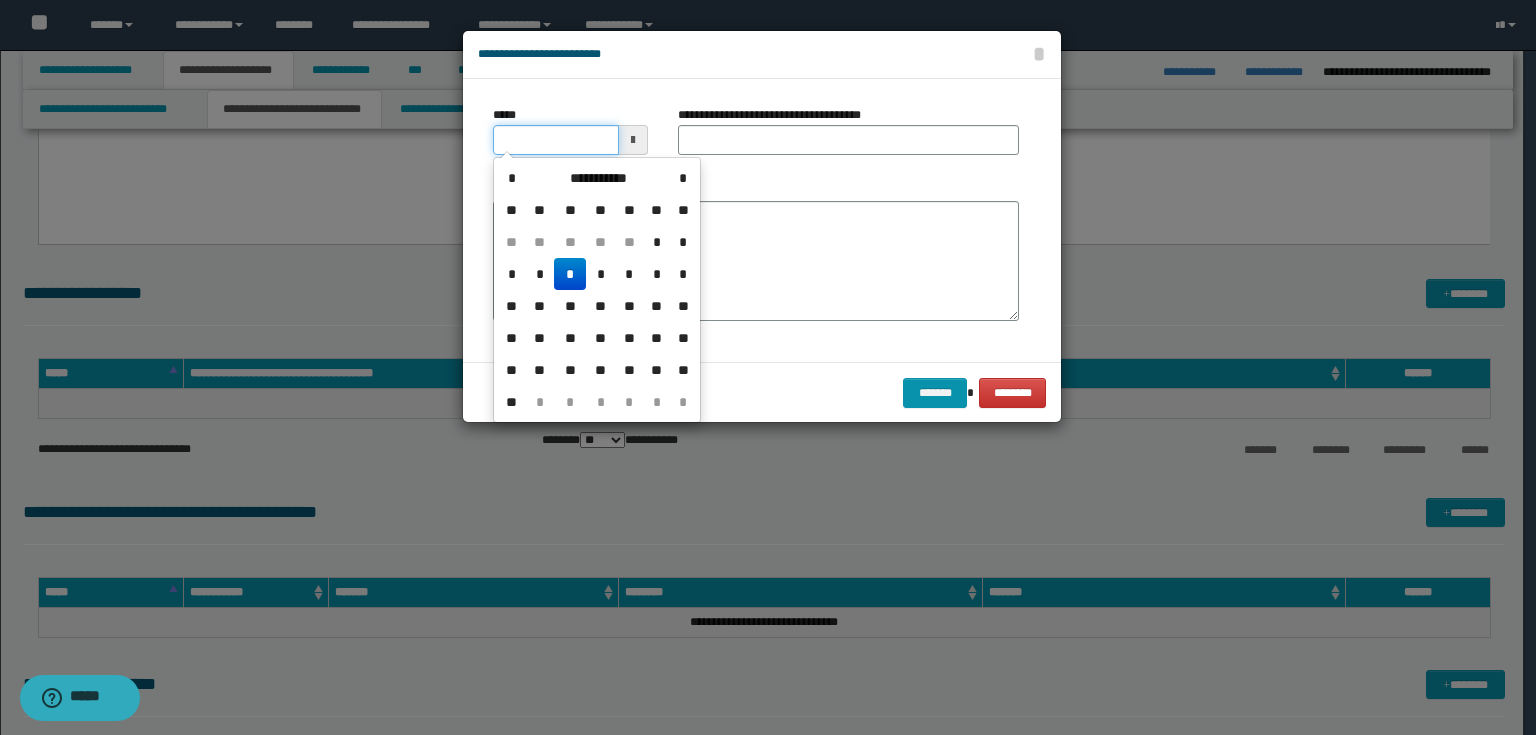click on "*****" at bounding box center (556, 140) 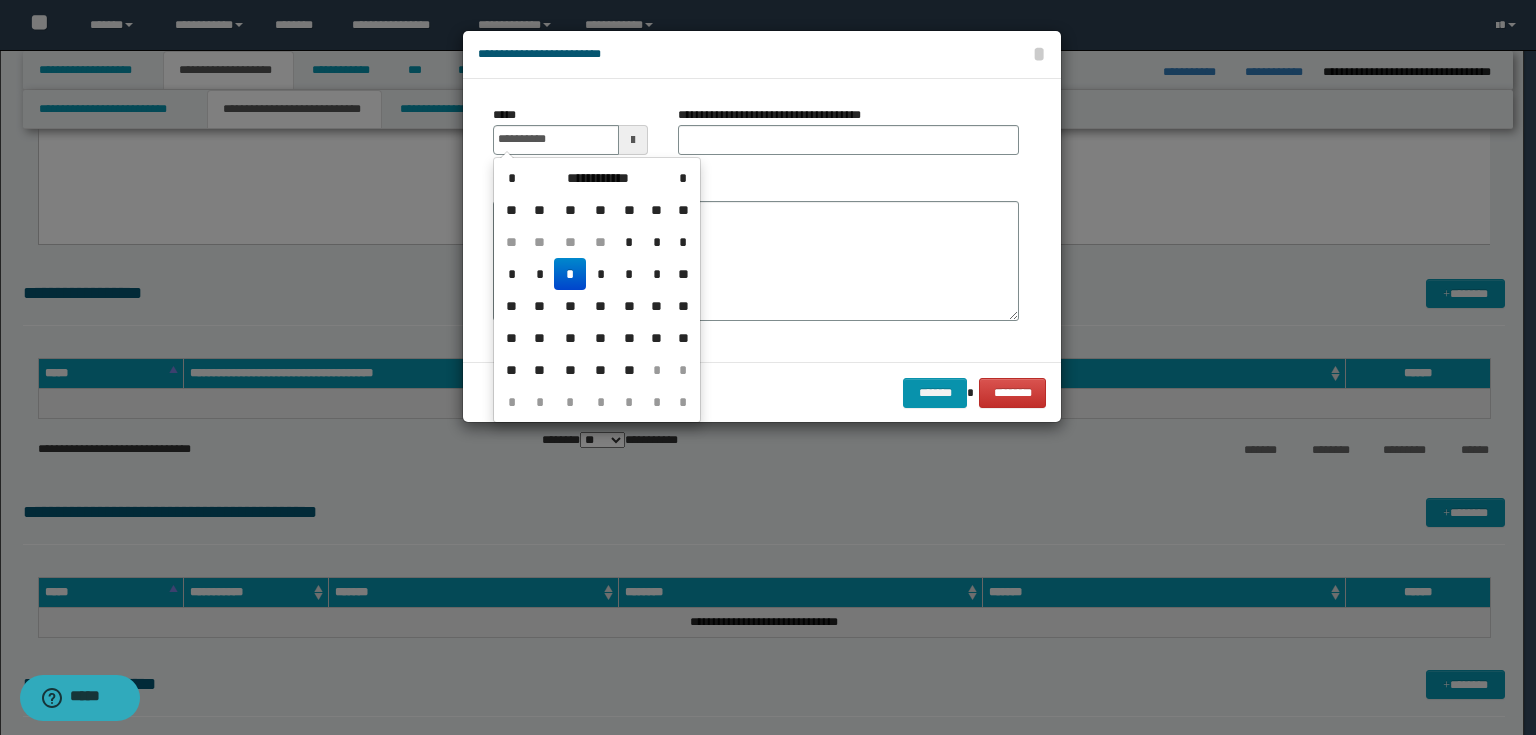 click on "*" at bounding box center [570, 274] 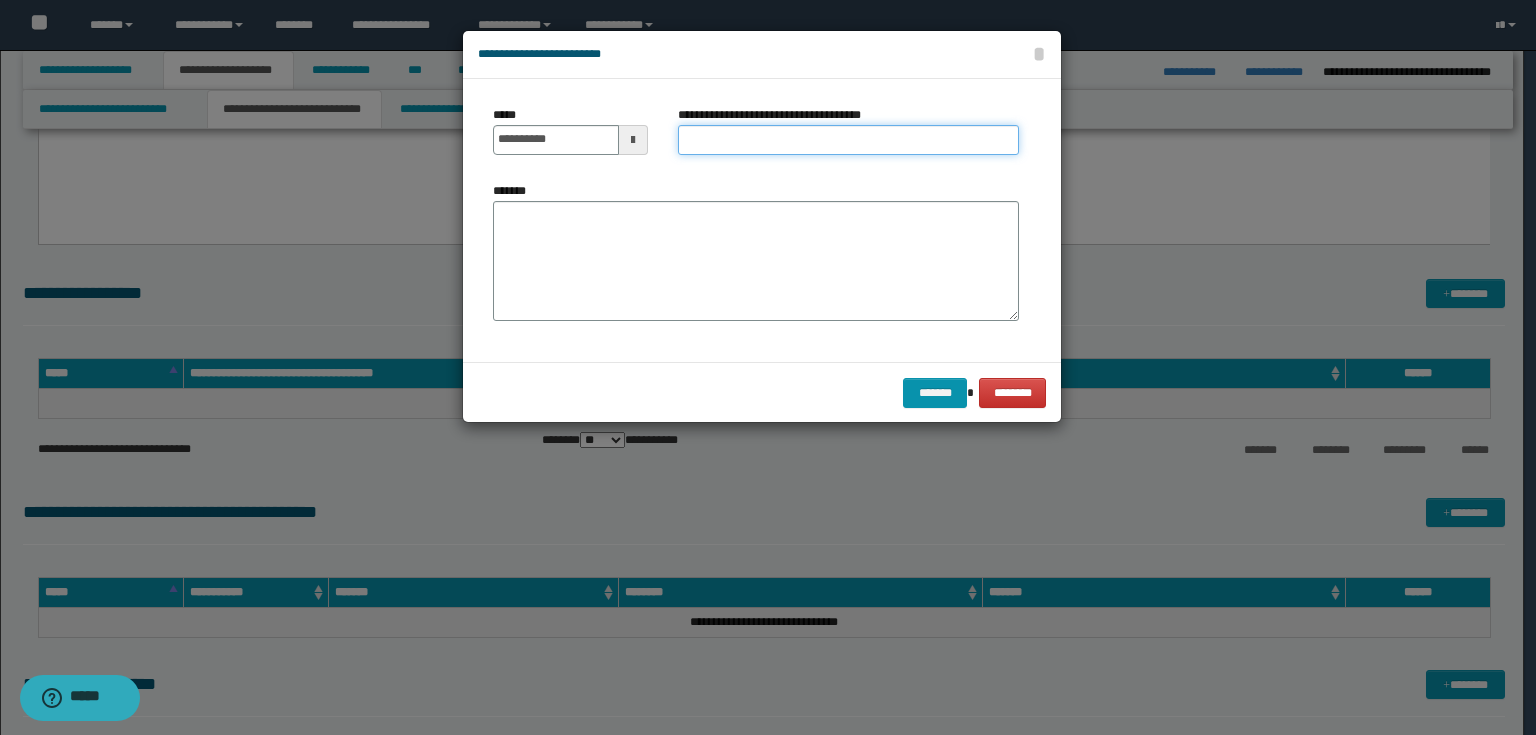 click on "**********" at bounding box center (848, 140) 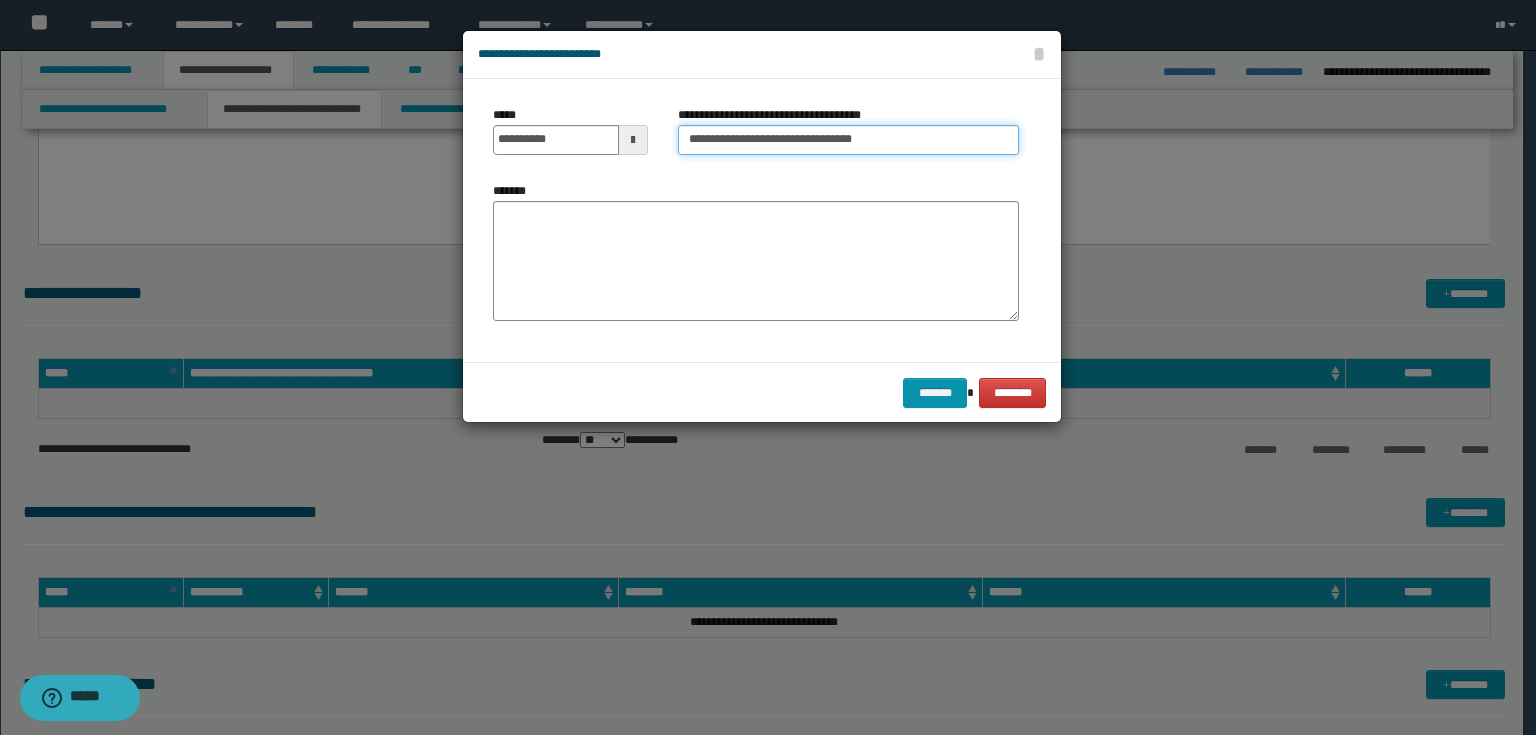 type on "**********" 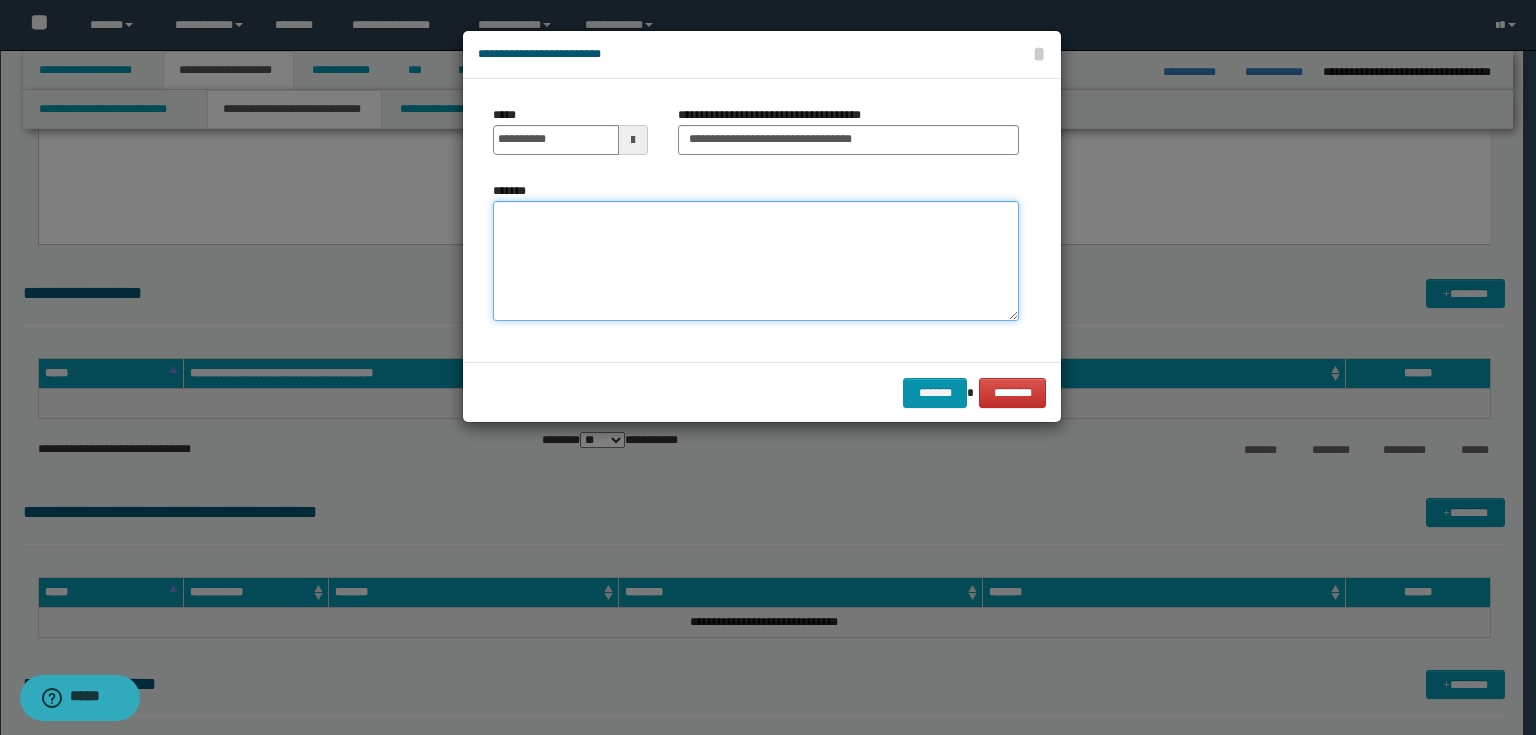 click on "*******" at bounding box center [756, 261] 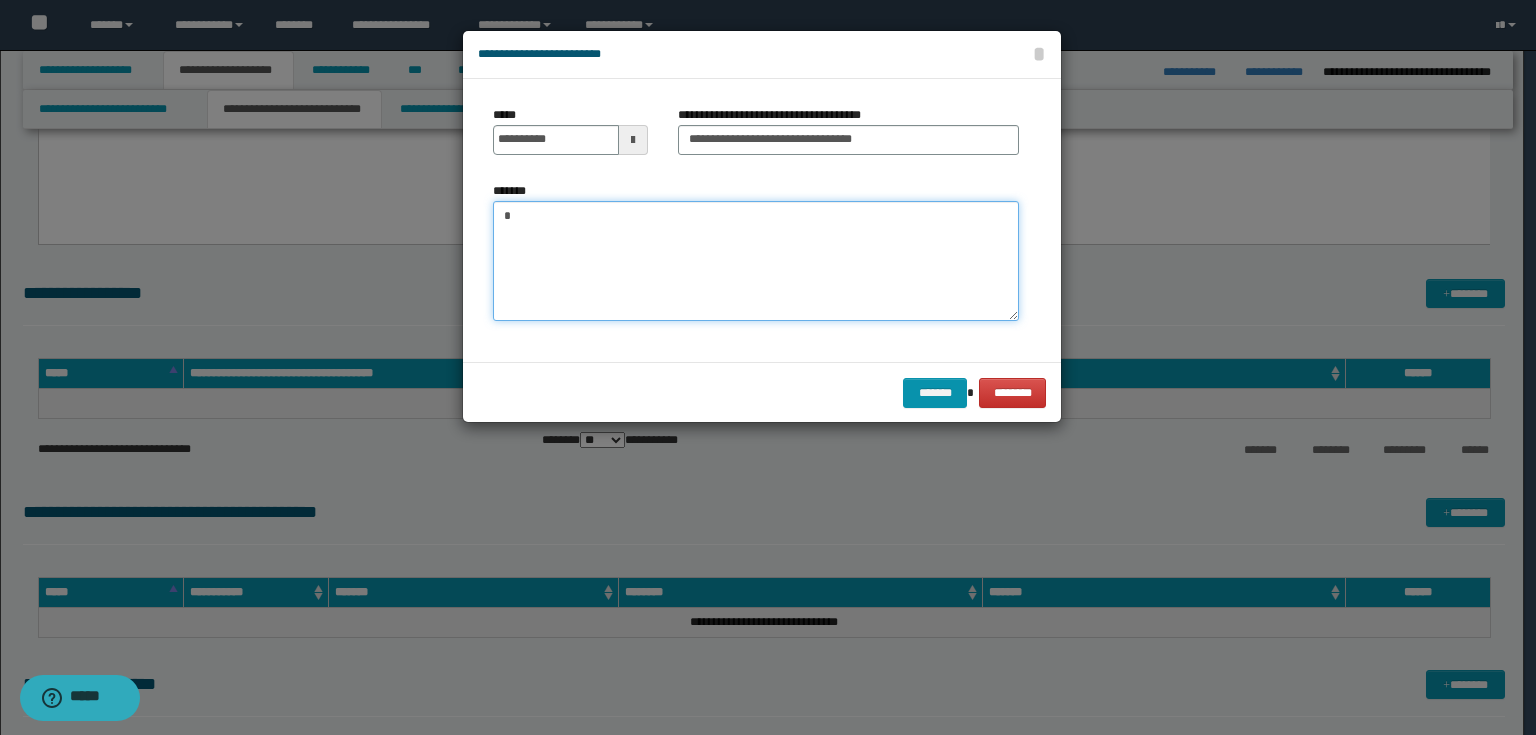 click on "*" at bounding box center [756, 261] 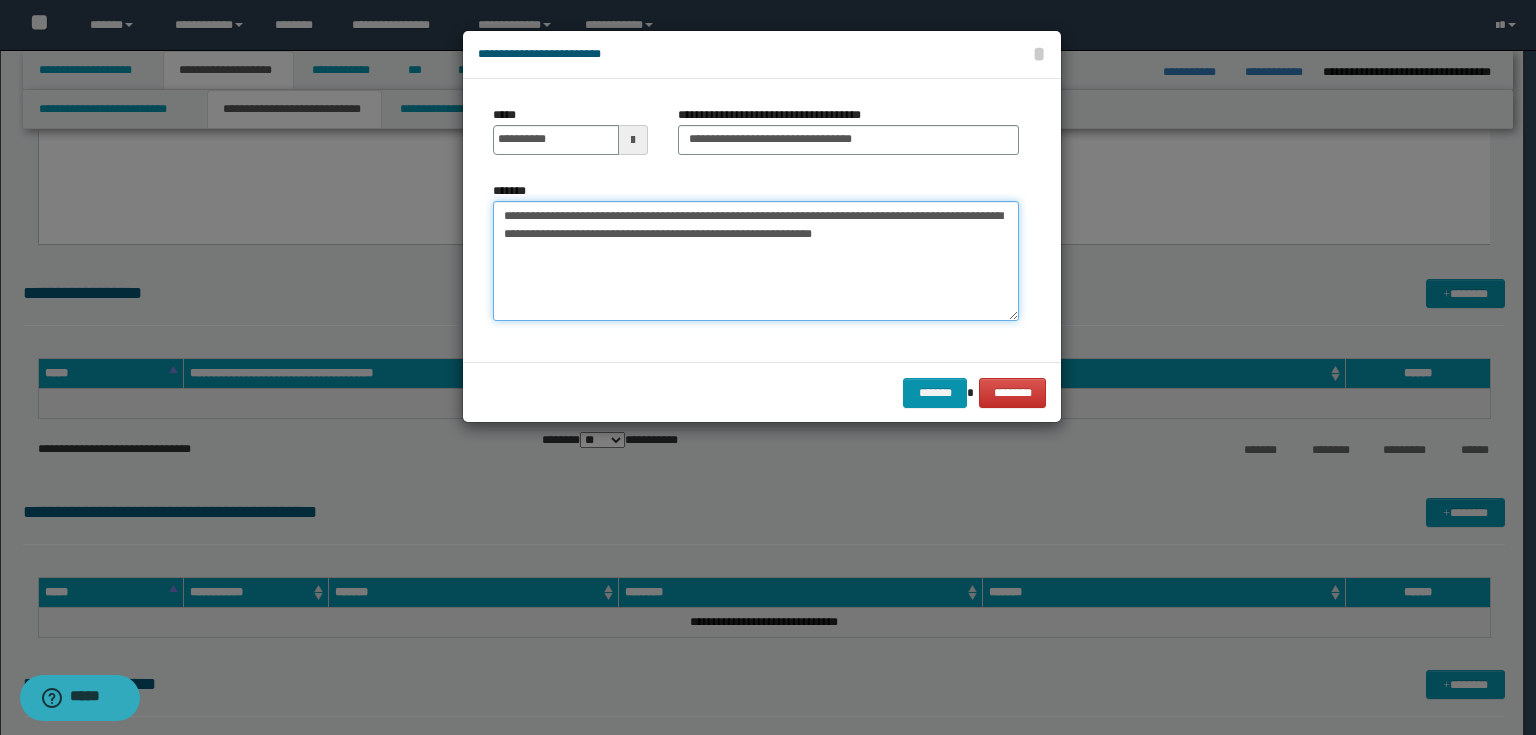 click on "**********" at bounding box center [756, 261] 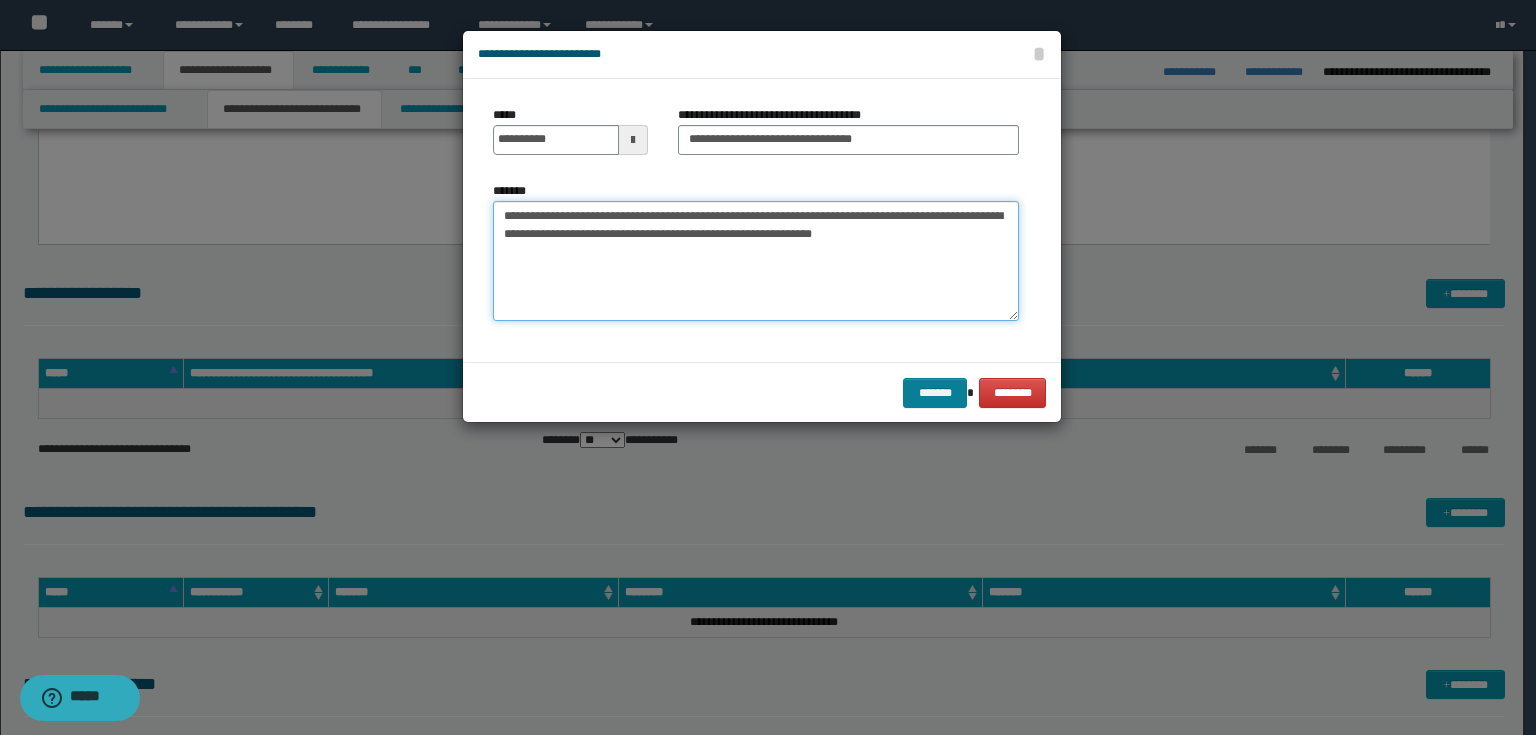 type on "**********" 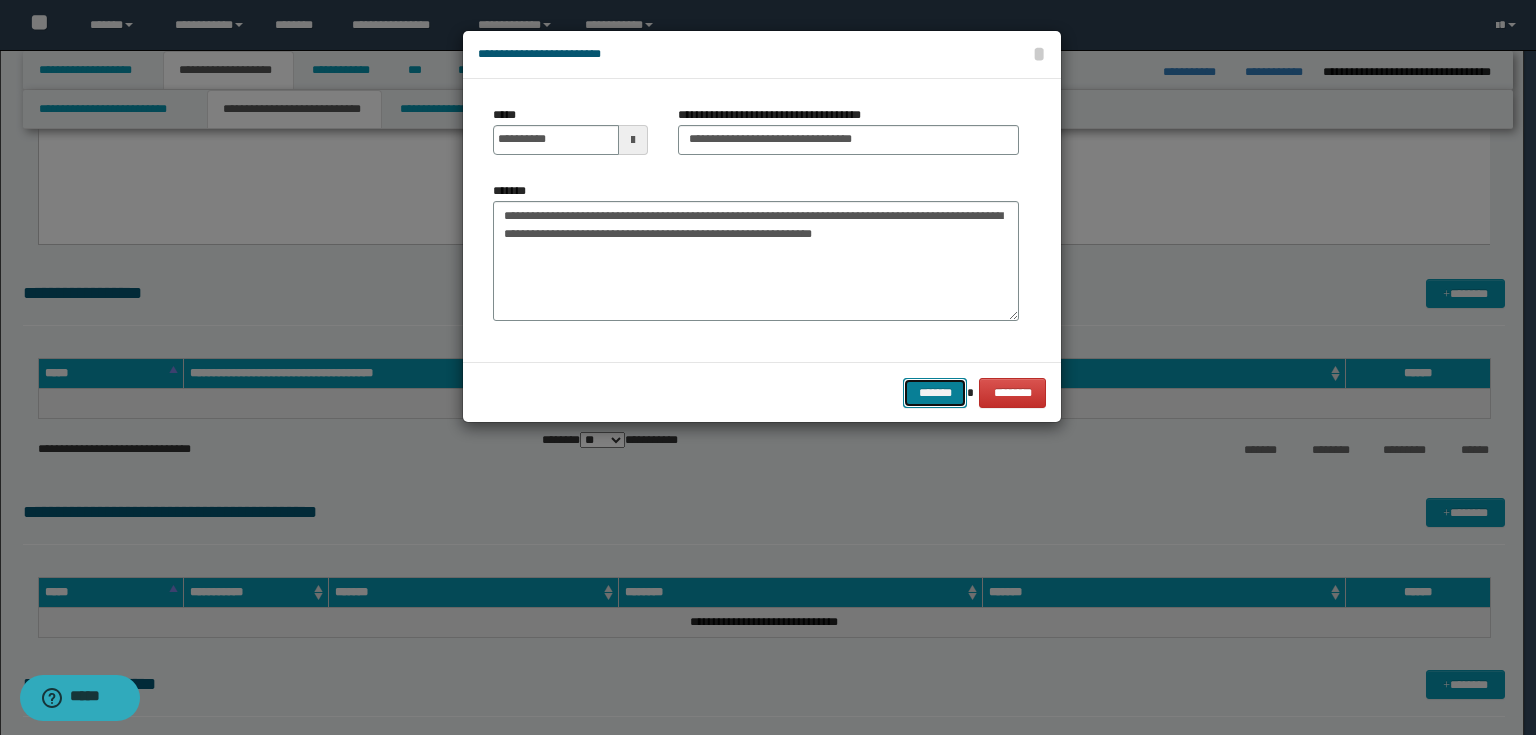 click on "*******" at bounding box center [935, 393] 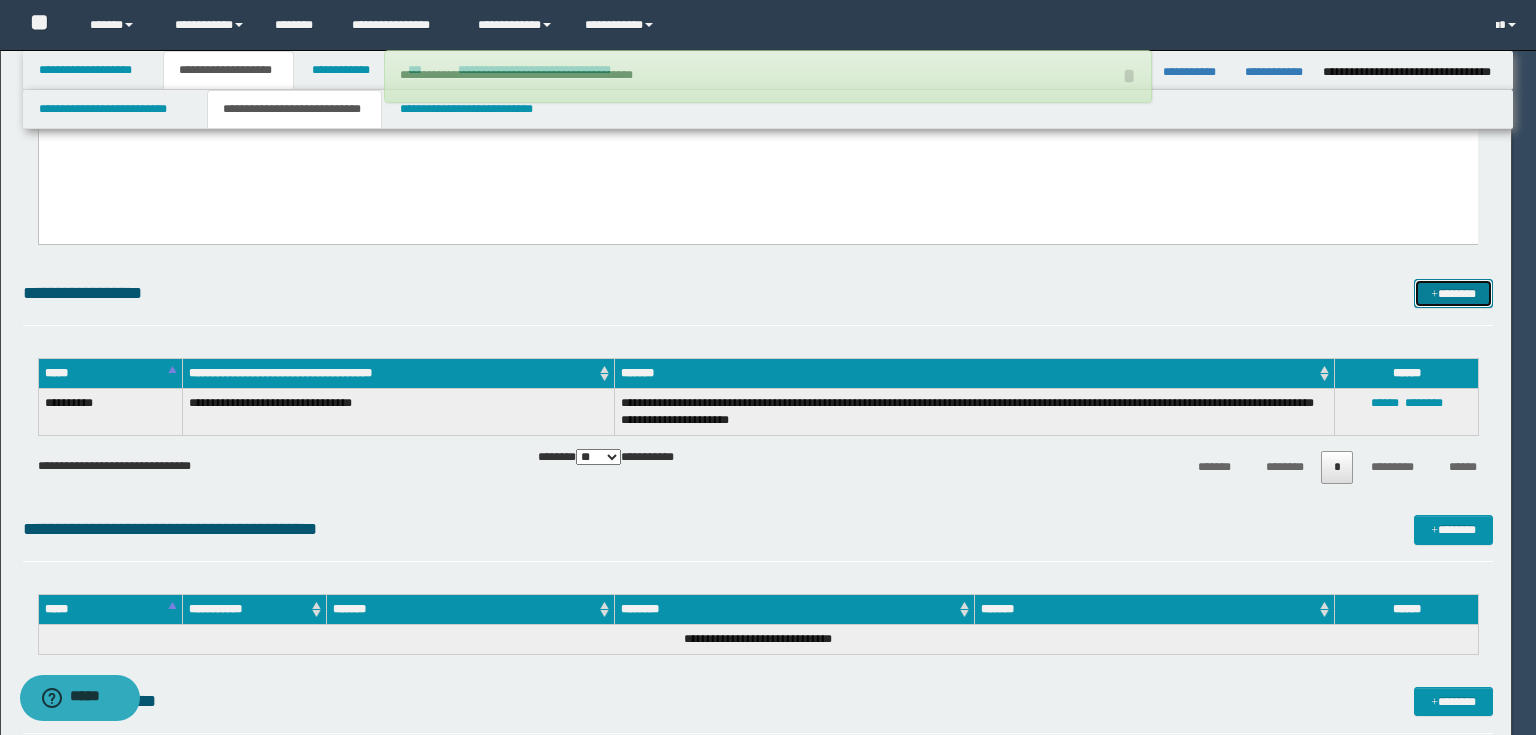 type 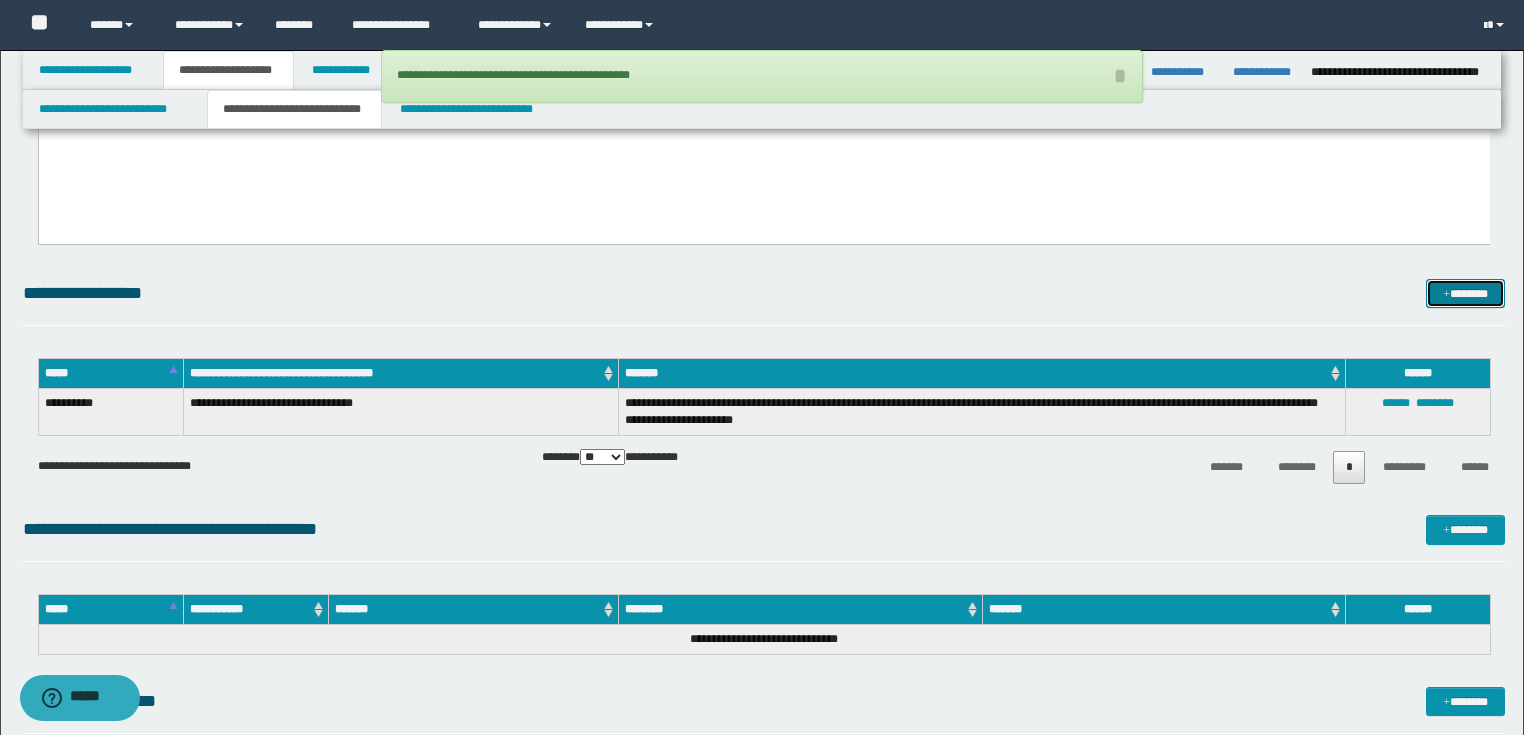 click on "*******" at bounding box center [1465, 294] 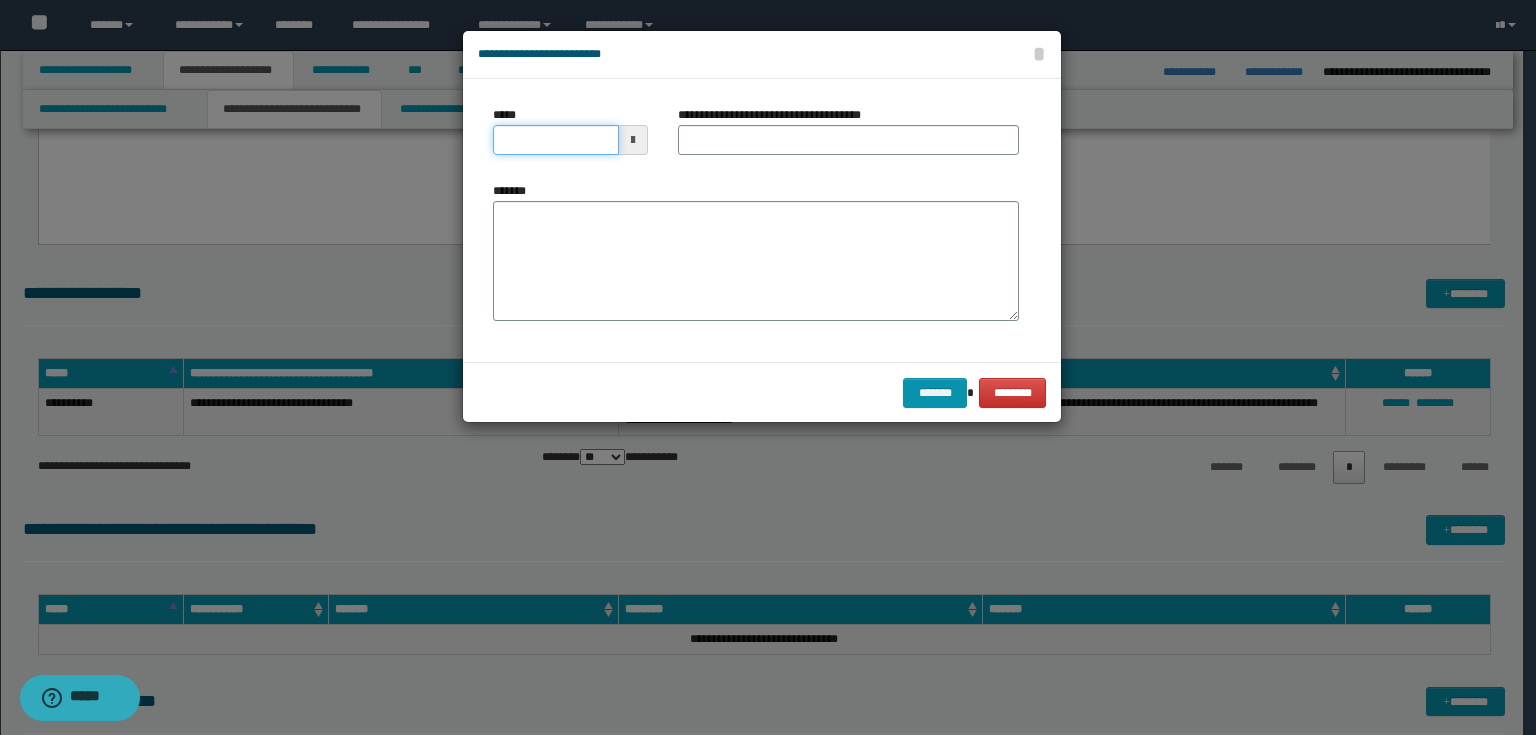 click on "*****" at bounding box center (556, 140) 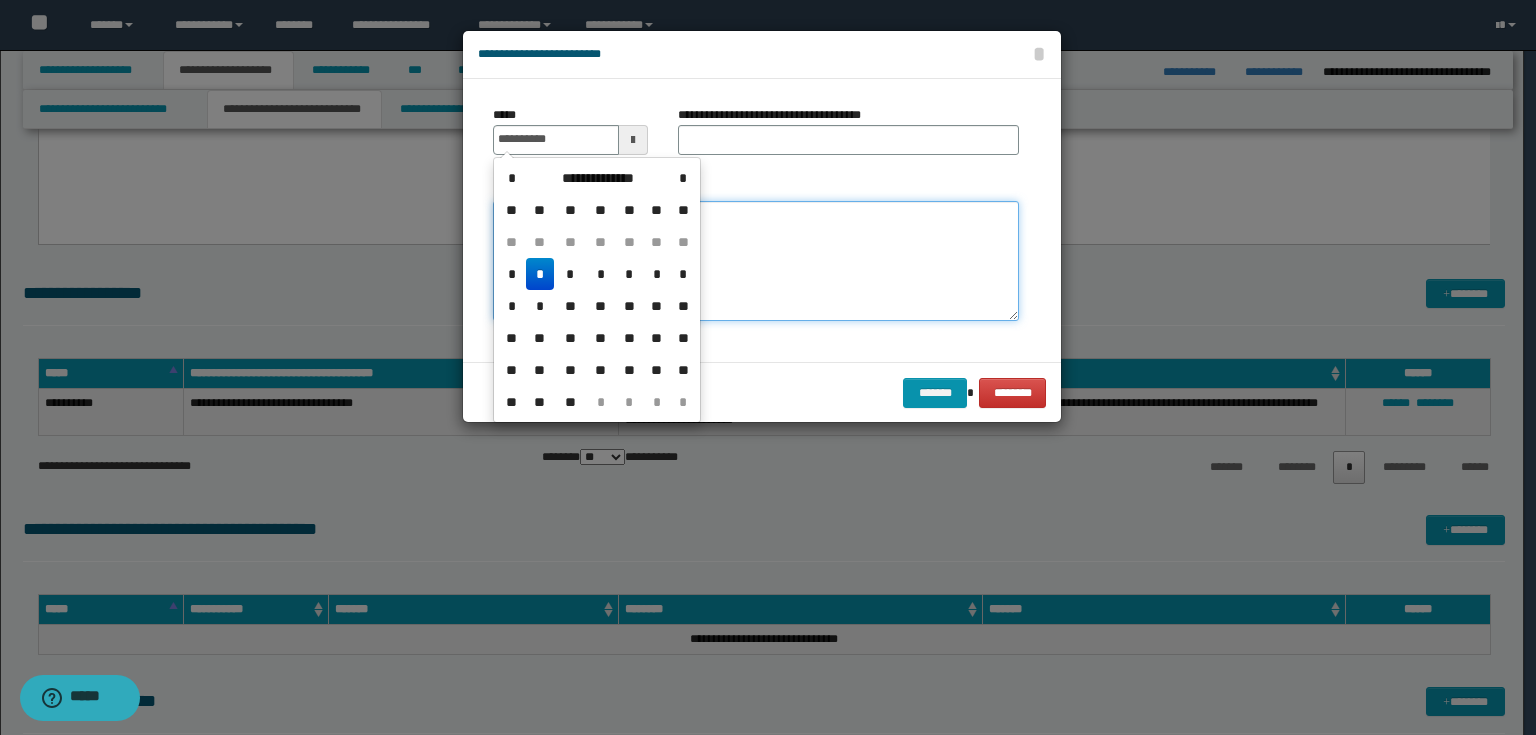 type on "**********" 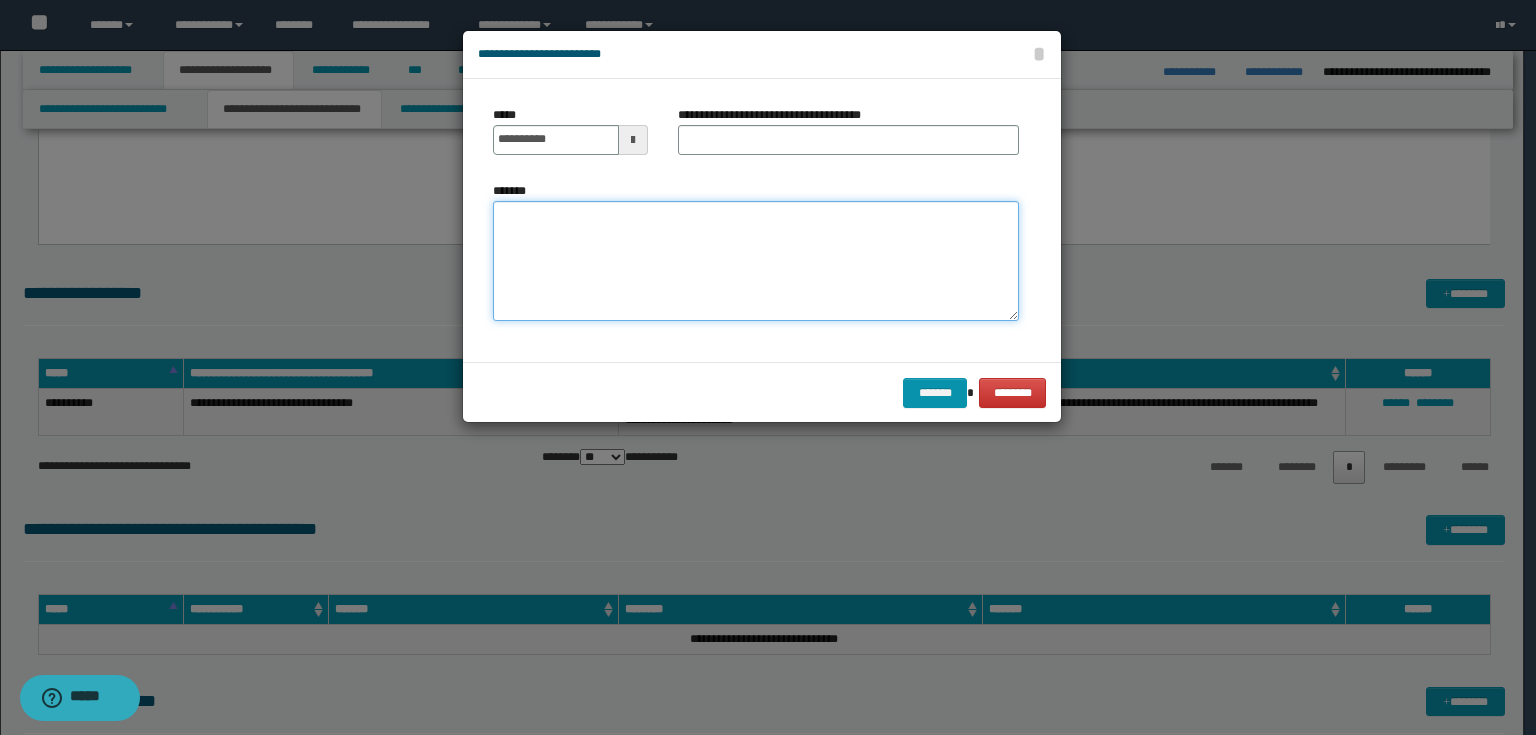 click on "*******" at bounding box center [756, 261] 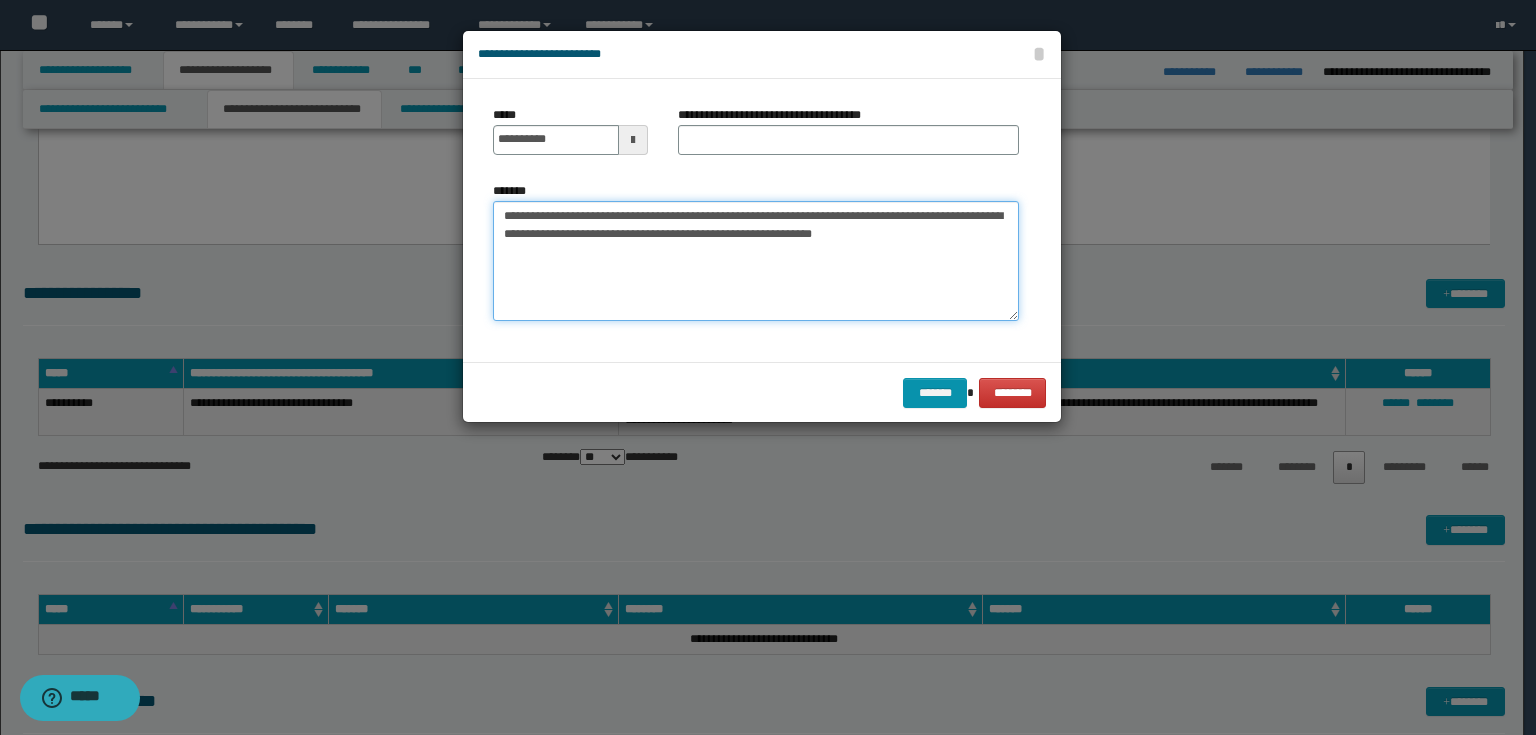 click on "**********" at bounding box center [756, 261] 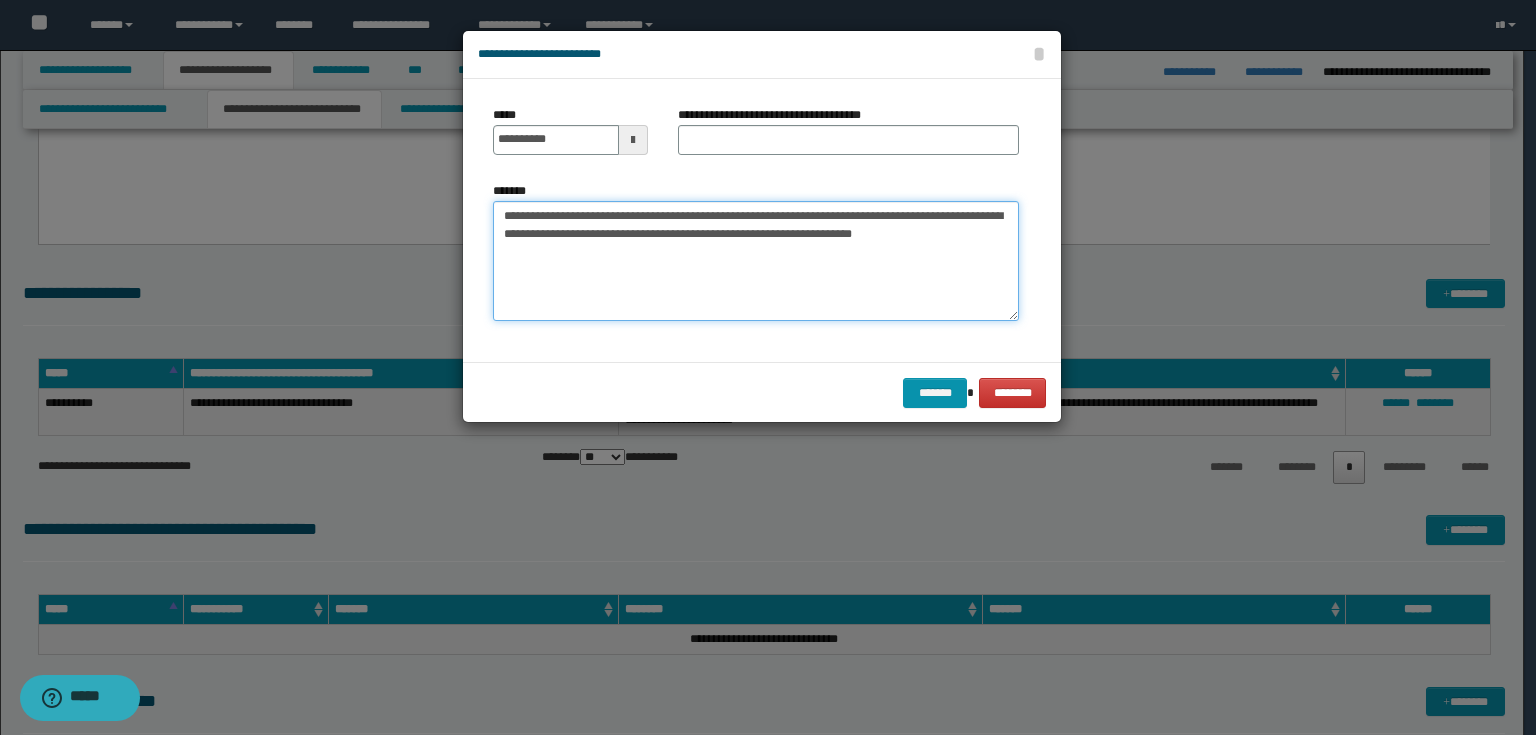 type on "**********" 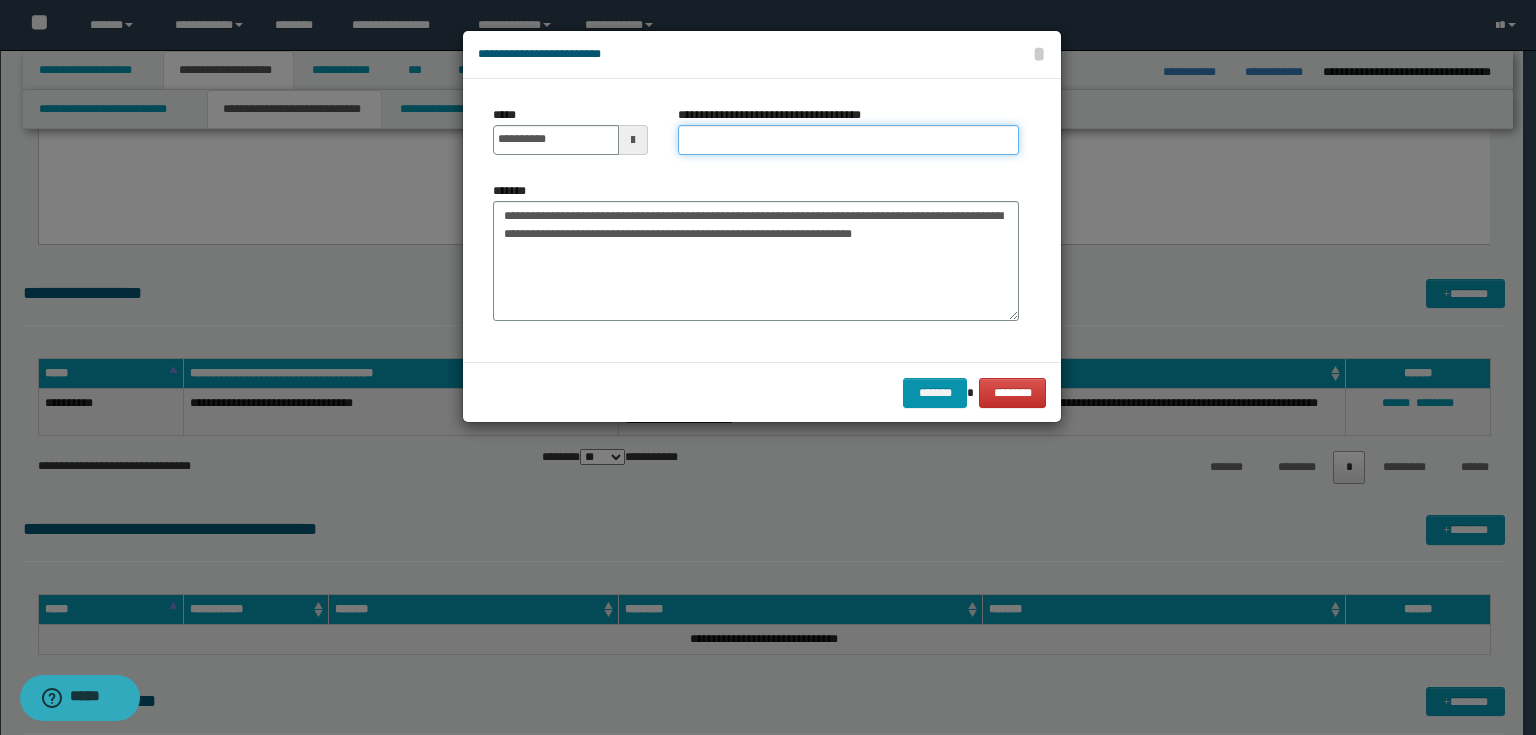 click on "**********" at bounding box center (848, 140) 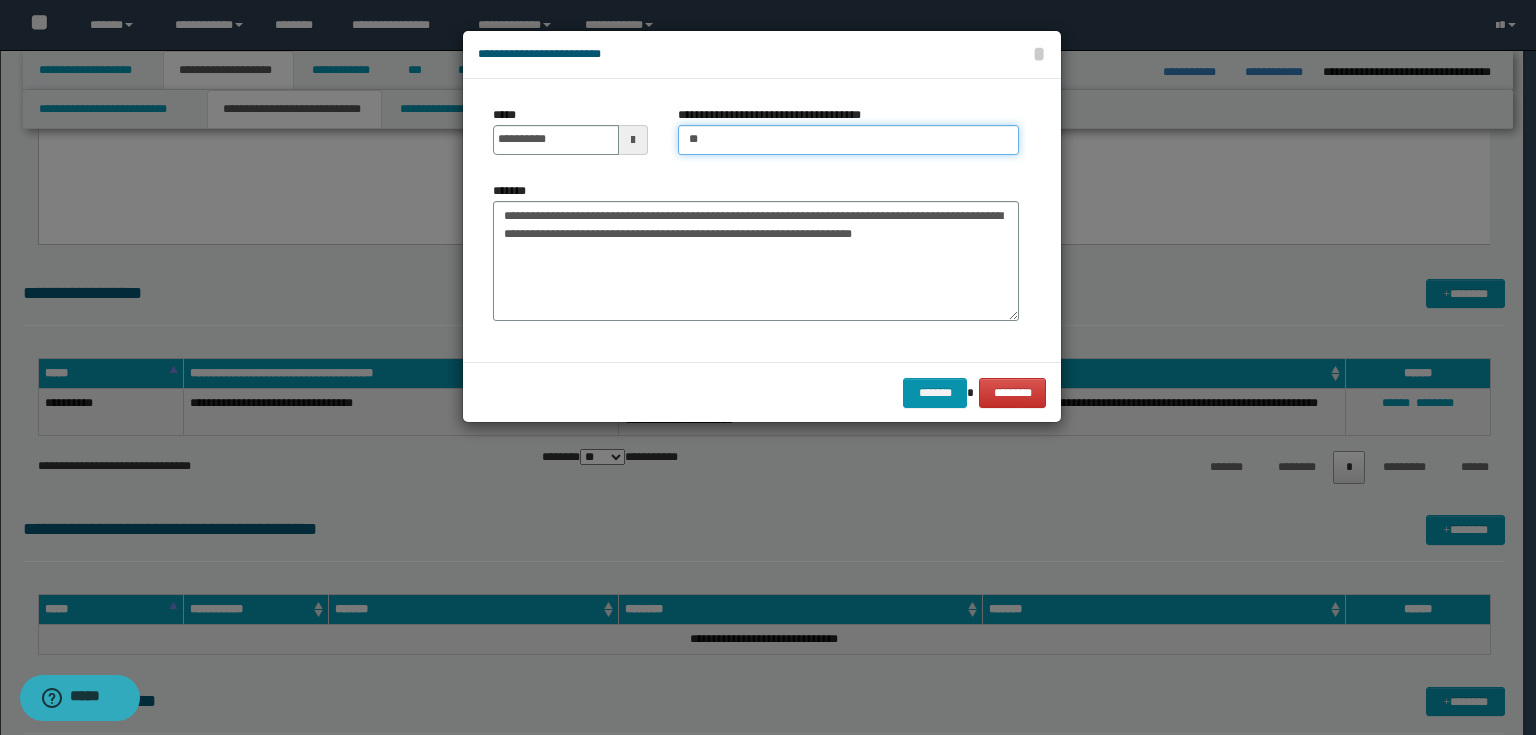 type on "*" 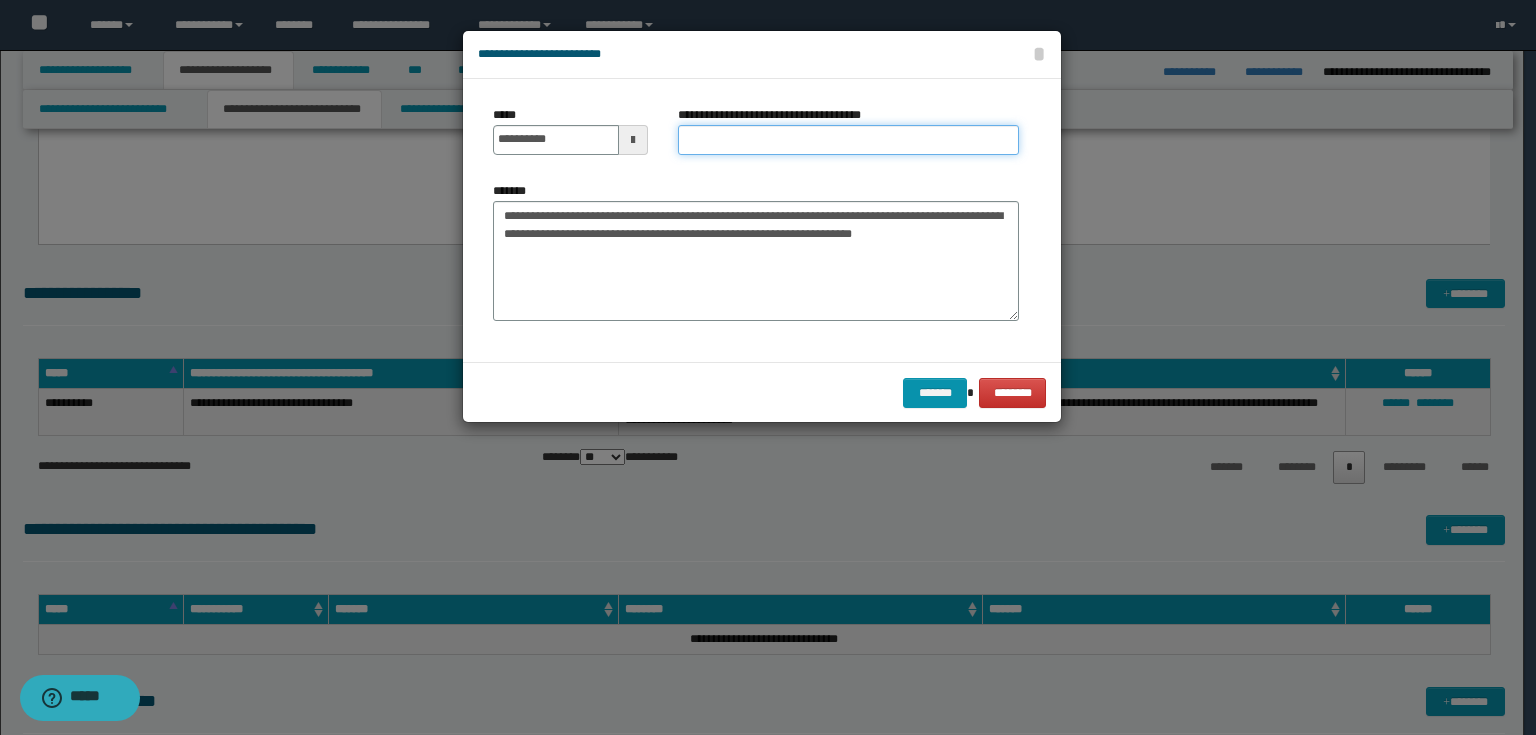 type on "*" 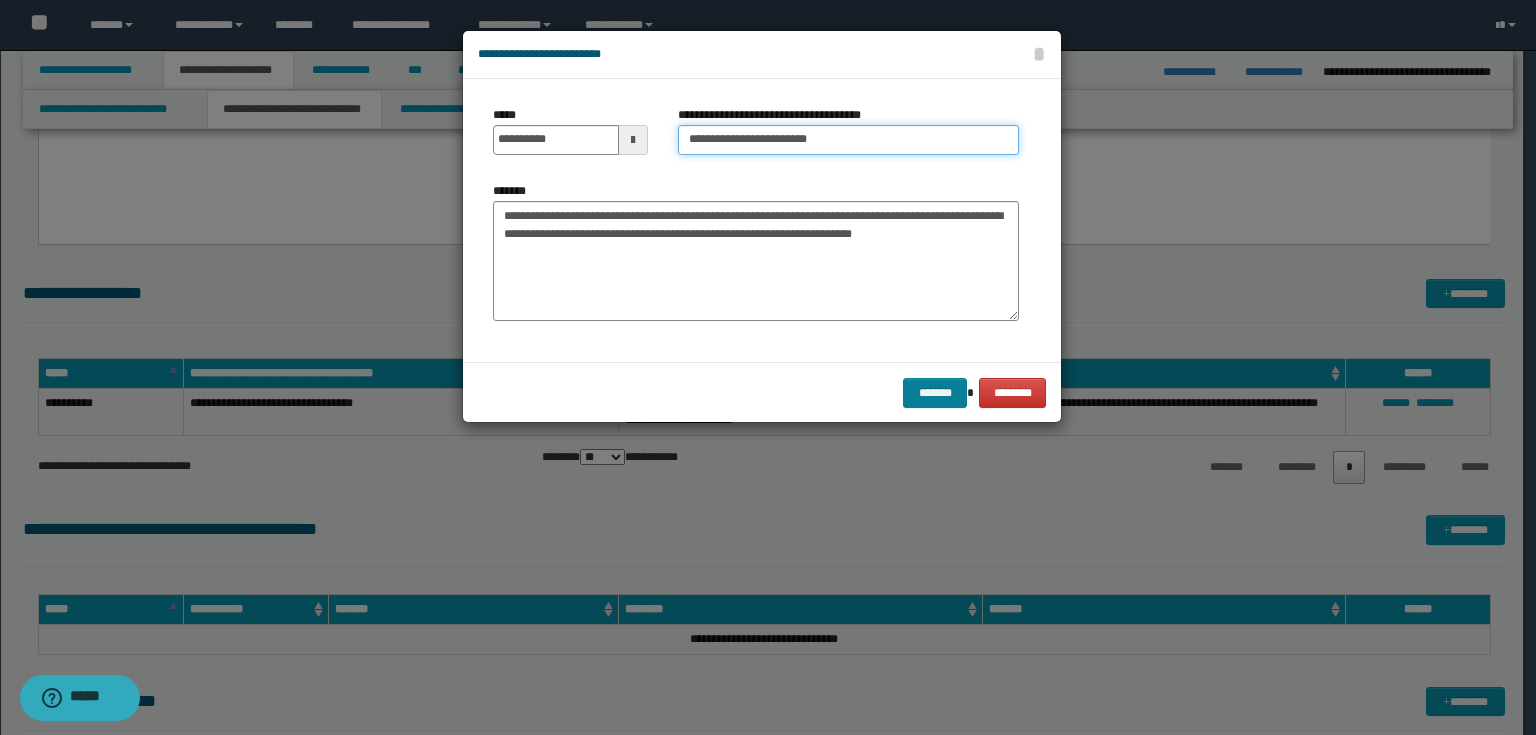 type on "**********" 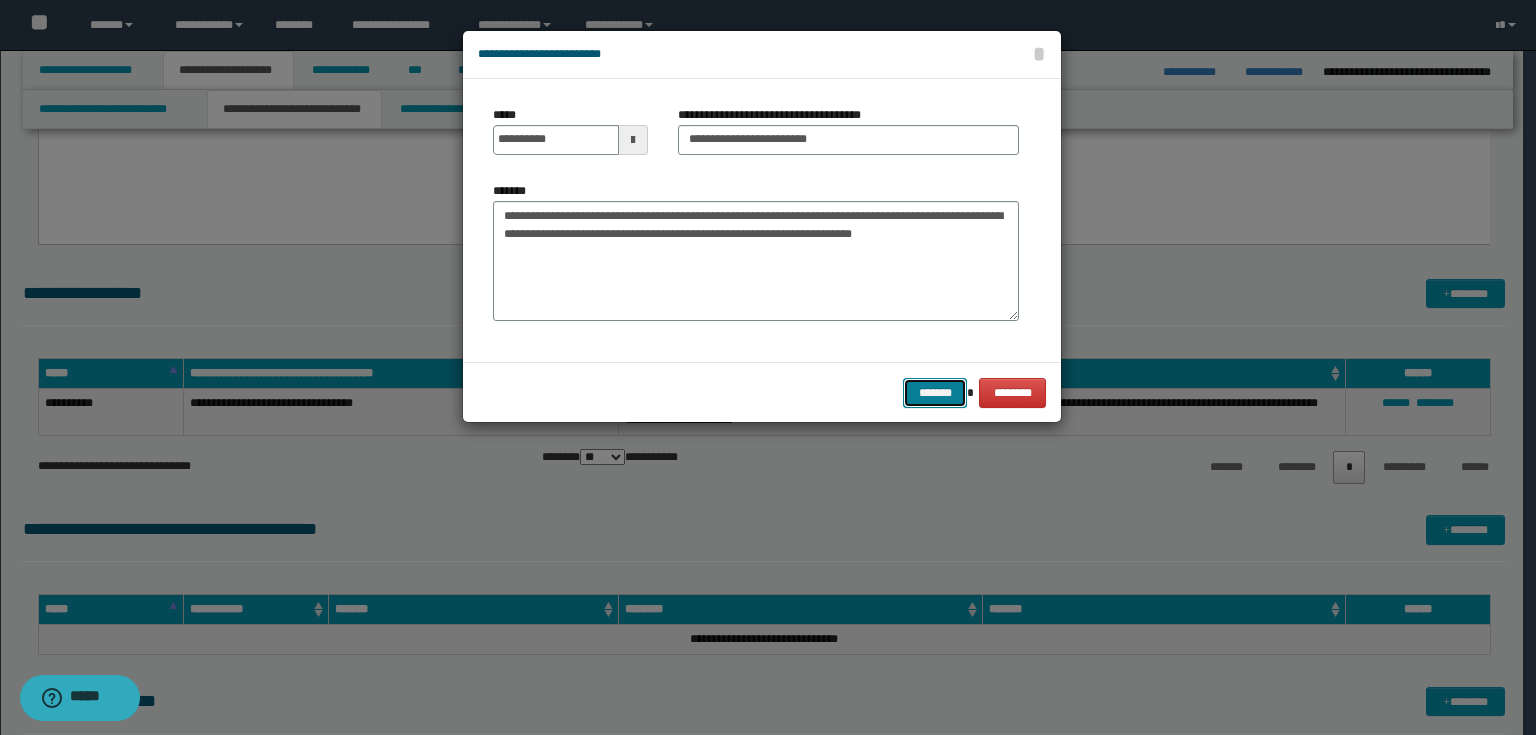 click on "*******
********" at bounding box center [762, 392] 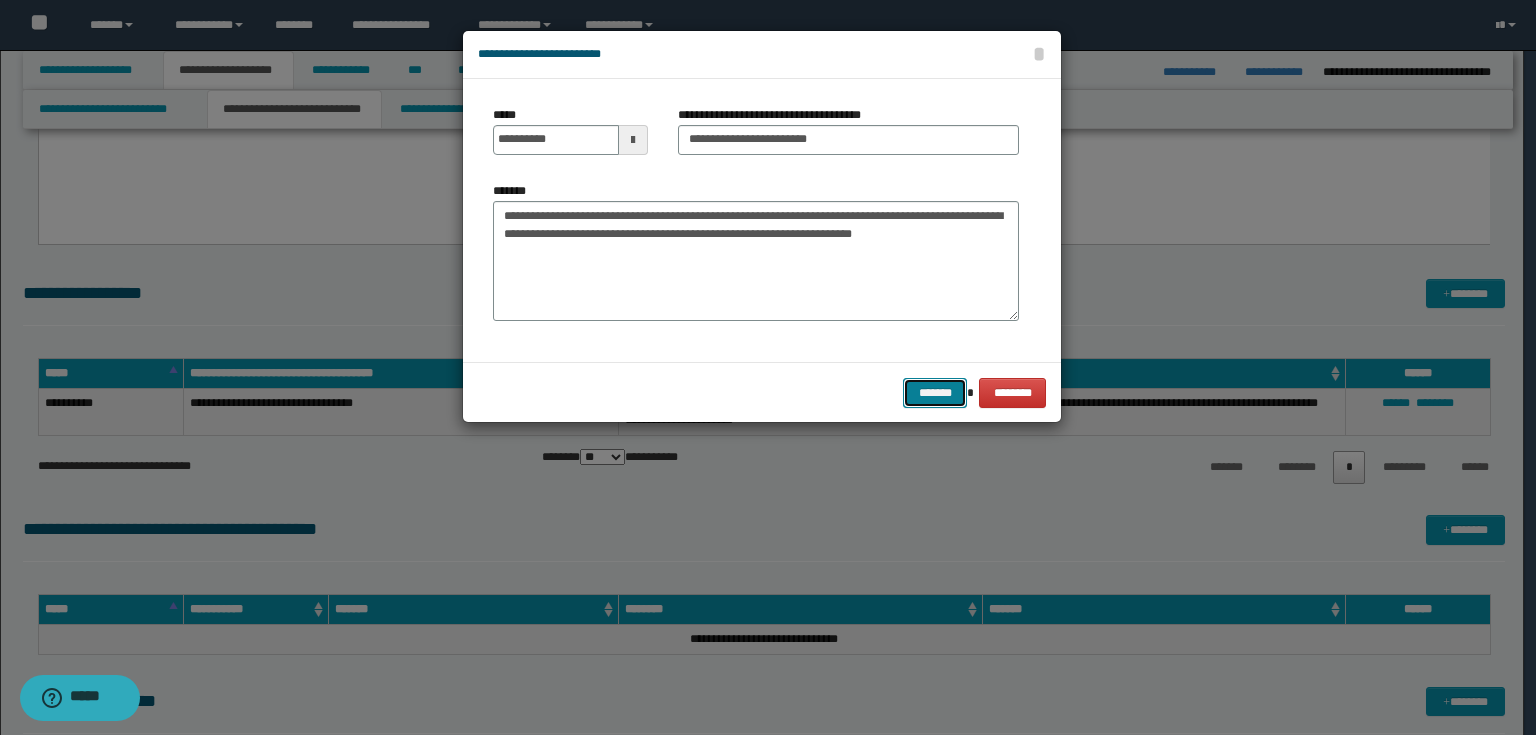 click on "*******" at bounding box center (935, 393) 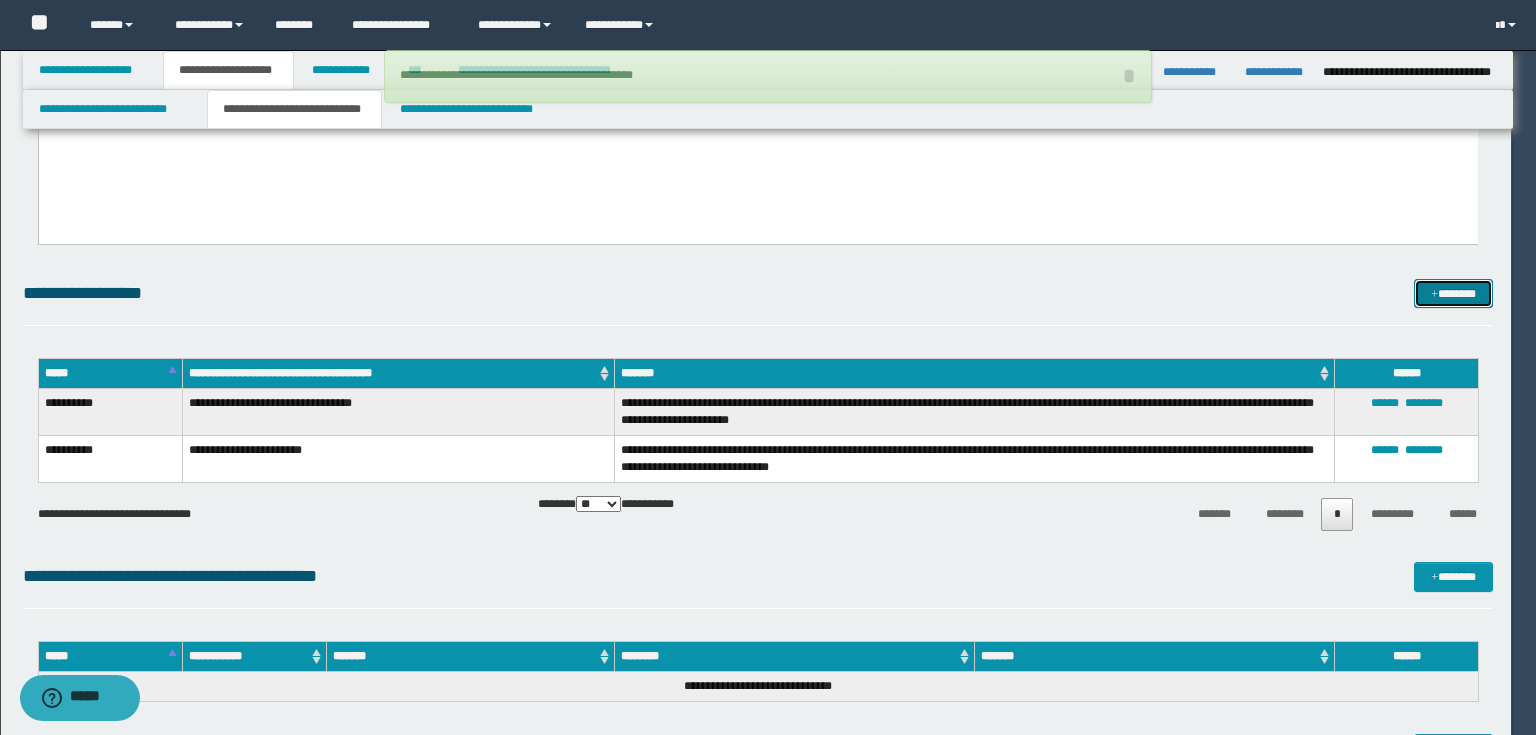 type 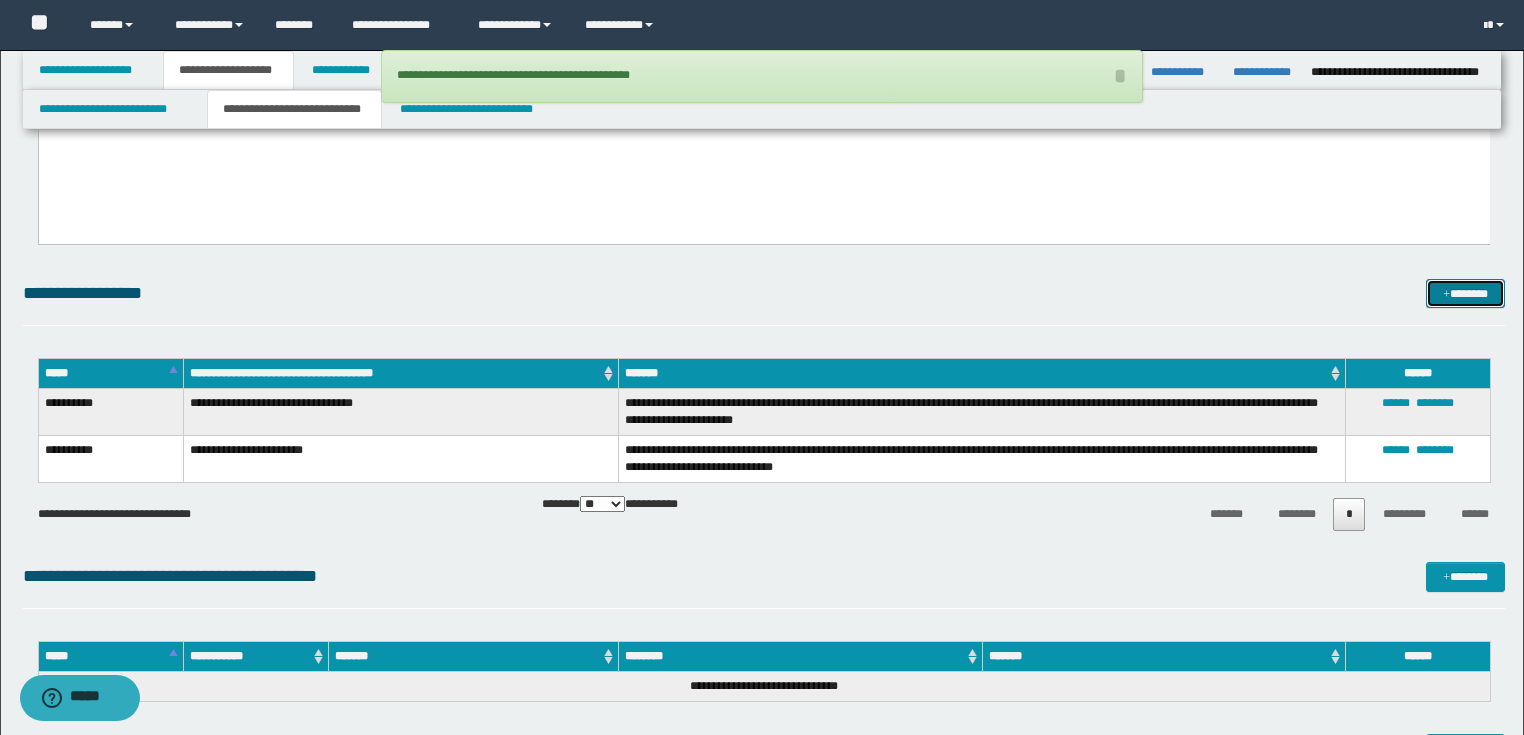 click on "*******" at bounding box center (1465, 294) 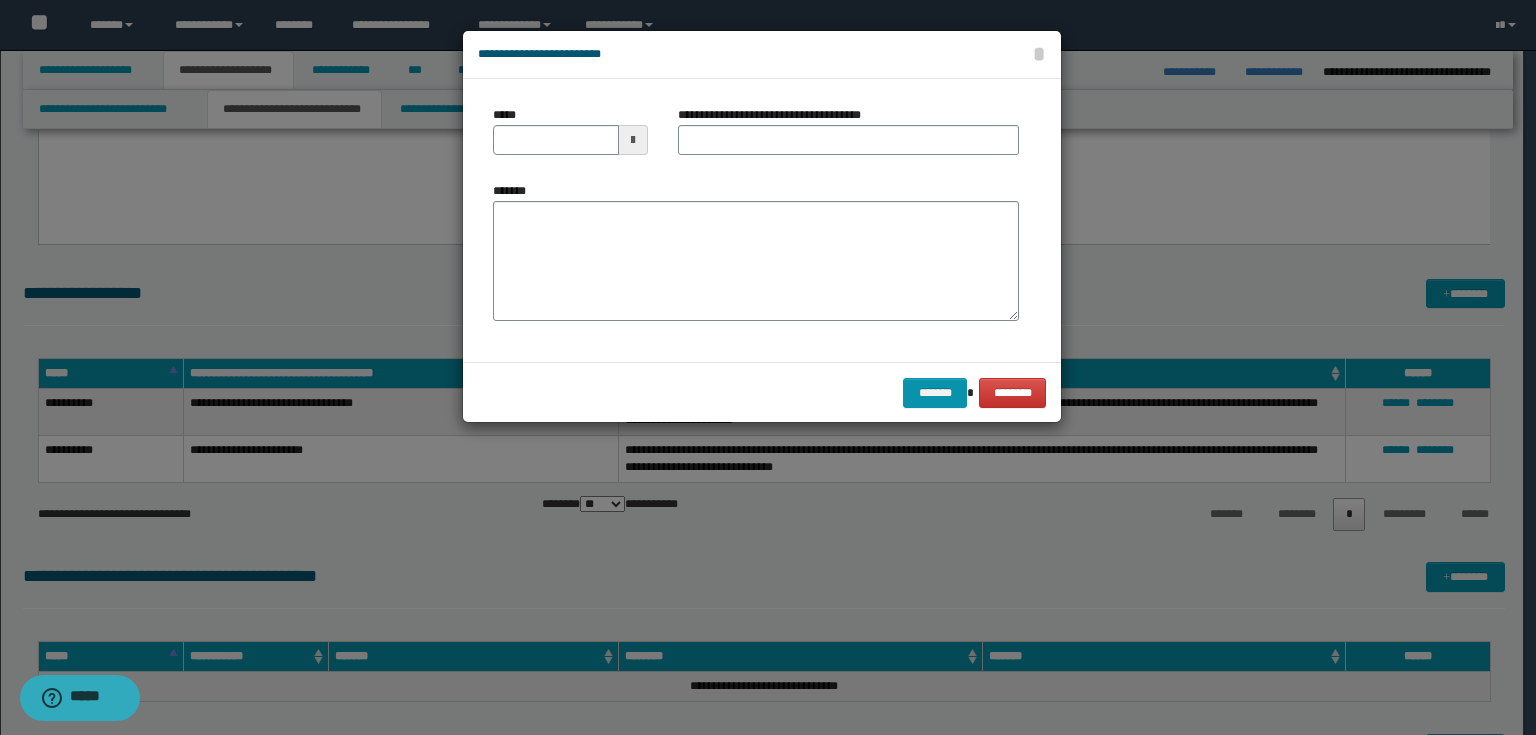 click at bounding box center (633, 140) 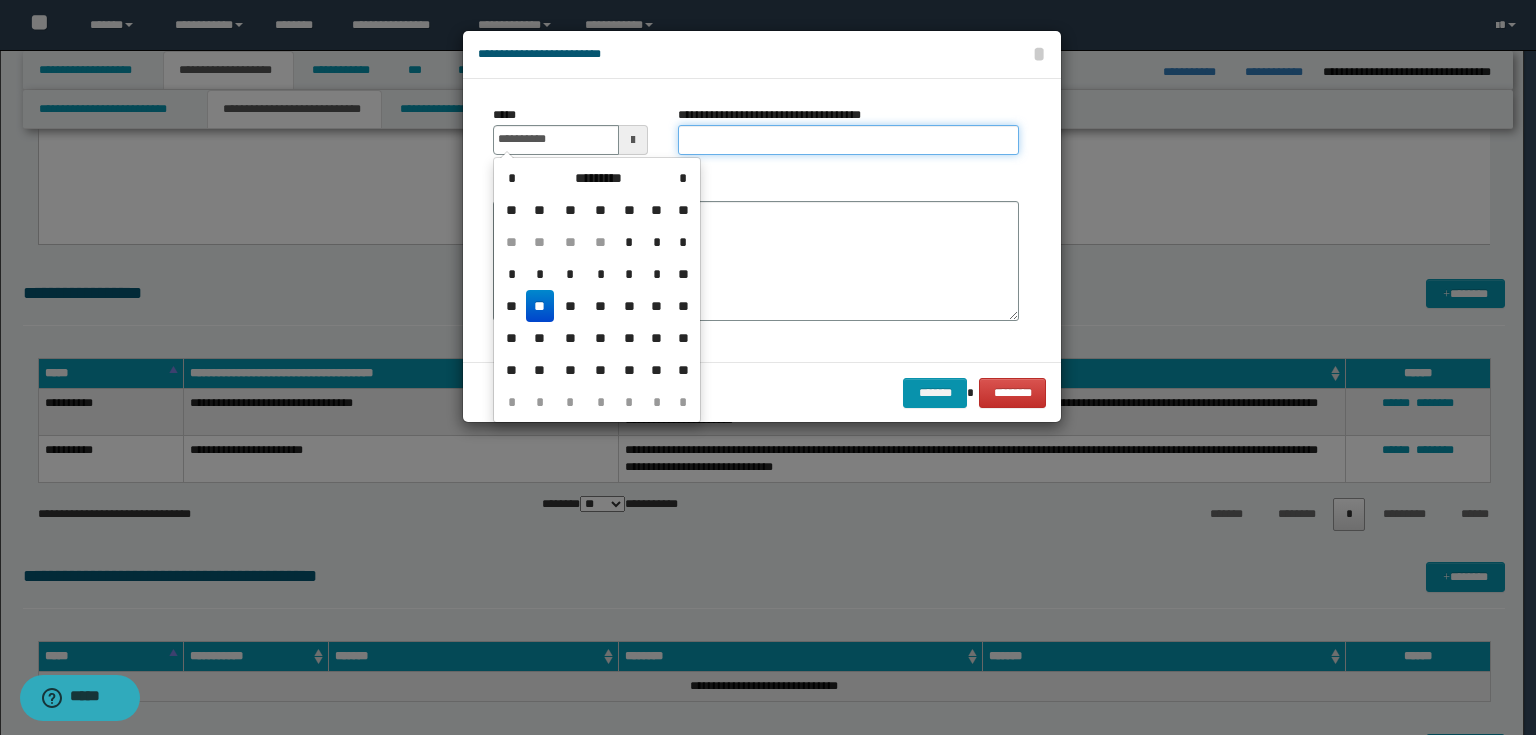 type on "**********" 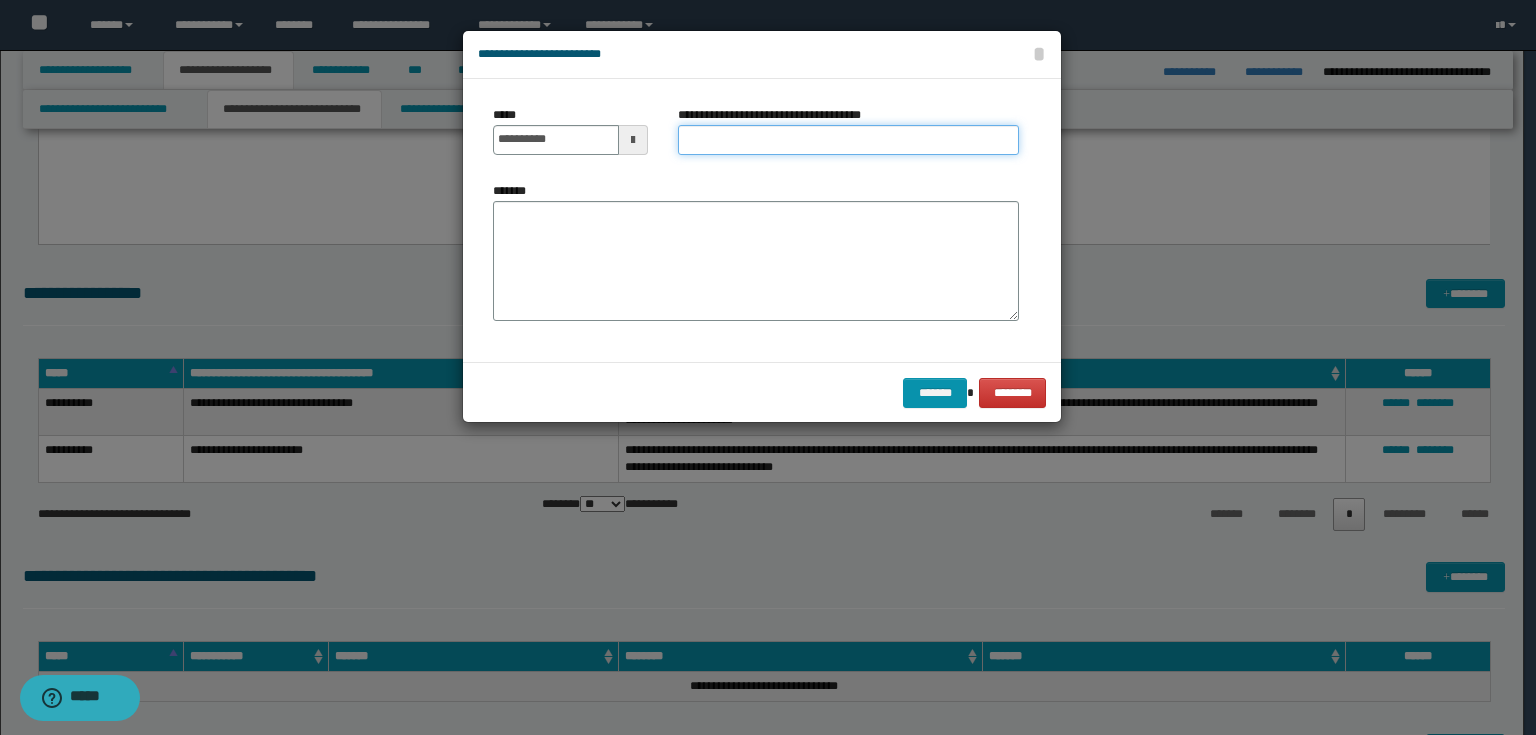 click on "**********" at bounding box center [848, 140] 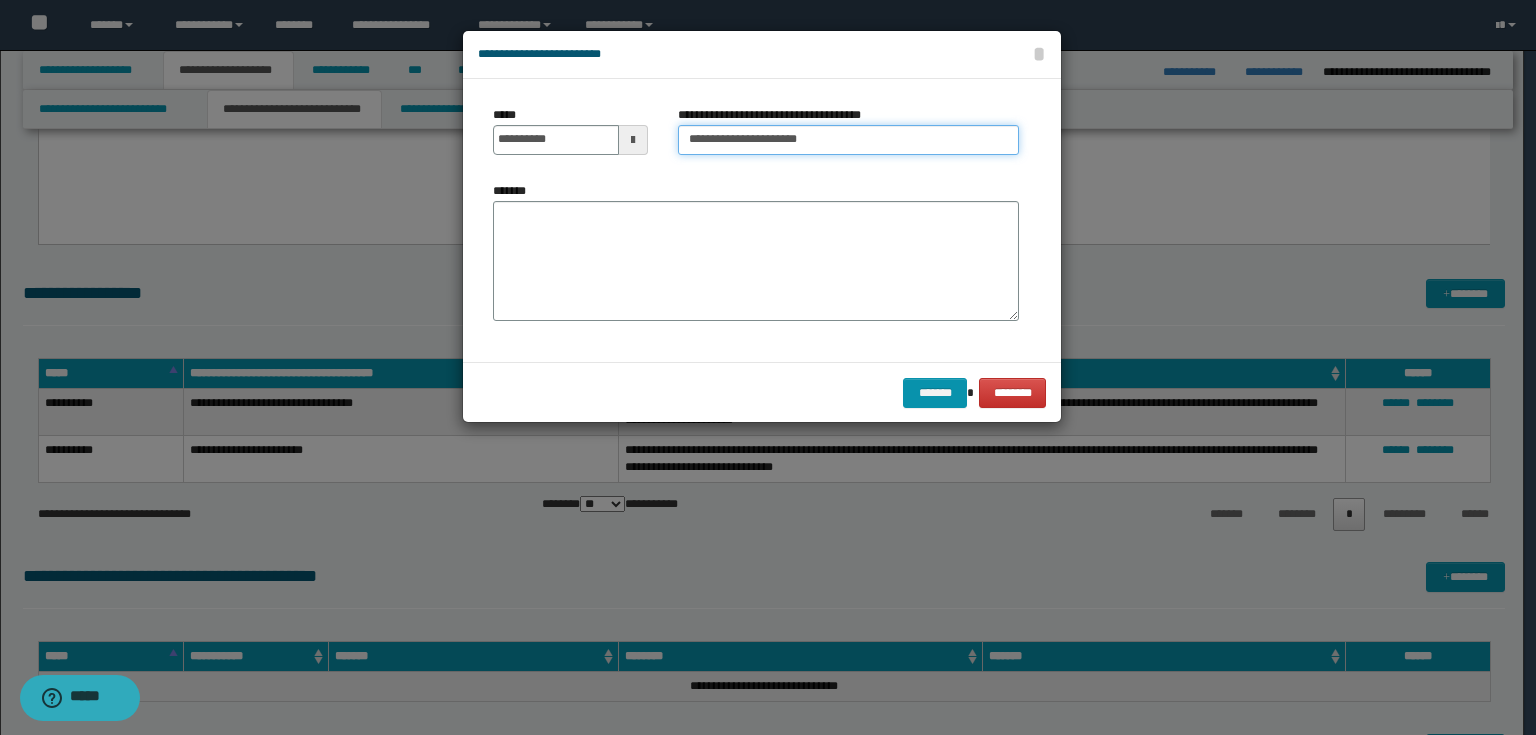 type on "**********" 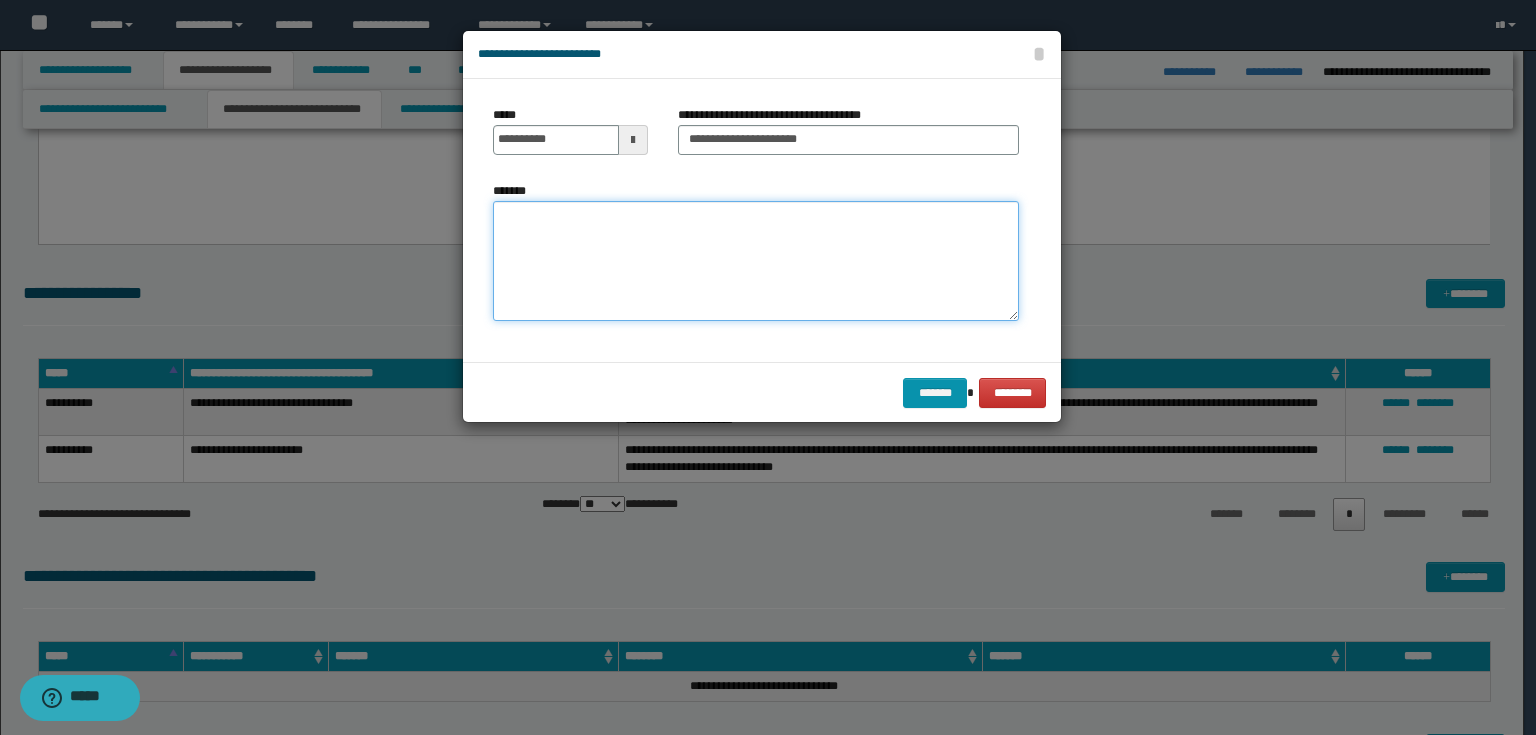 click on "*******" at bounding box center [756, 261] 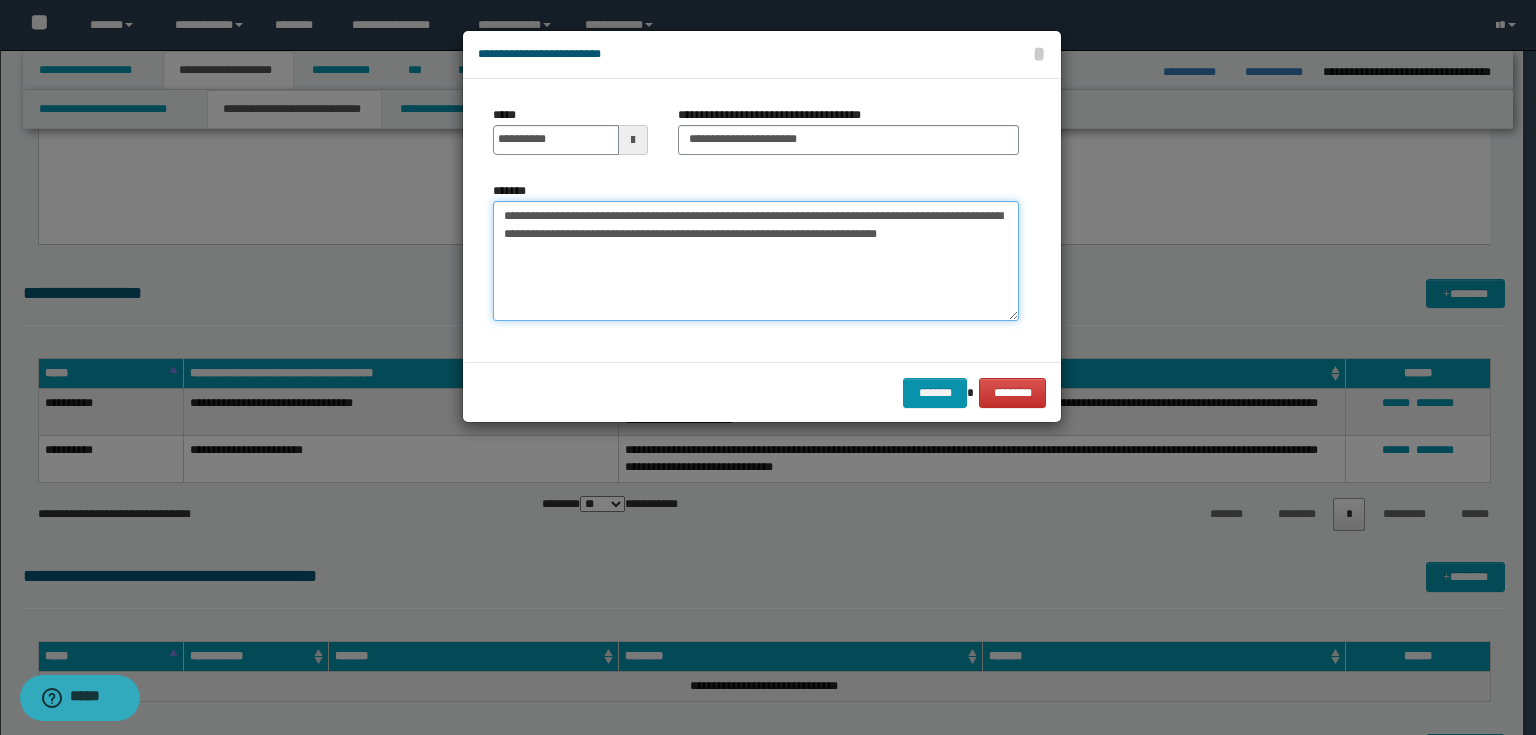 paste on "**********" 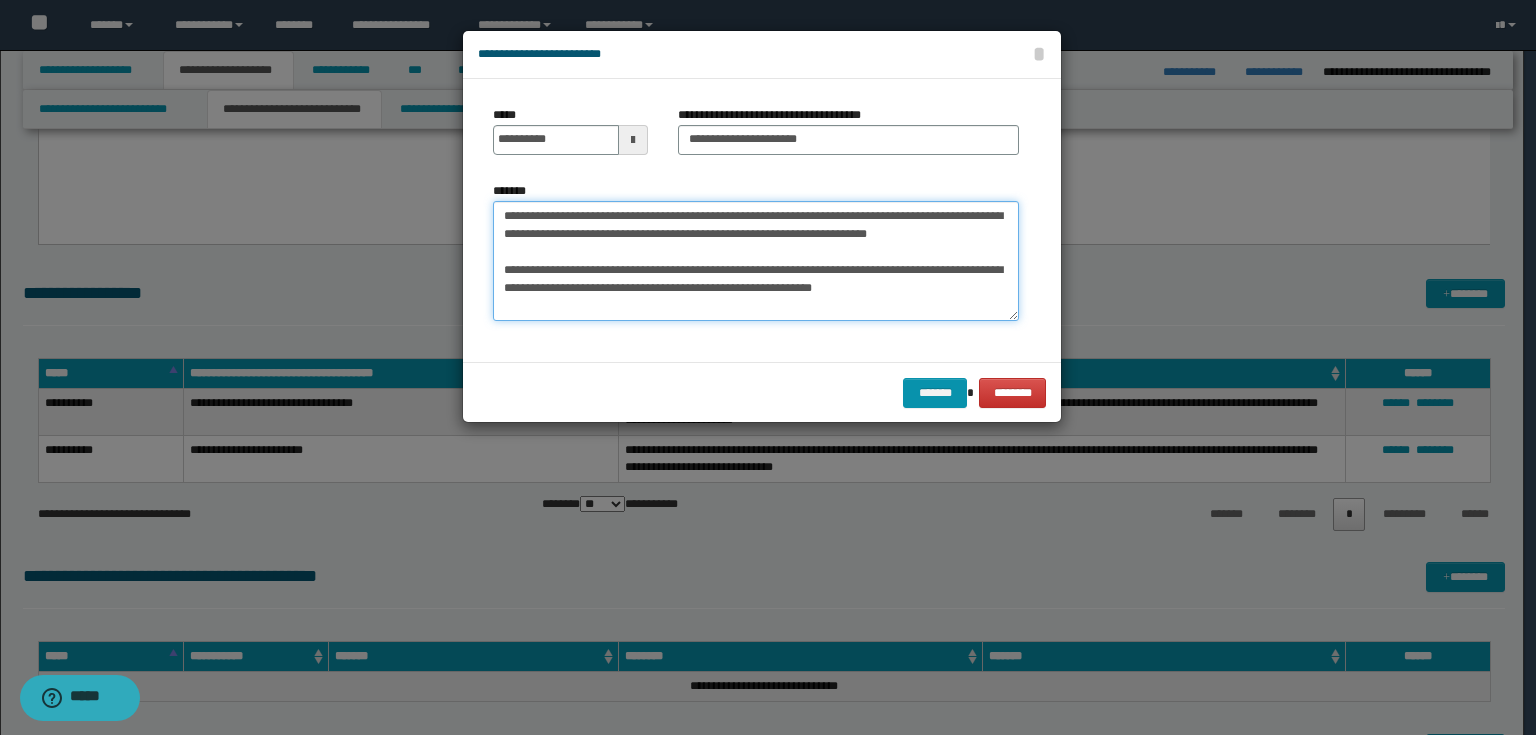 drag, startPoint x: 804, startPoint y: 269, endPoint x: 472, endPoint y: 259, distance: 332.15057 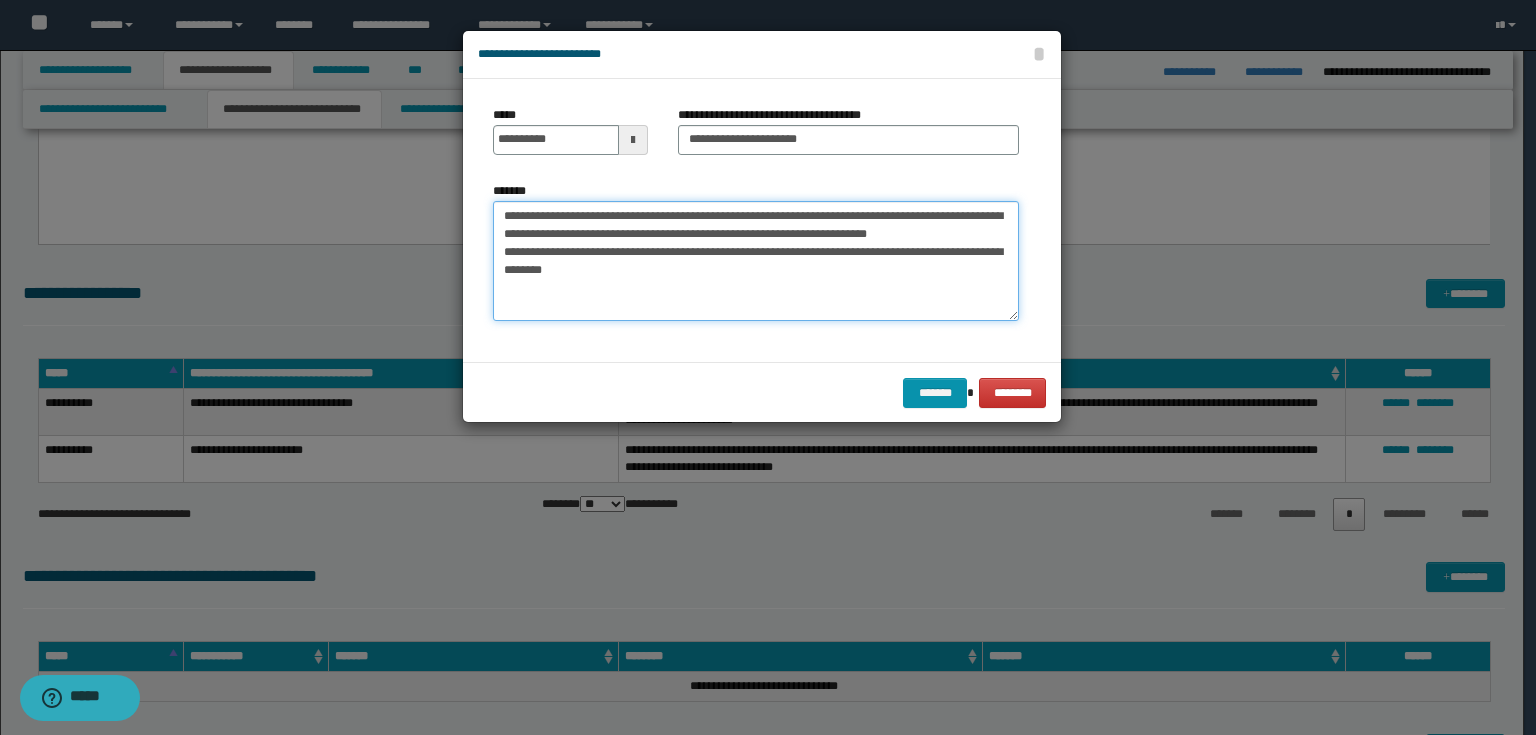 click on "**********" at bounding box center [756, 261] 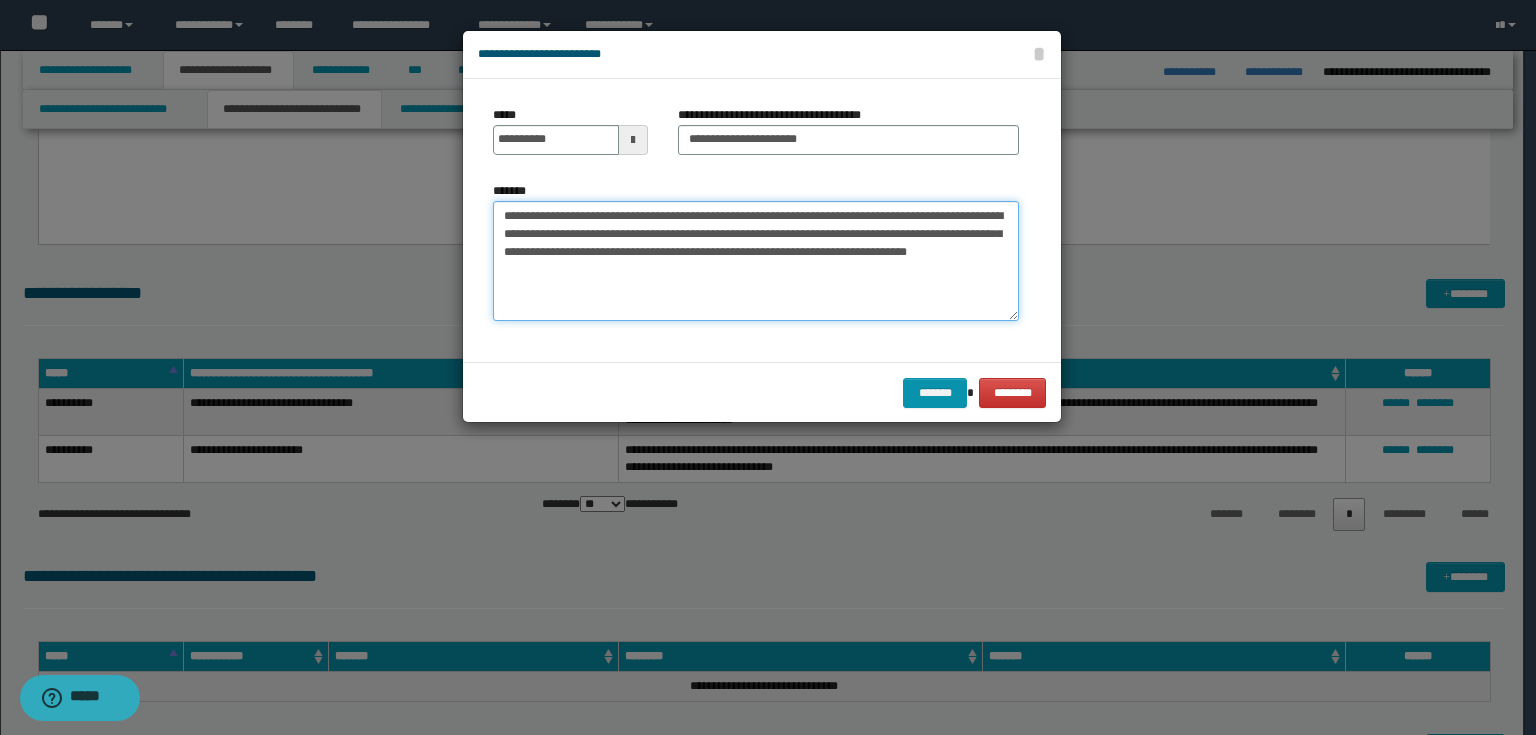 click on "**********" at bounding box center (756, 261) 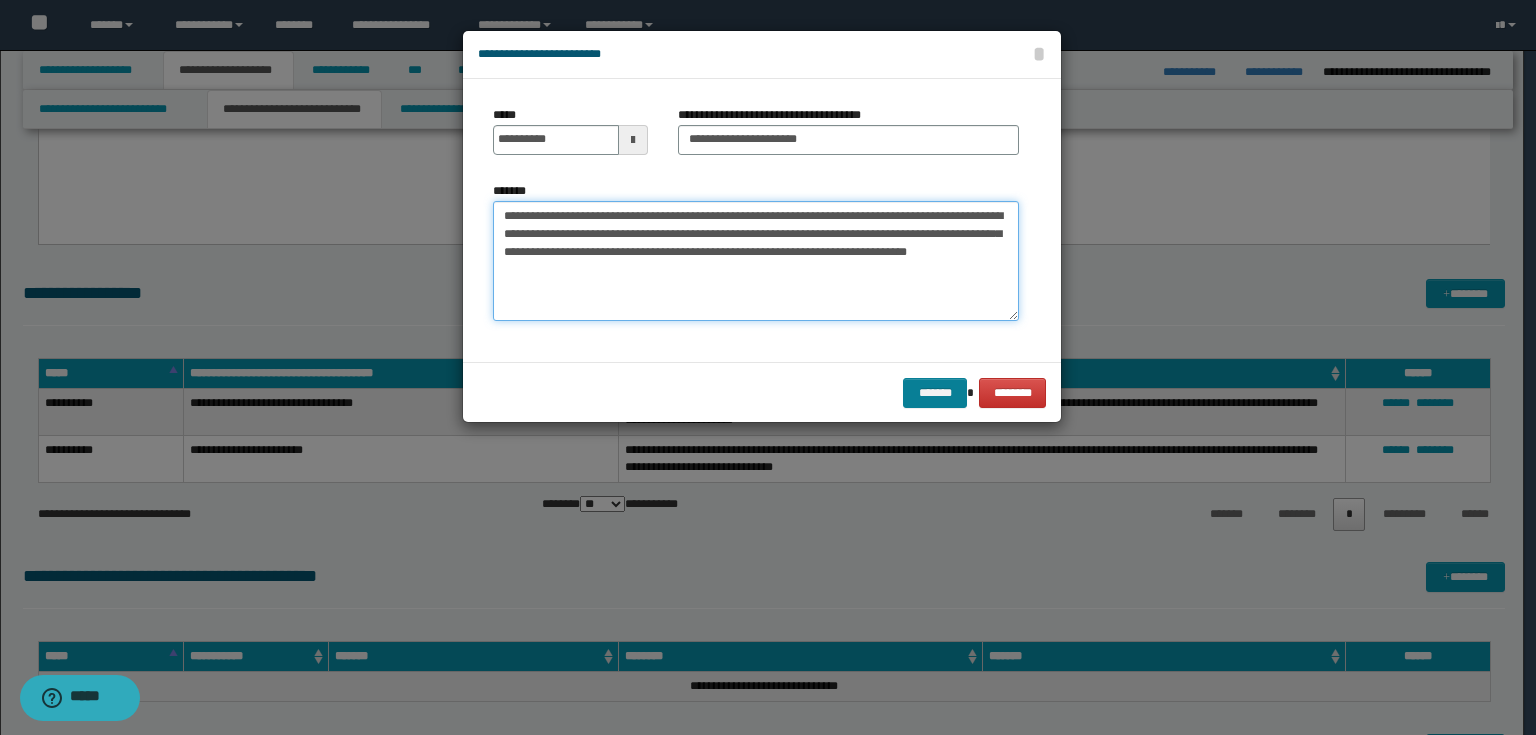 type on "**********" 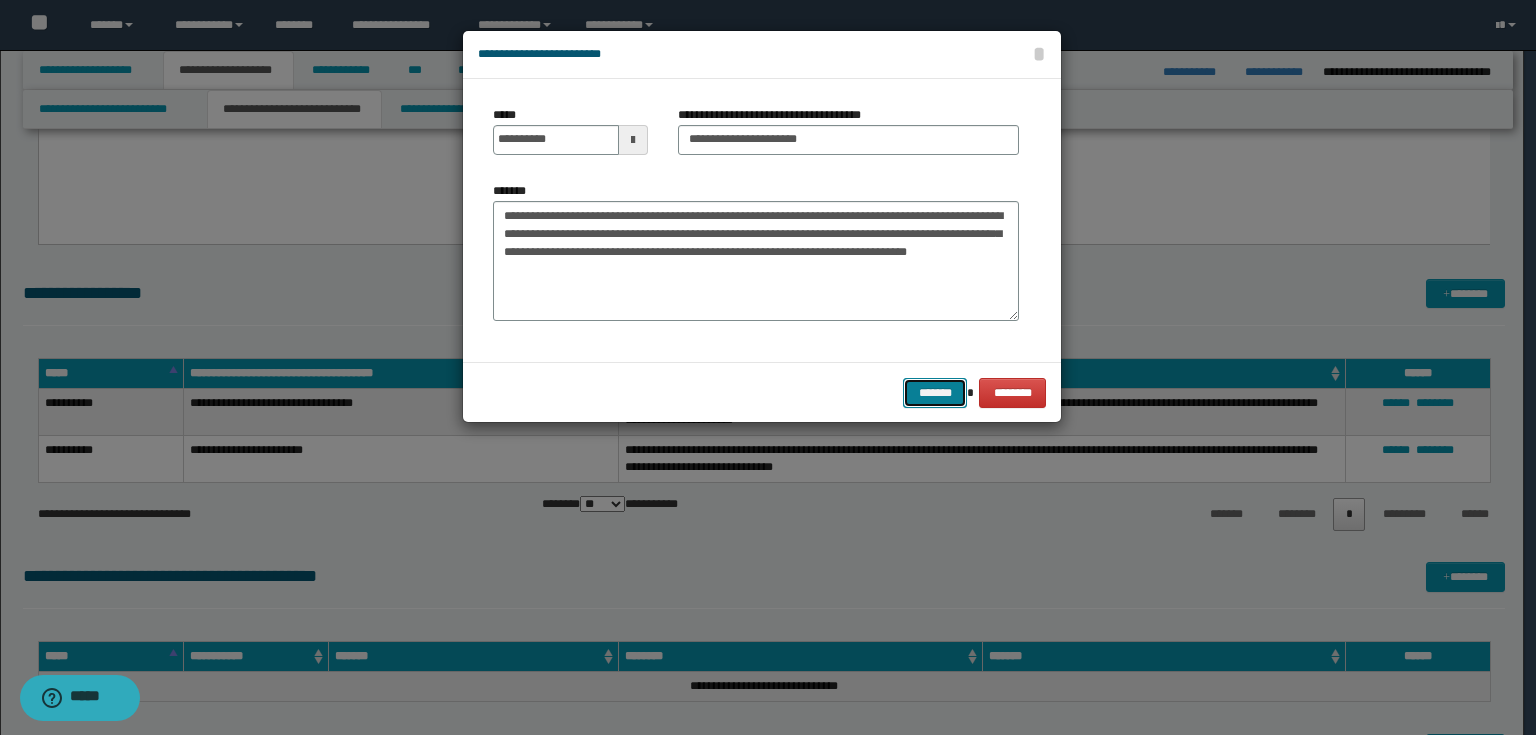 click on "*******" at bounding box center (935, 393) 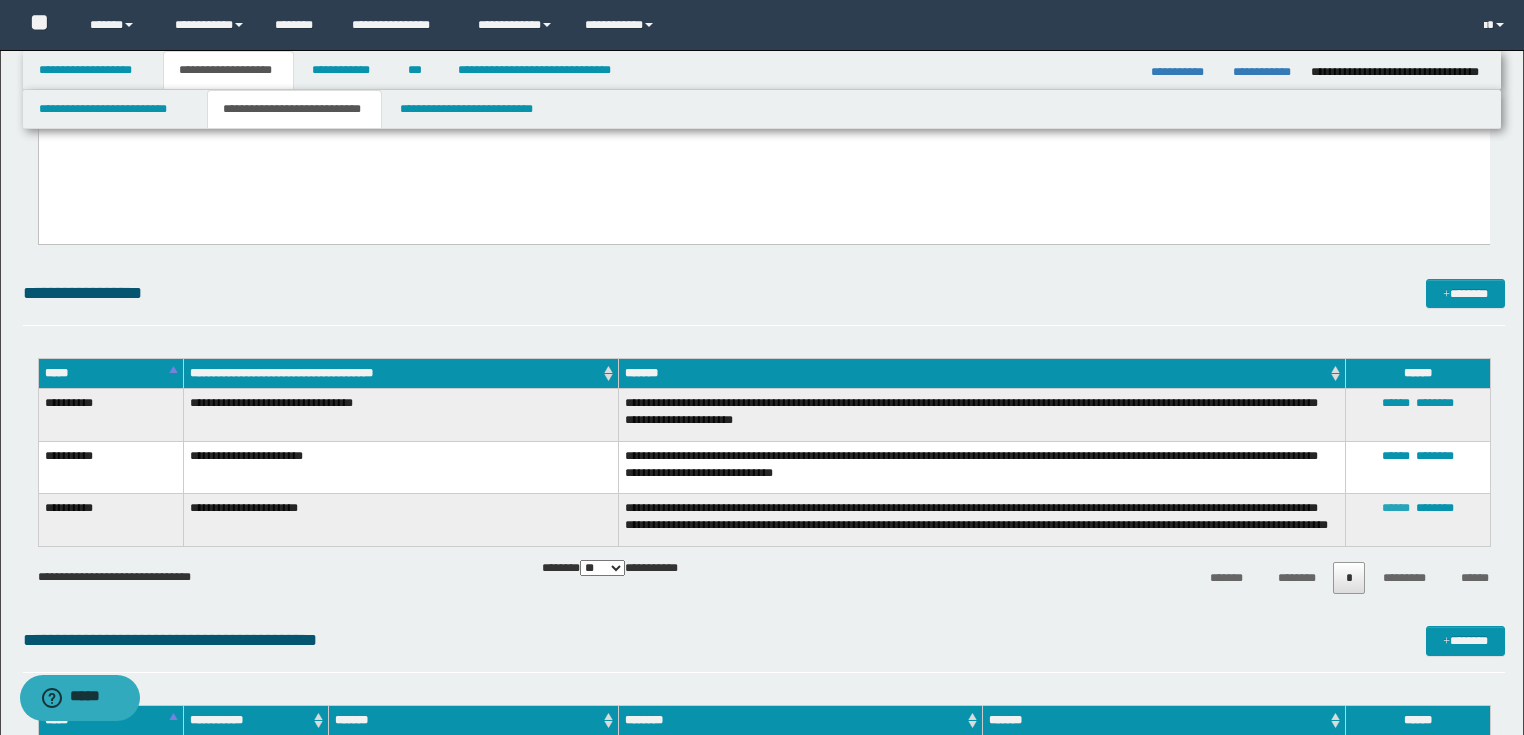 click on "******" at bounding box center (1396, 508) 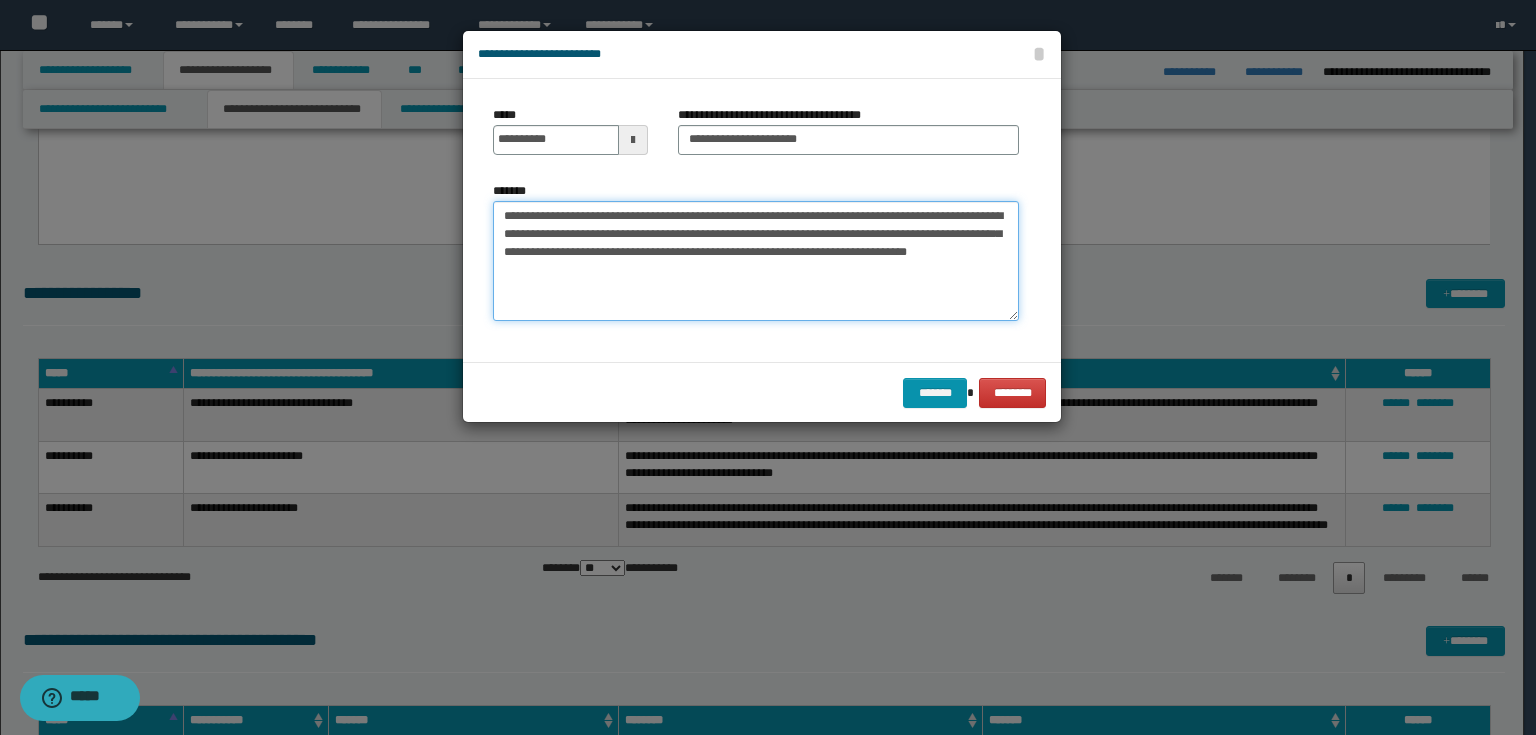 click on "**********" at bounding box center (756, 261) 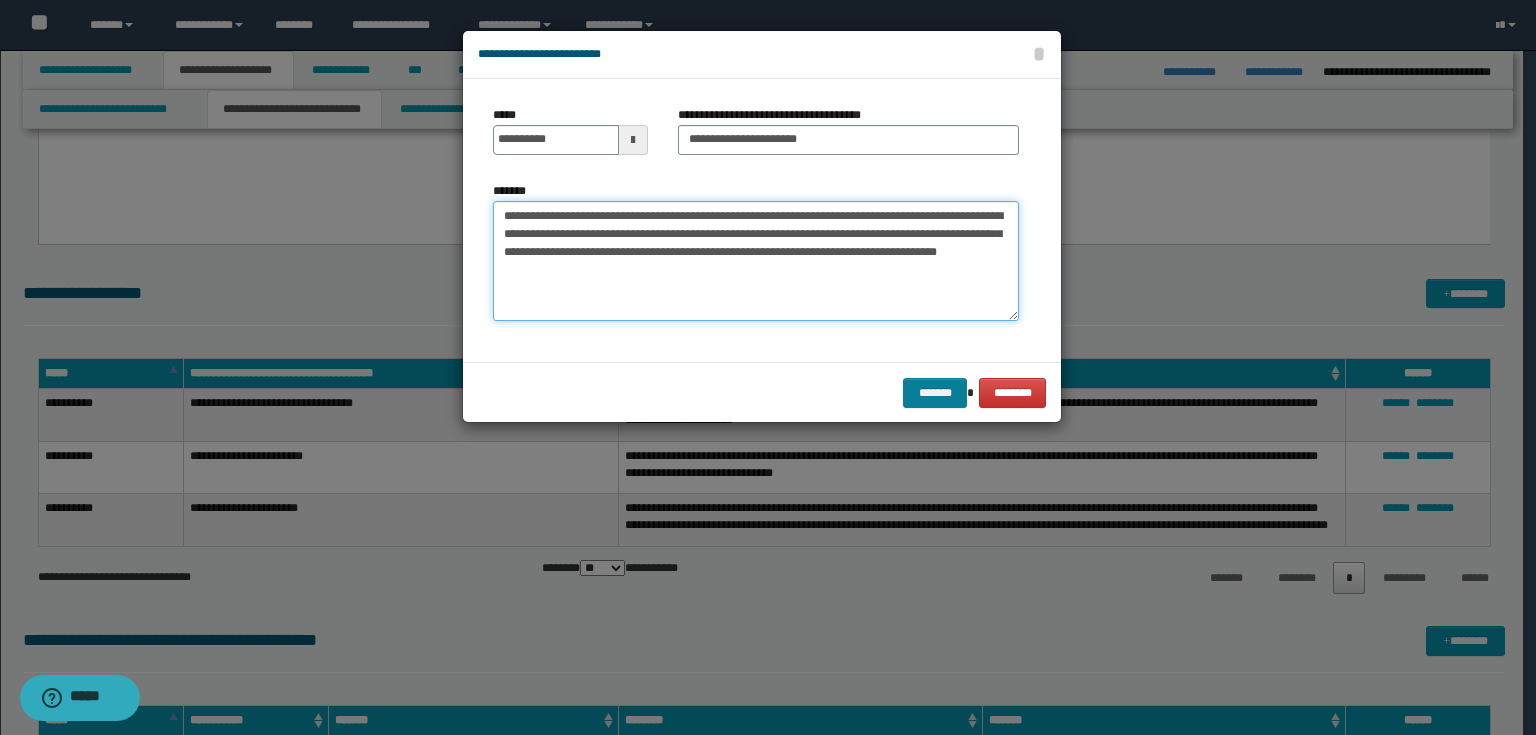 type on "**********" 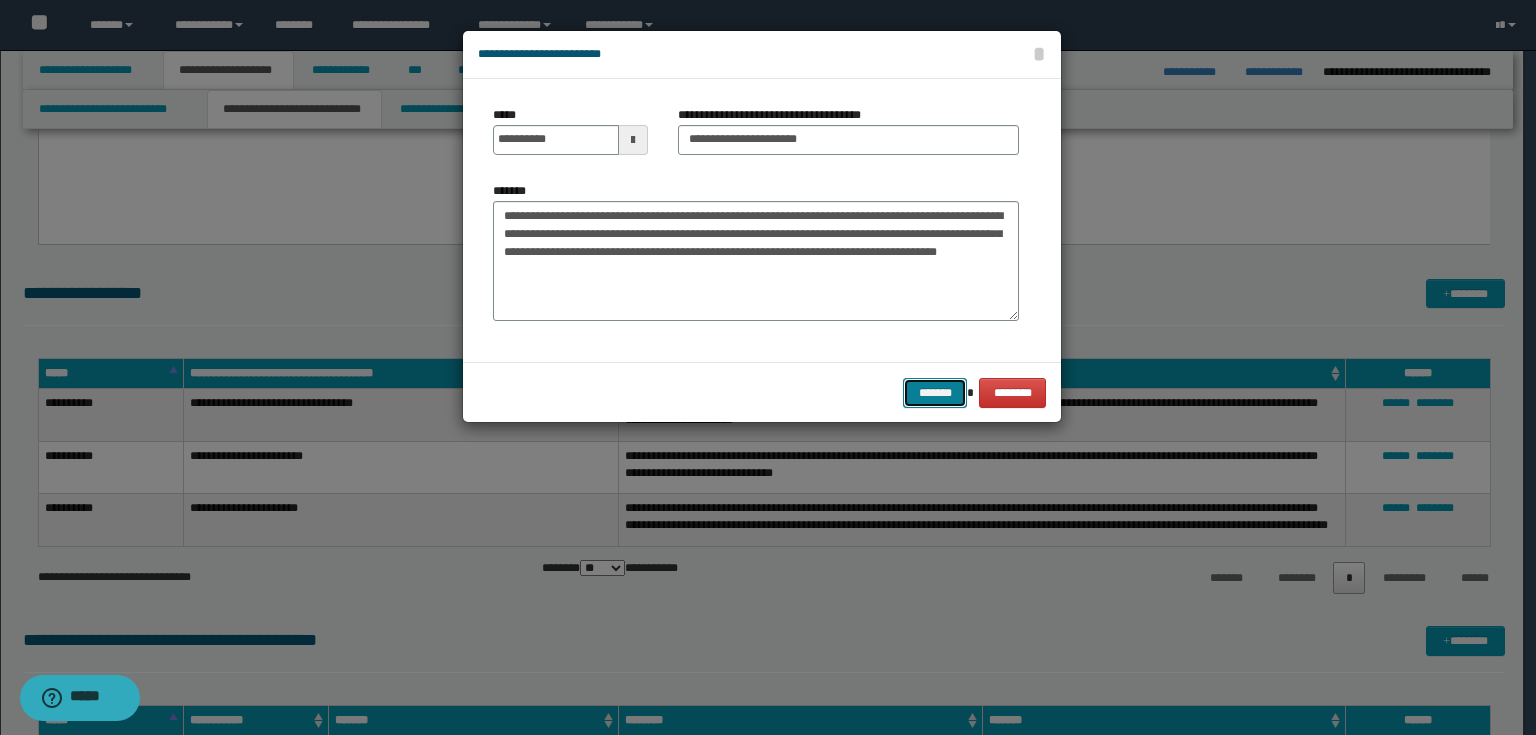 click on "*******" at bounding box center [935, 393] 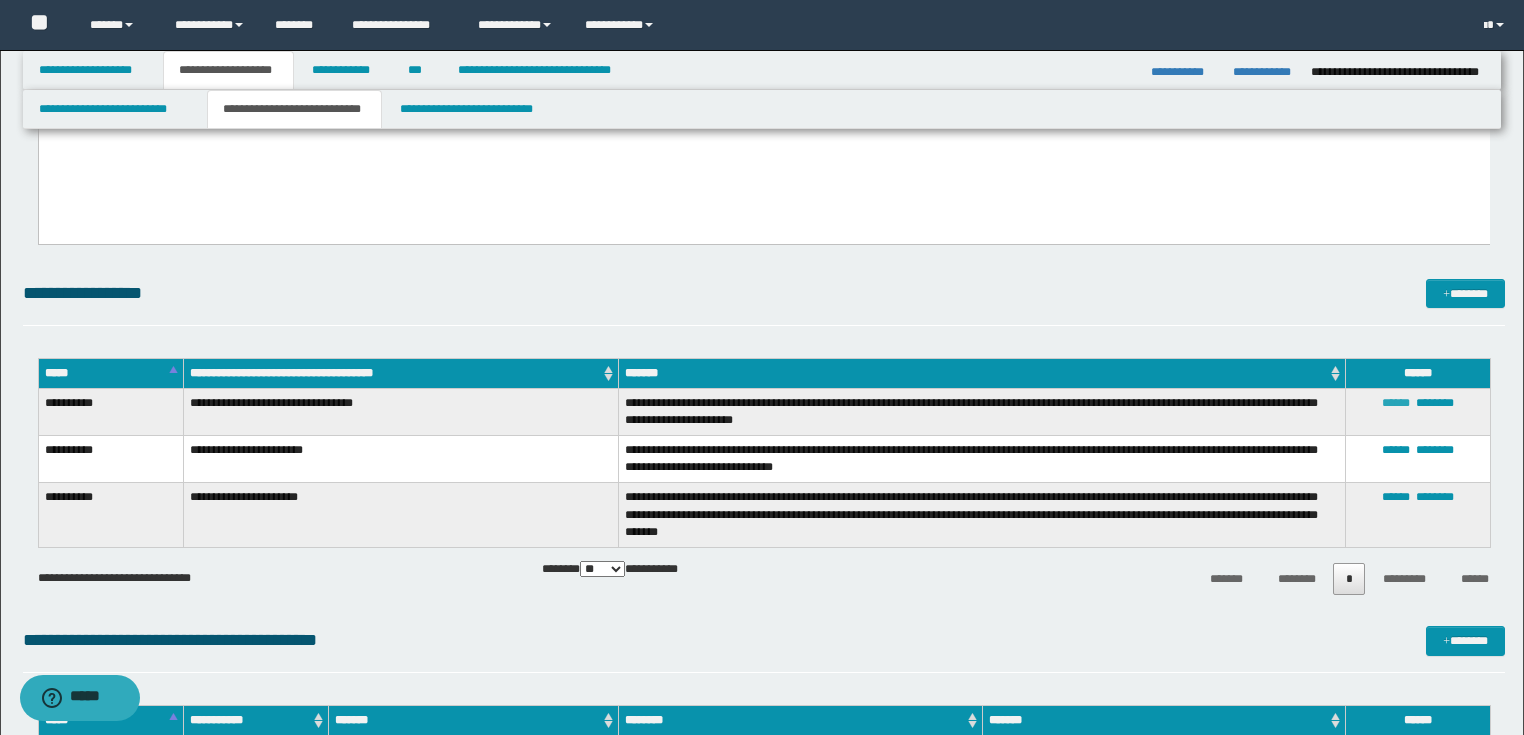 click on "******" at bounding box center (1396, 403) 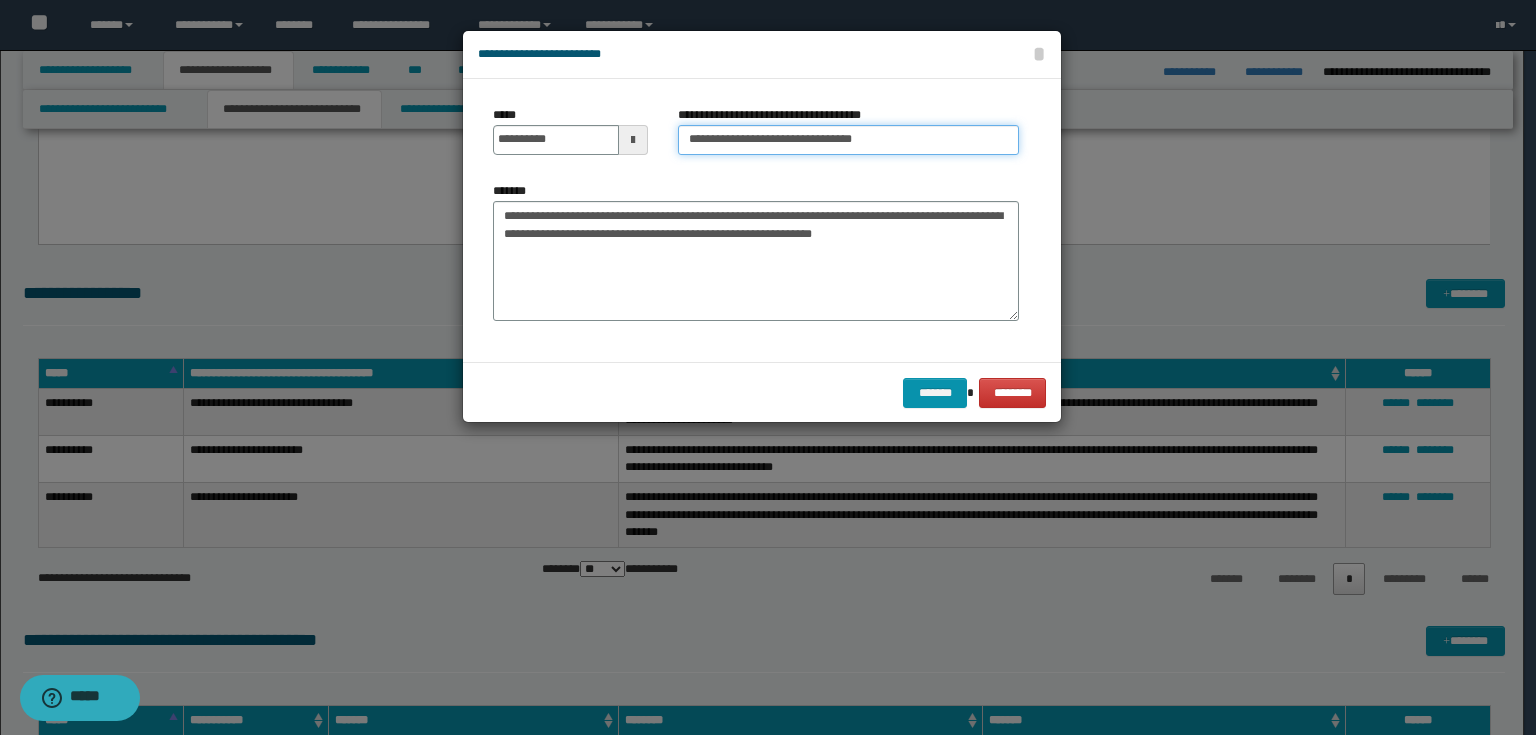 click on "**********" at bounding box center [848, 140] 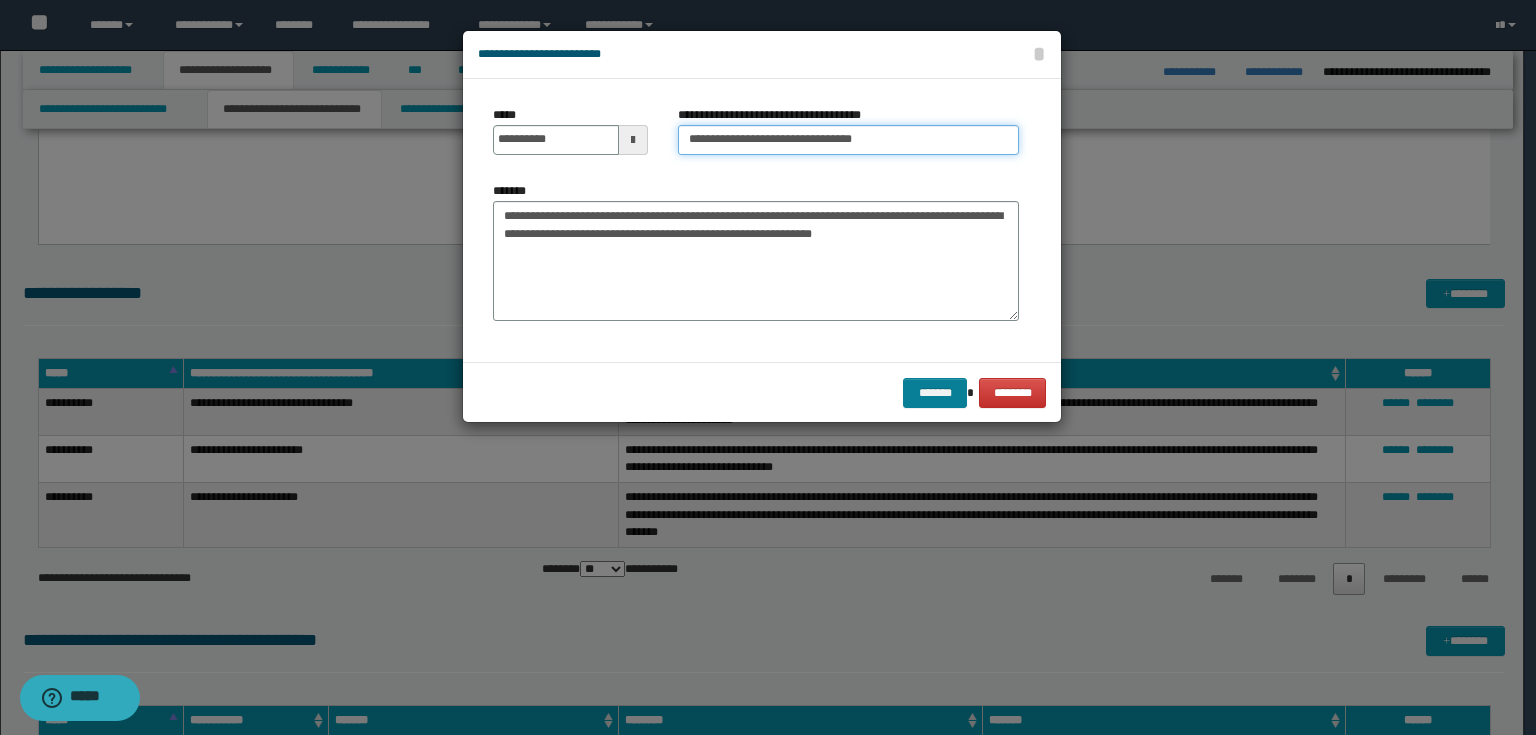 type on "**********" 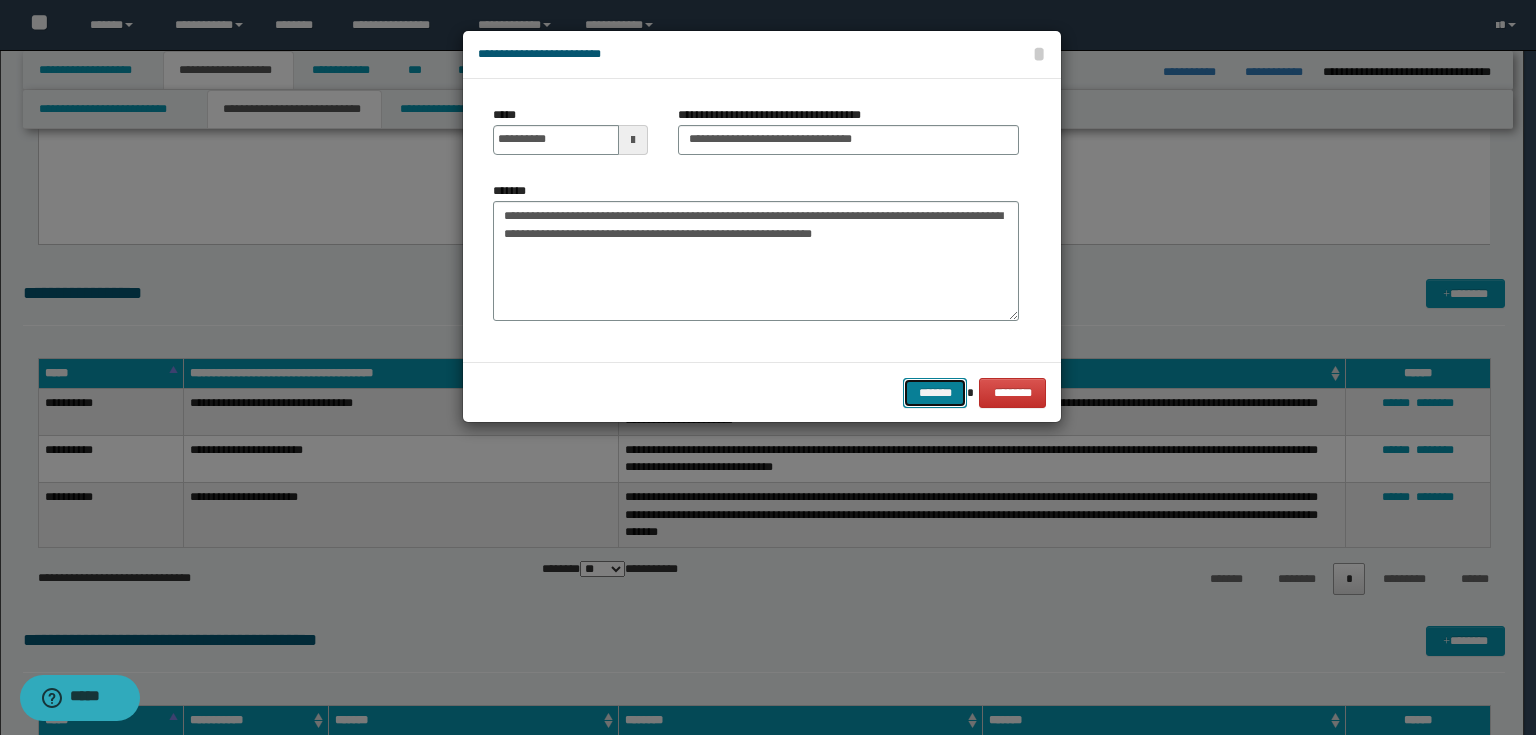 click on "*******" at bounding box center (935, 393) 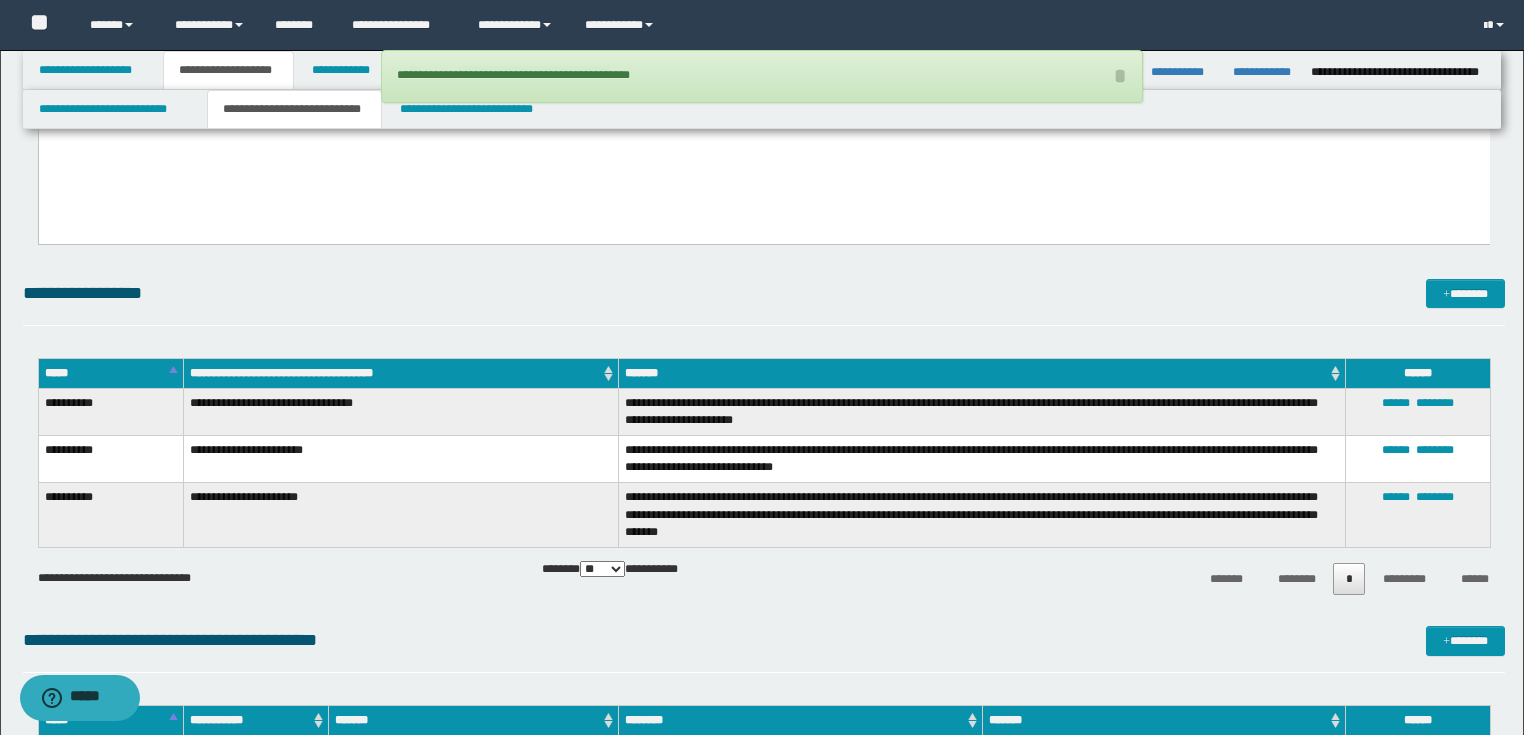 scroll, scrollTop: 0, scrollLeft: 0, axis: both 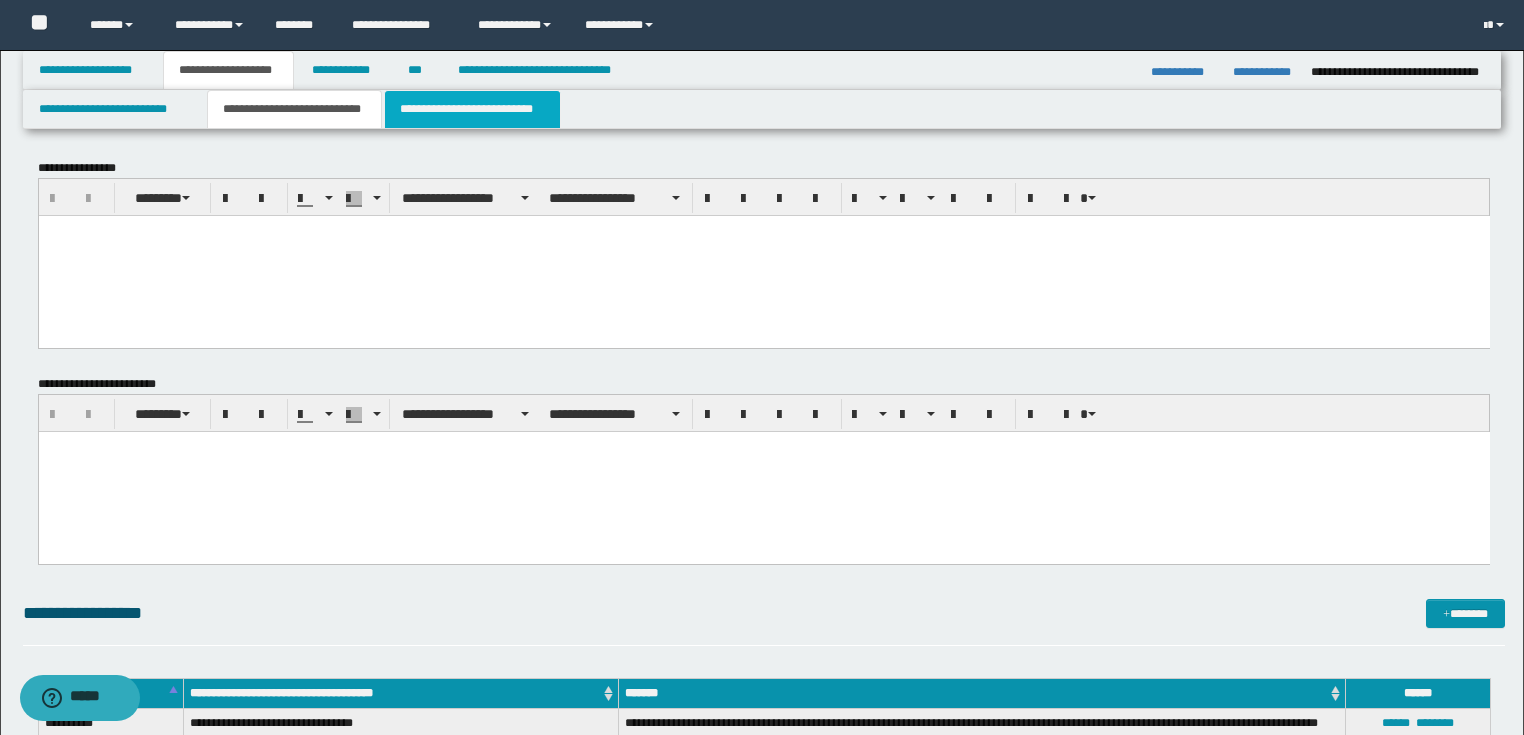 click on "**********" at bounding box center [472, 109] 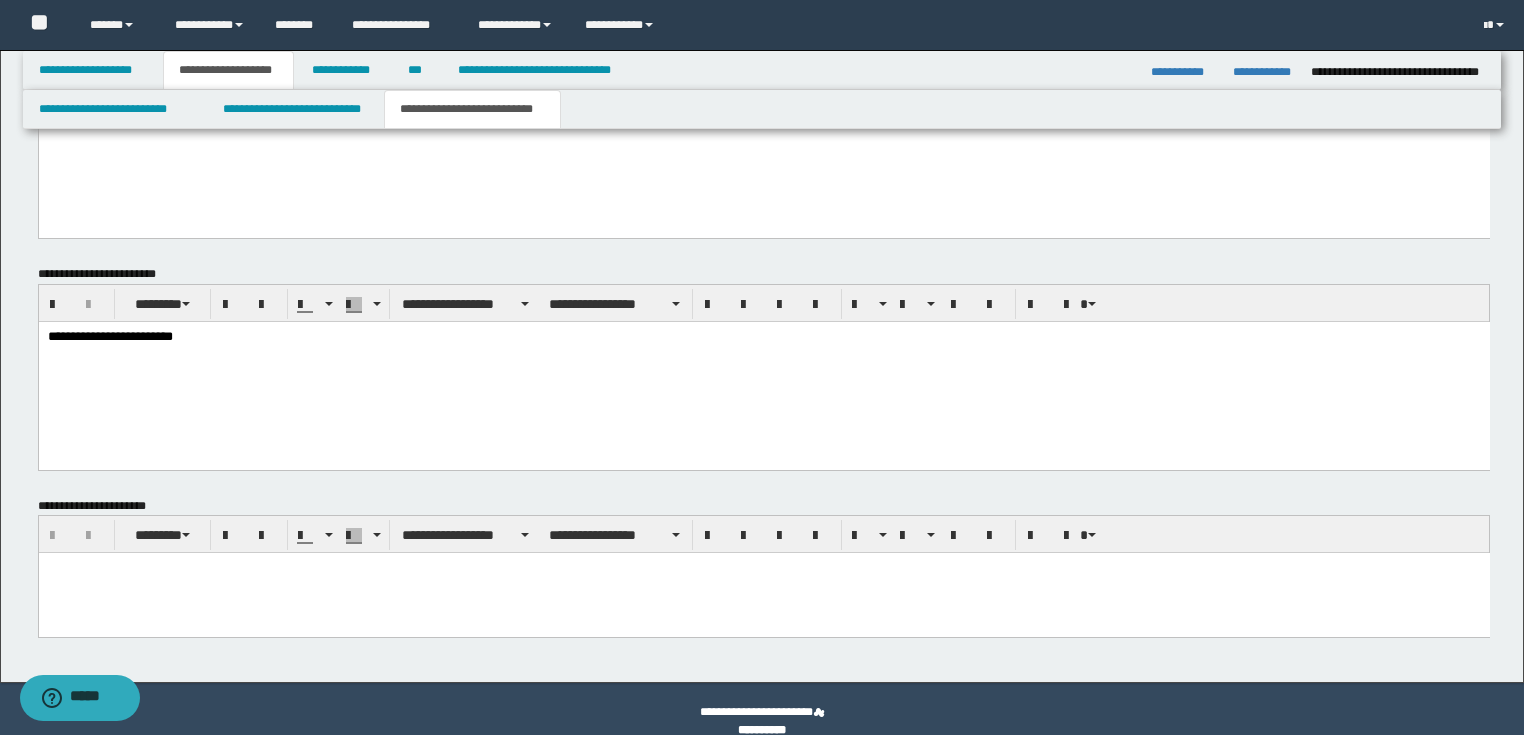 scroll, scrollTop: 744, scrollLeft: 0, axis: vertical 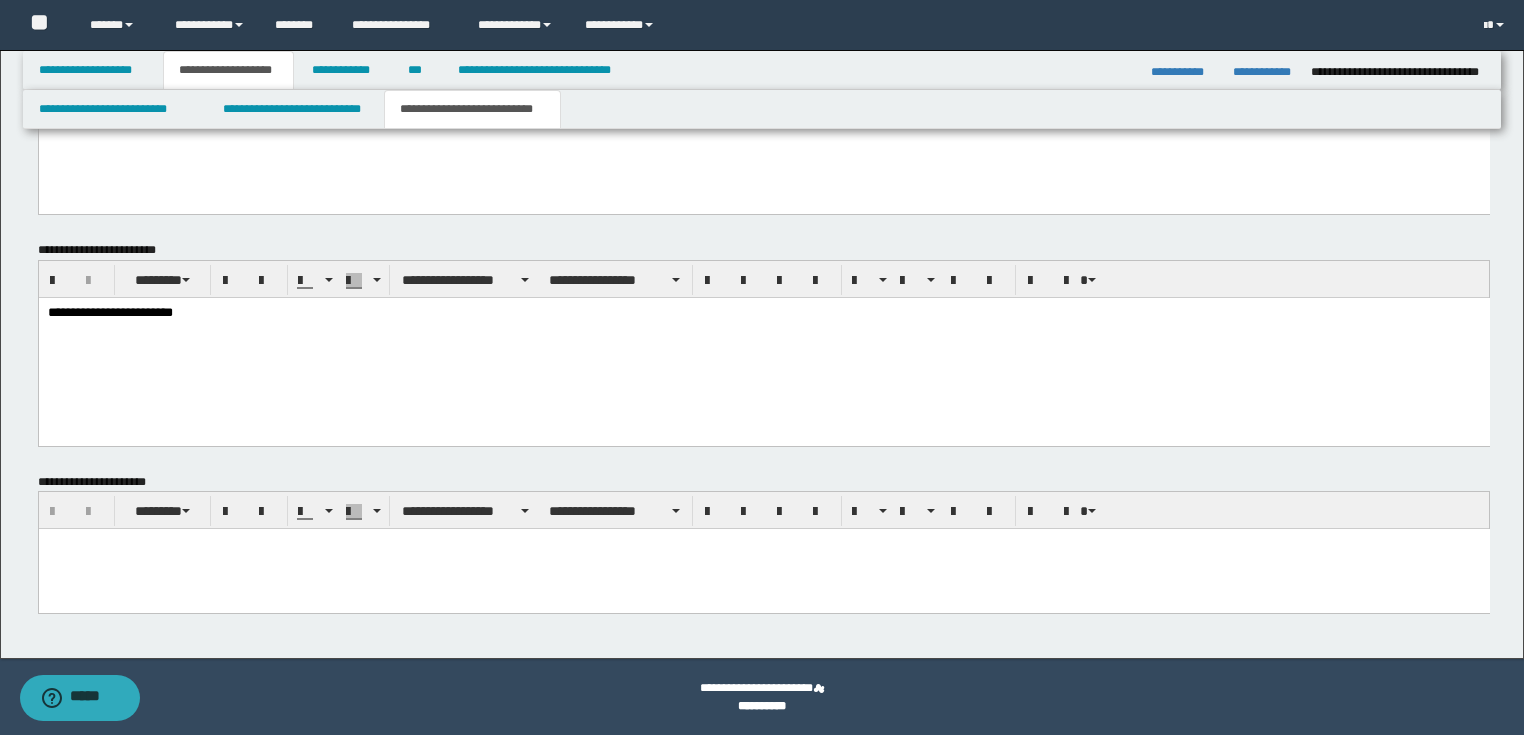 click at bounding box center [763, 328] 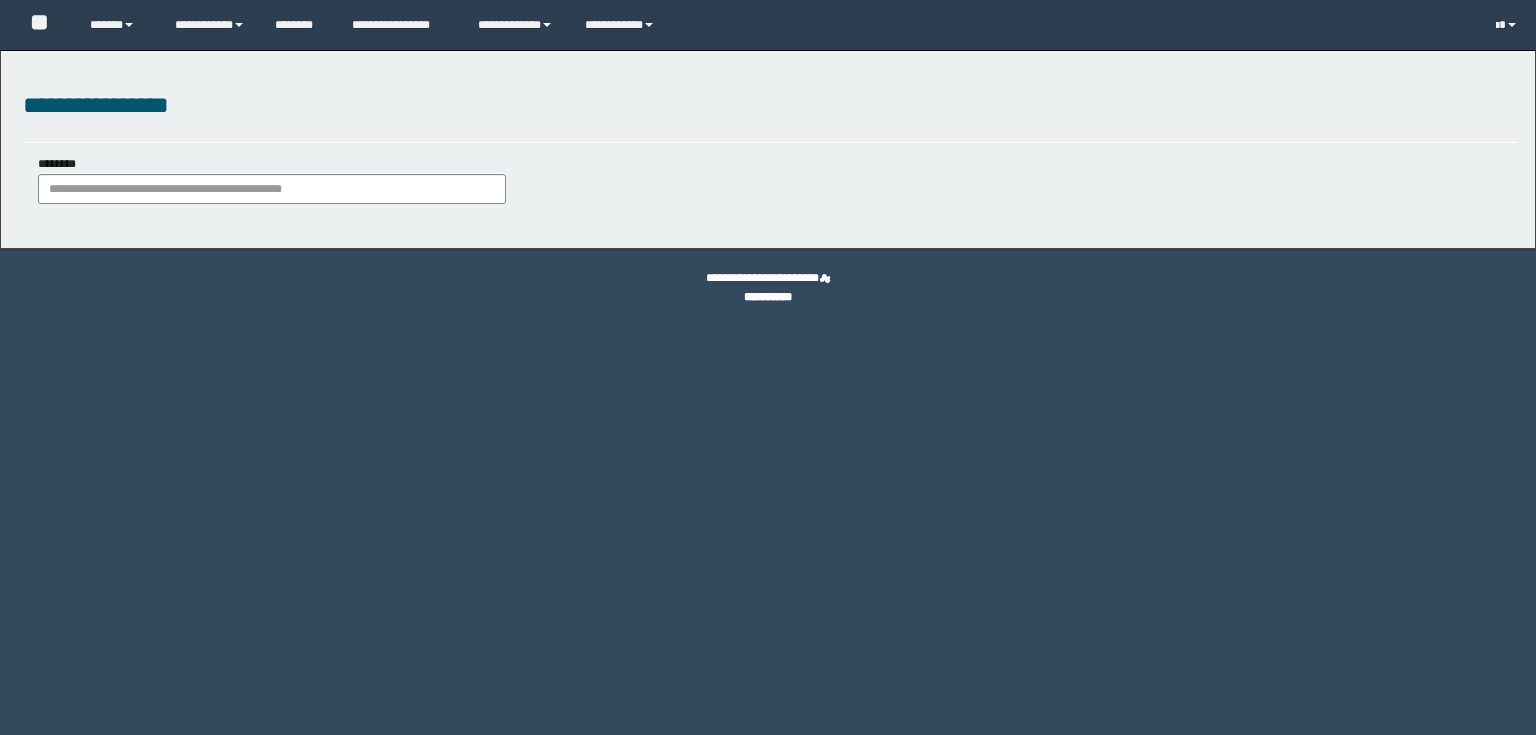 scroll, scrollTop: 0, scrollLeft: 0, axis: both 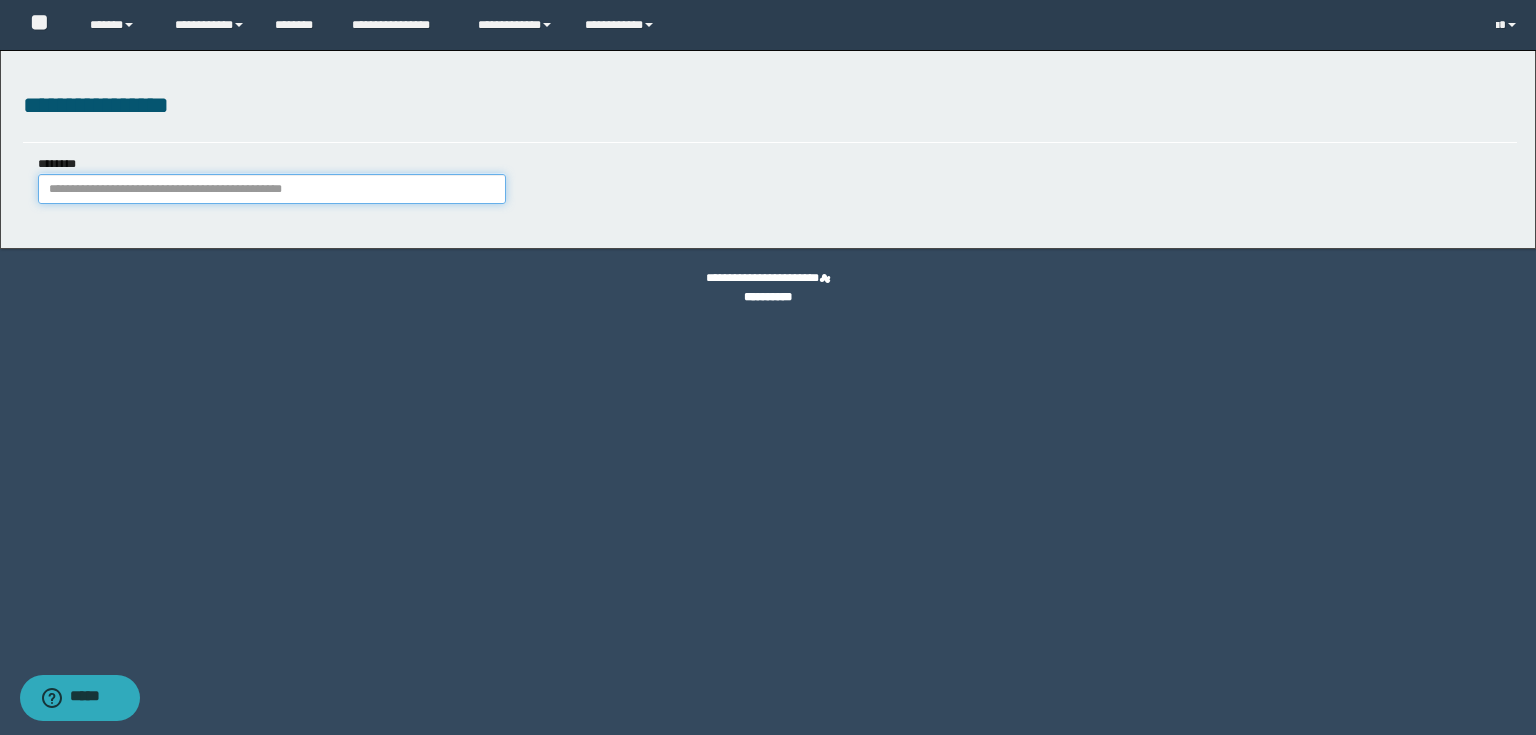 click on "********" at bounding box center [272, 189] 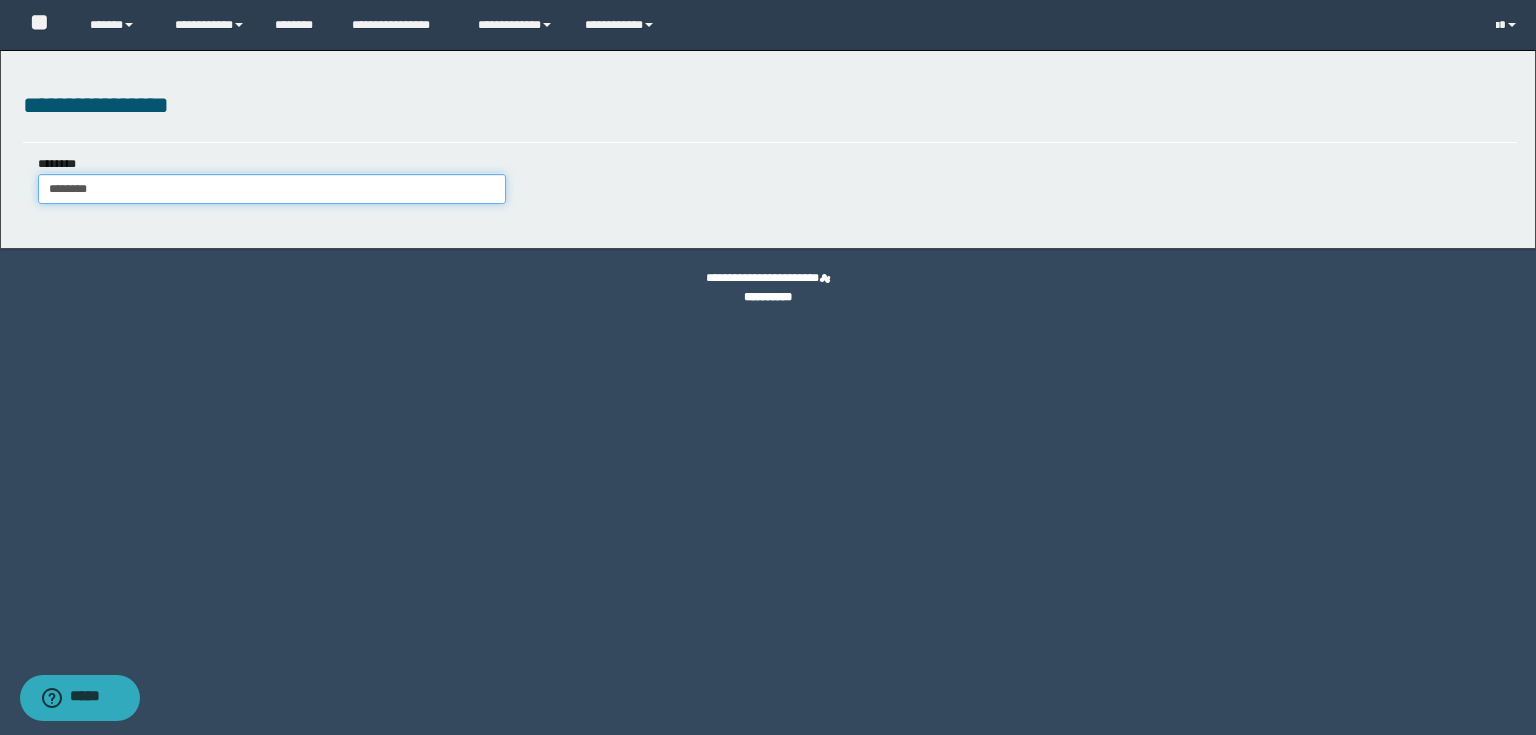 type on "********" 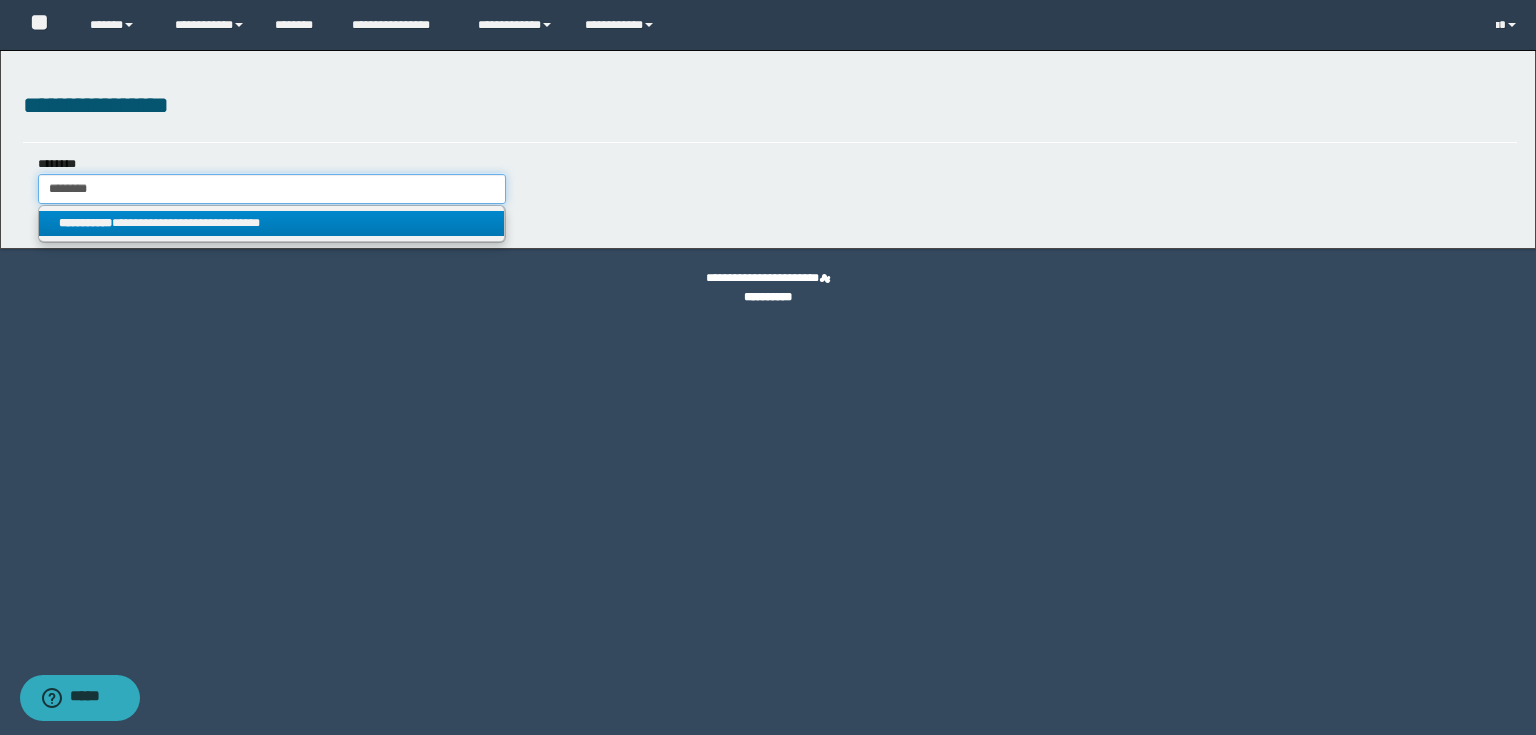 type on "********" 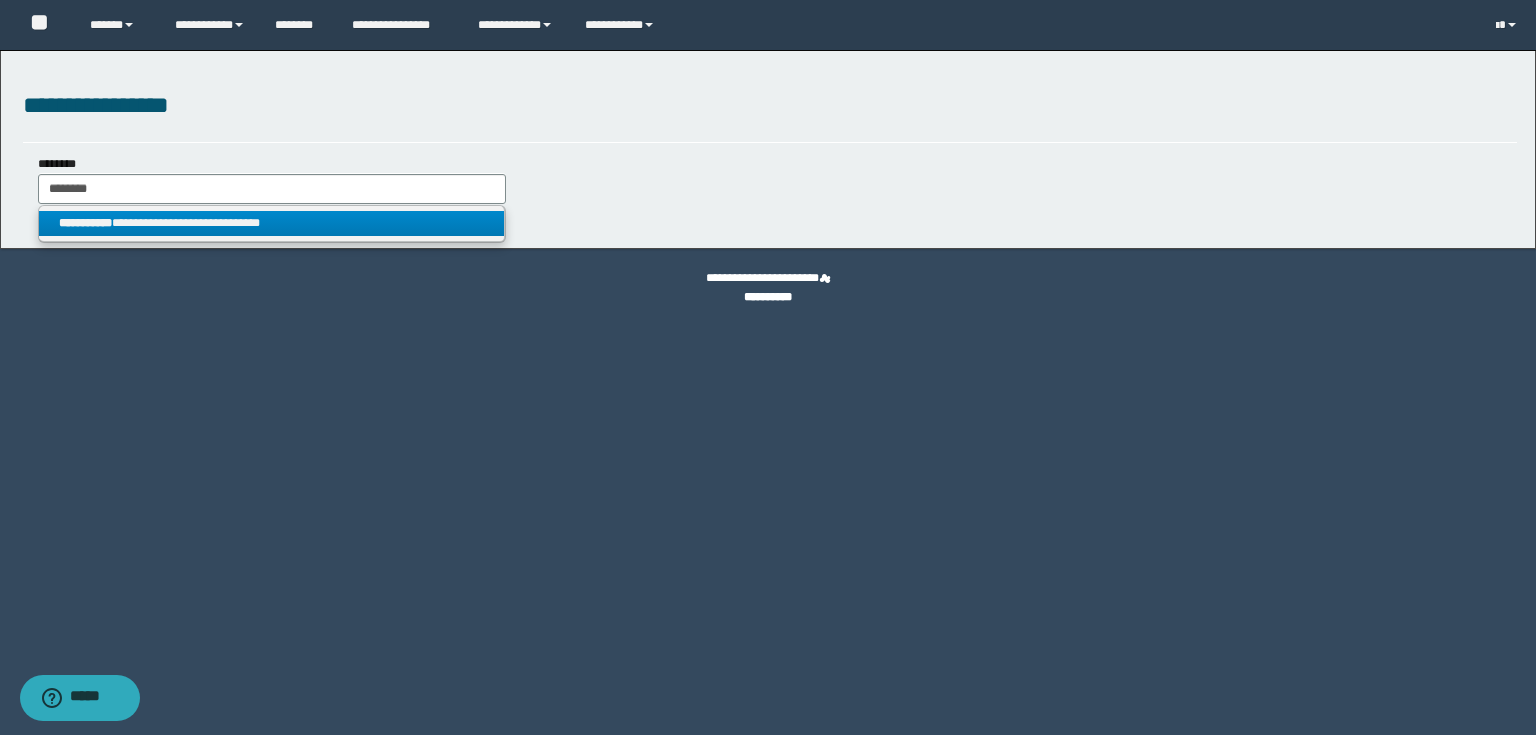 click on "**********" at bounding box center [272, 223] 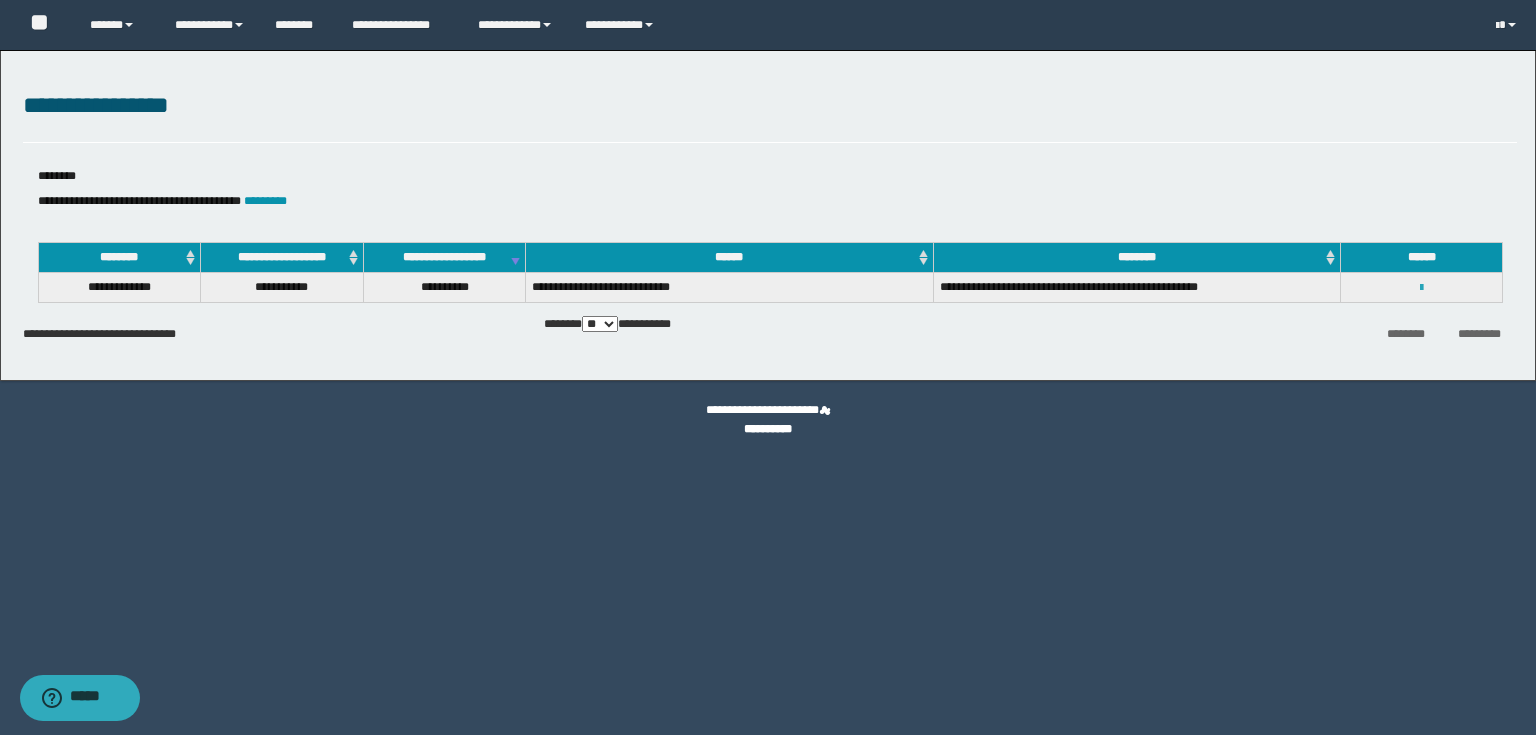 click at bounding box center (1421, 288) 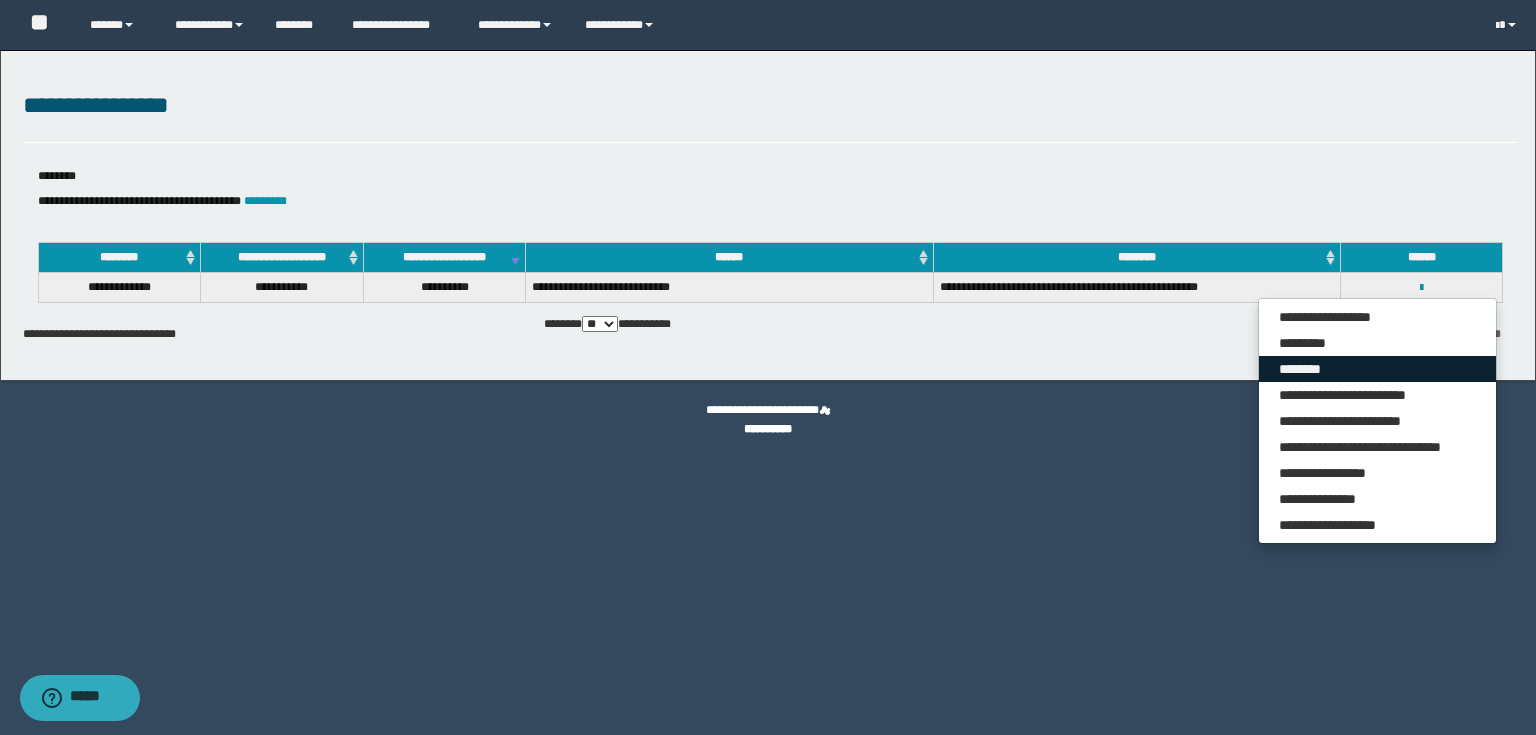 click on "********" at bounding box center (1377, 369) 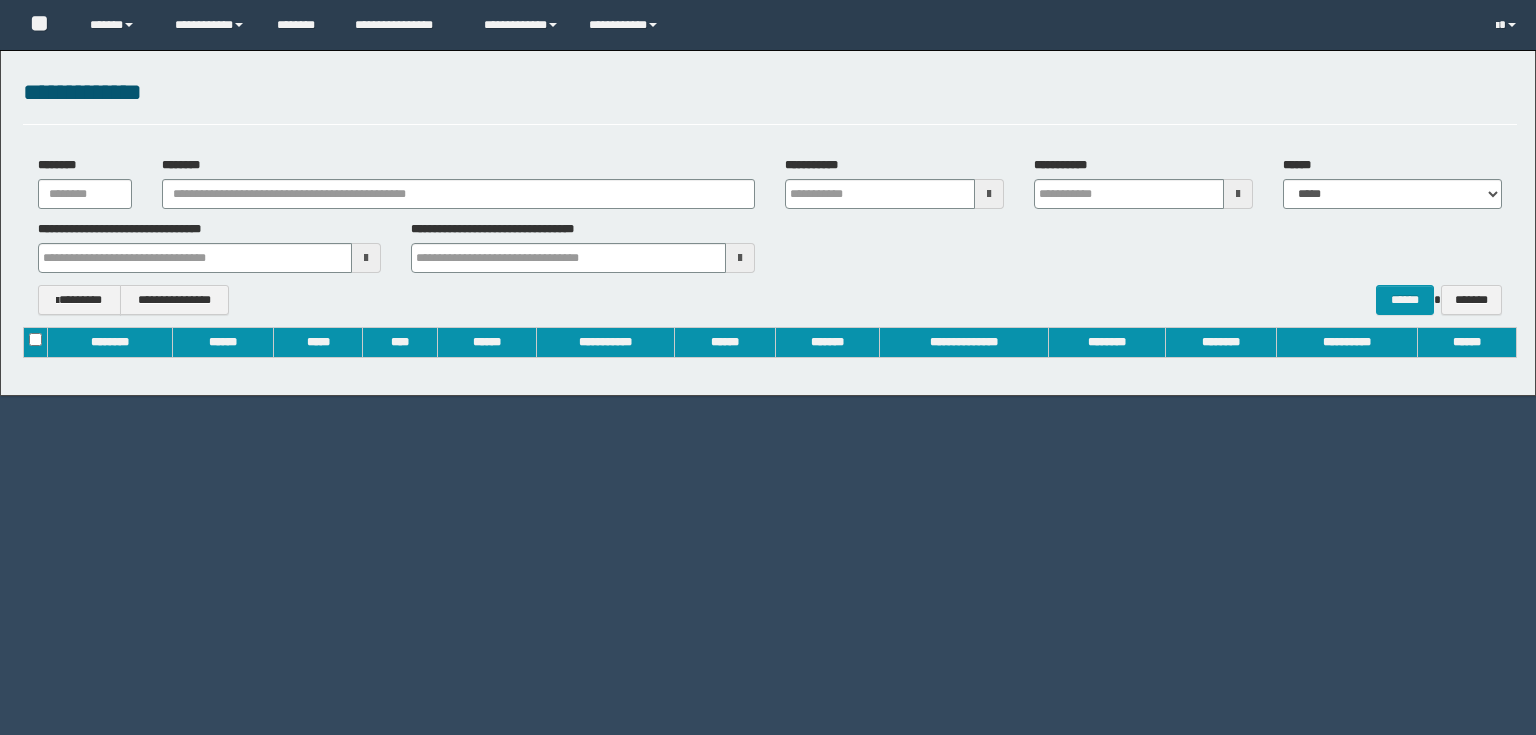 scroll, scrollTop: 0, scrollLeft: 0, axis: both 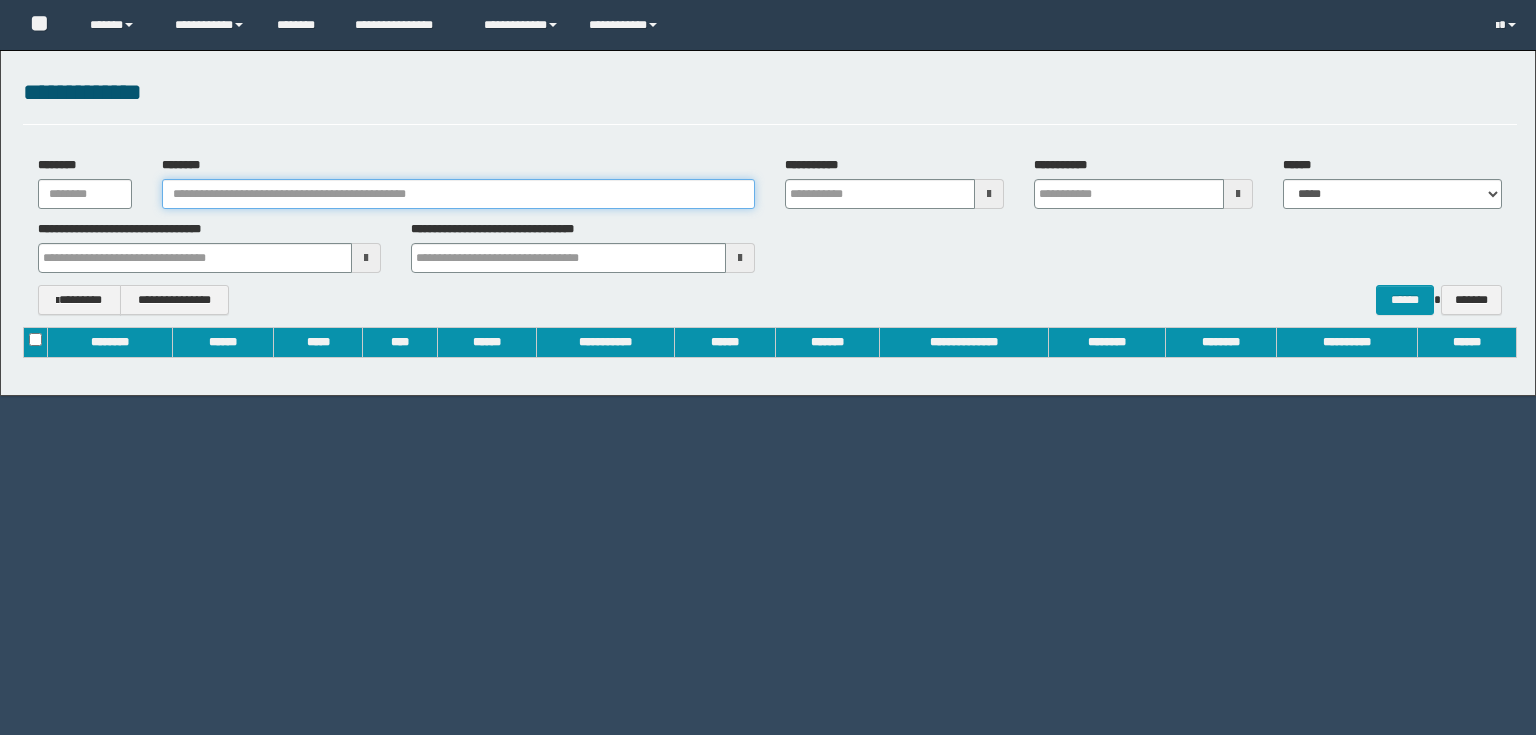 click on "********" at bounding box center (458, 194) 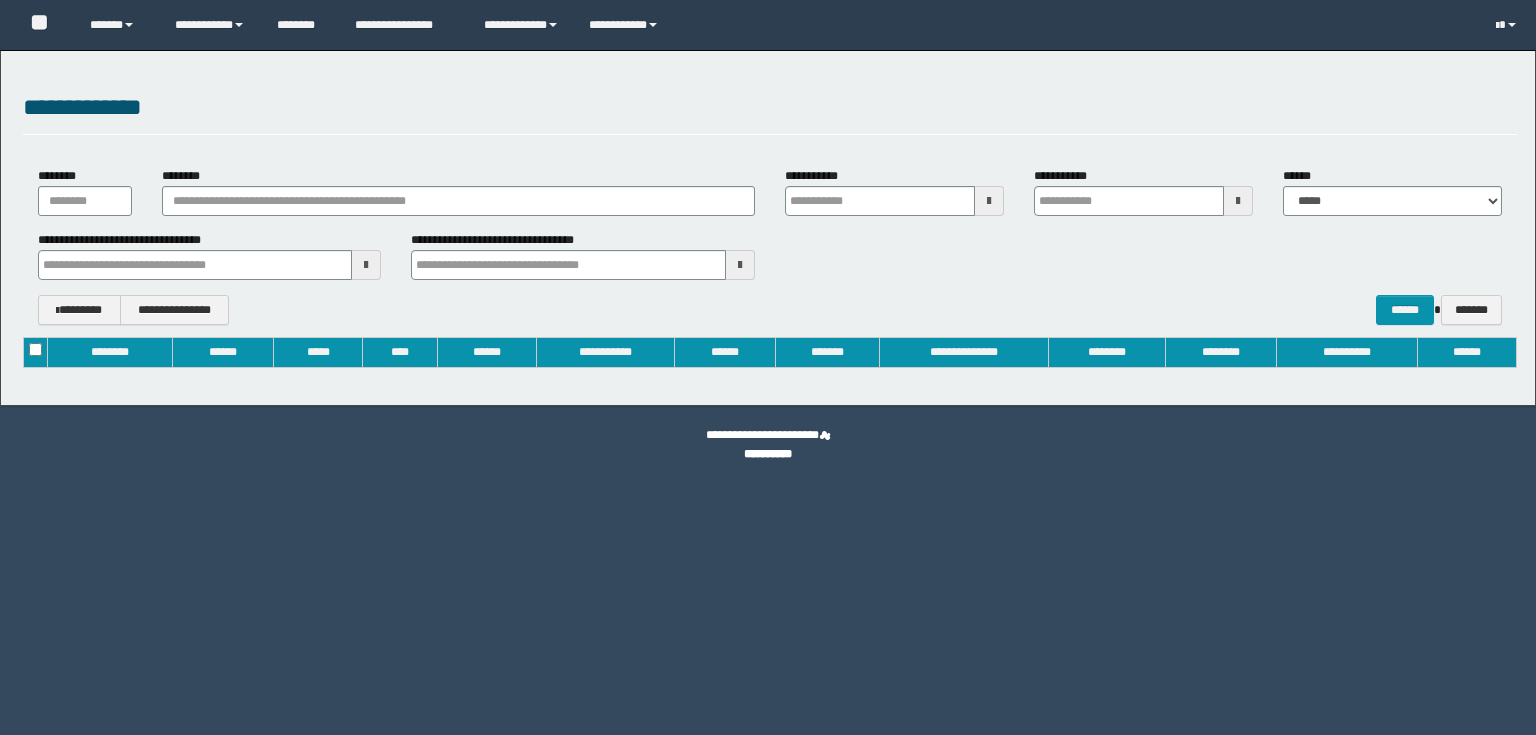 type on "**********" 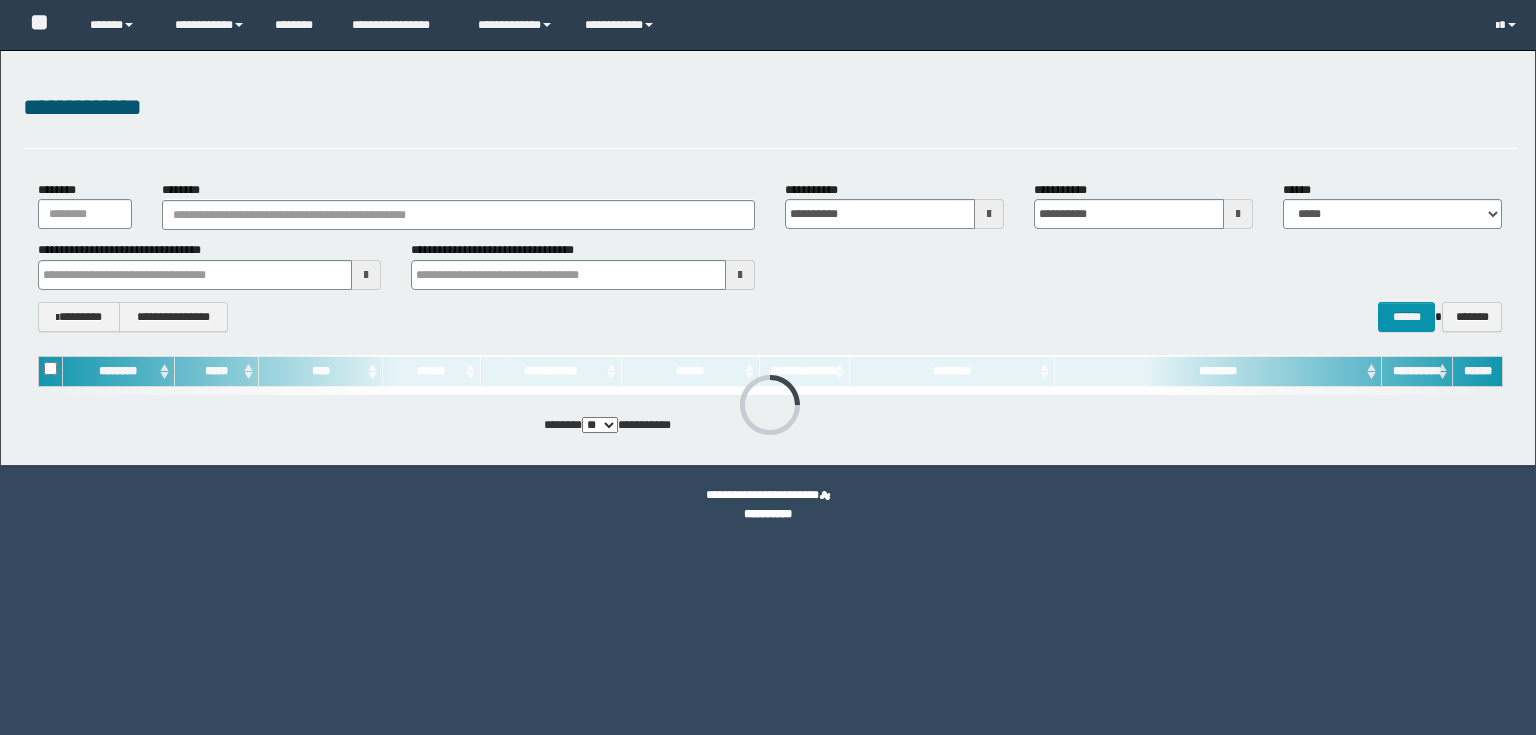 scroll, scrollTop: 0, scrollLeft: 0, axis: both 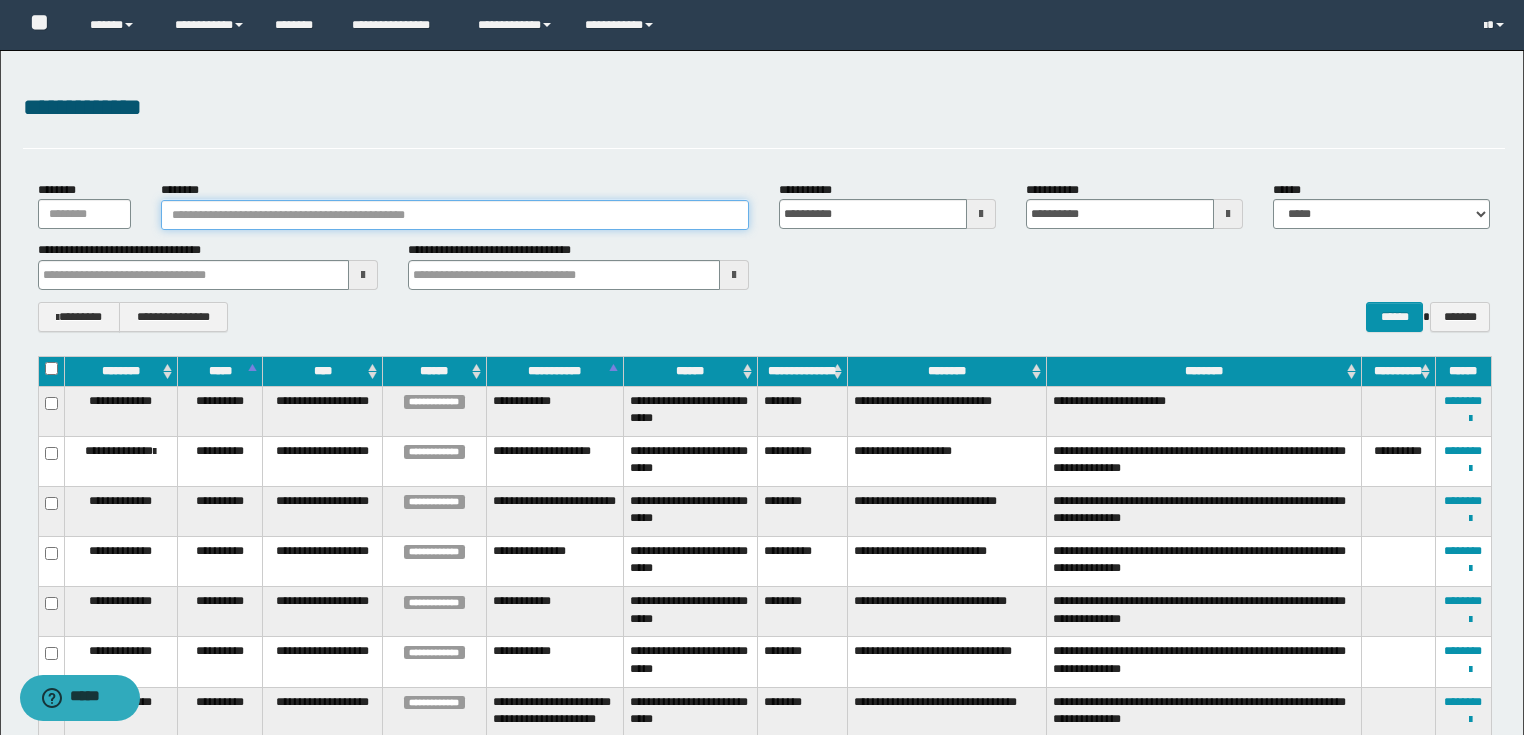 click on "********" at bounding box center [455, 215] 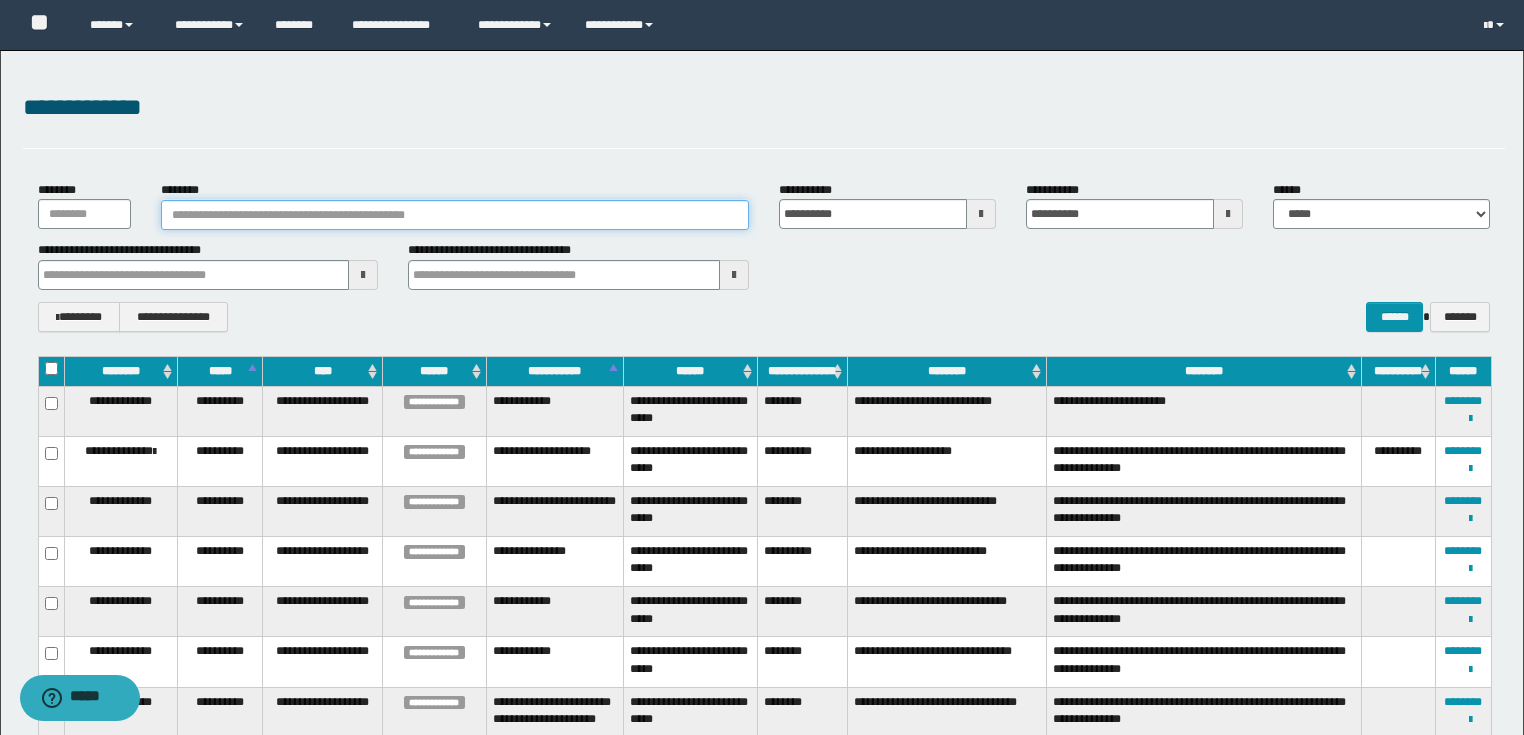 paste on "********" 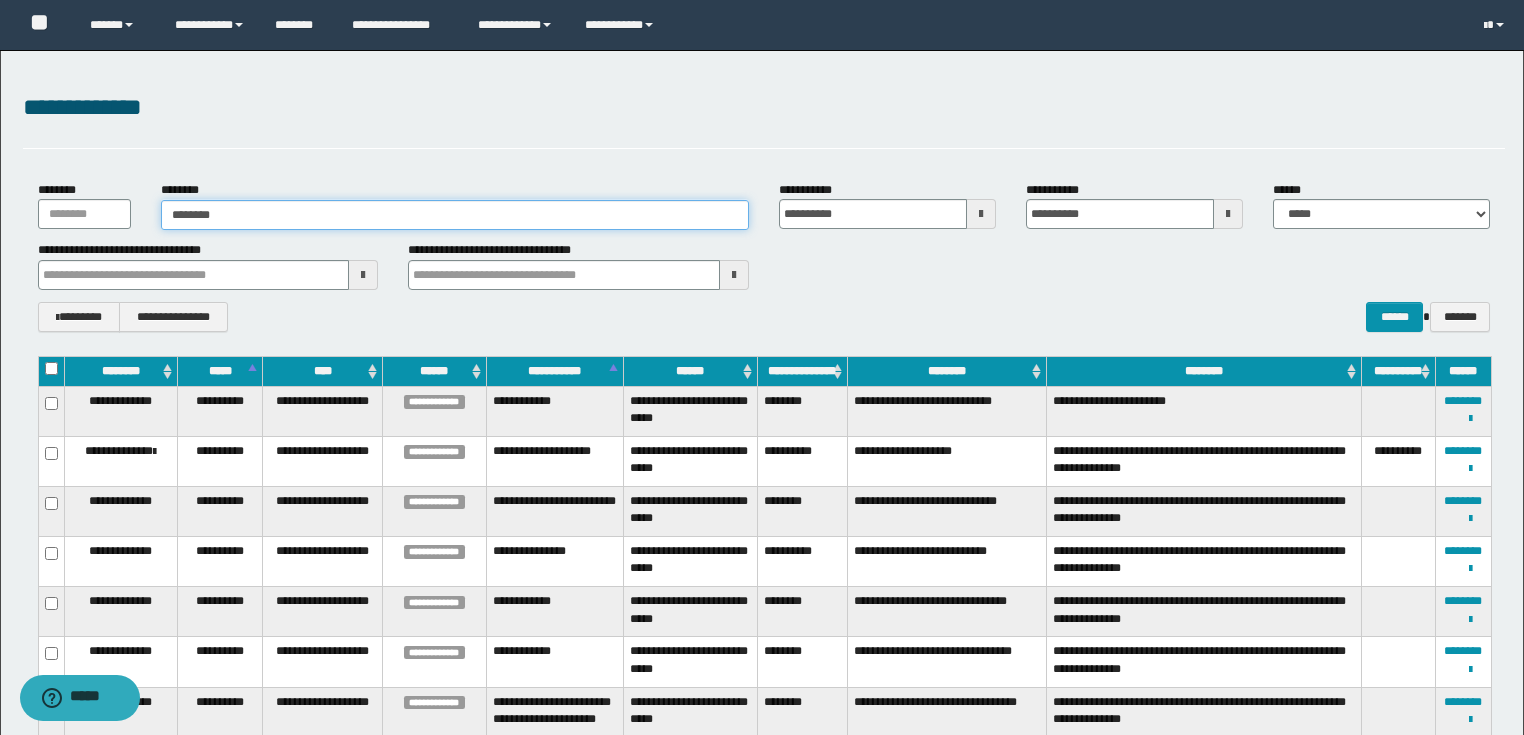 type on "********" 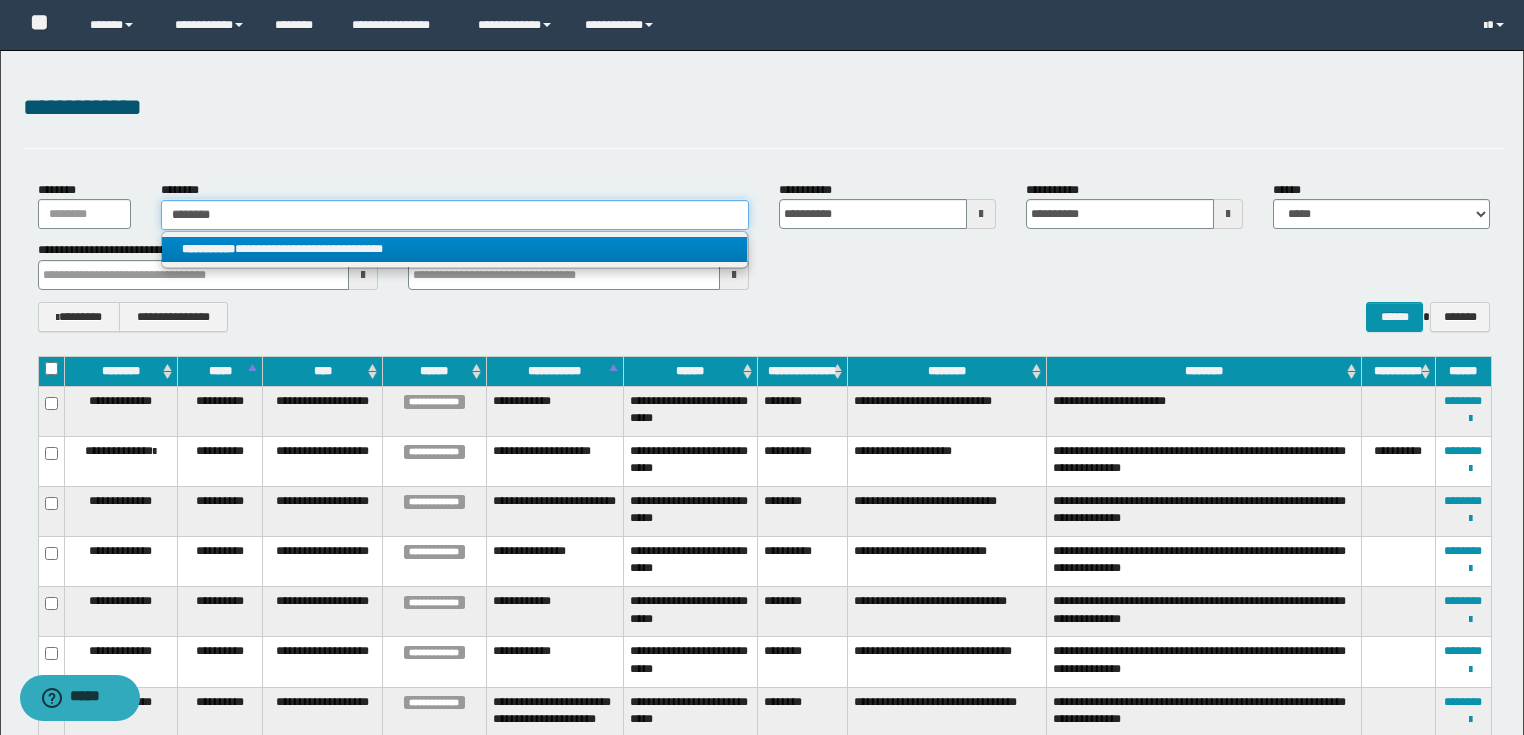 type on "********" 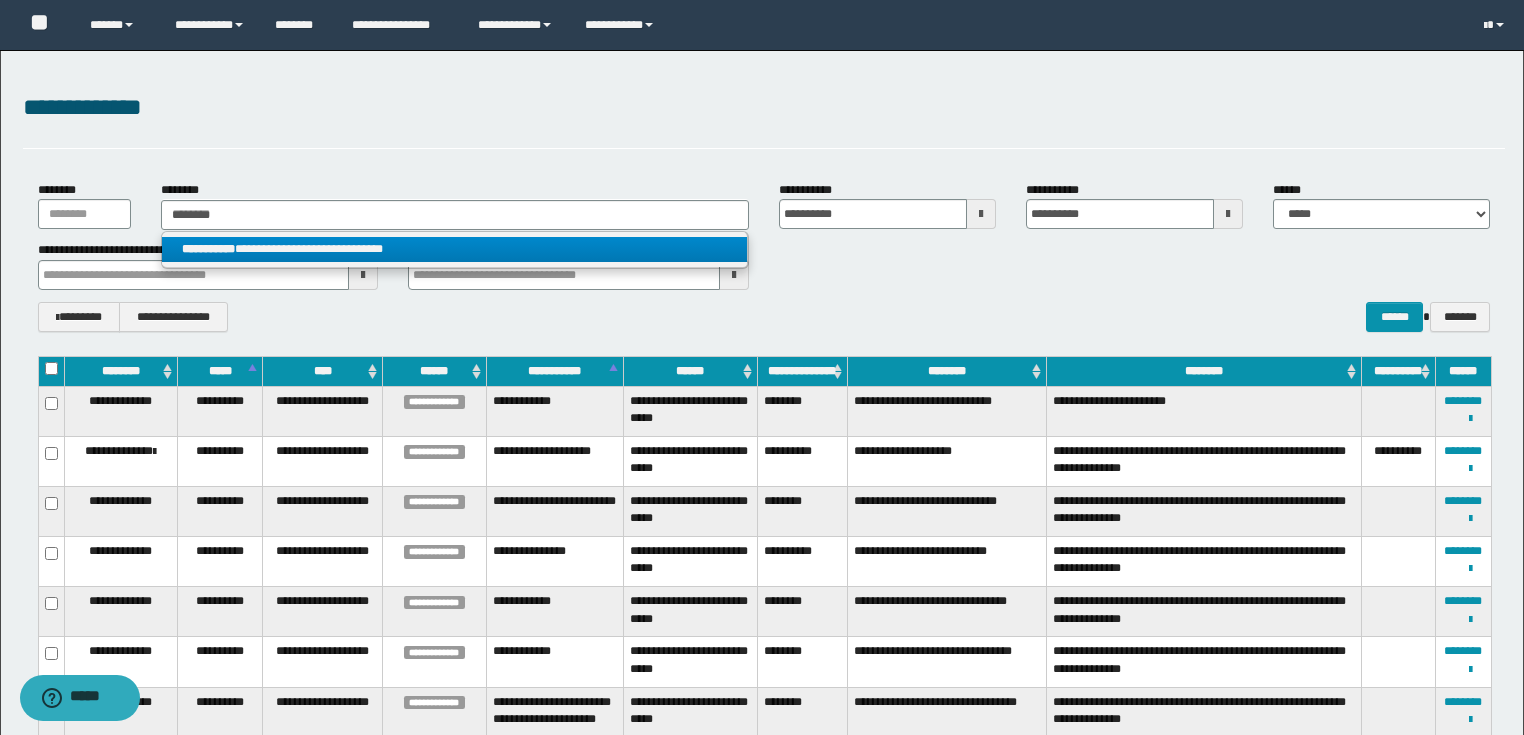 click on "**********" at bounding box center [454, 249] 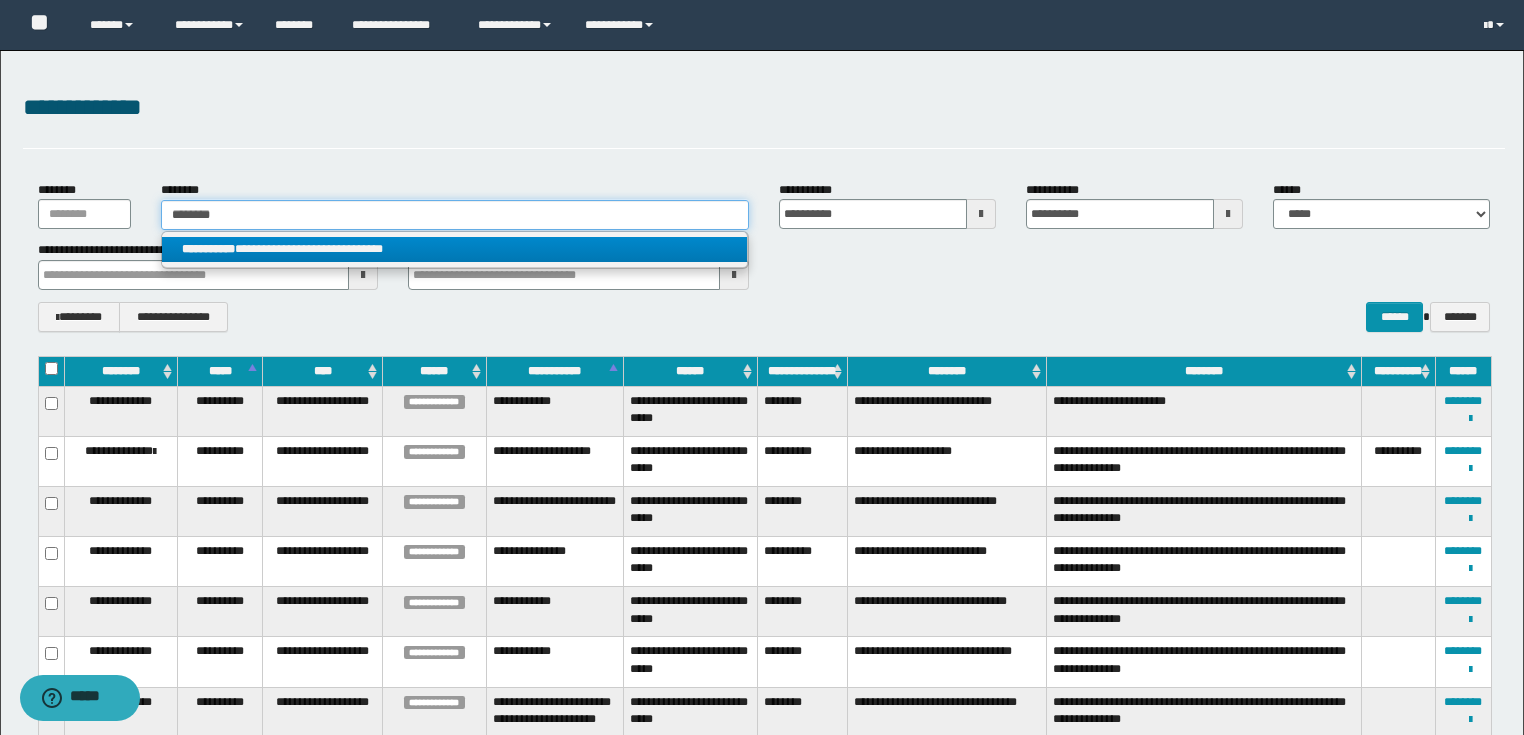 type 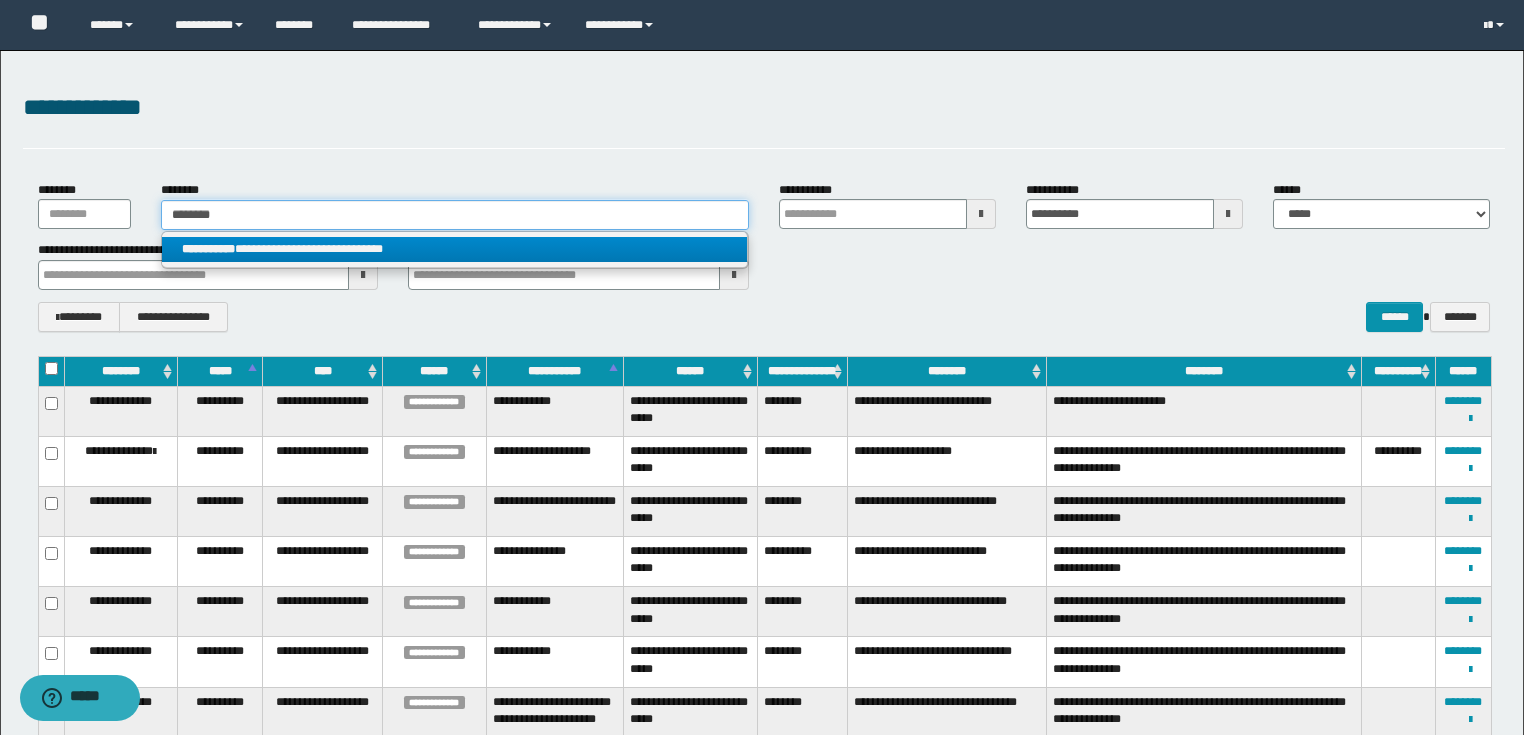 type 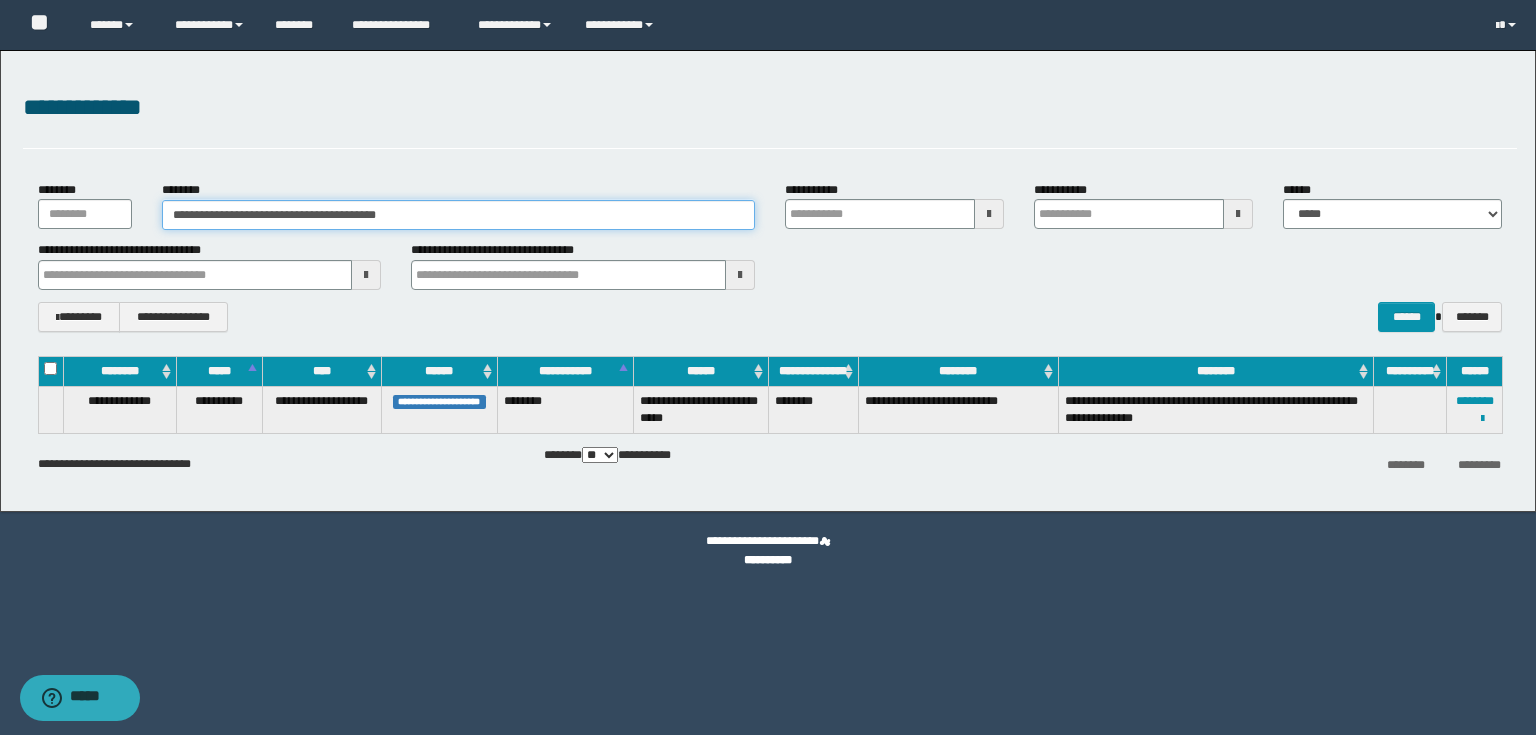 type 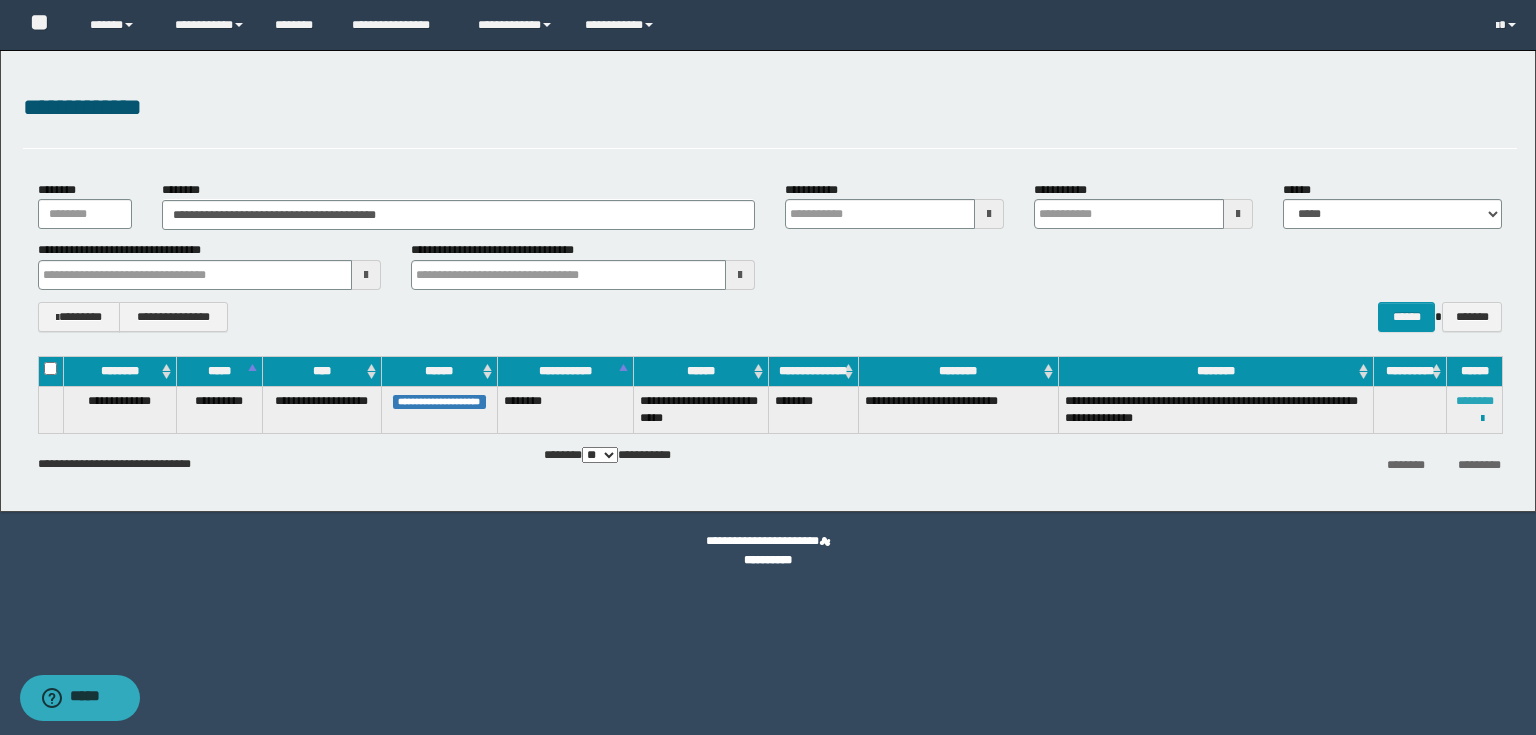 click on "********" at bounding box center (1475, 401) 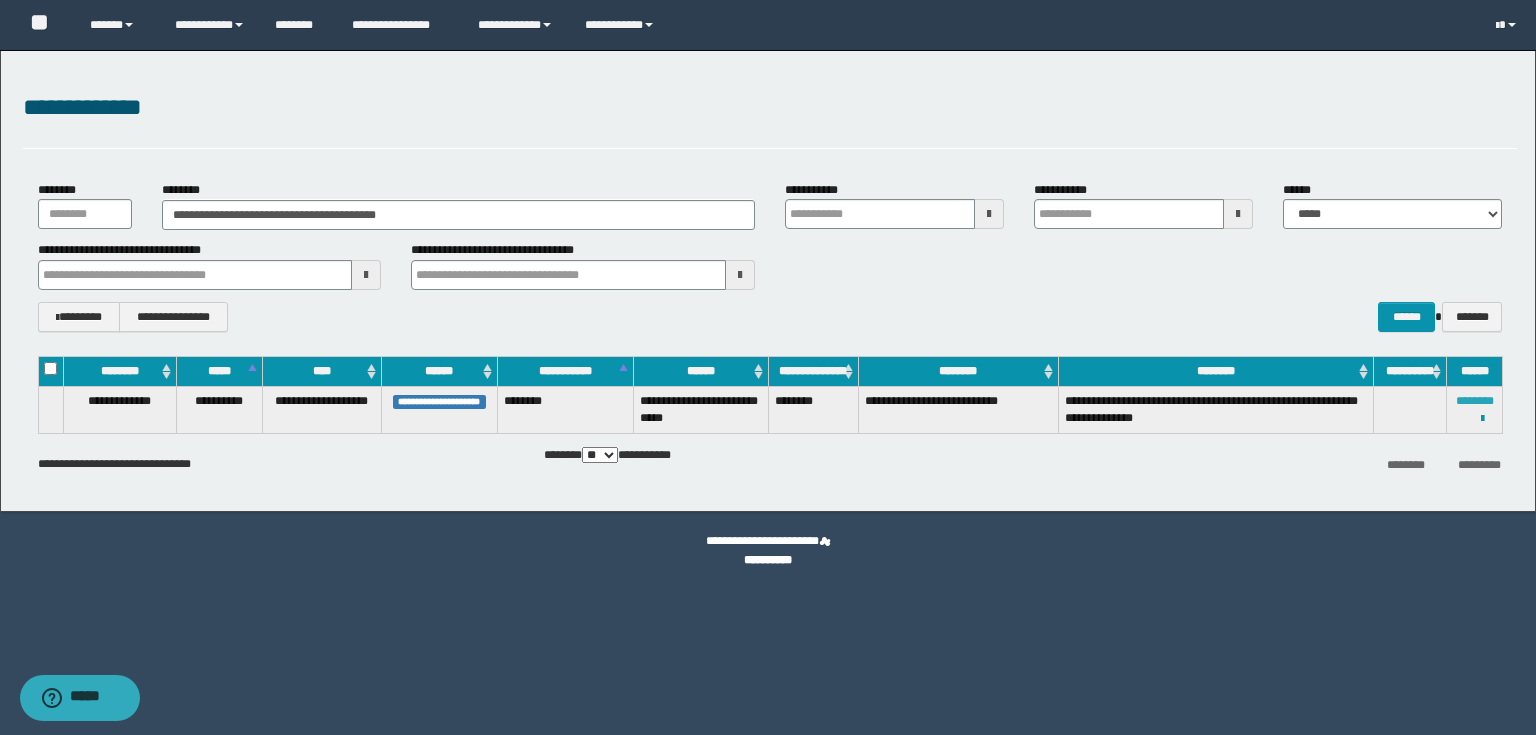 type 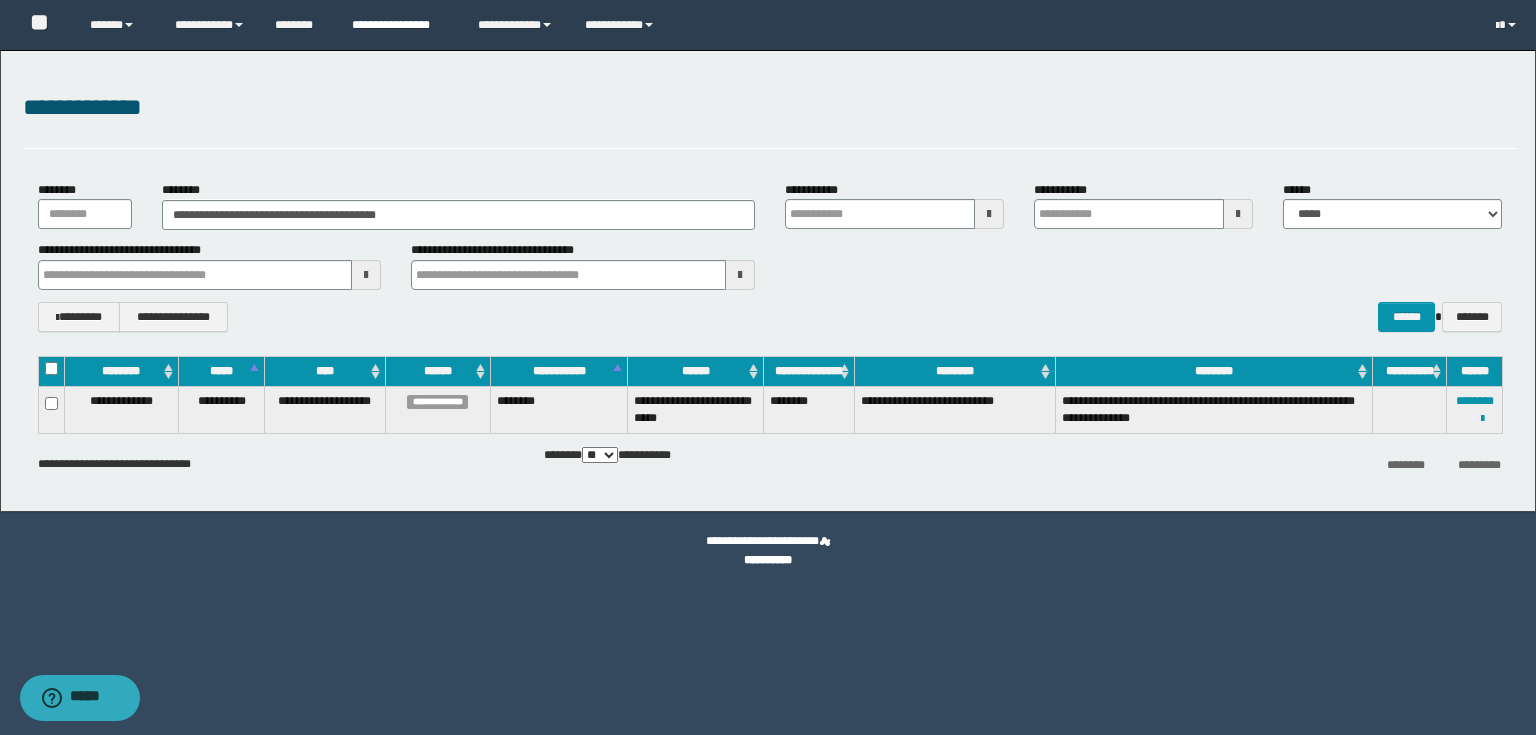 click on "**********" at bounding box center [400, 25] 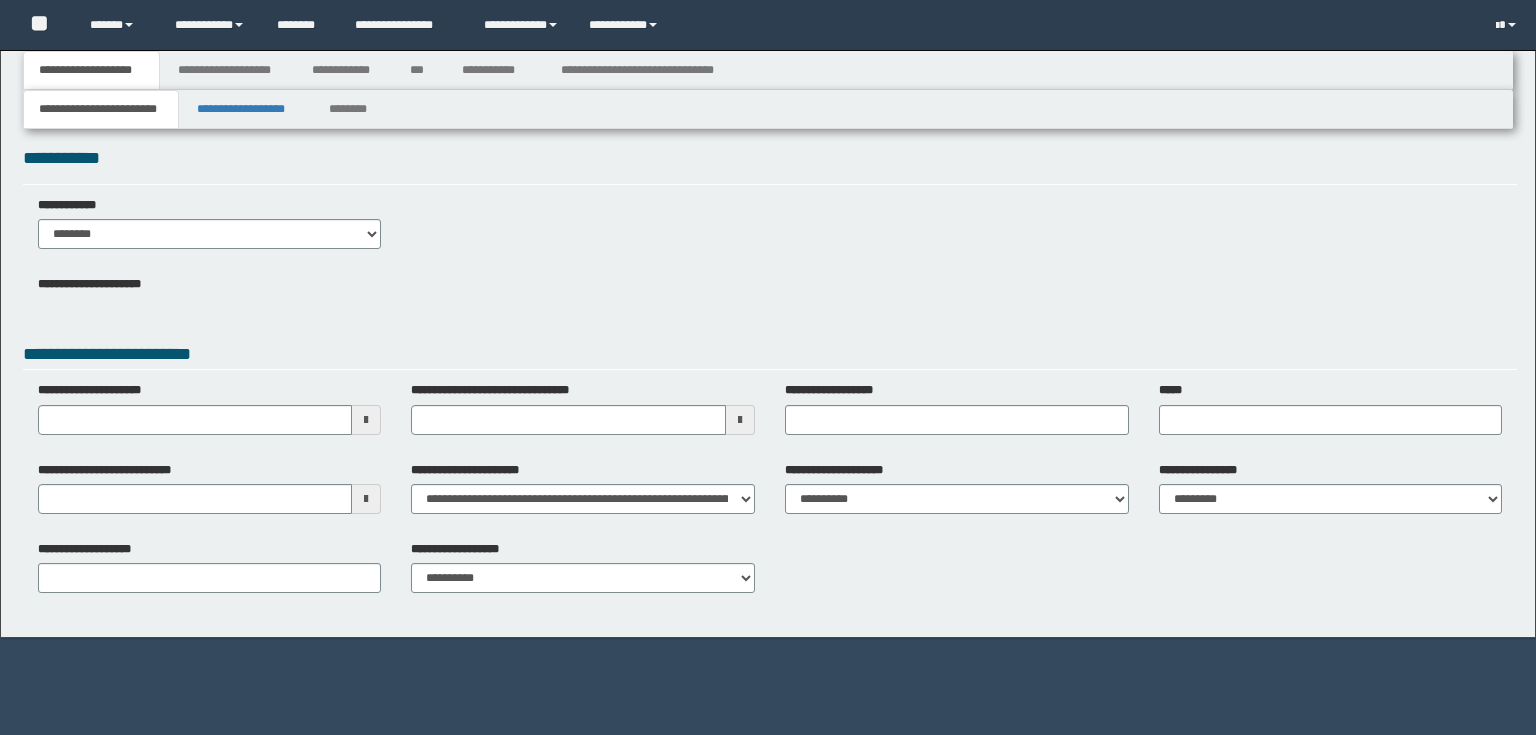 scroll, scrollTop: 0, scrollLeft: 0, axis: both 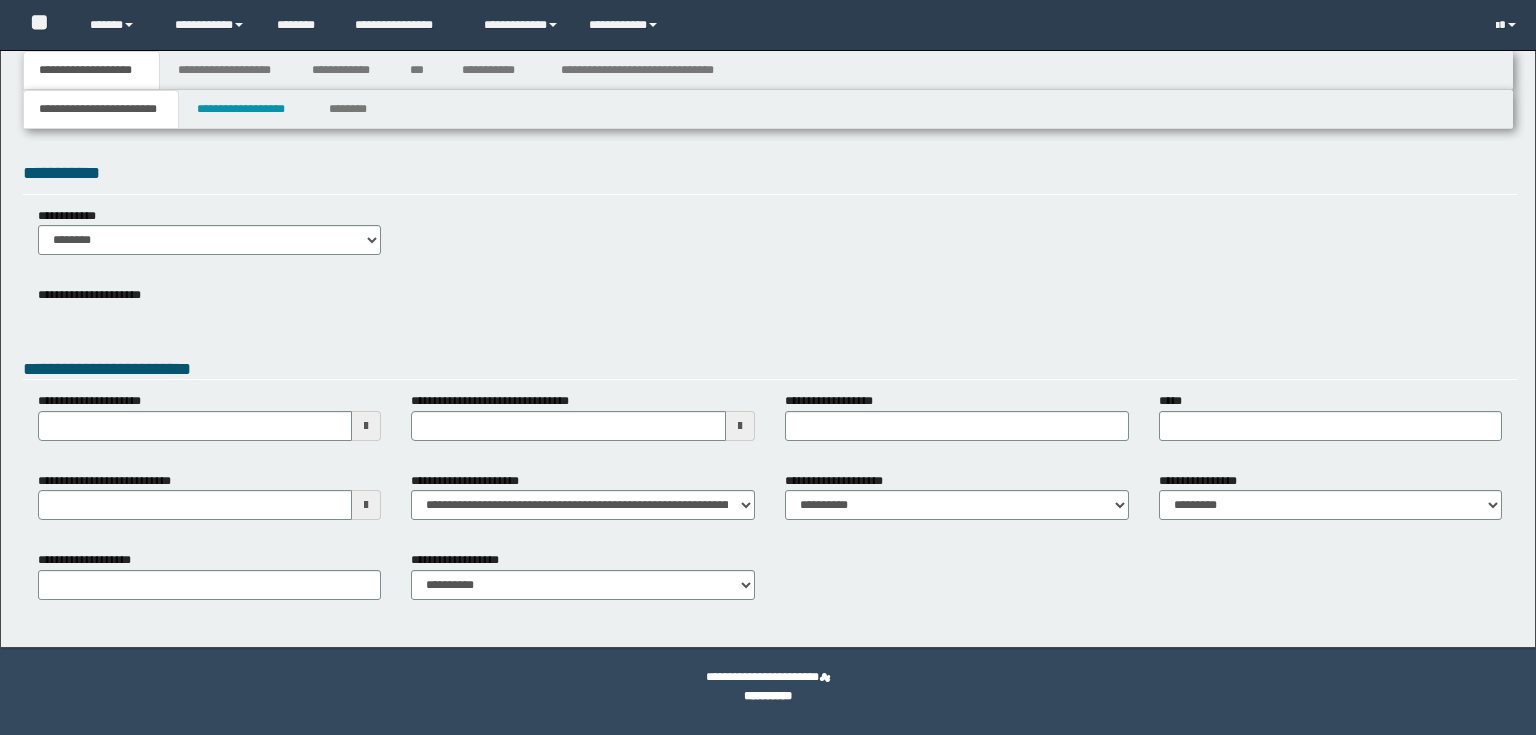 type 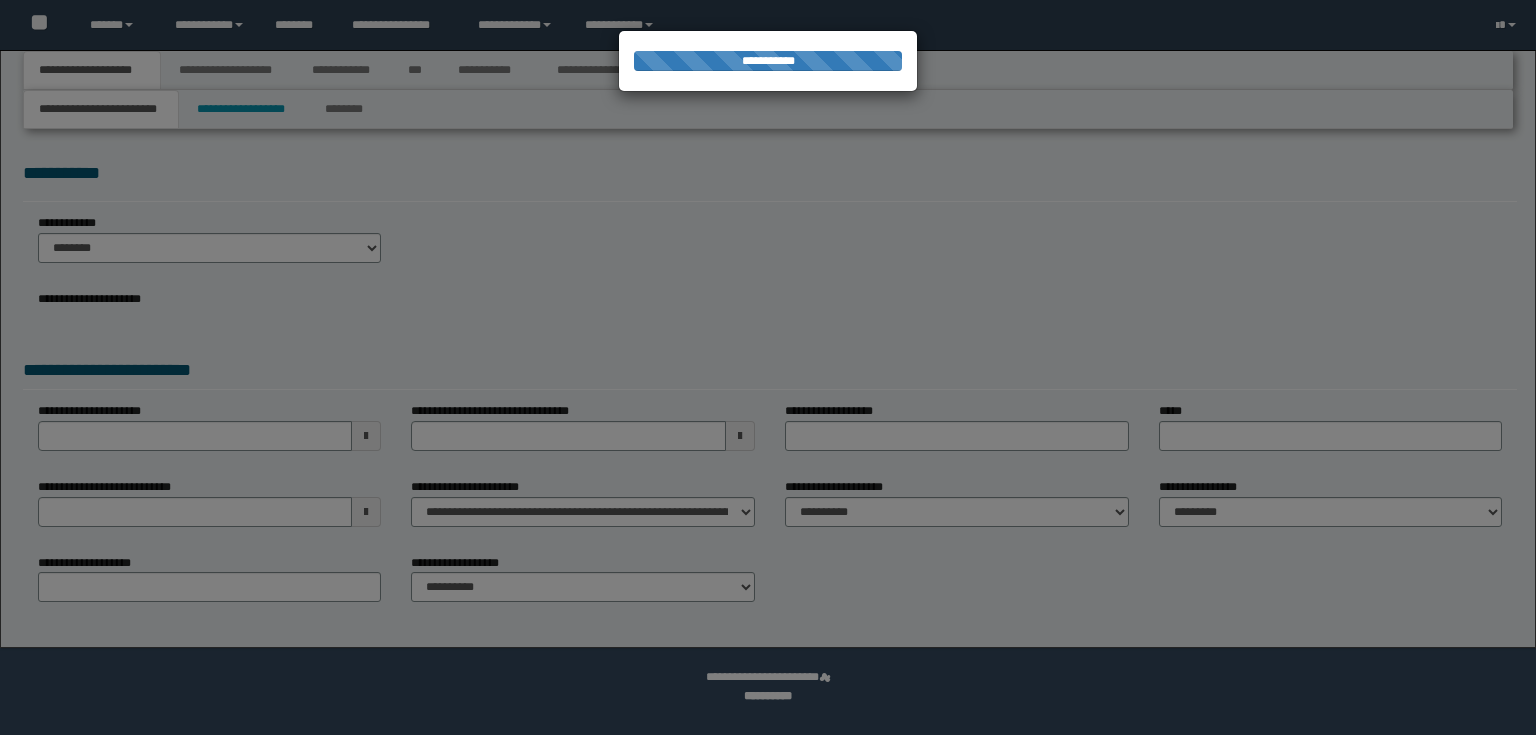 scroll, scrollTop: 0, scrollLeft: 0, axis: both 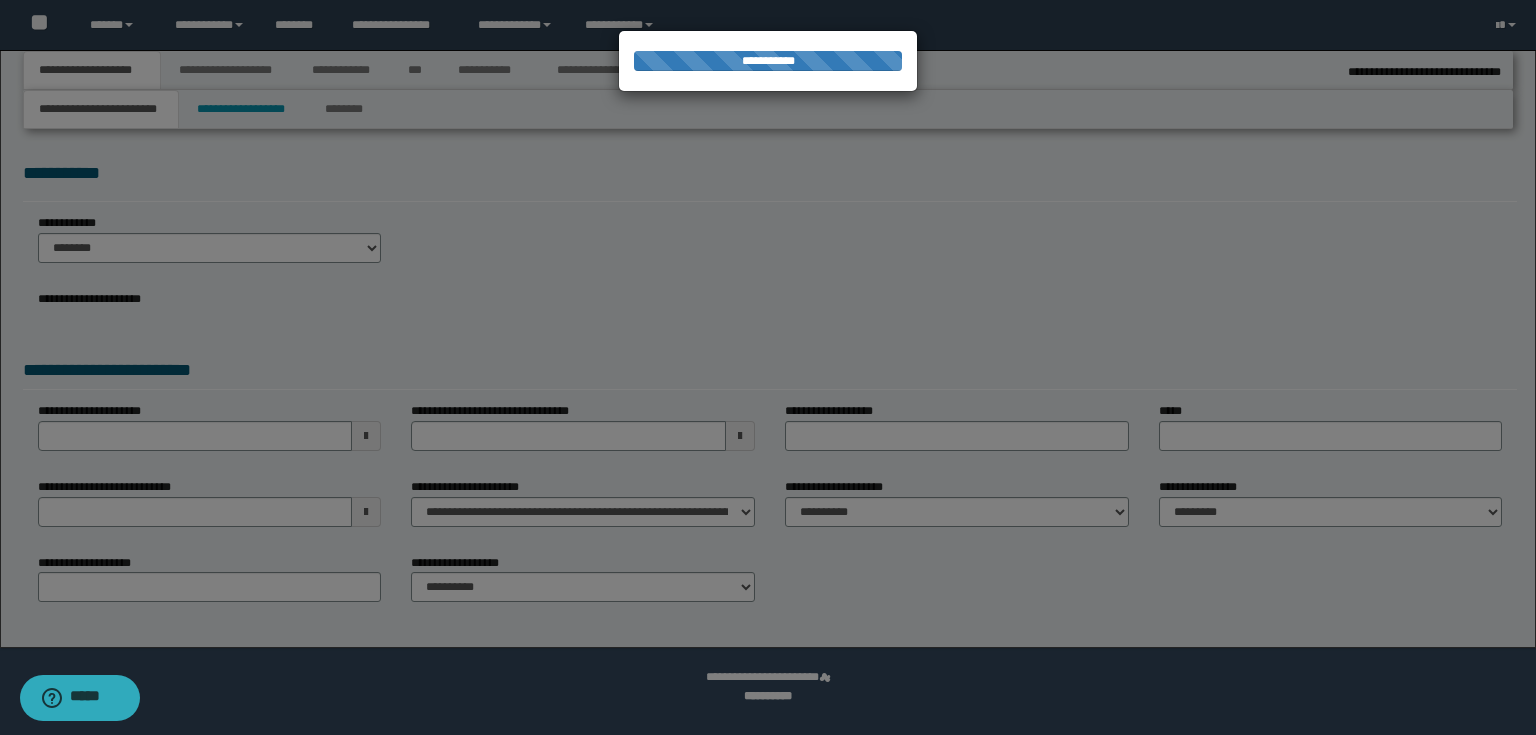 type on "**********" 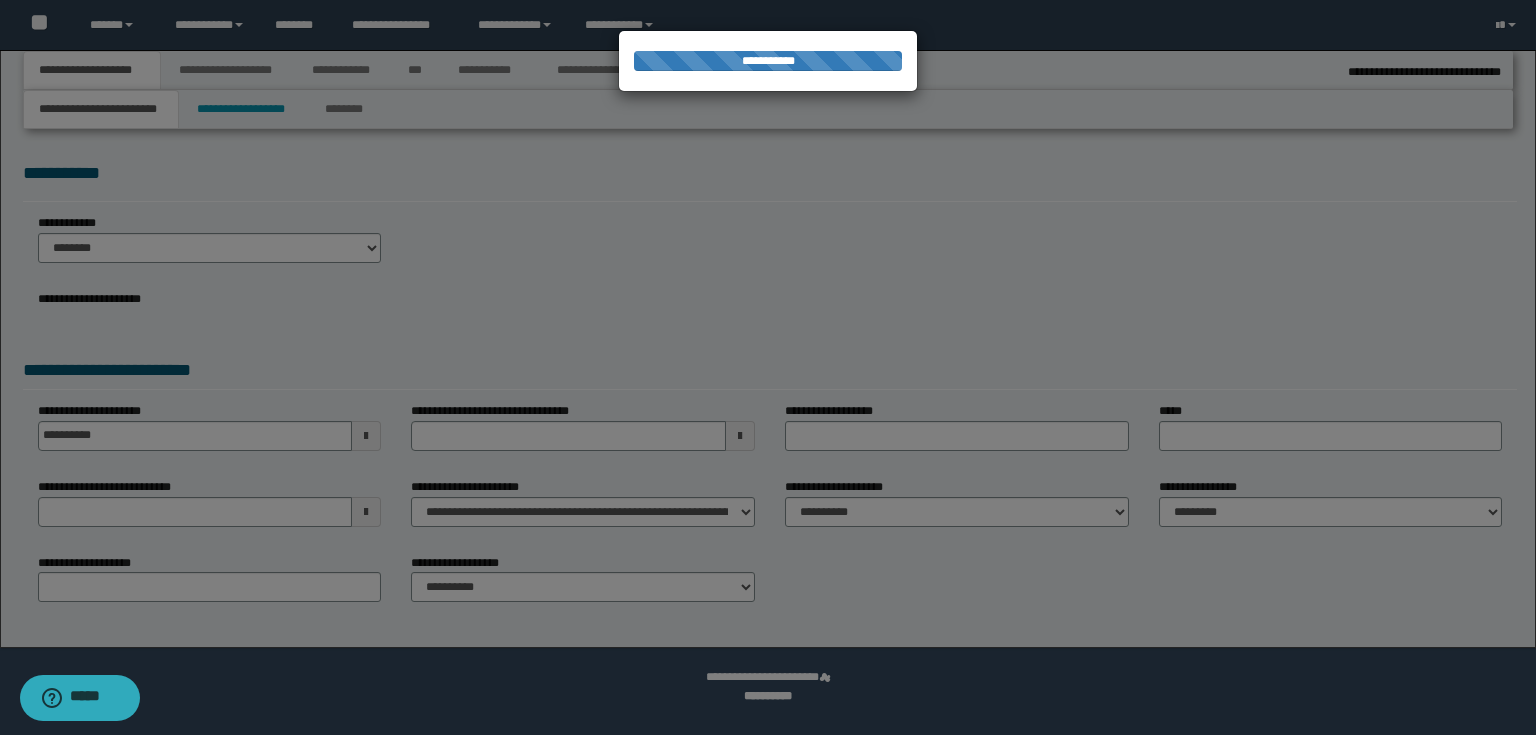 select on "*" 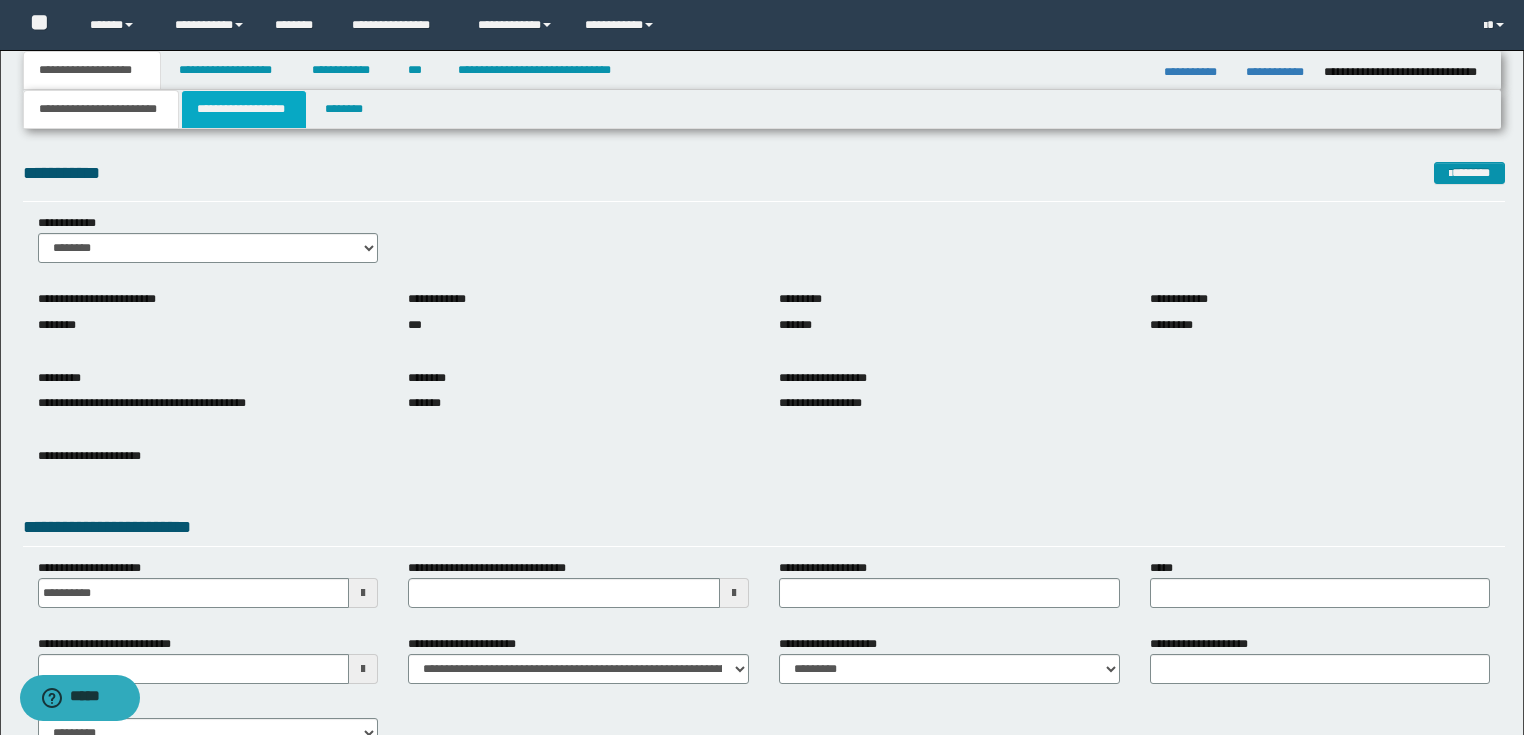 click on "**********" at bounding box center [244, 109] 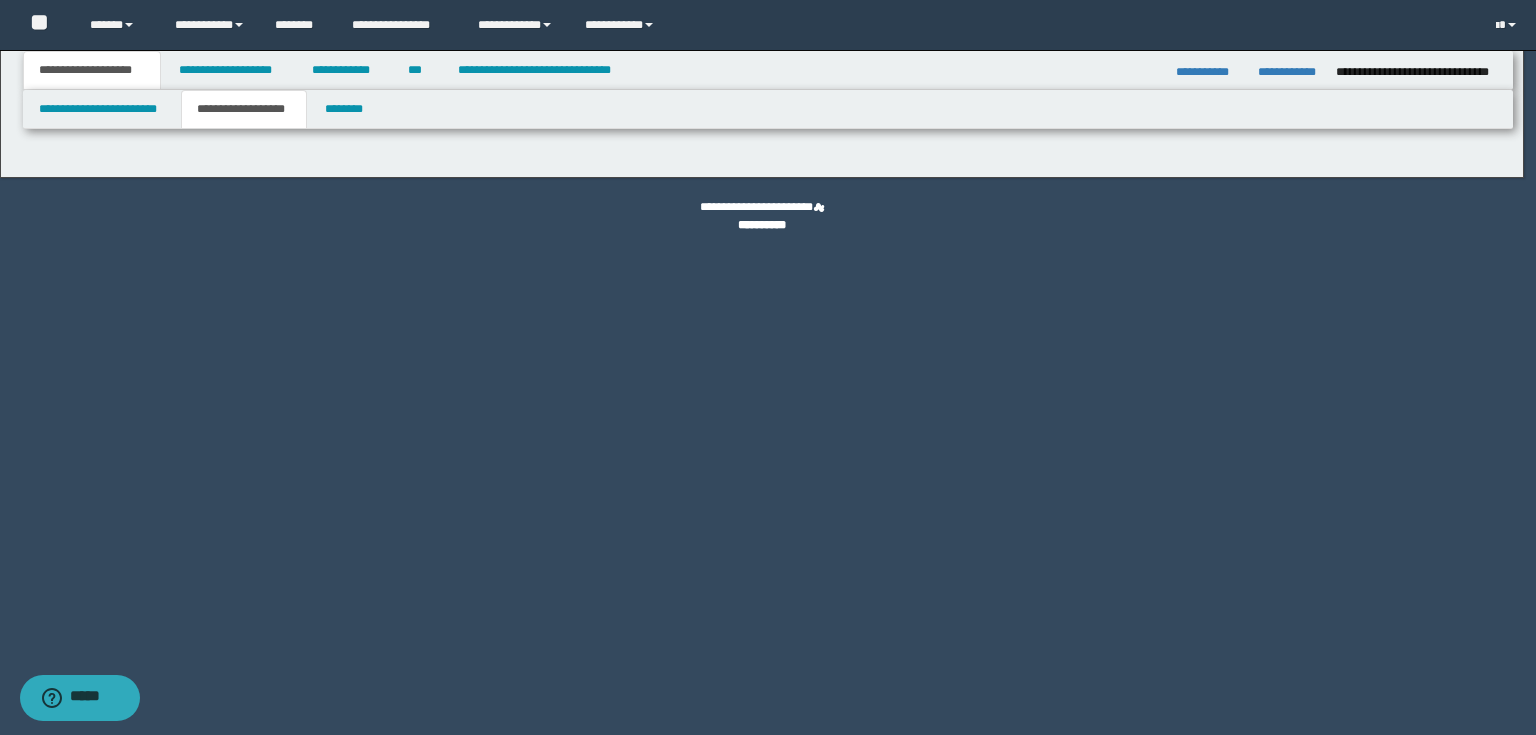type on "********" 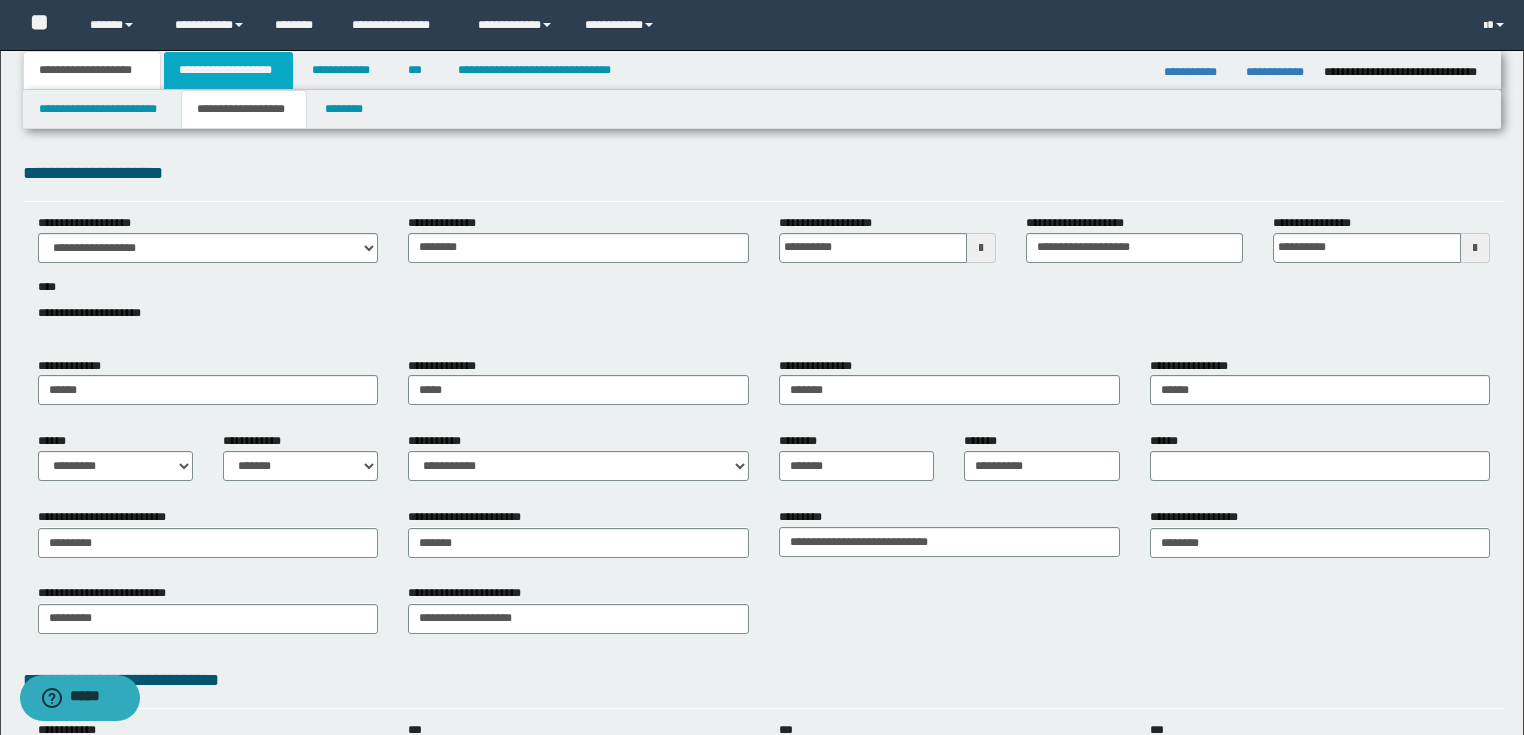 click on "**********" at bounding box center [228, 70] 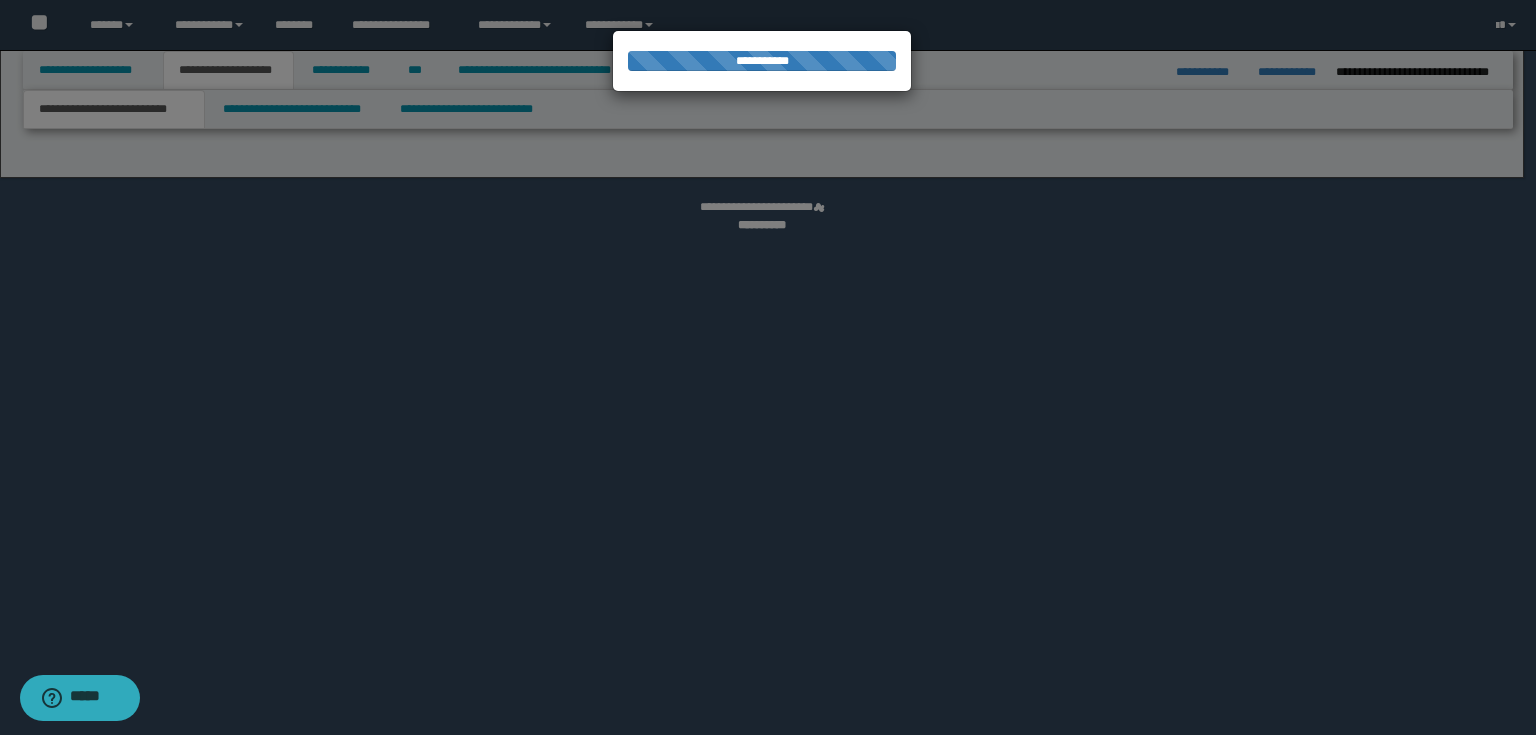 select on "*" 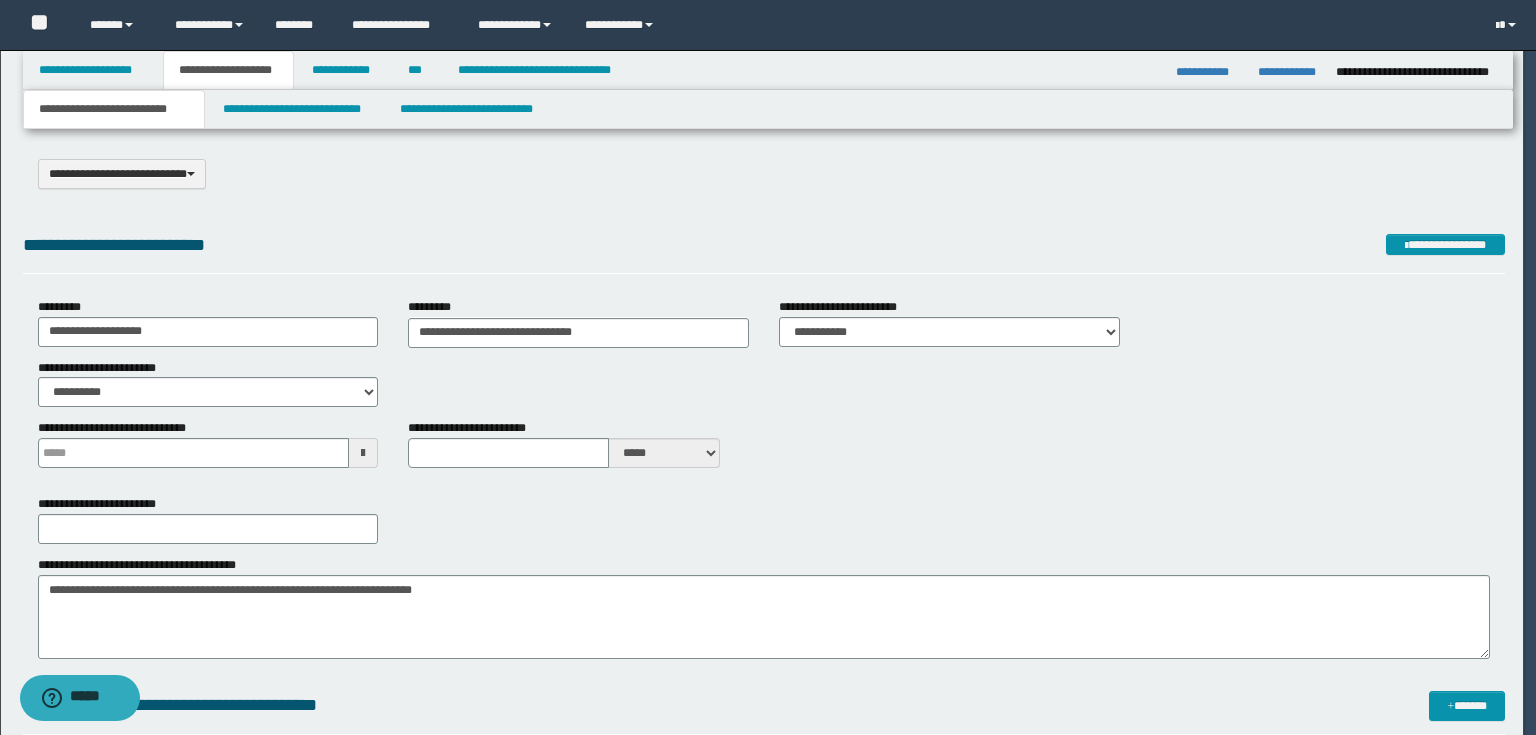 scroll, scrollTop: 0, scrollLeft: 0, axis: both 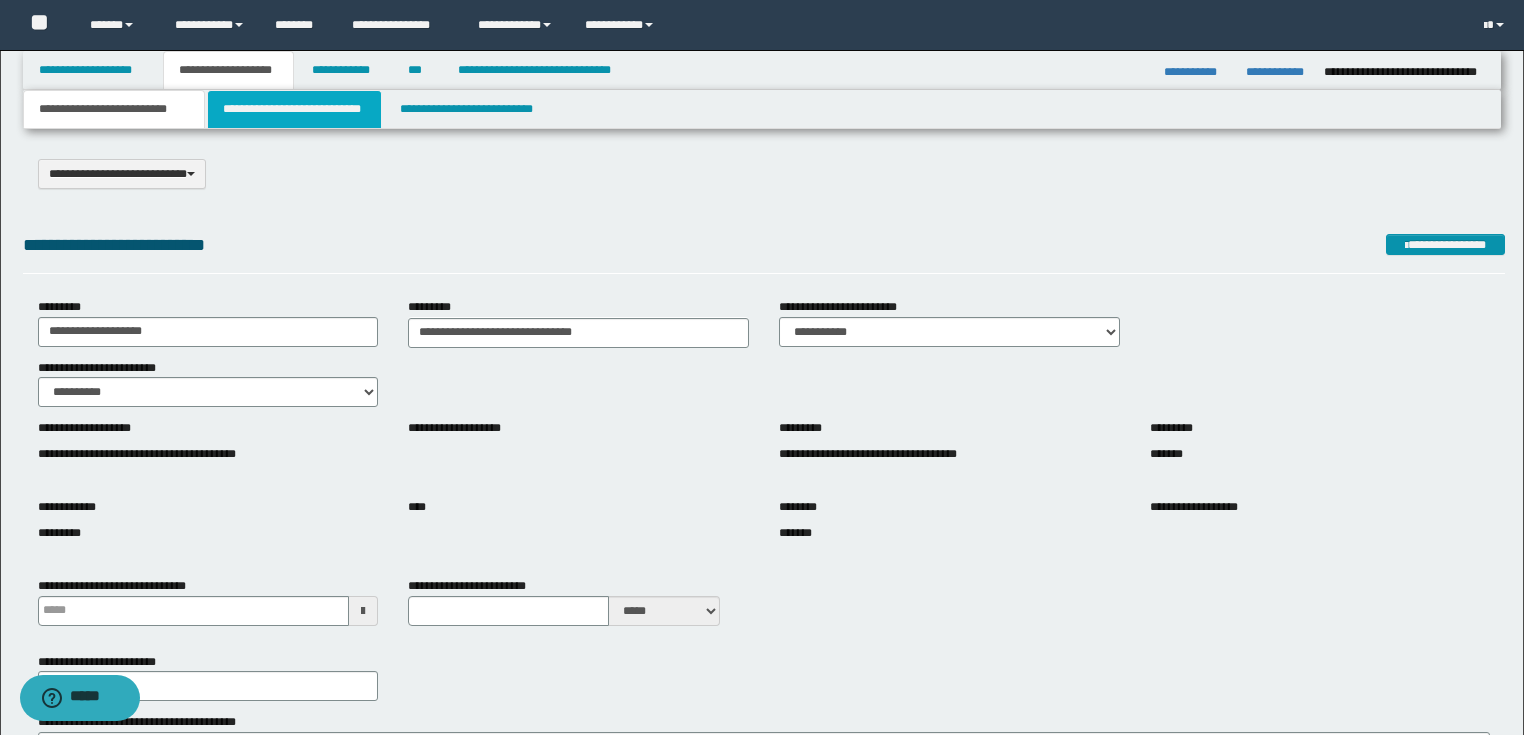 click on "**********" at bounding box center (294, 109) 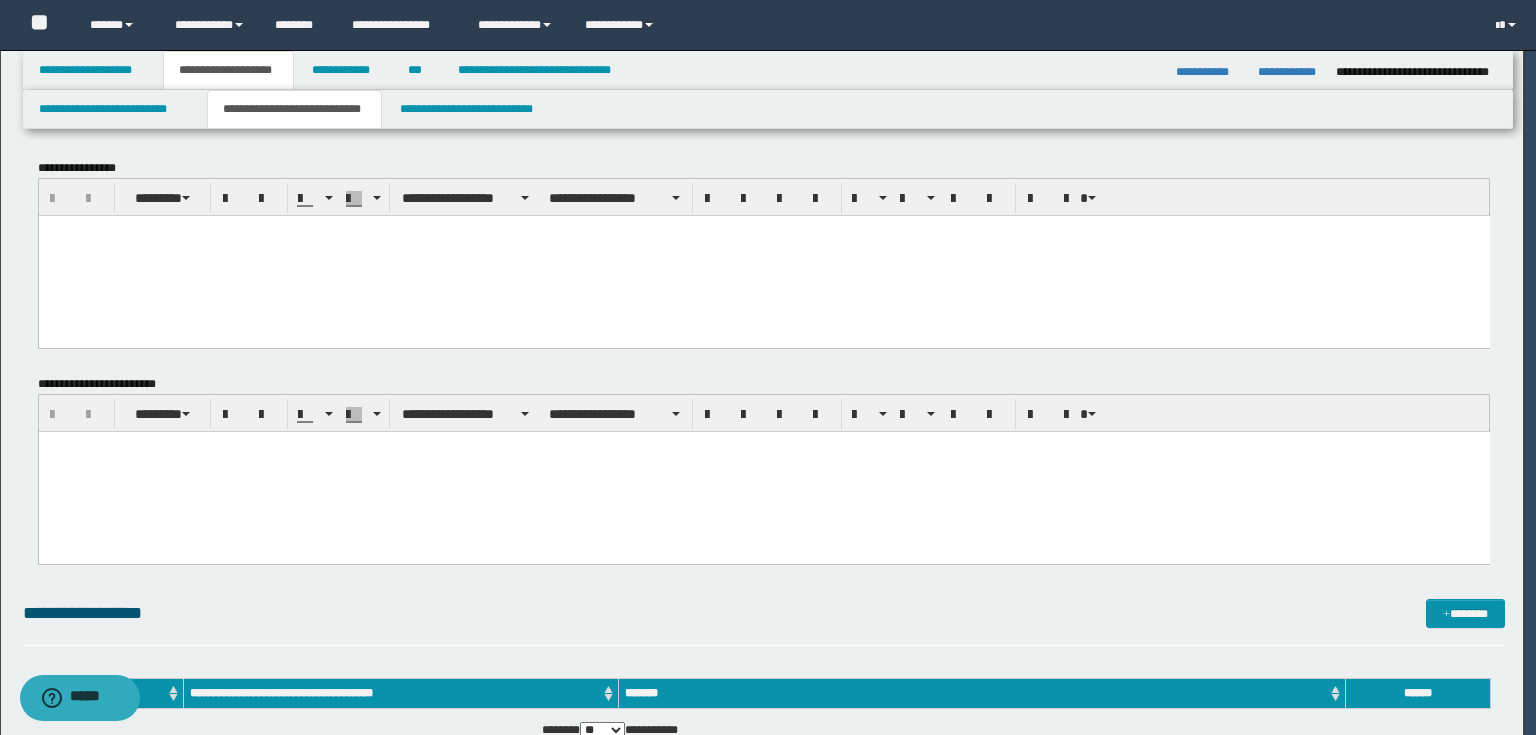 scroll, scrollTop: 0, scrollLeft: 0, axis: both 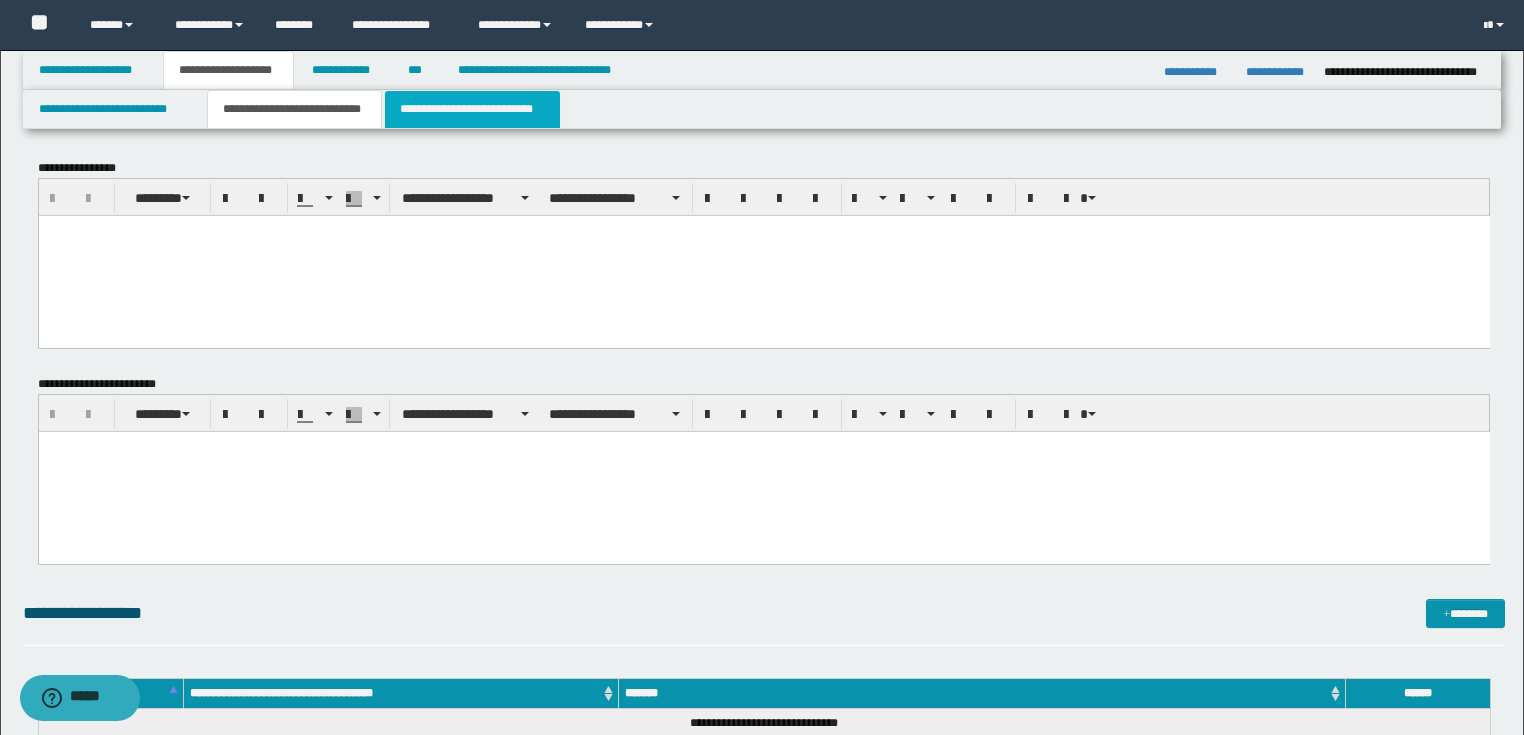 click on "**********" at bounding box center (472, 109) 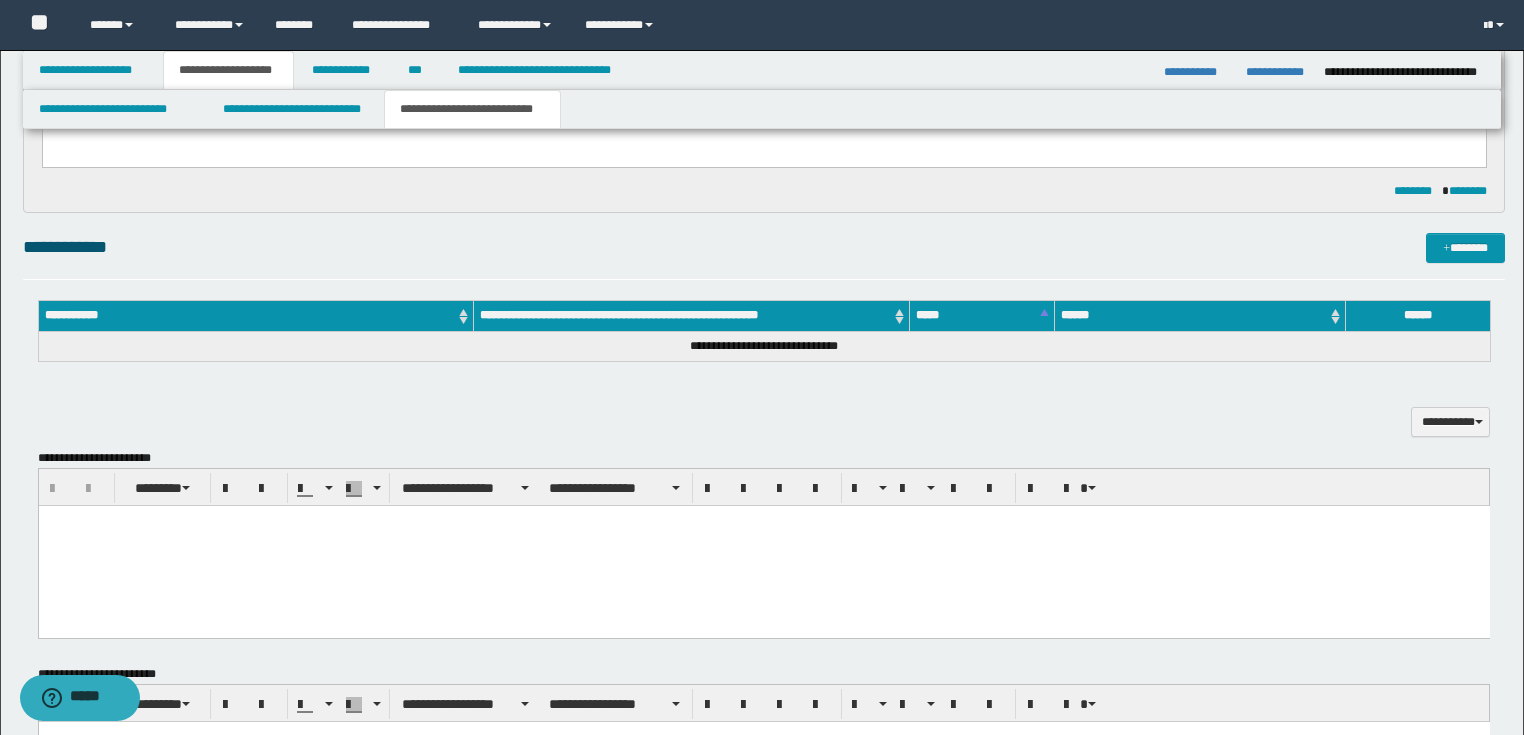scroll, scrollTop: 560, scrollLeft: 0, axis: vertical 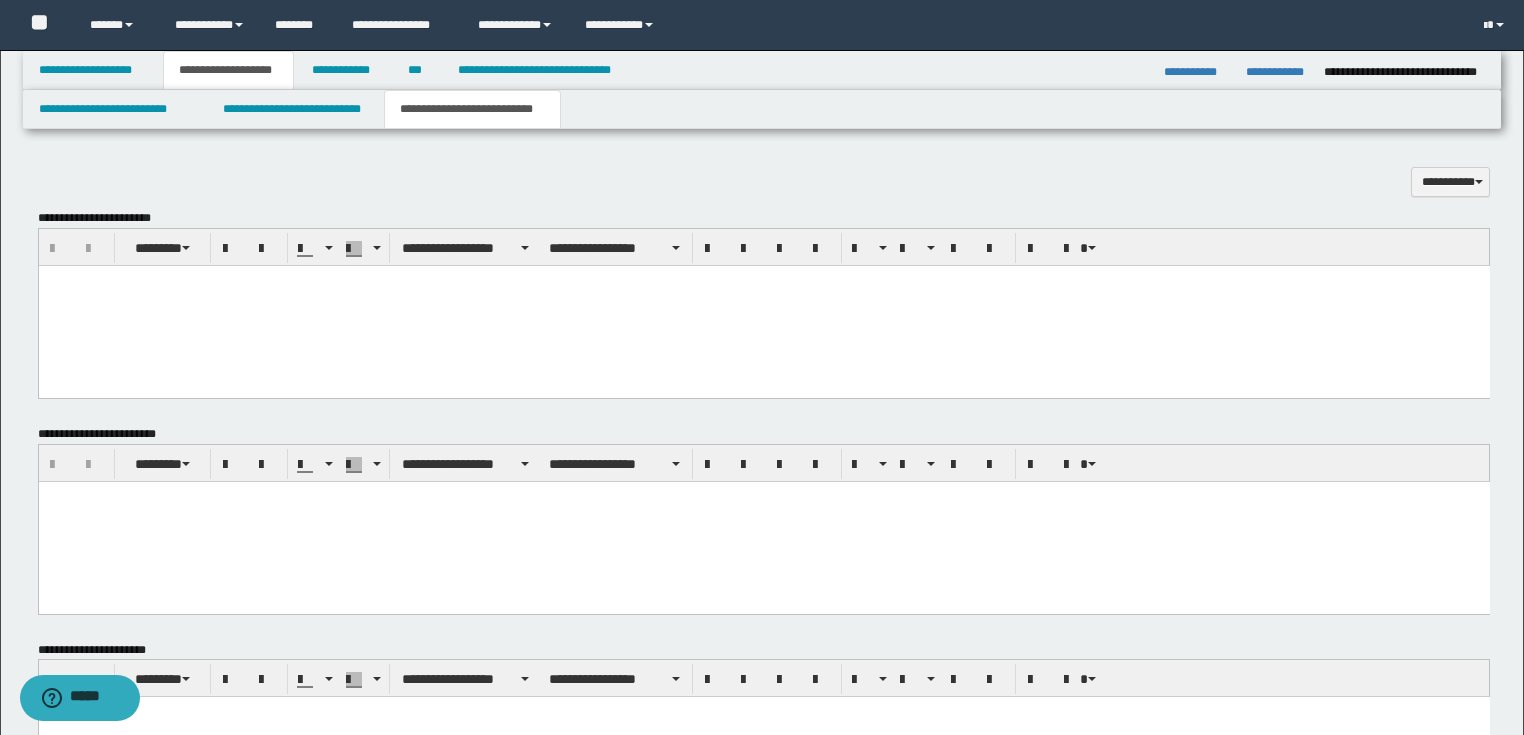 click at bounding box center (763, 521) 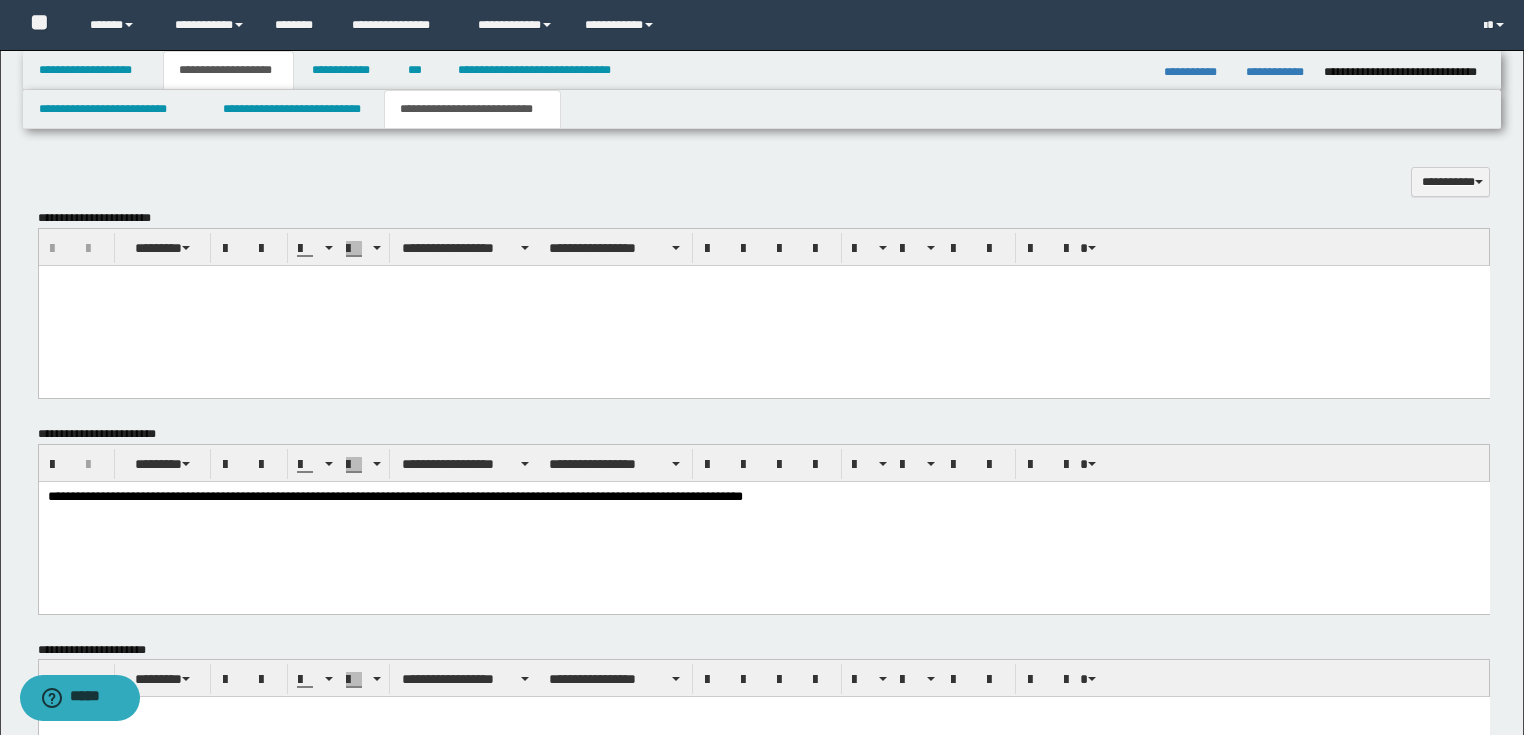 click at bounding box center (763, 305) 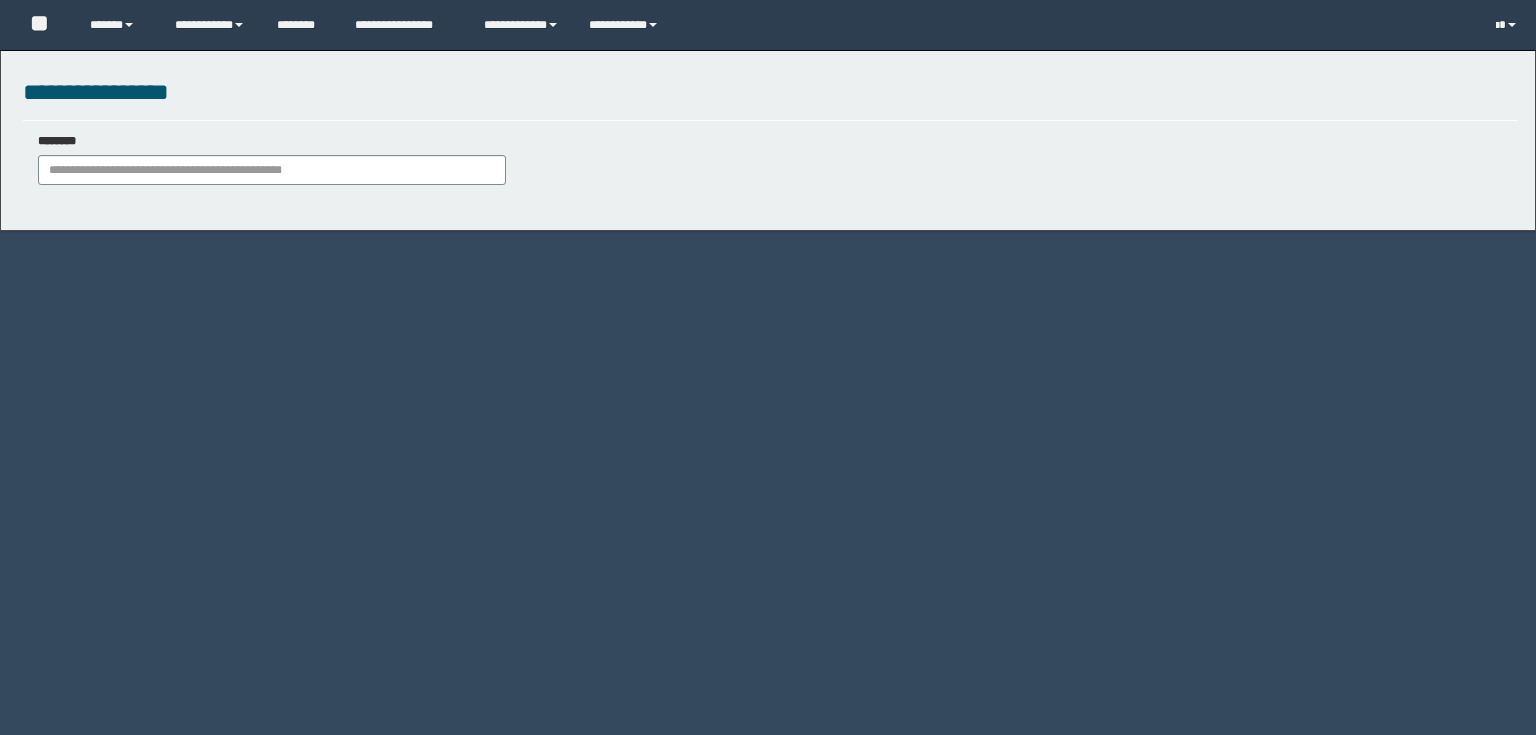 scroll, scrollTop: 0, scrollLeft: 0, axis: both 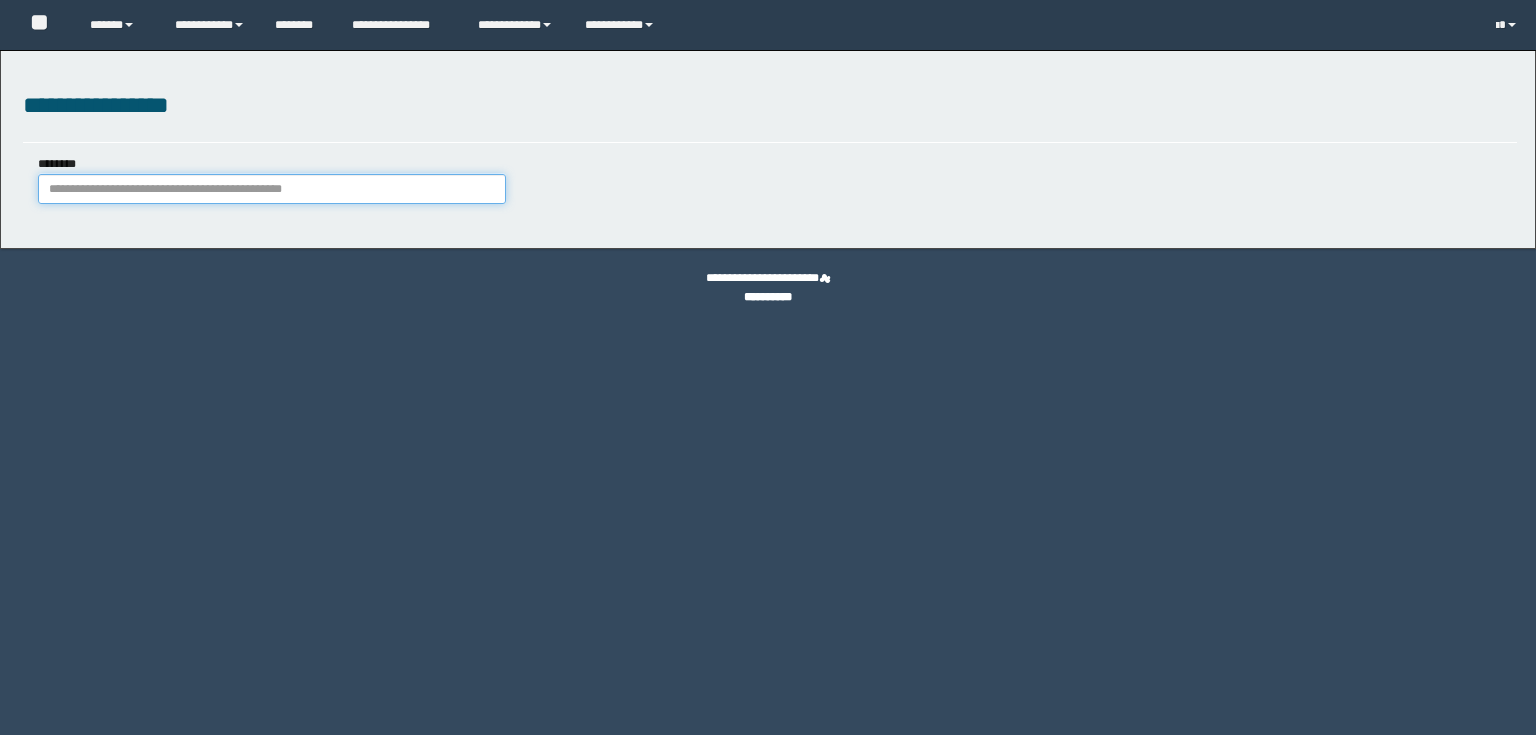 click on "********" at bounding box center (272, 189) 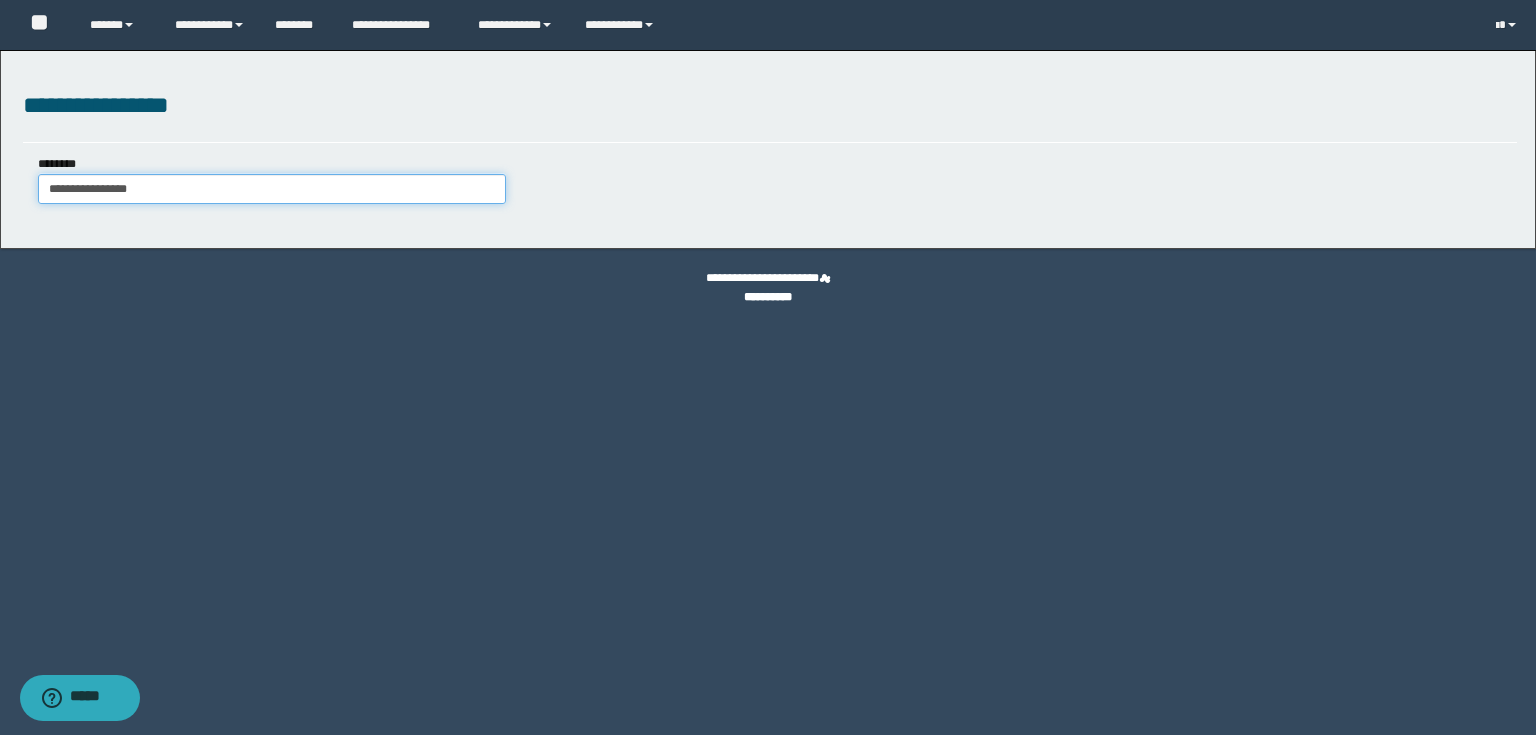type on "**********" 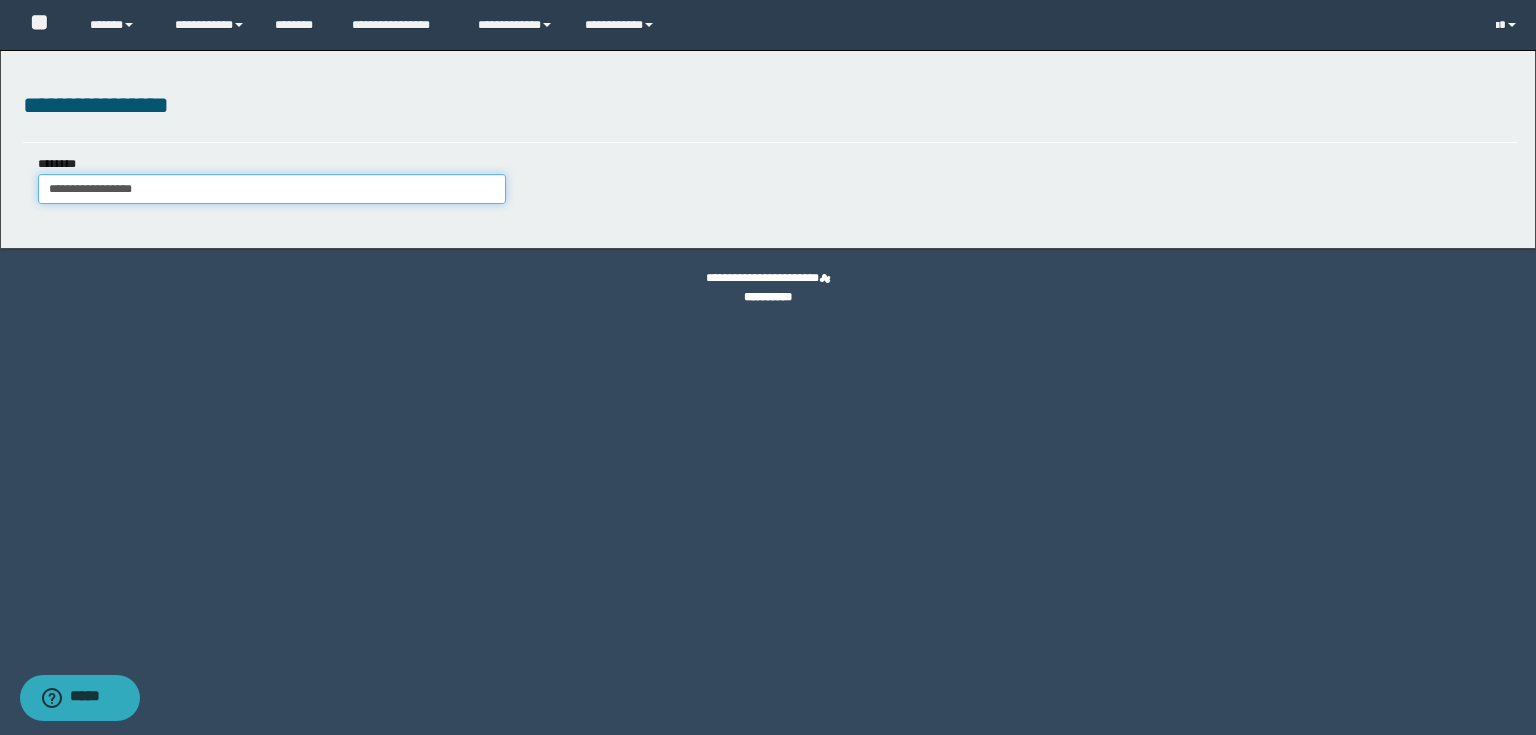 type on "**********" 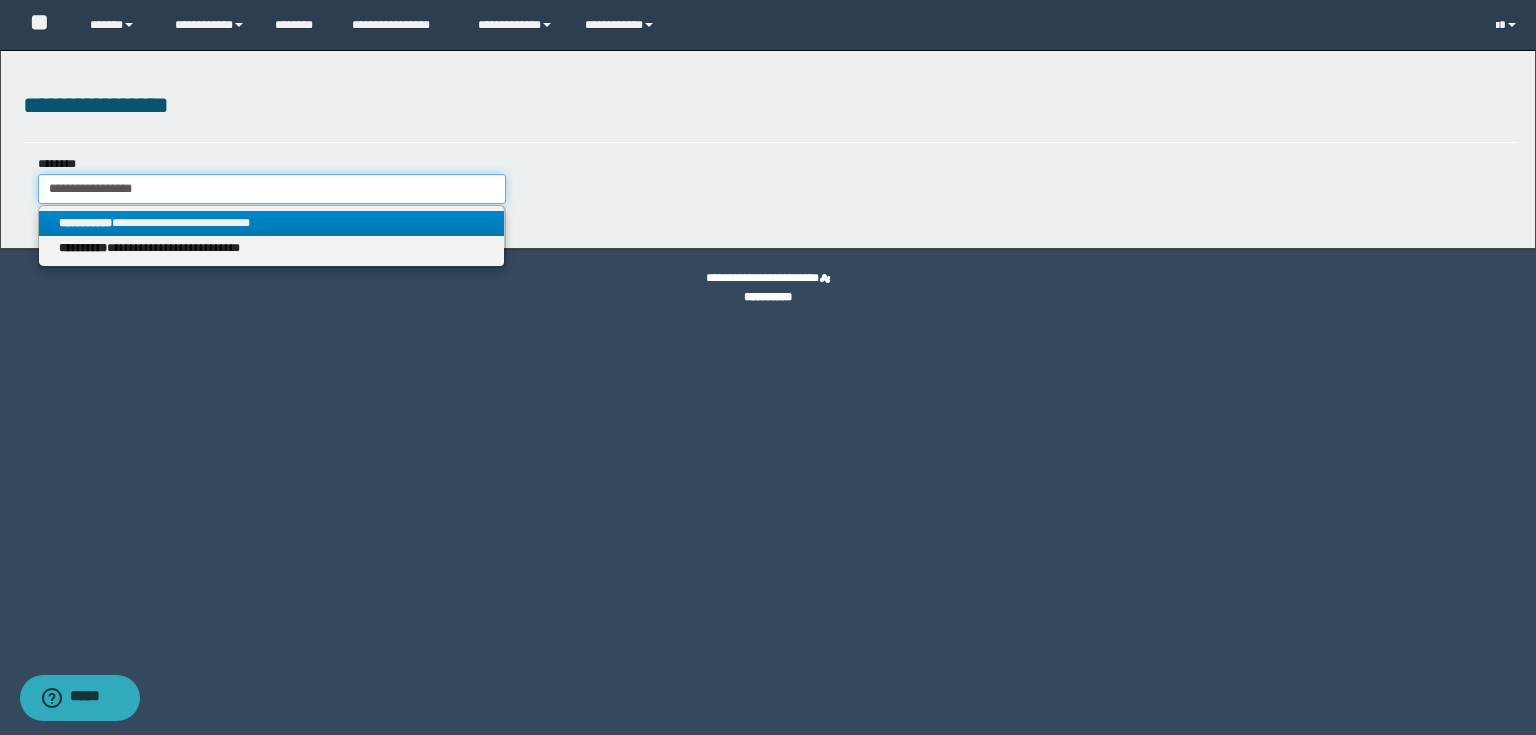 type on "**********" 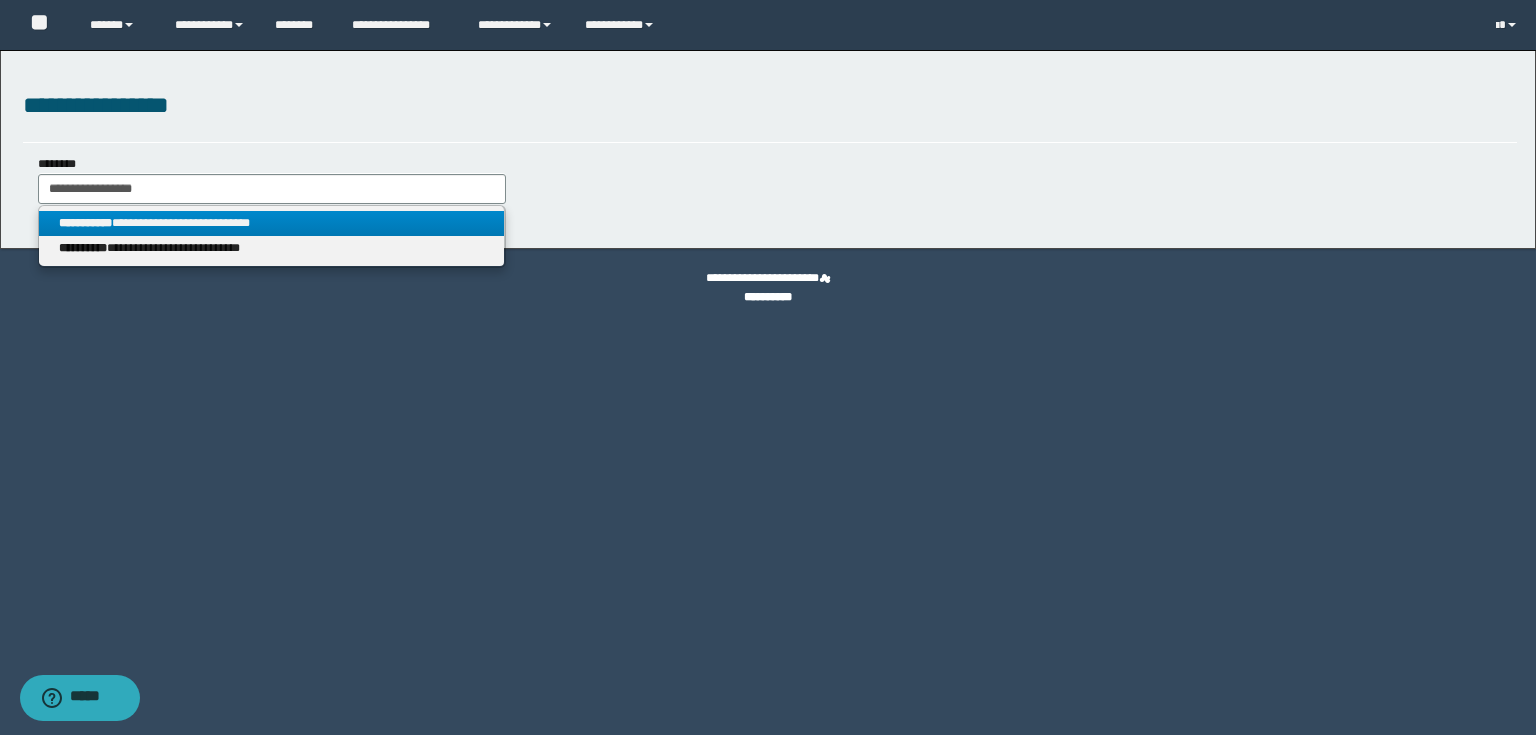 click on "**********" at bounding box center (272, 223) 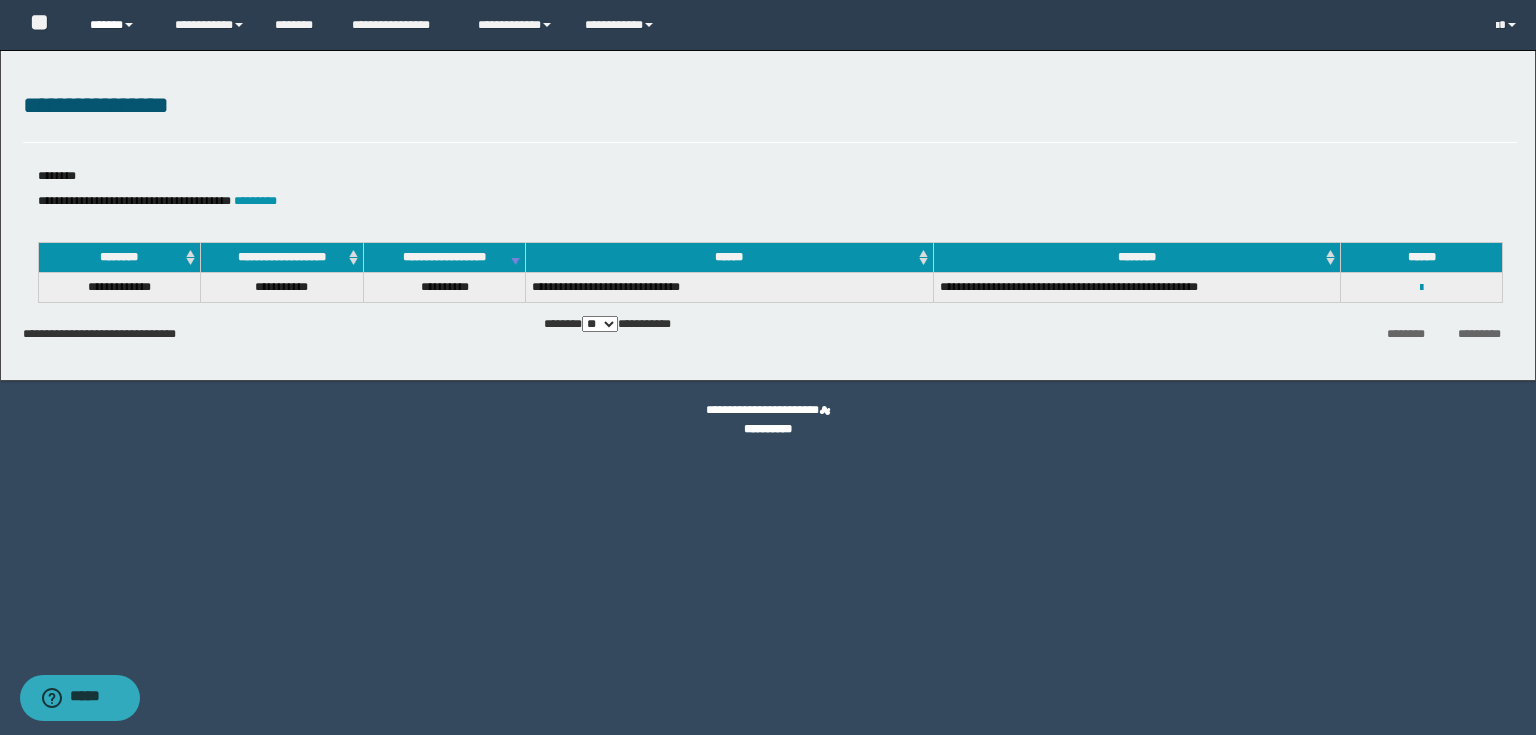 click at bounding box center (129, 25) 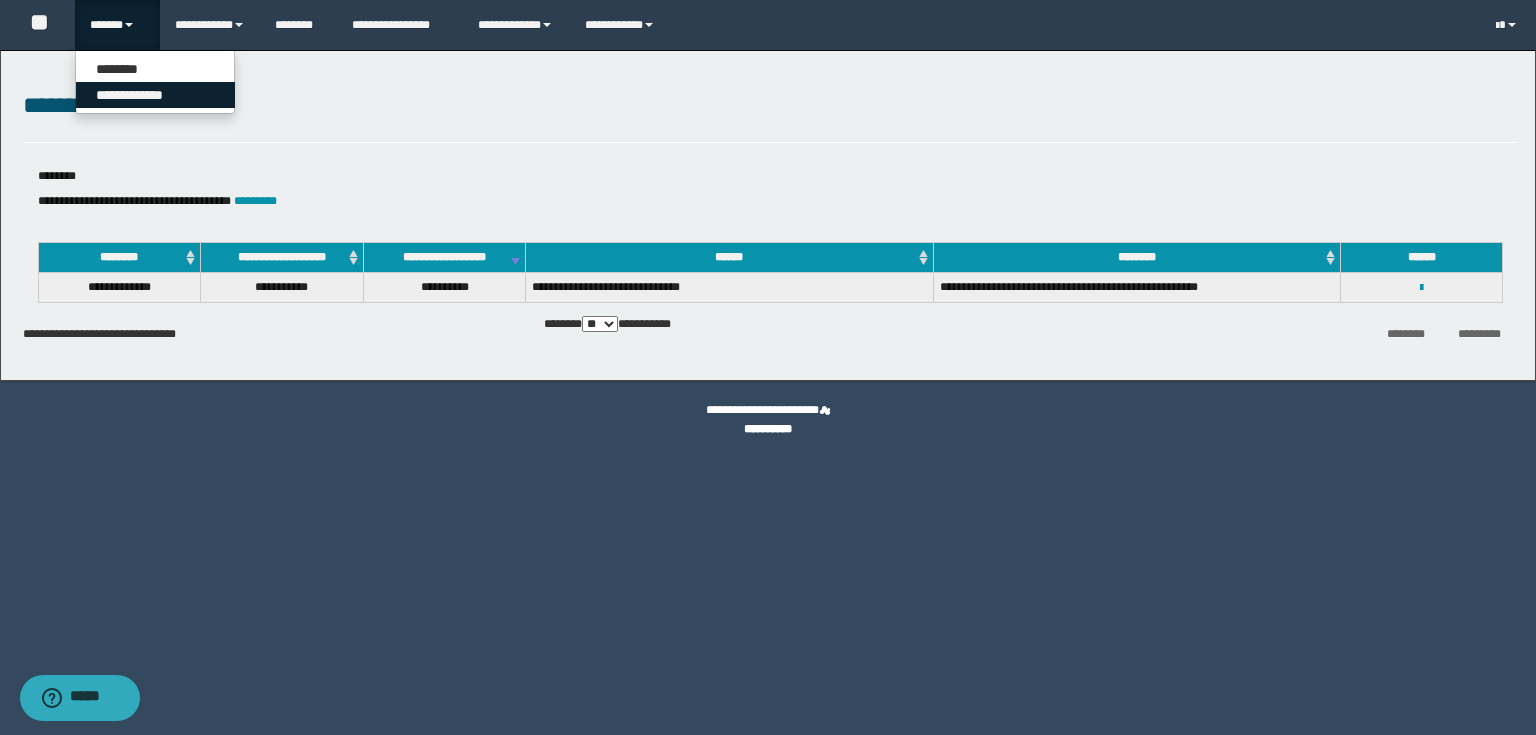 click on "**********" at bounding box center (155, 95) 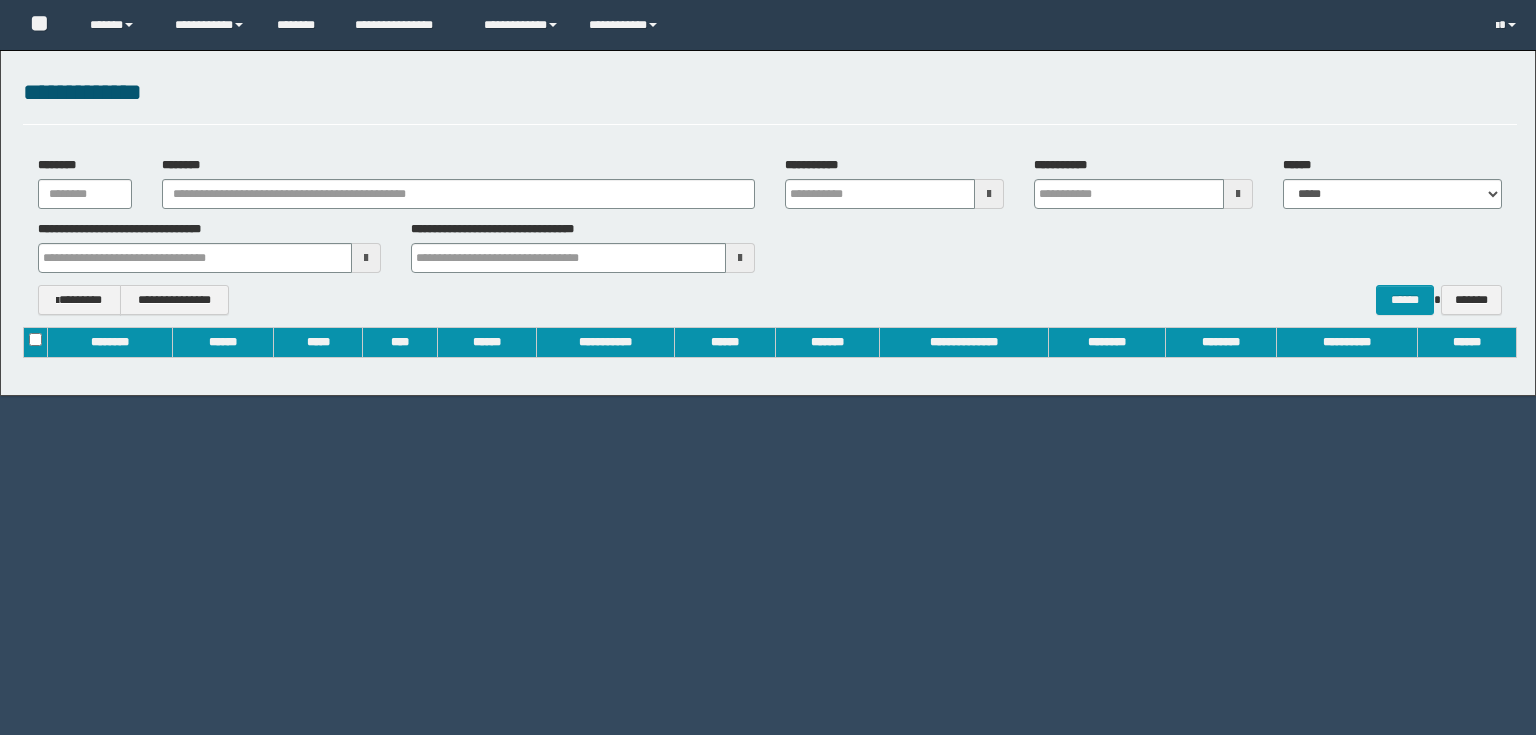 scroll, scrollTop: 0, scrollLeft: 0, axis: both 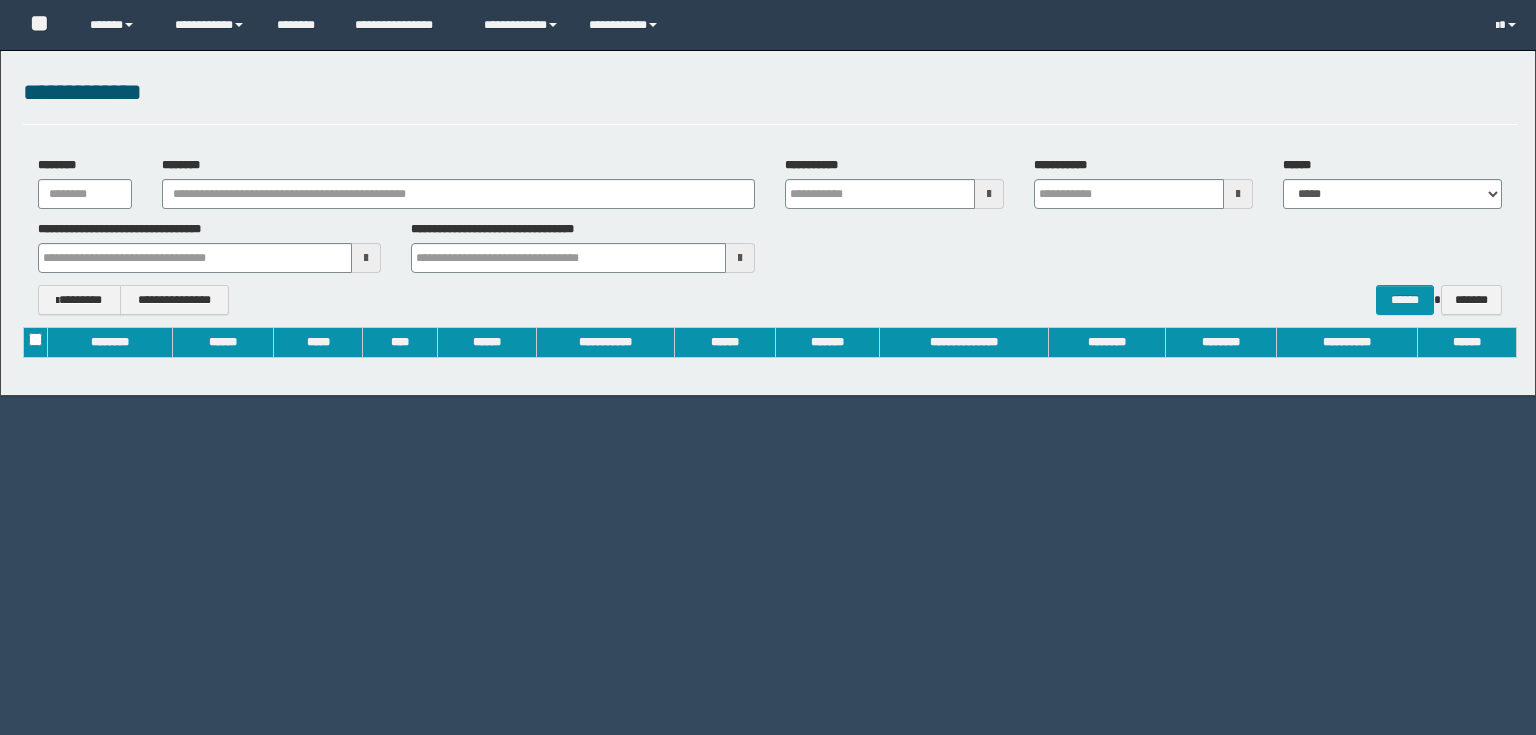 type on "**********" 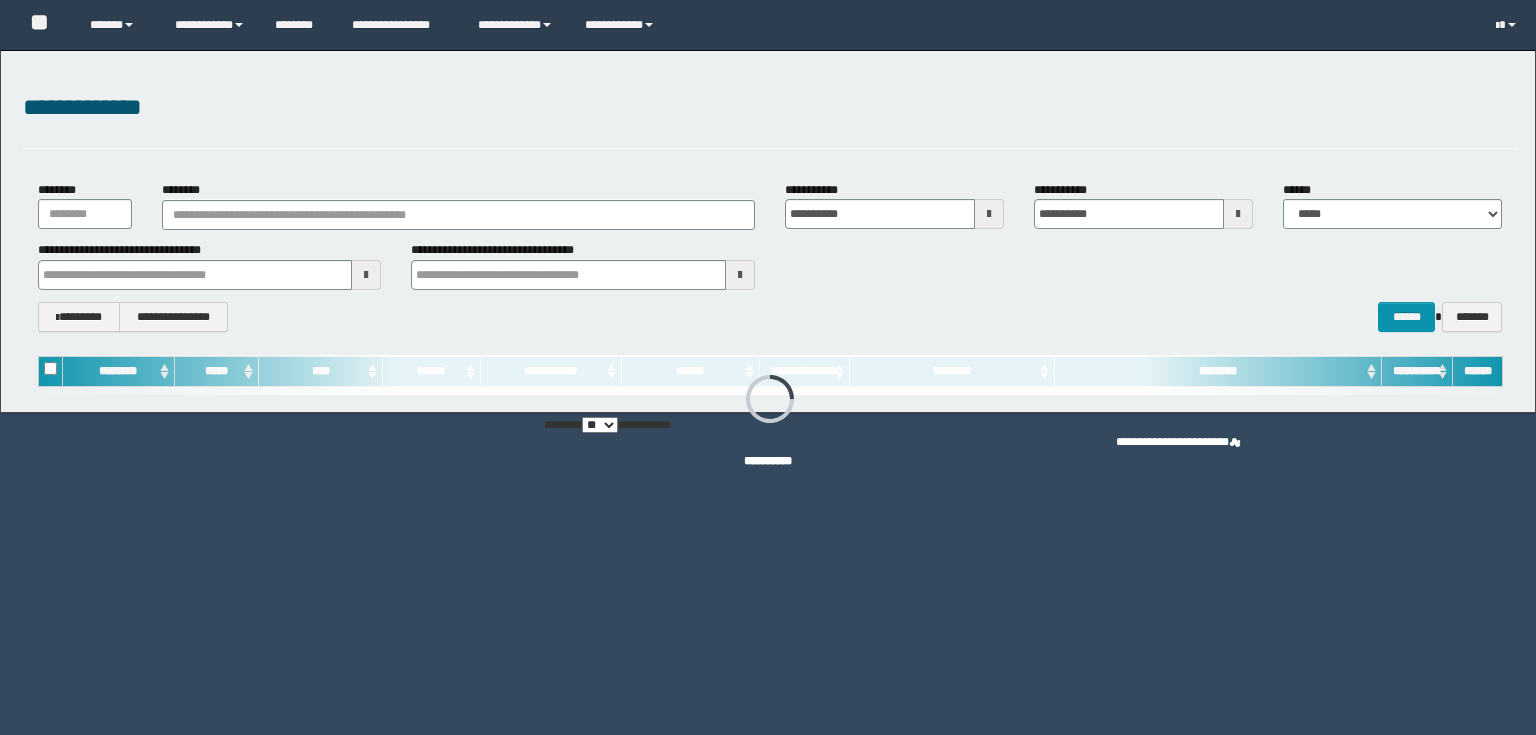 scroll, scrollTop: 0, scrollLeft: 0, axis: both 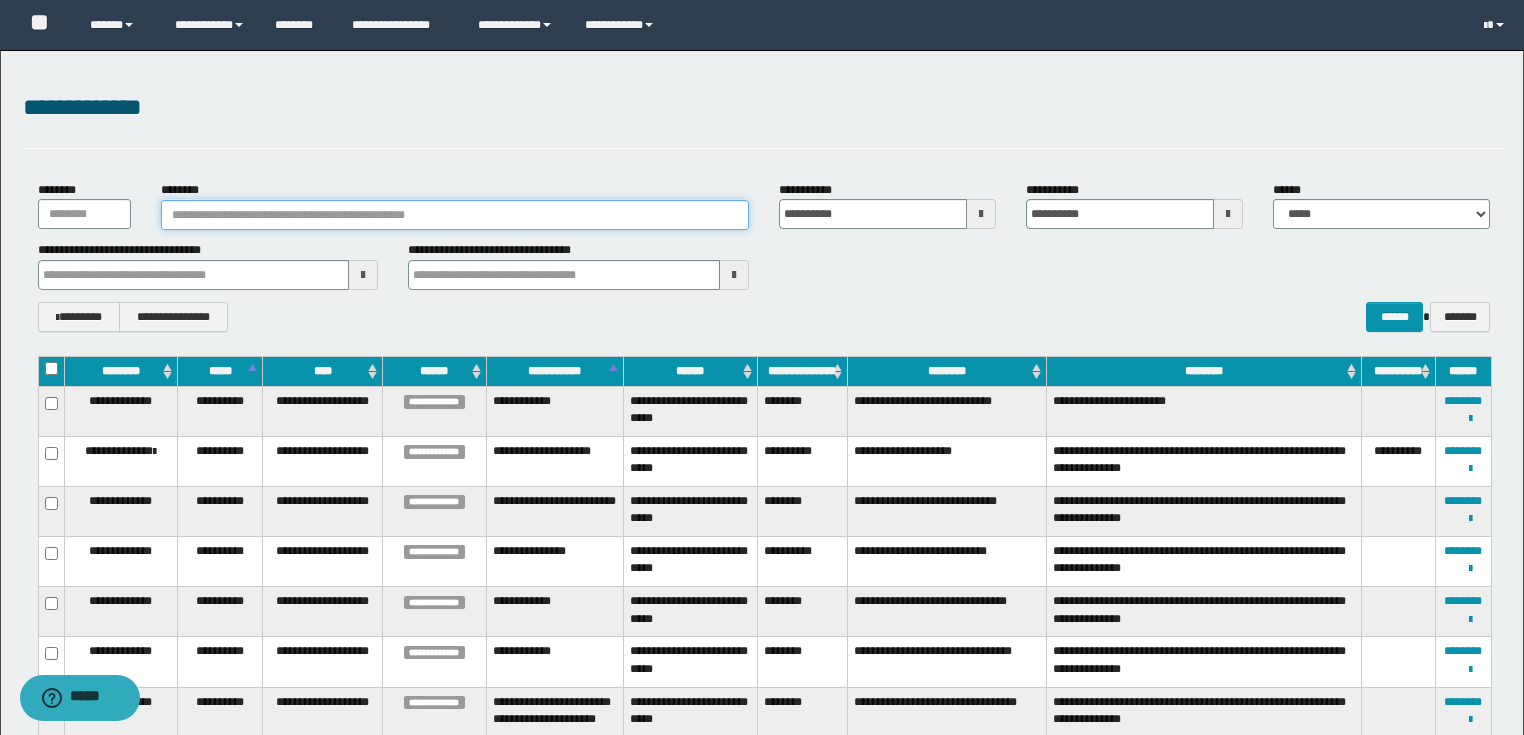 click on "********" at bounding box center (455, 215) 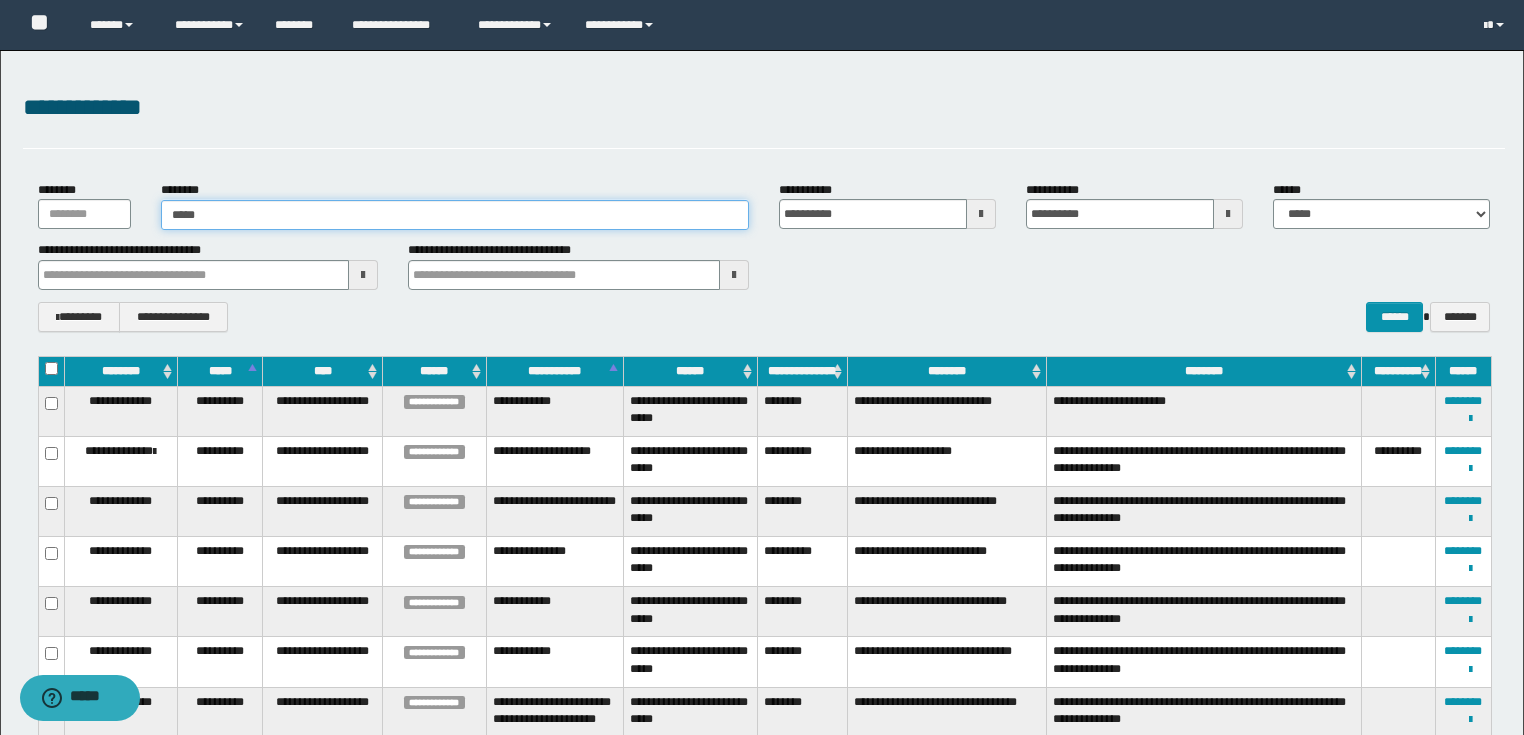 type on "******" 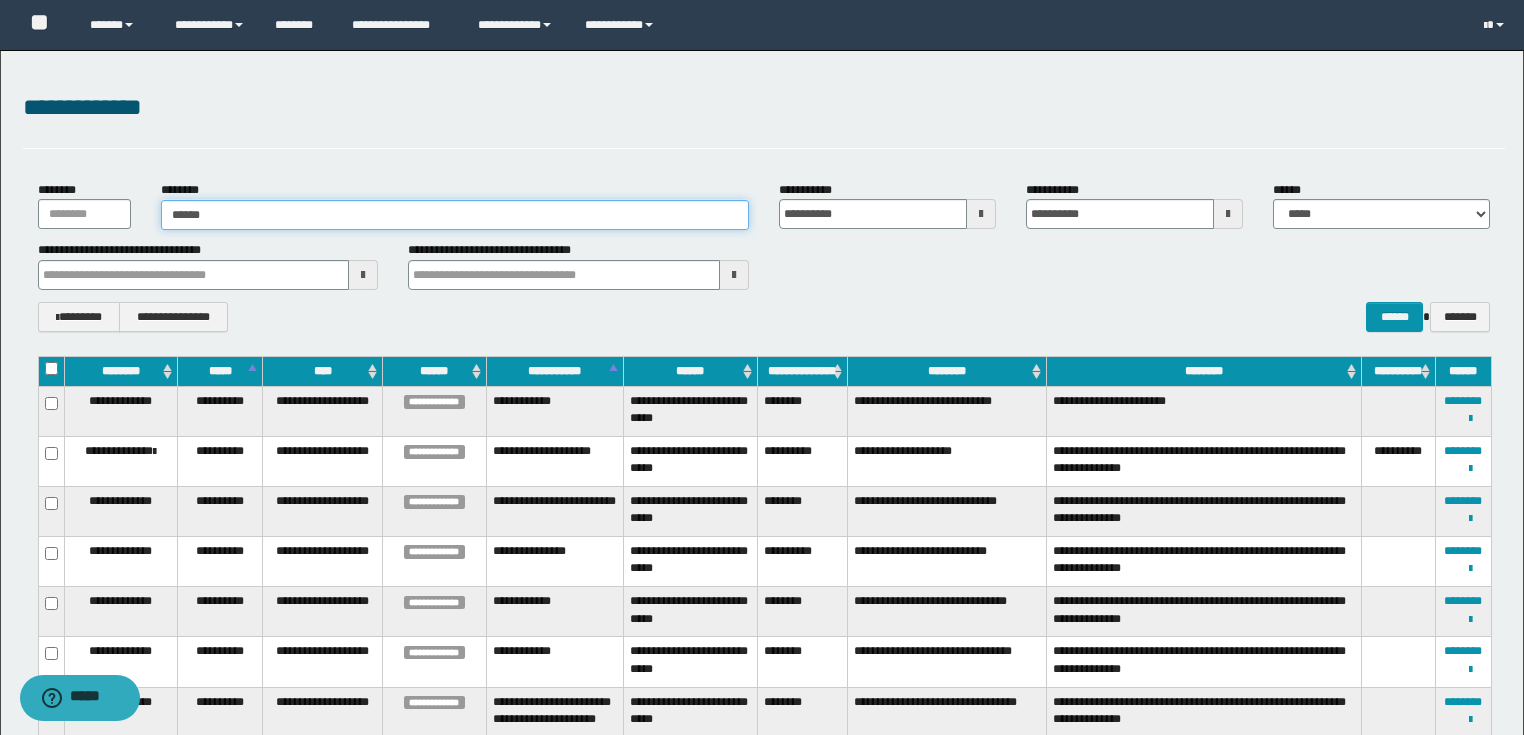 type on "******" 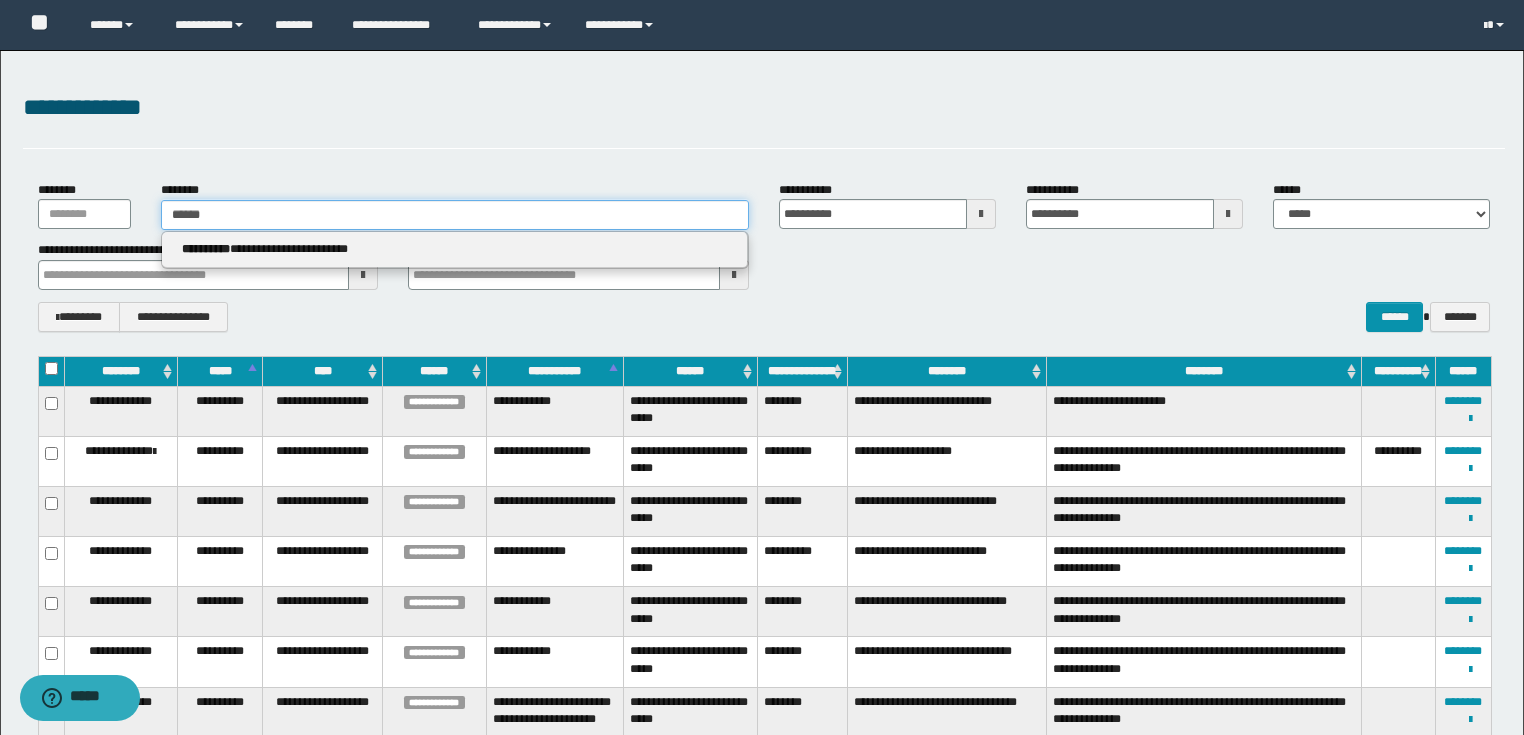 type 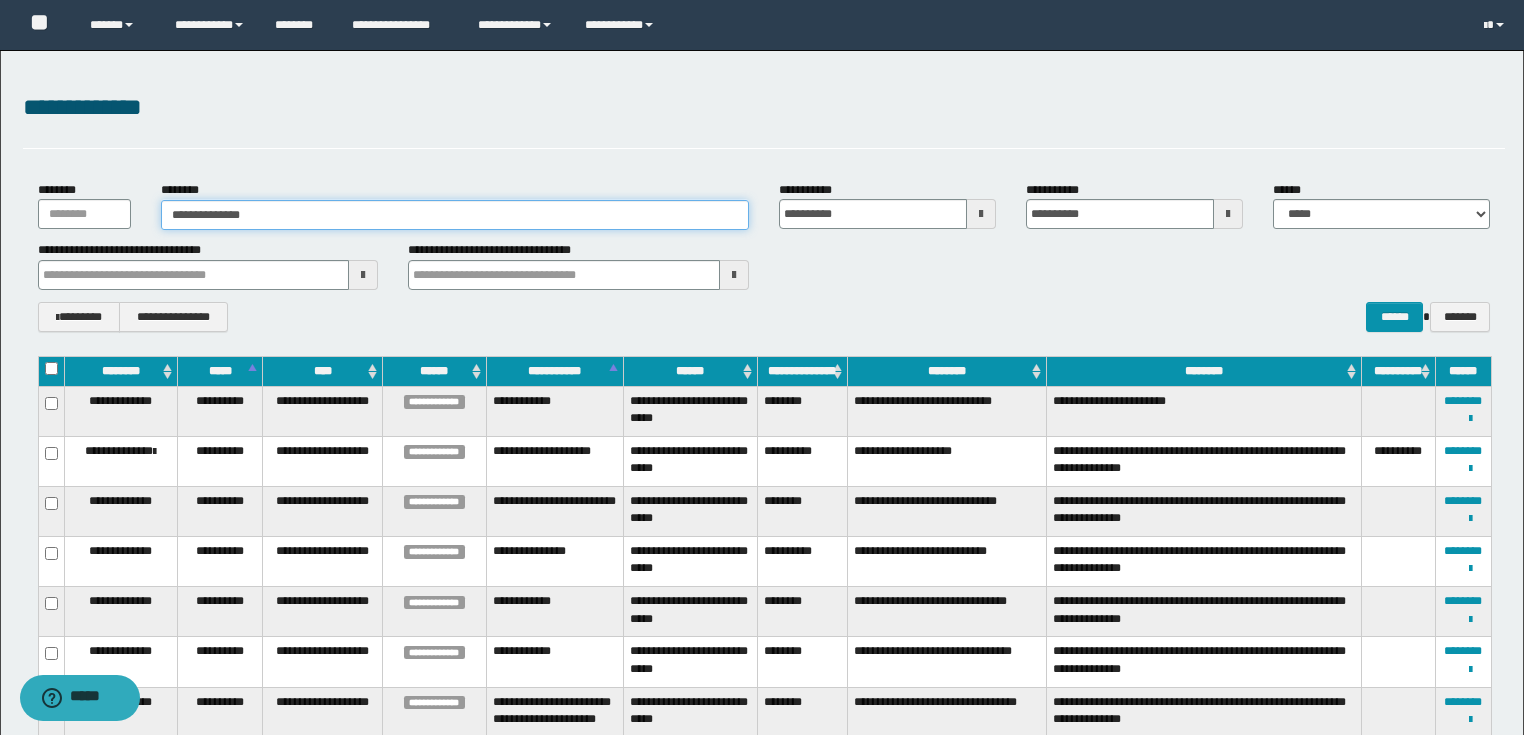 type on "**********" 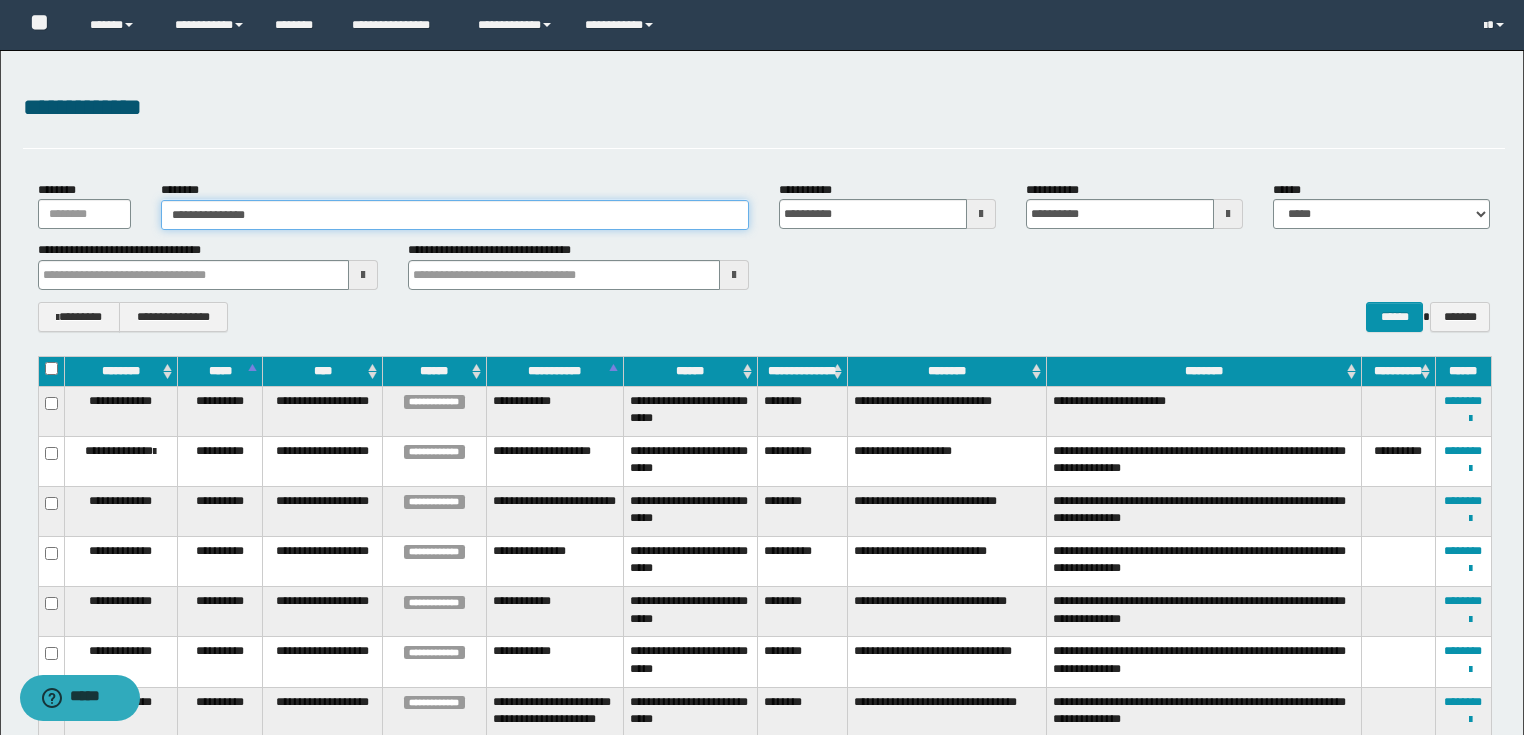 type on "**********" 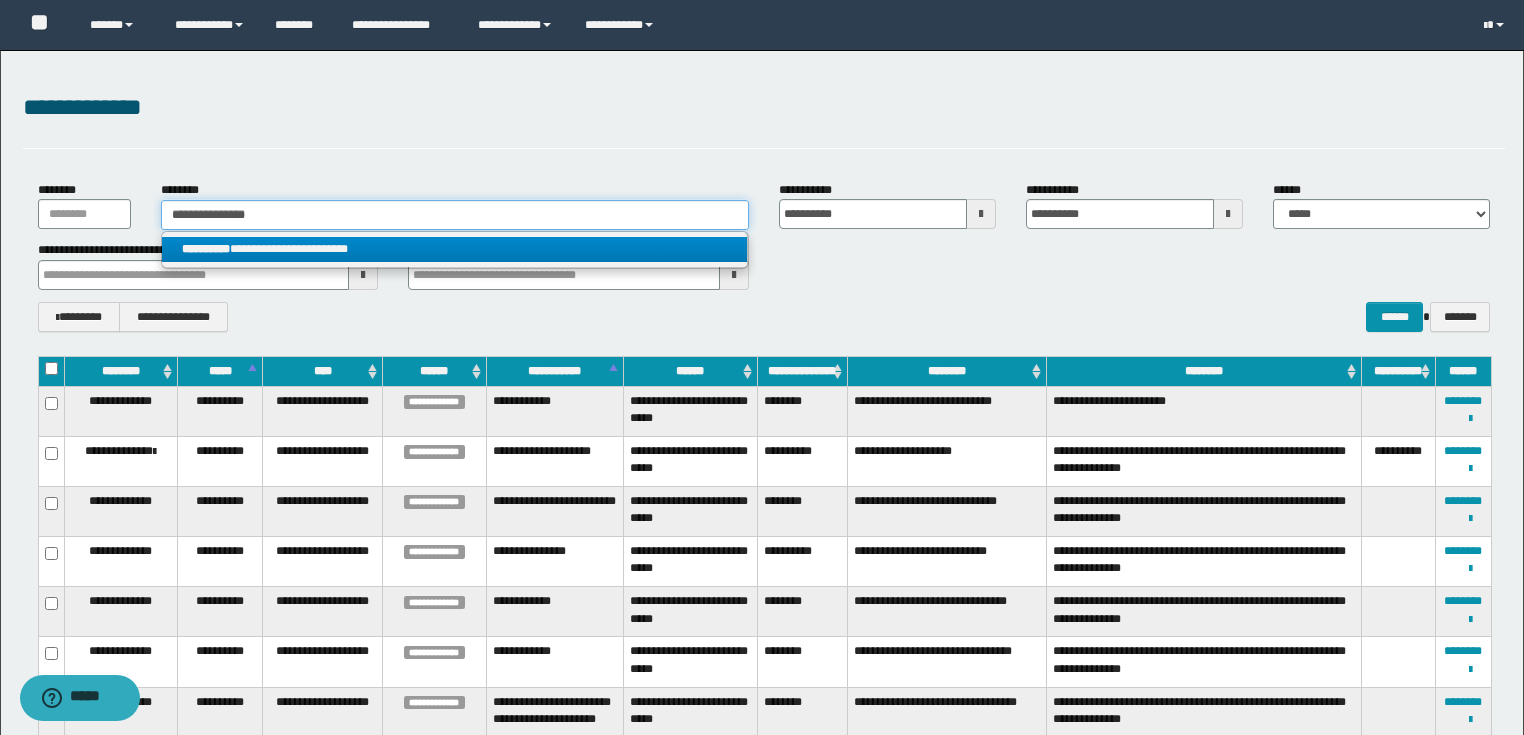type on "**********" 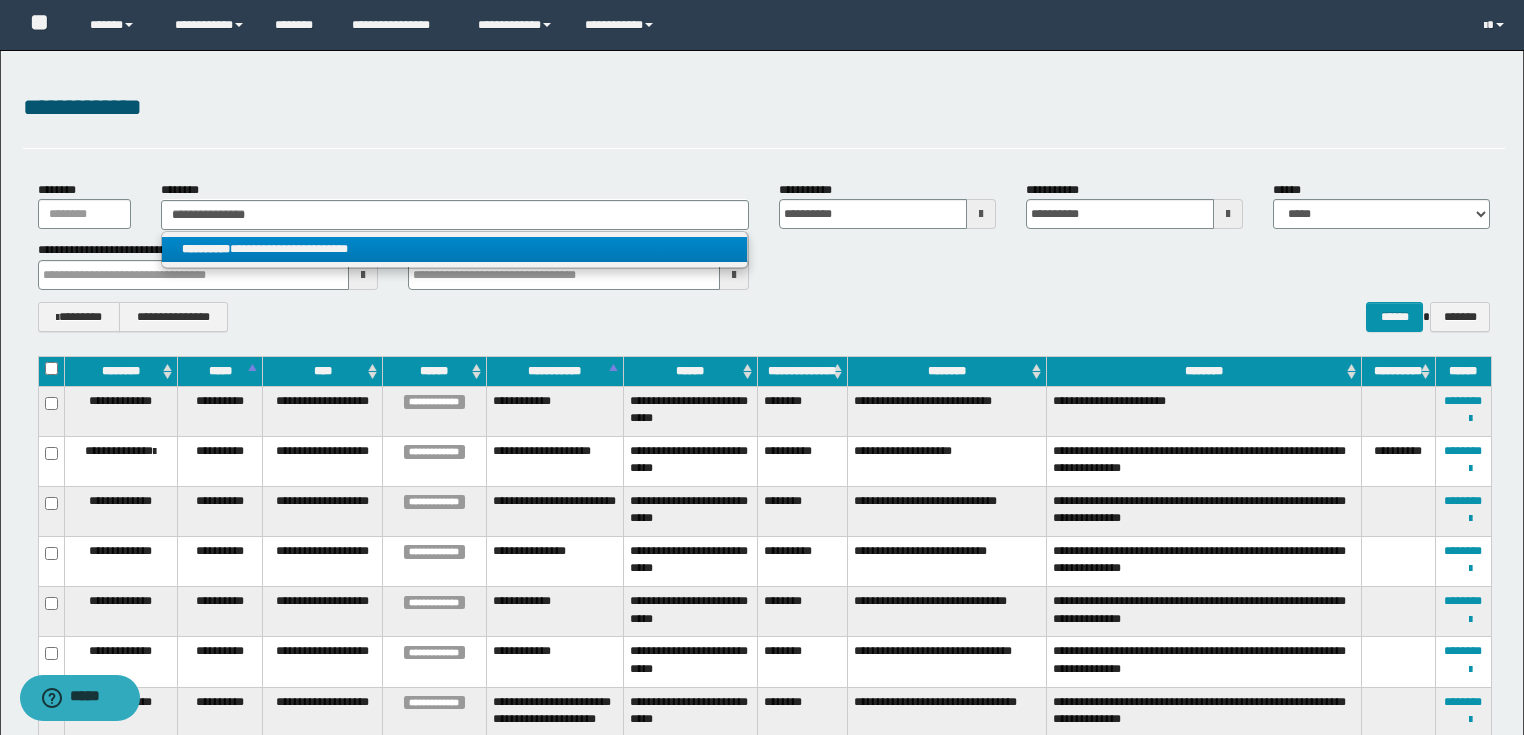 click on "**********" at bounding box center (454, 249) 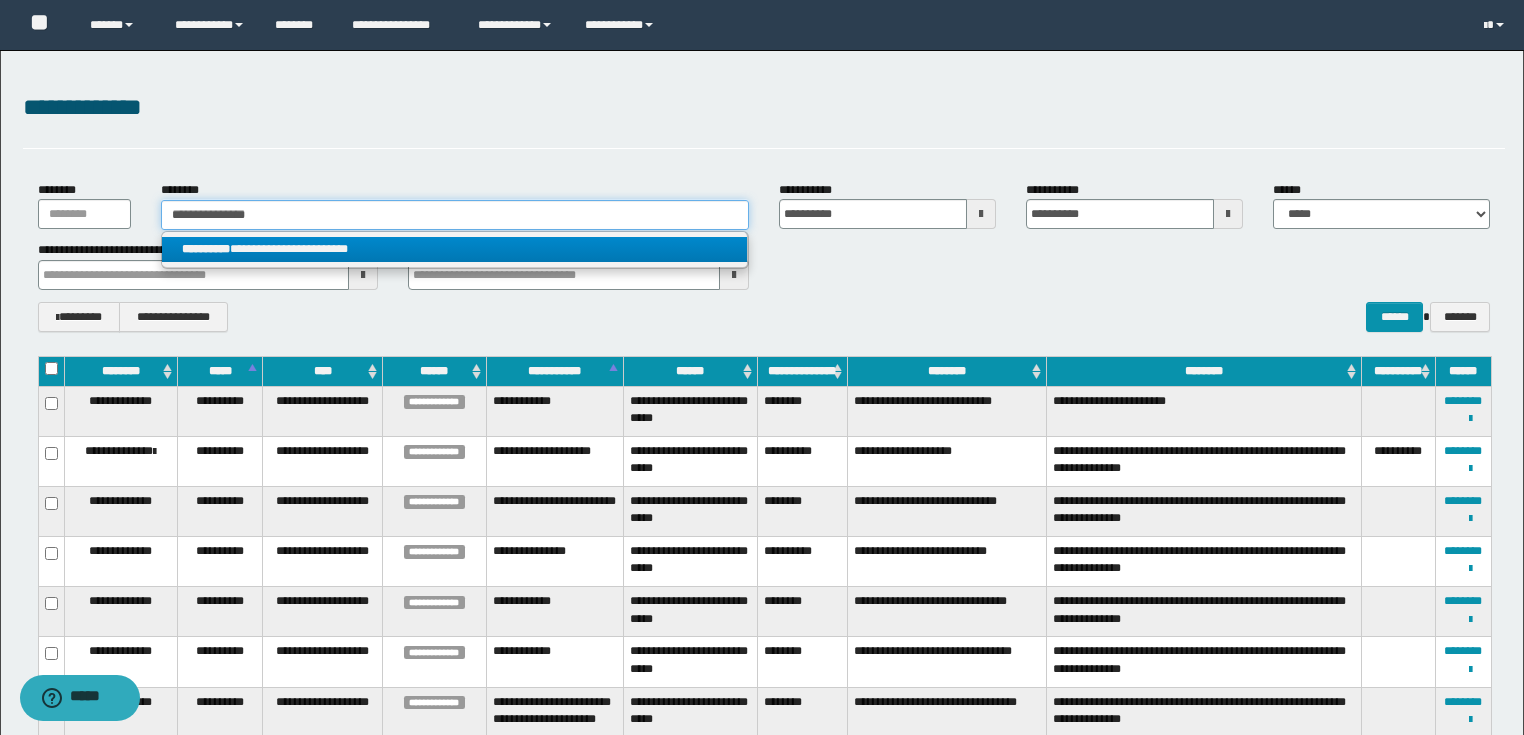type 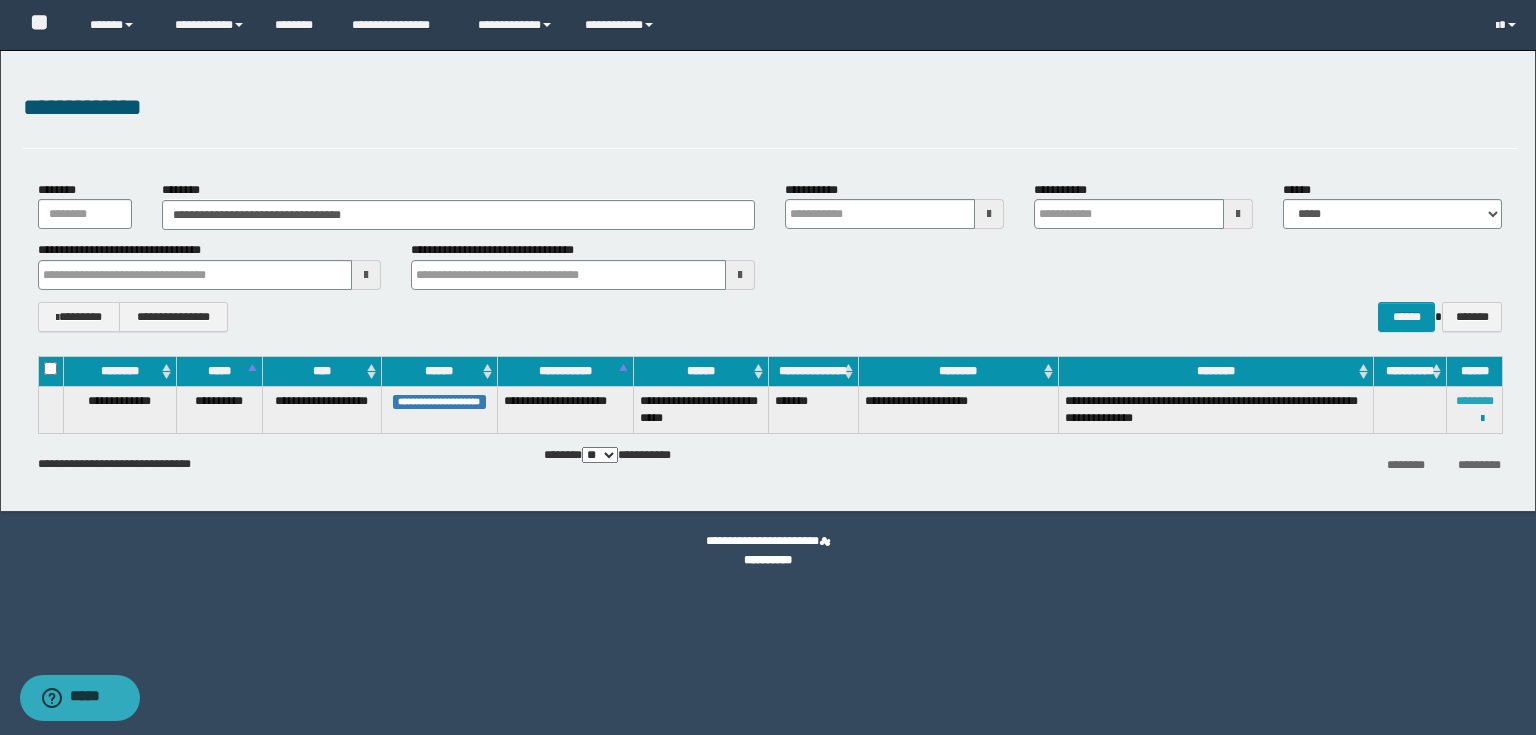 click on "********" at bounding box center (1475, 401) 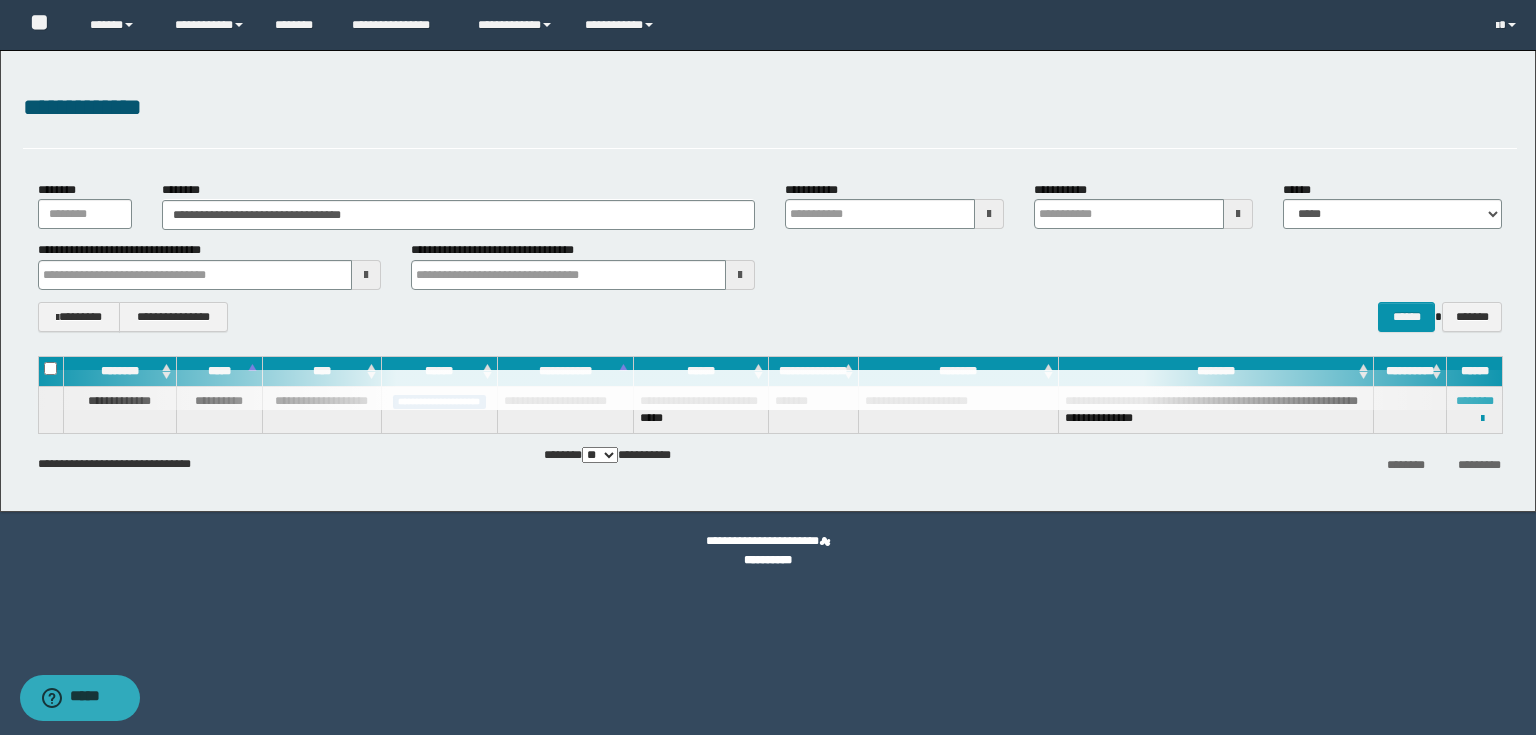type 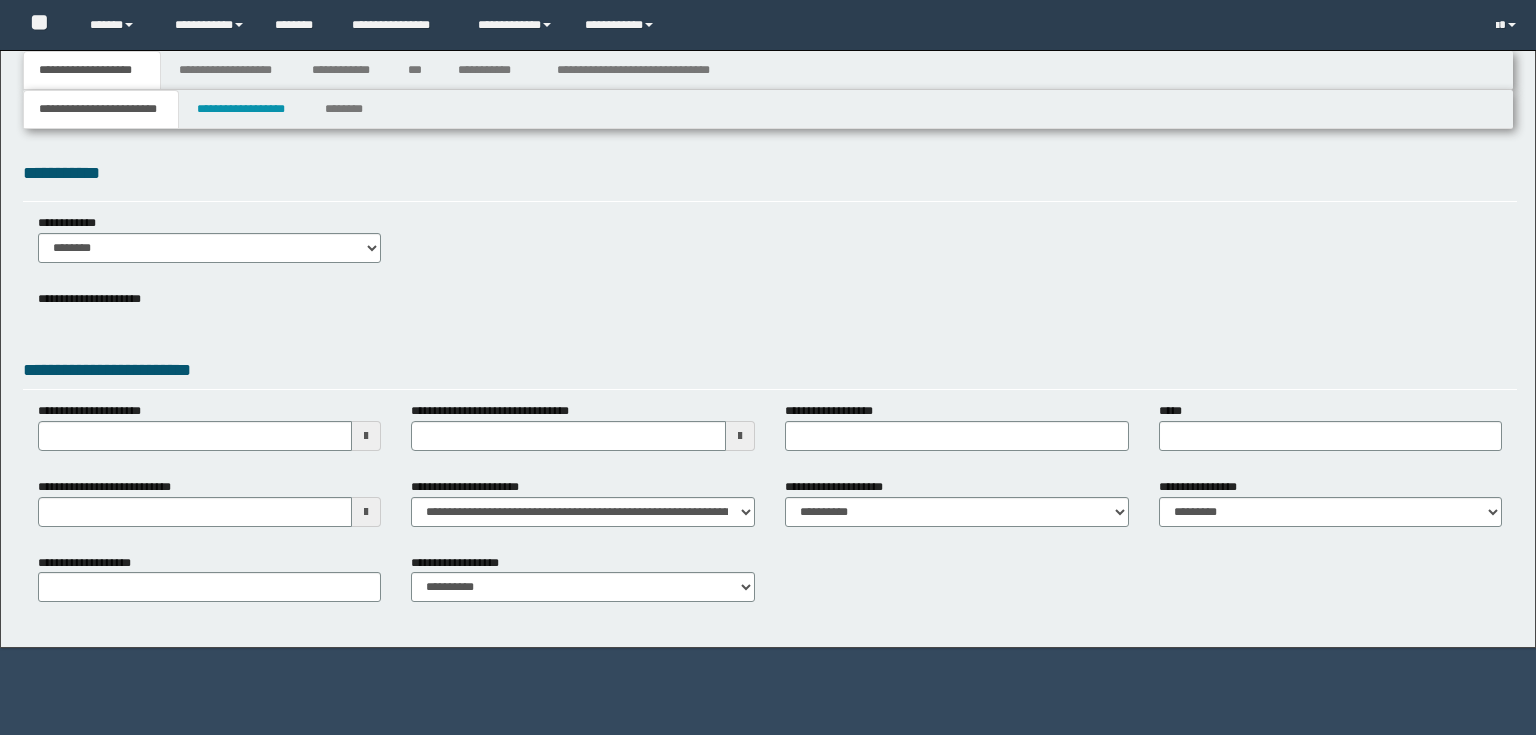 scroll, scrollTop: 0, scrollLeft: 0, axis: both 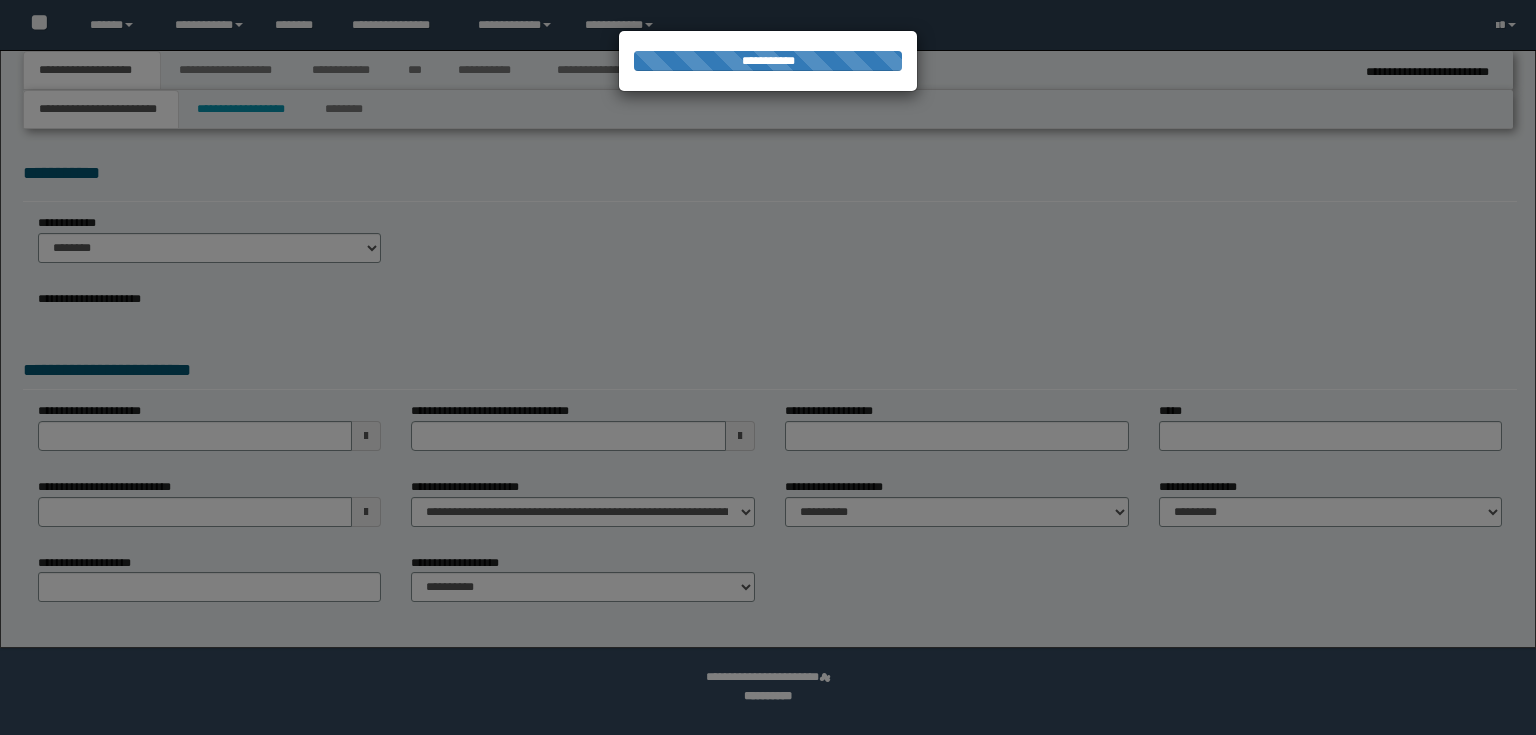 select on "*" 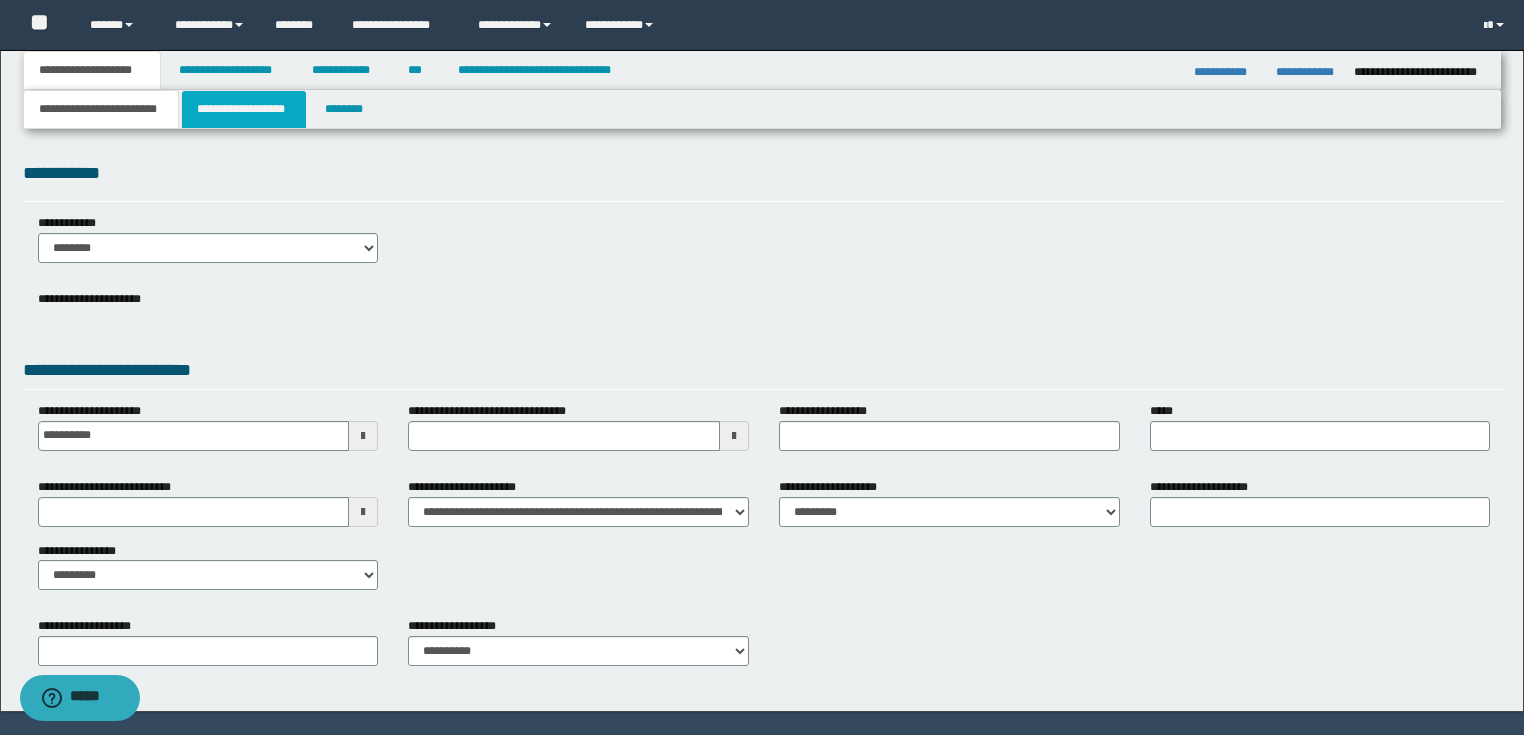 click on "**********" at bounding box center (244, 109) 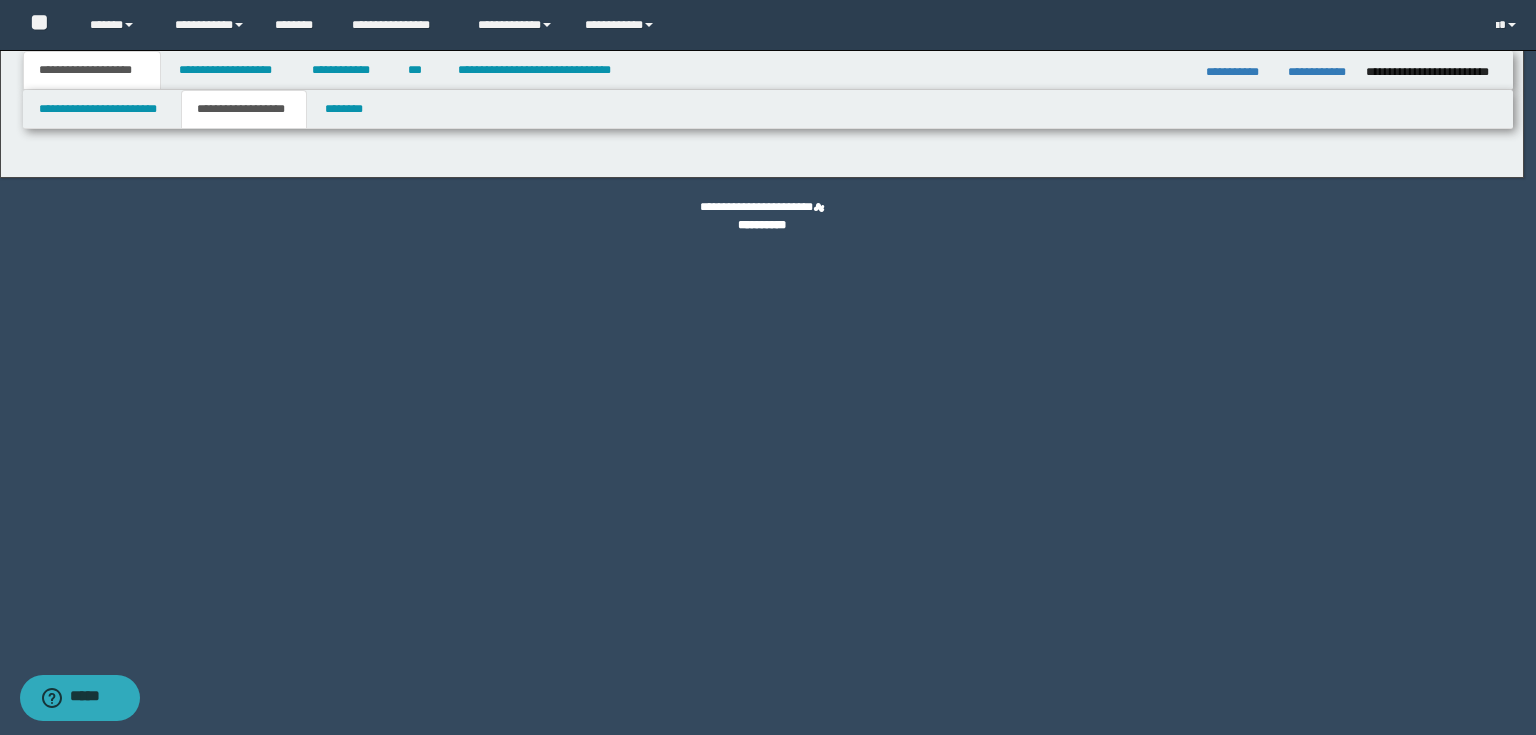 type on "*******" 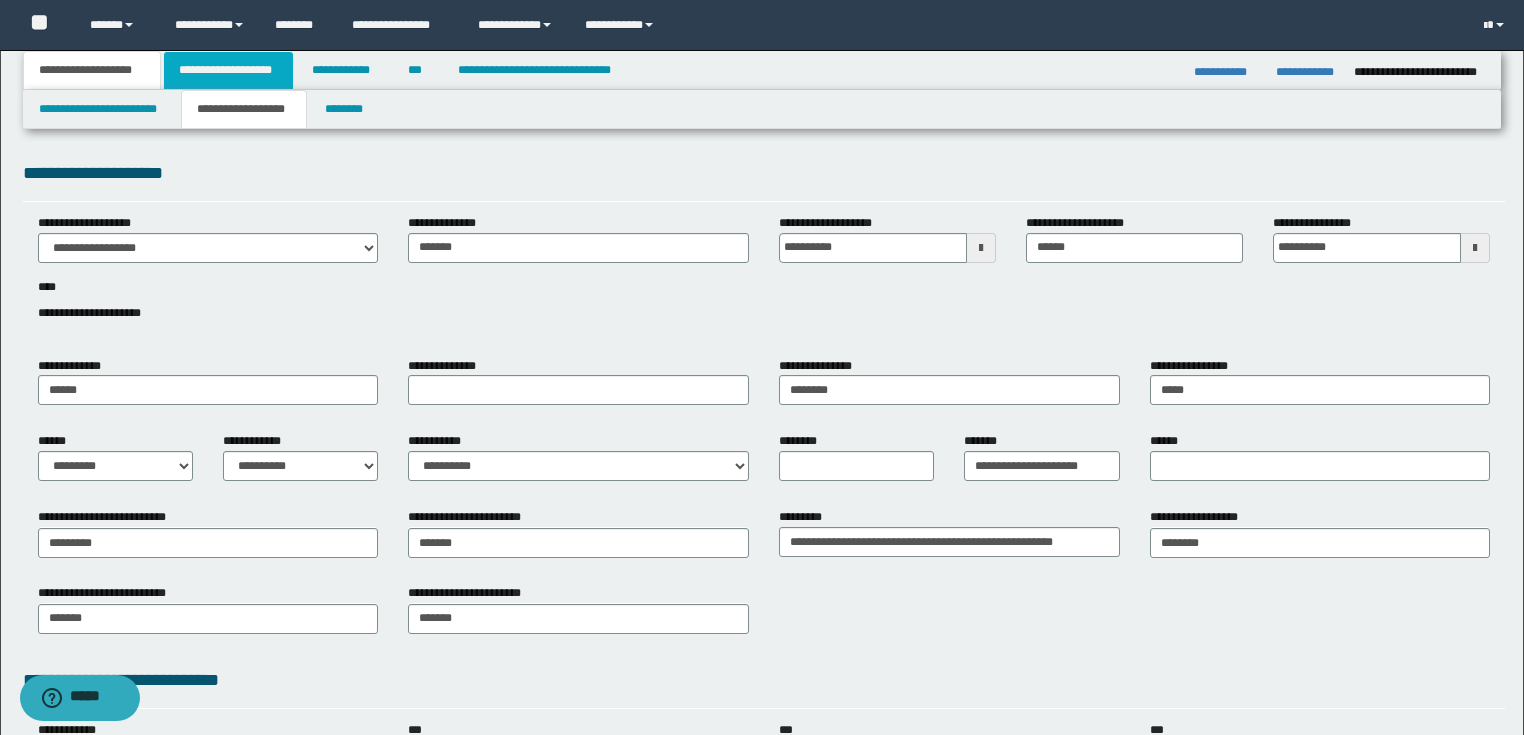 click on "**********" at bounding box center [228, 70] 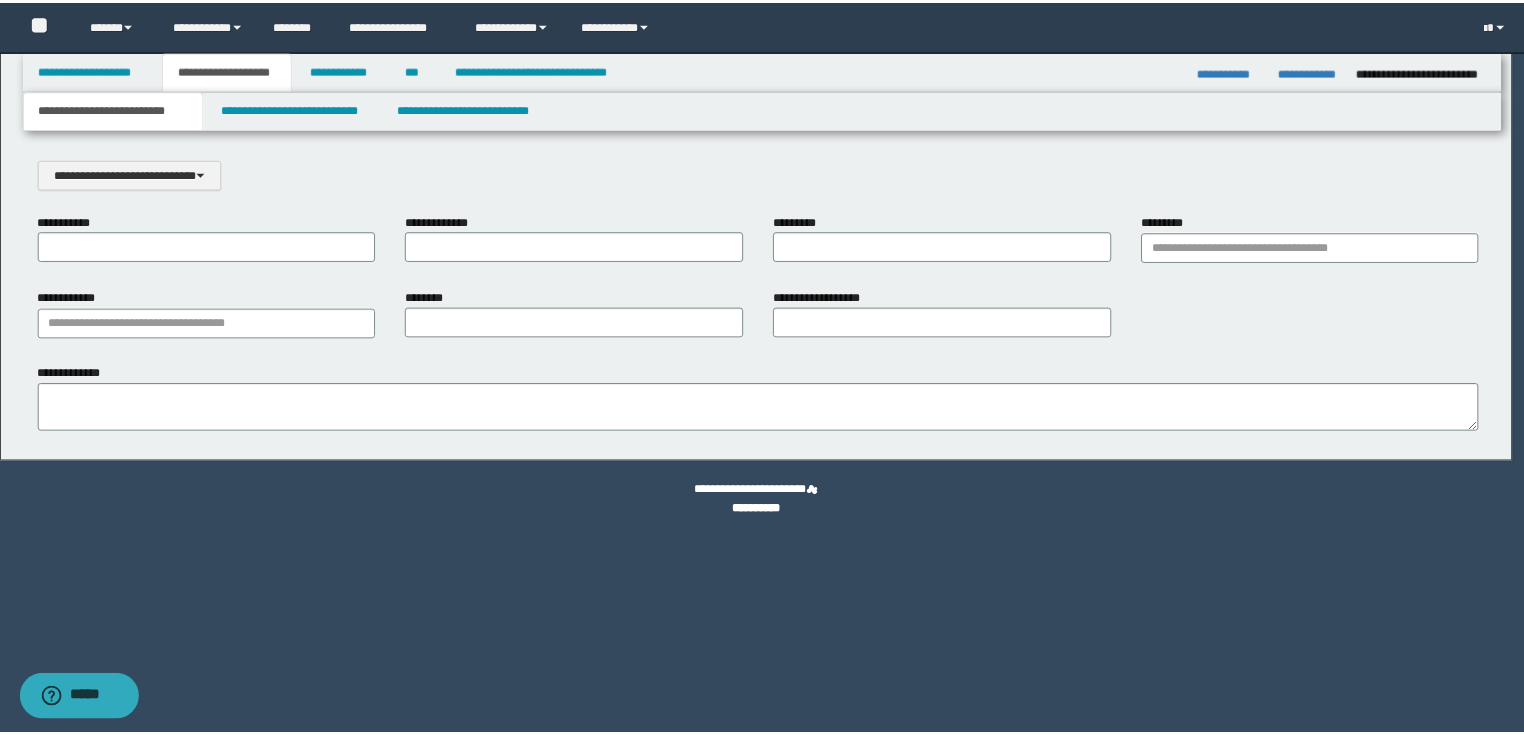 scroll, scrollTop: 0, scrollLeft: 0, axis: both 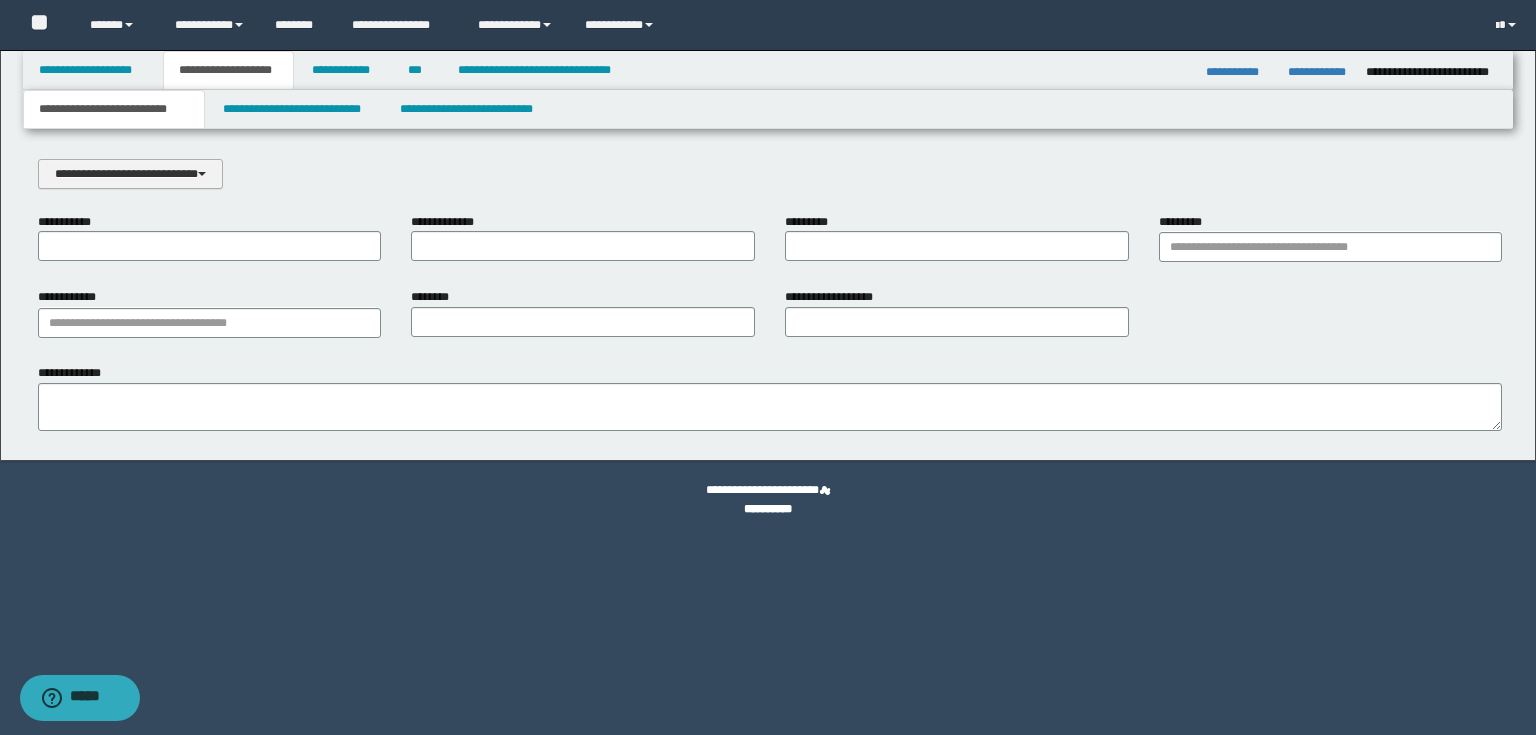 click on "**********" at bounding box center (130, 174) 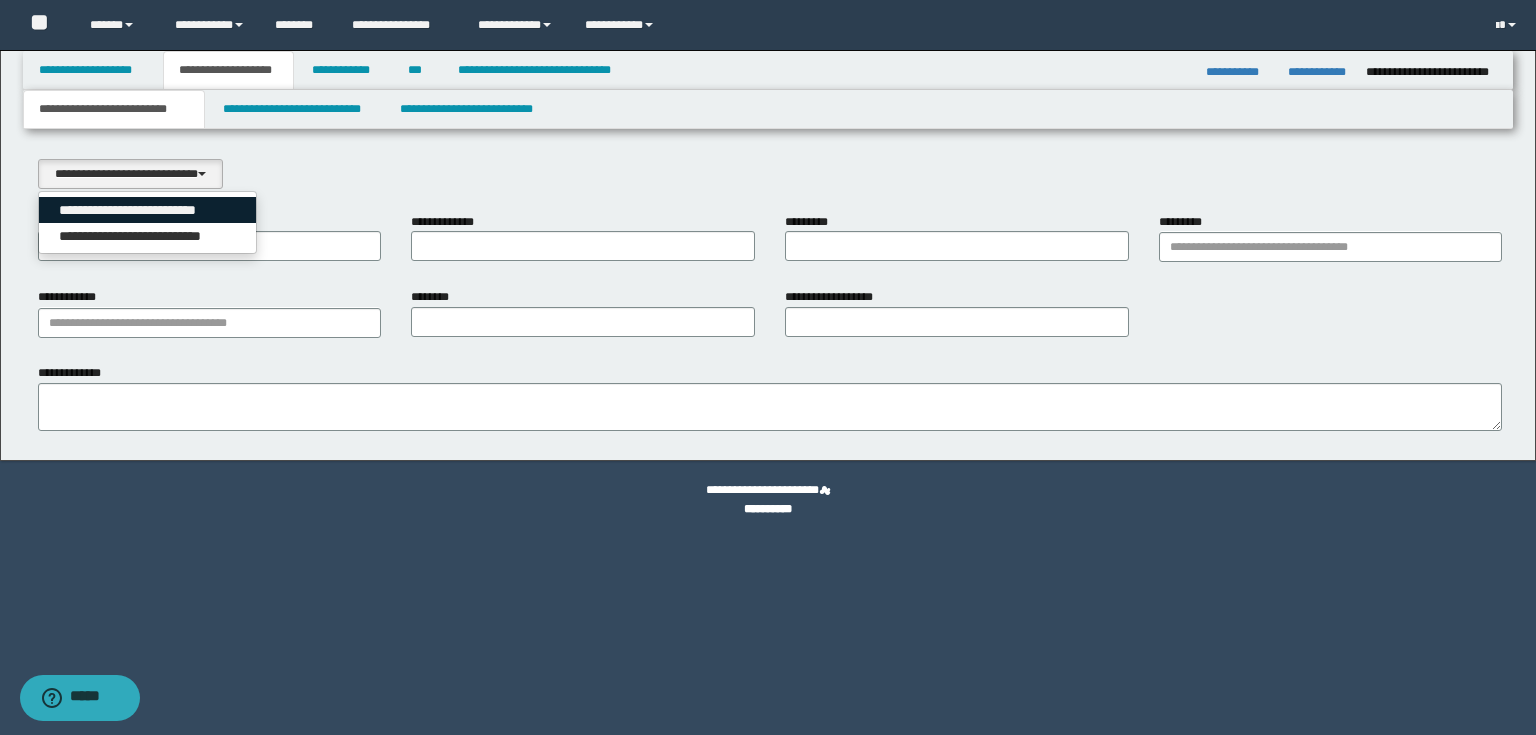click on "**********" at bounding box center [148, 210] 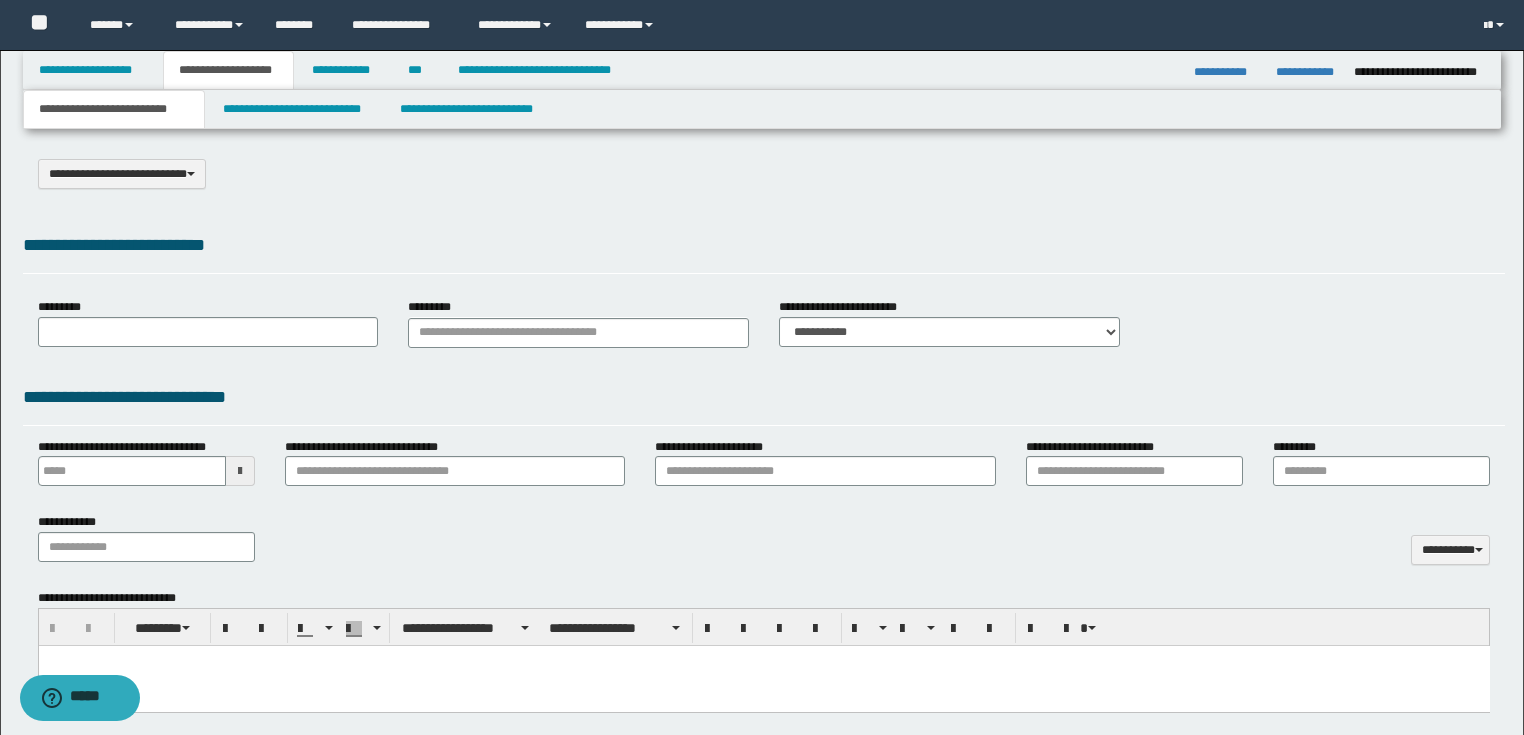 select on "*" 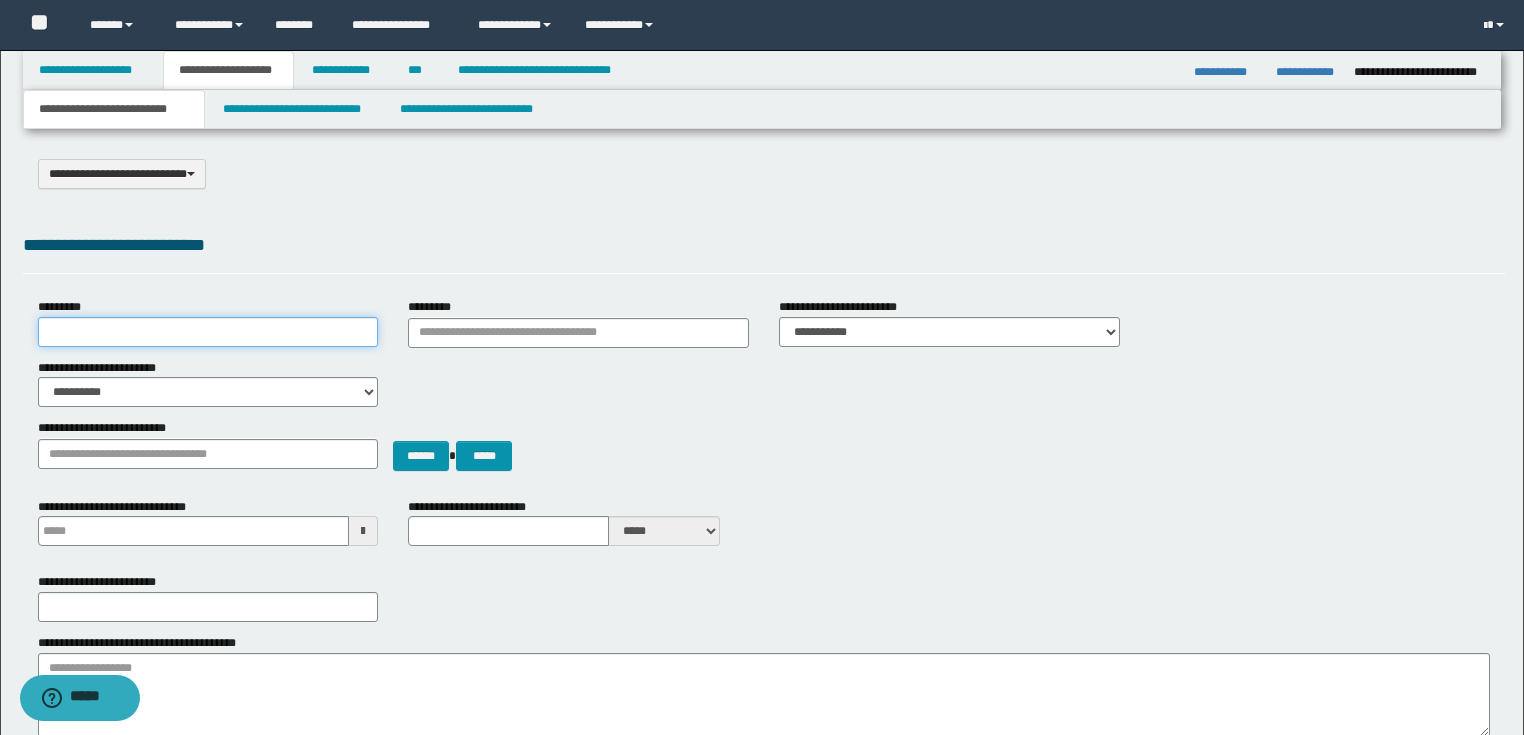 click on "*********" at bounding box center [208, 332] 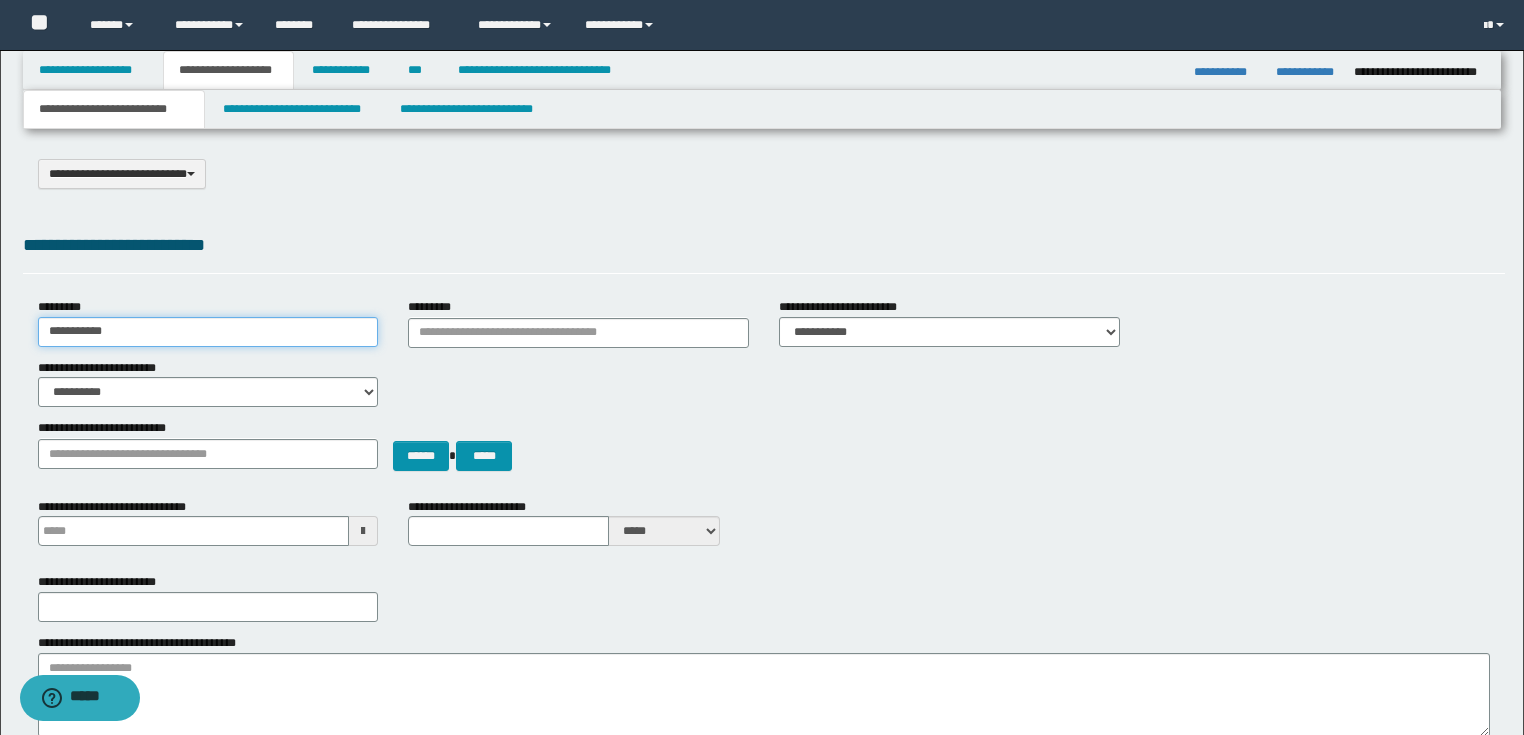 type on "**********" 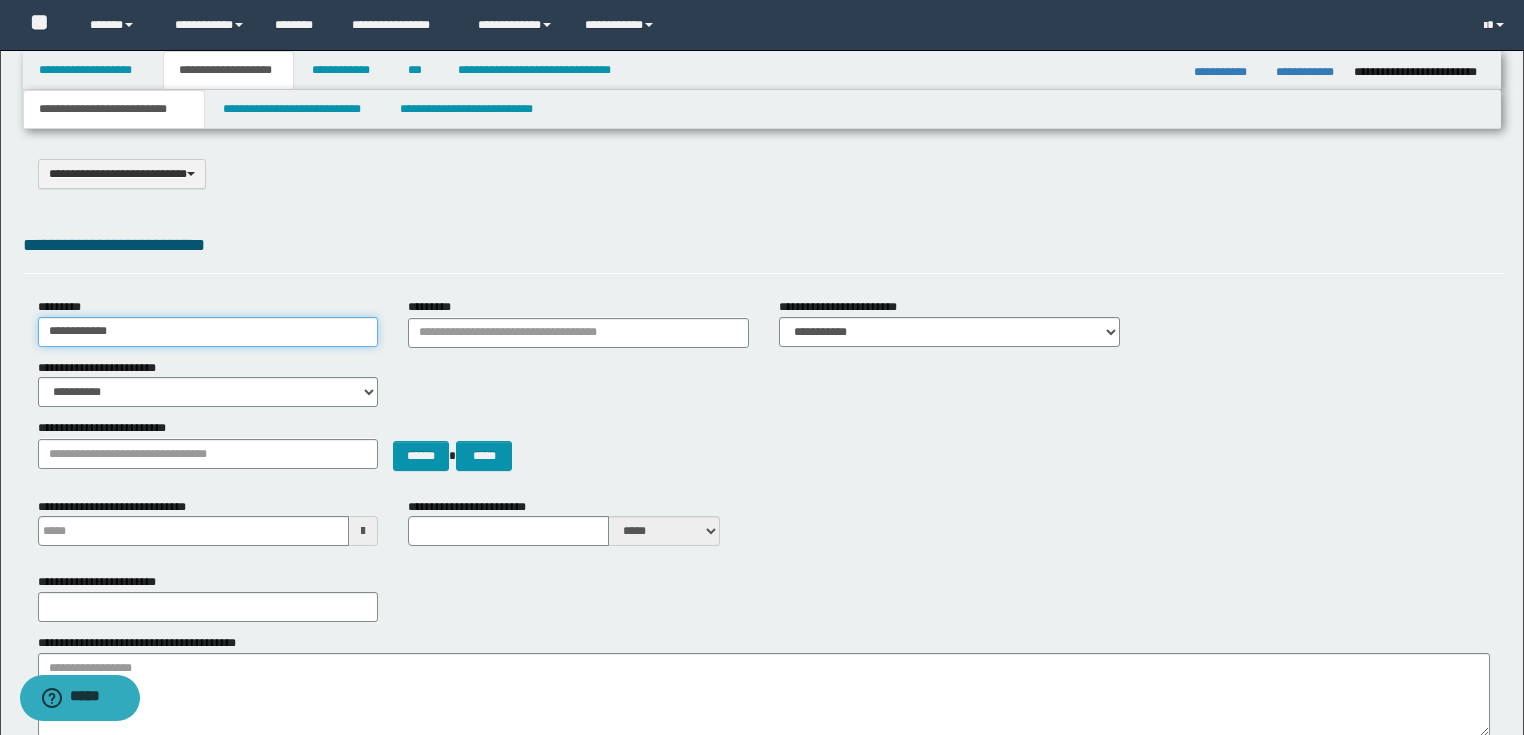 type 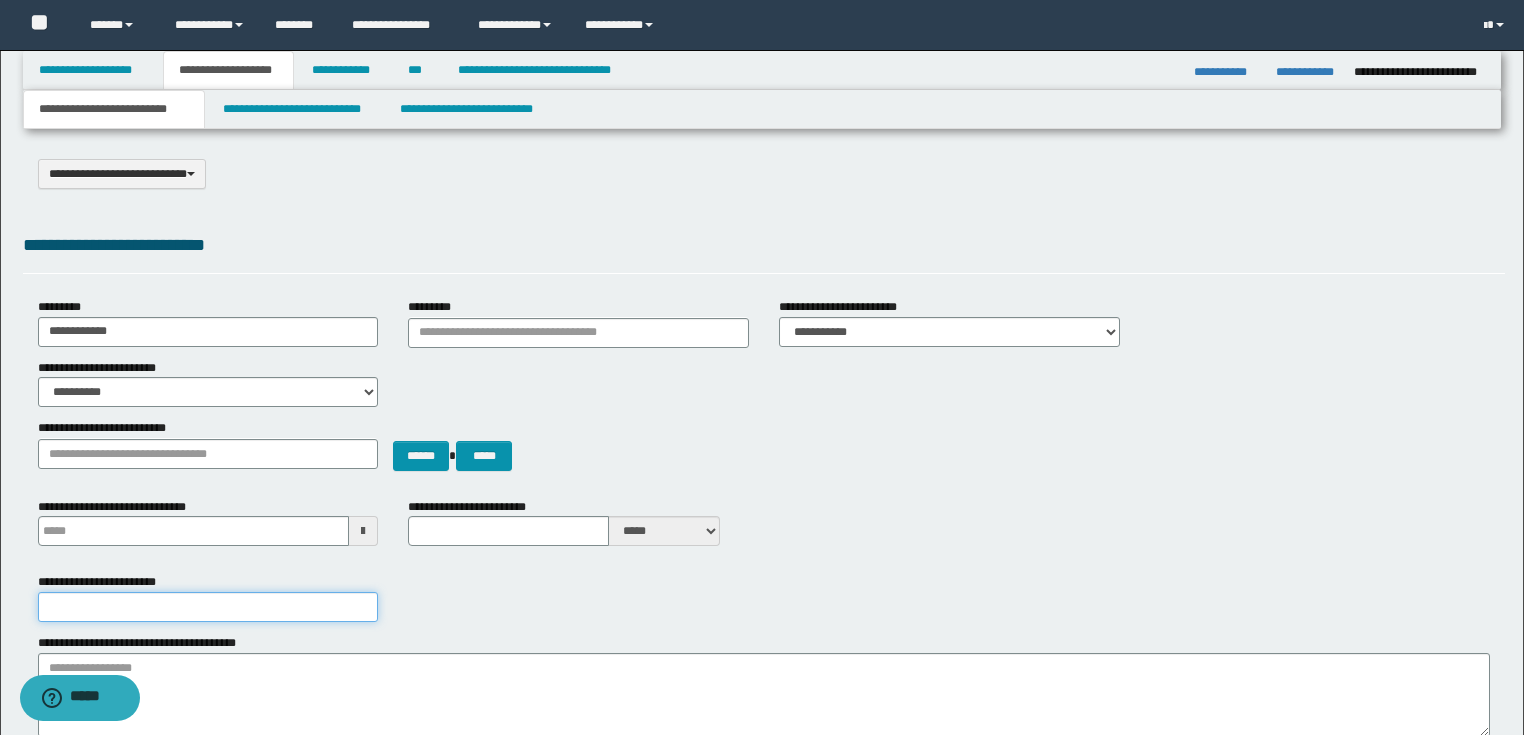 click on "**********" at bounding box center (208, 607) 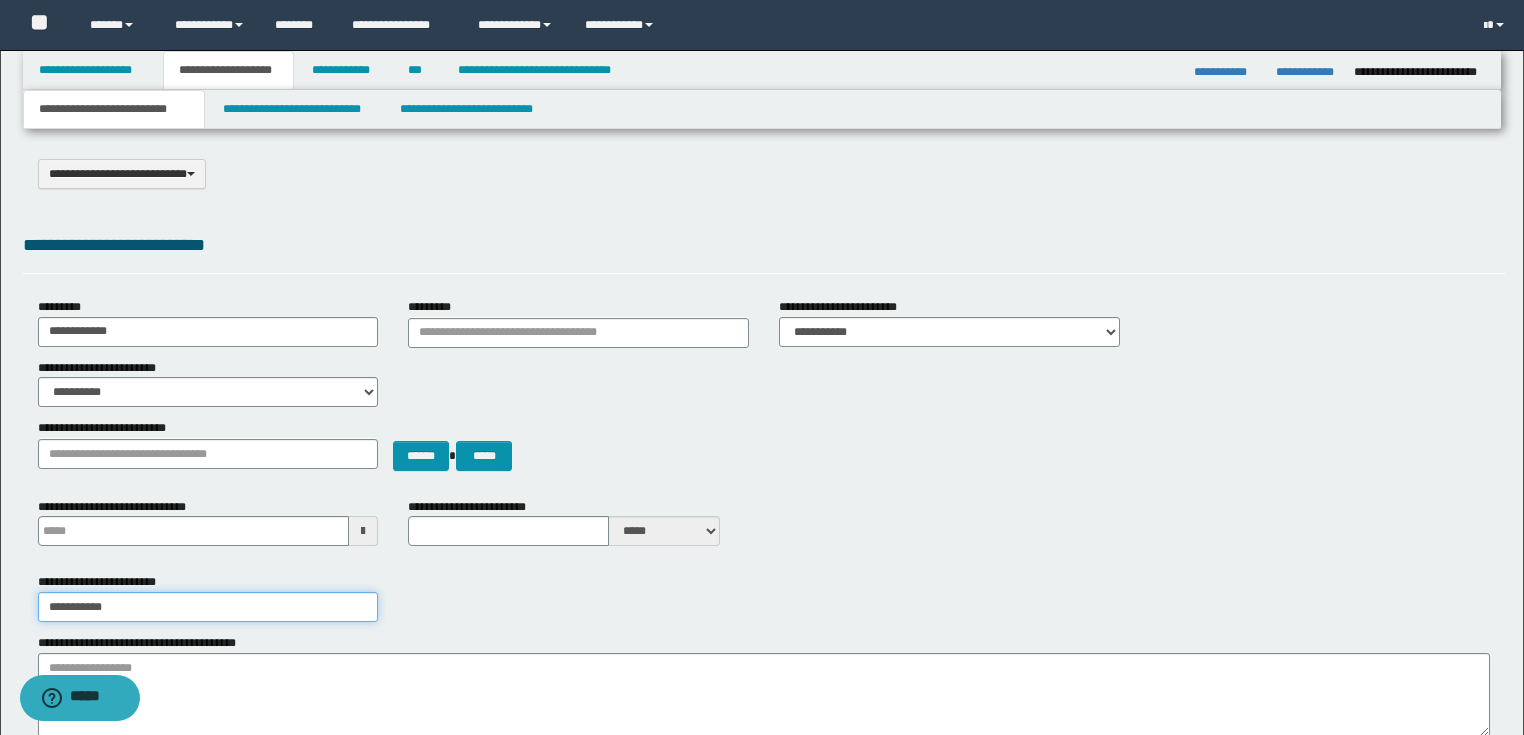type on "**********" 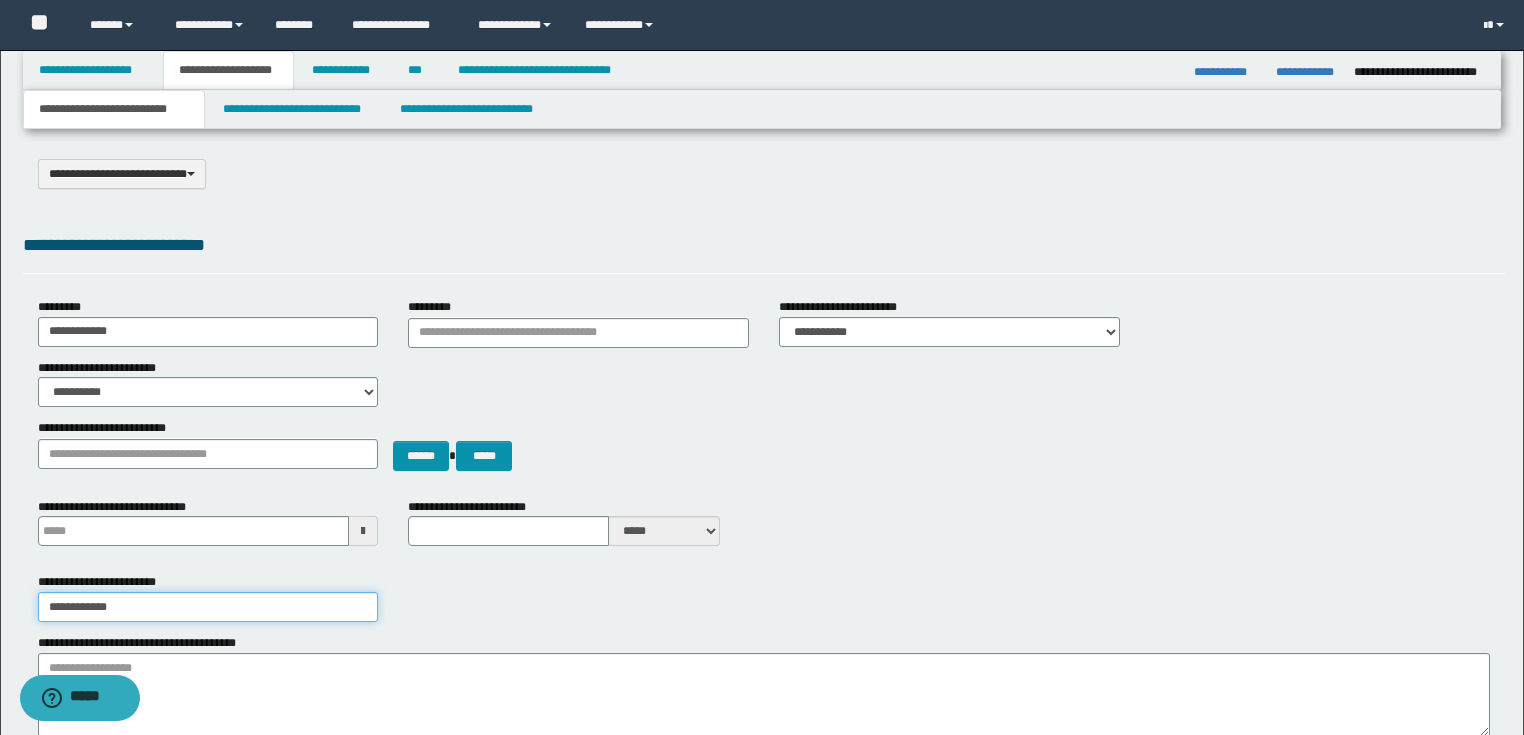 type 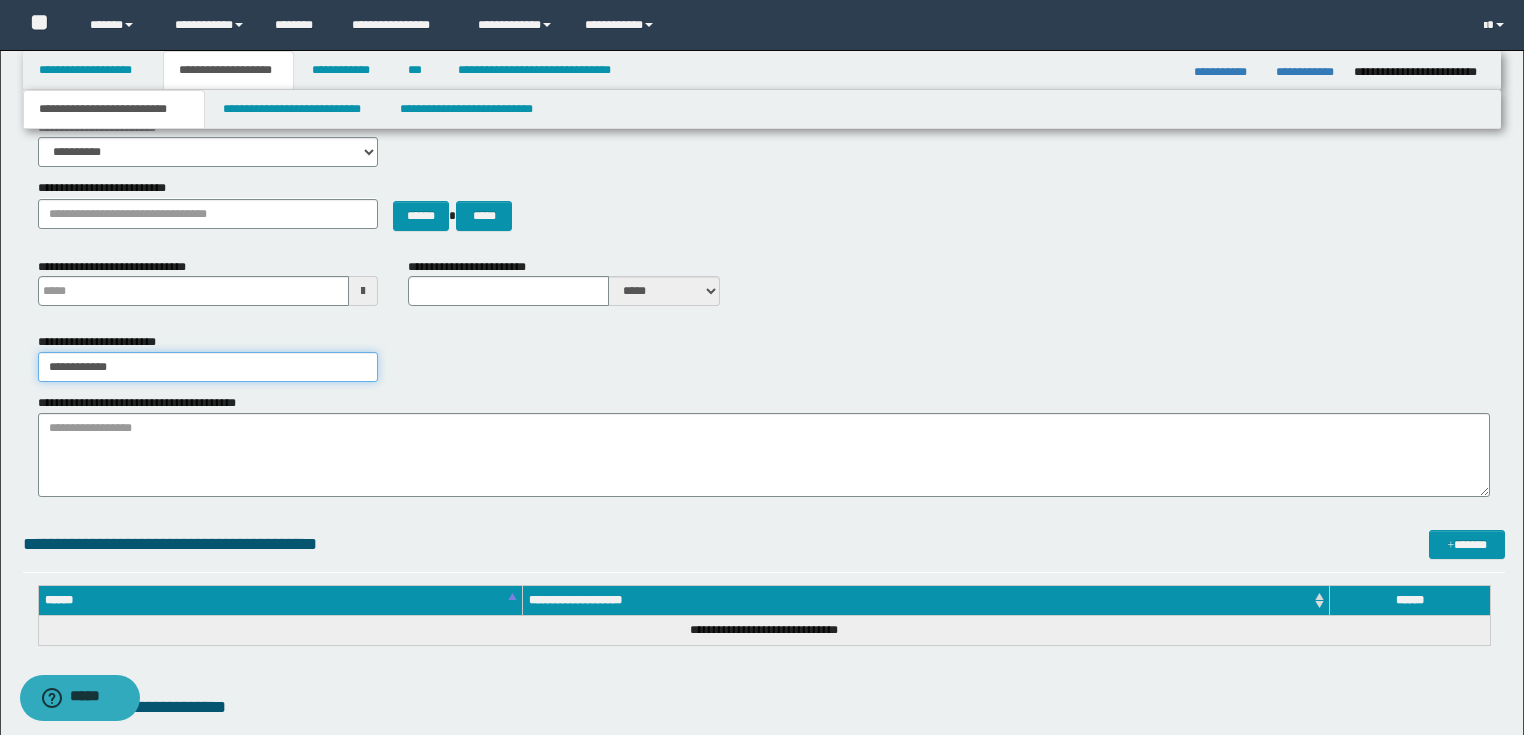 type on "**********" 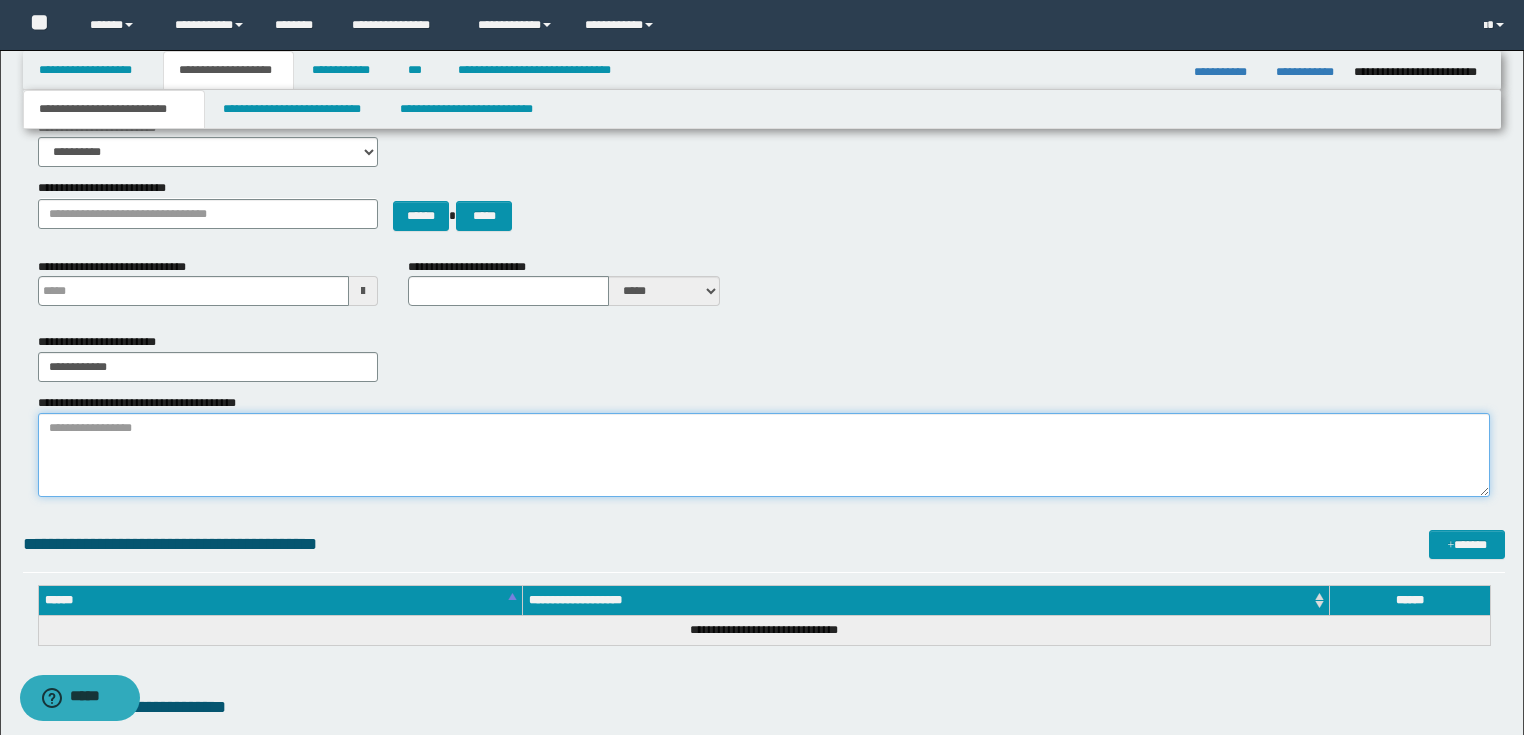 click on "**********" at bounding box center [764, 455] 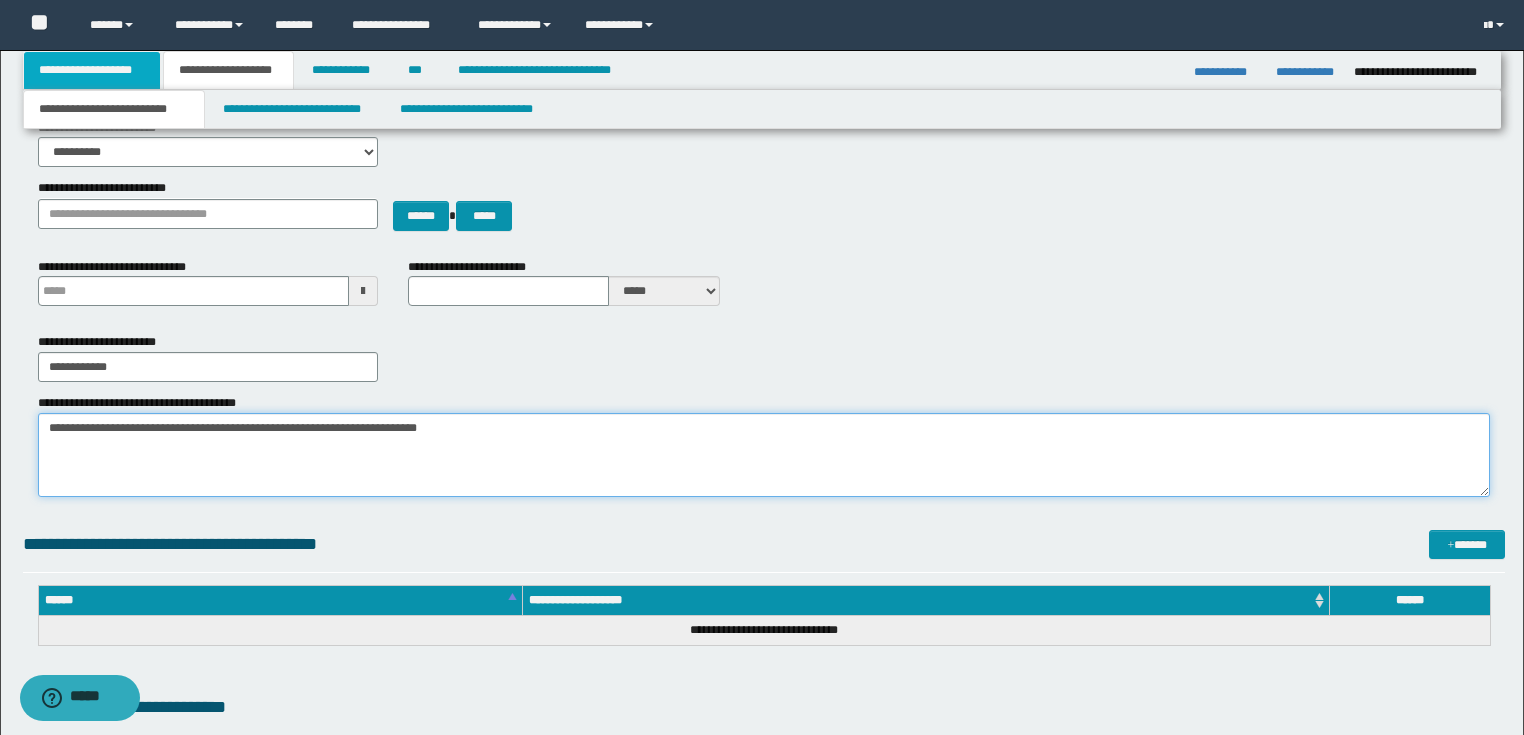 type on "**********" 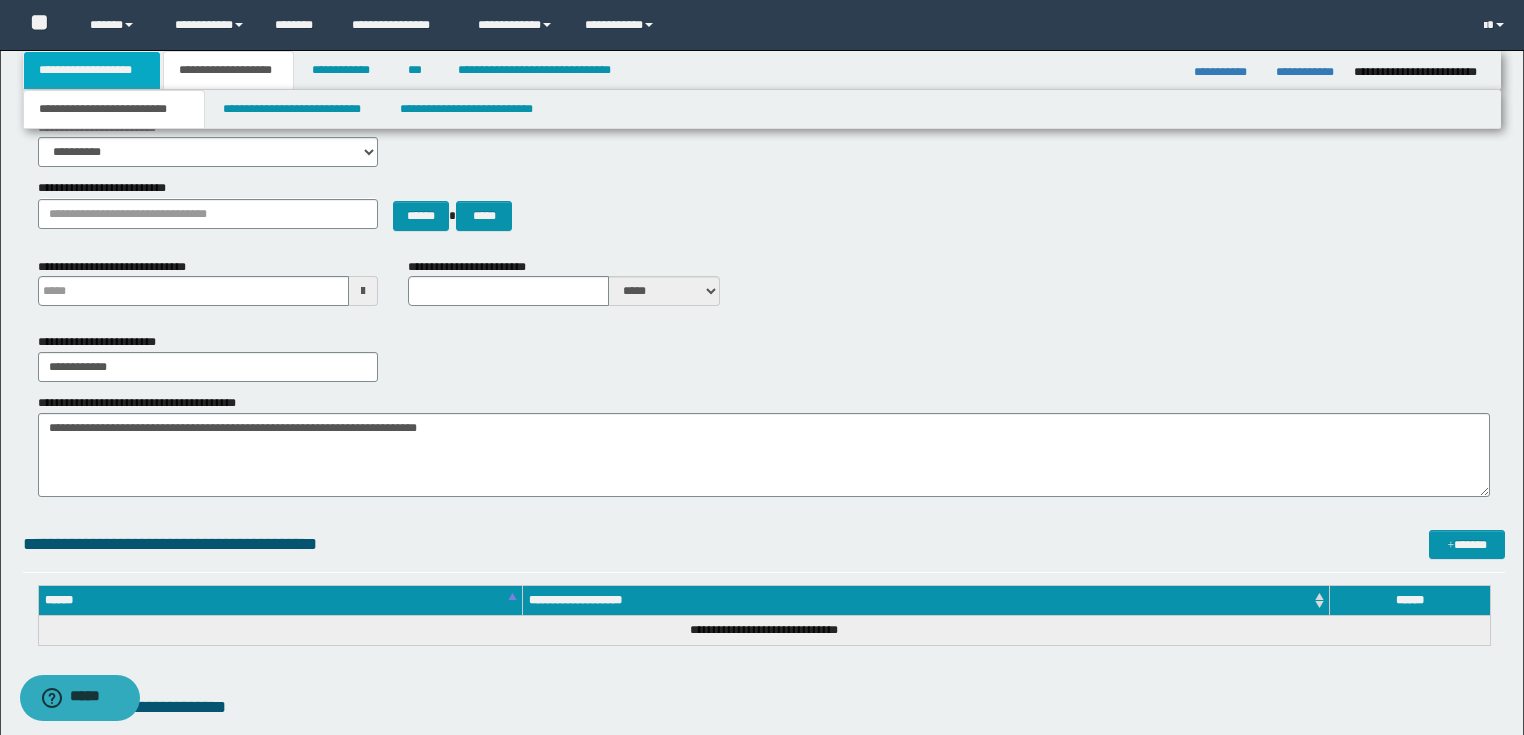 click on "**********" at bounding box center (92, 70) 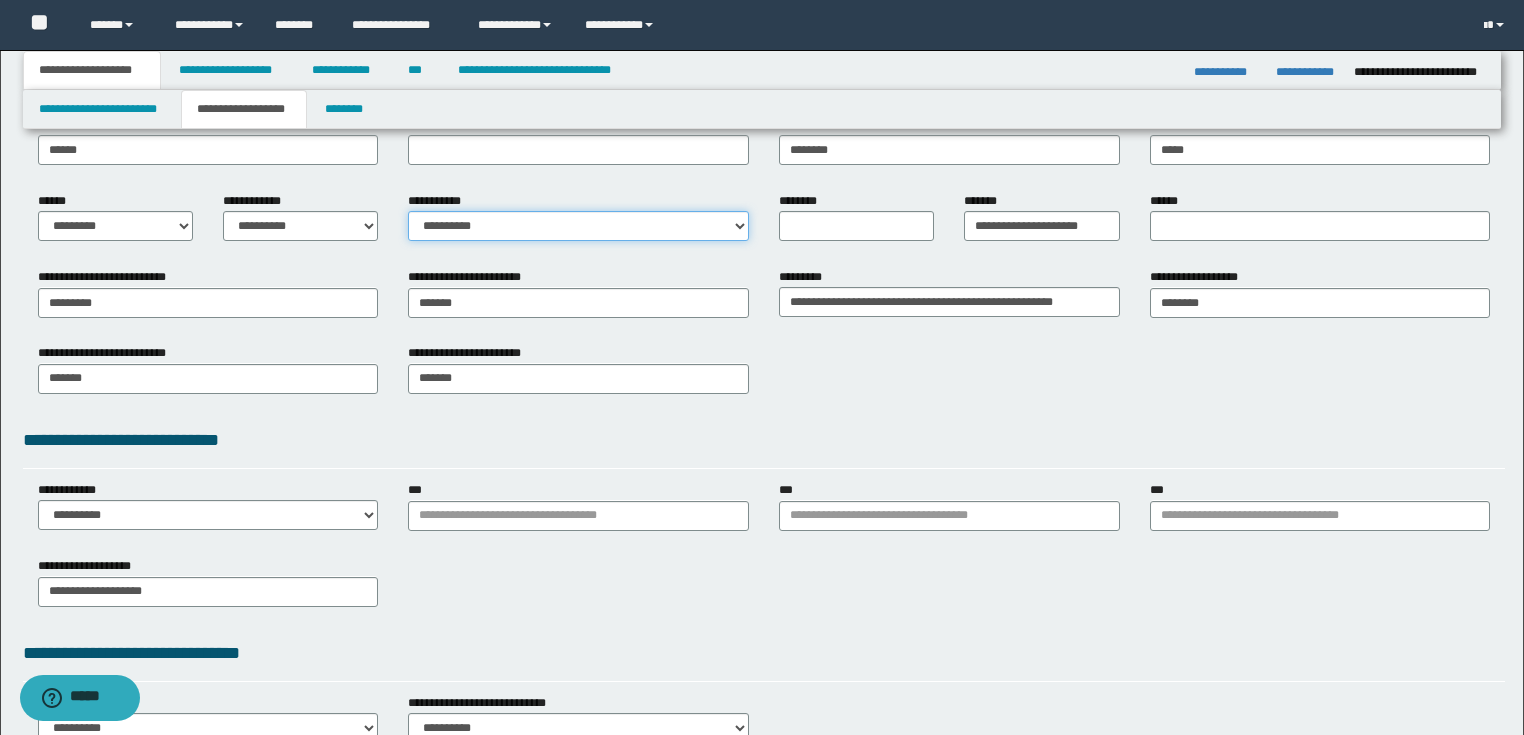 click on "**********" at bounding box center [578, 226] 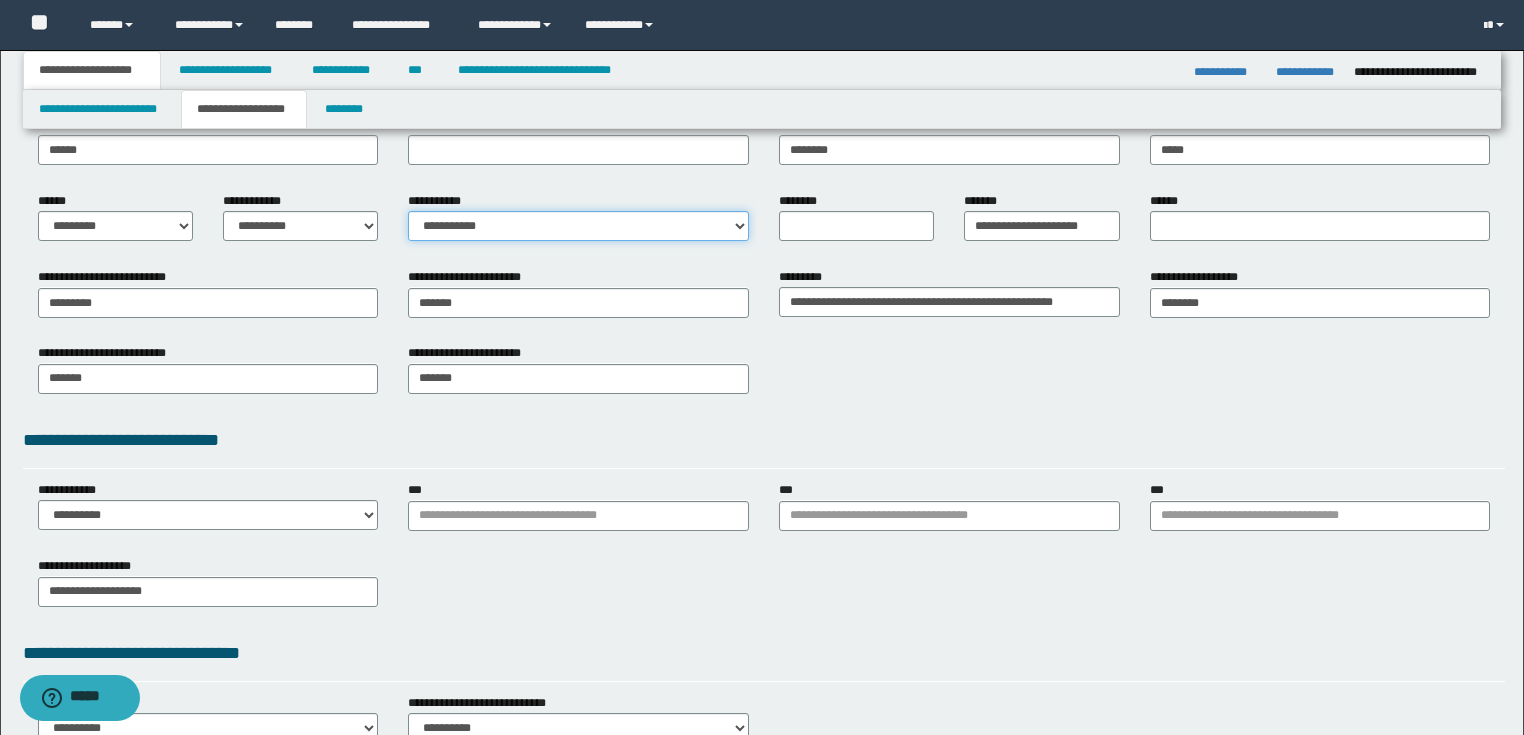 click on "**********" at bounding box center [578, 226] 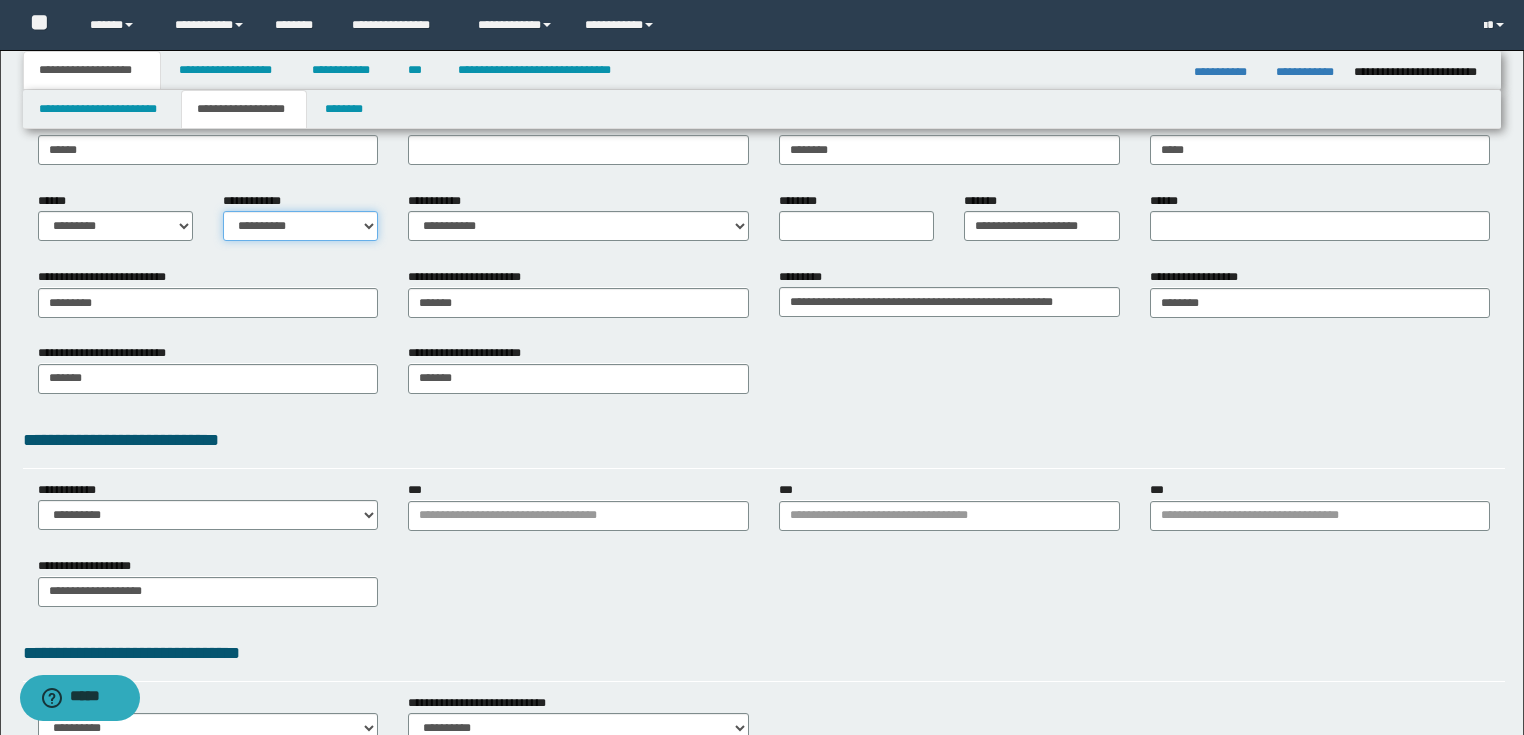 click on "**********" at bounding box center (300, 226) 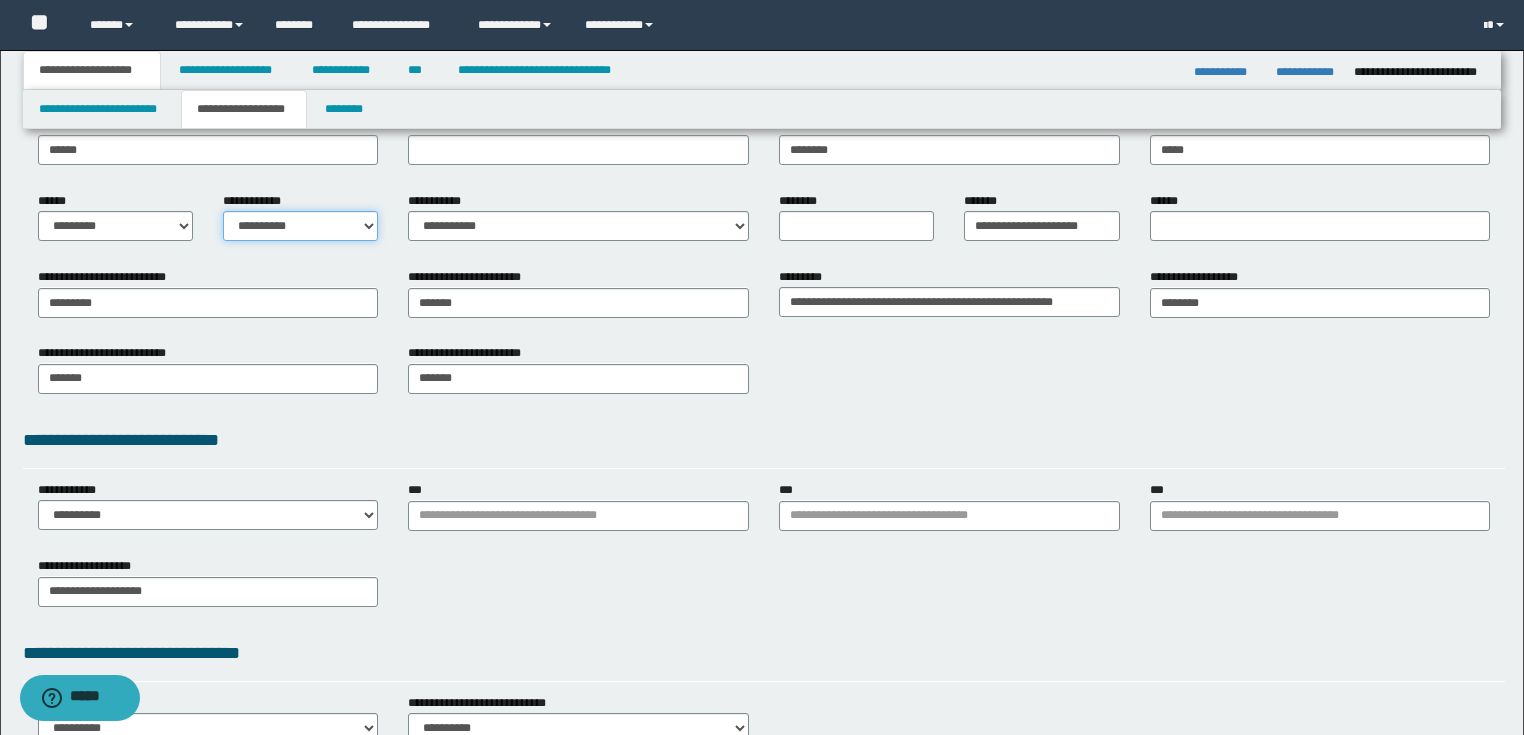 select on "*" 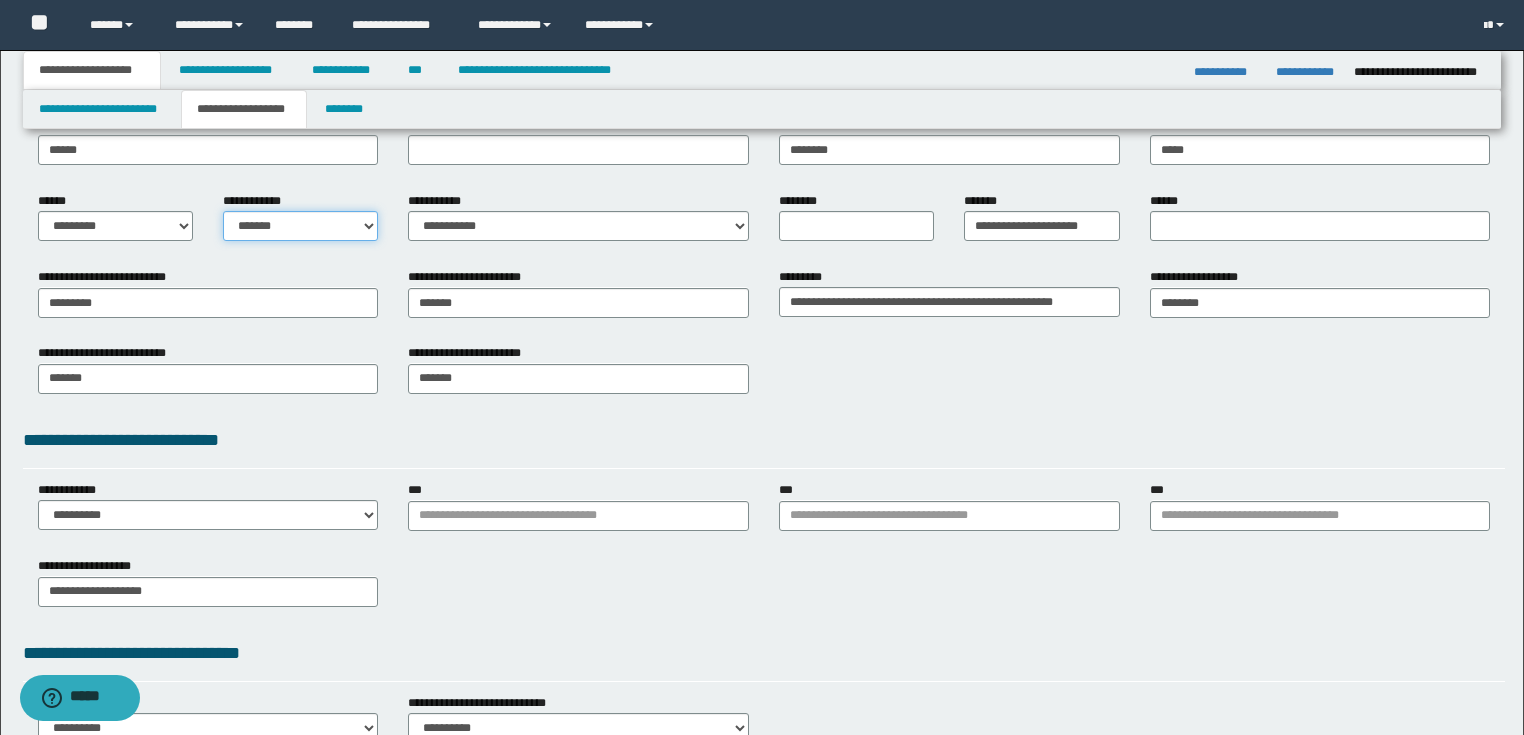 click on "**********" at bounding box center [300, 226] 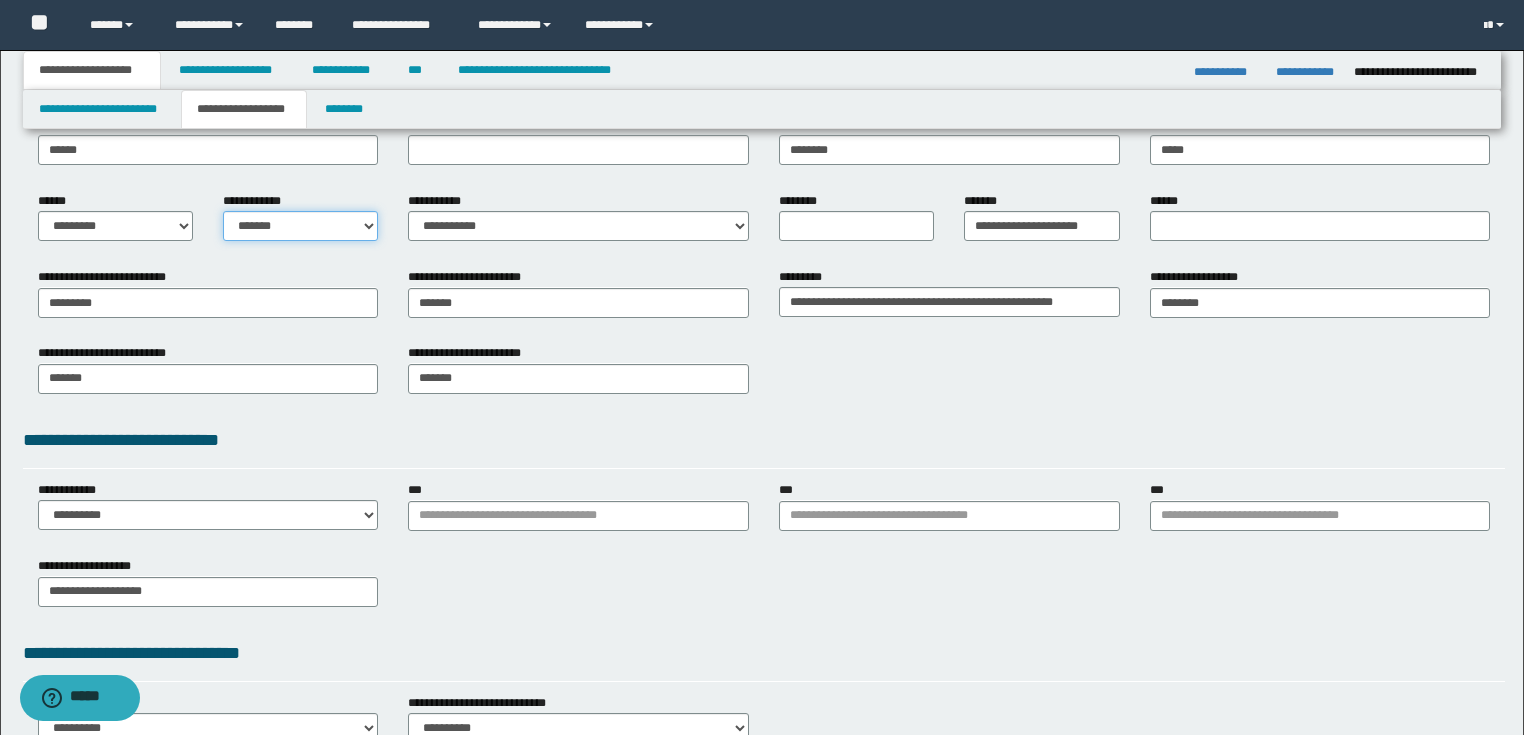 scroll, scrollTop: 0, scrollLeft: 0, axis: both 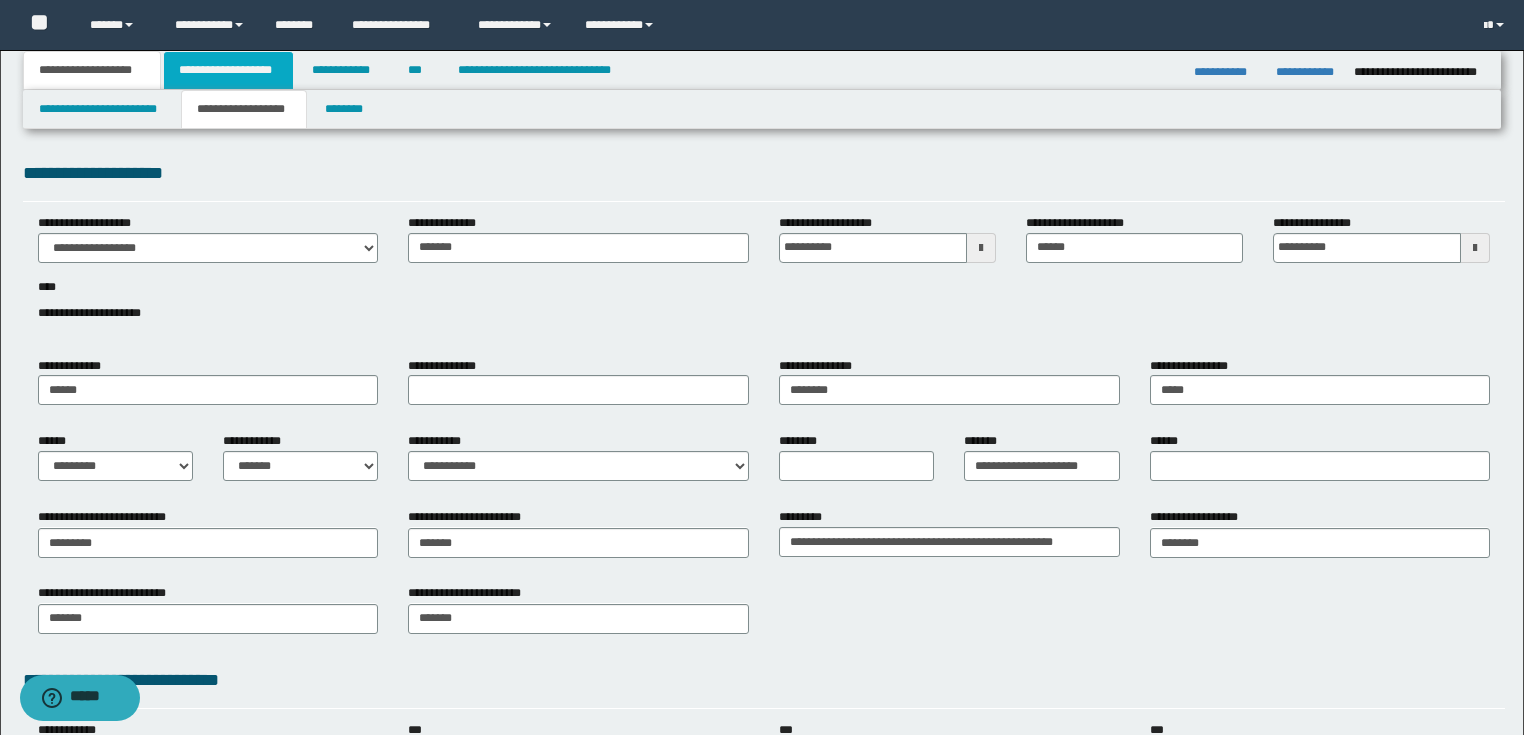 click on "**********" at bounding box center [228, 70] 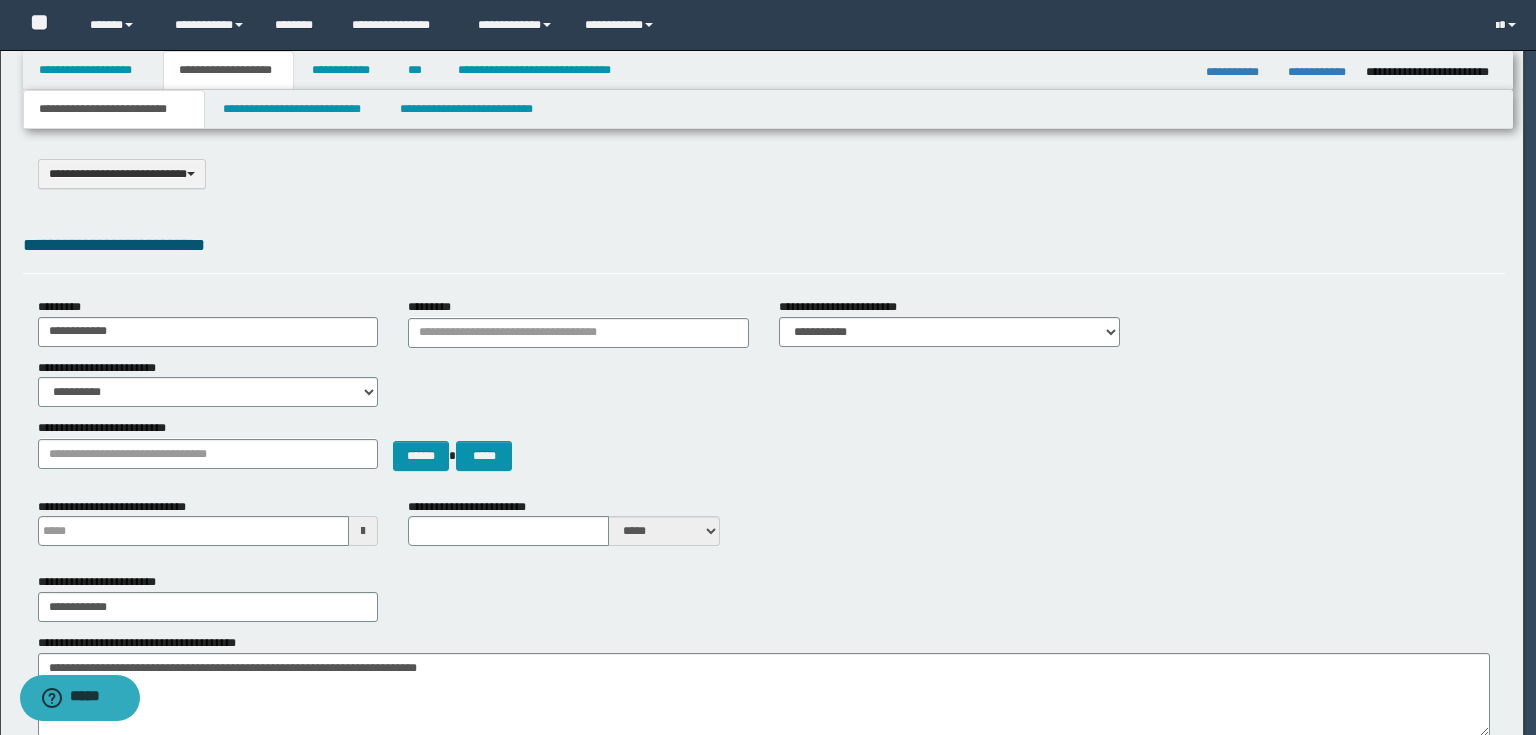 type 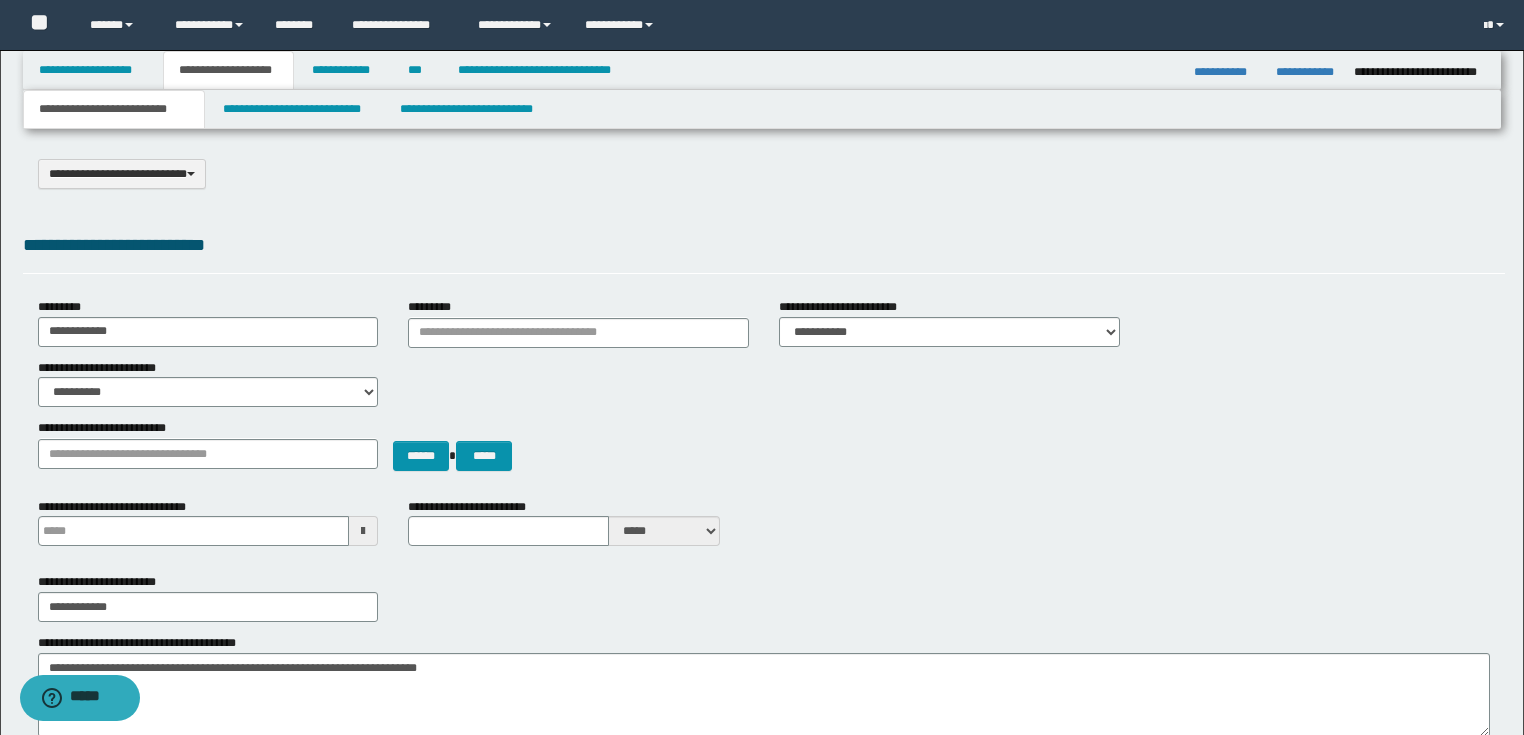 scroll, scrollTop: 240, scrollLeft: 0, axis: vertical 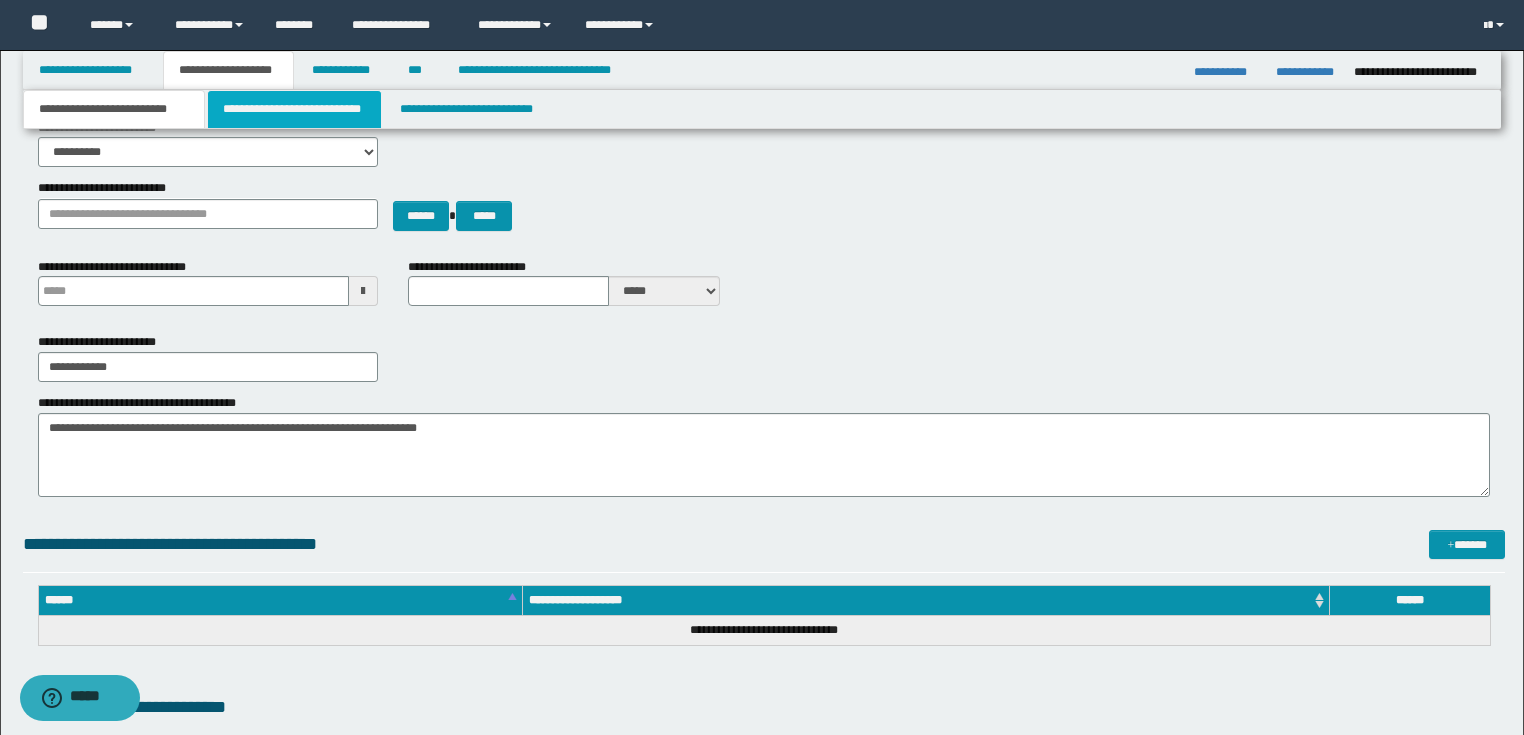 click on "**********" at bounding box center (294, 109) 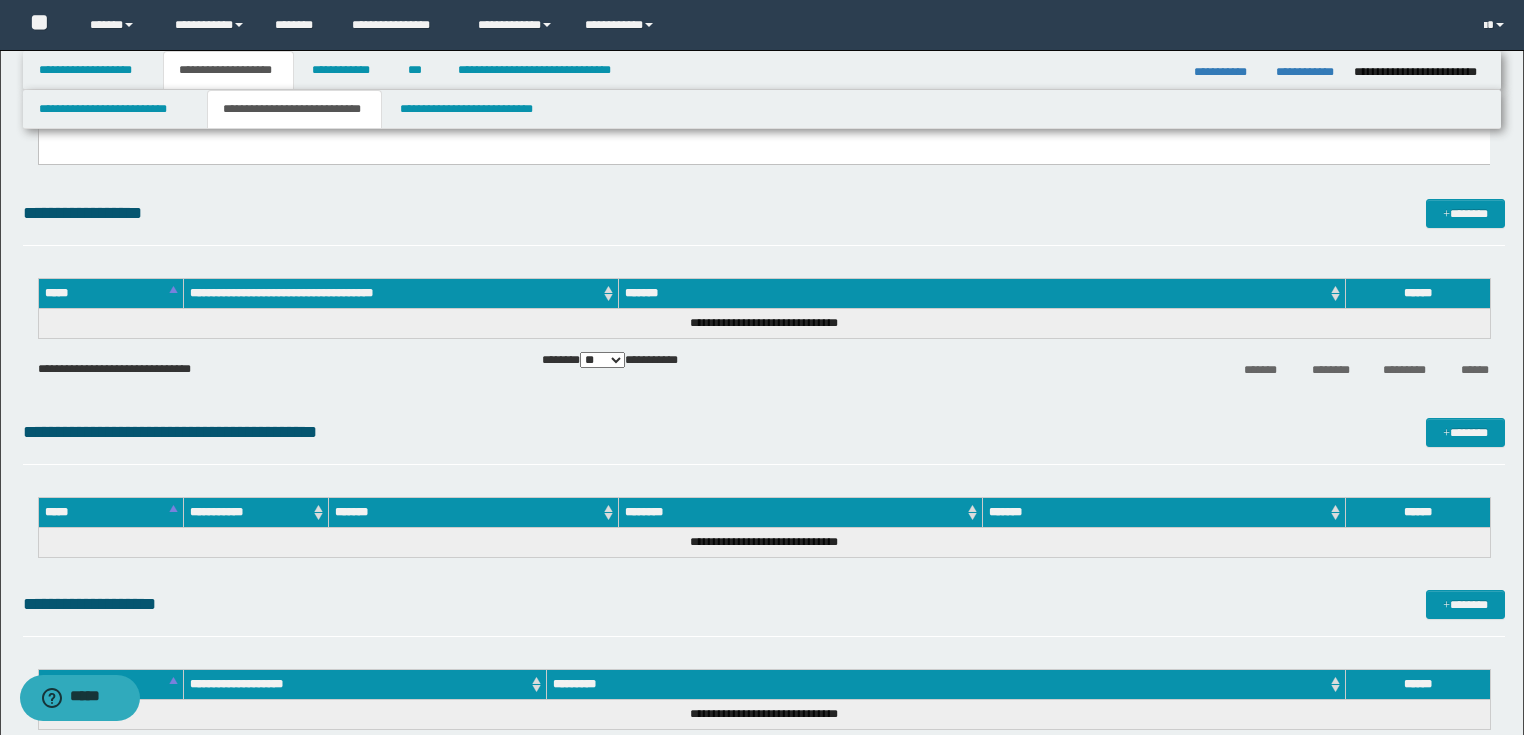 scroll, scrollTop: 720, scrollLeft: 0, axis: vertical 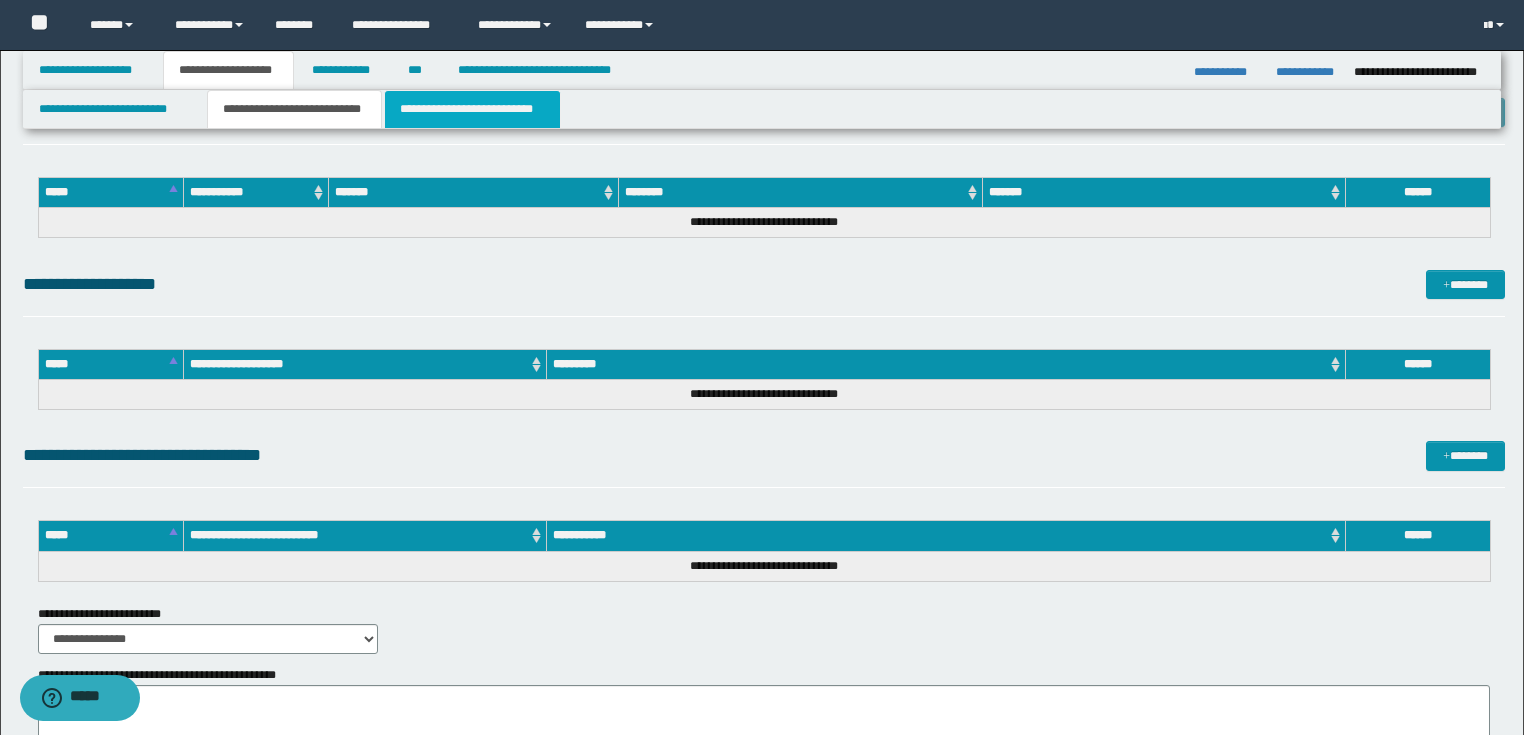 click on "**********" at bounding box center (472, 109) 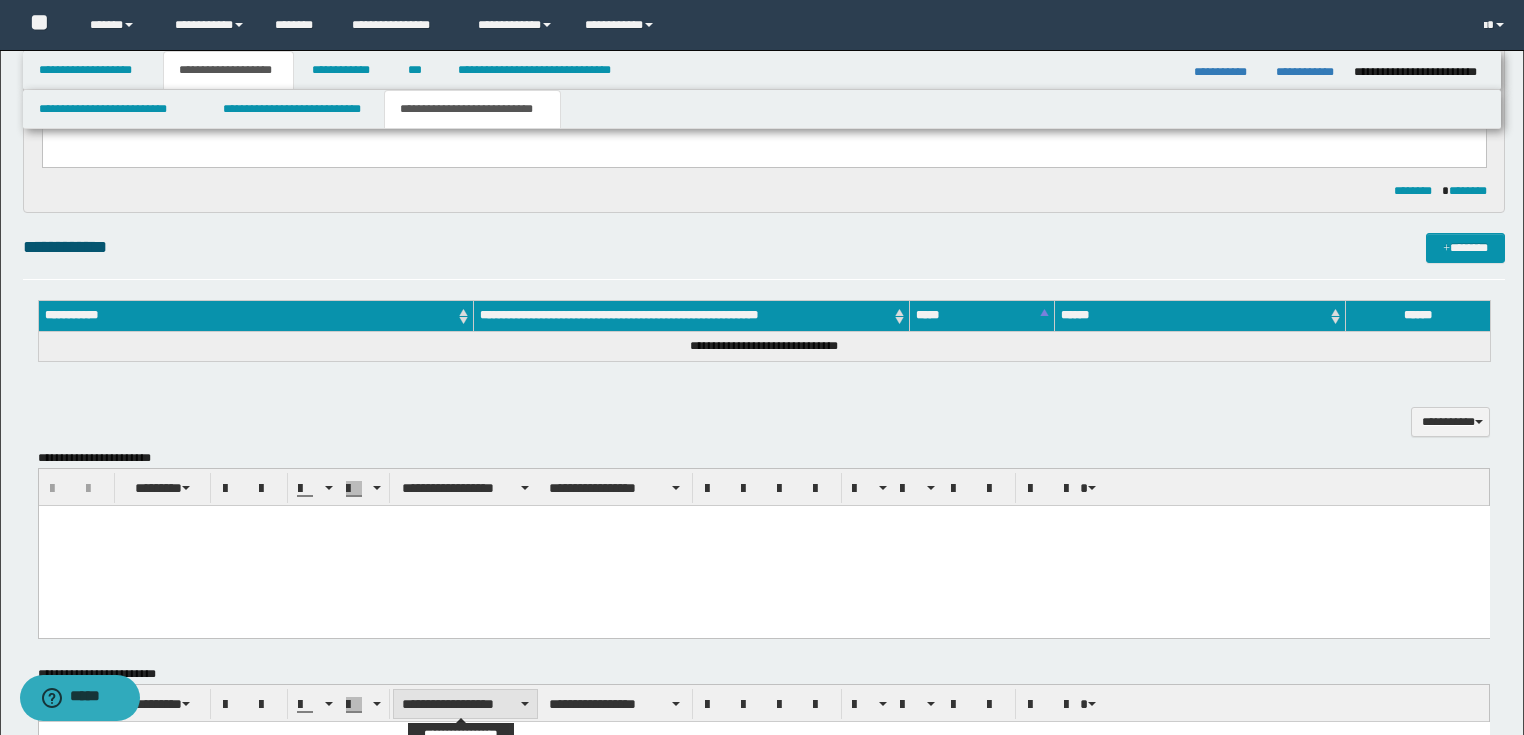 scroll, scrollTop: 560, scrollLeft: 0, axis: vertical 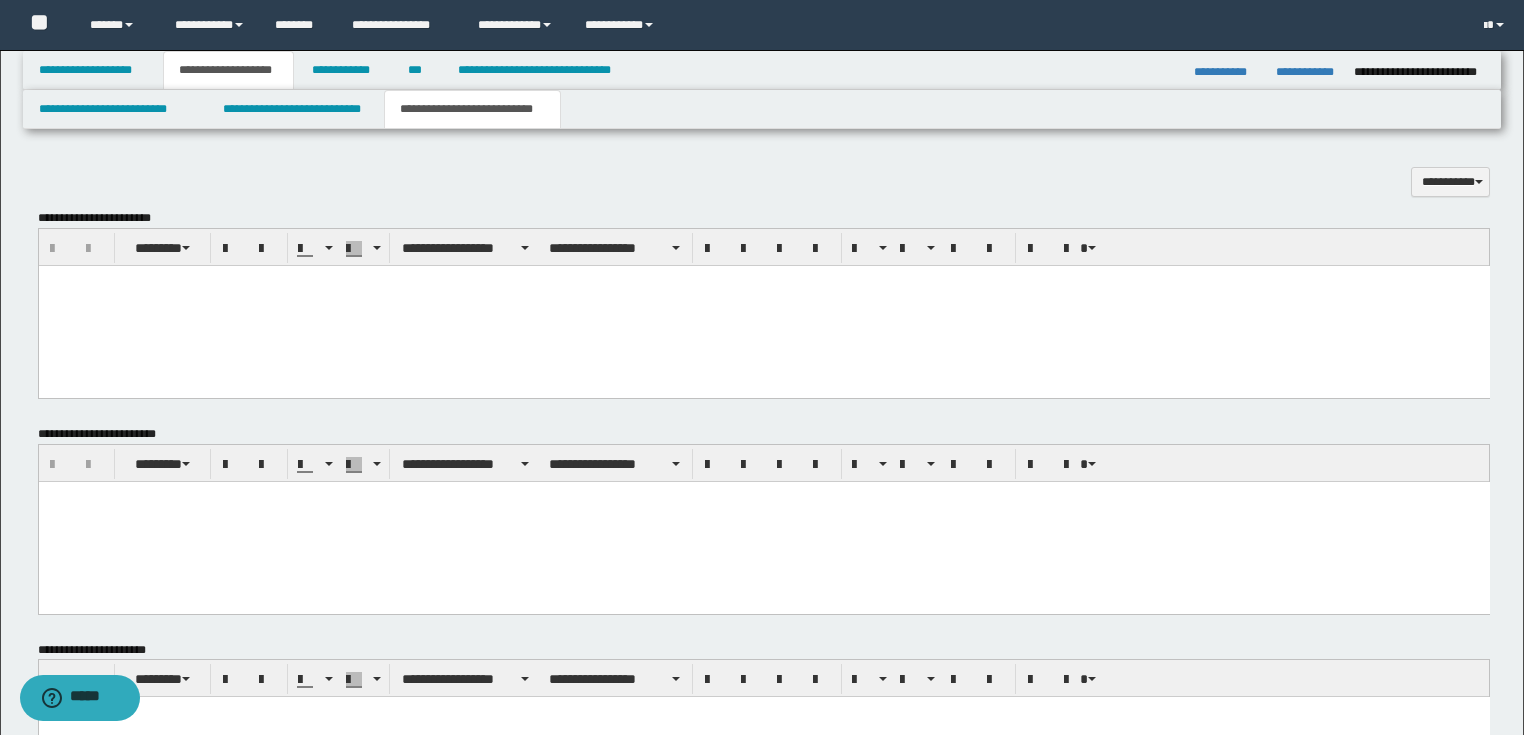 click at bounding box center [763, 521] 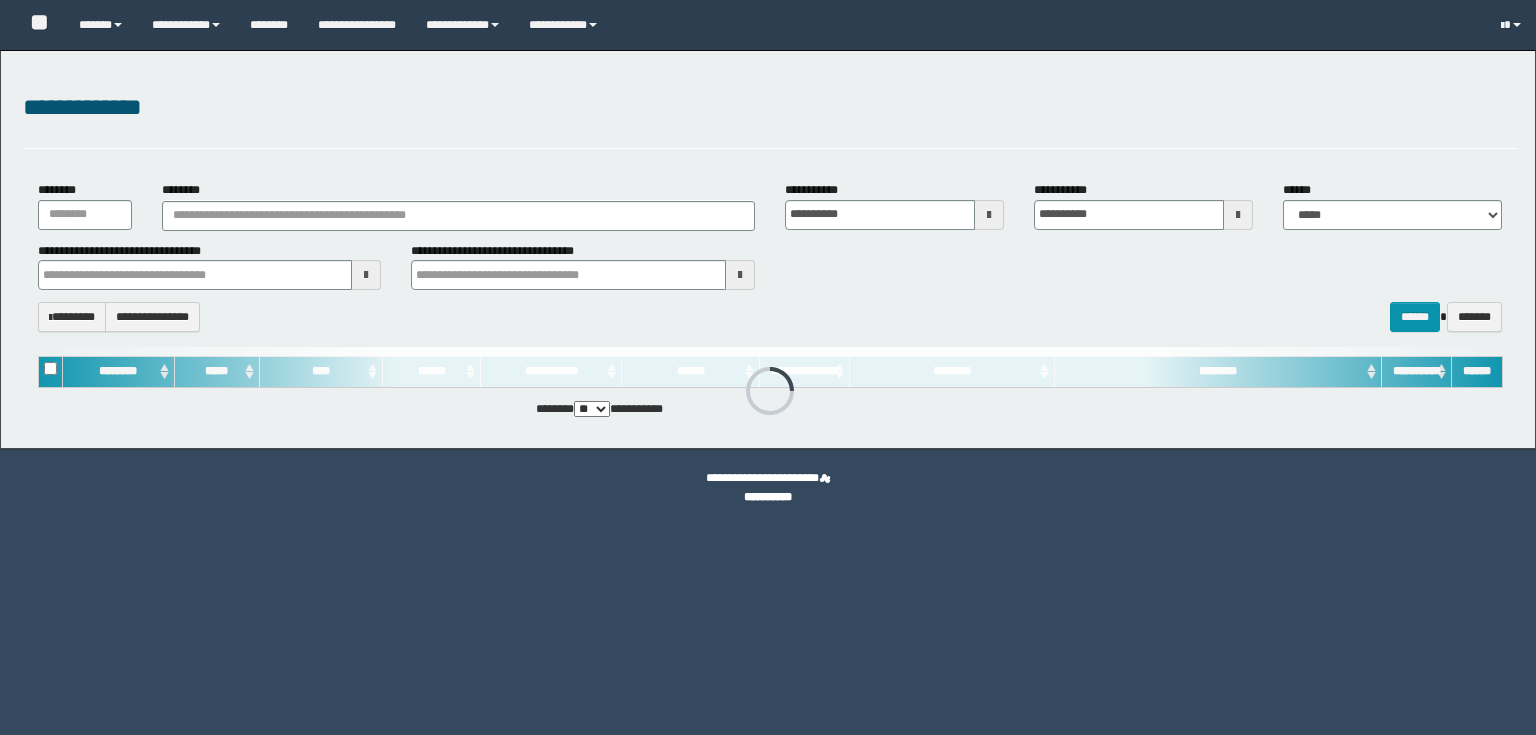 scroll, scrollTop: 0, scrollLeft: 0, axis: both 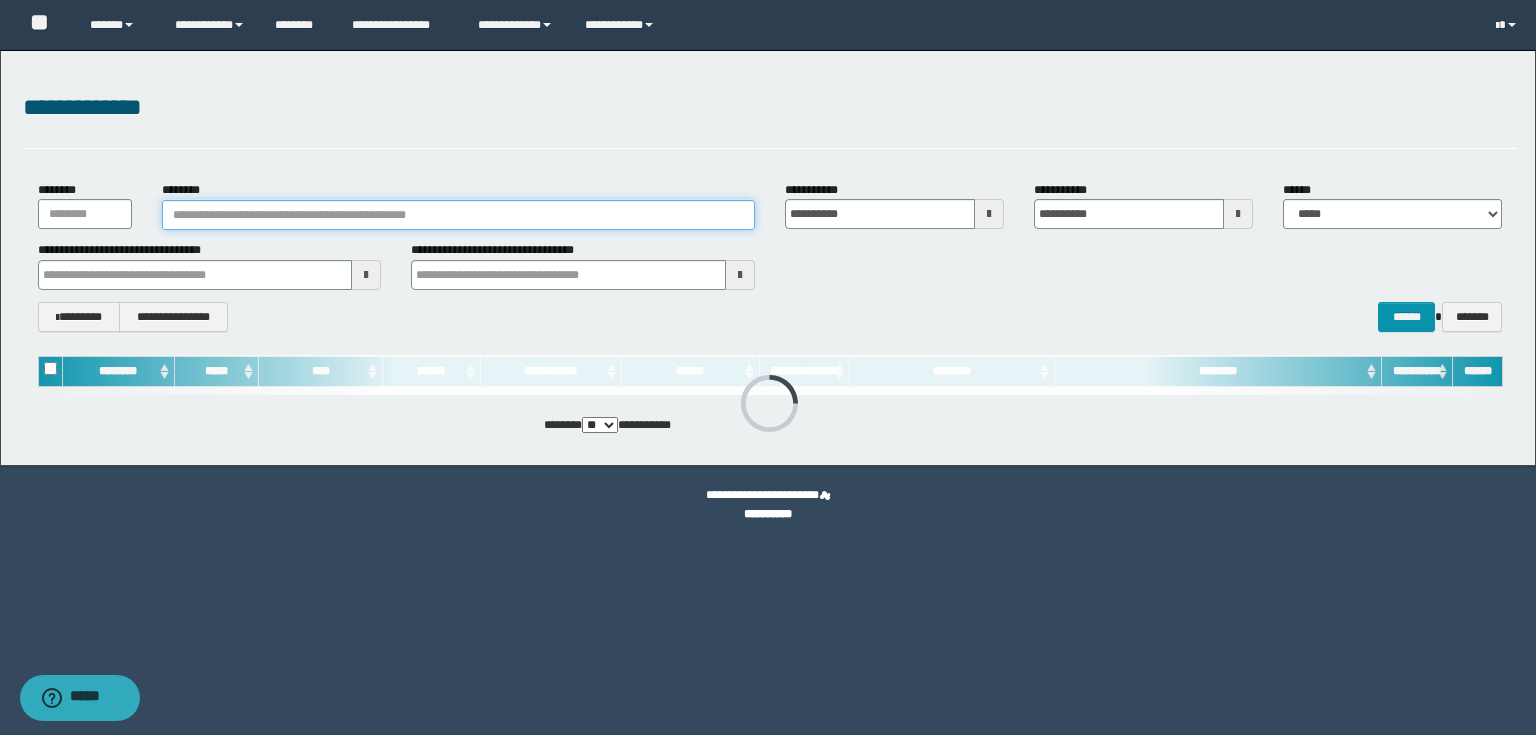 click on "********" at bounding box center (458, 215) 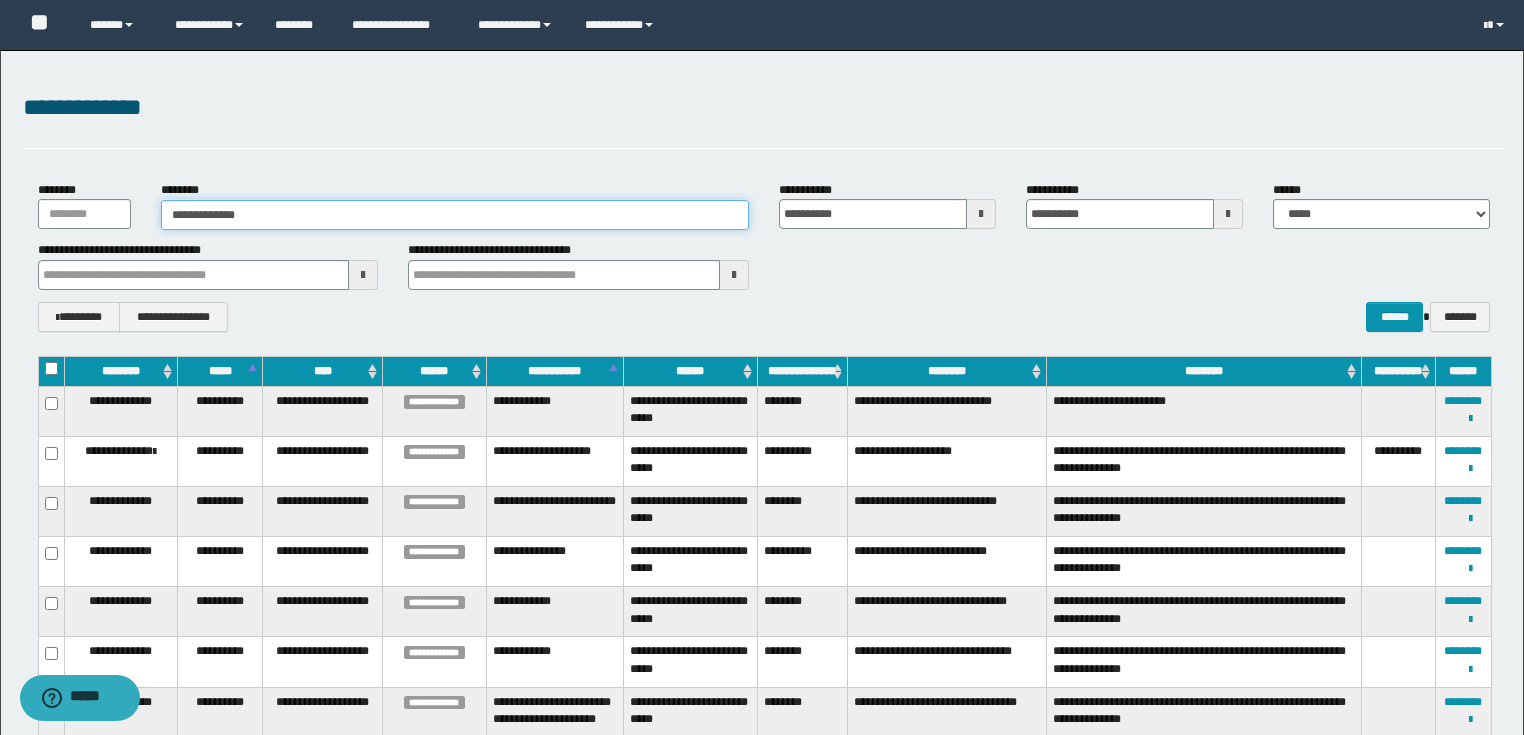 type on "**********" 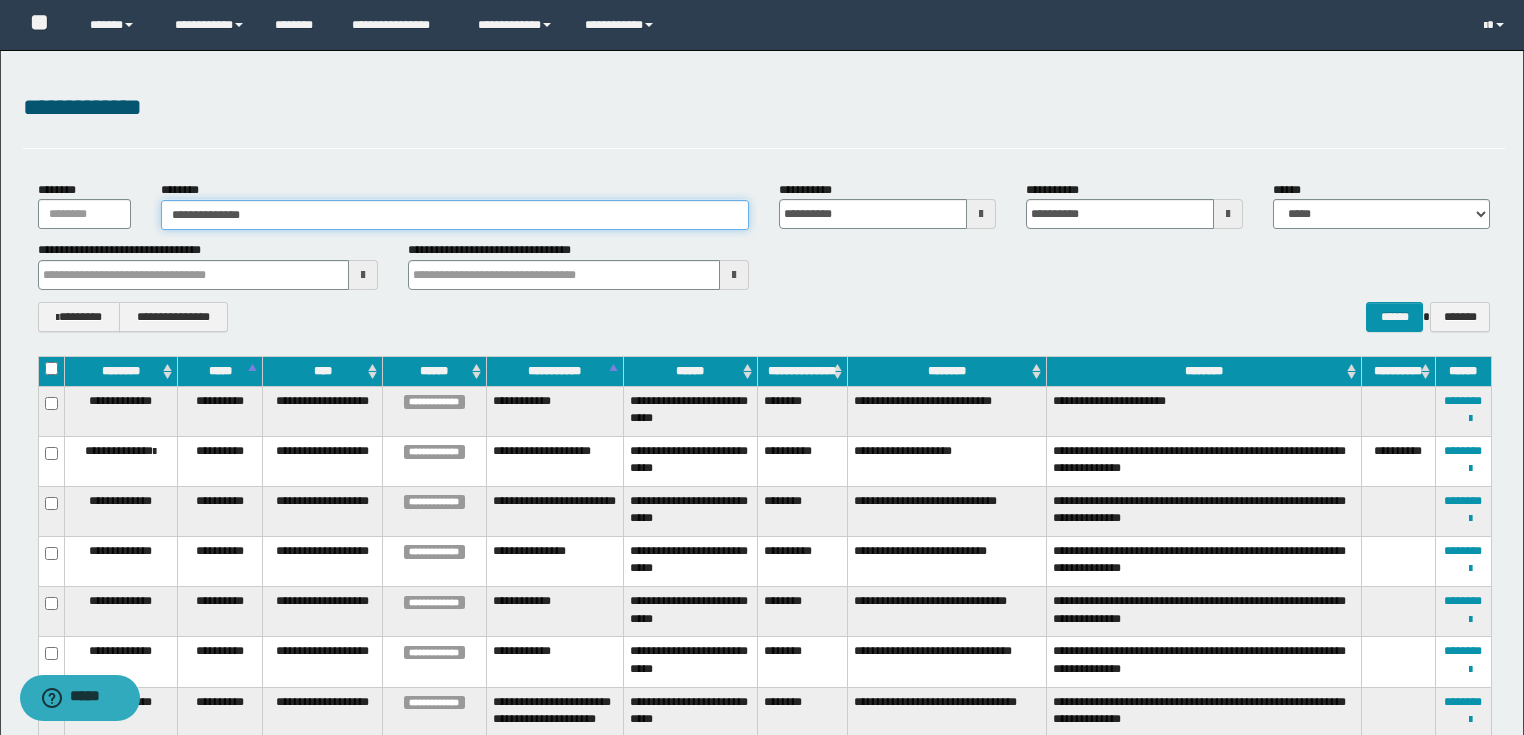 type on "**********" 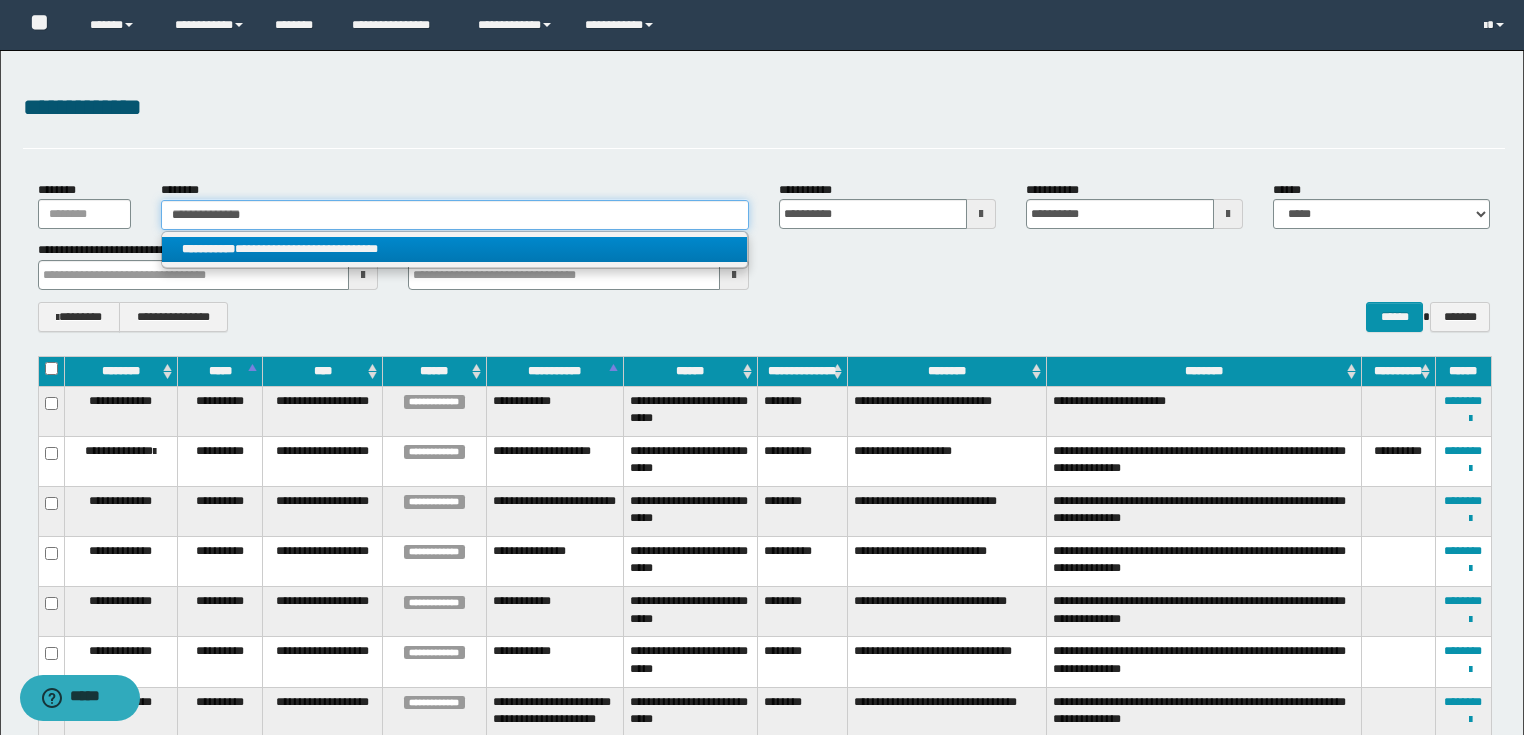 type on "**********" 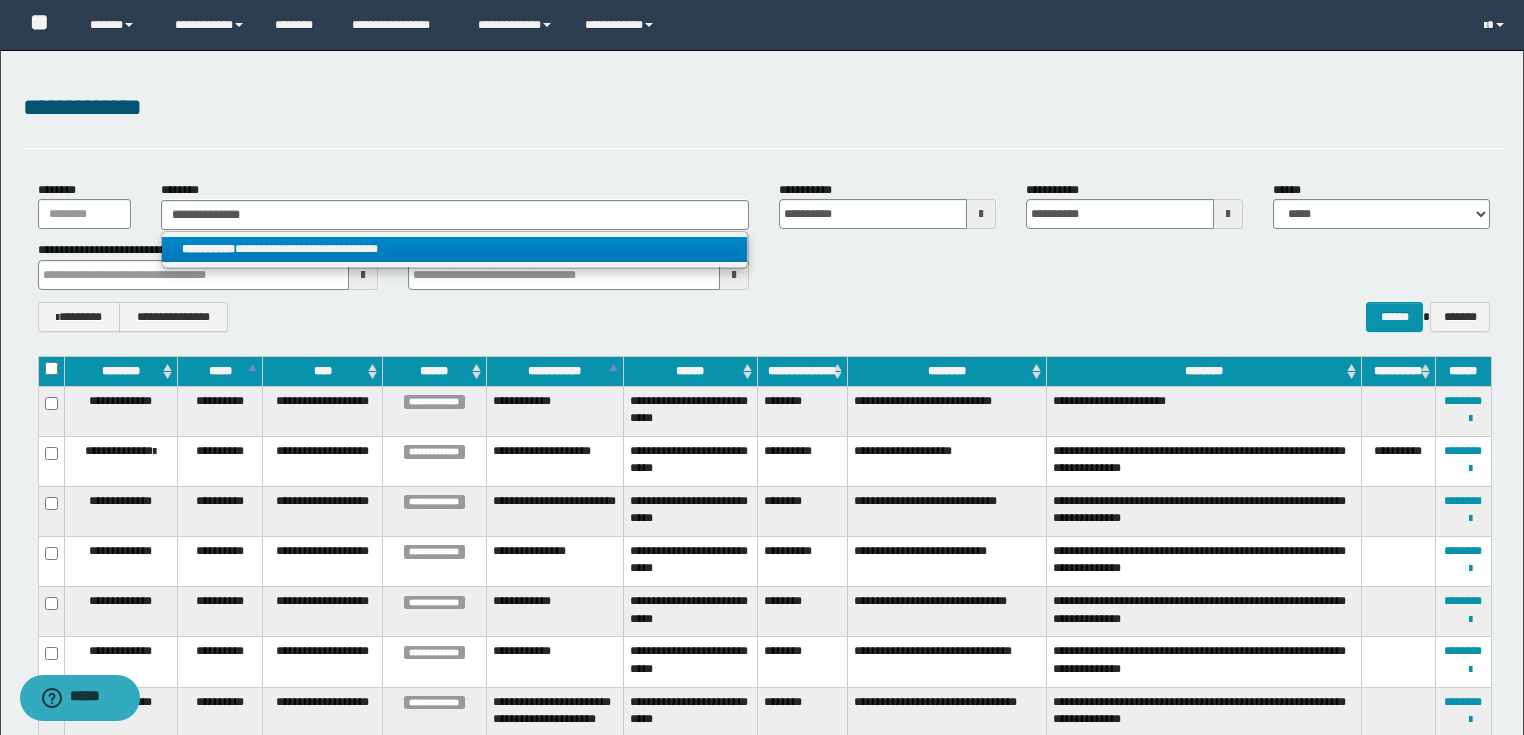 click on "**********" at bounding box center [454, 249] 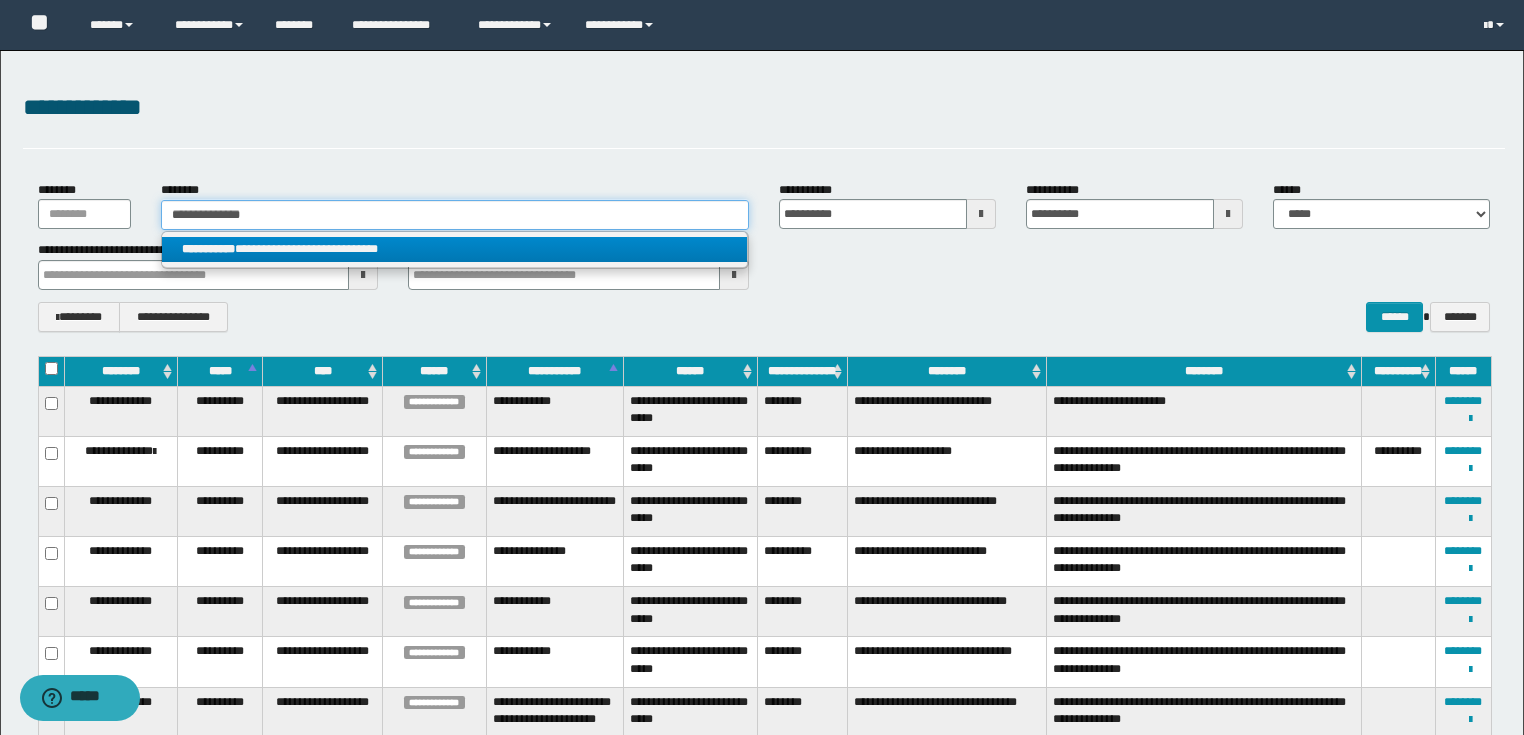 type 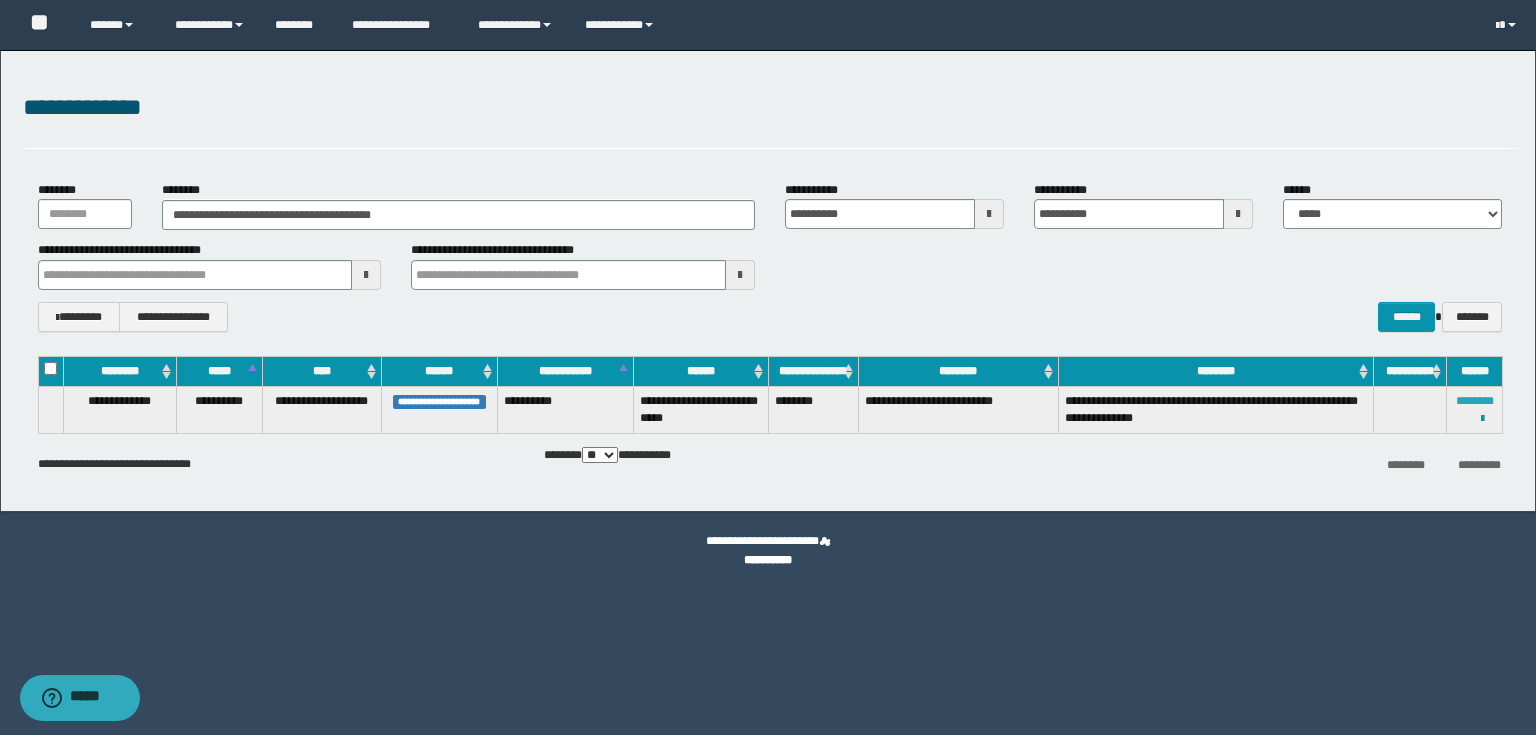 click on "********" at bounding box center (1475, 401) 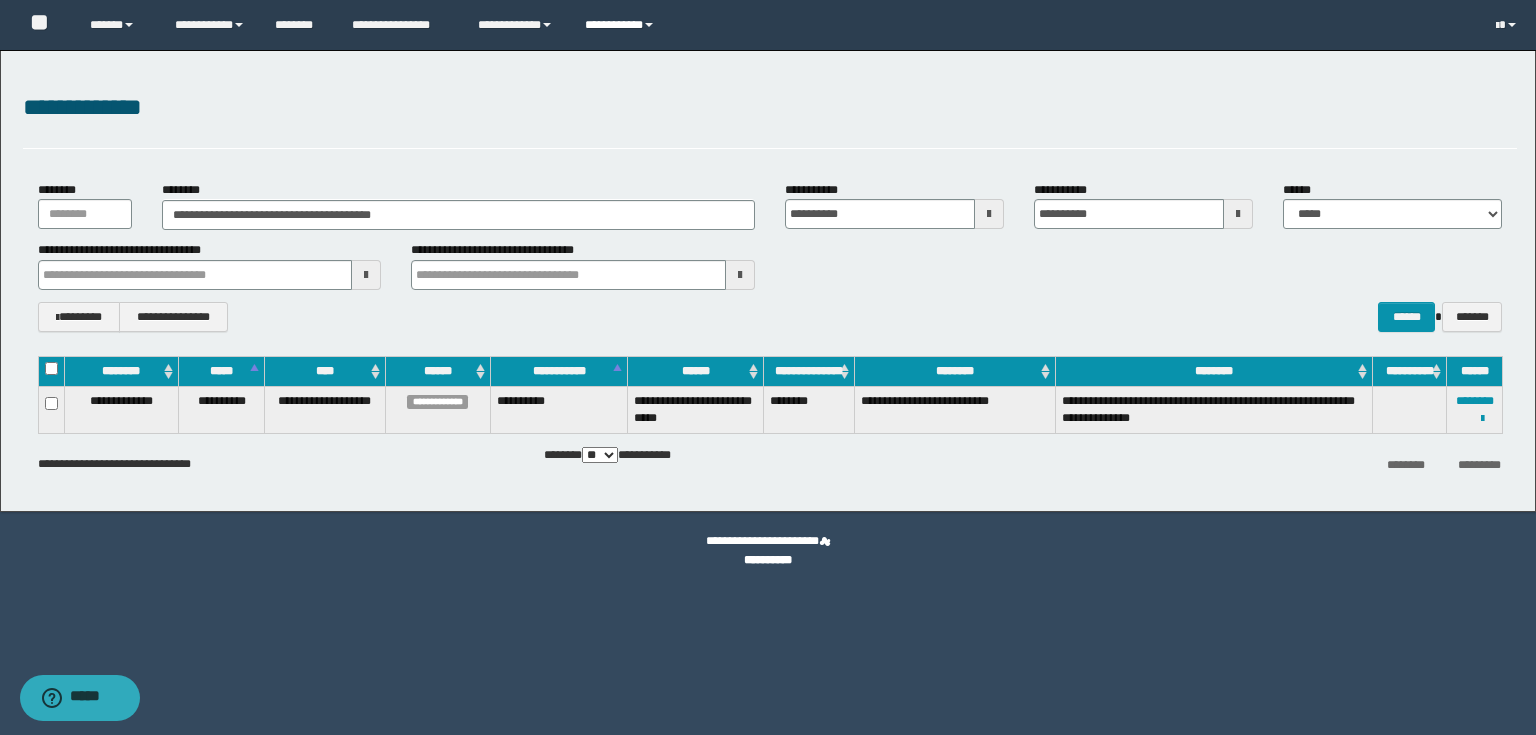 click at bounding box center (649, 25) 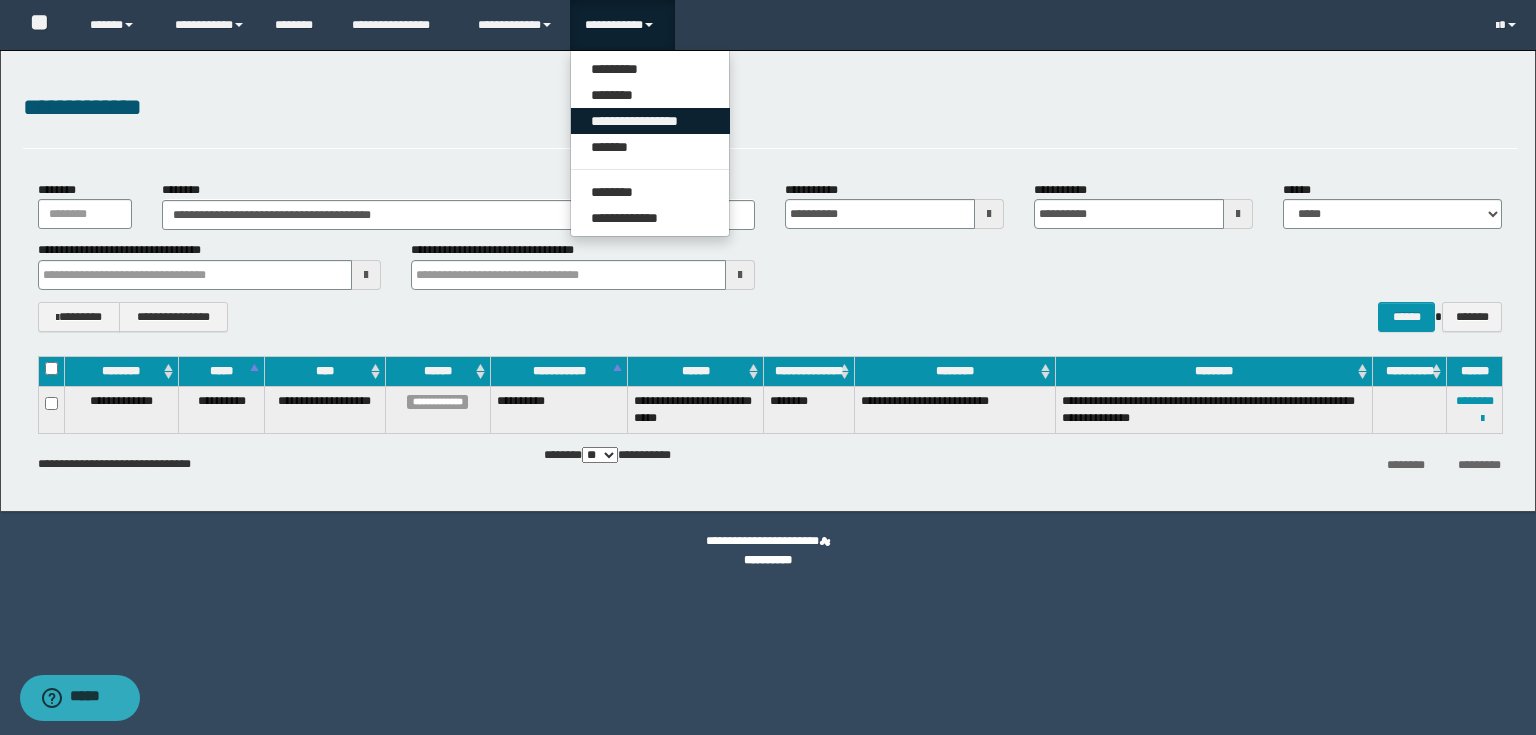 click on "**********" at bounding box center [650, 121] 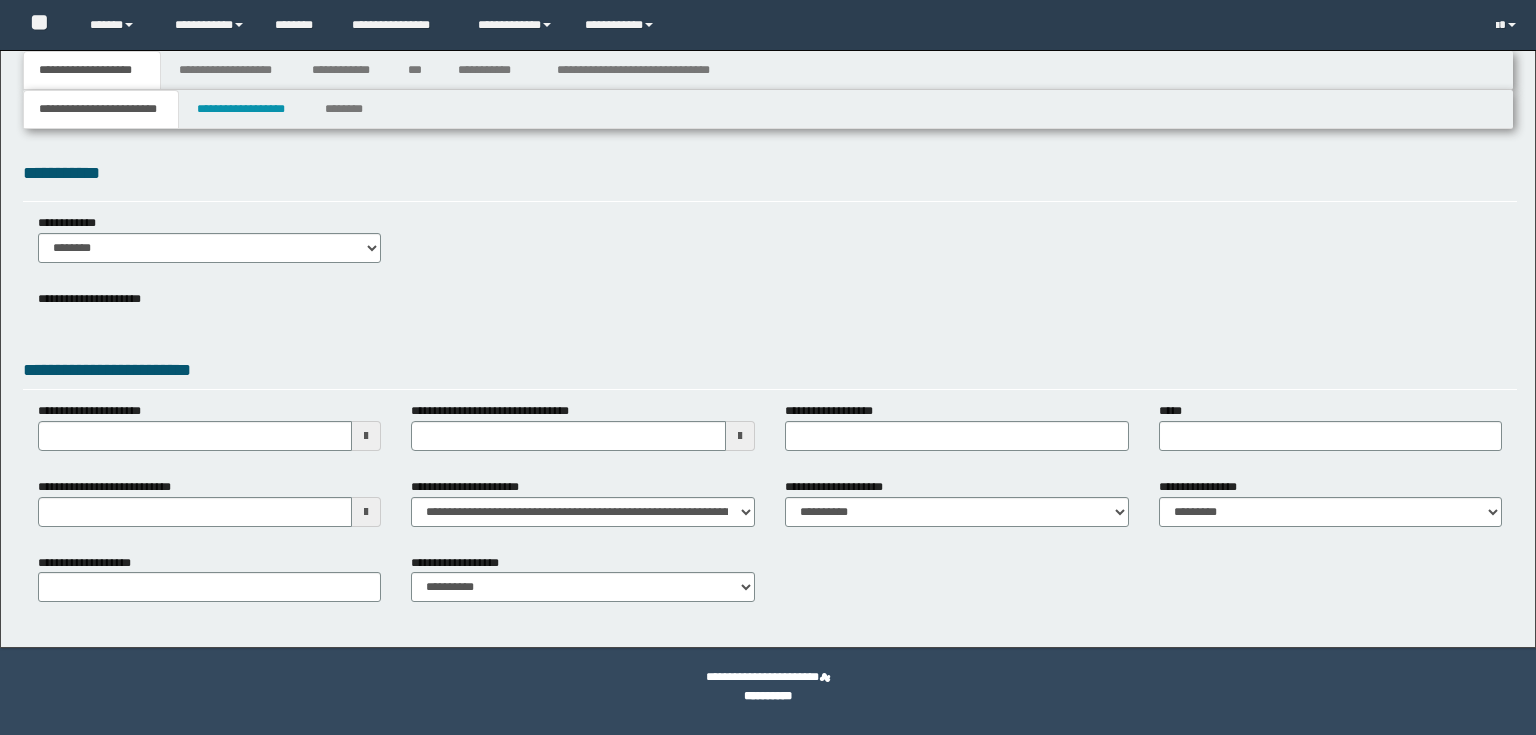 type 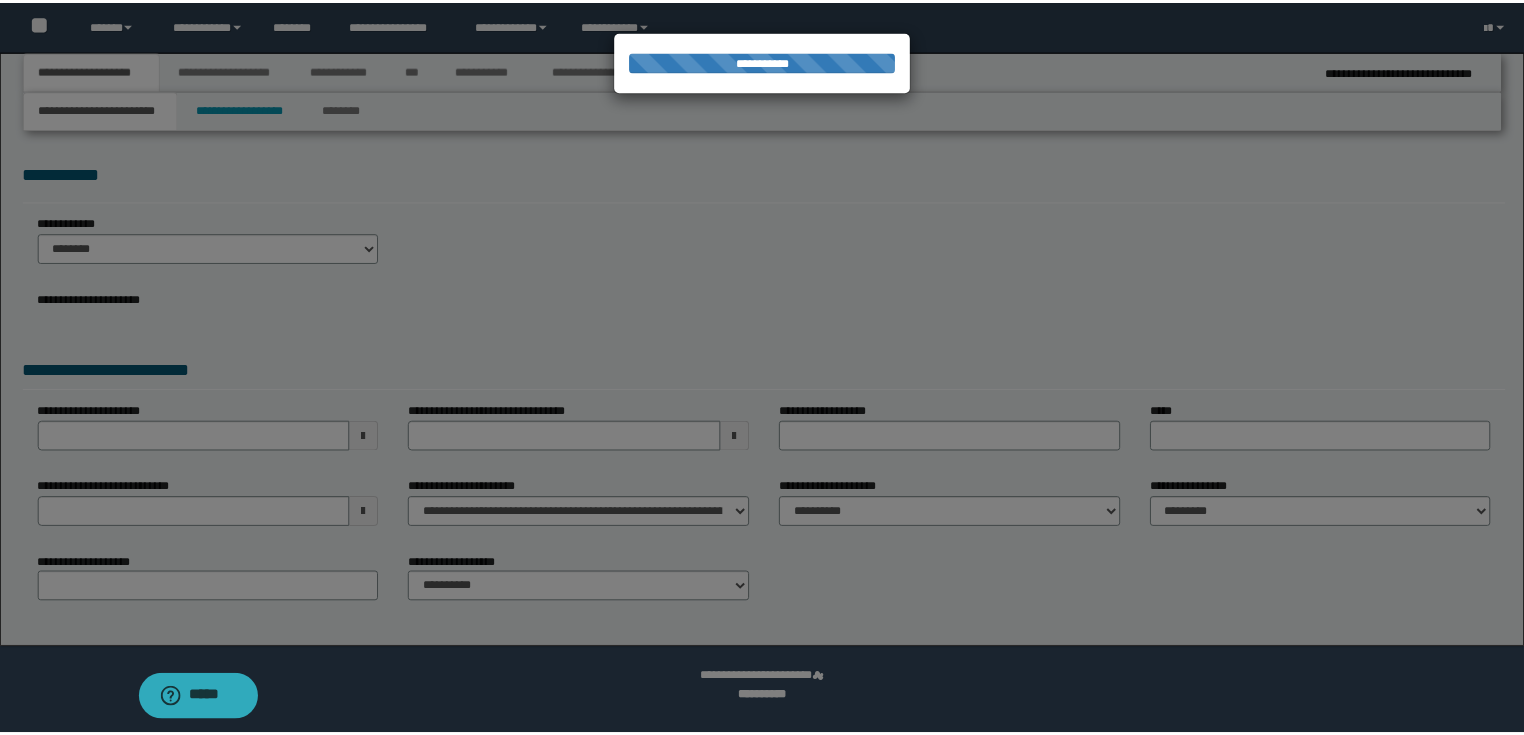 scroll, scrollTop: 0, scrollLeft: 0, axis: both 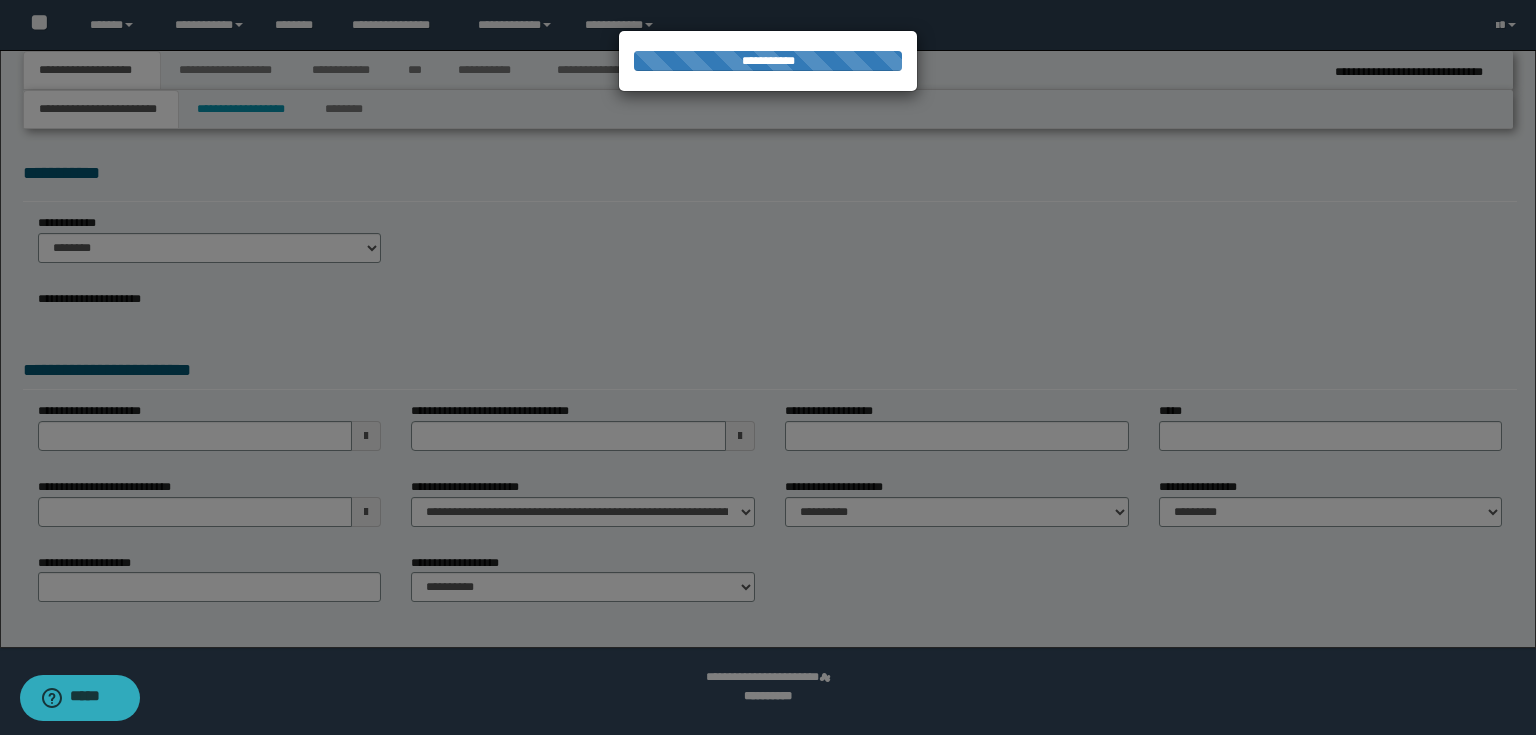 type on "**********" 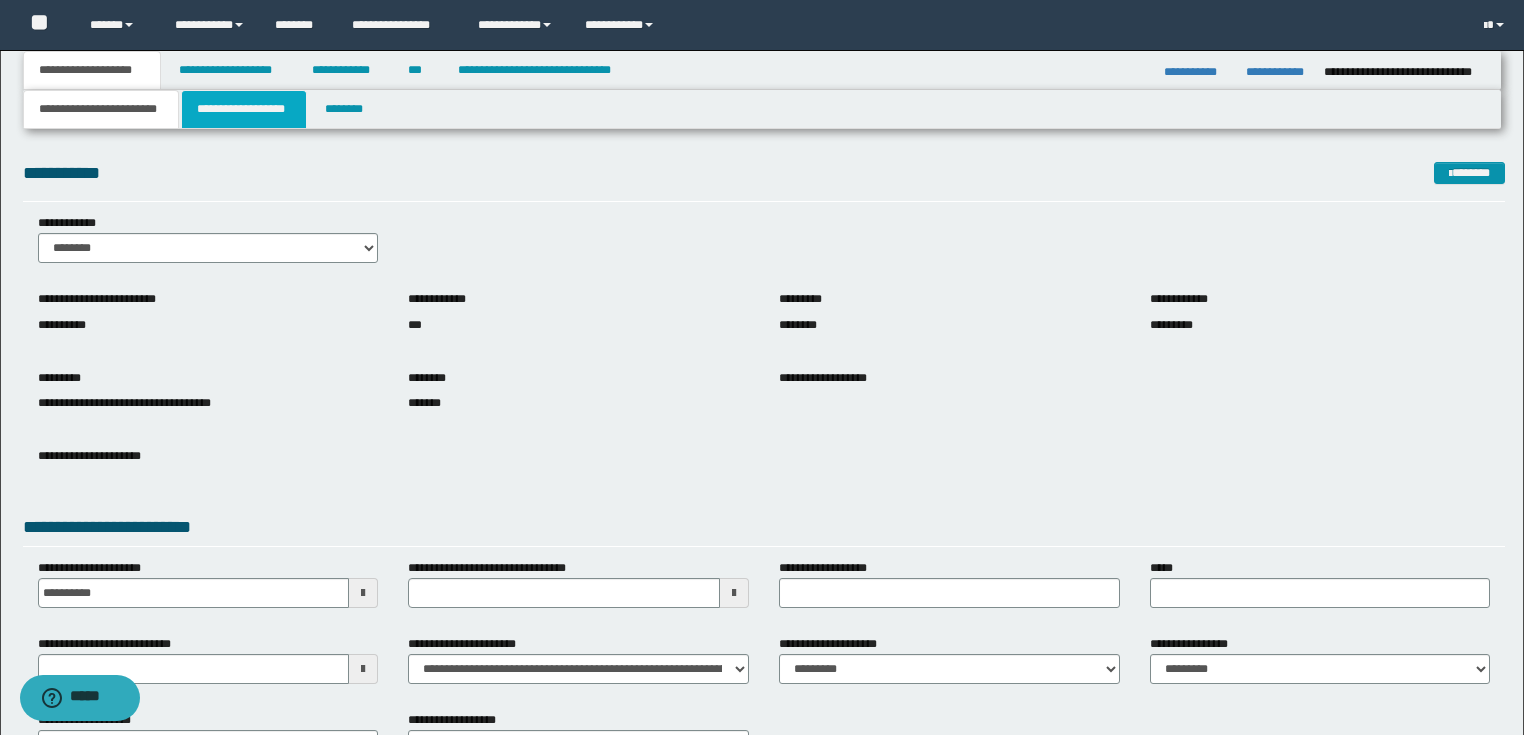 click on "**********" at bounding box center (244, 109) 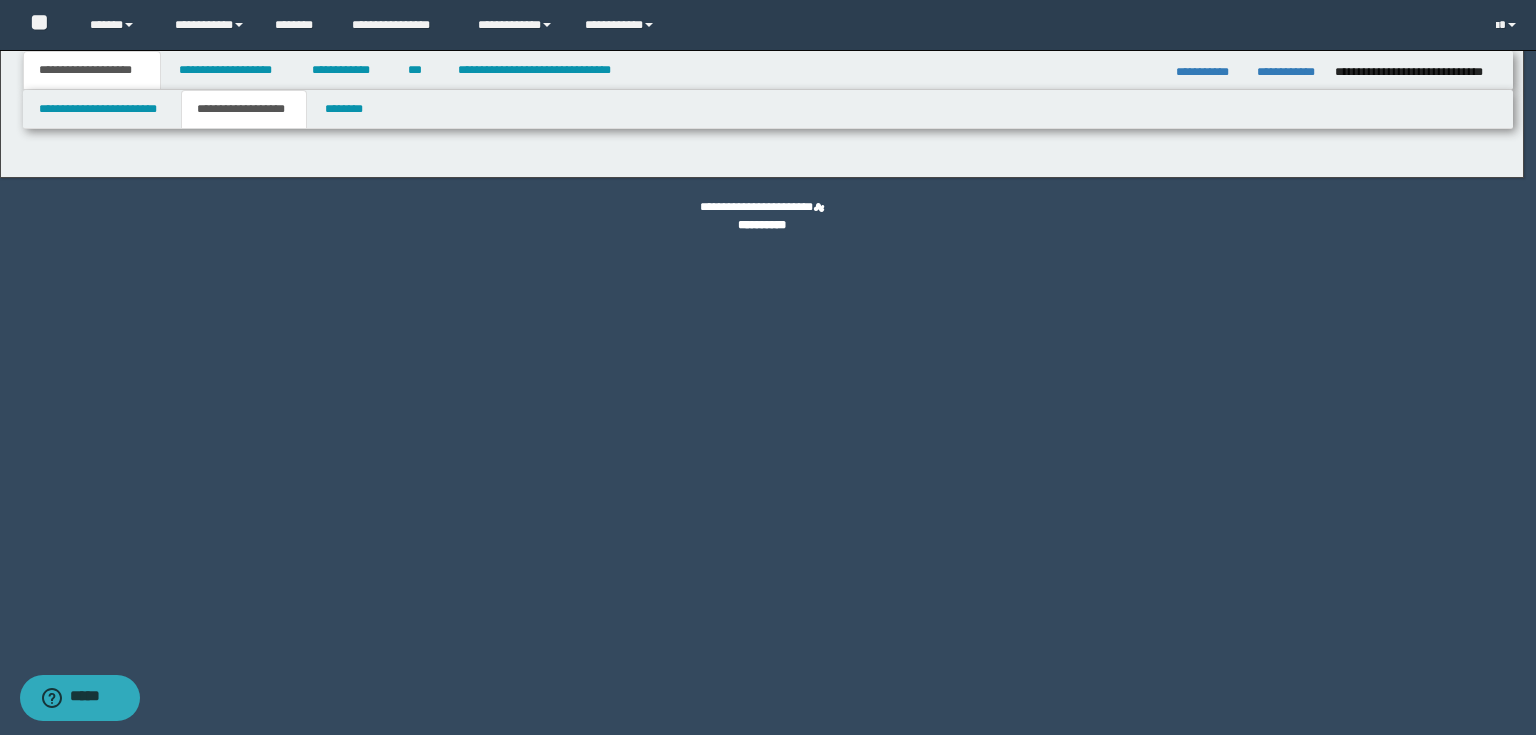 type on "********" 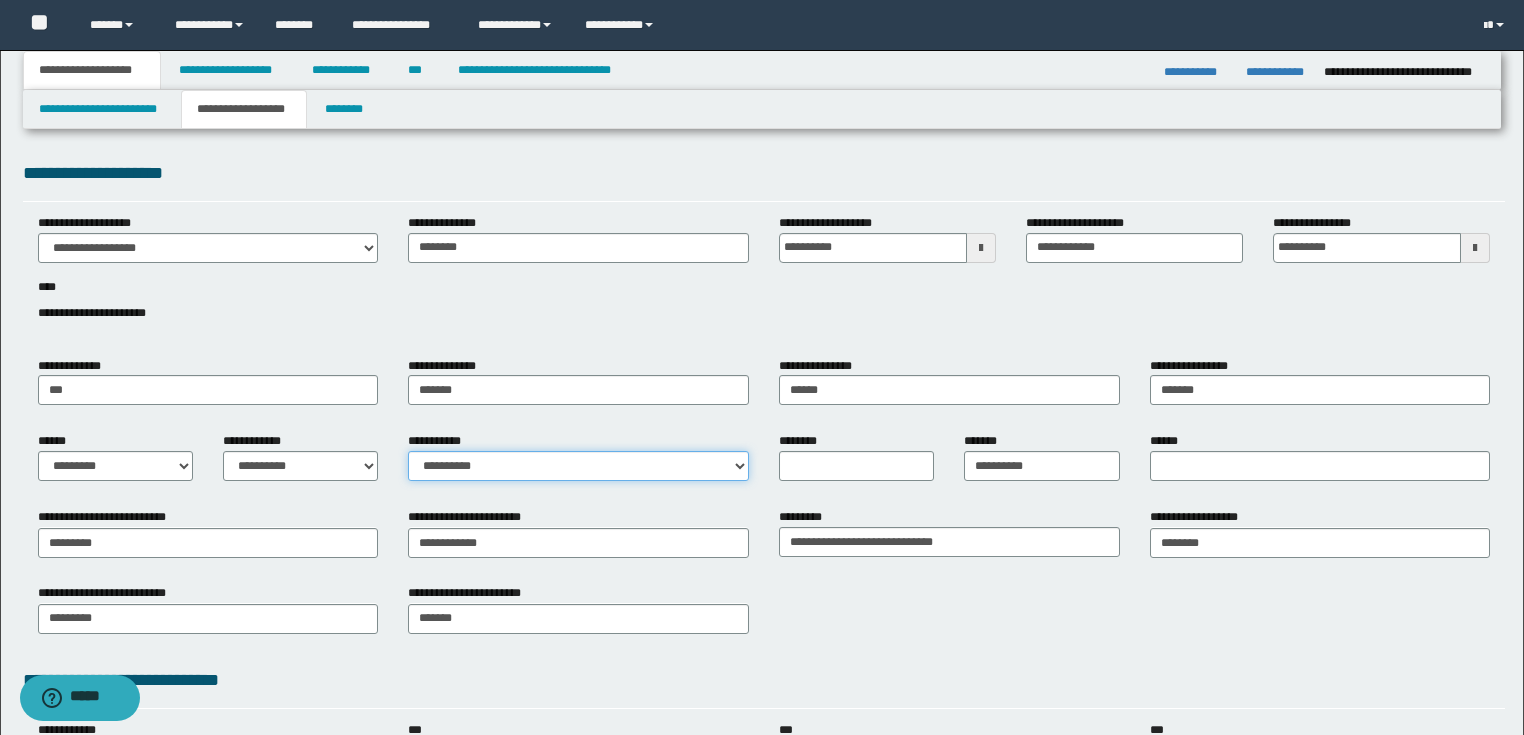 click on "**********" at bounding box center (578, 466) 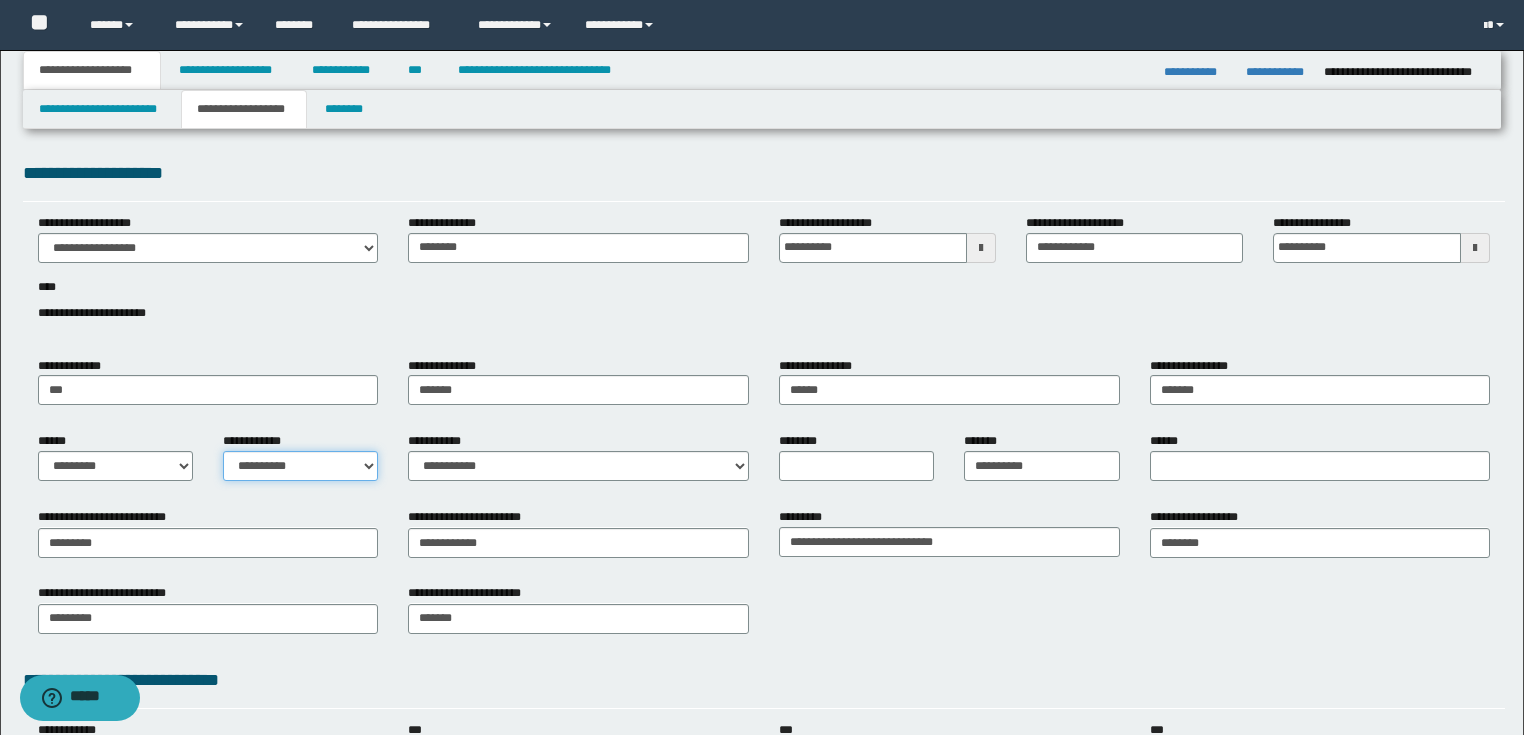 click on "**********" at bounding box center (300, 466) 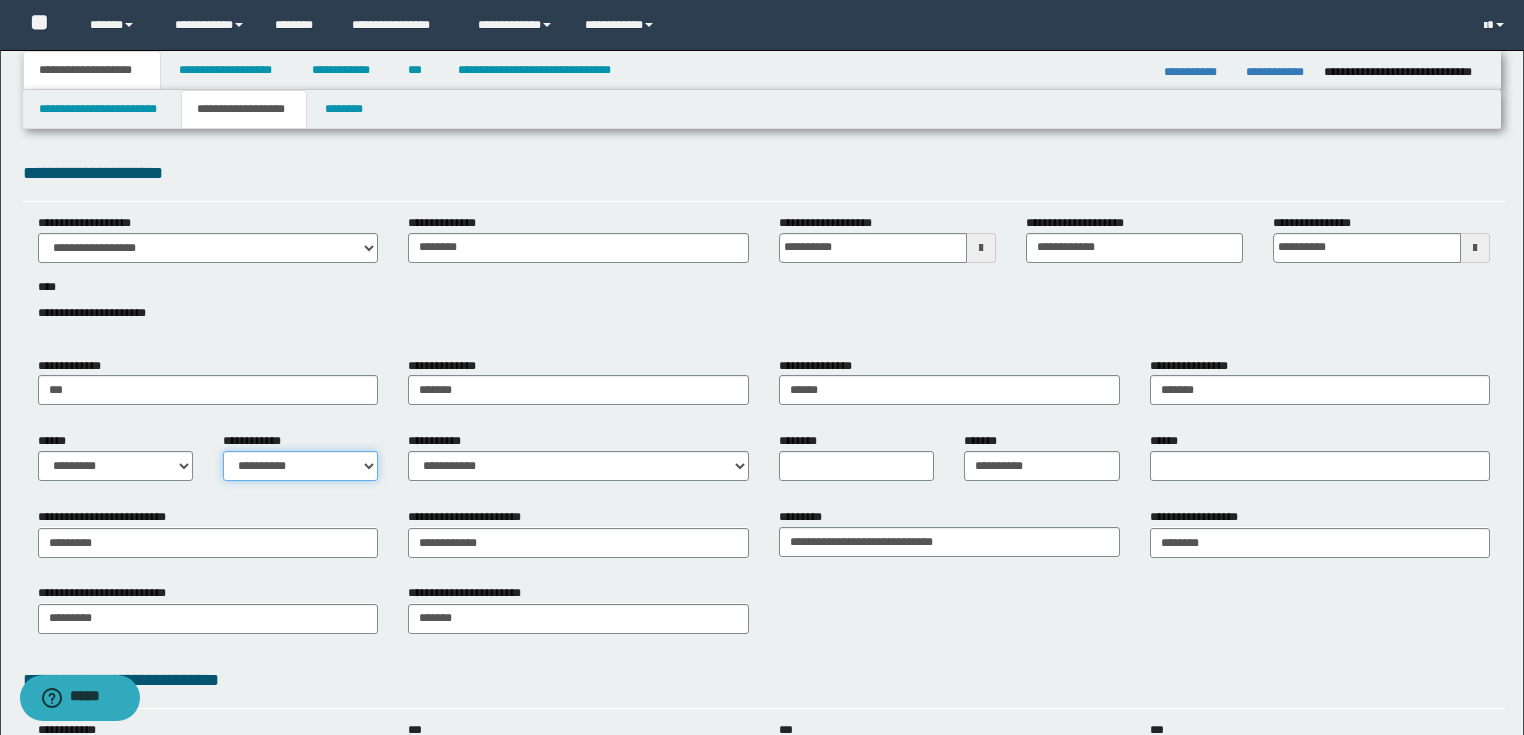 select on "*" 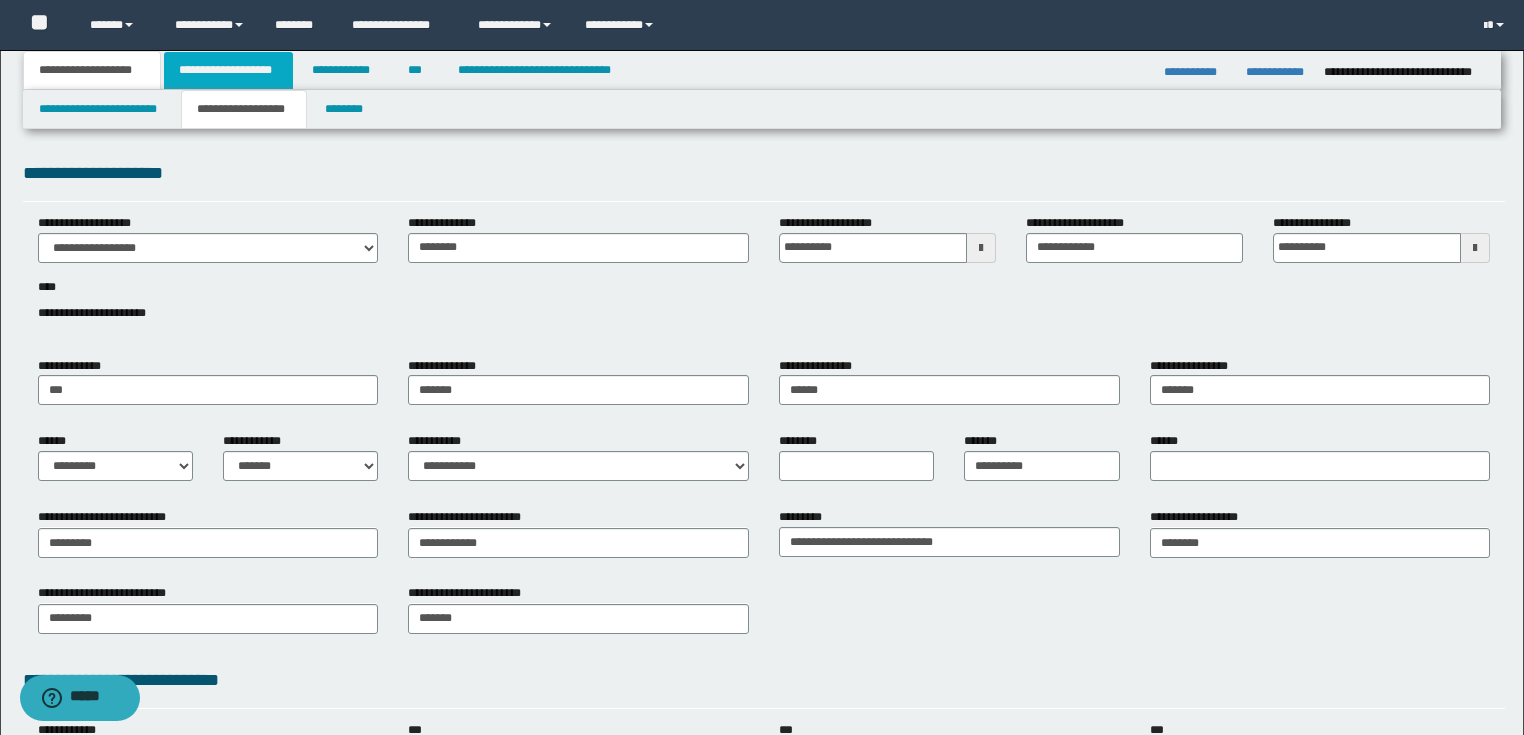 click on "**********" at bounding box center (228, 70) 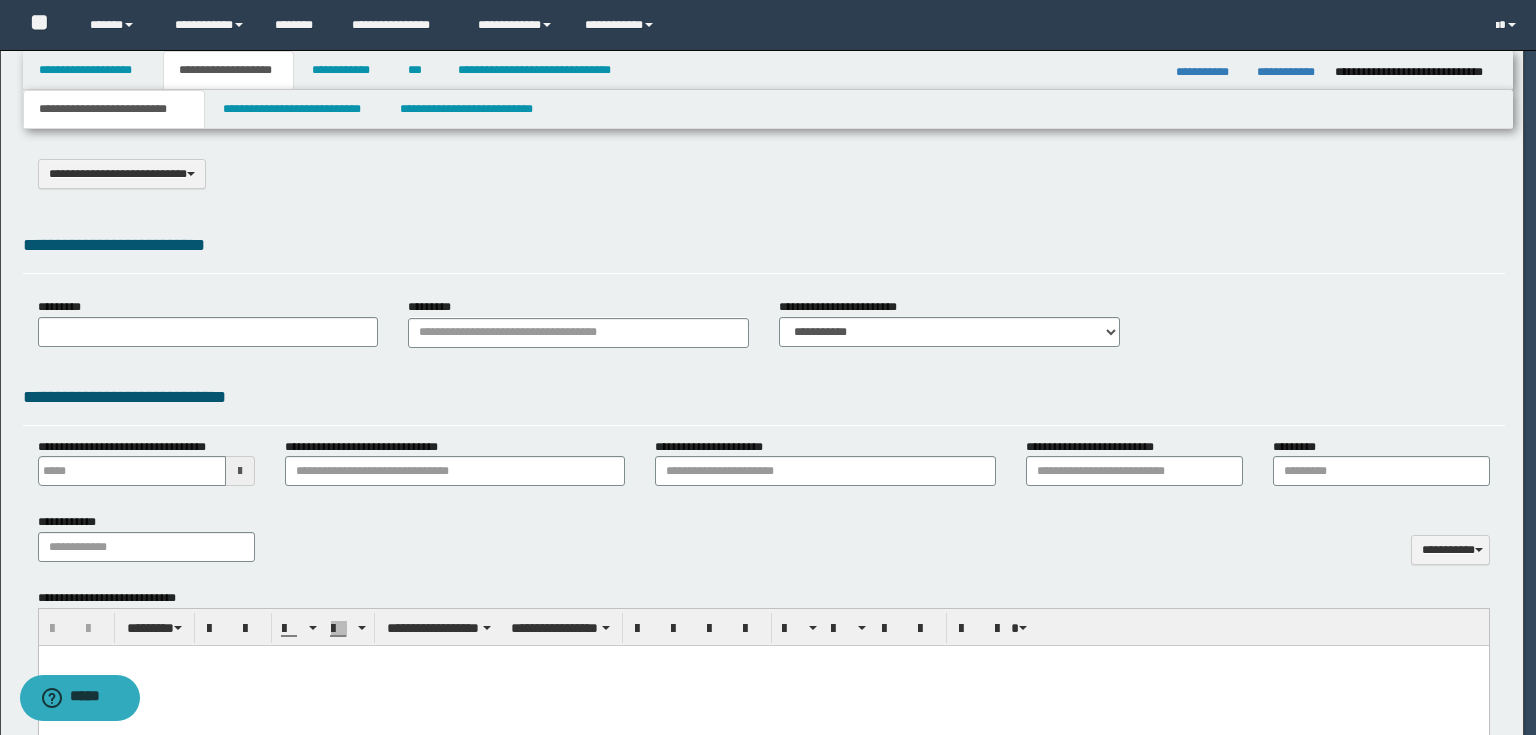 select on "*" 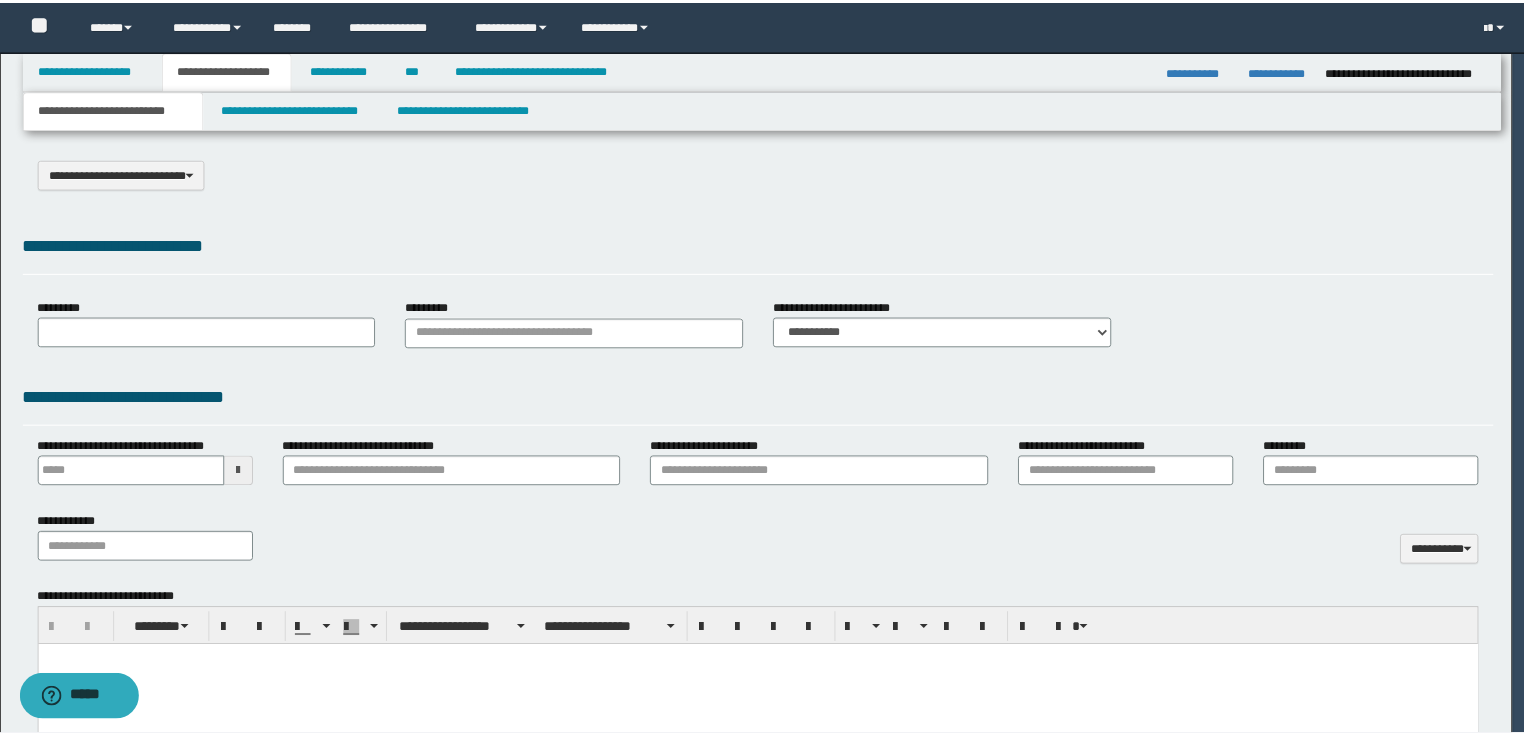 scroll, scrollTop: 0, scrollLeft: 0, axis: both 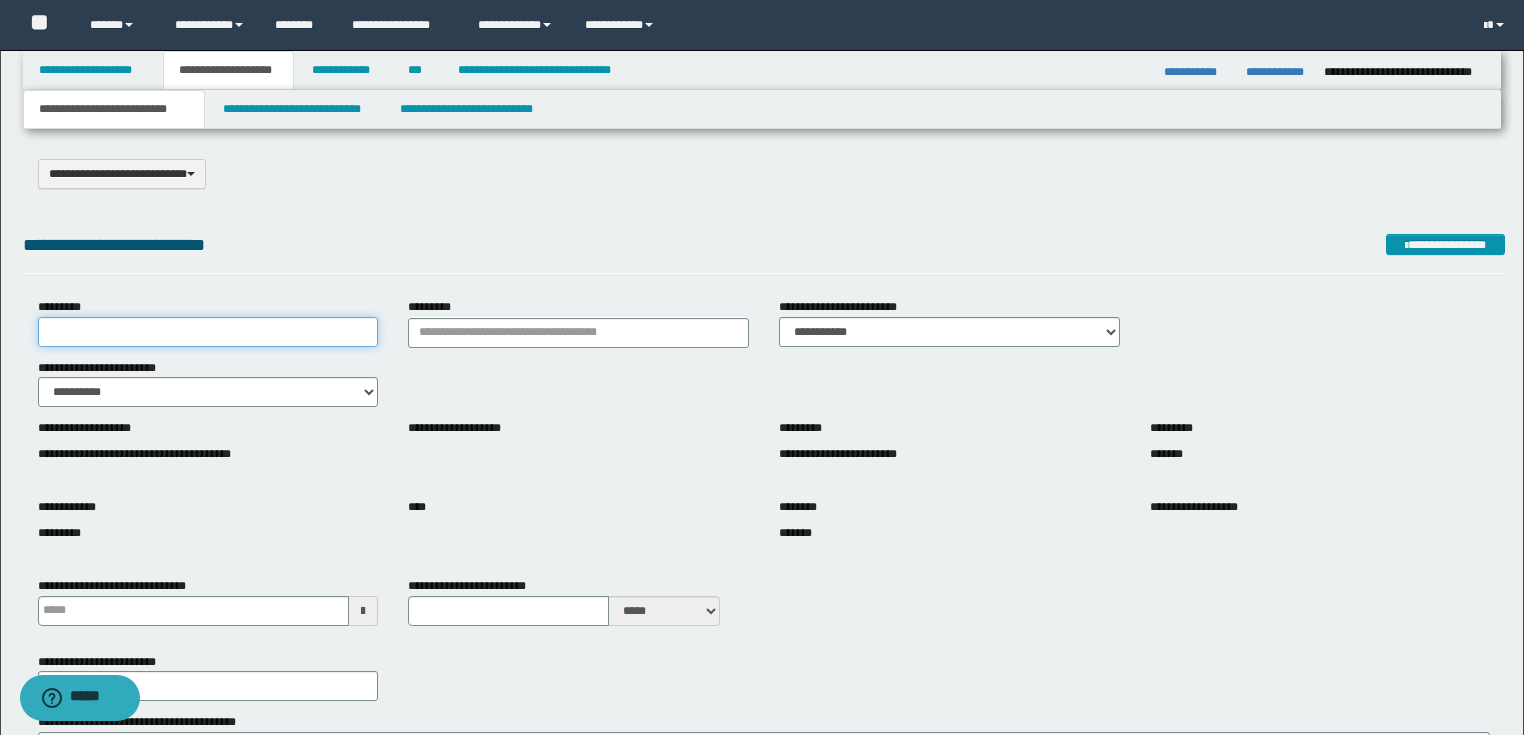 click on "*********" at bounding box center [208, 332] 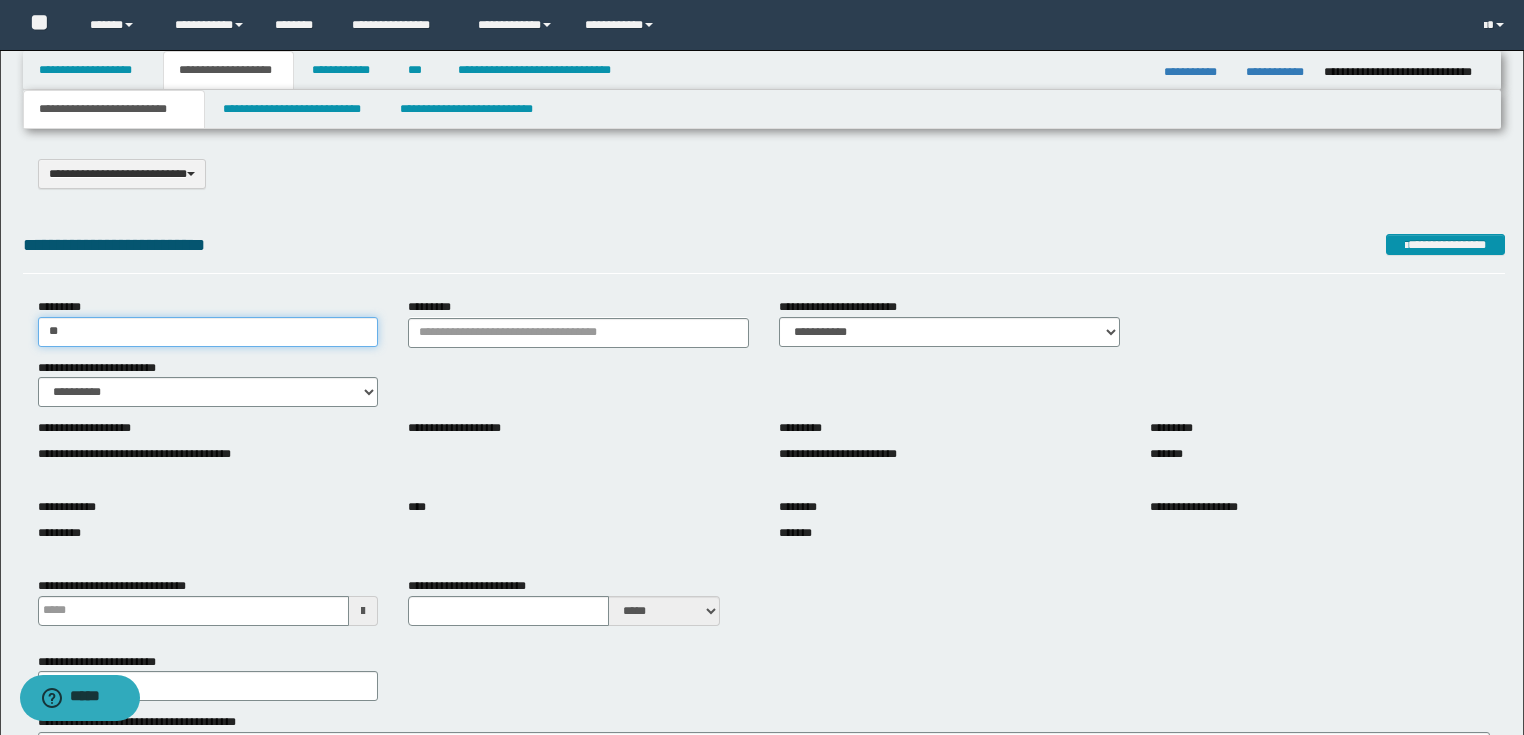 type on "*" 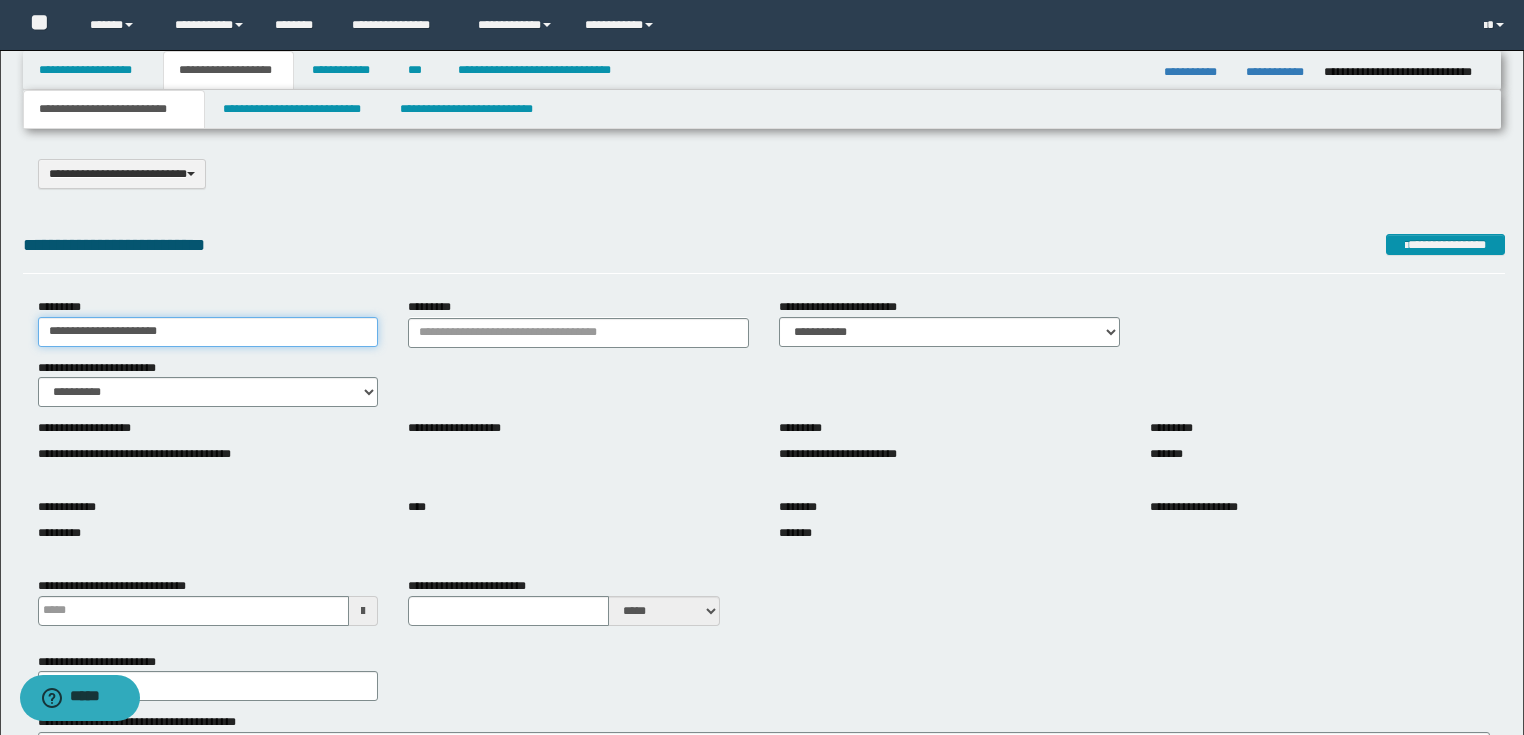 type on "**********" 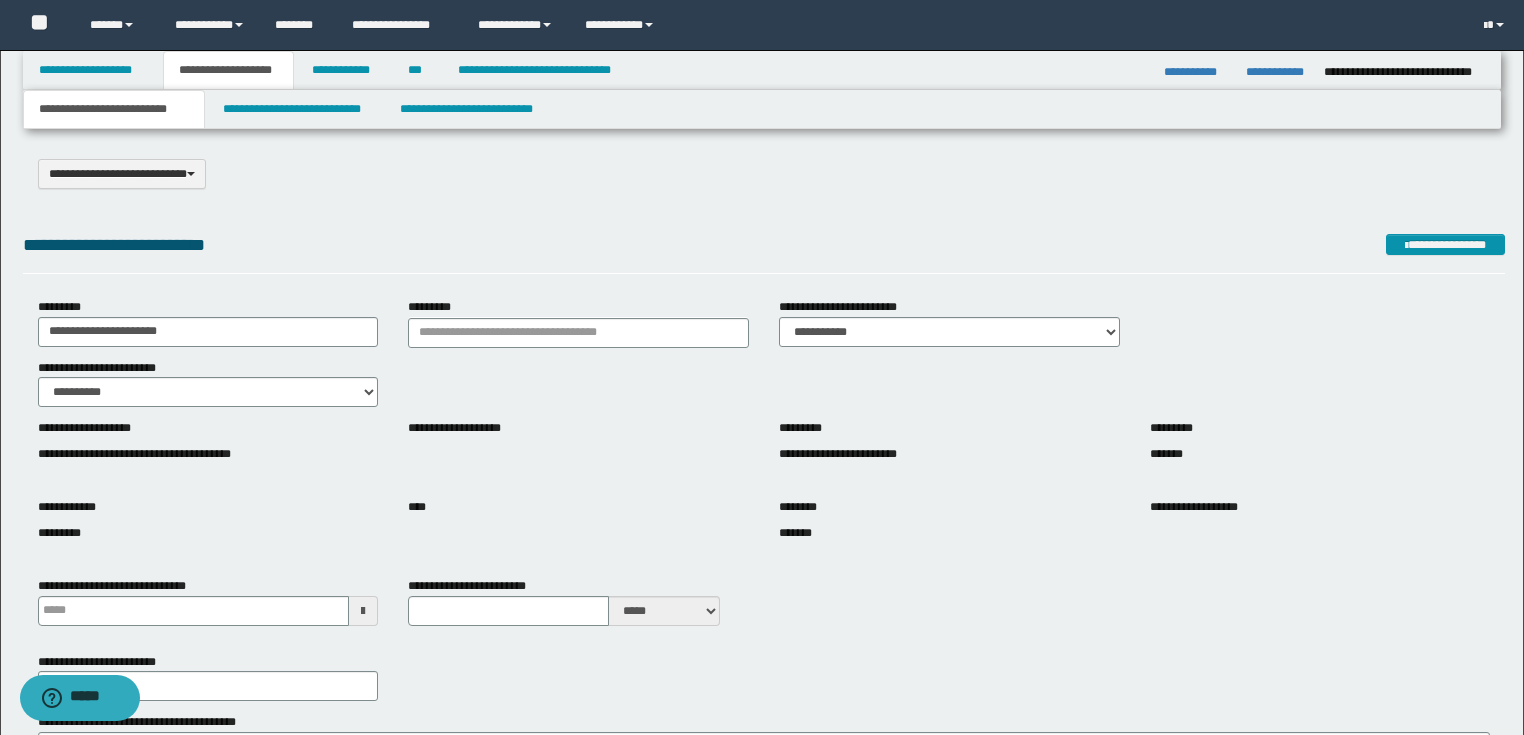 click on "**********" at bounding box center (208, 524) 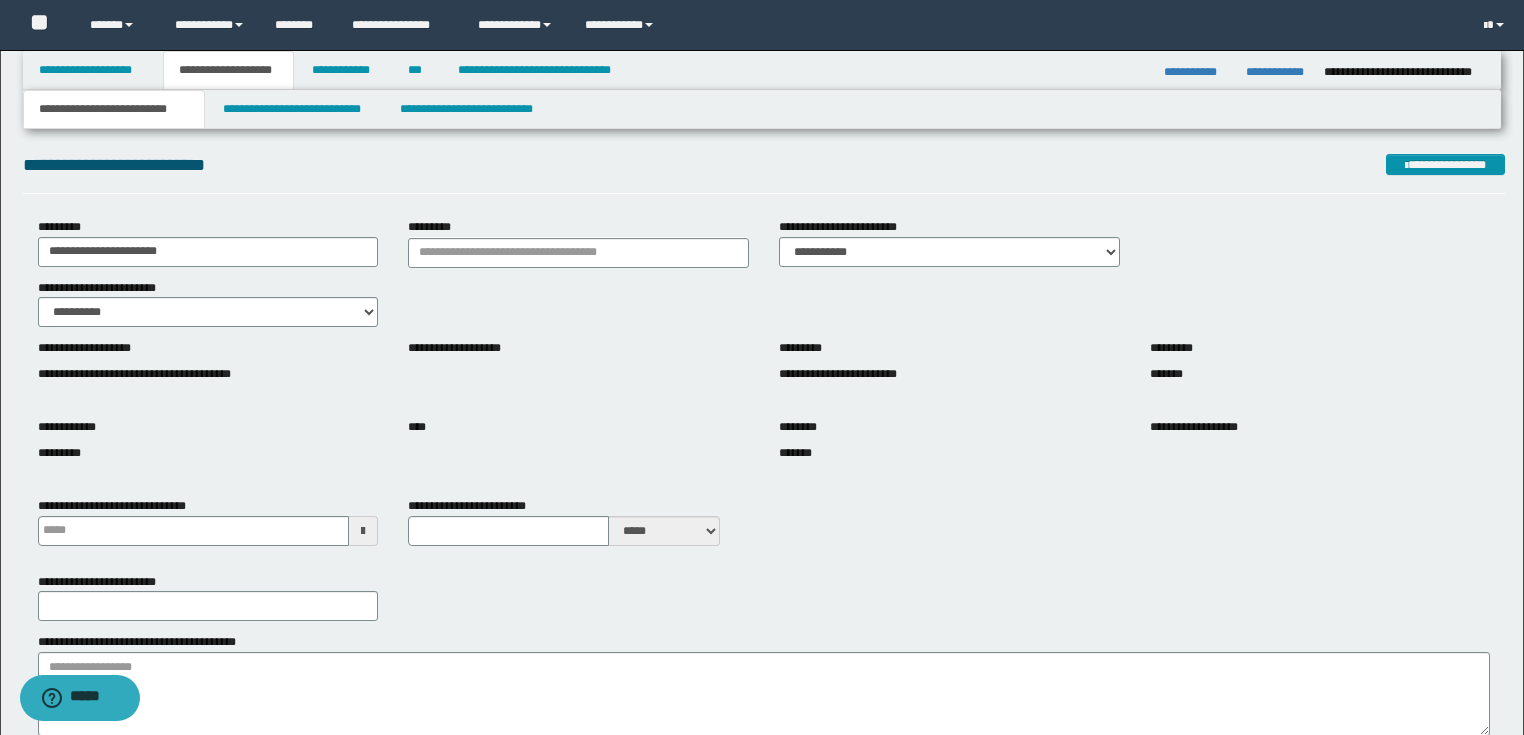 scroll, scrollTop: 320, scrollLeft: 0, axis: vertical 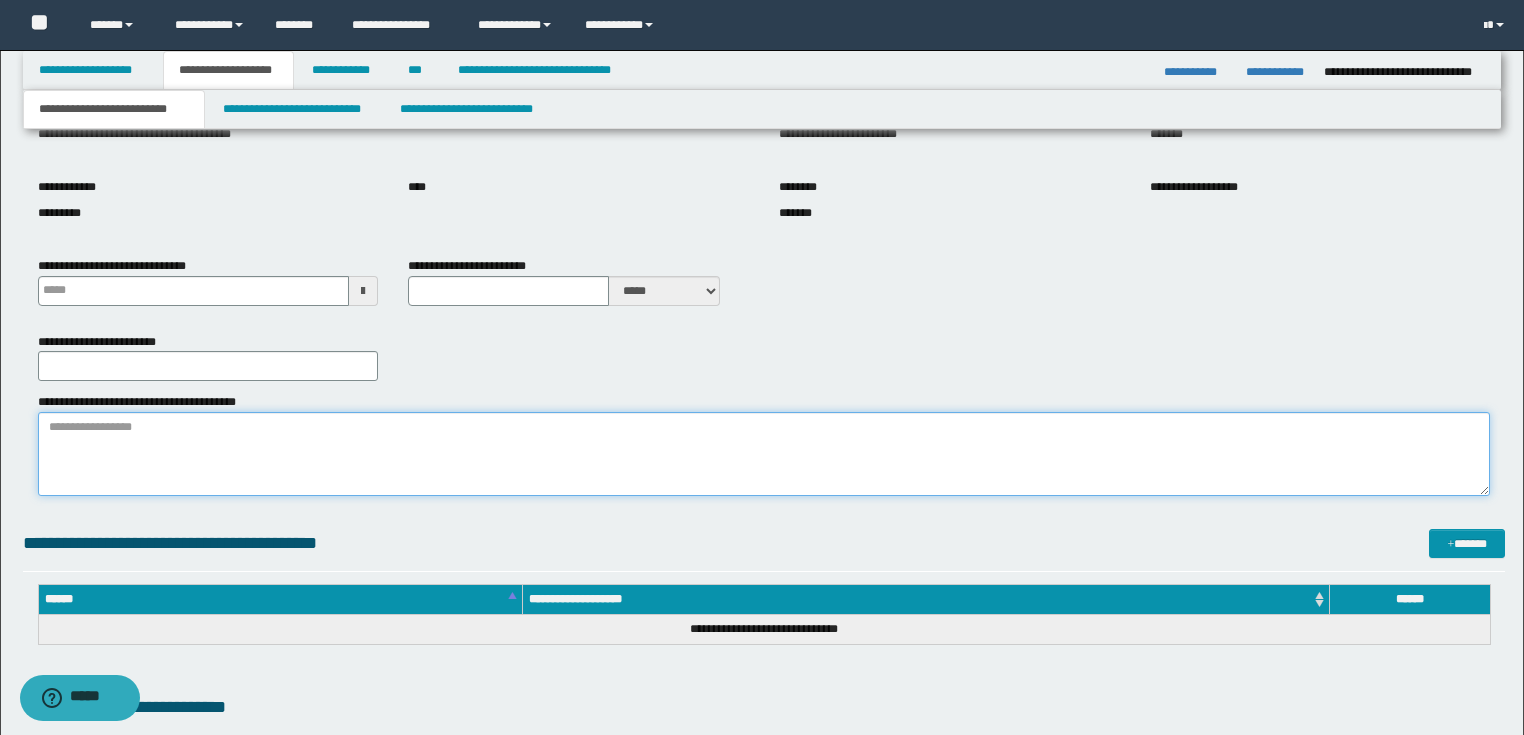 click on "**********" at bounding box center (764, 454) 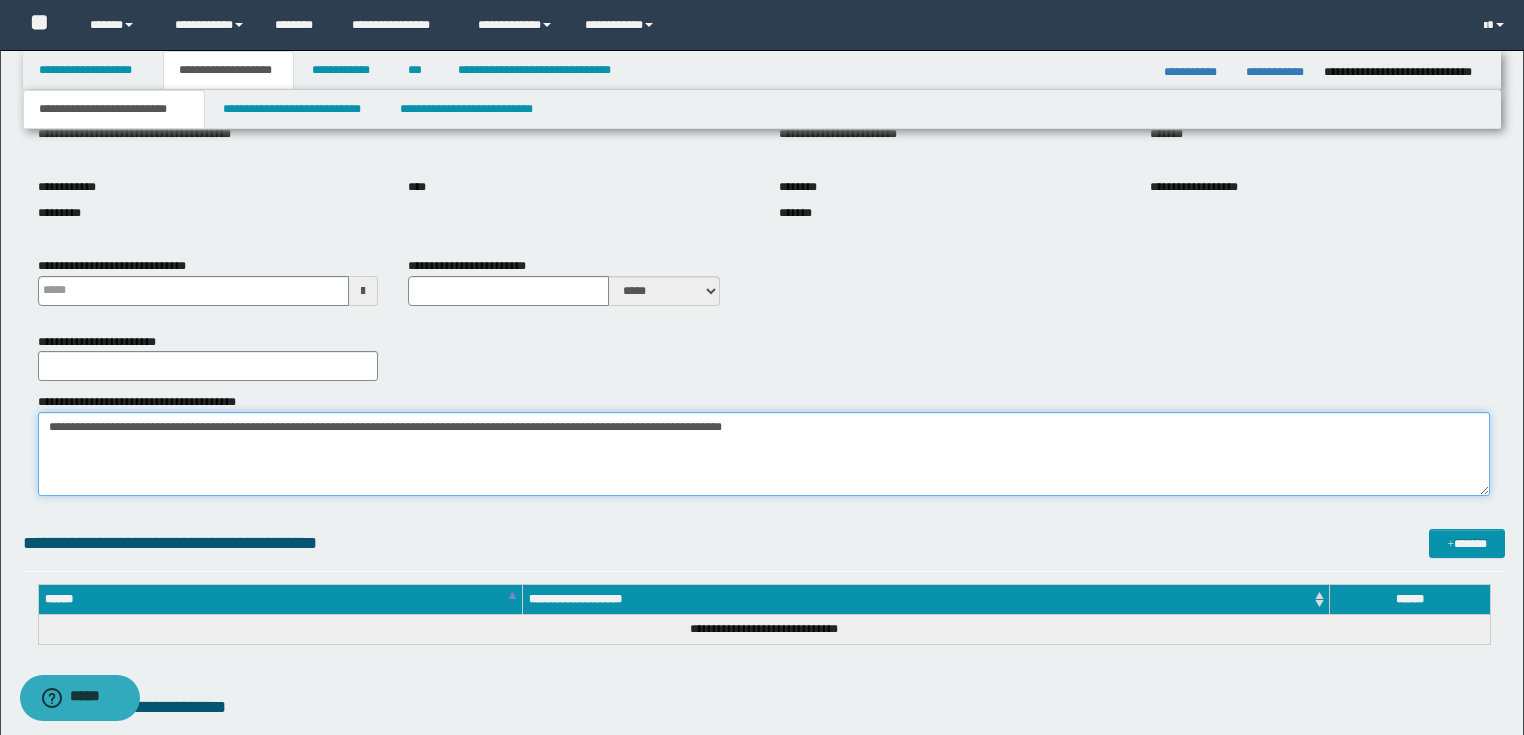 type on "**********" 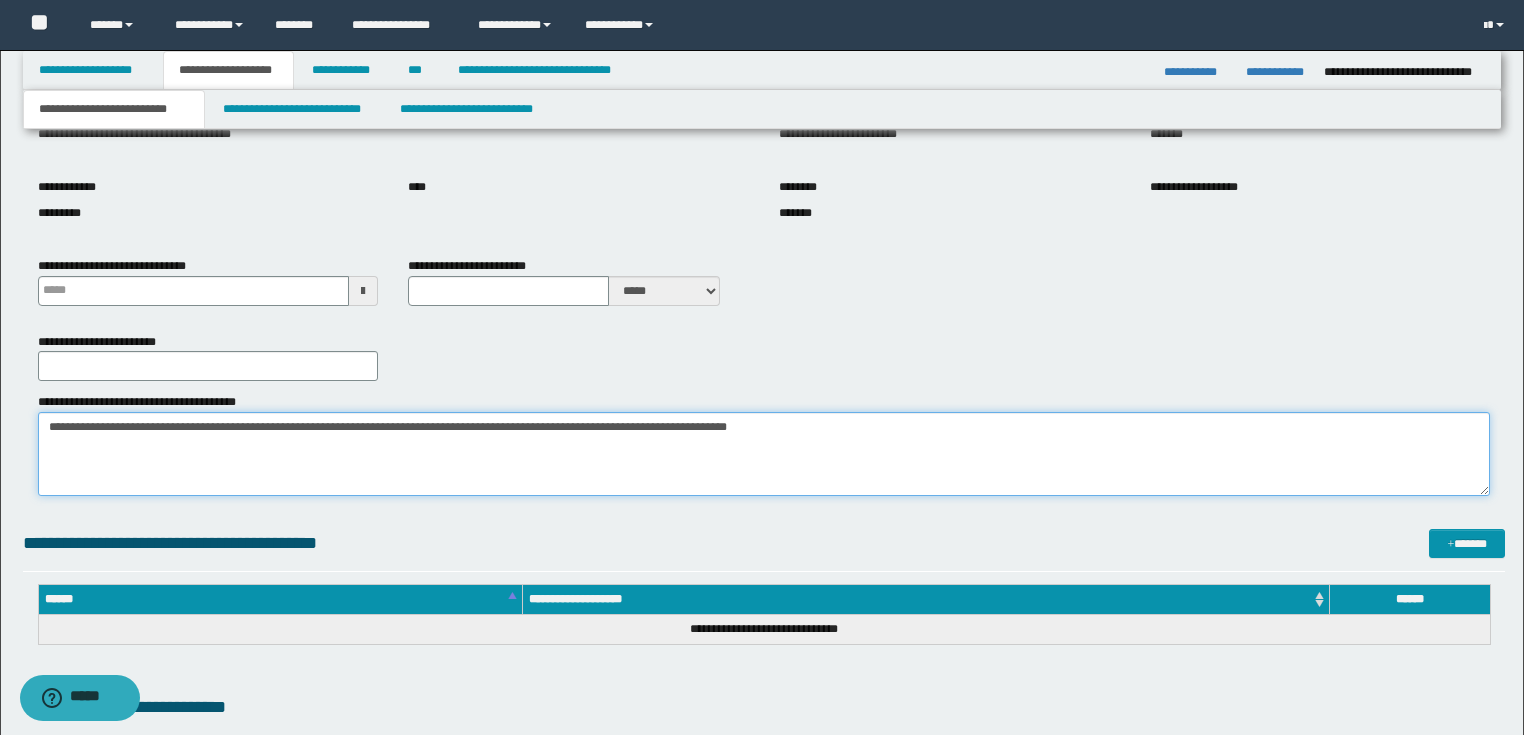 type 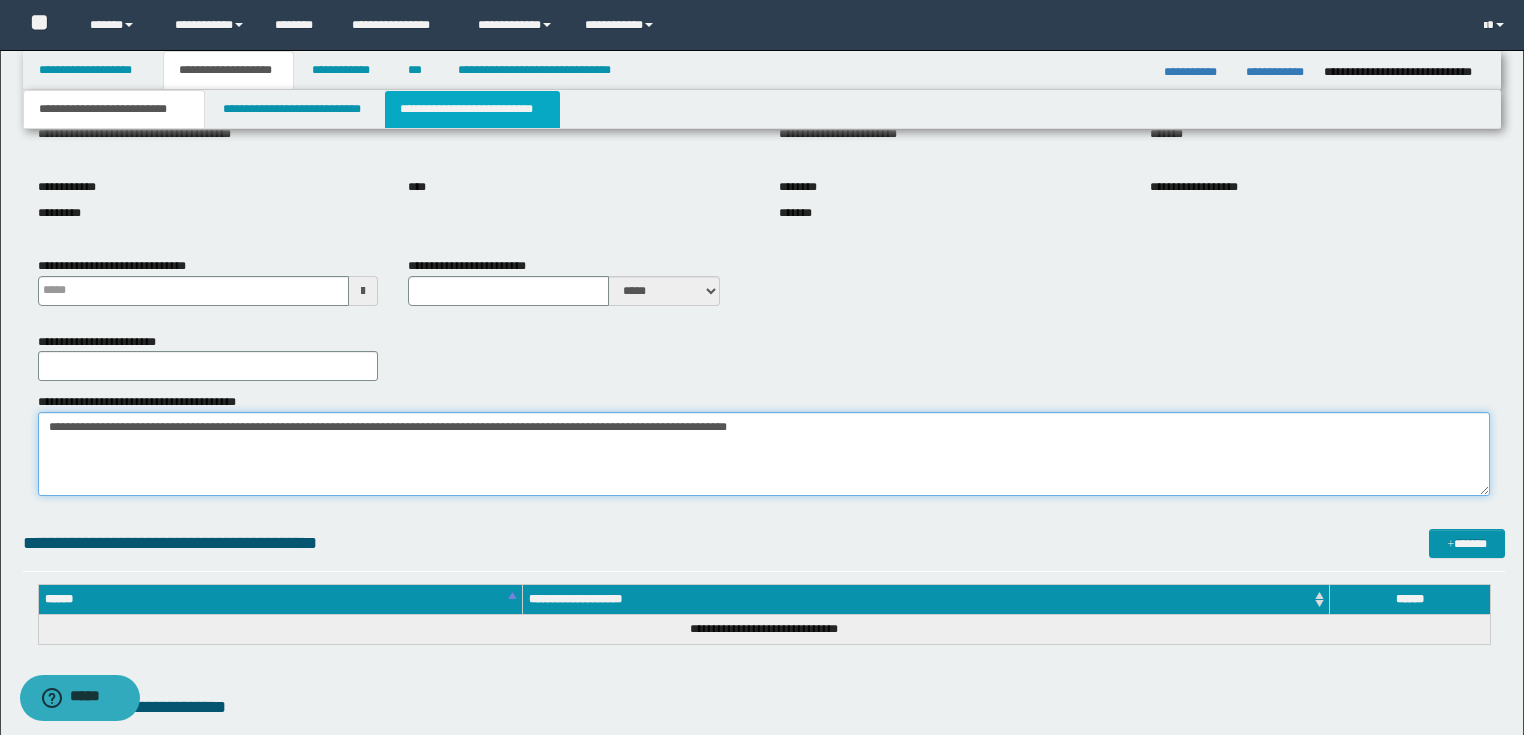 type on "**********" 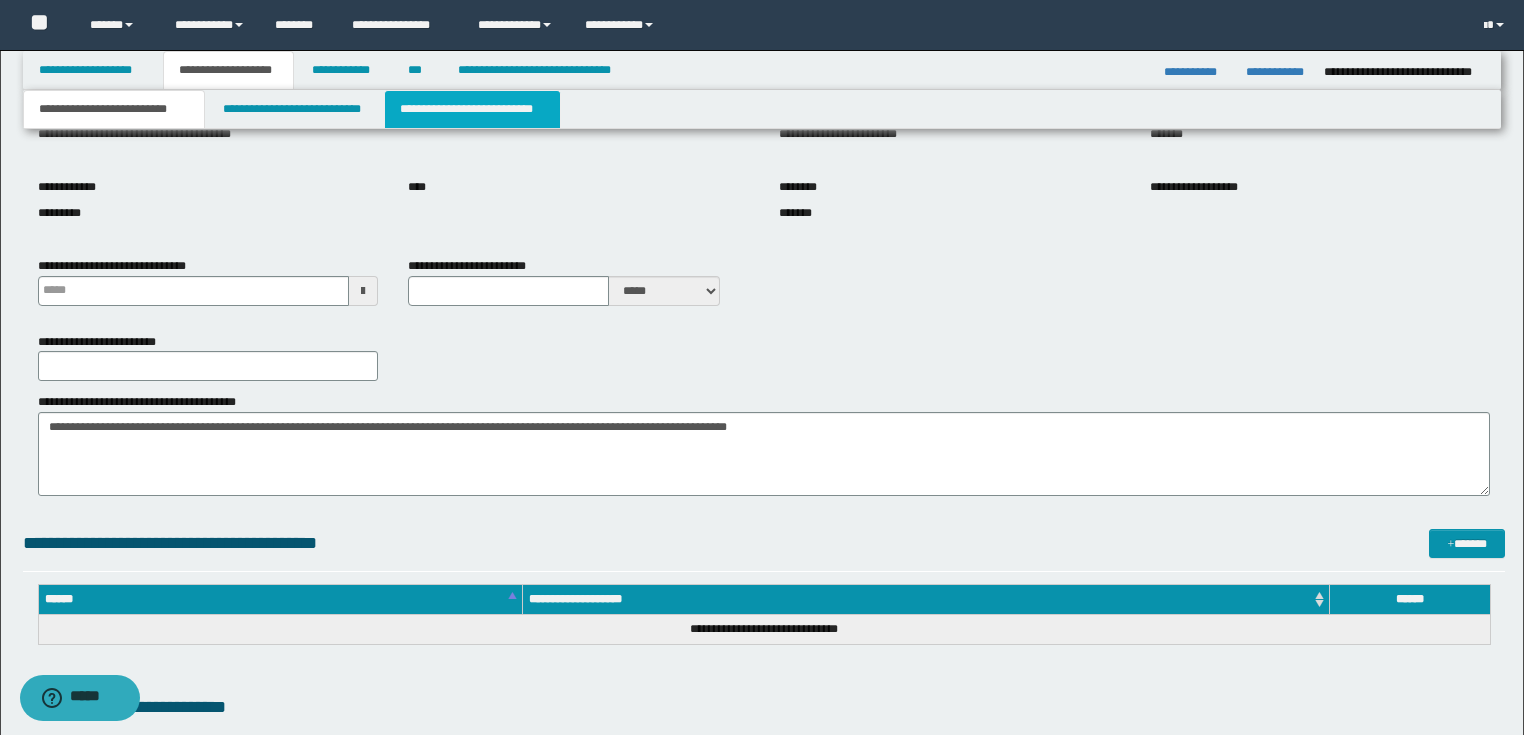 click on "**********" at bounding box center [472, 109] 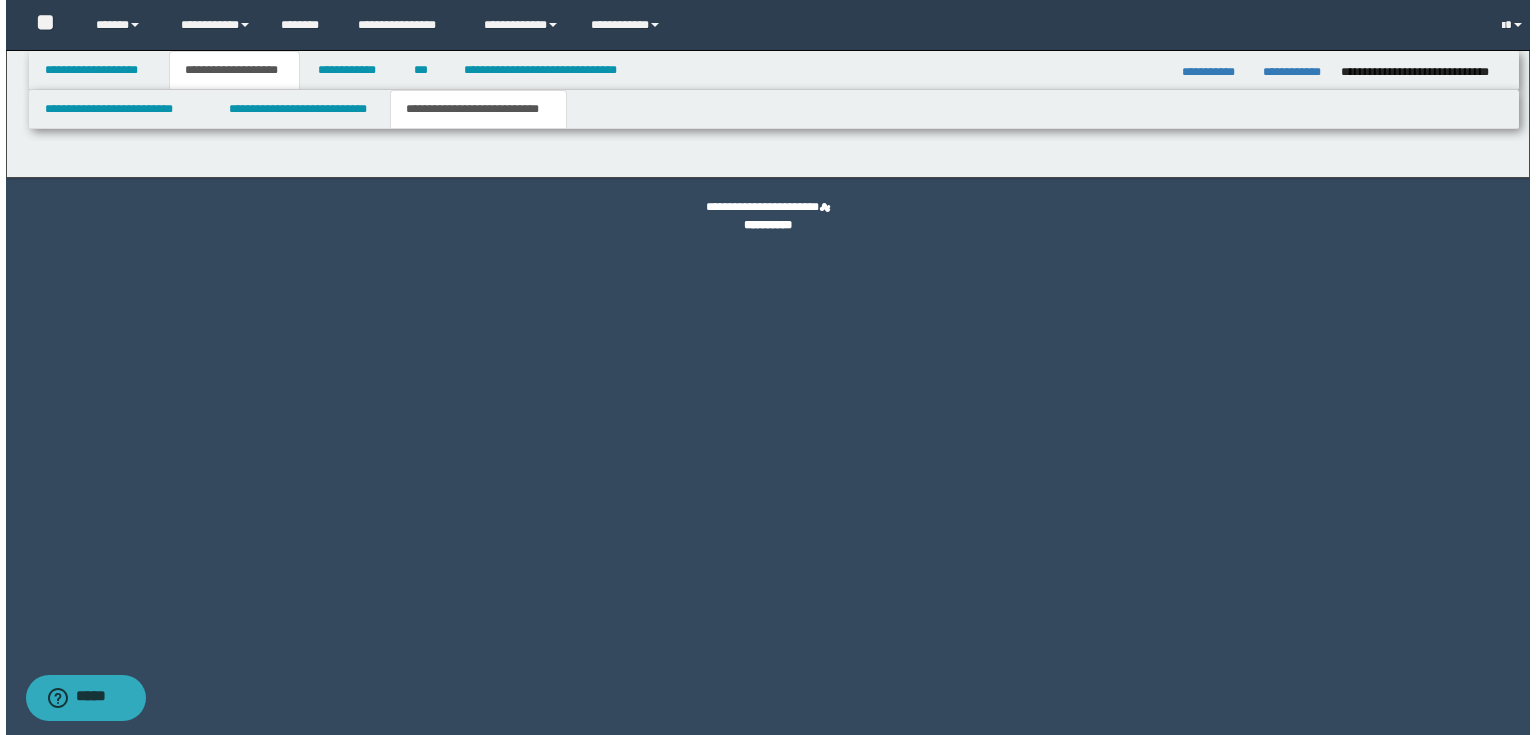 scroll, scrollTop: 0, scrollLeft: 0, axis: both 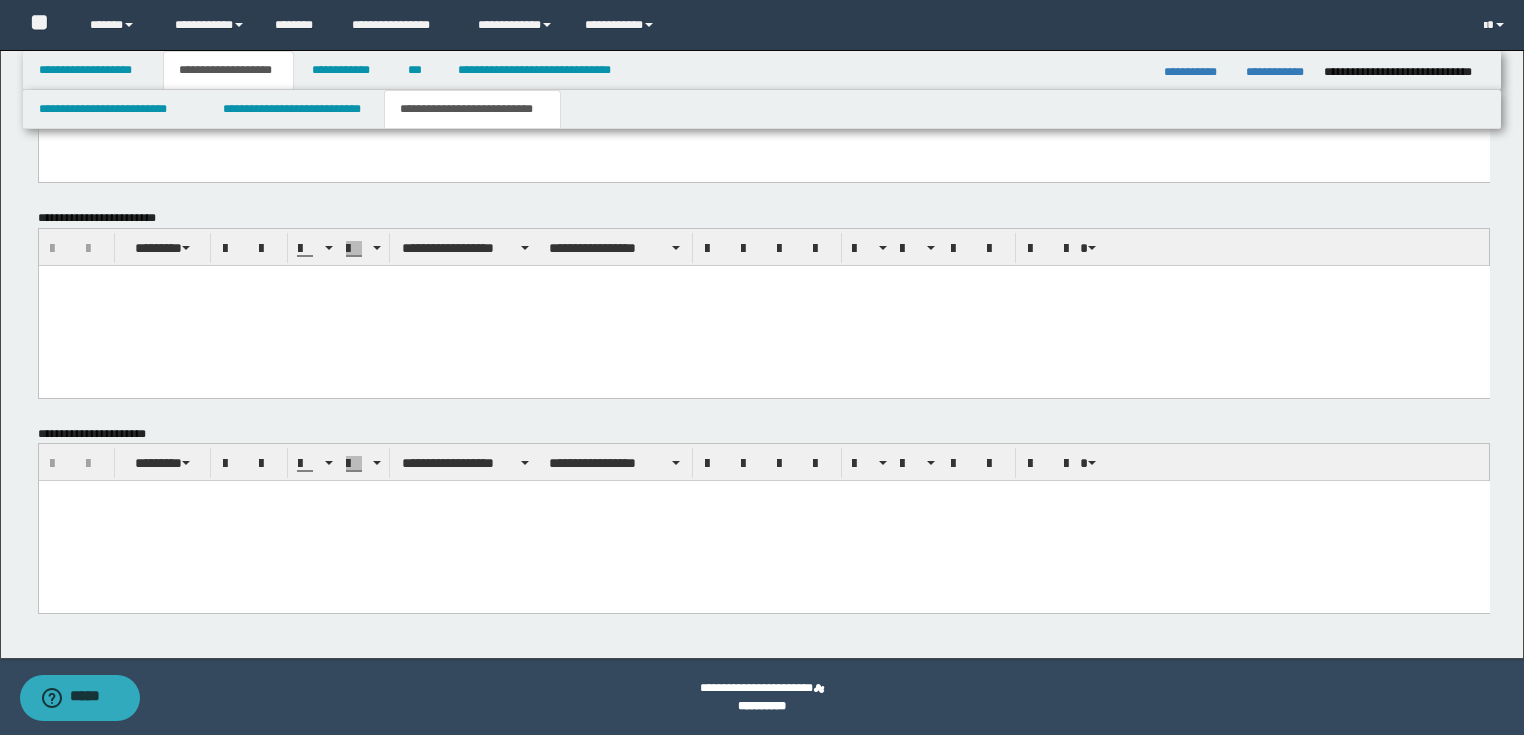 click at bounding box center [763, 305] 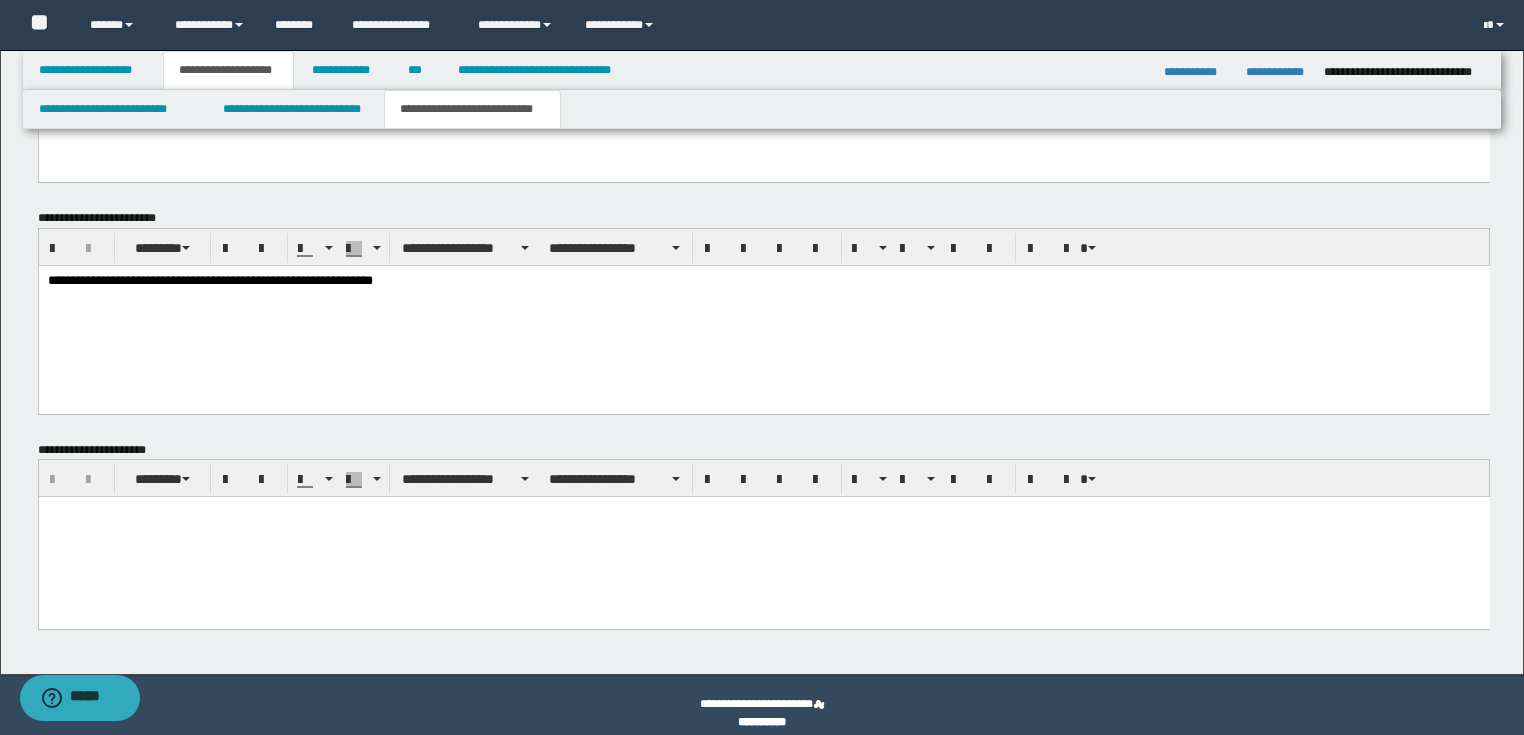 click on "**********" at bounding box center [763, 281] 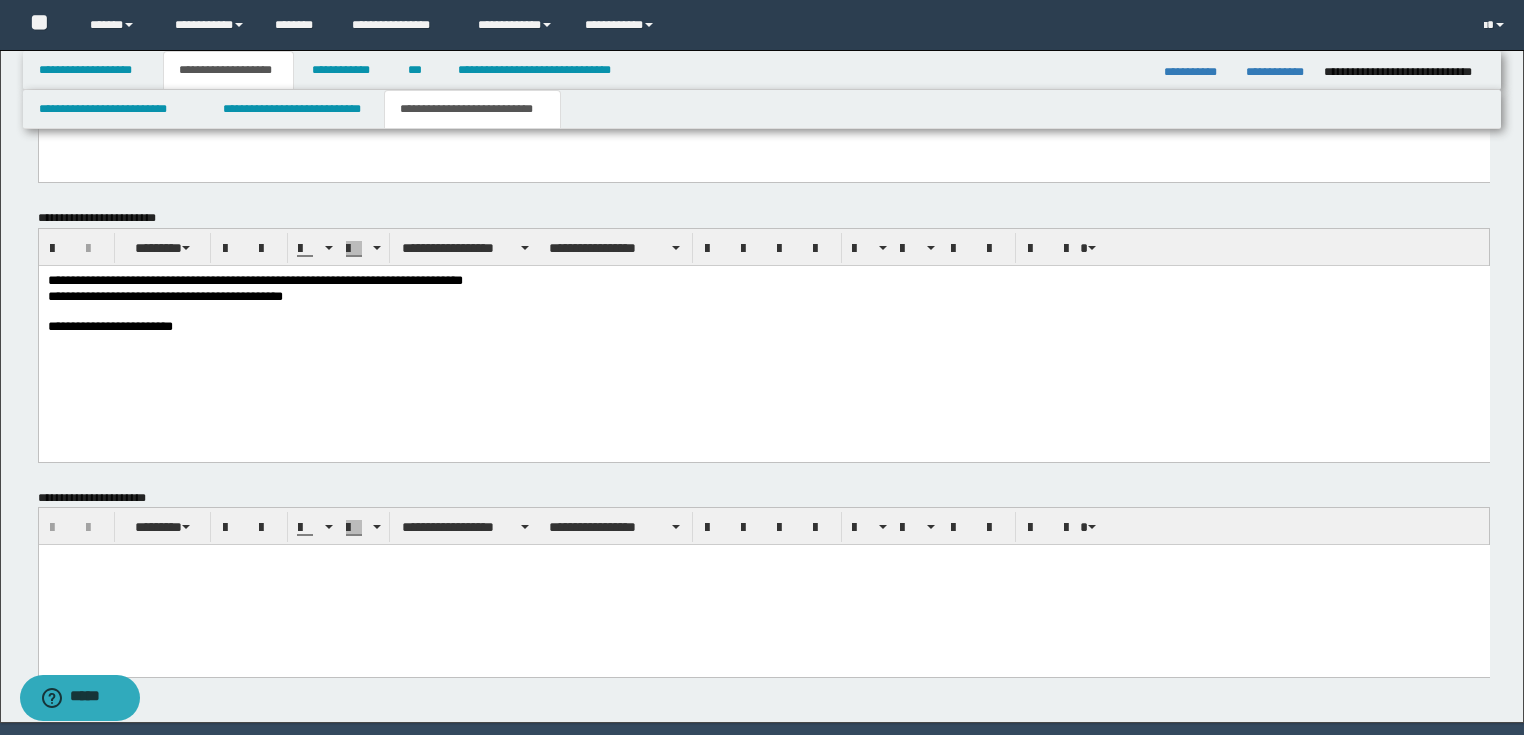 click at bounding box center [763, 312] 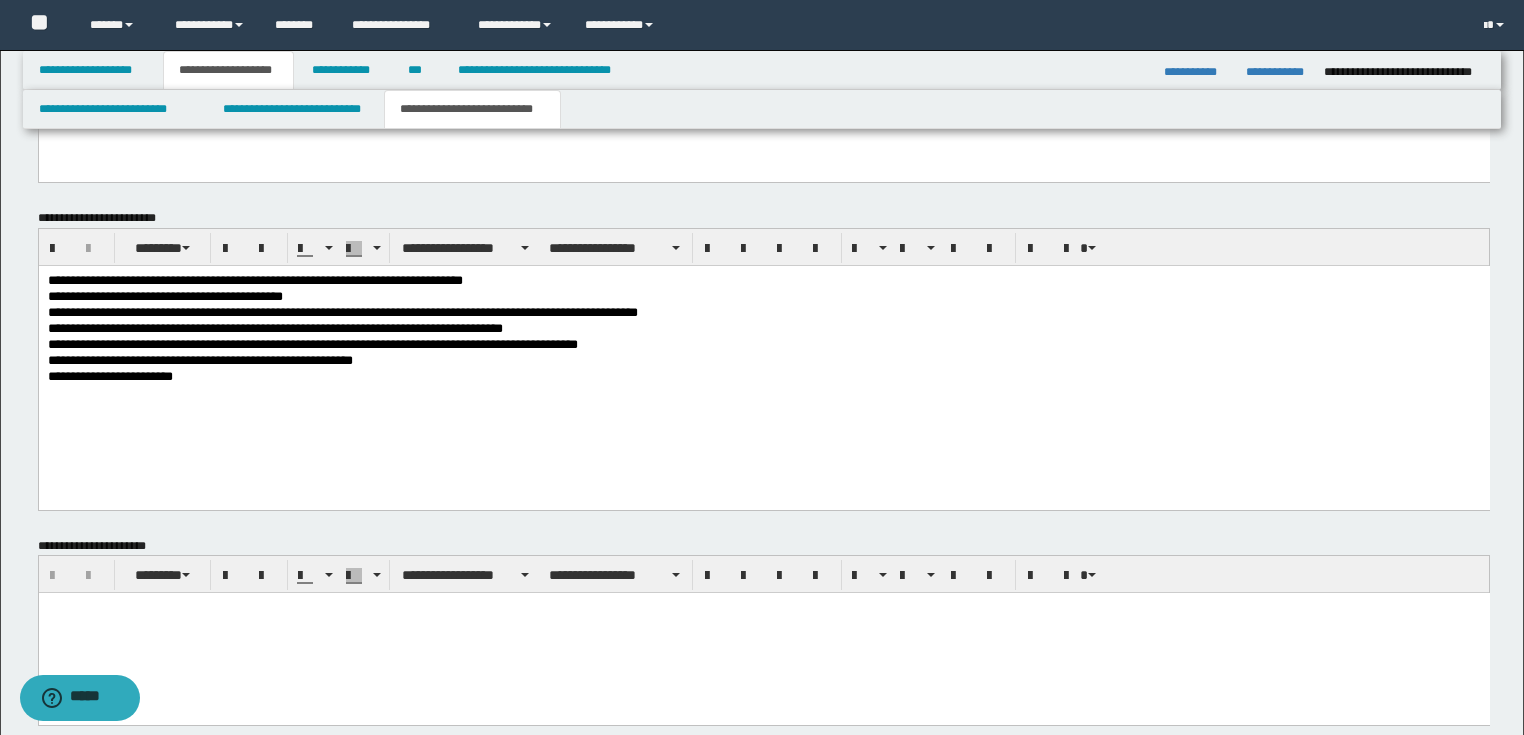 click on "**********" at bounding box center [763, 361] 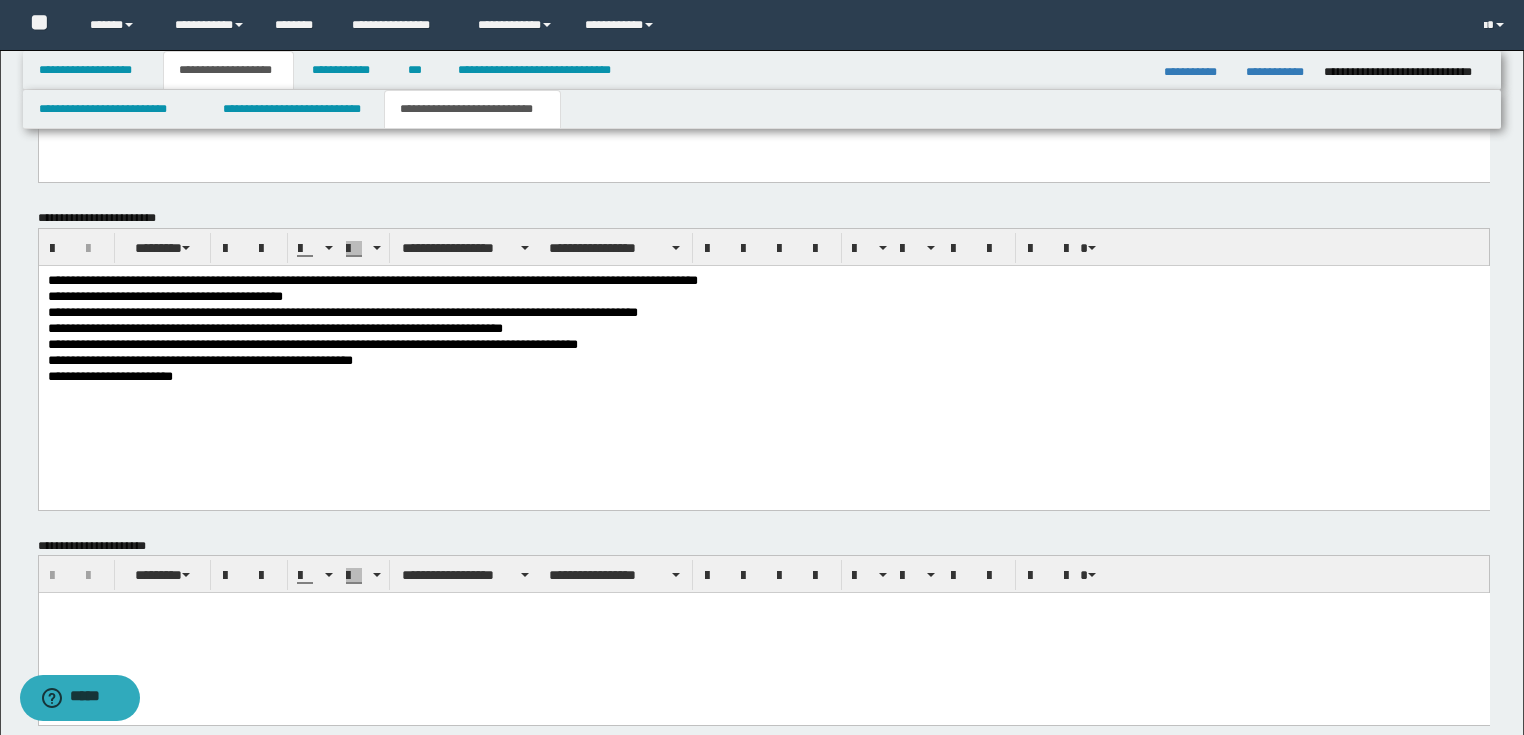 click on "**********" at bounding box center [763, 377] 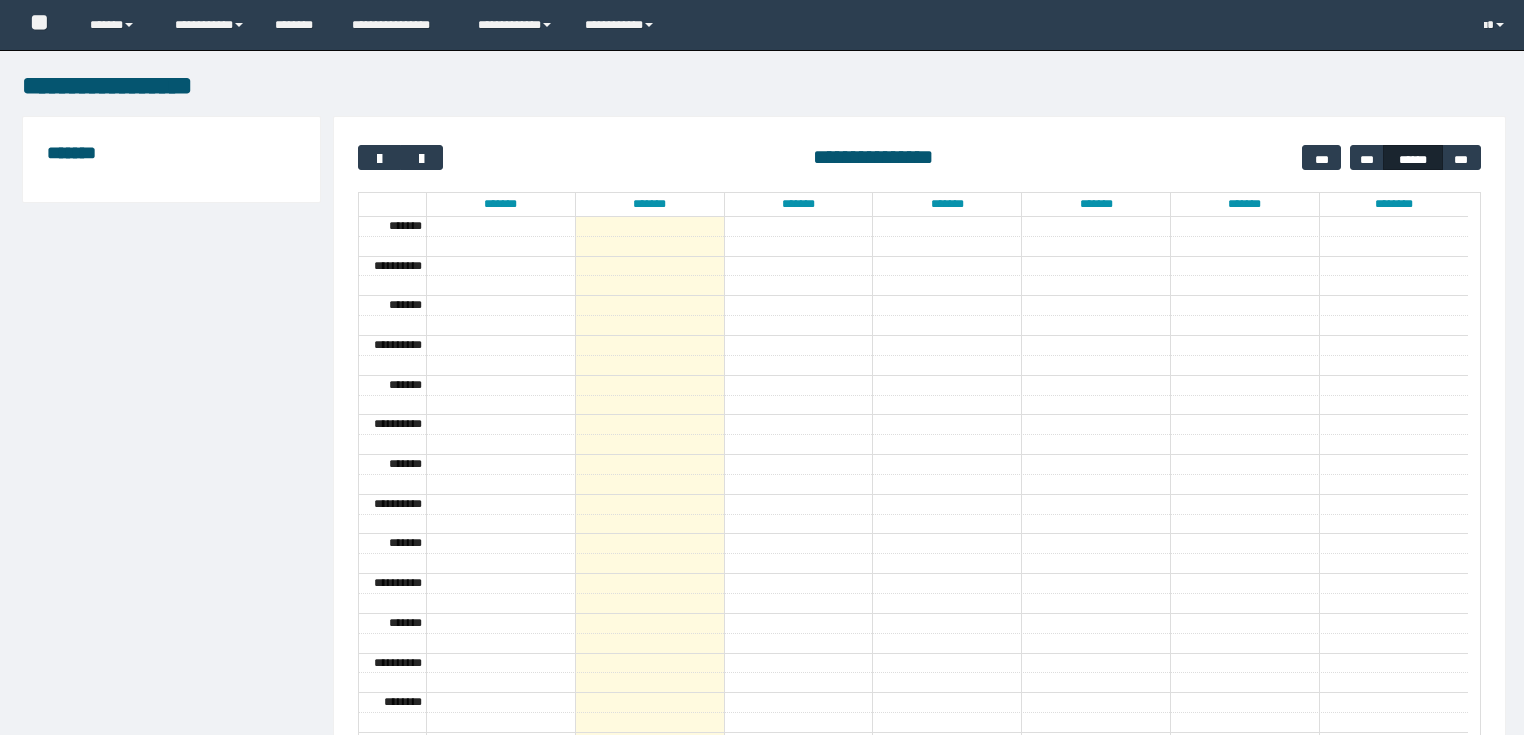 scroll, scrollTop: 0, scrollLeft: 0, axis: both 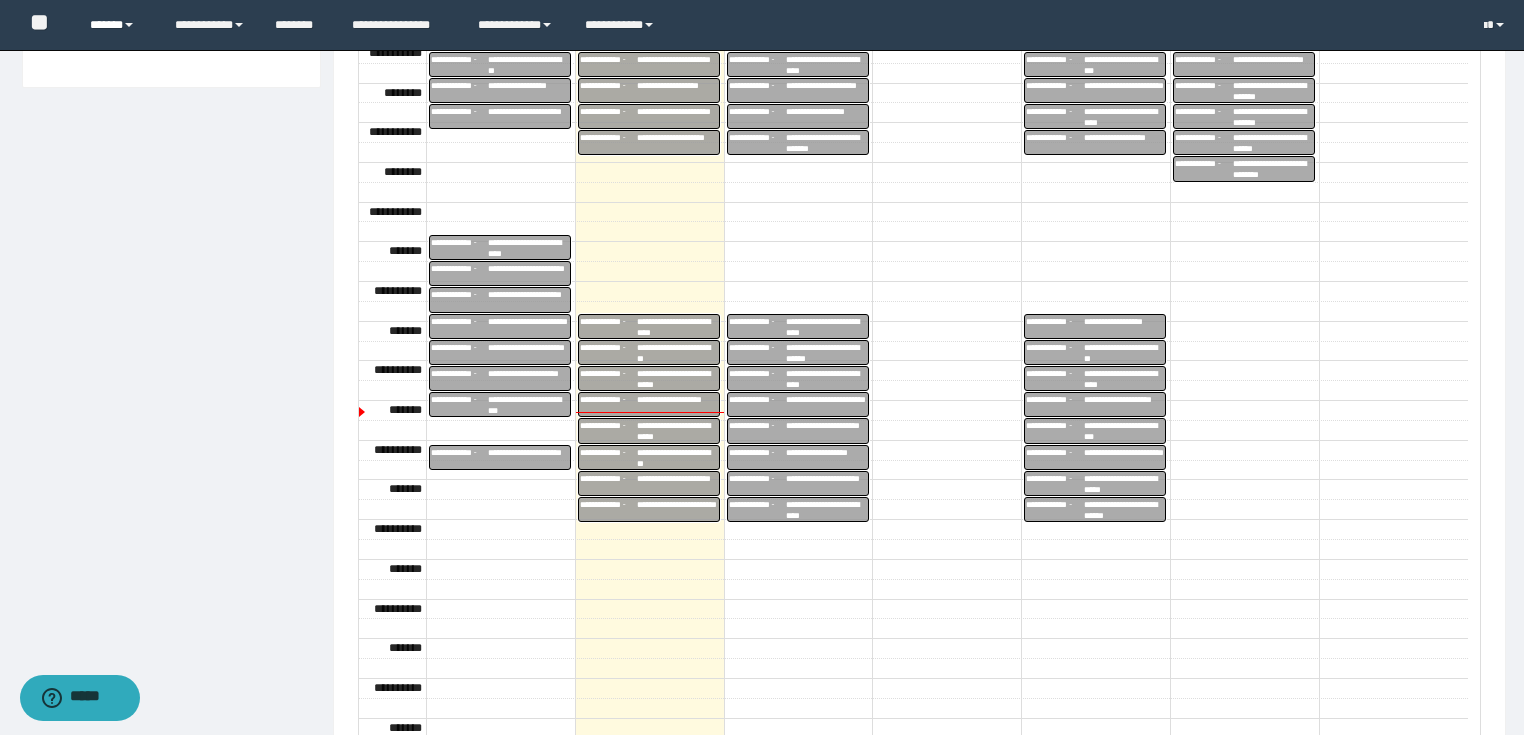 click at bounding box center (129, 25) 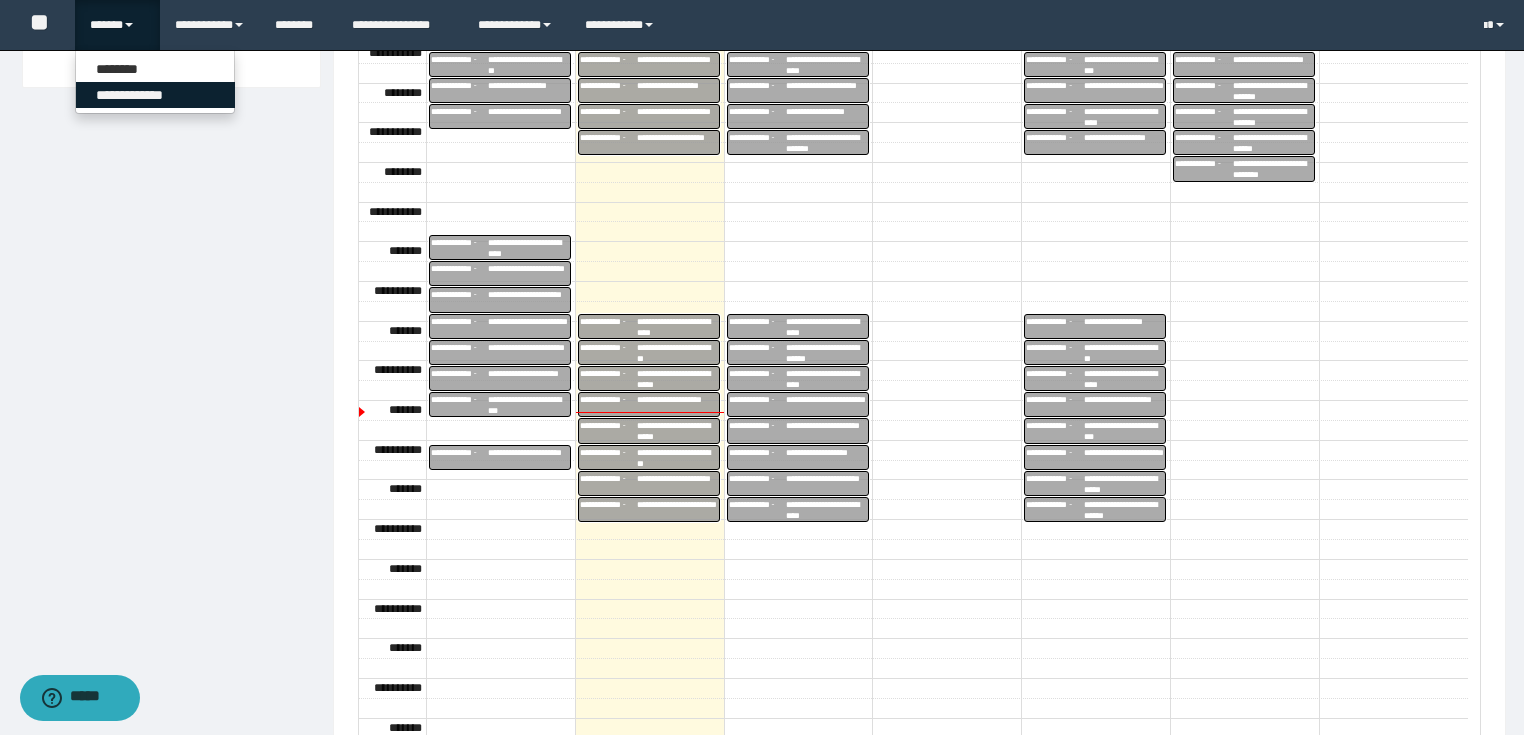 click on "**********" at bounding box center [155, 95] 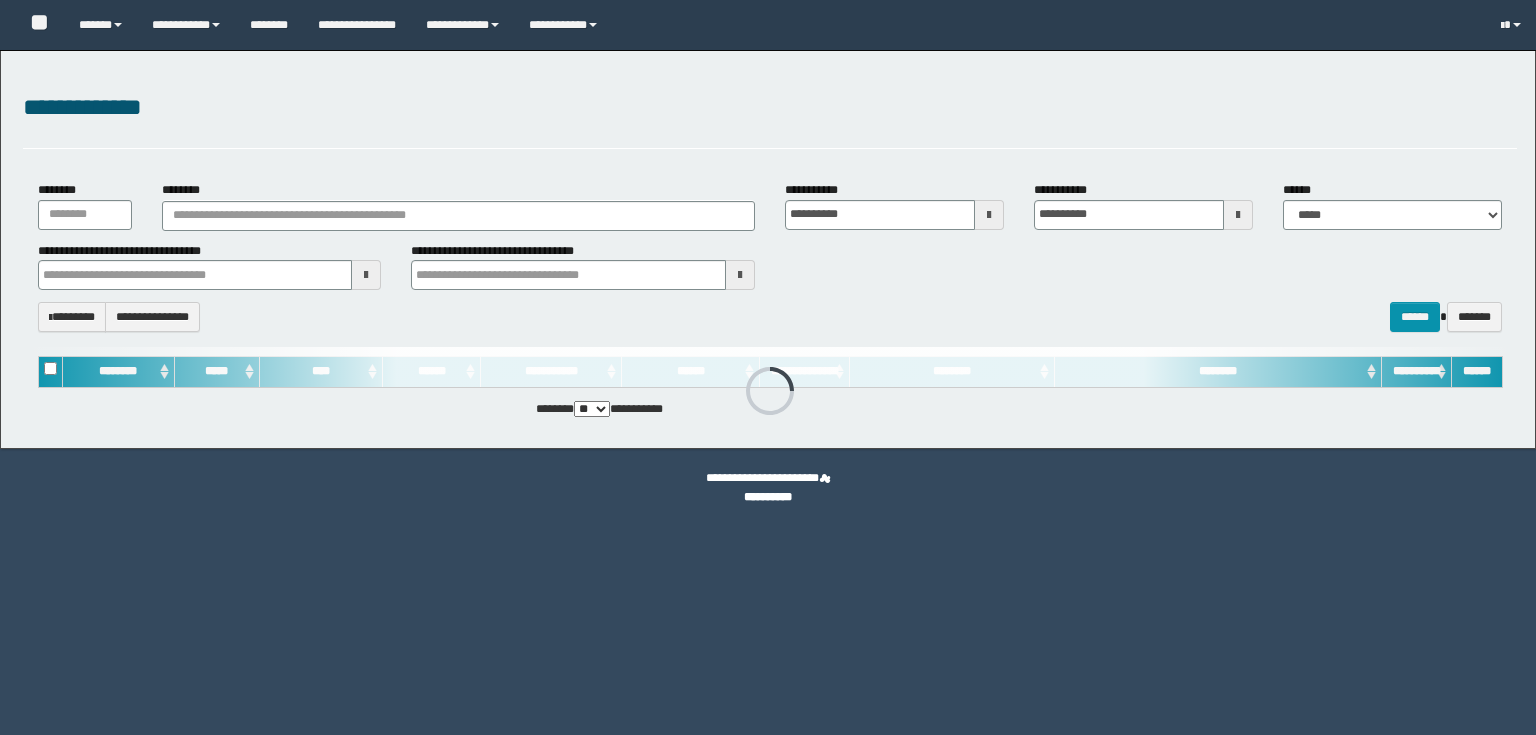 scroll, scrollTop: 0, scrollLeft: 0, axis: both 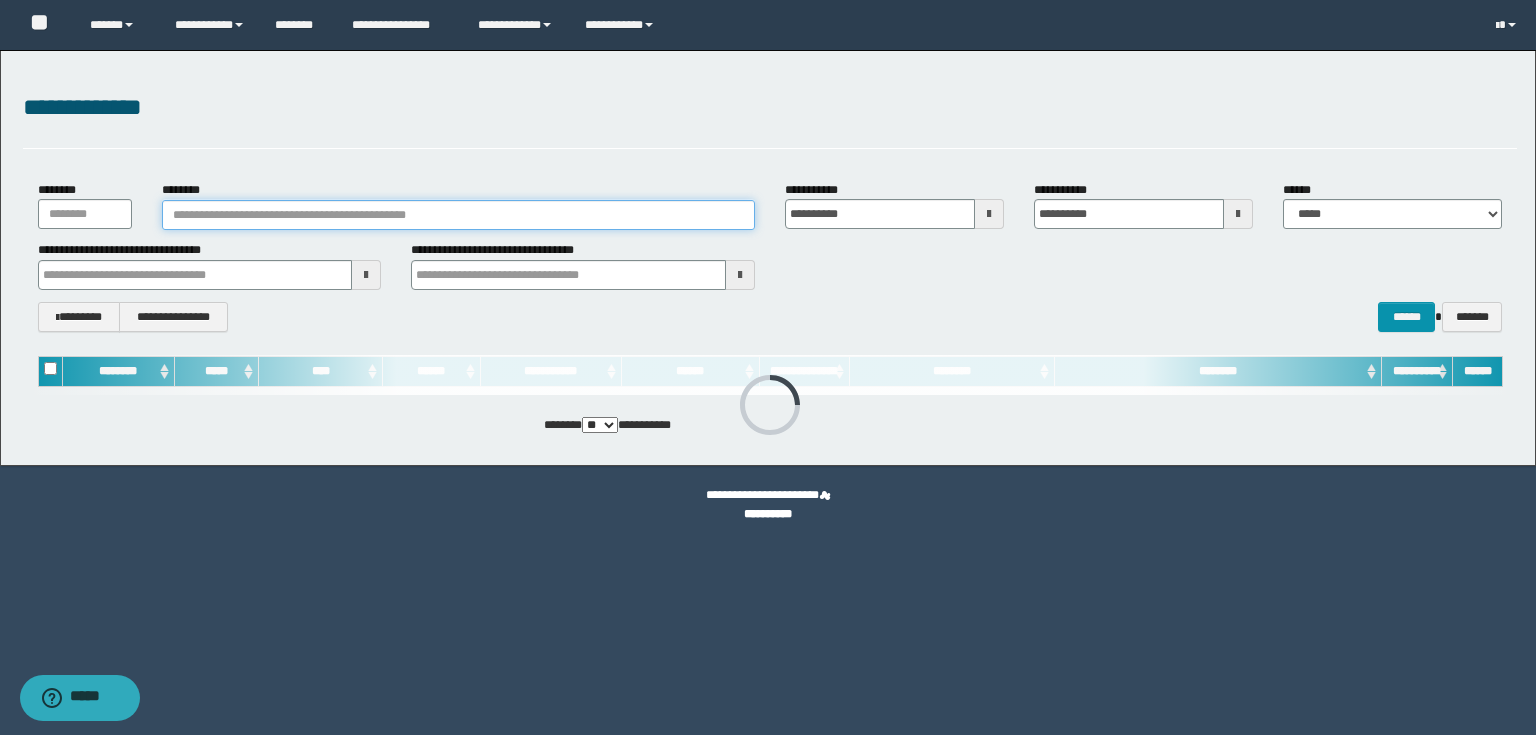 click on "********" at bounding box center (458, 215) 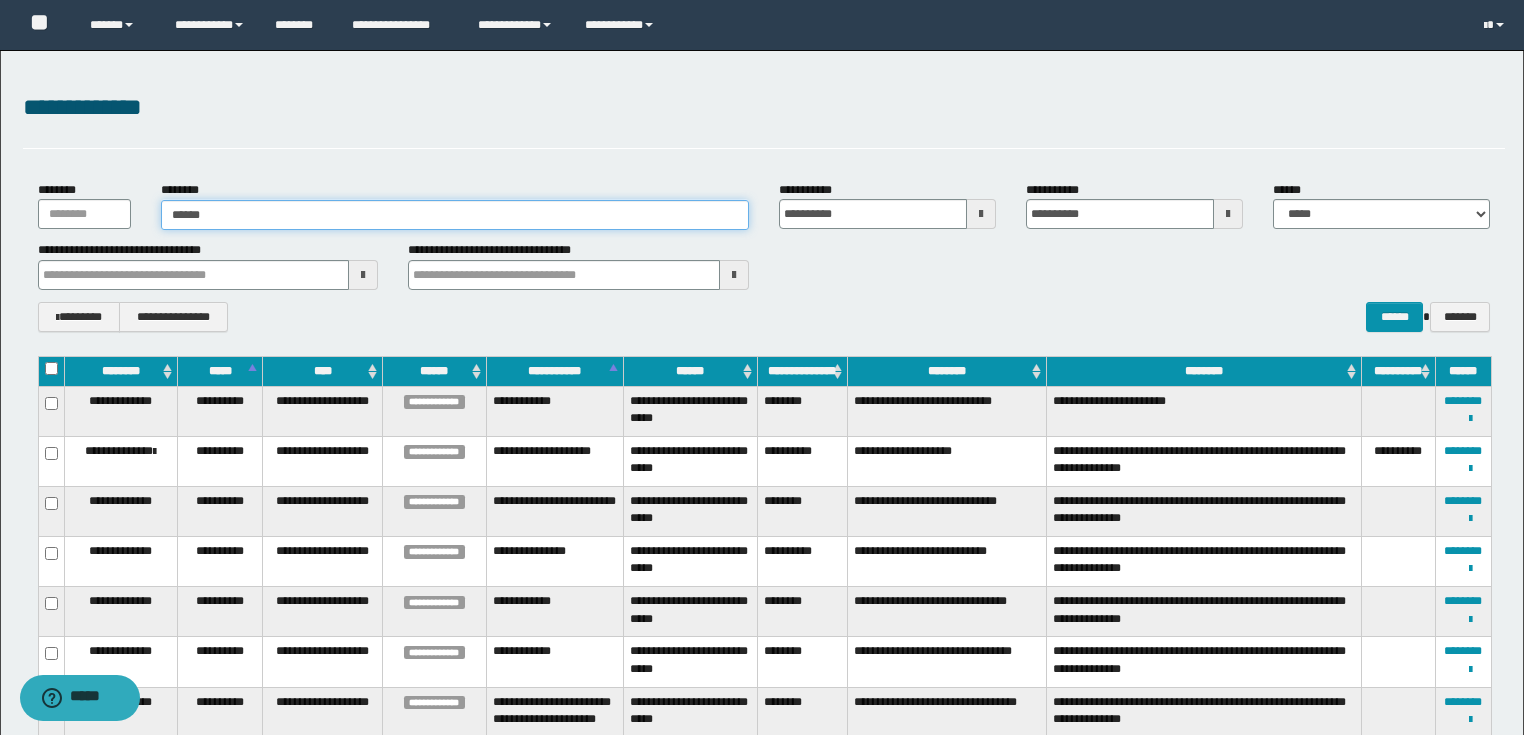 type on "*******" 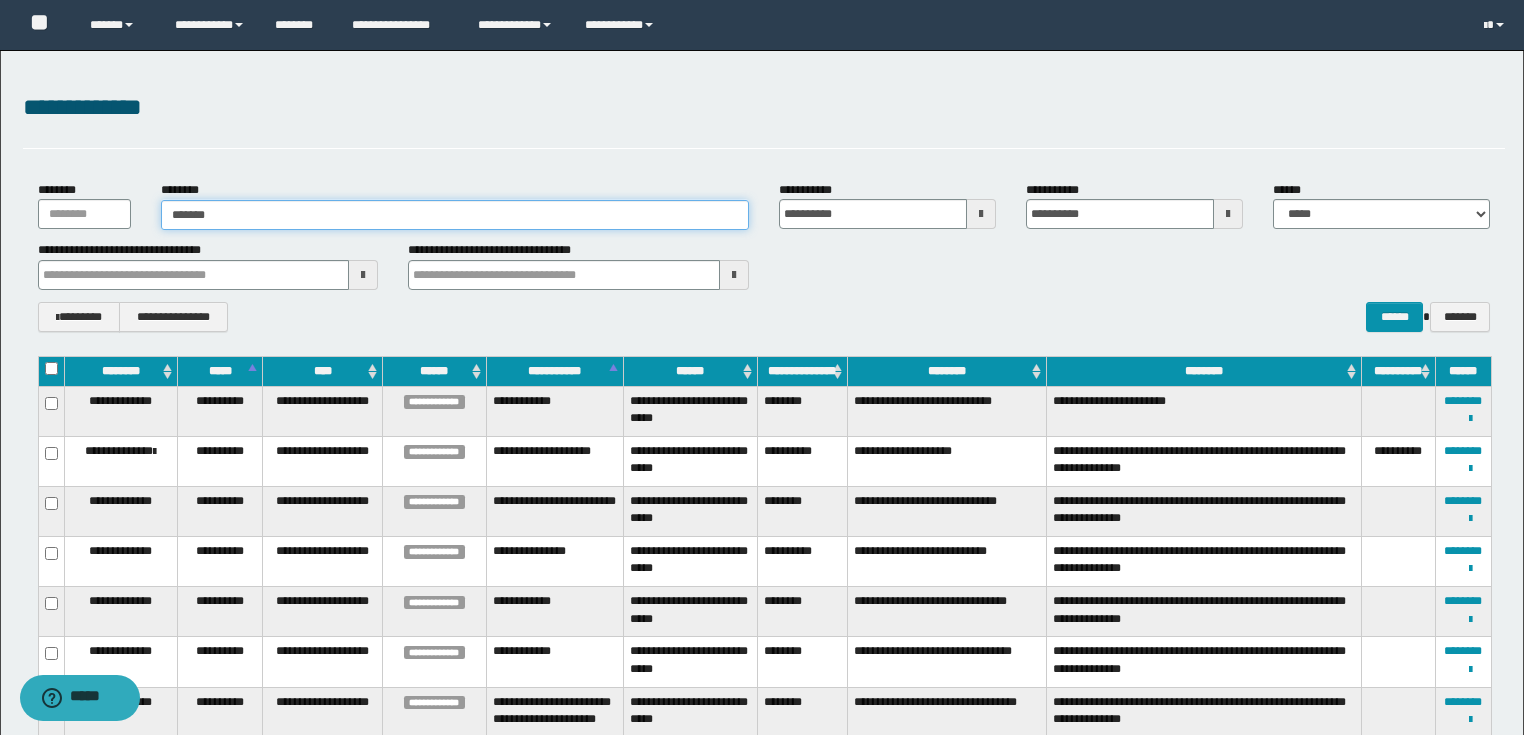type on "*******" 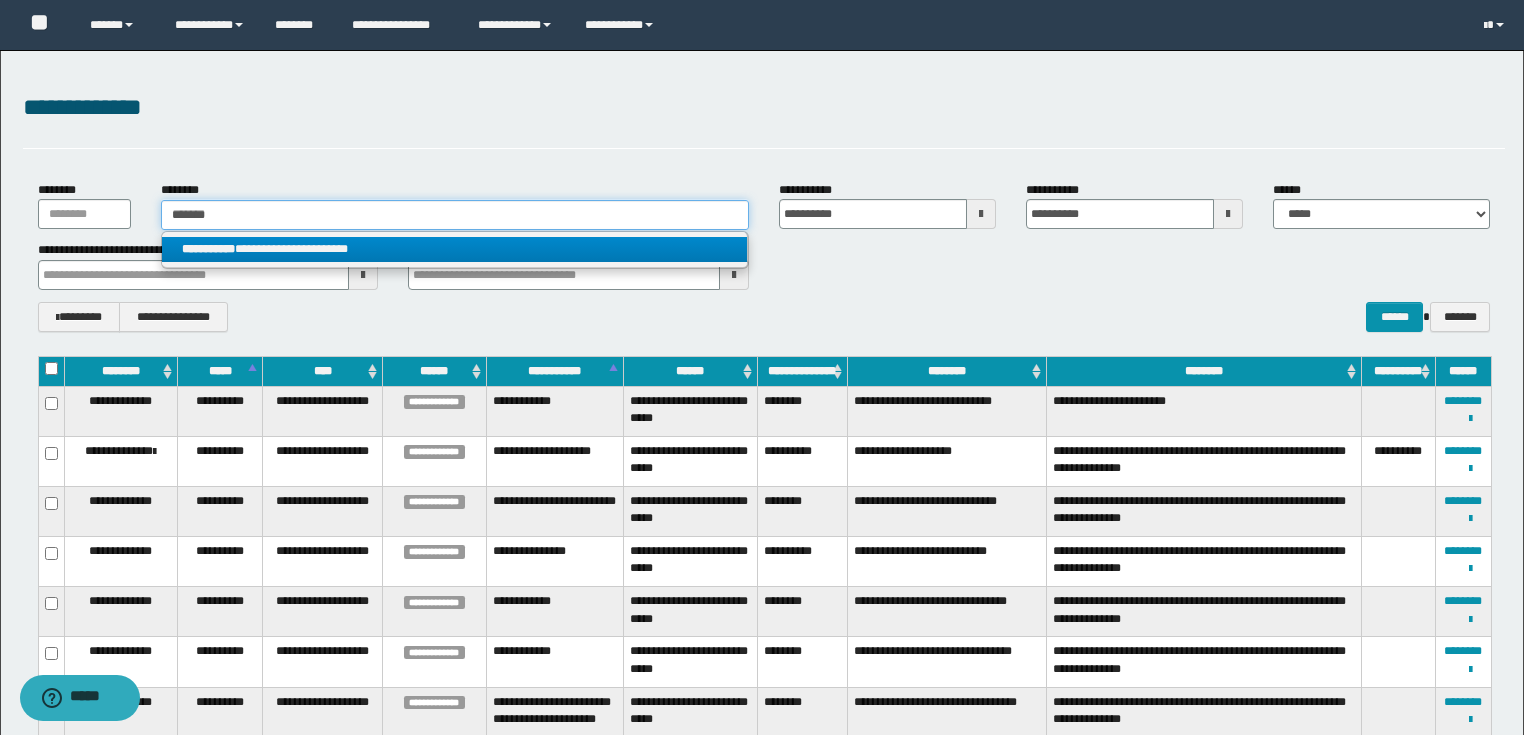 type on "*******" 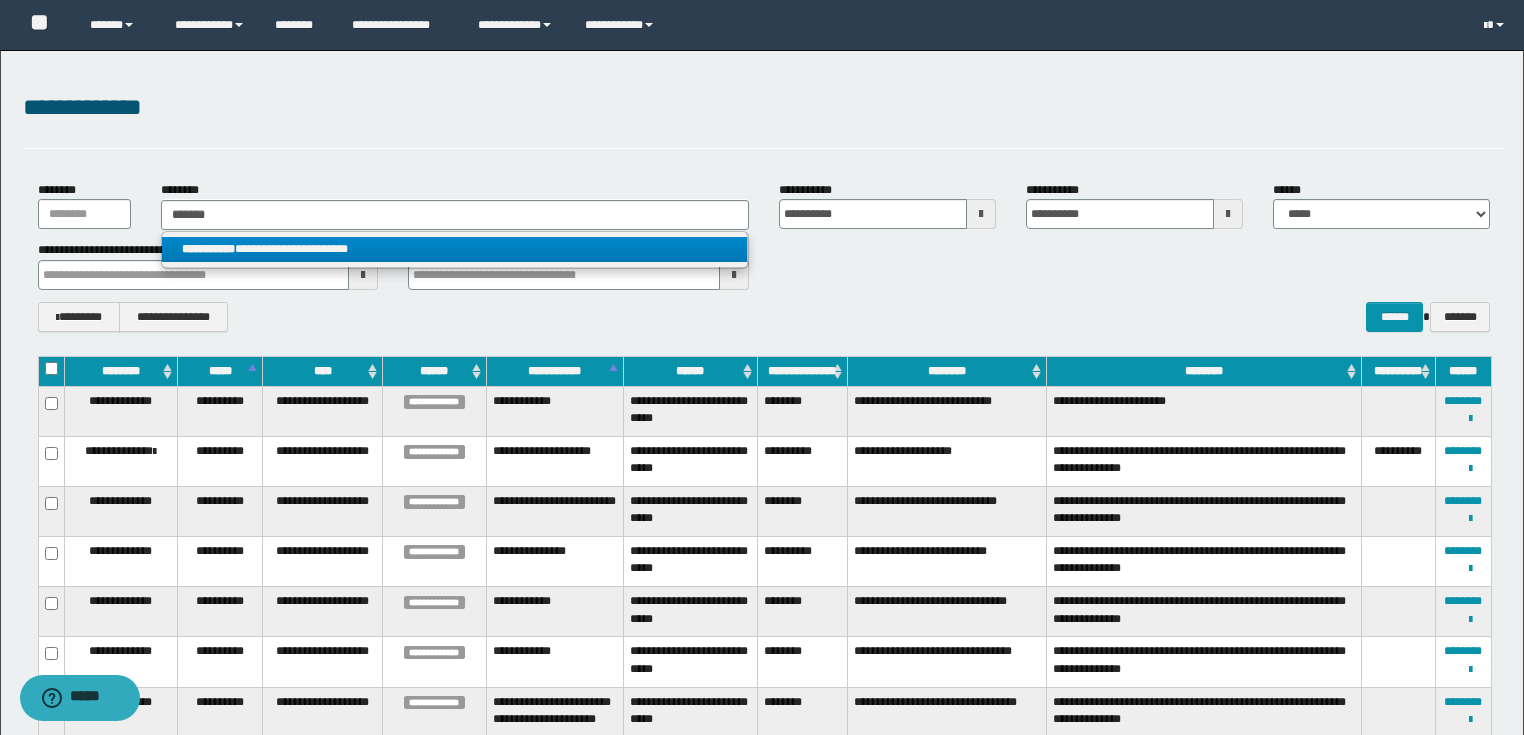 click on "**********" at bounding box center (454, 249) 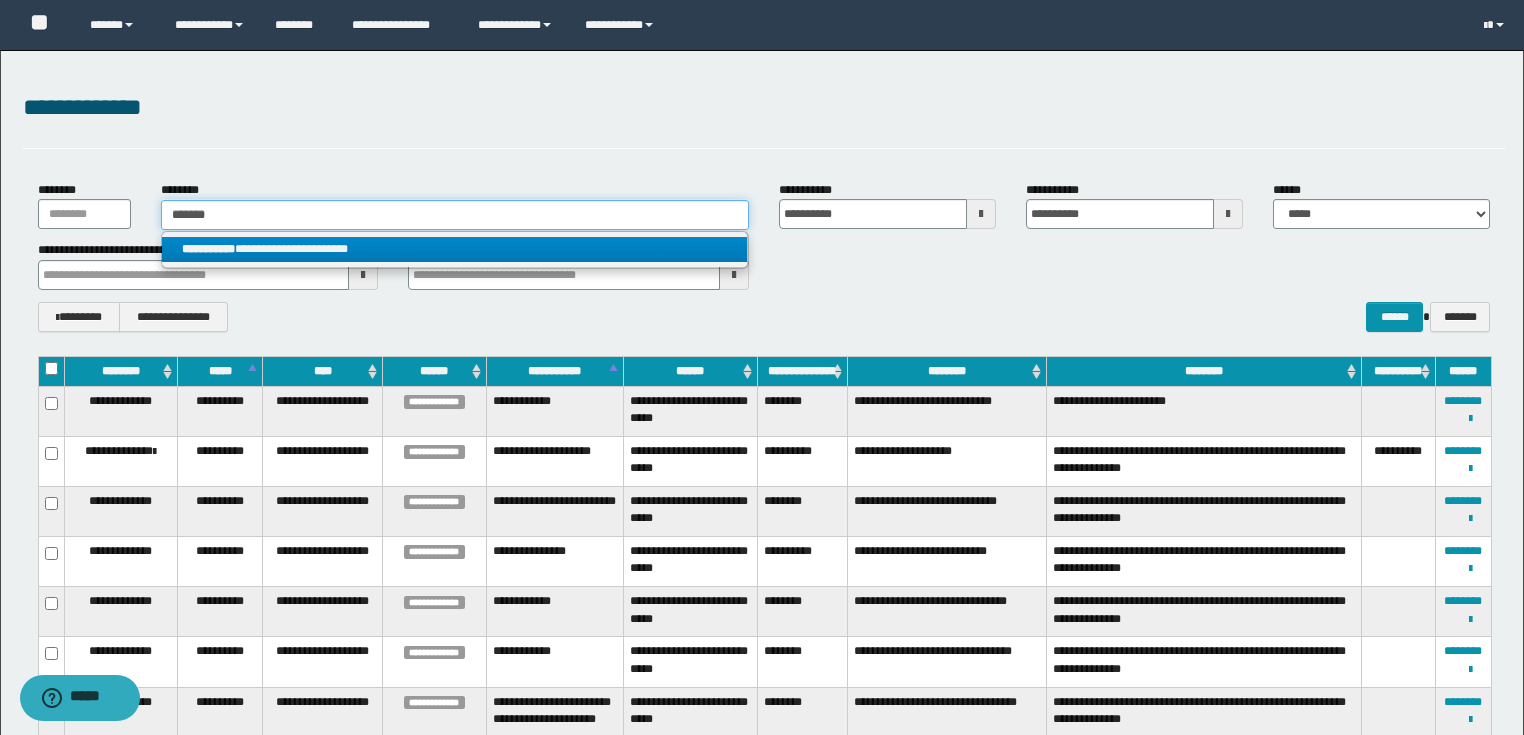 type 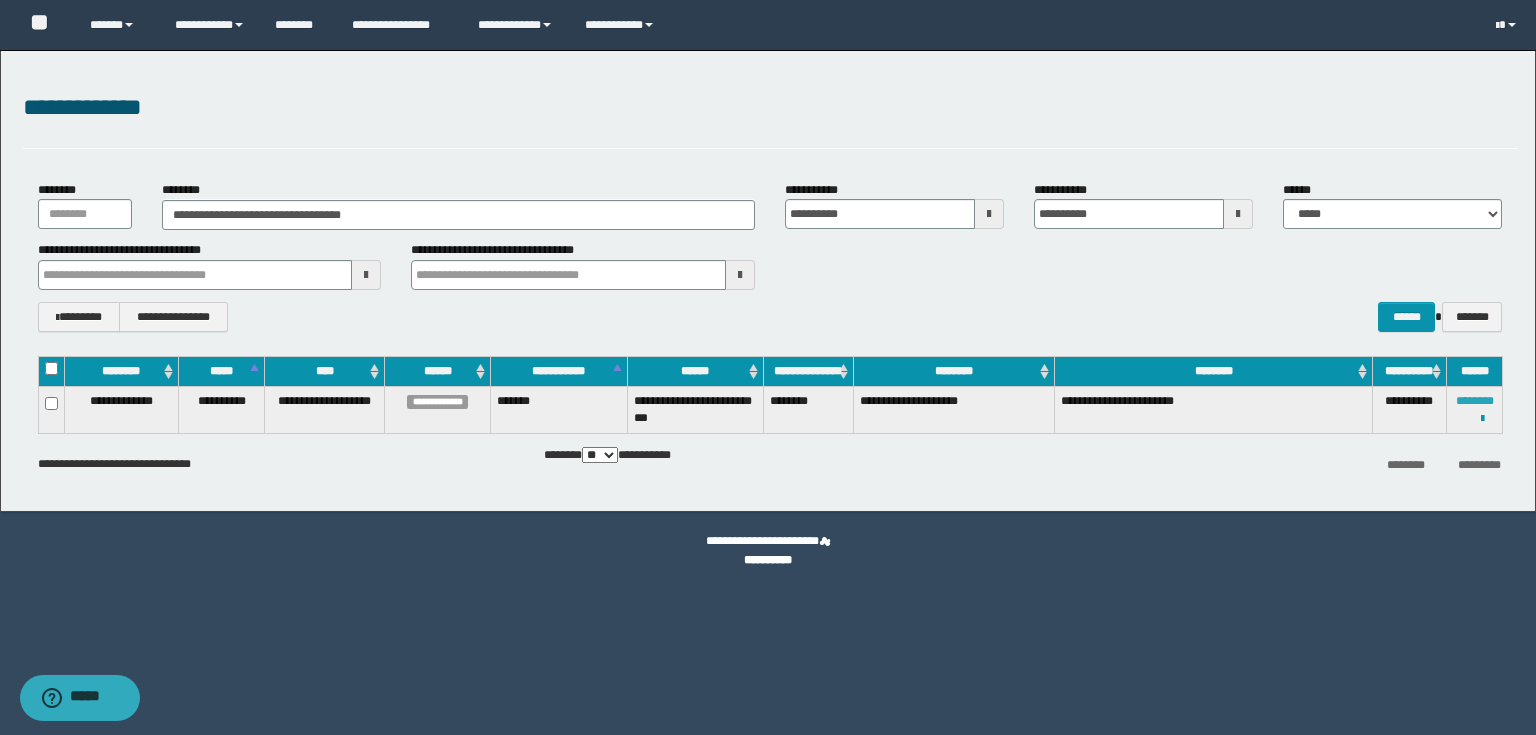 click on "********" at bounding box center [1475, 401] 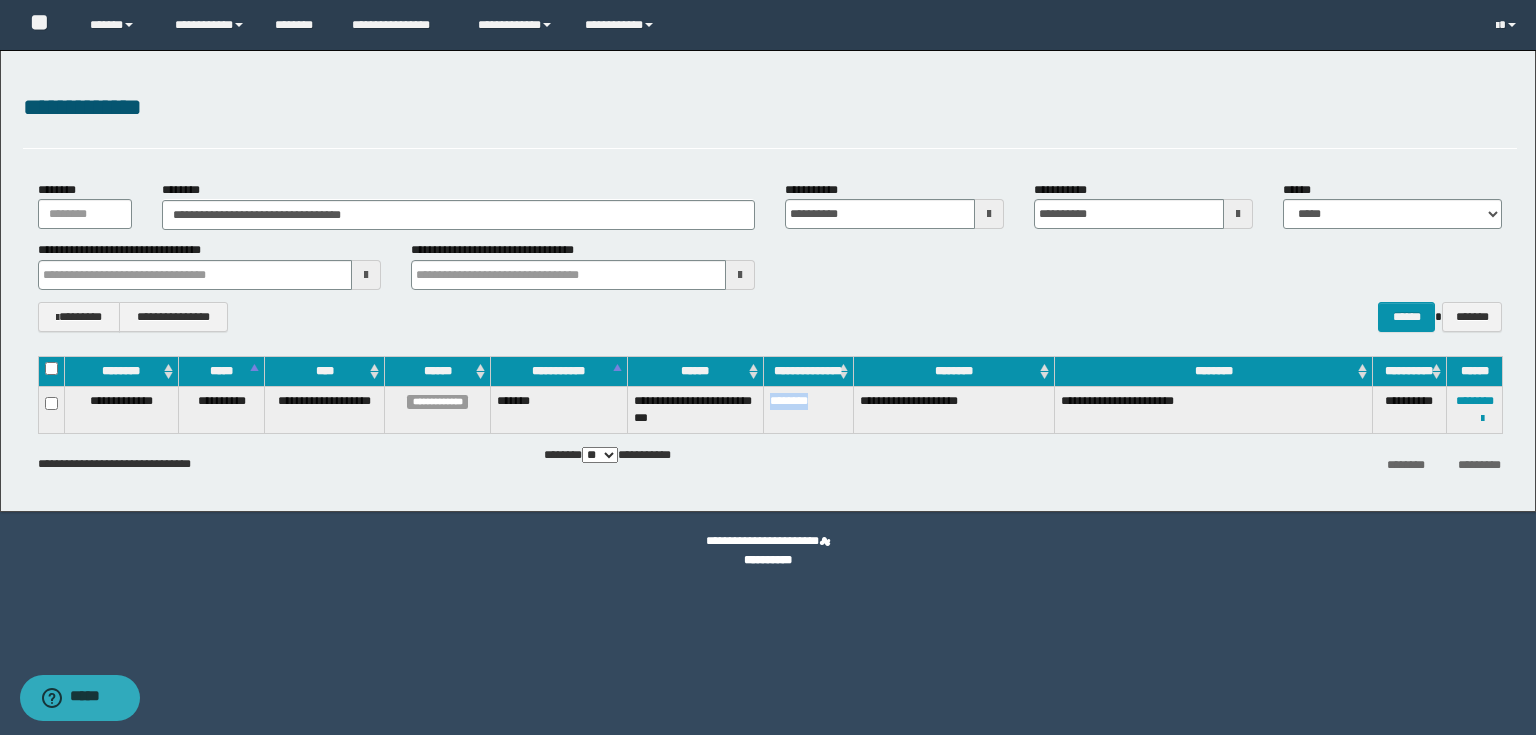 drag, startPoint x: 765, startPoint y: 400, endPoint x: 818, endPoint y: 408, distance: 53.600372 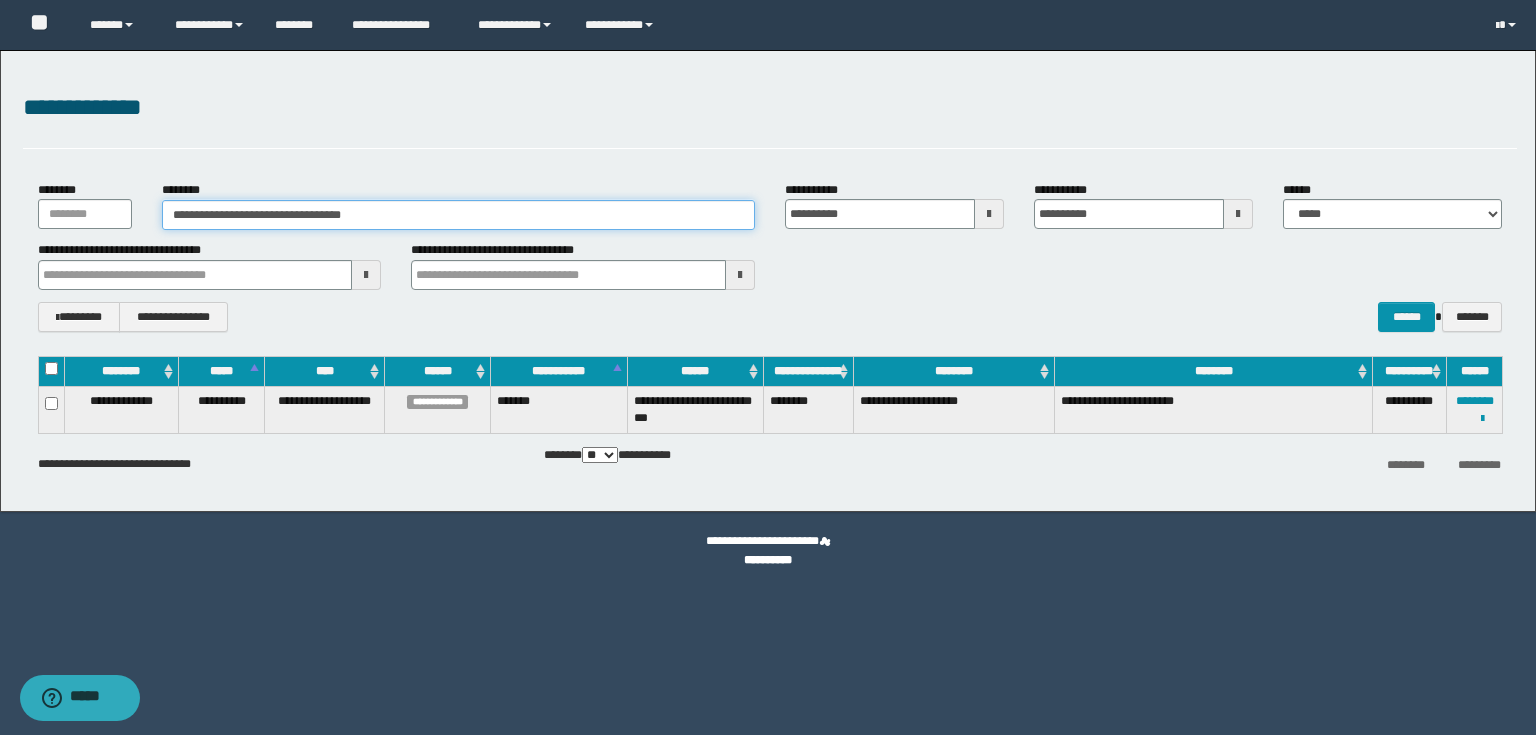 drag, startPoint x: 422, startPoint y: 222, endPoint x: 0, endPoint y: 251, distance: 422.99527 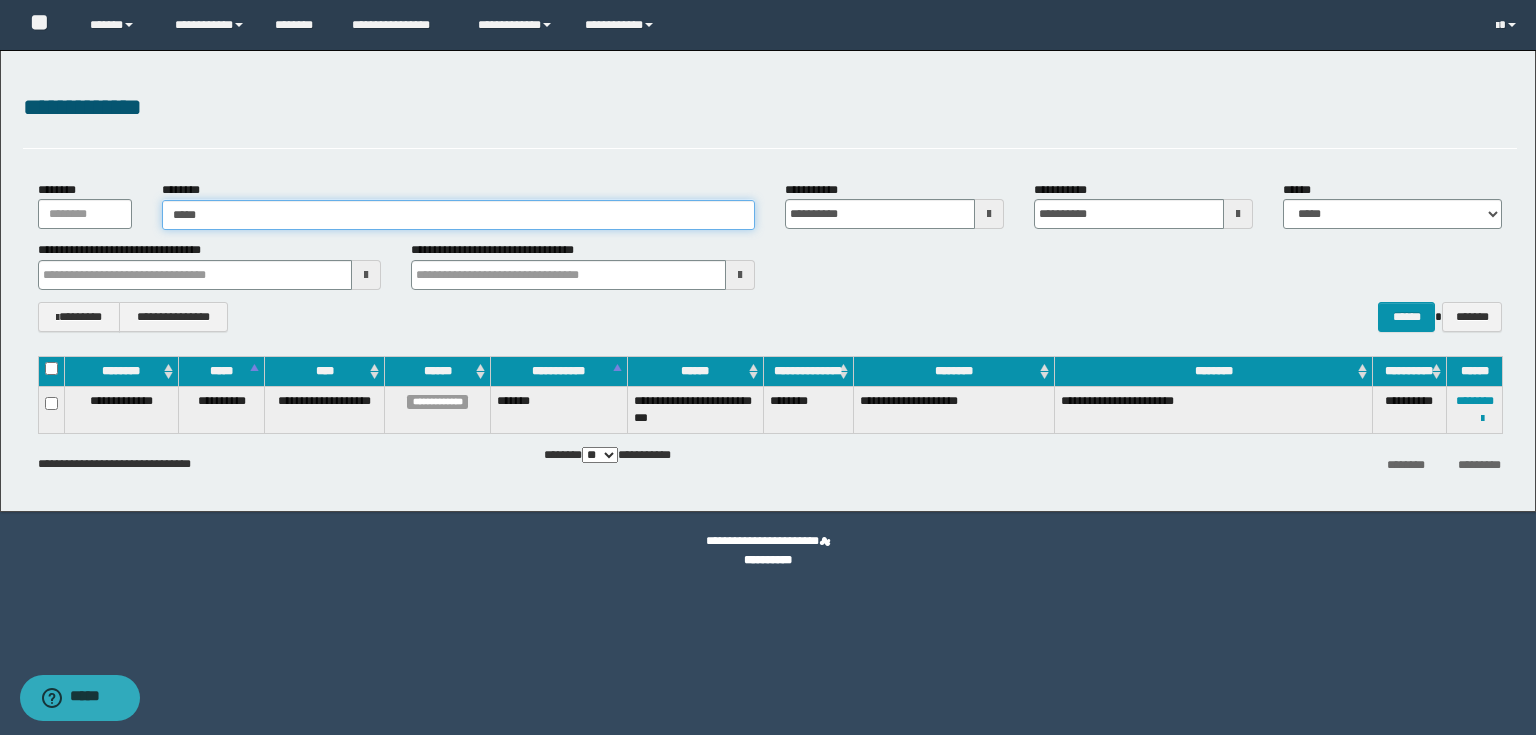 type on "******" 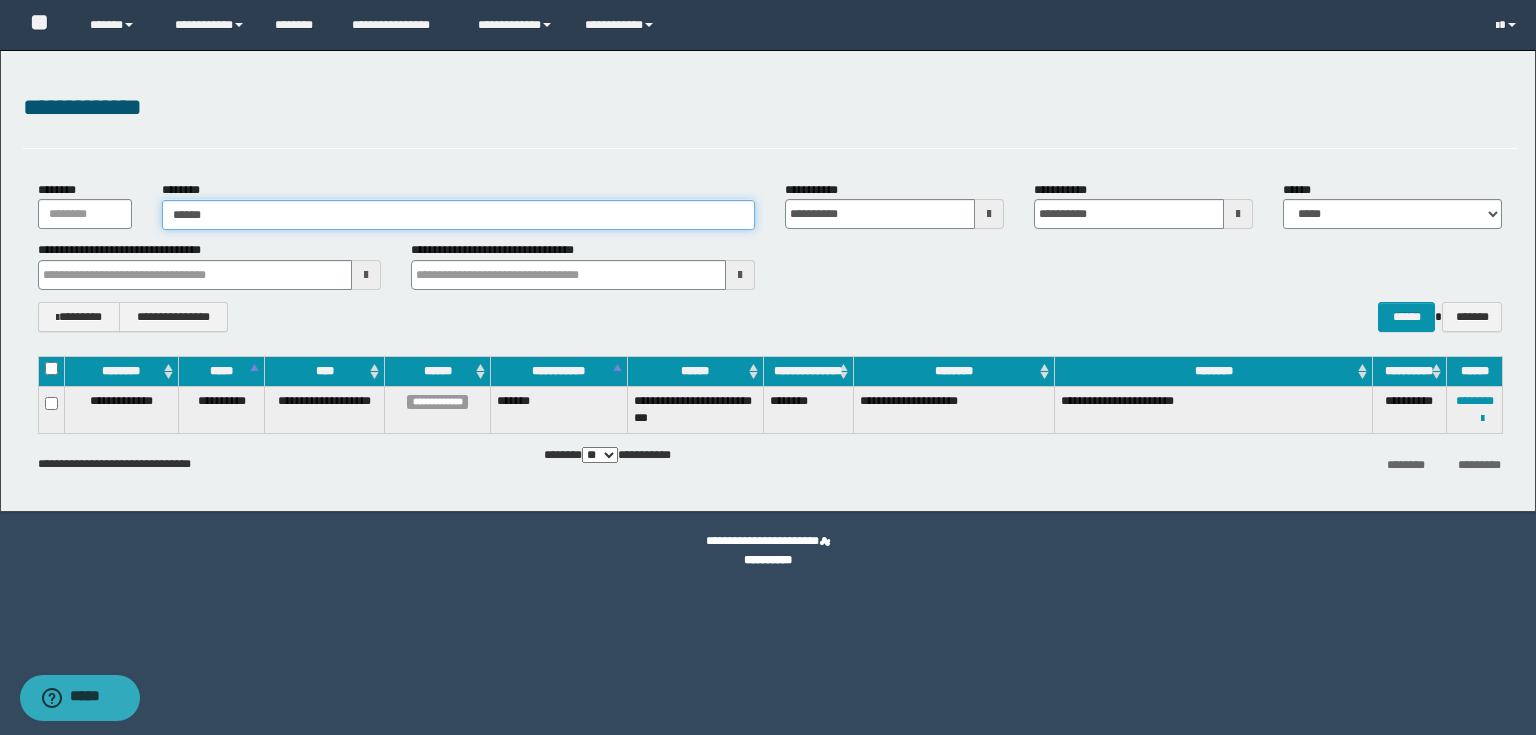 type on "******" 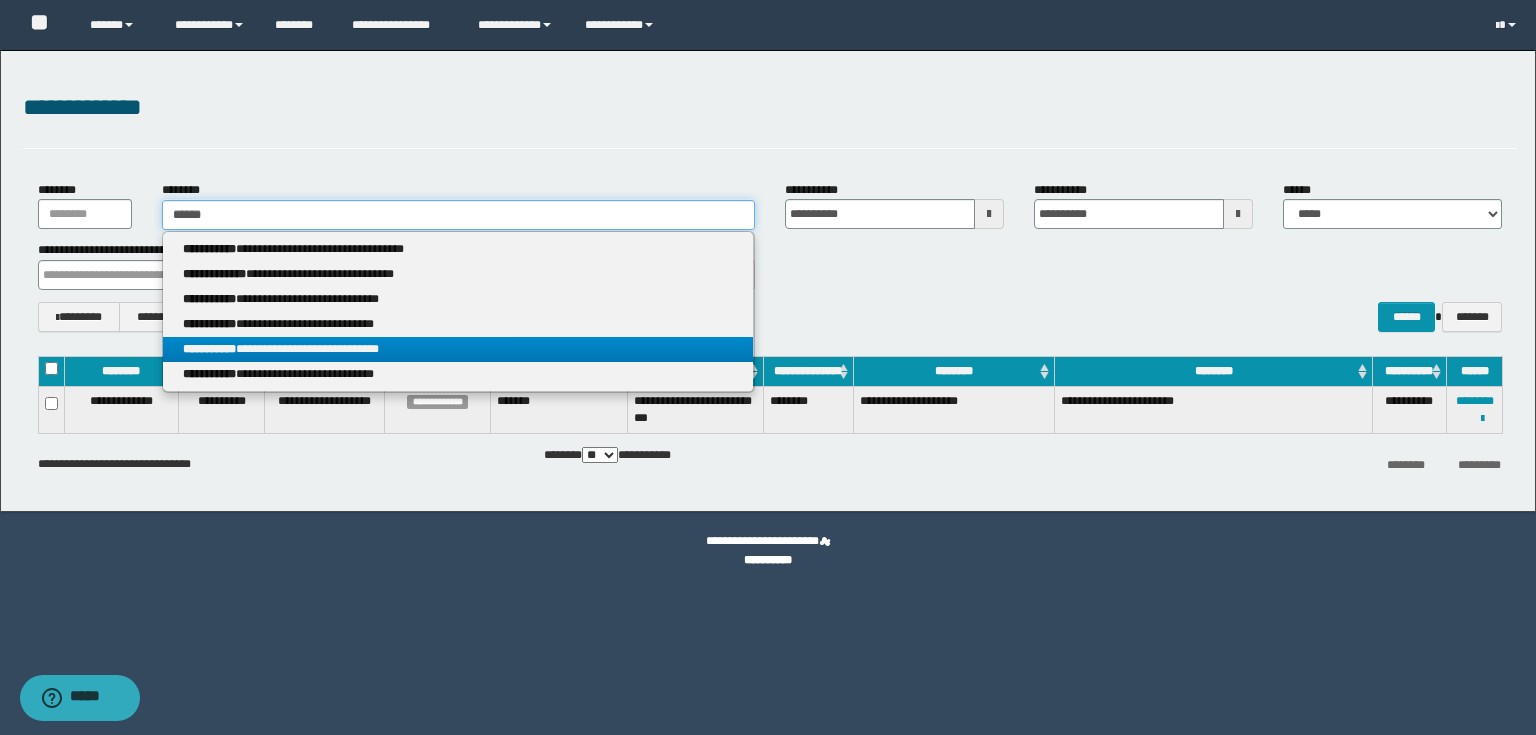 type on "******" 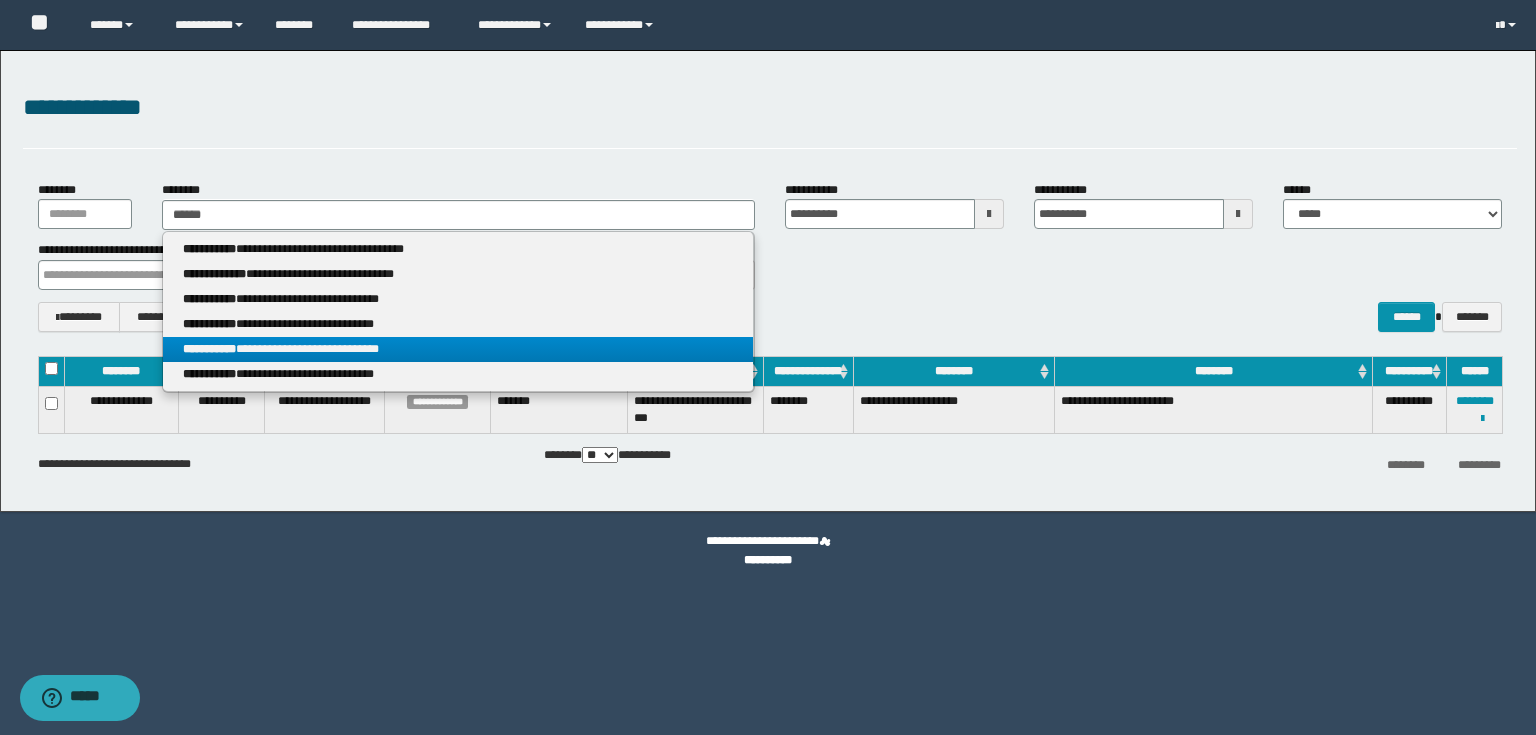 click on "**********" at bounding box center [209, 349] 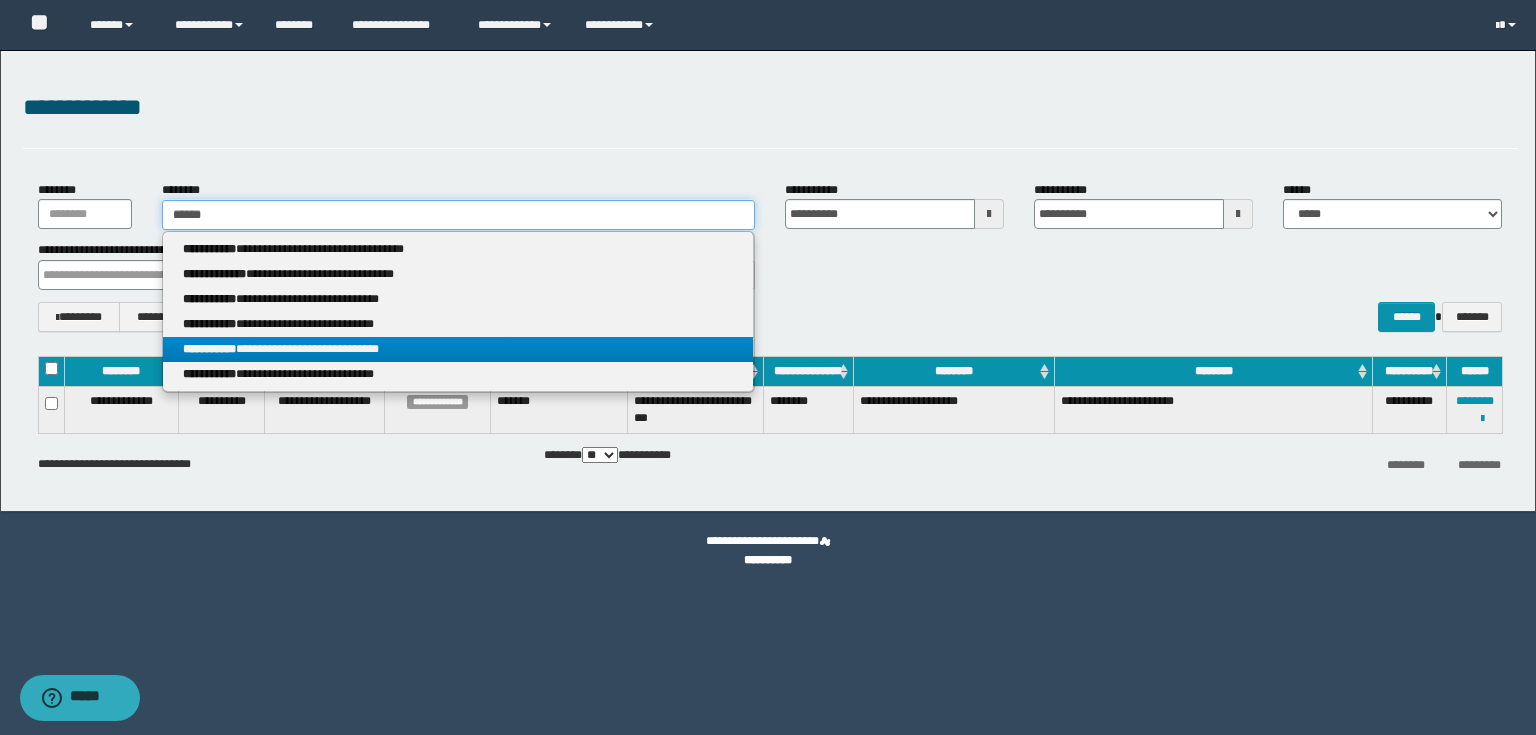 type 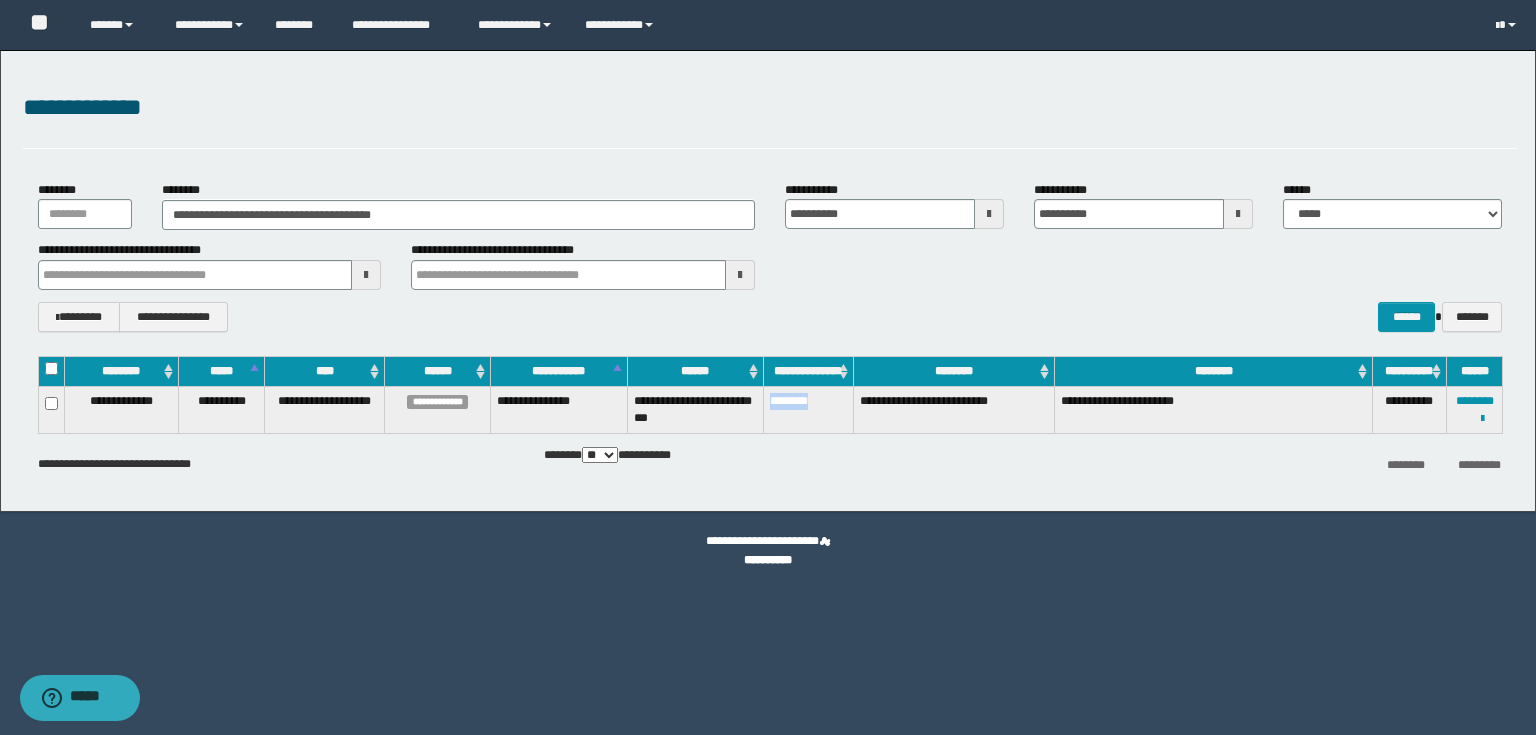 drag, startPoint x: 768, startPoint y: 400, endPoint x: 820, endPoint y: 411, distance: 53.15073 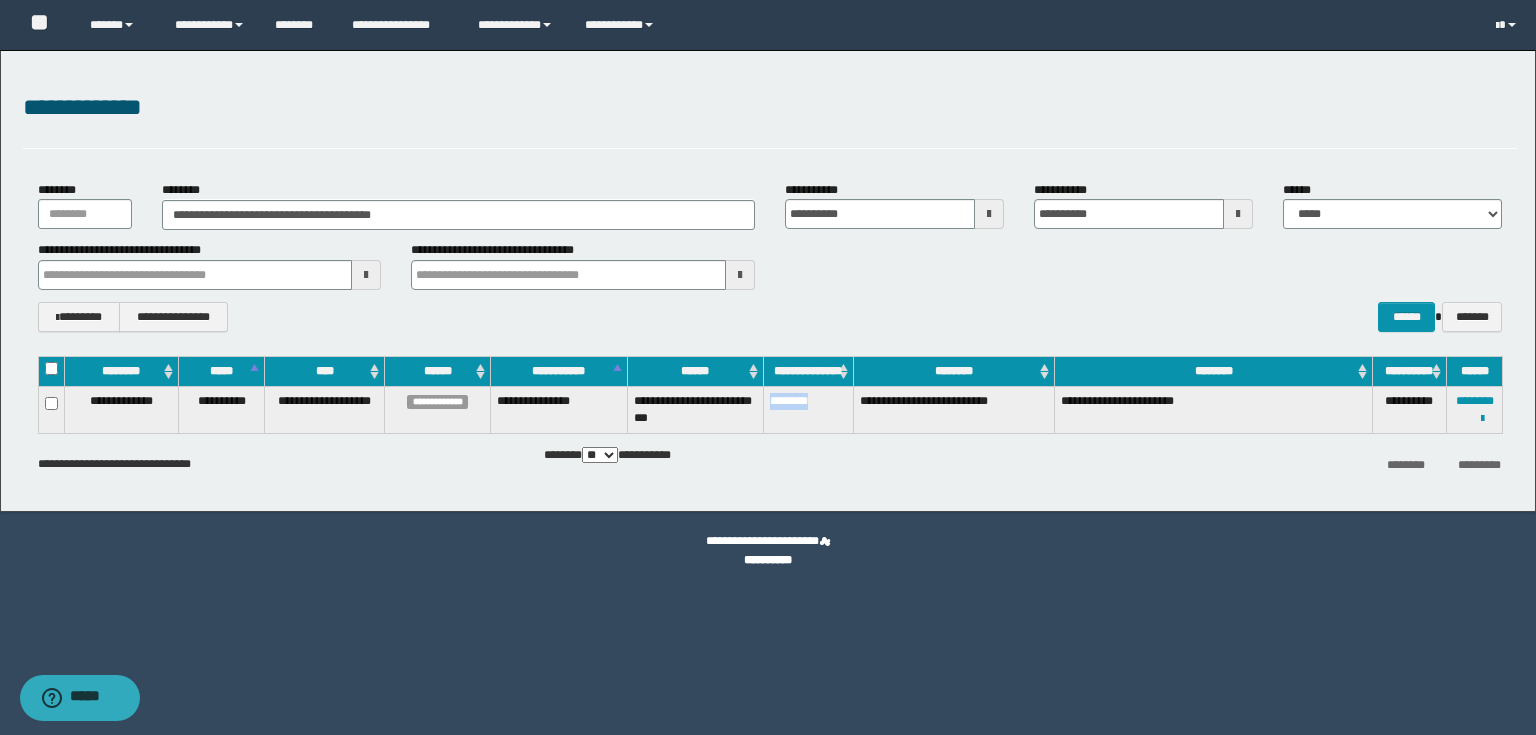 copy on "********" 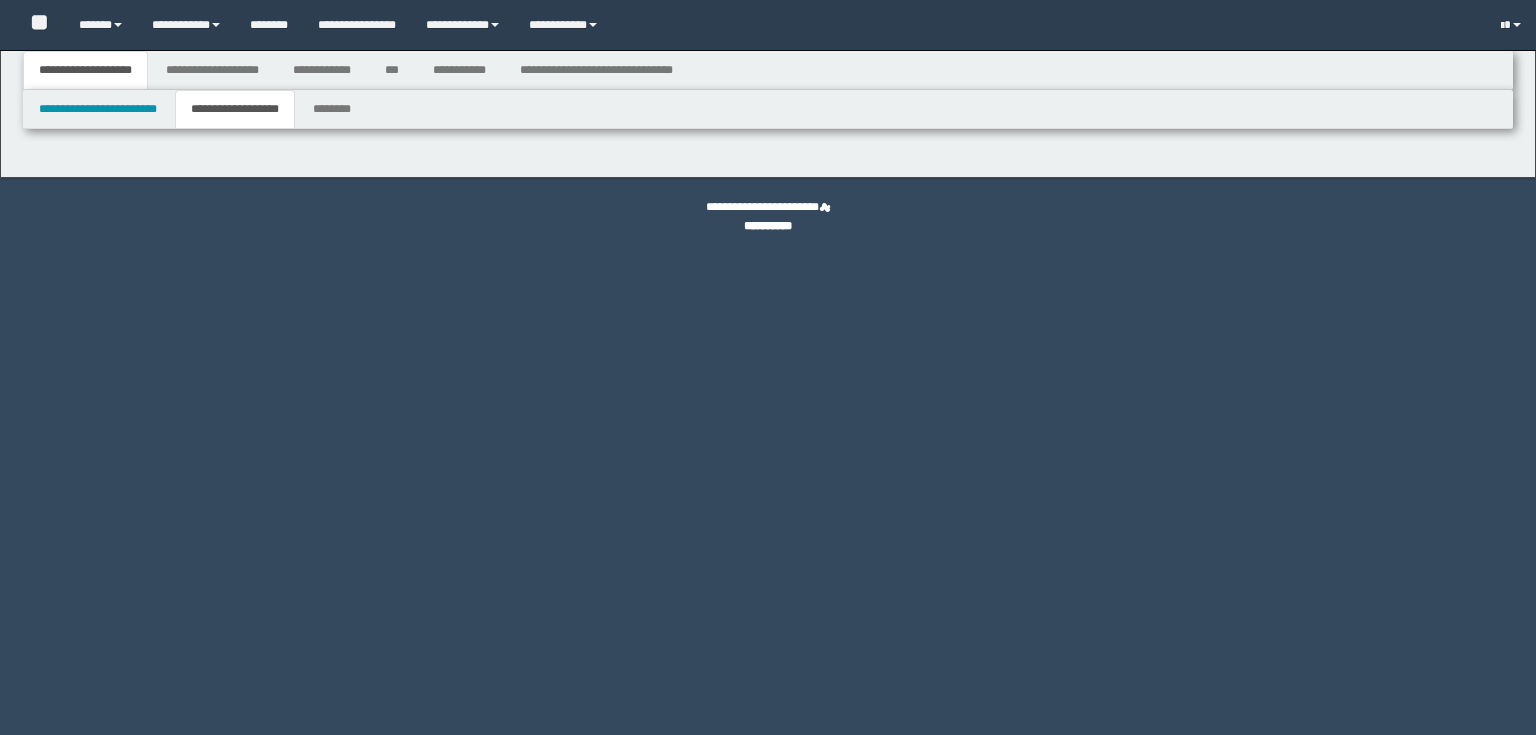 scroll, scrollTop: 0, scrollLeft: 0, axis: both 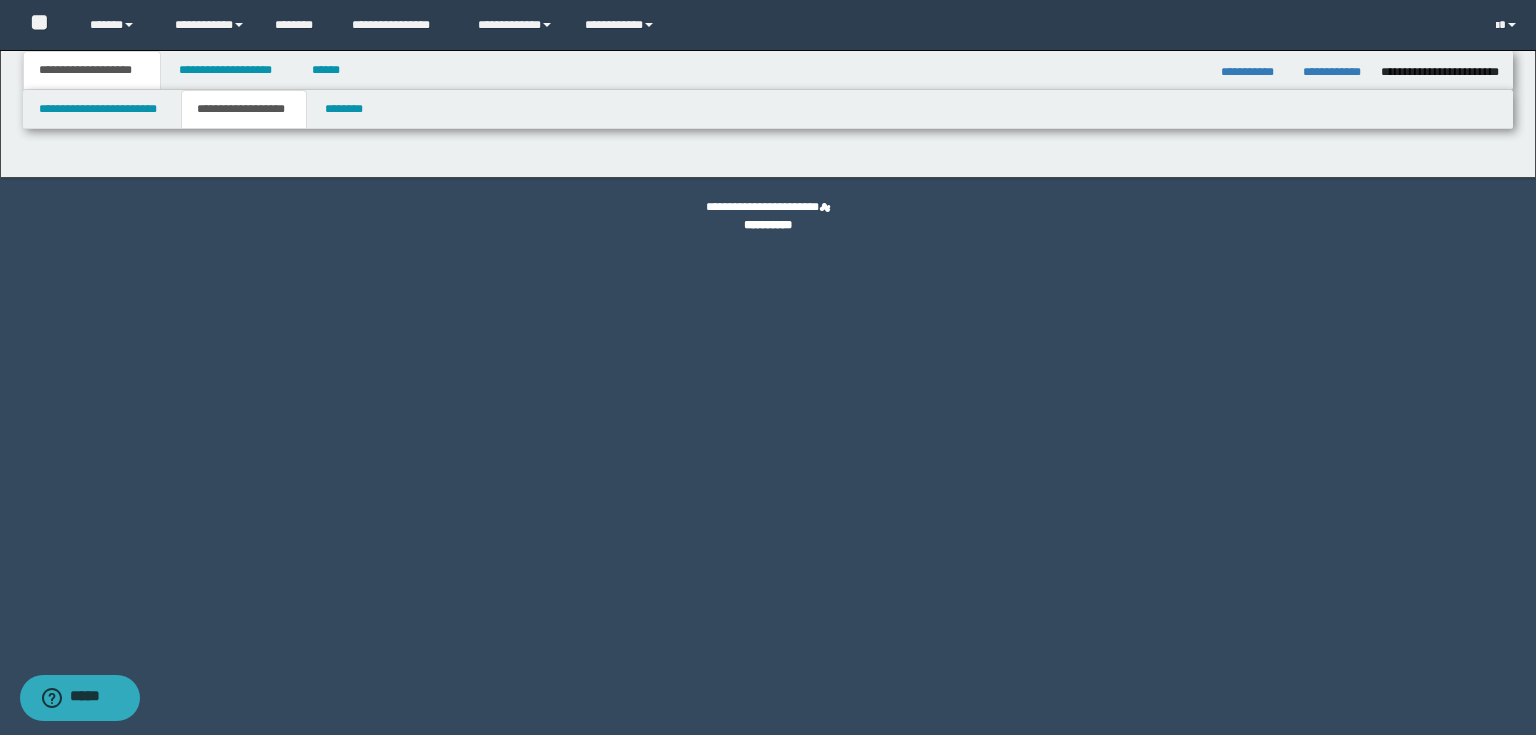 click on "**********" at bounding box center (244, 109) 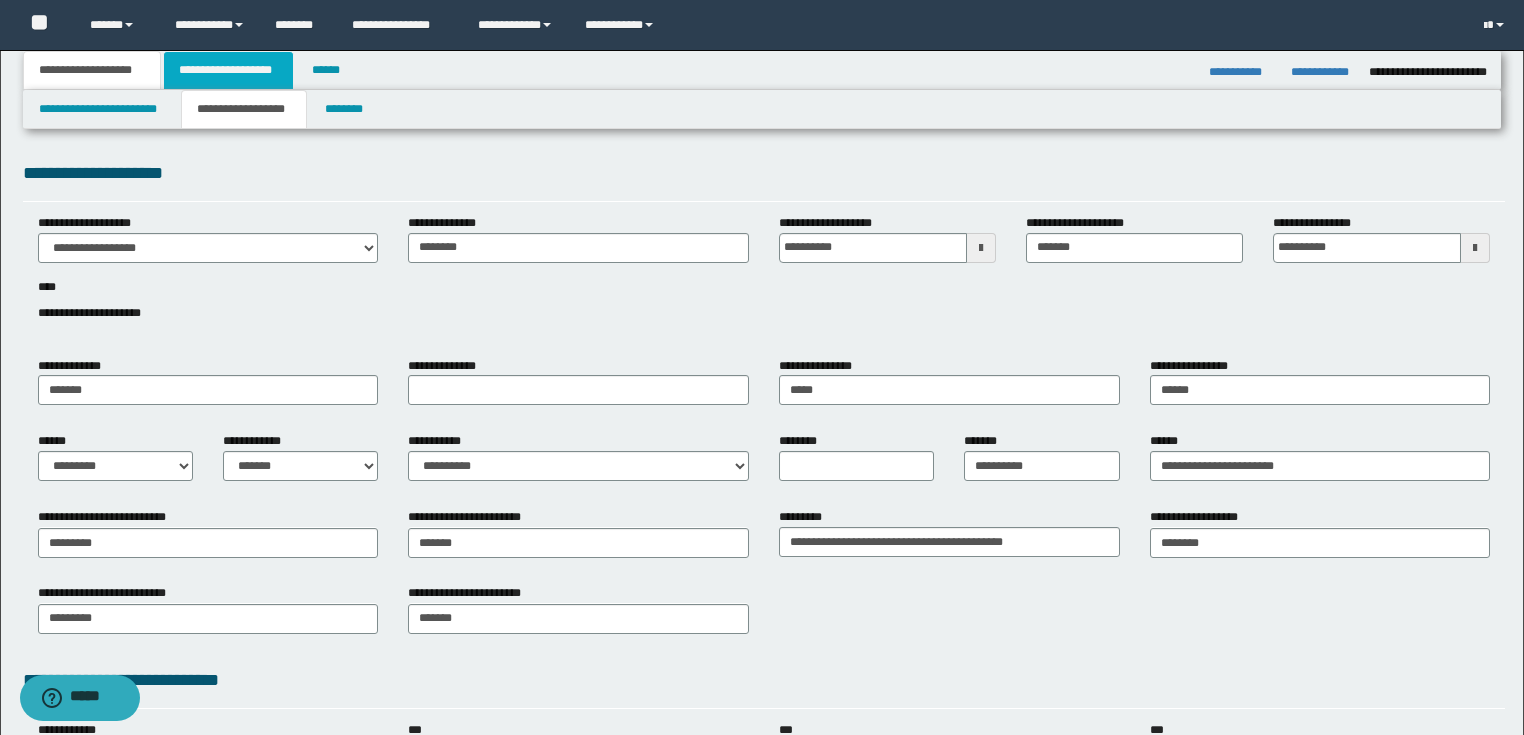 click on "**********" at bounding box center (228, 70) 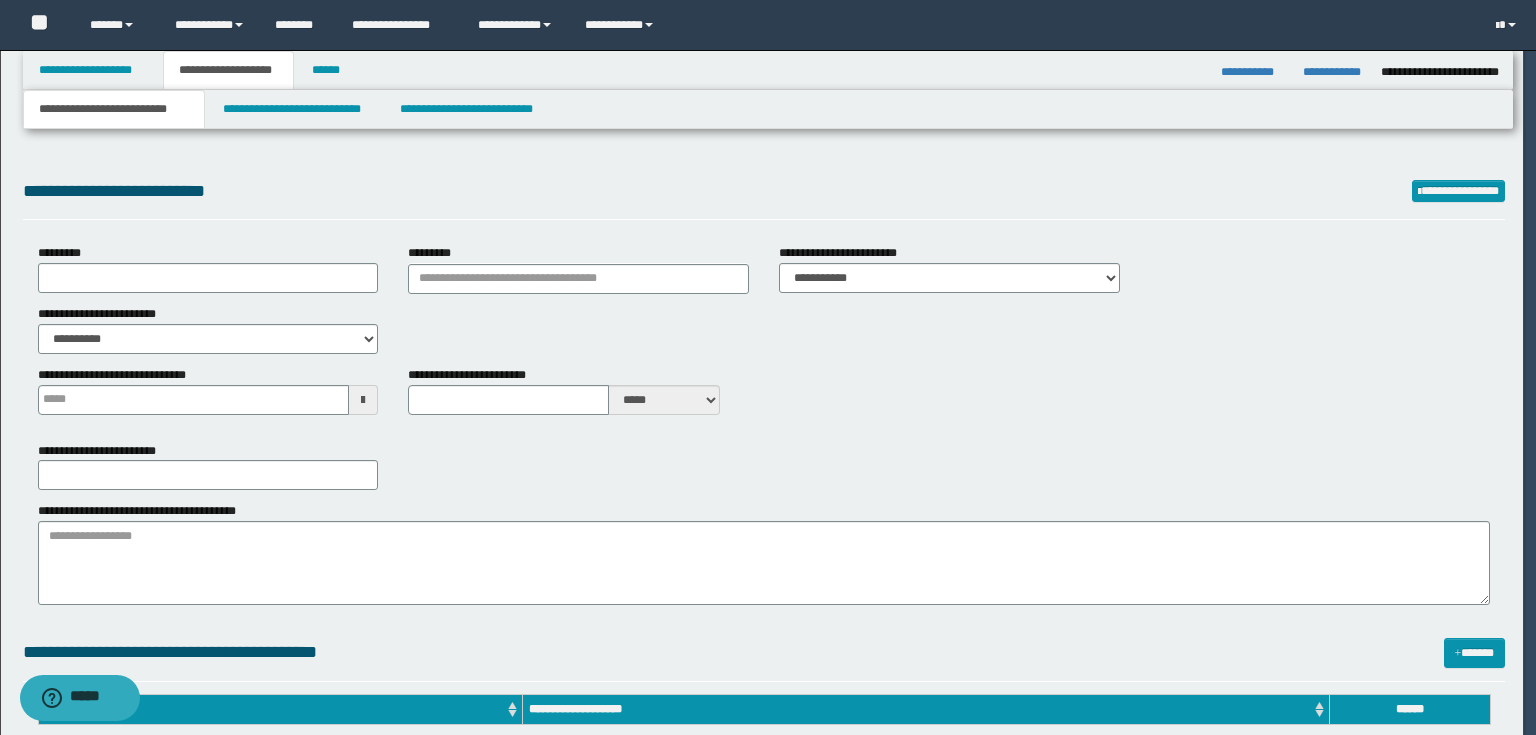 type on "**********" 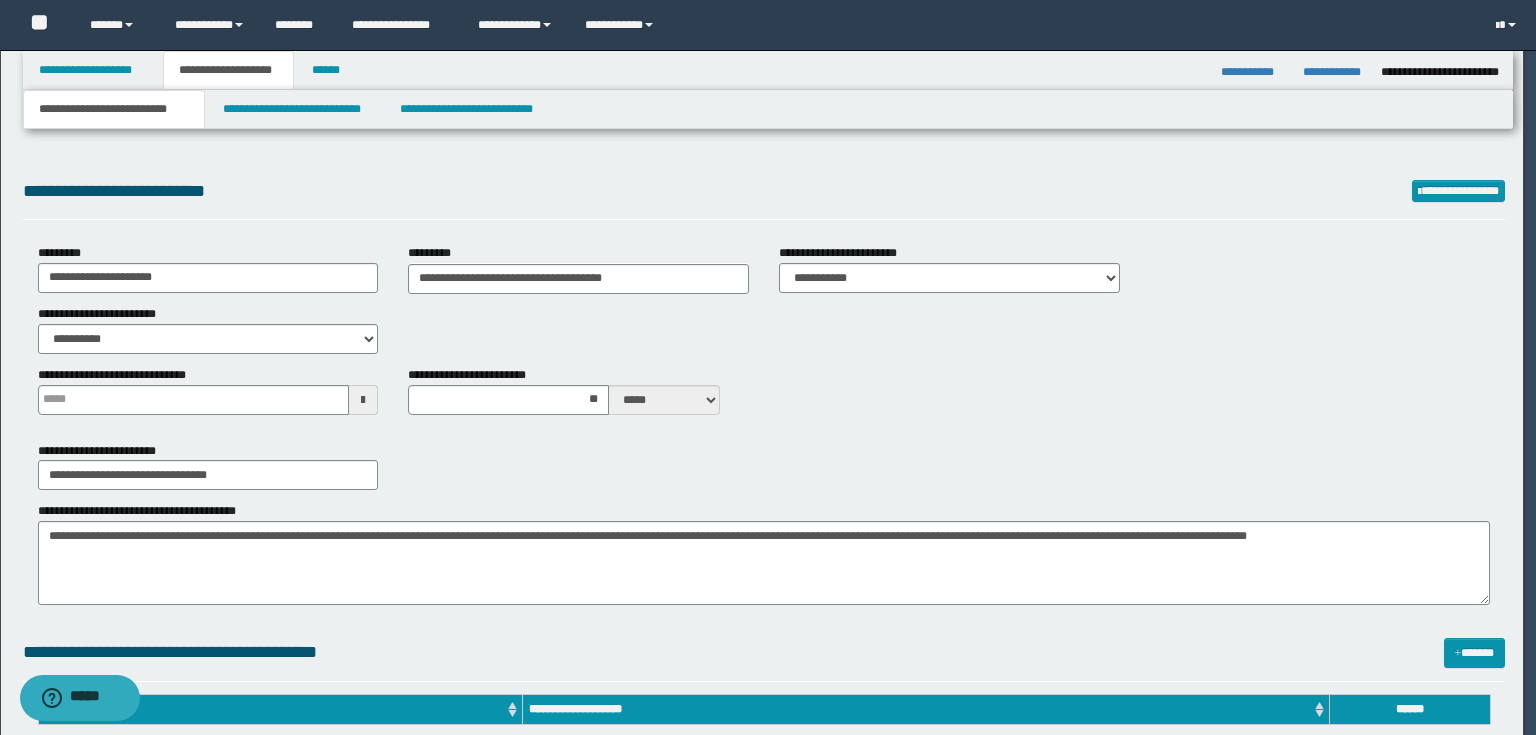 type 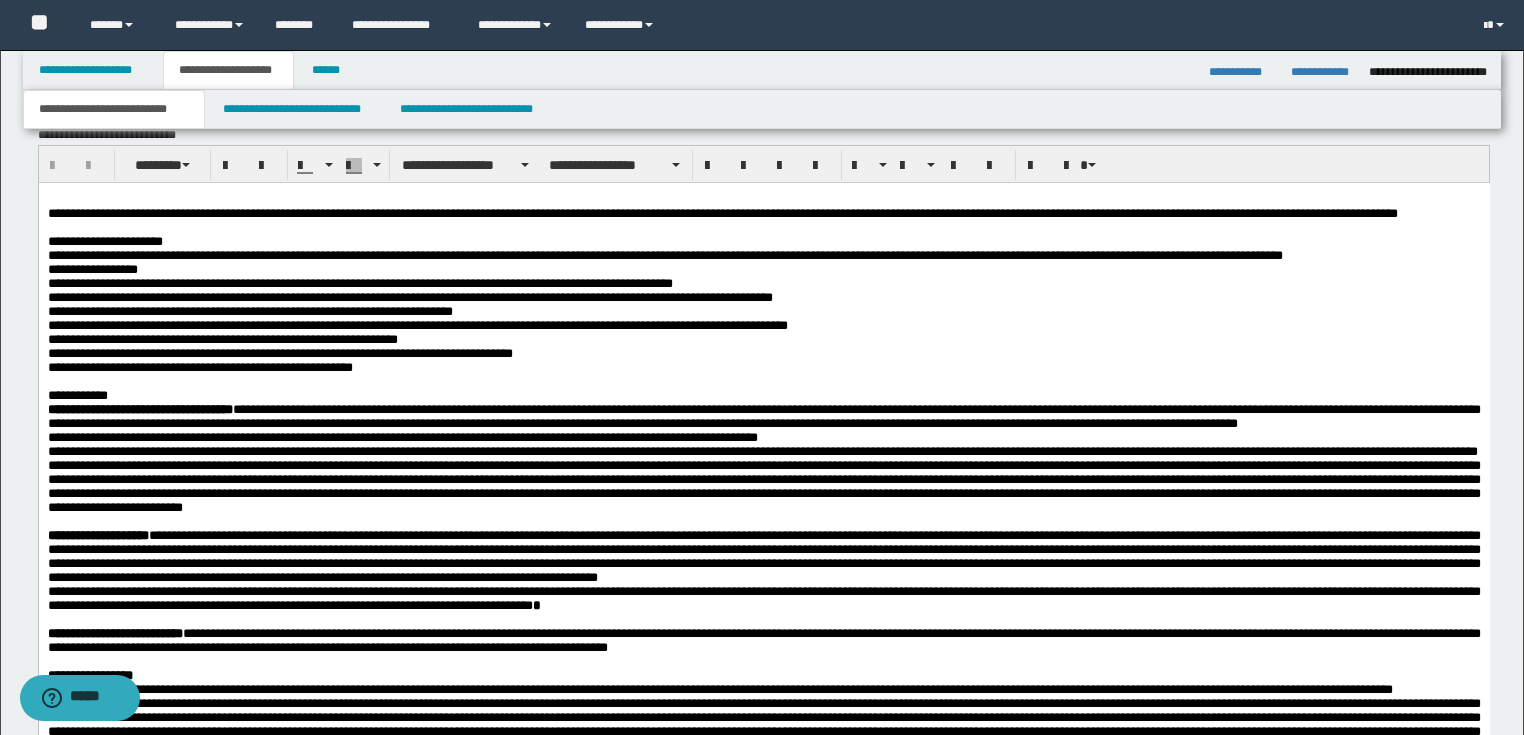 scroll, scrollTop: 1440, scrollLeft: 0, axis: vertical 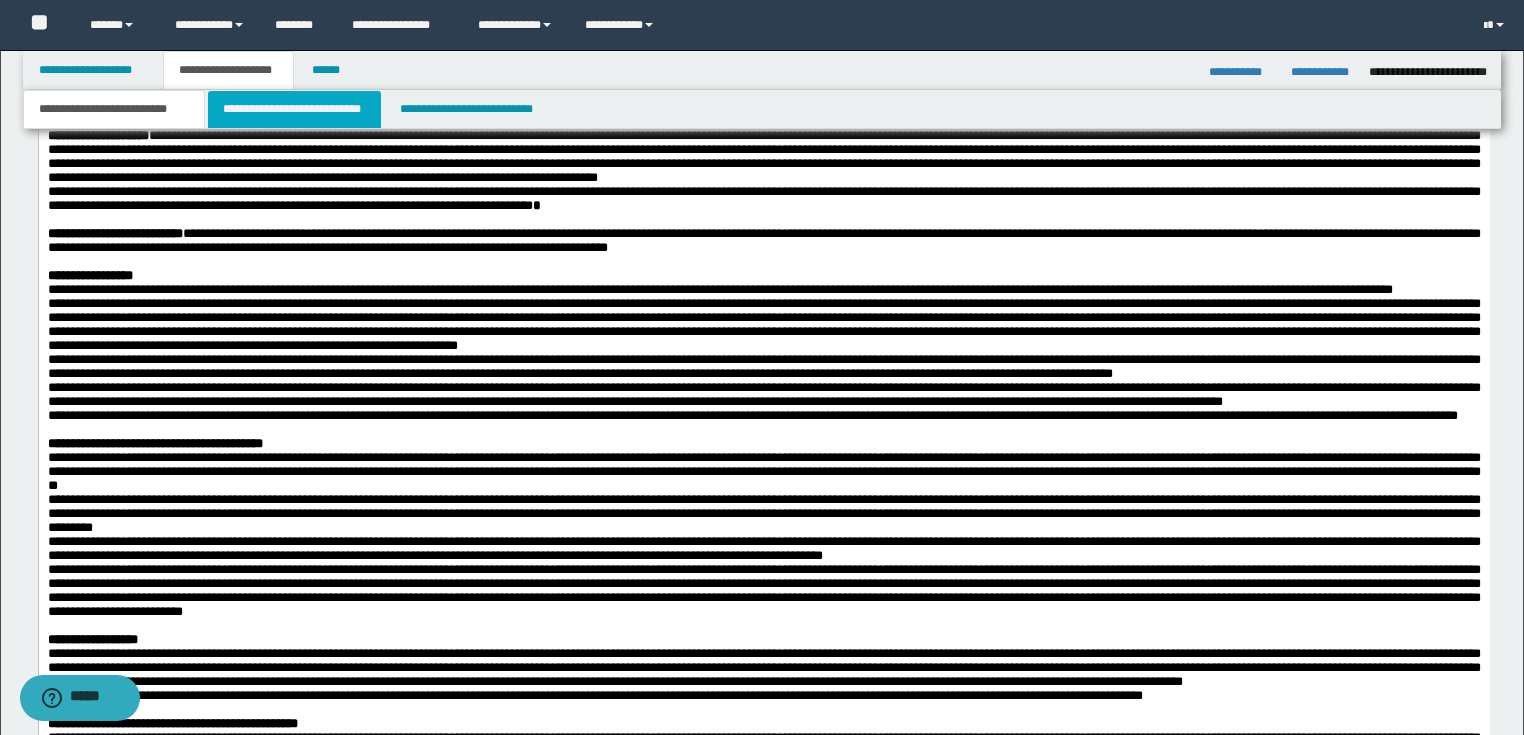click on "**********" at bounding box center [294, 109] 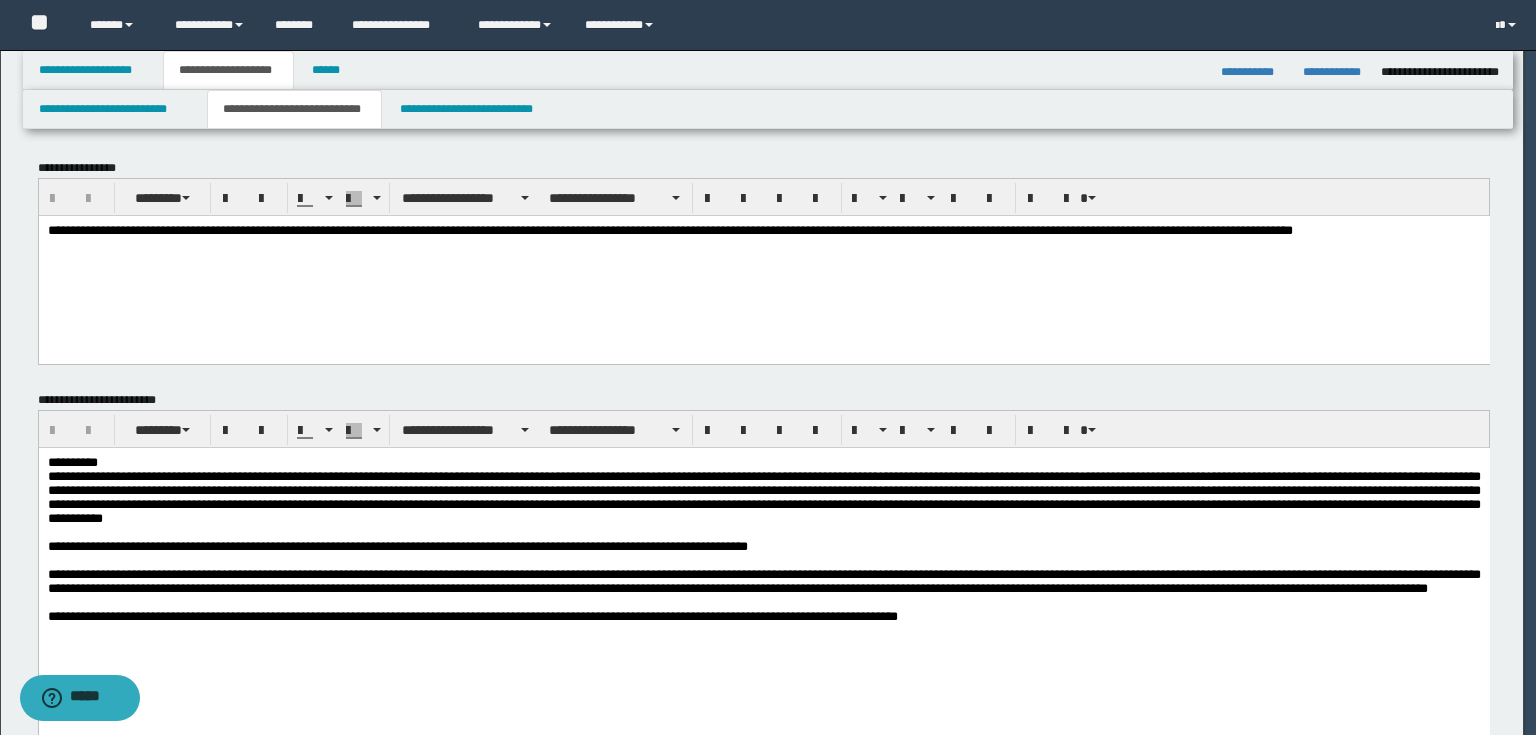scroll, scrollTop: 0, scrollLeft: 0, axis: both 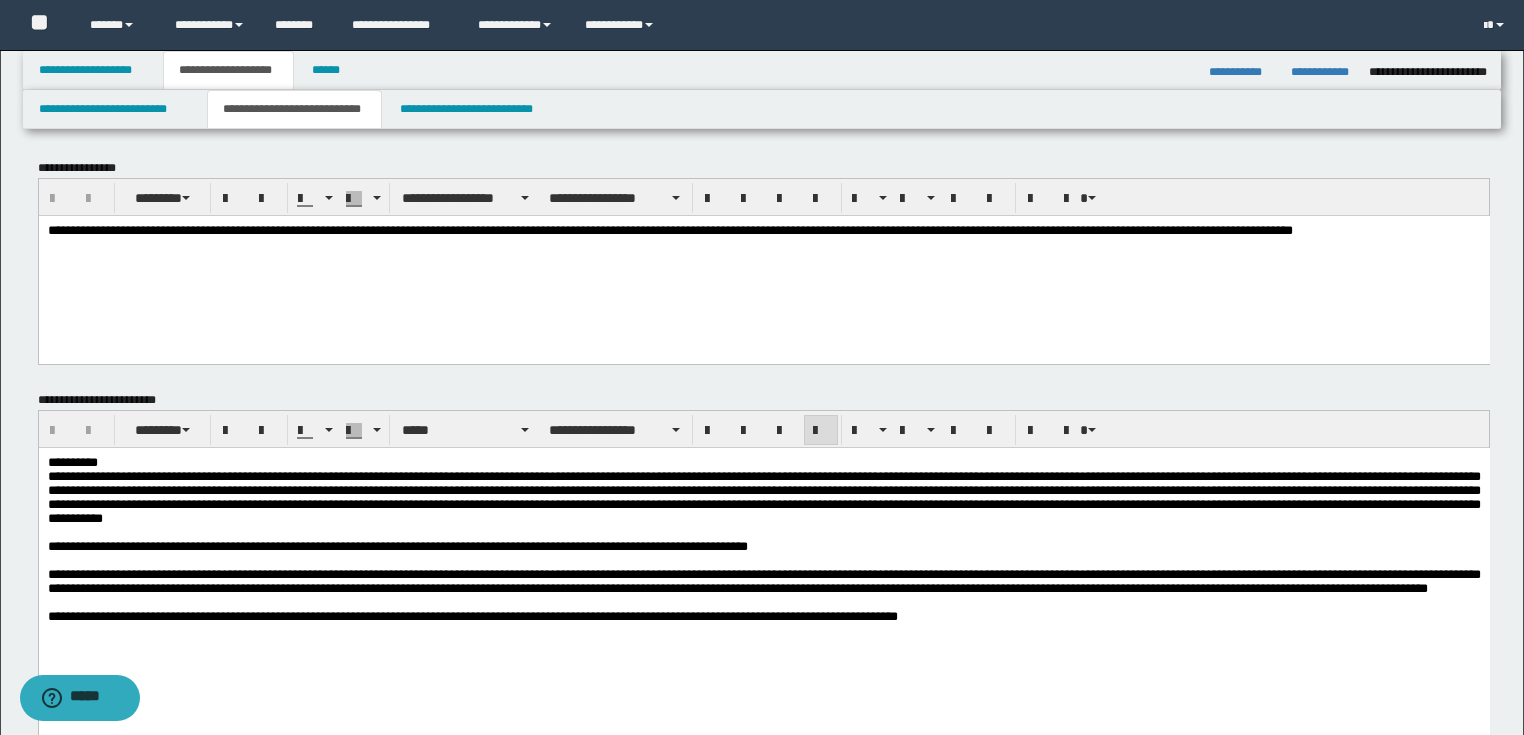 click on "**********" at bounding box center (763, 580) 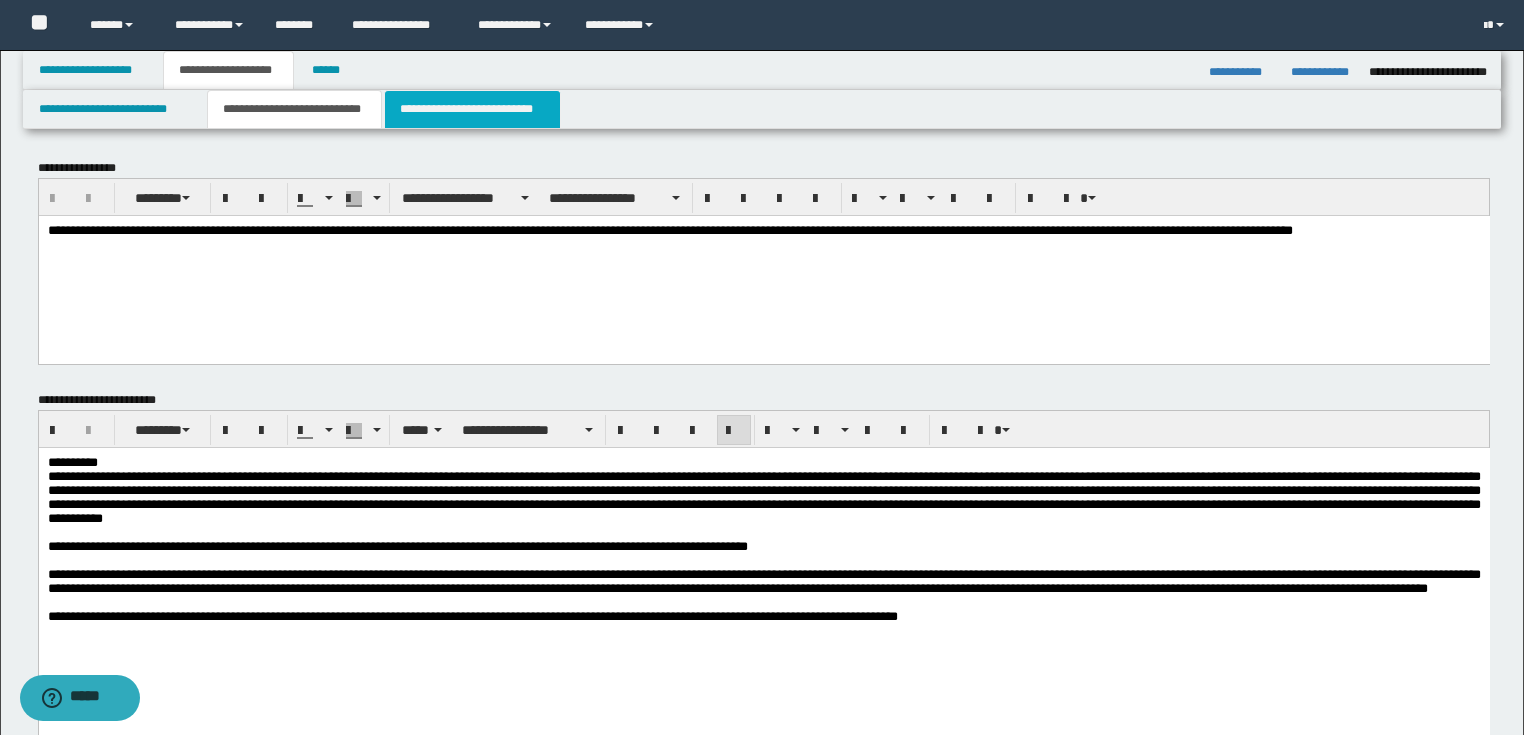 click on "**********" at bounding box center [472, 109] 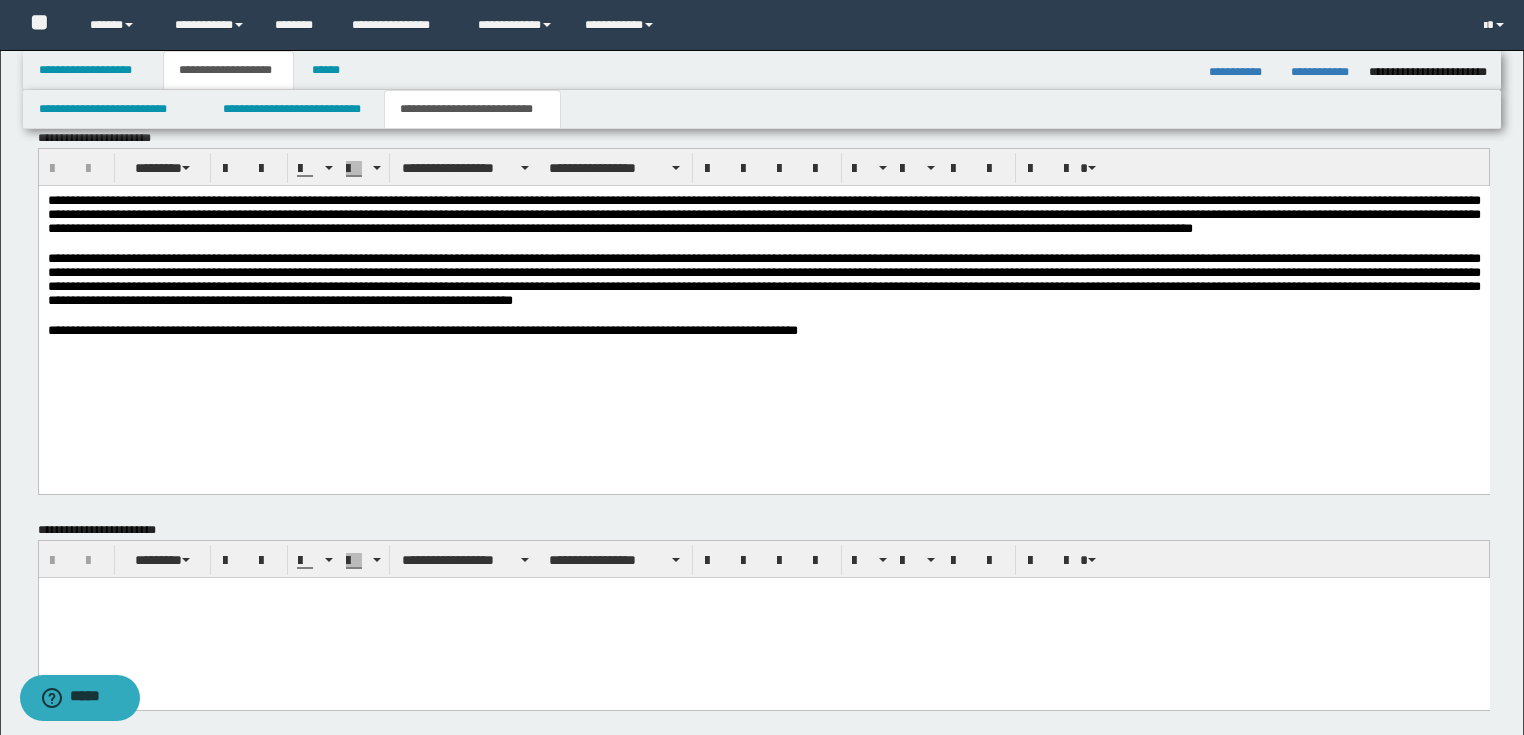 scroll, scrollTop: 952, scrollLeft: 0, axis: vertical 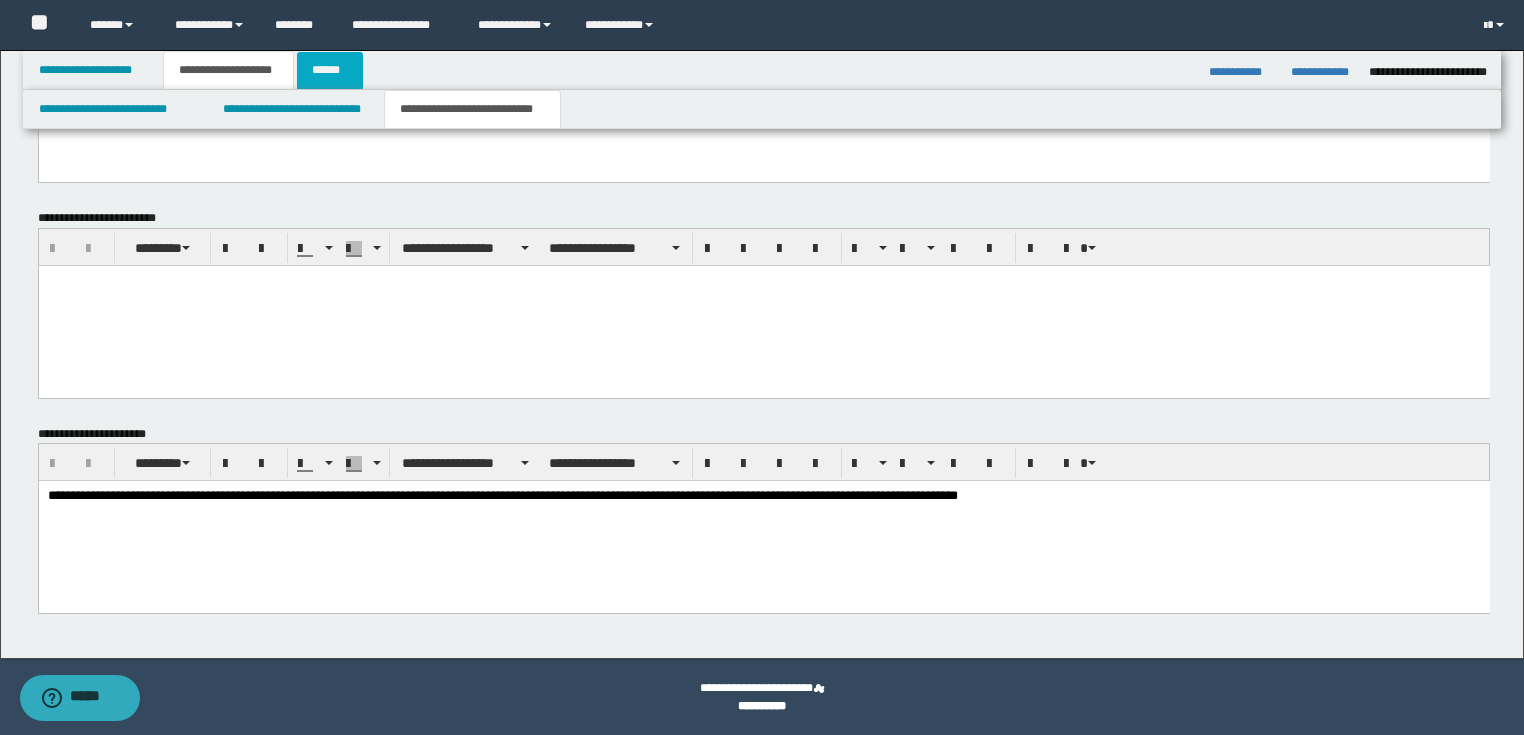 click on "******" at bounding box center [330, 70] 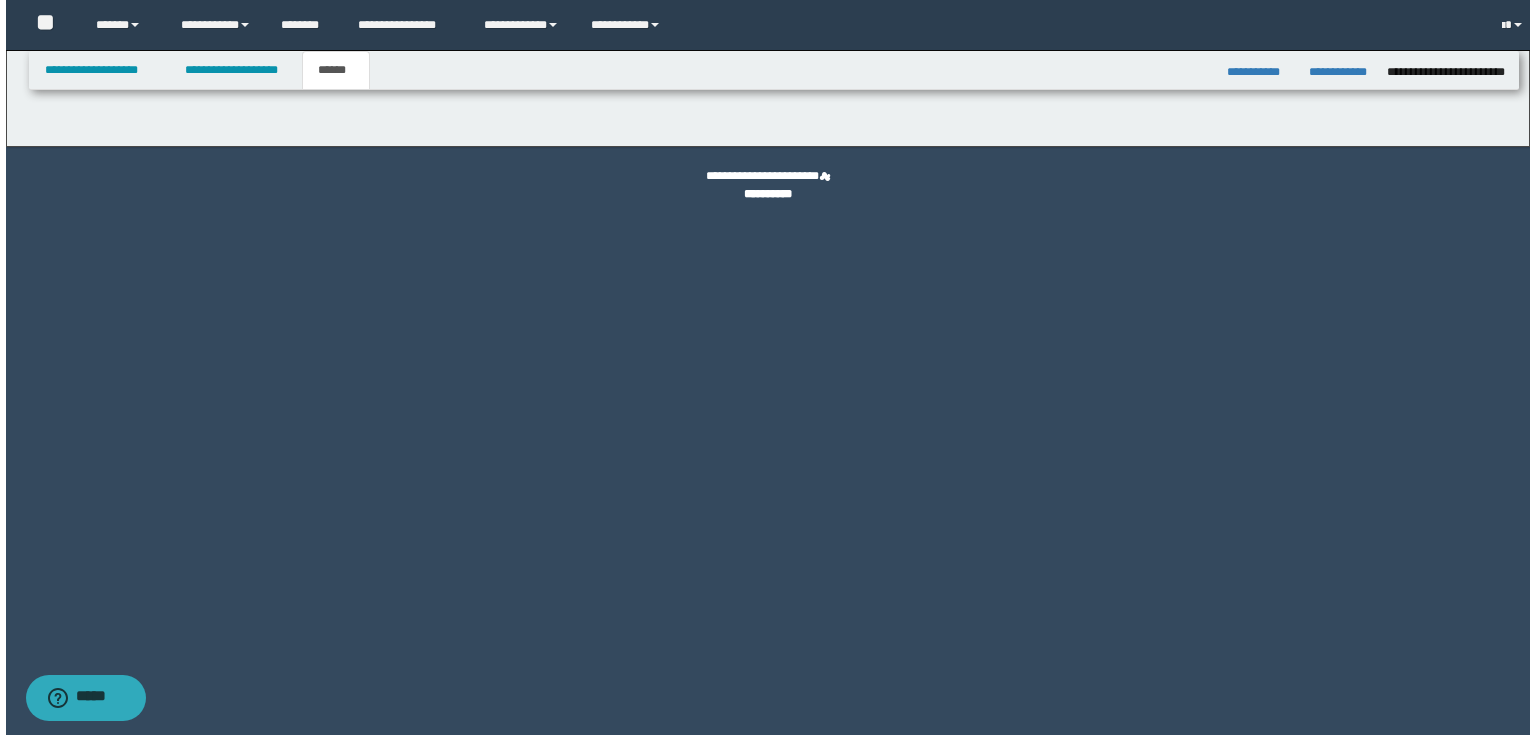 scroll, scrollTop: 0, scrollLeft: 0, axis: both 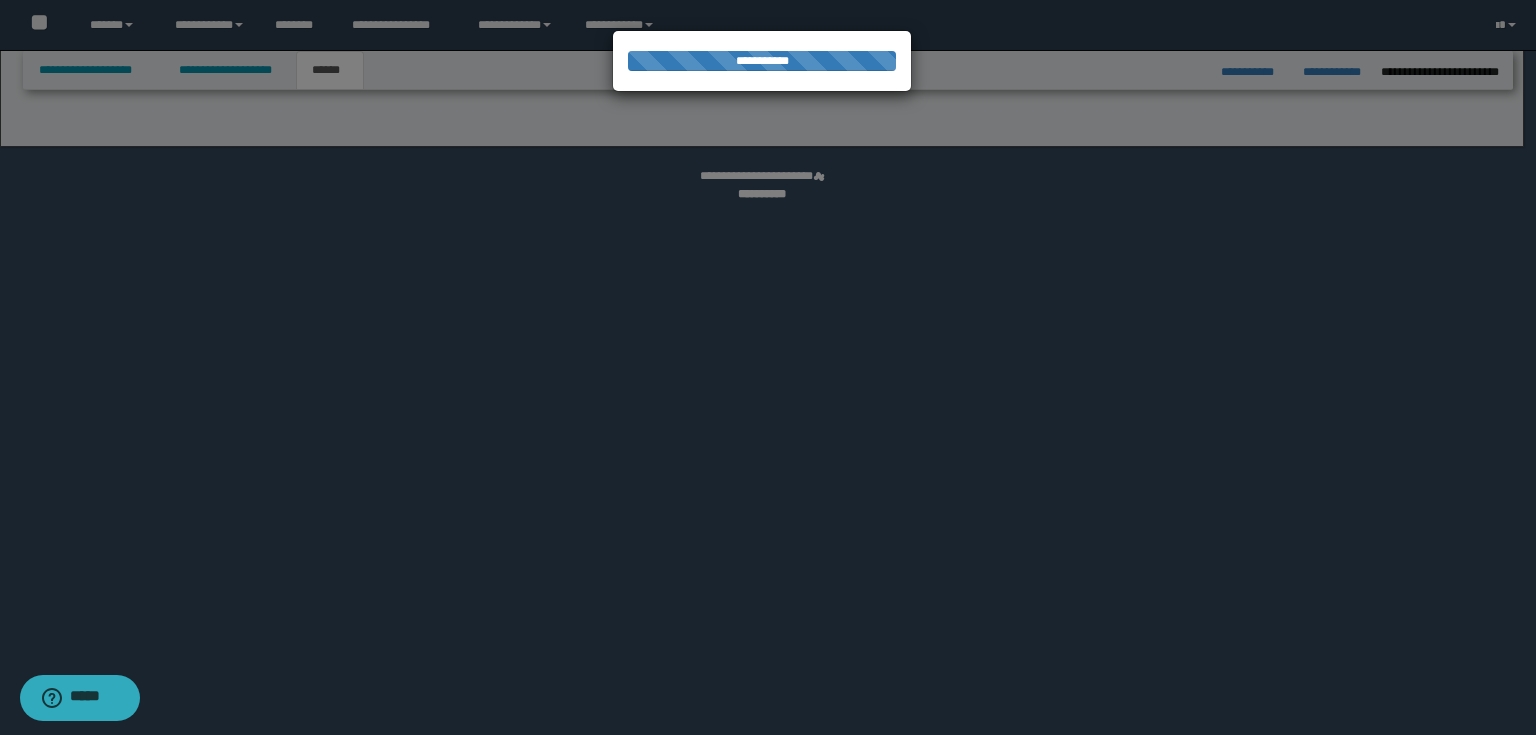 select on "*" 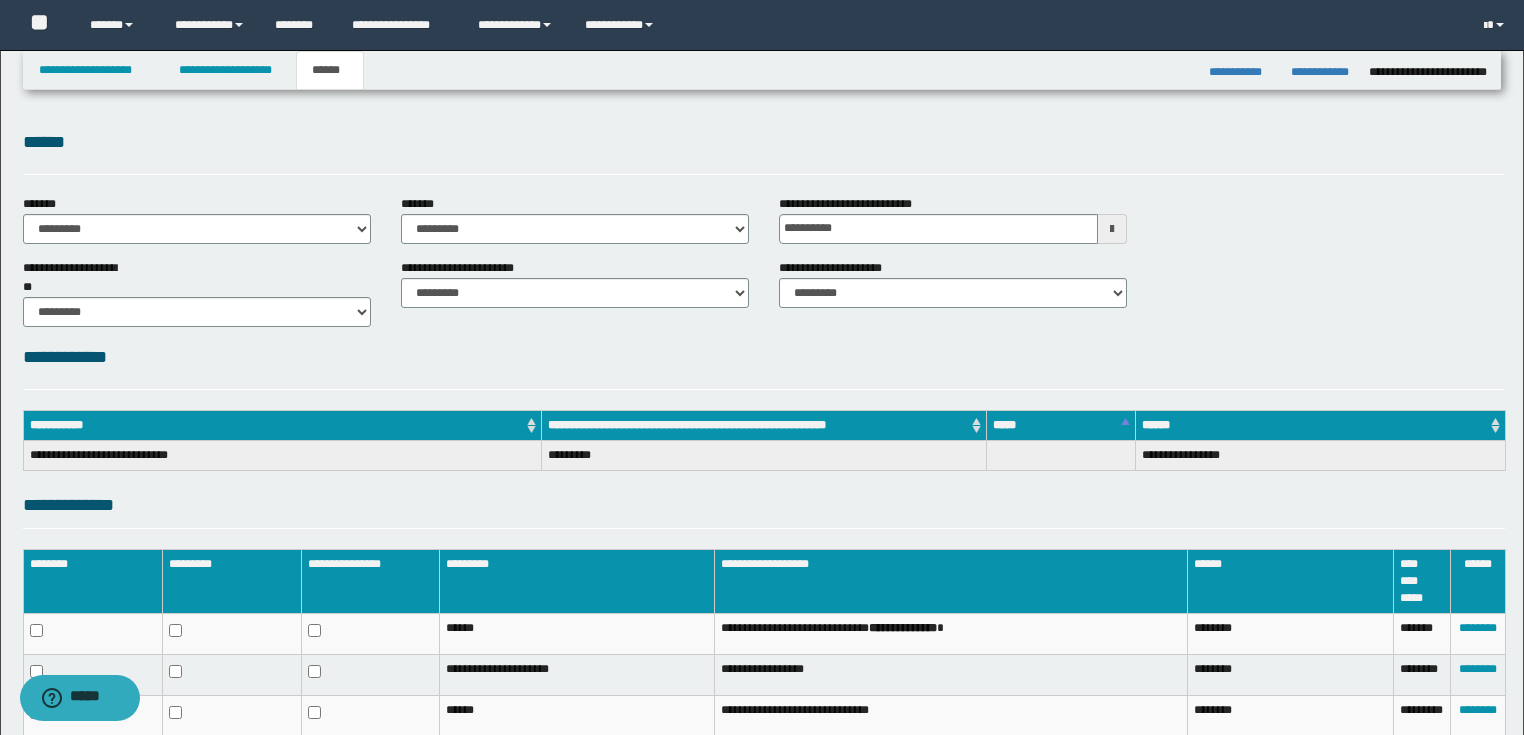 scroll, scrollTop: 167, scrollLeft: 0, axis: vertical 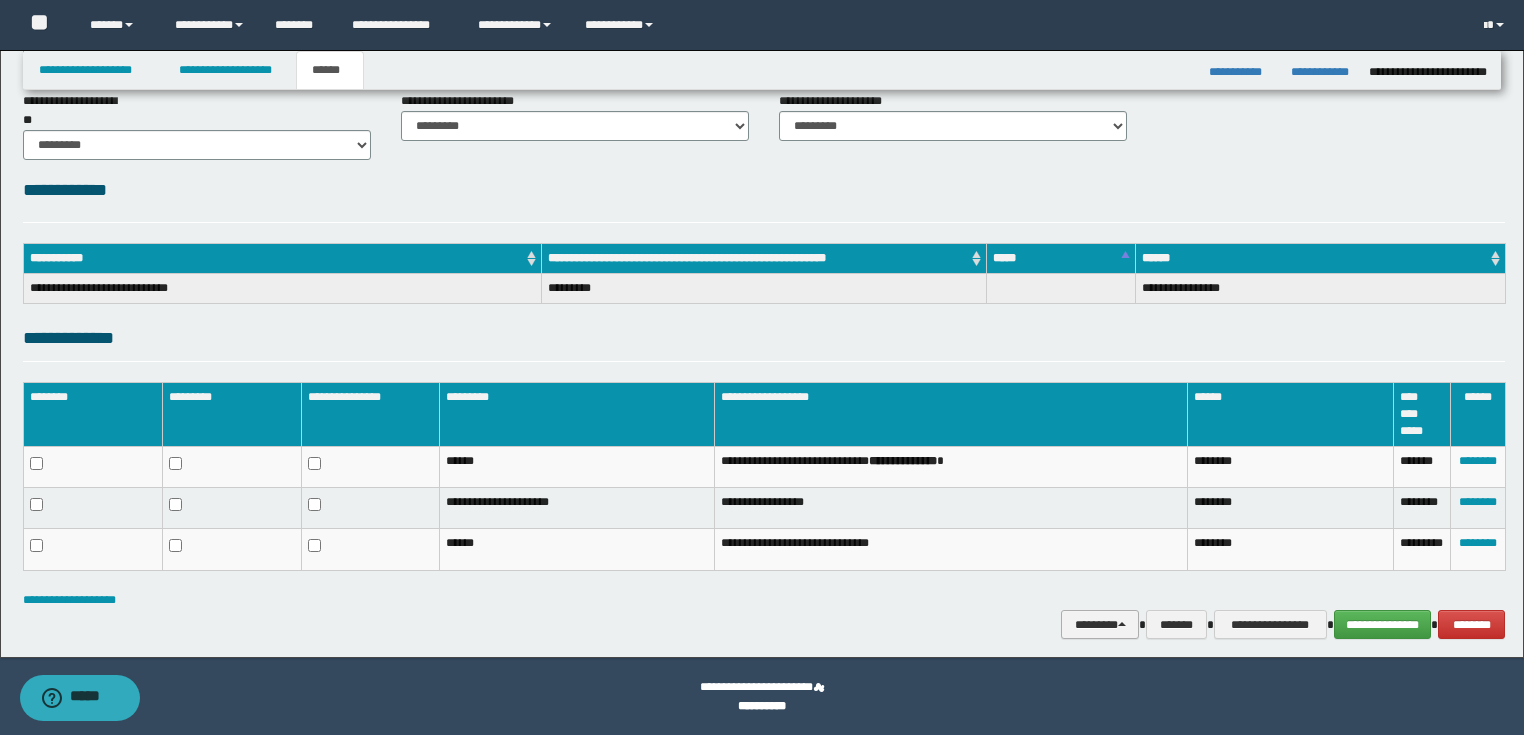 click on "********" at bounding box center [1100, 625] 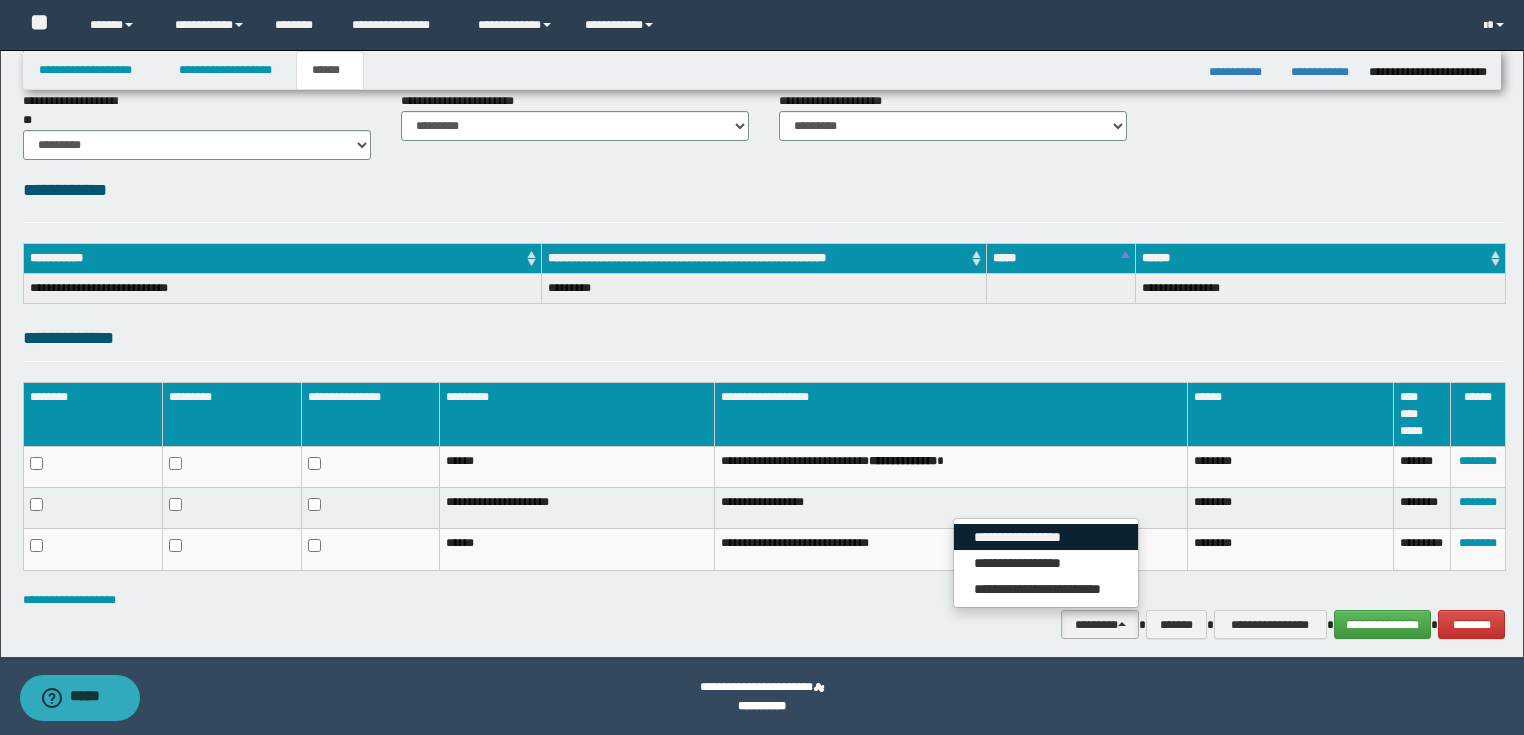 click on "**********" at bounding box center (1046, 537) 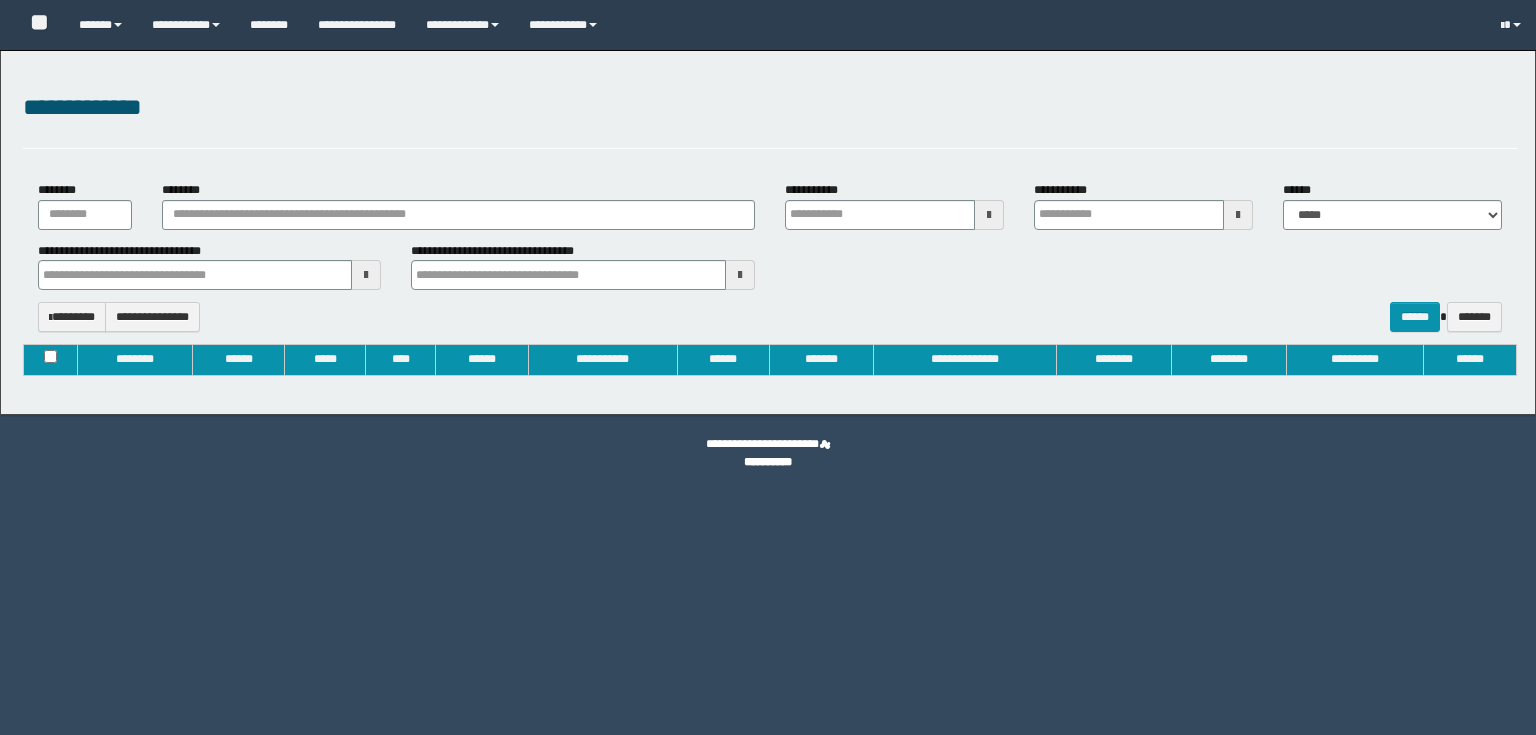 type on "**********" 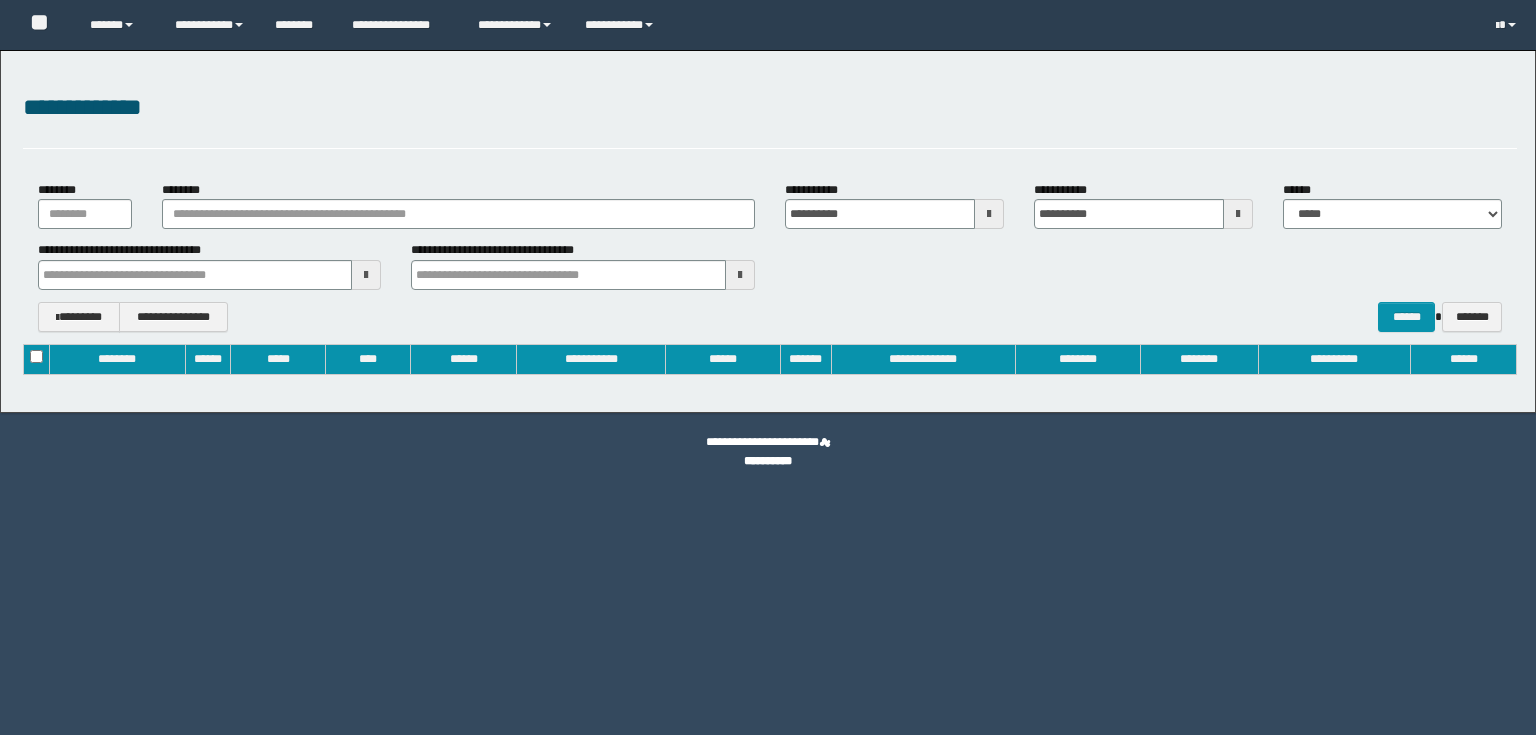 scroll, scrollTop: 0, scrollLeft: 0, axis: both 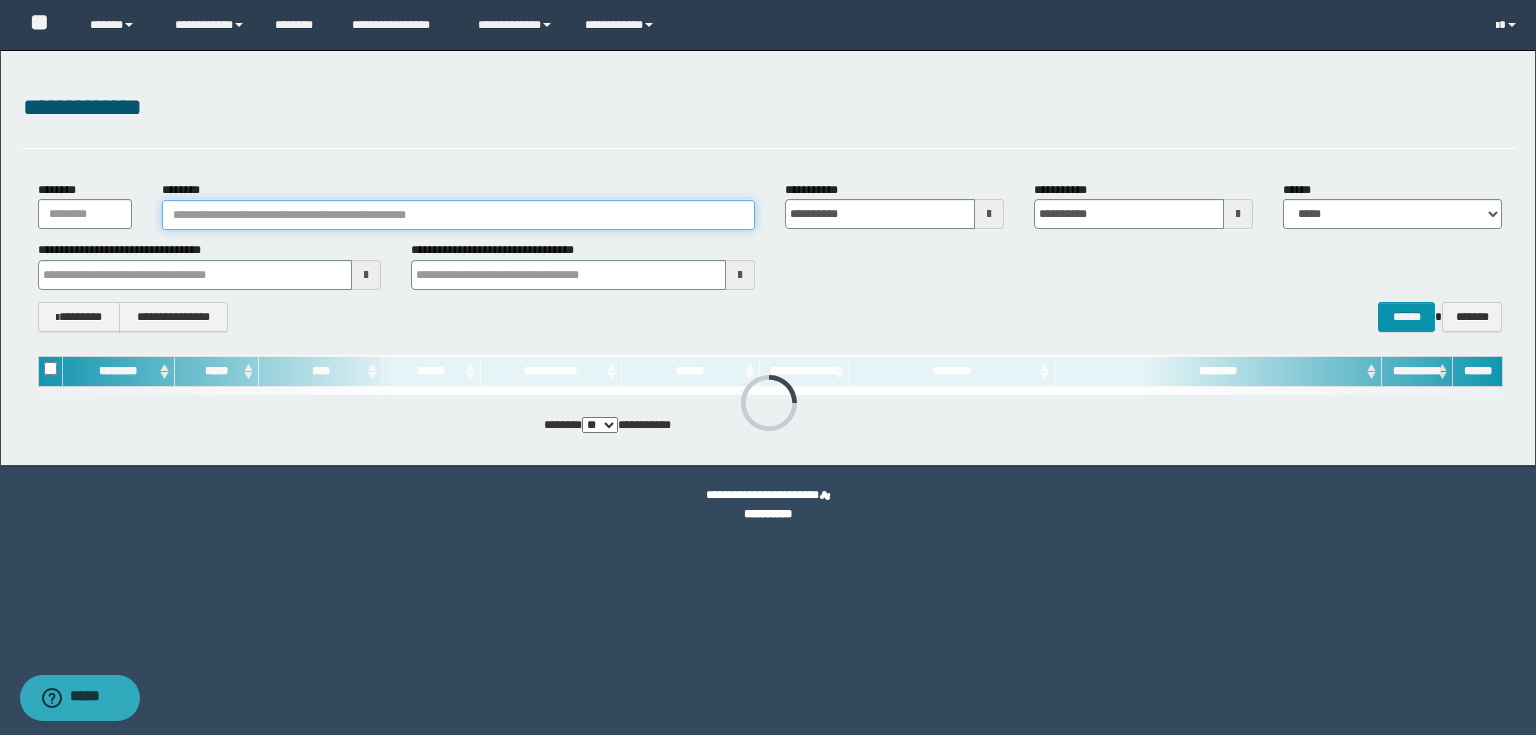 click on "********" at bounding box center (458, 215) 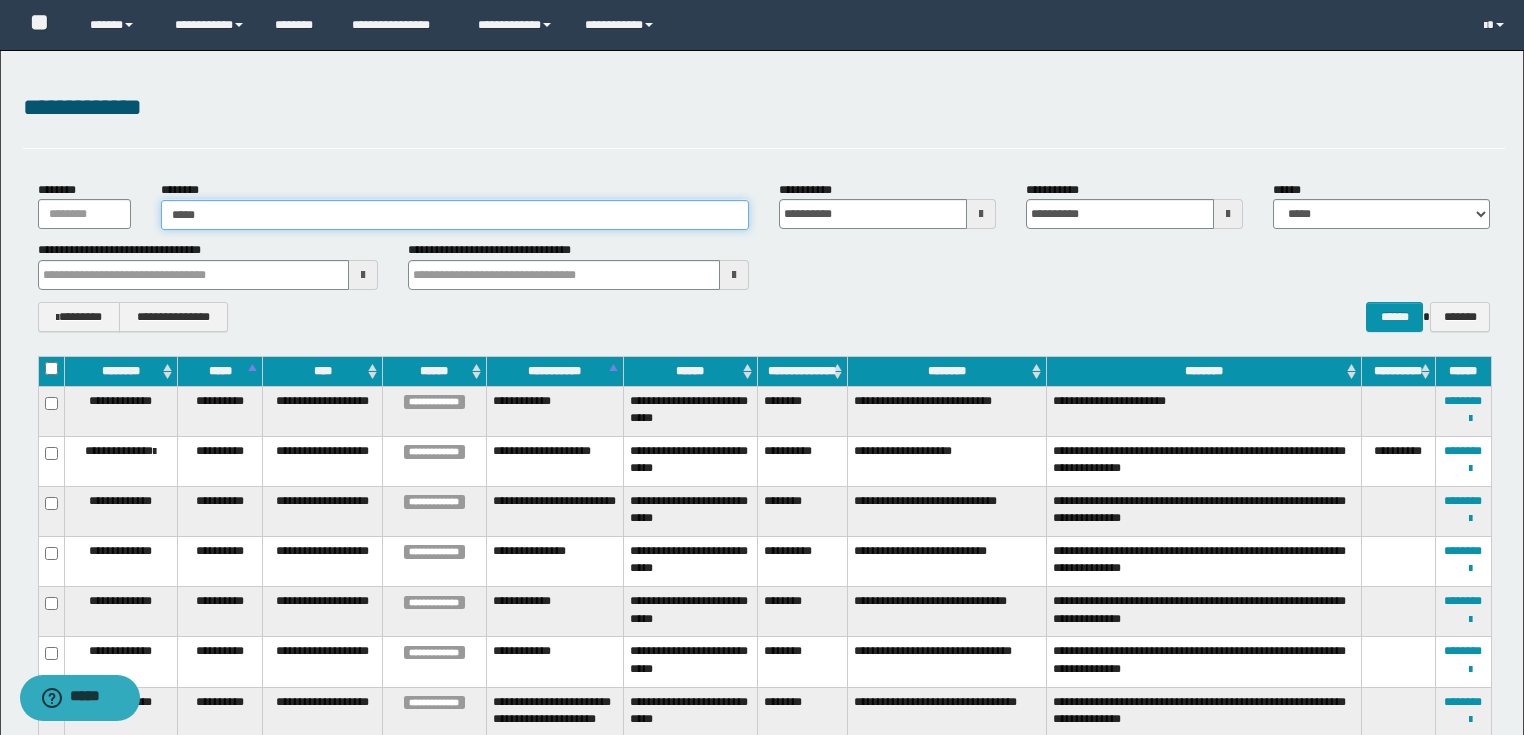 type on "******" 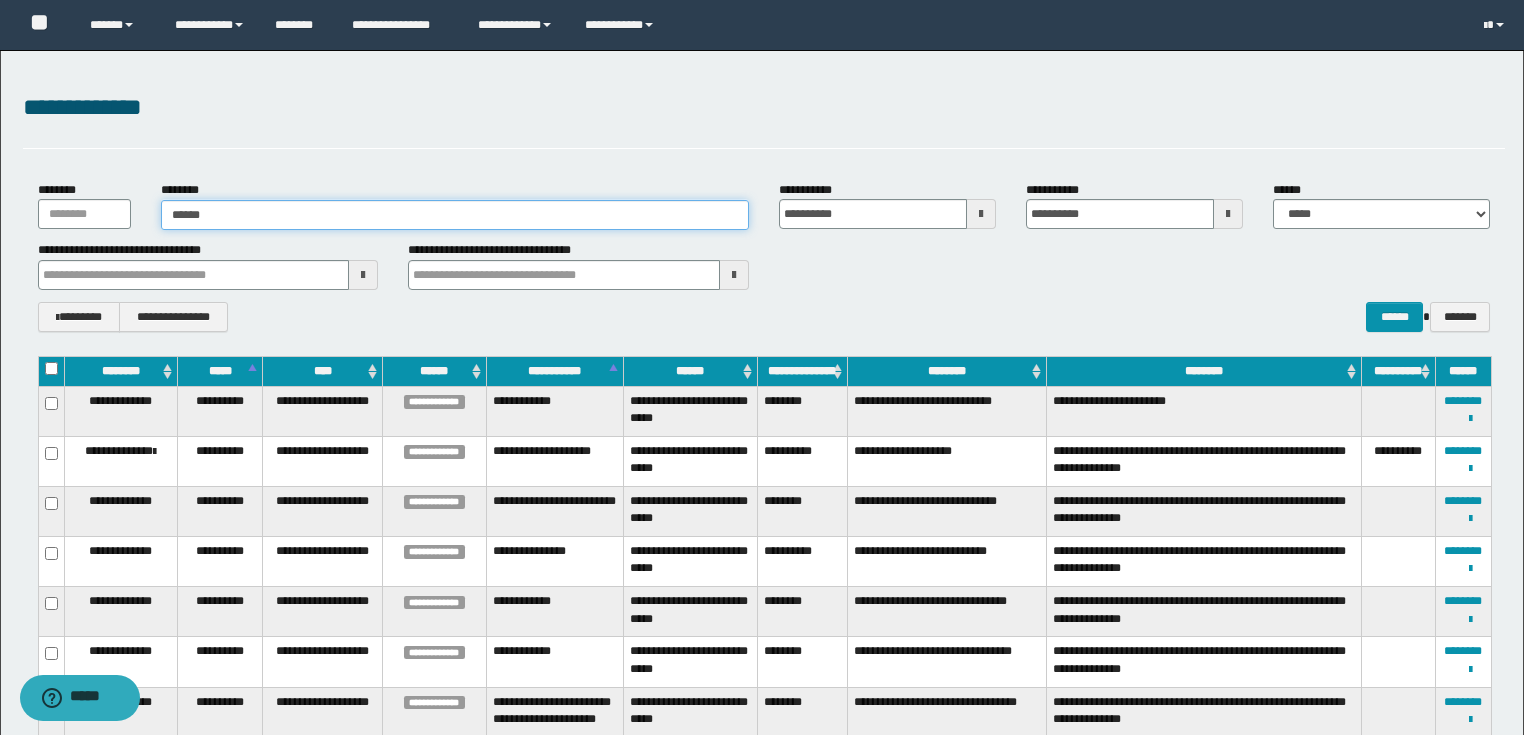 type on "******" 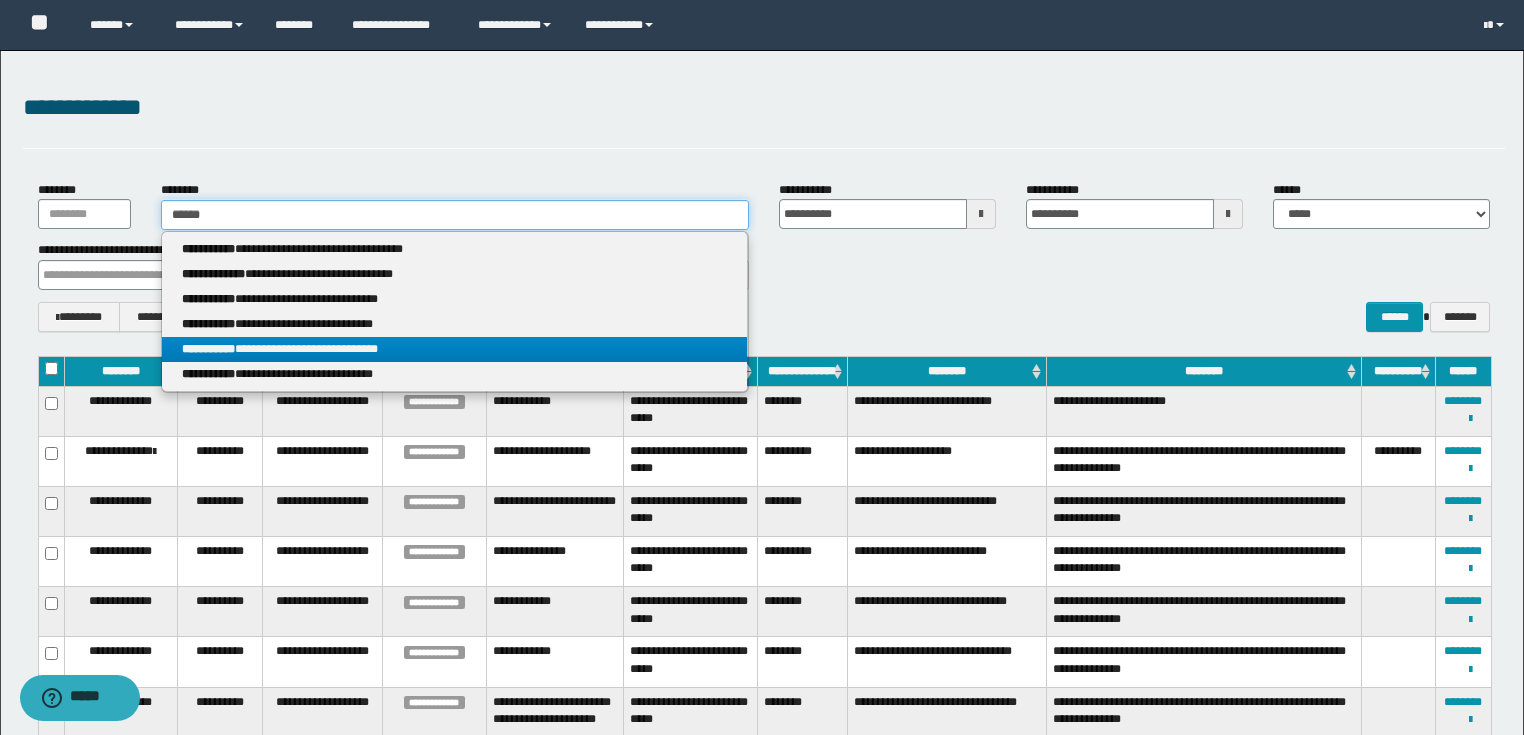 type on "******" 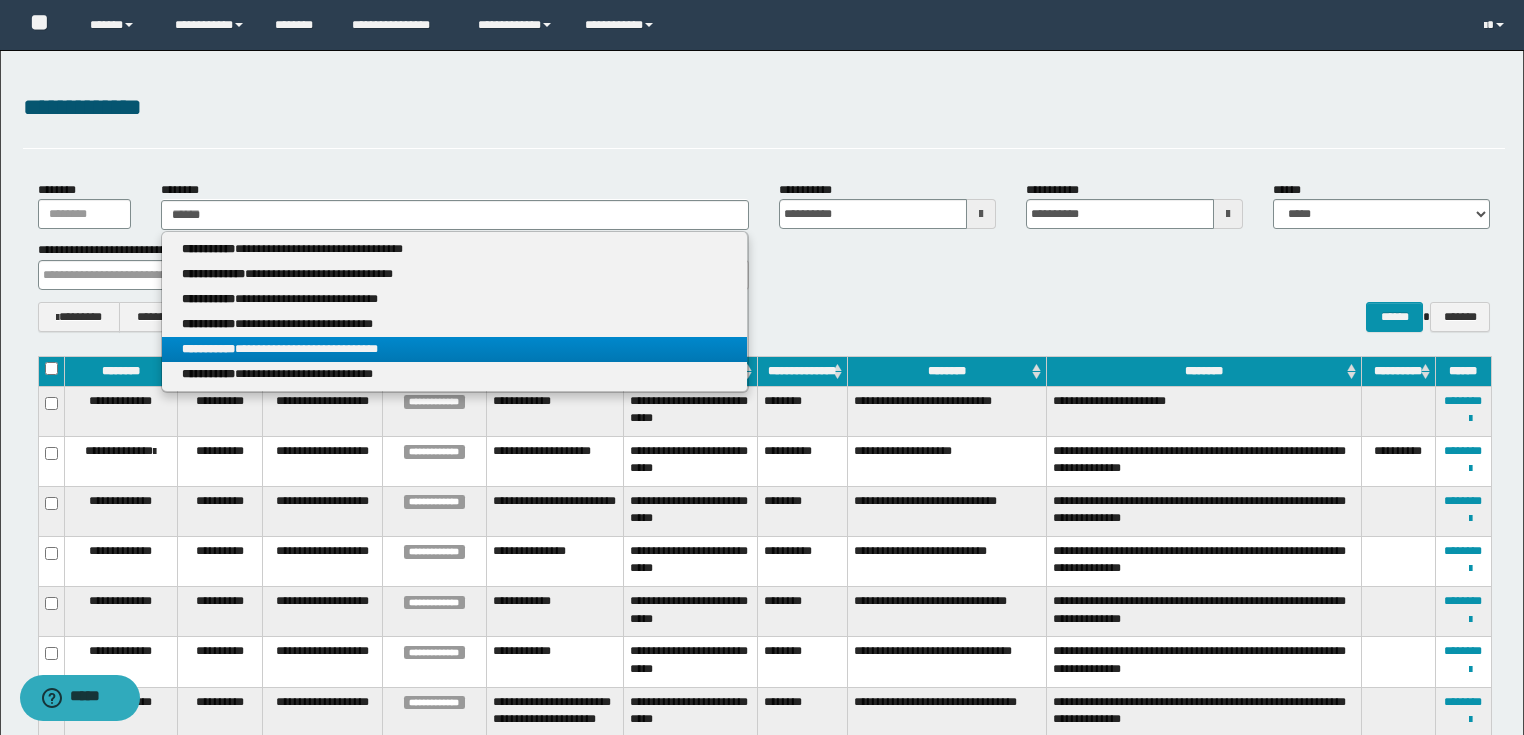 click on "**********" at bounding box center (454, 349) 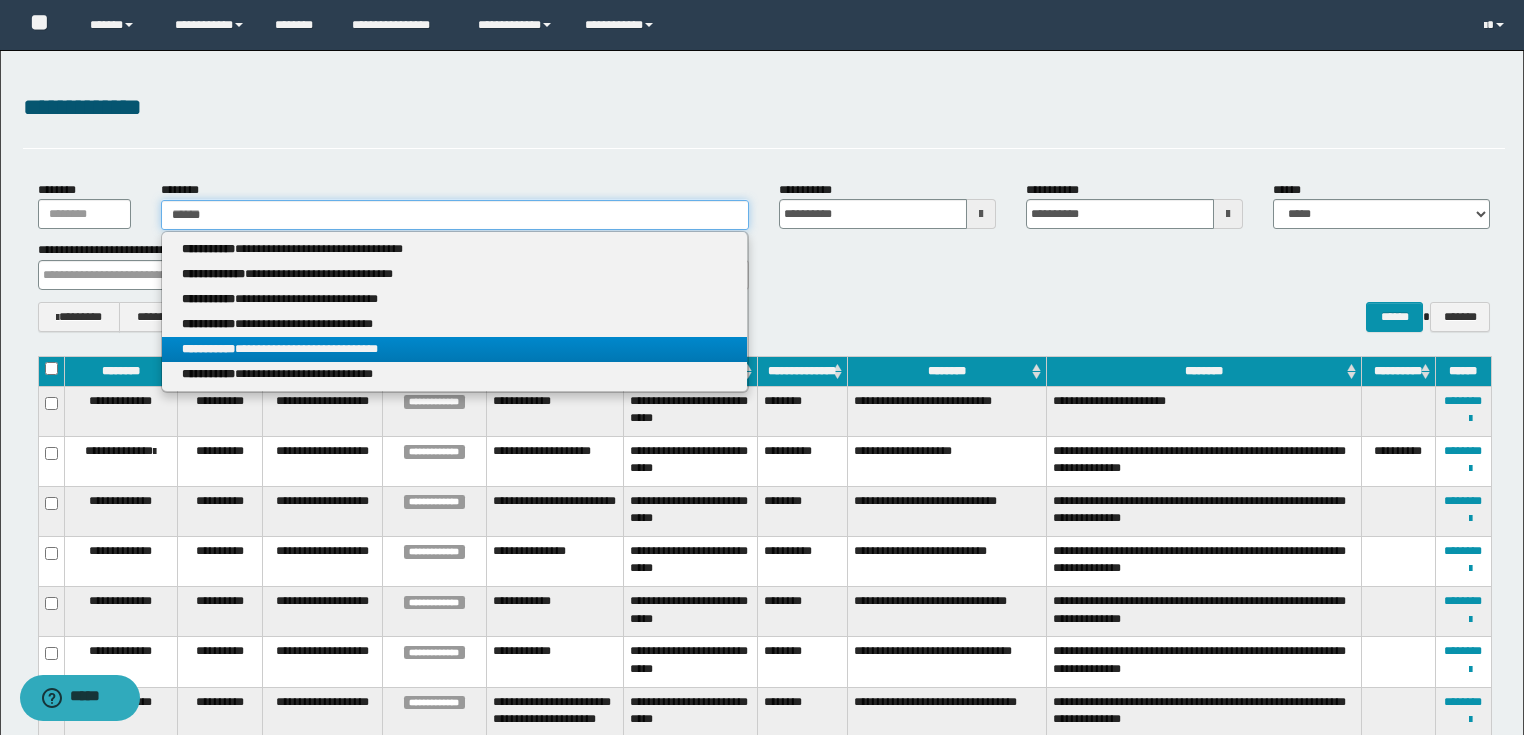 type 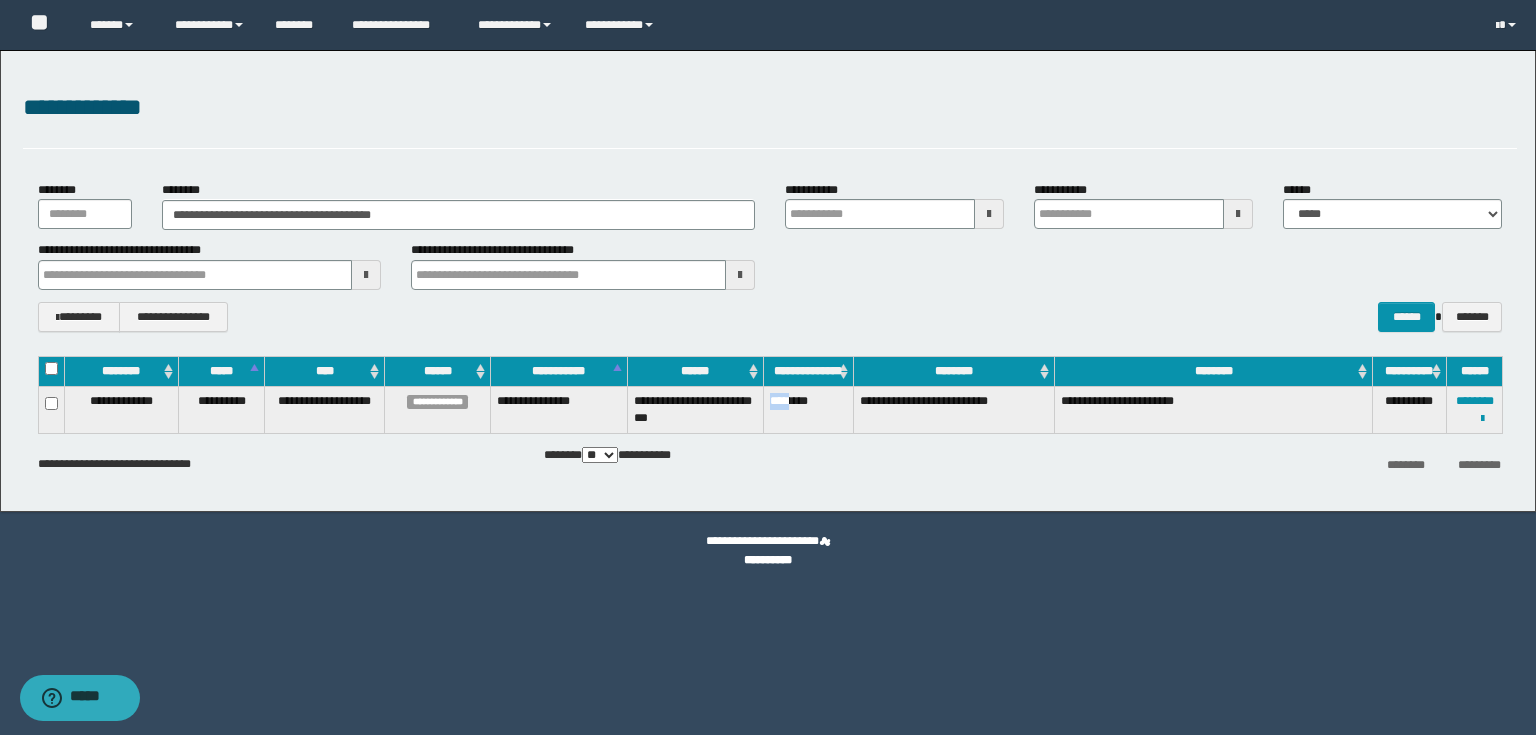 drag, startPoint x: 768, startPoint y: 407, endPoint x: 792, endPoint y: 414, distance: 25 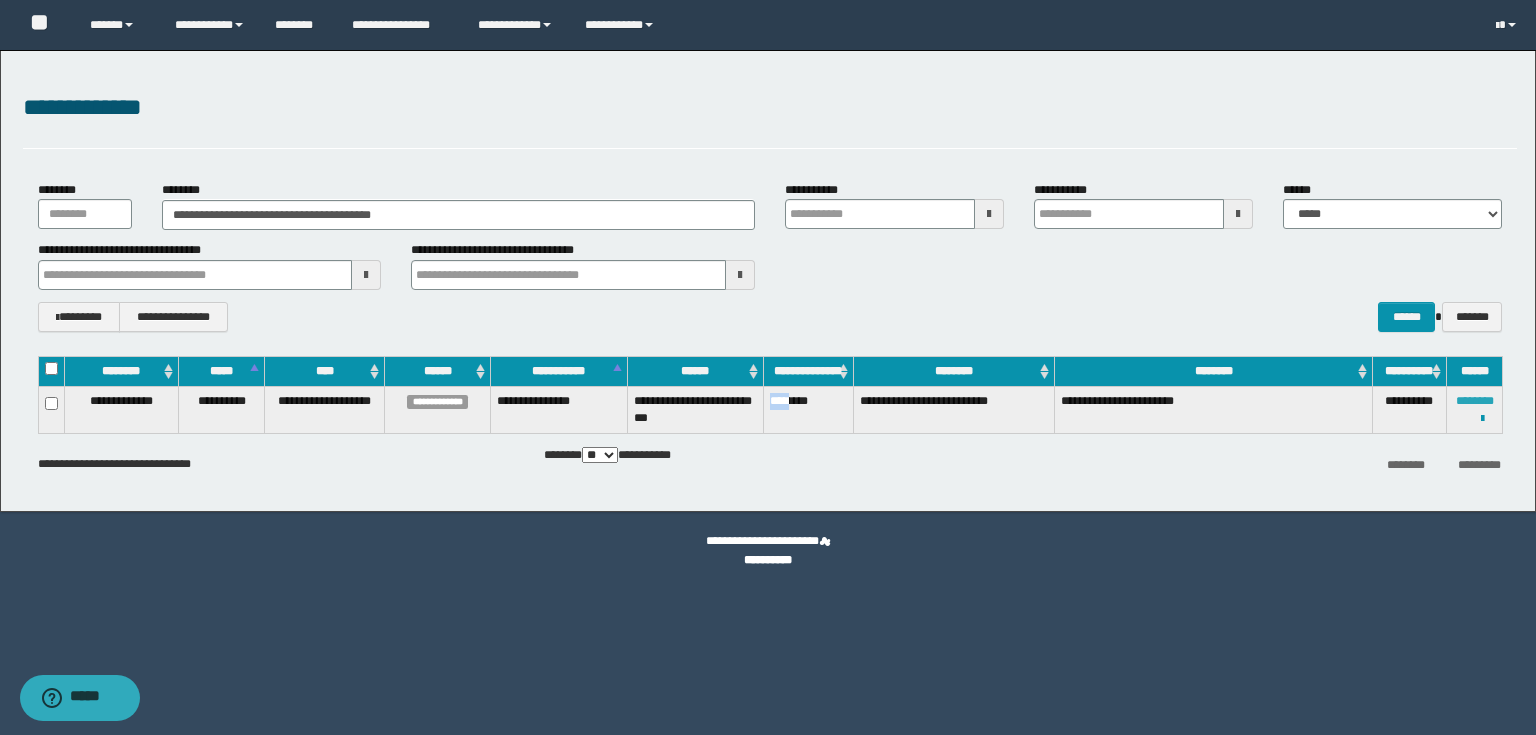 click on "********" at bounding box center [1475, 401] 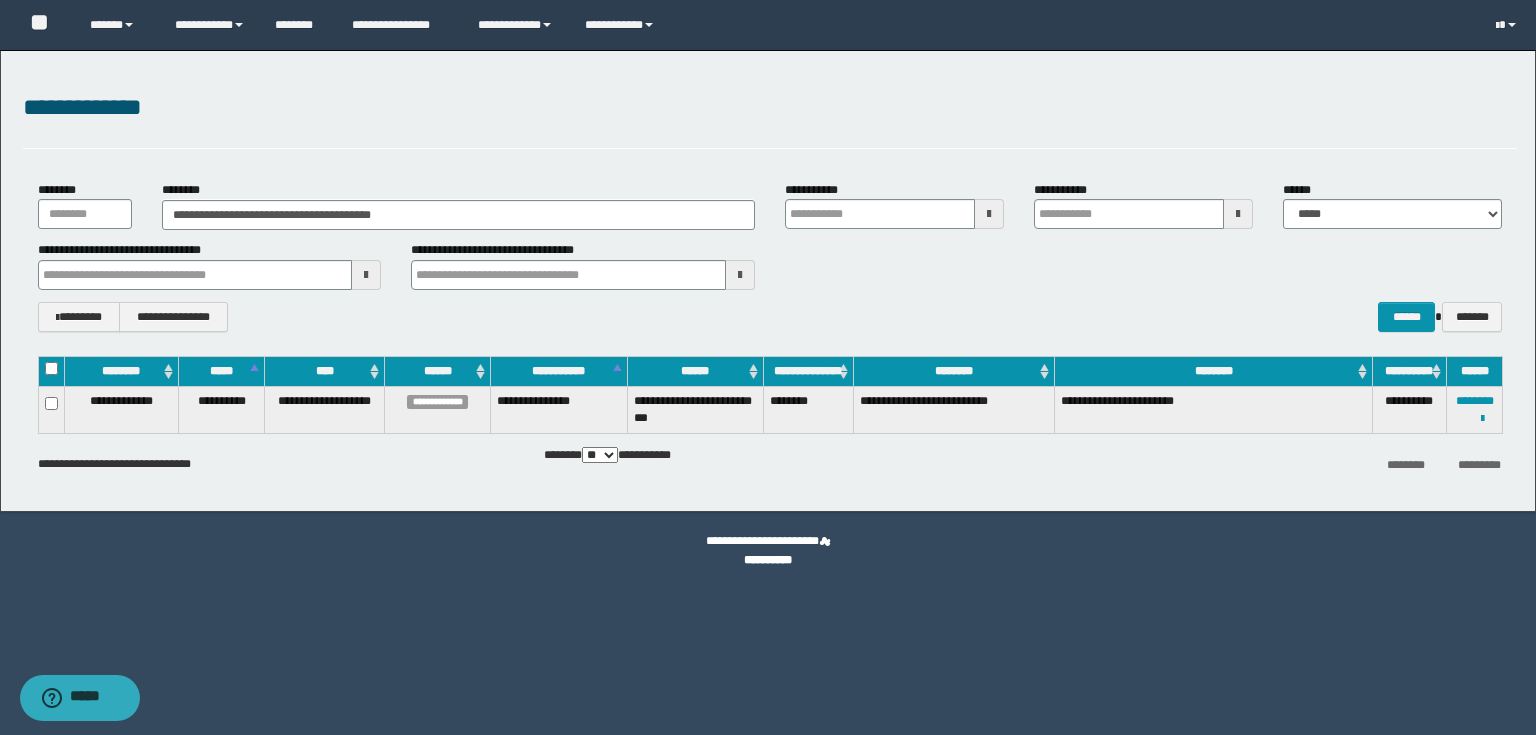 type 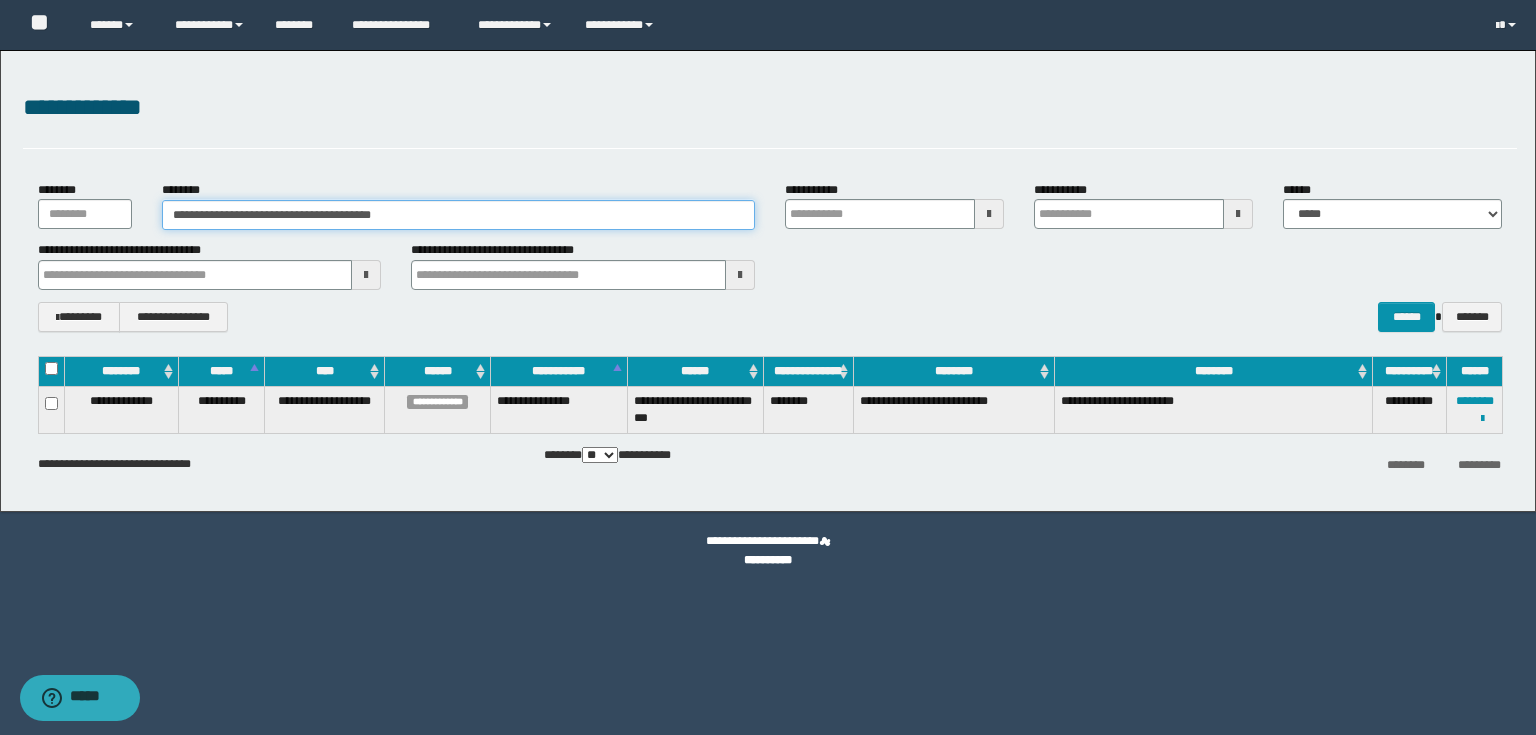 drag, startPoint x: 424, startPoint y: 224, endPoint x: 4, endPoint y: 216, distance: 420.07617 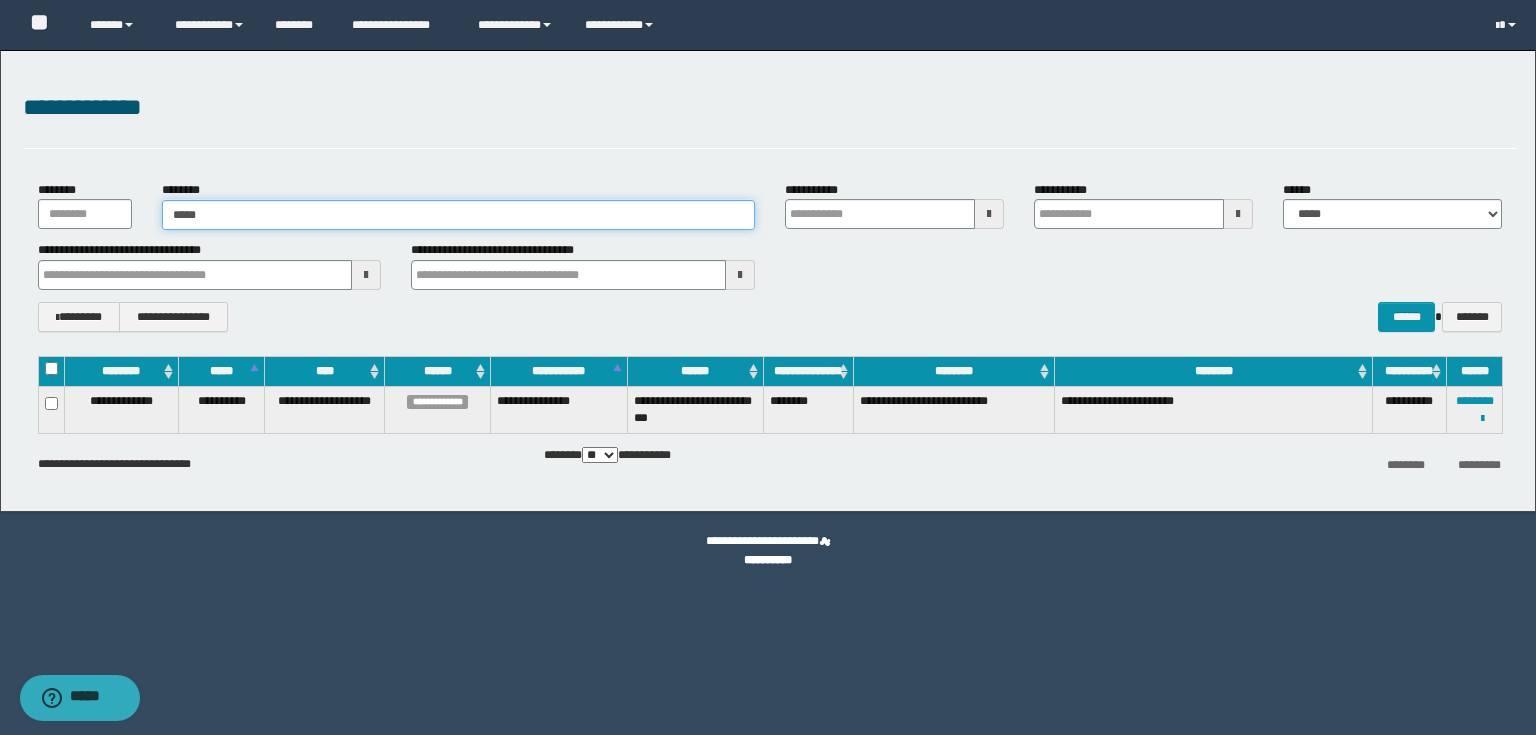 type on "******" 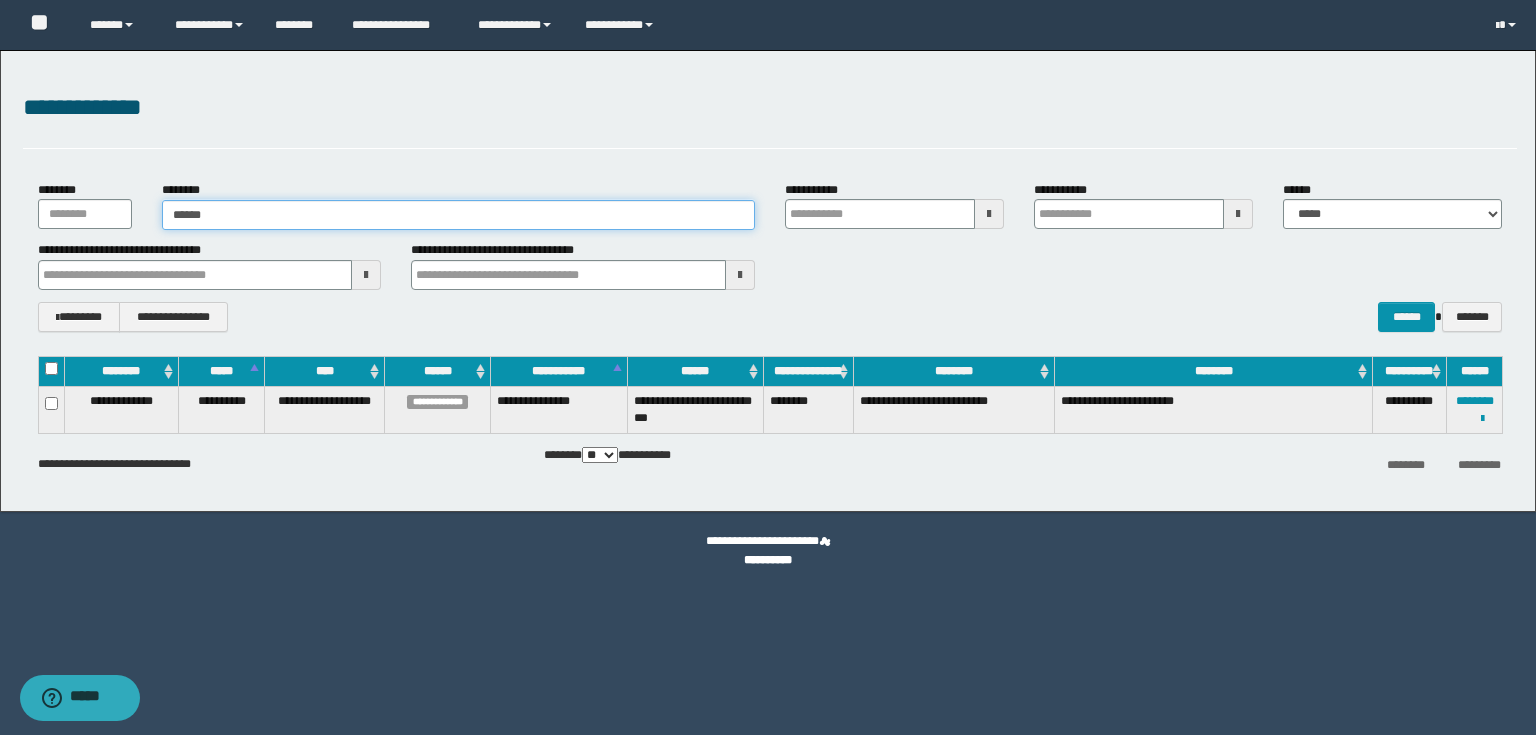 type on "******" 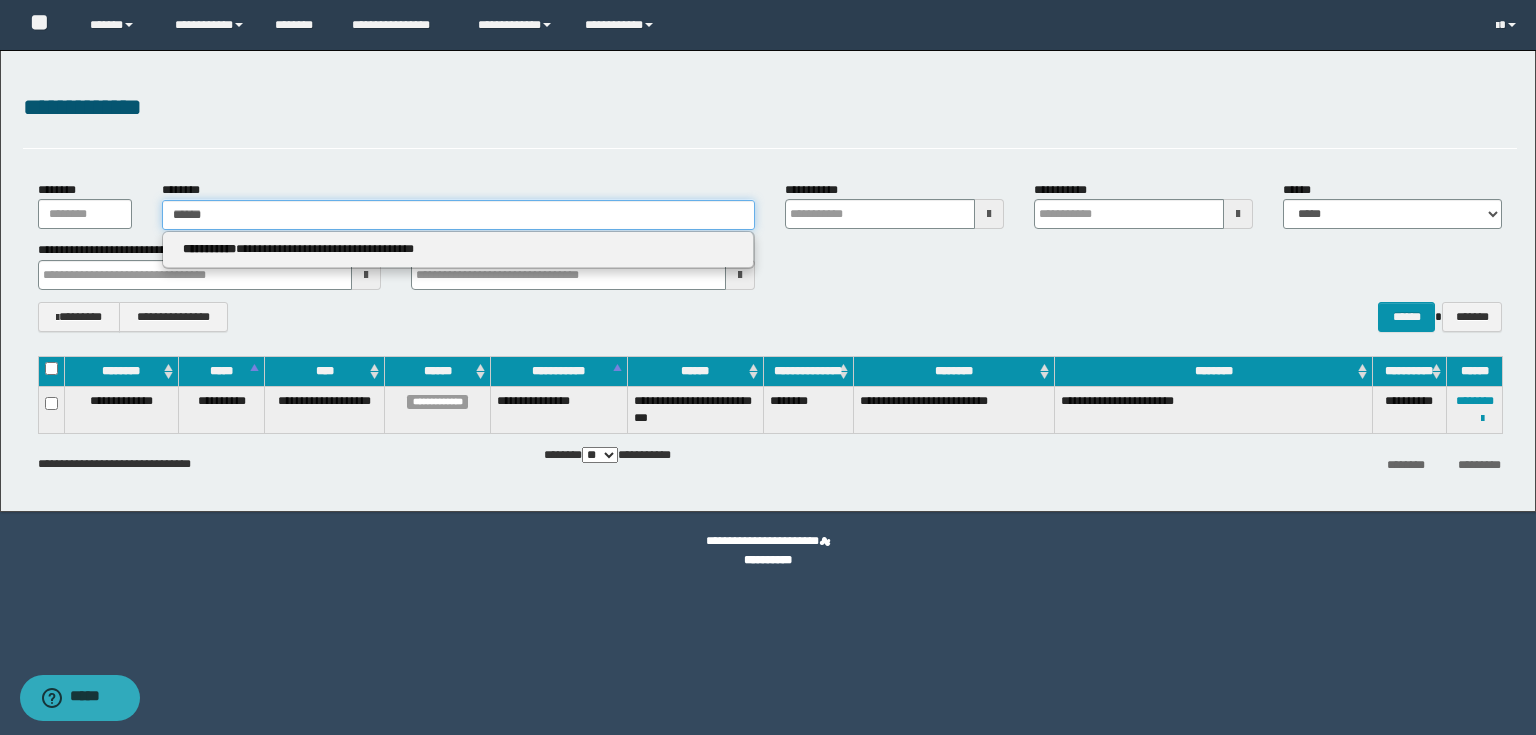 type 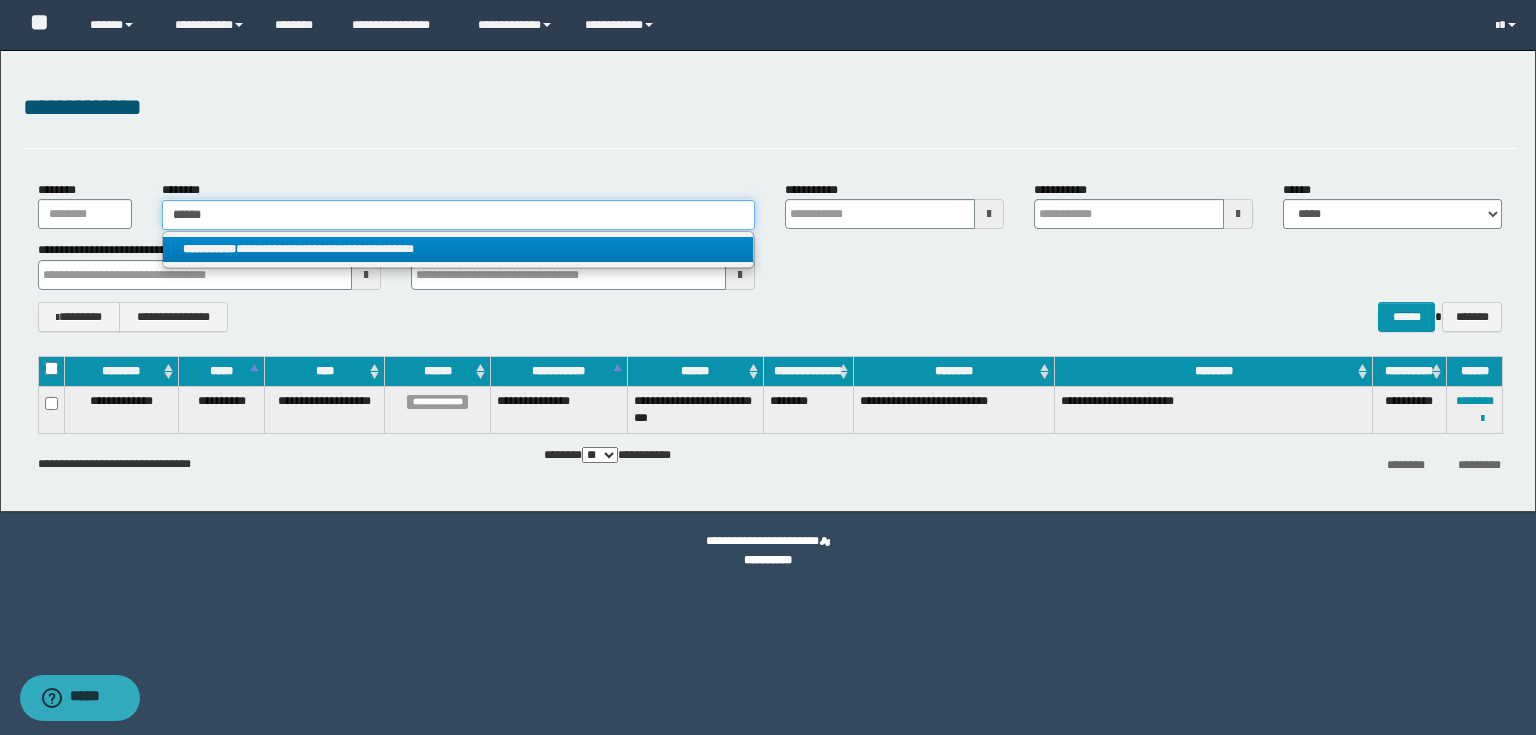 type on "******" 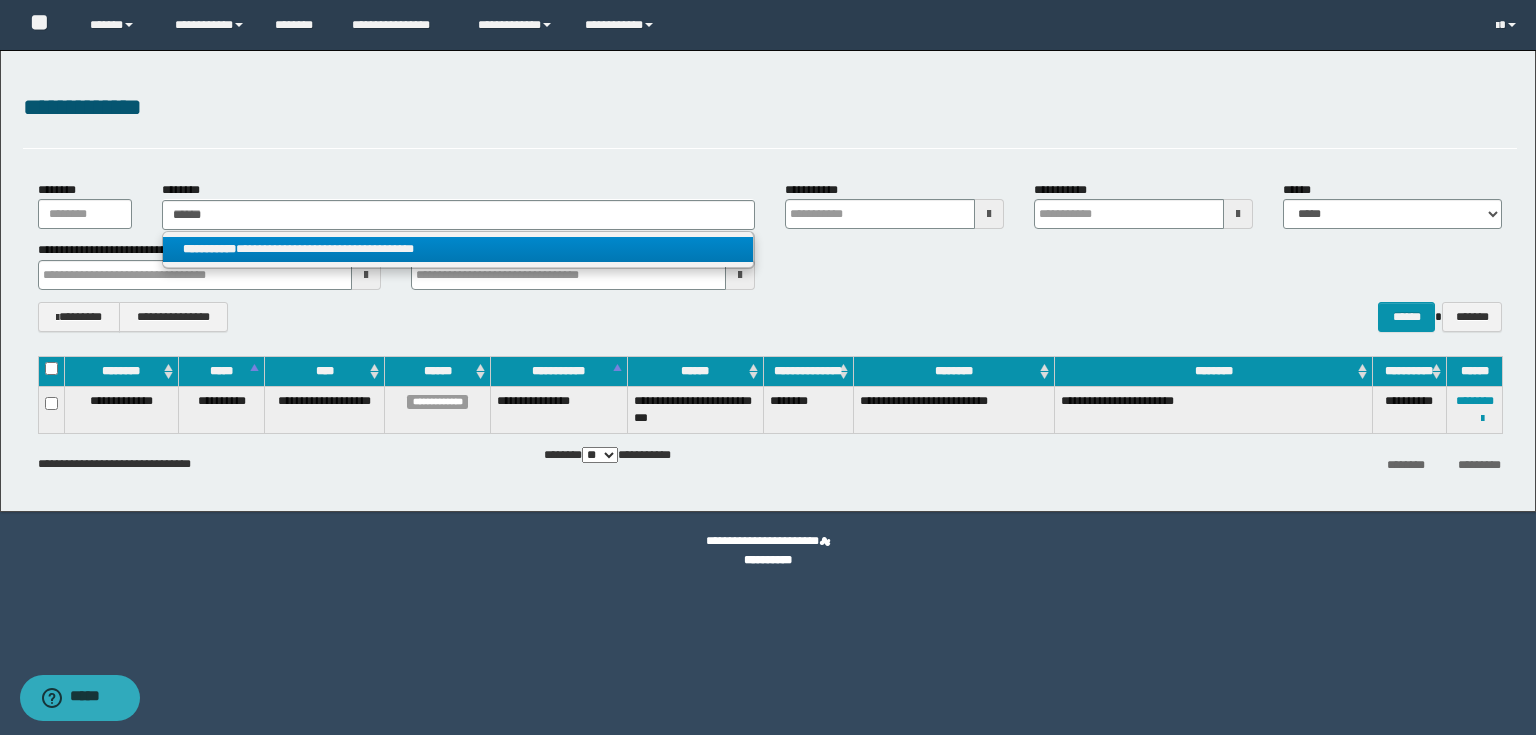 click on "**********" at bounding box center [458, 249] 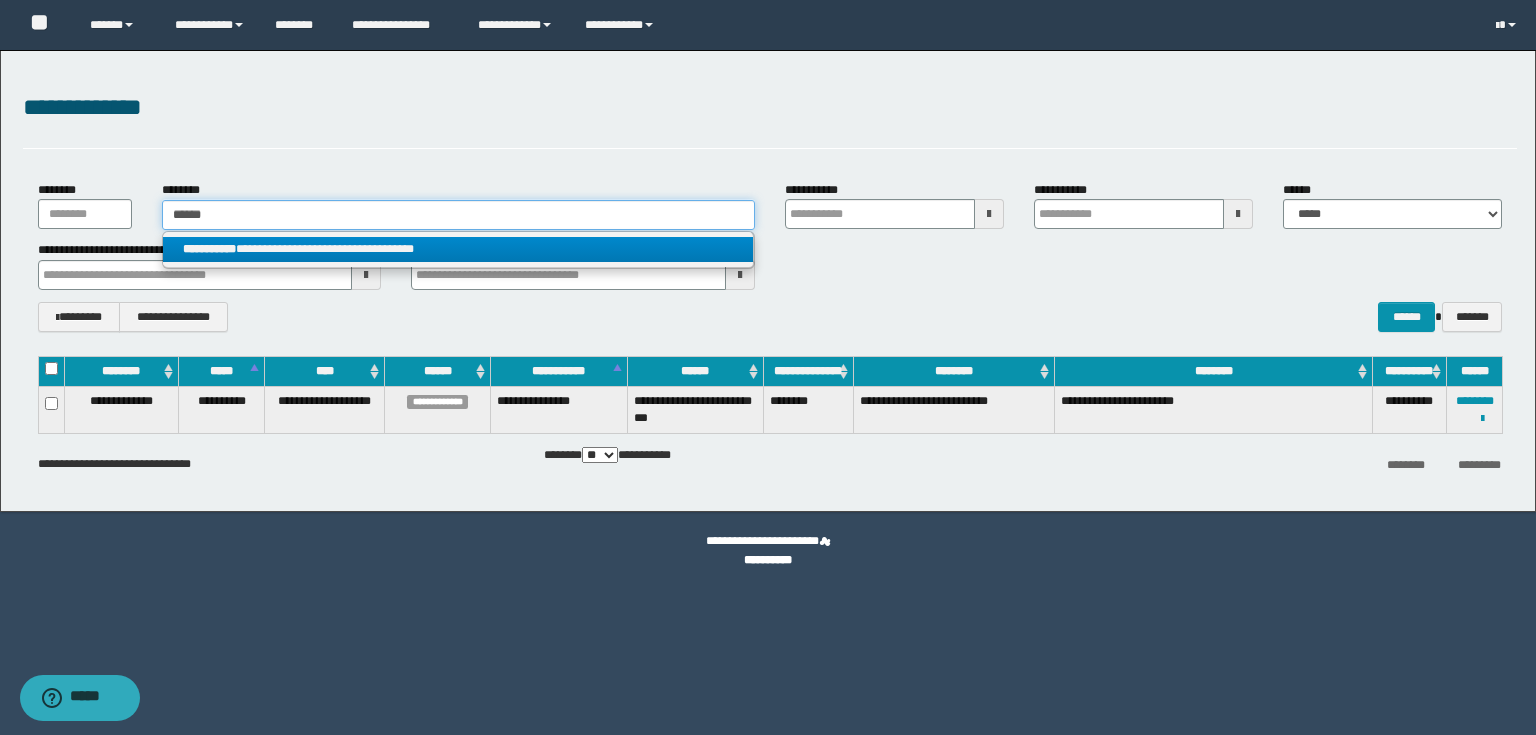 type 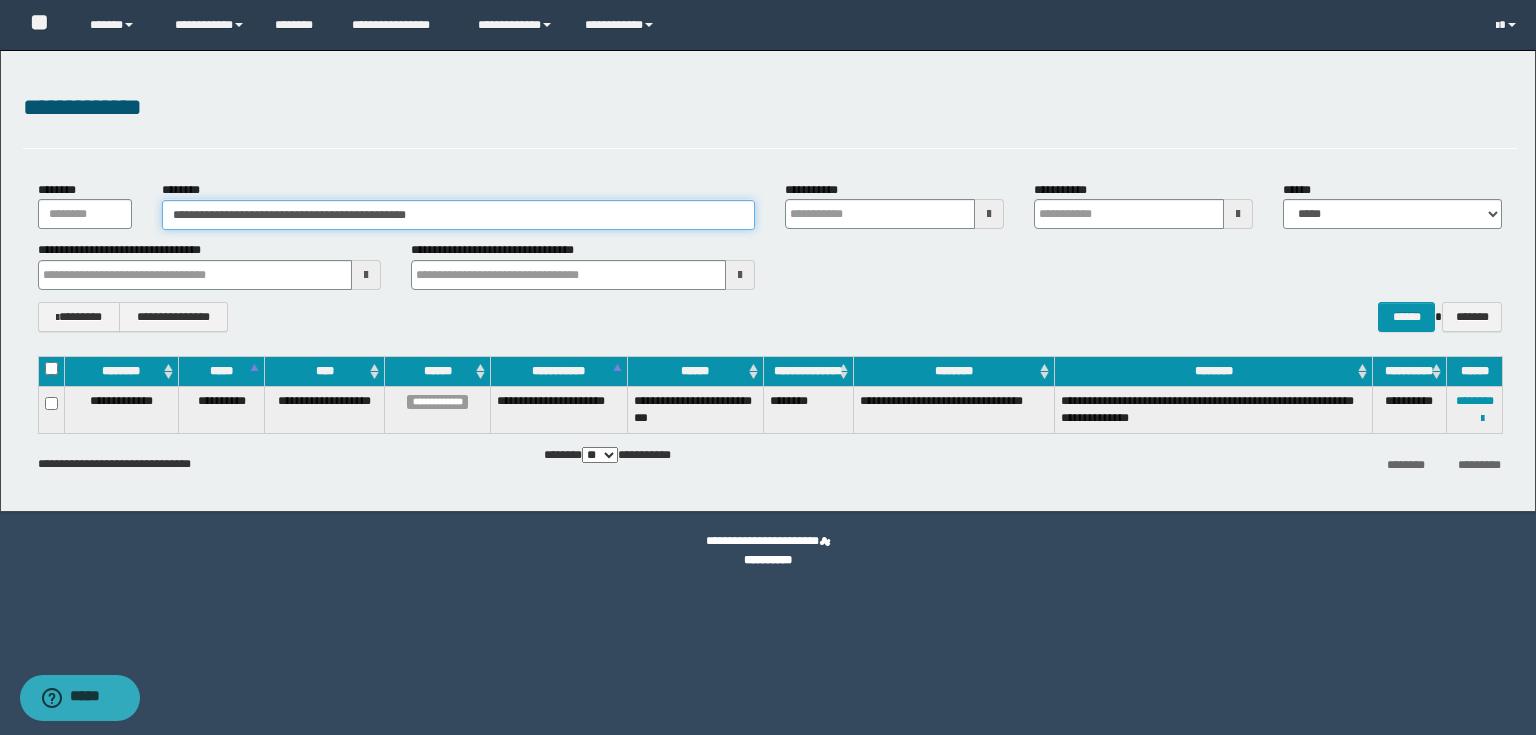 type 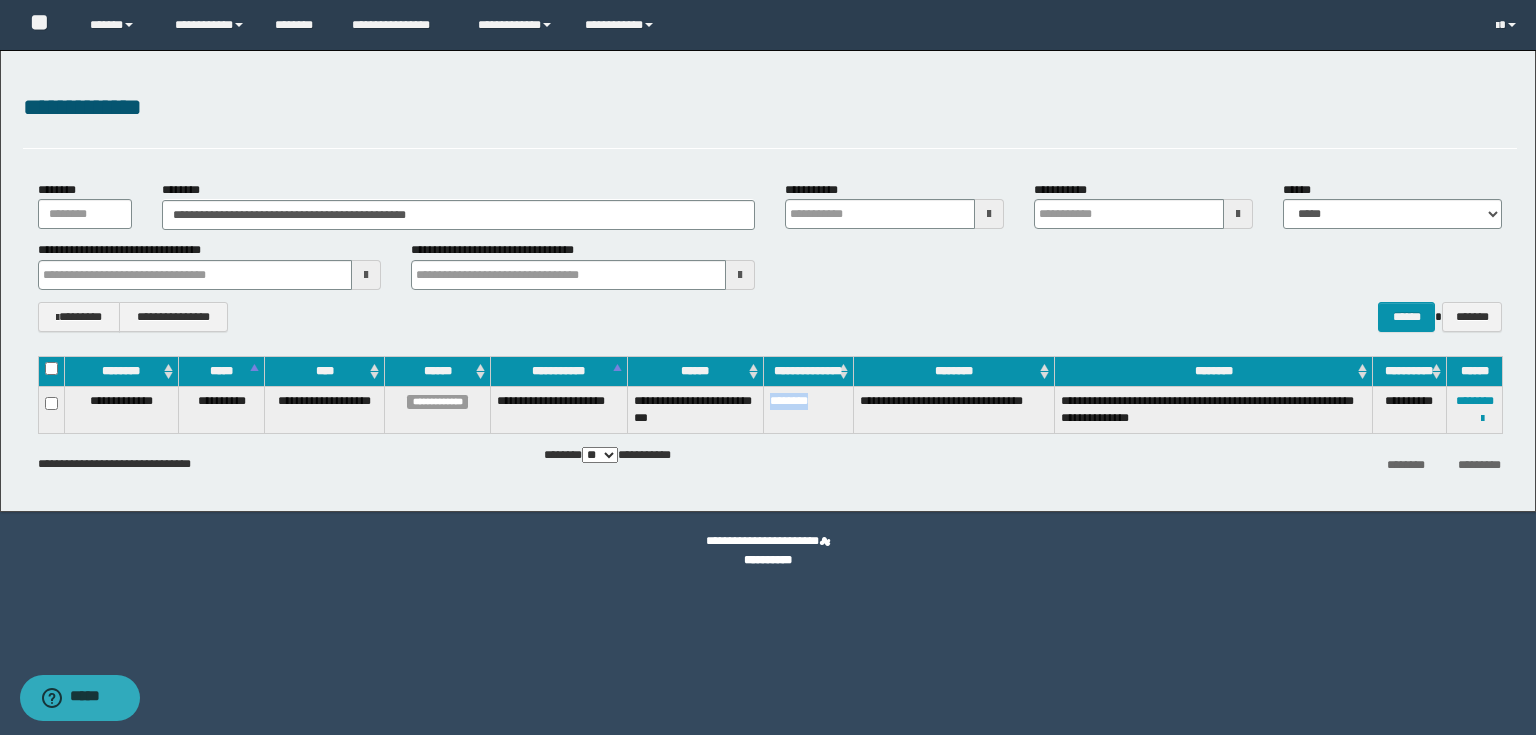 drag, startPoint x: 764, startPoint y: 400, endPoint x: 826, endPoint y: 410, distance: 62.801273 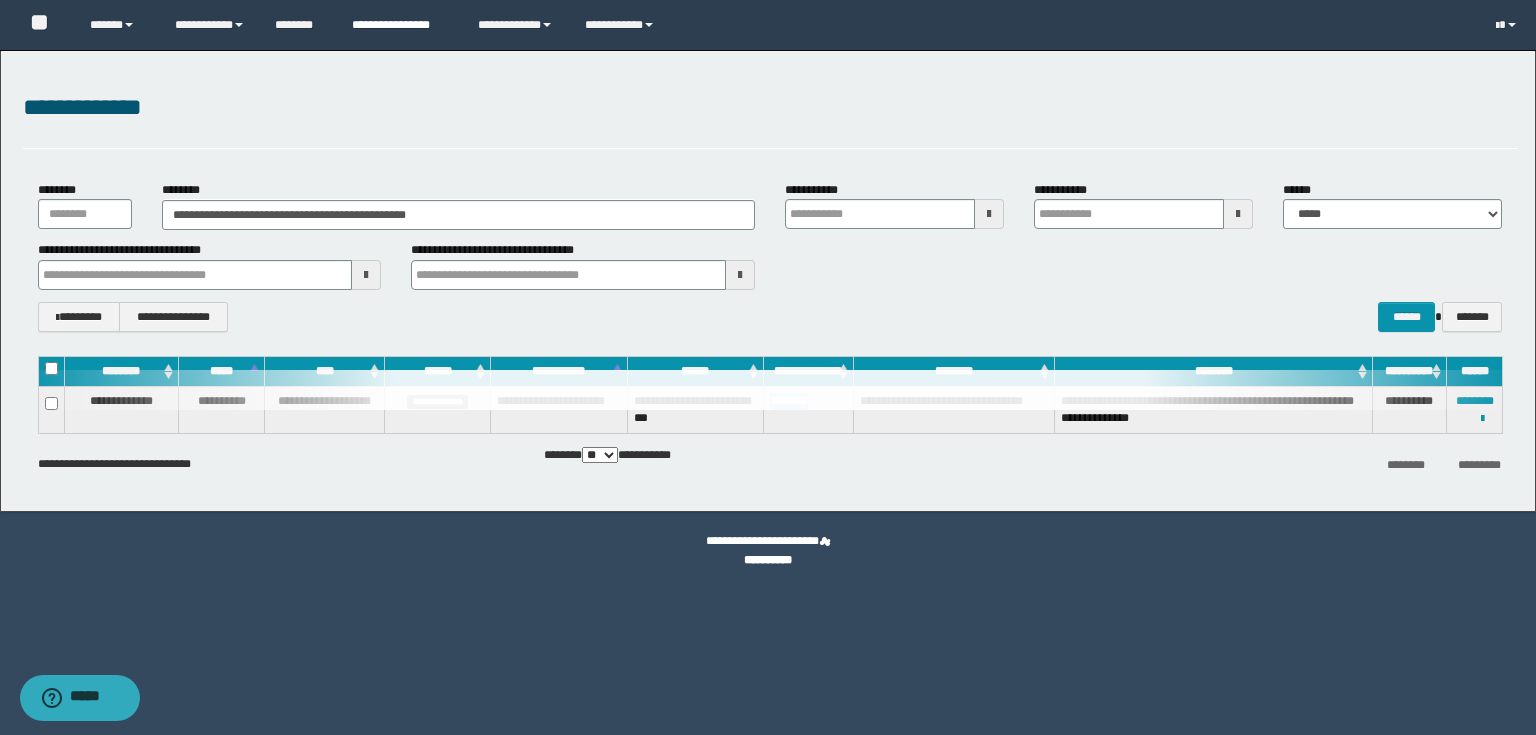type 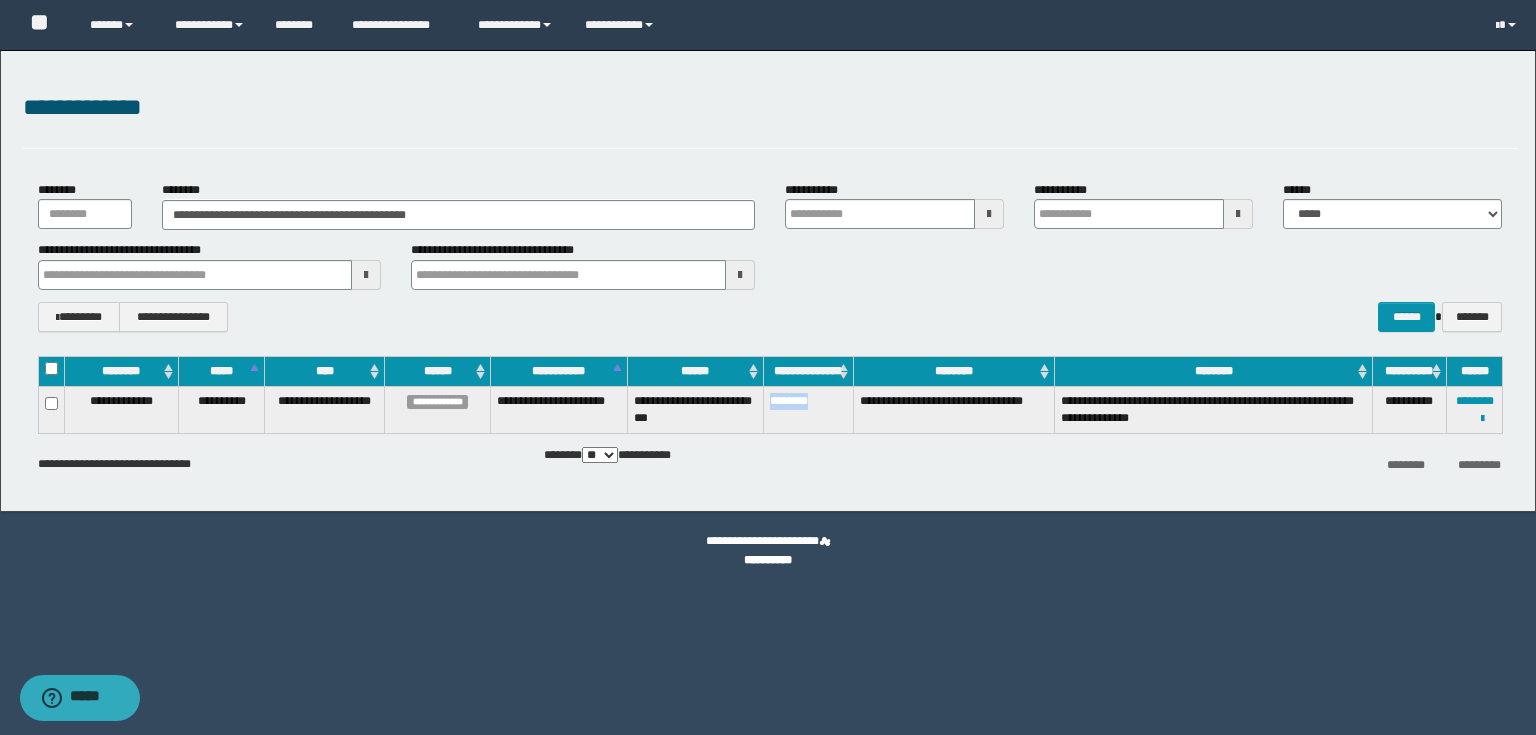 drag, startPoint x: 768, startPoint y: 400, endPoint x: 820, endPoint y: 416, distance: 54.405884 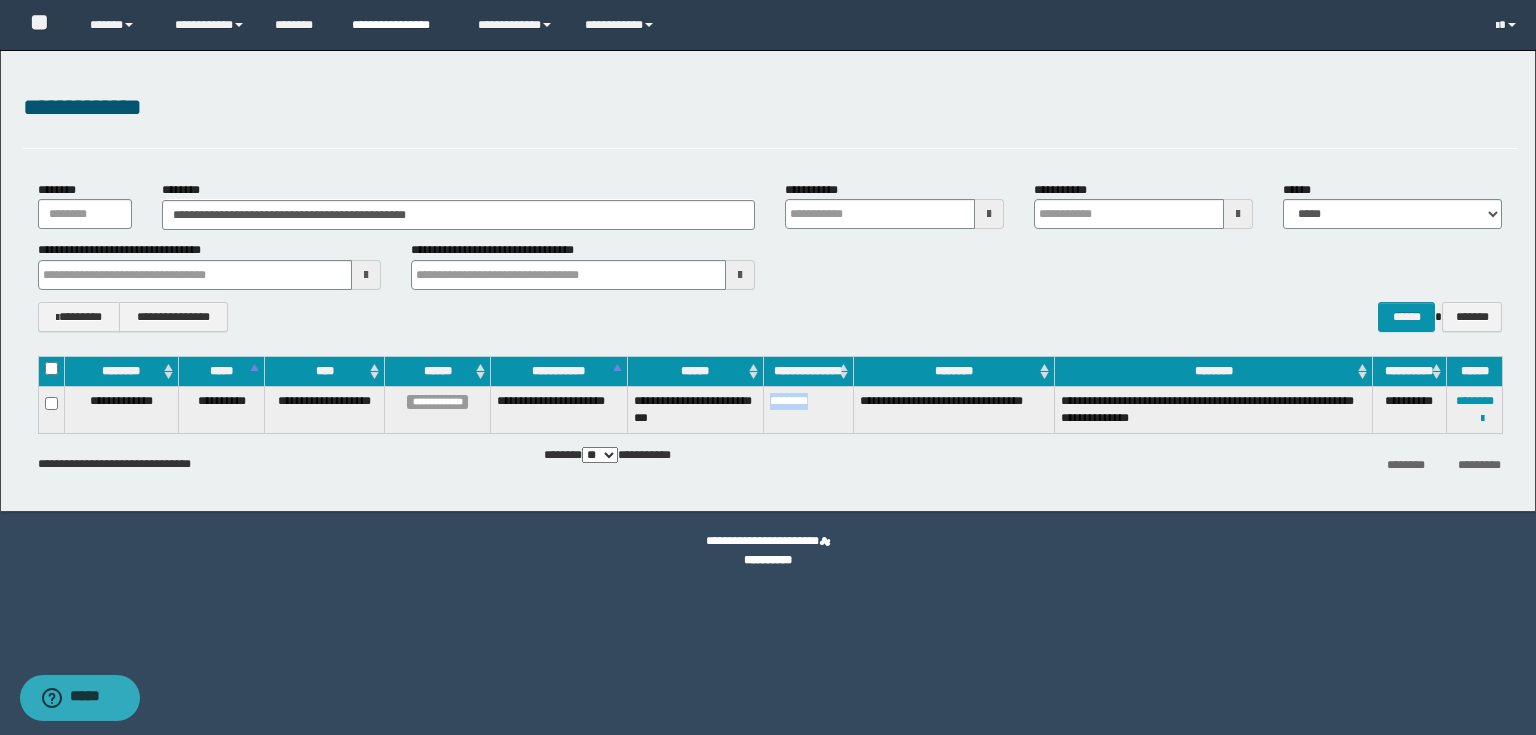 type 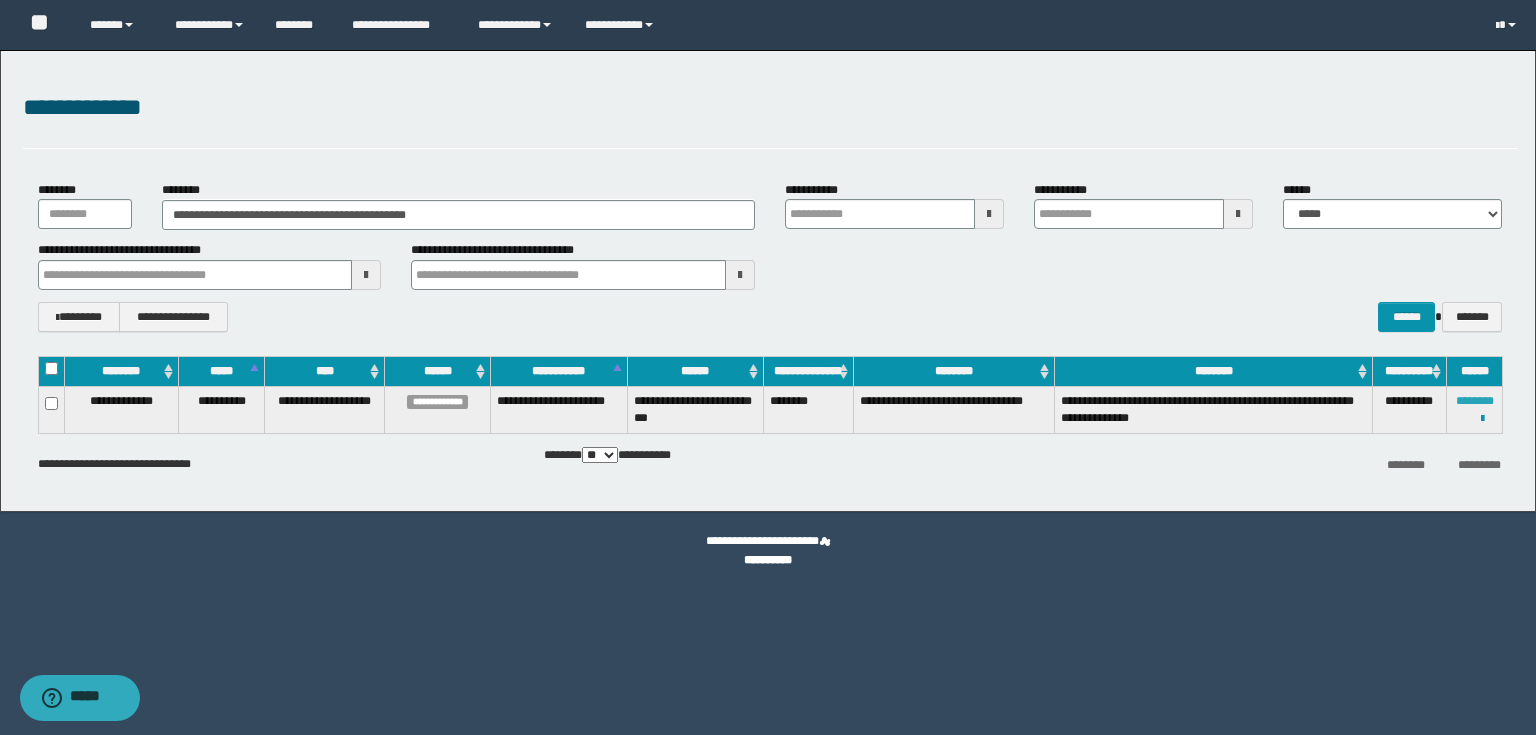 click on "********" at bounding box center (1475, 401) 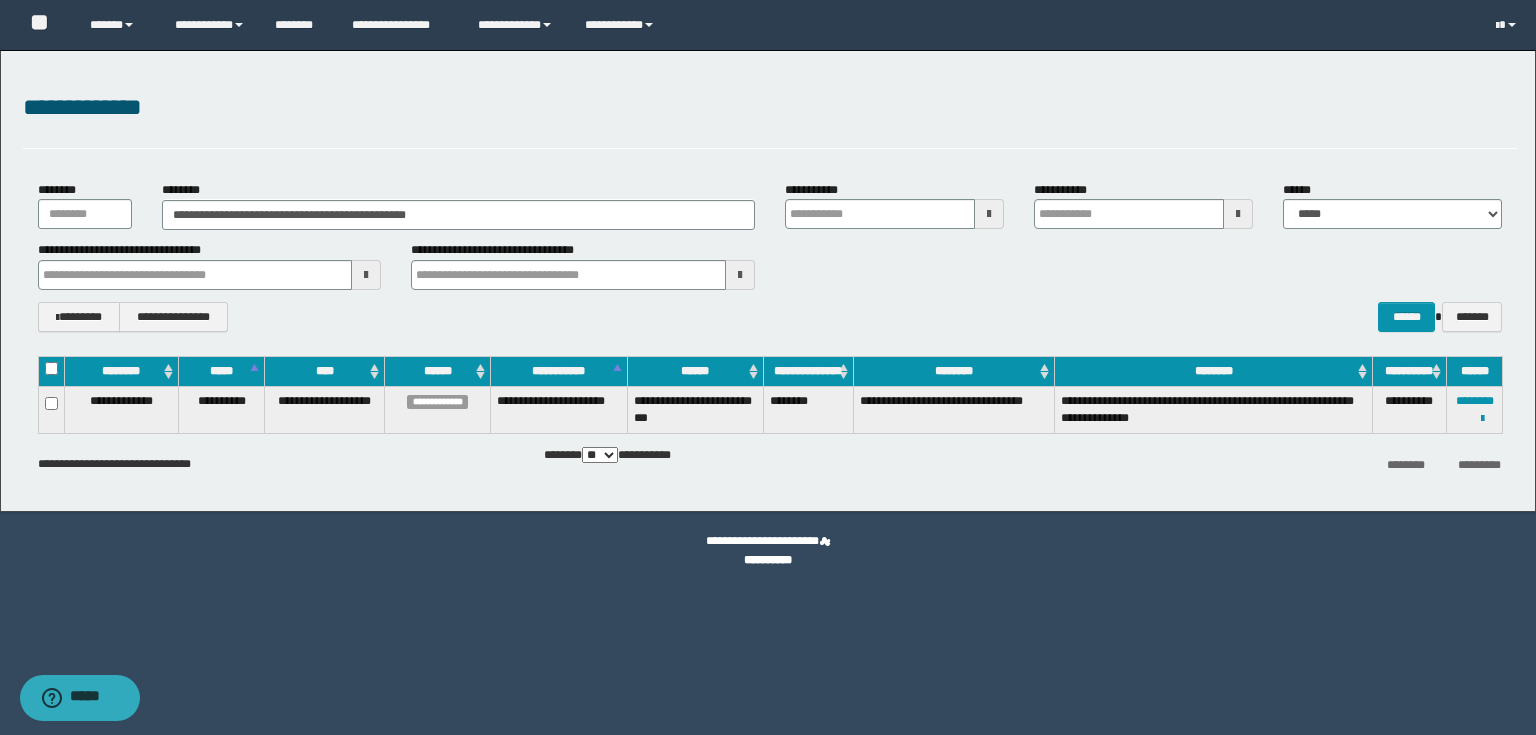 type 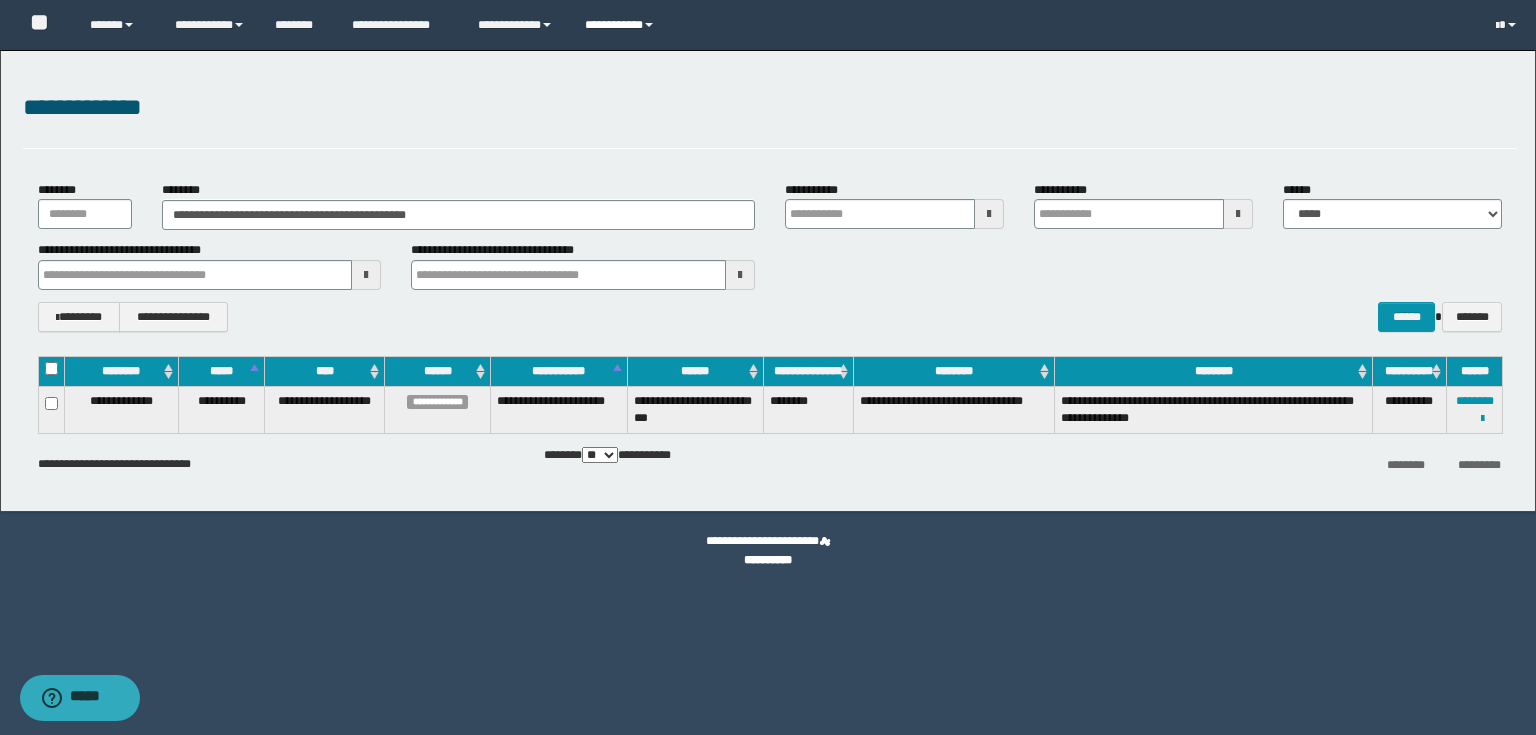 click on "**********" at bounding box center [622, 25] 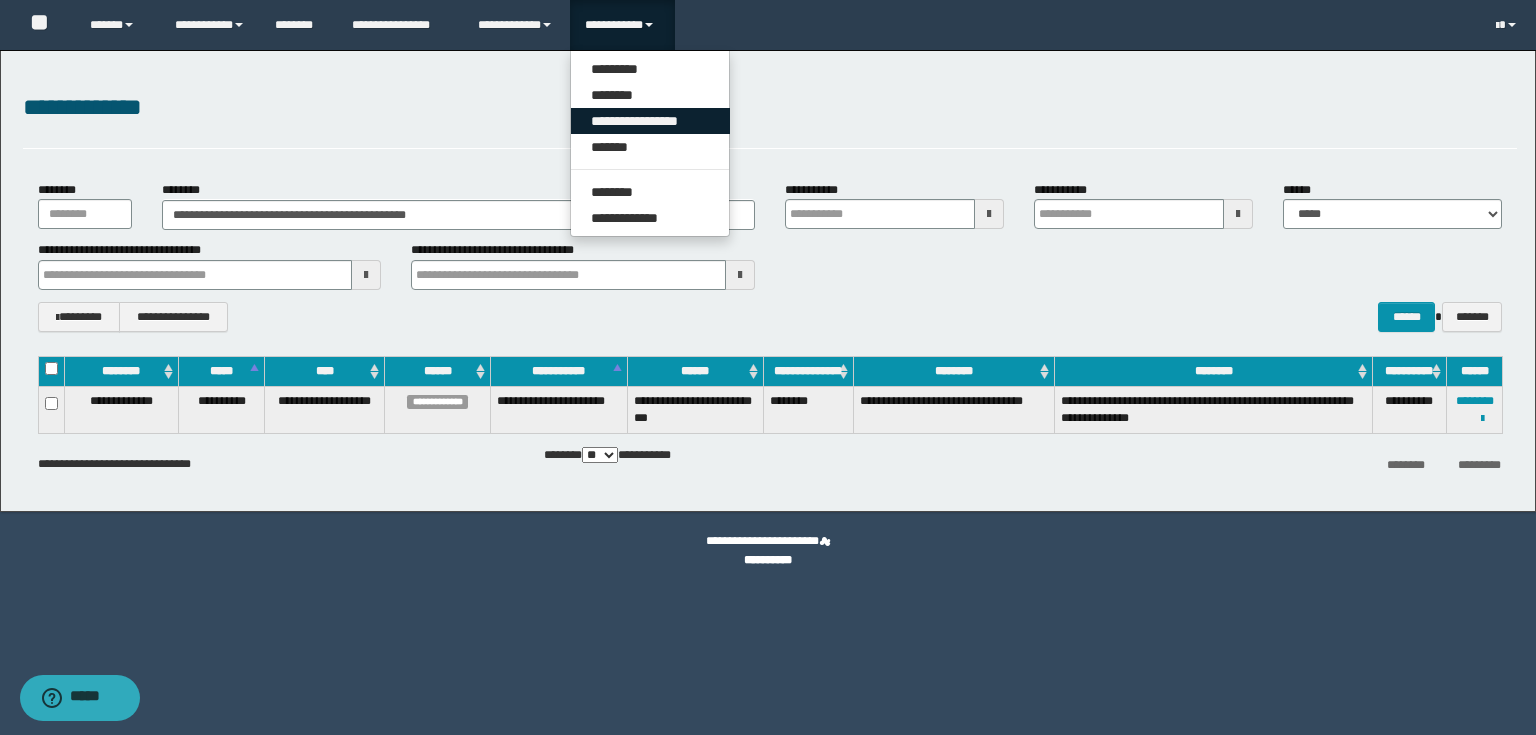 click on "**********" at bounding box center [650, 121] 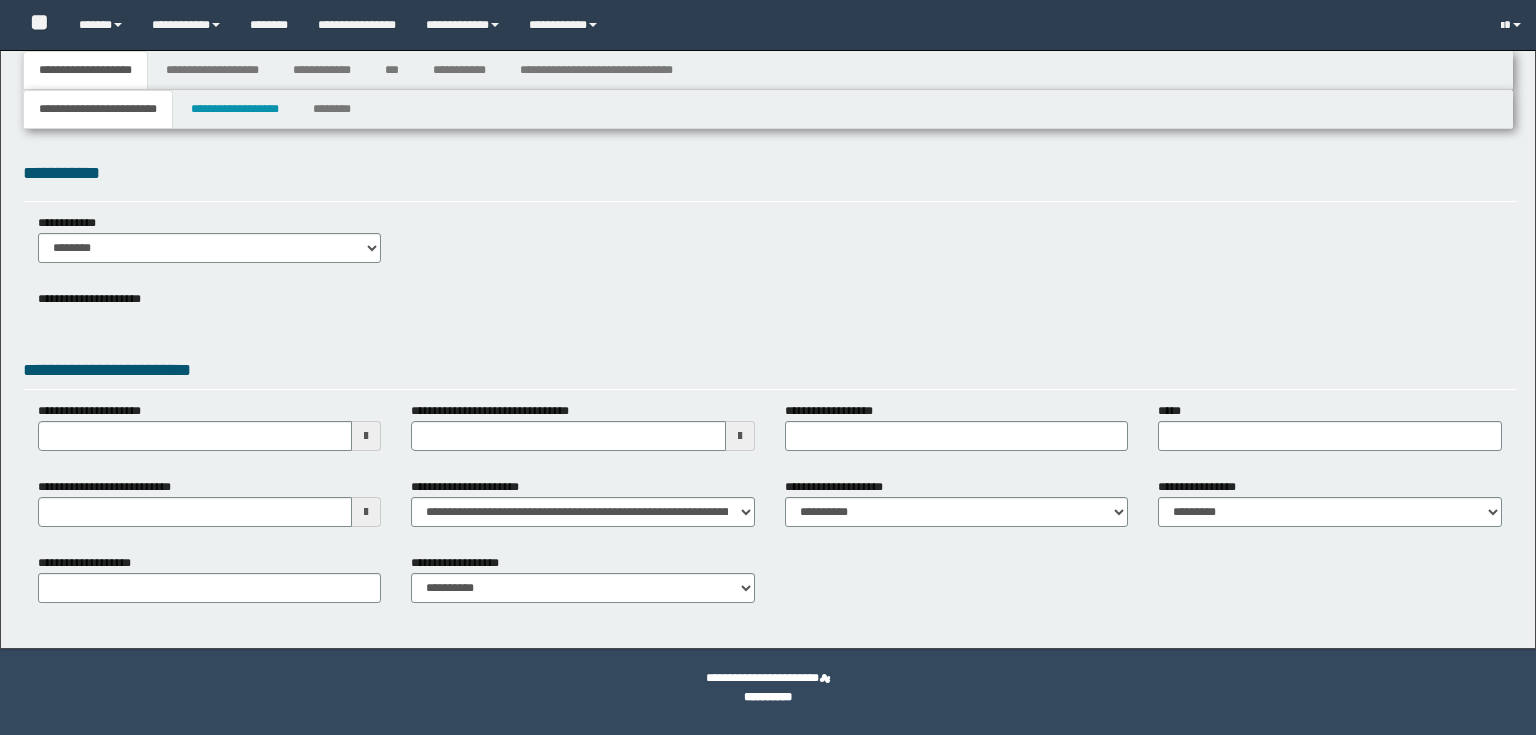 scroll, scrollTop: 0, scrollLeft: 0, axis: both 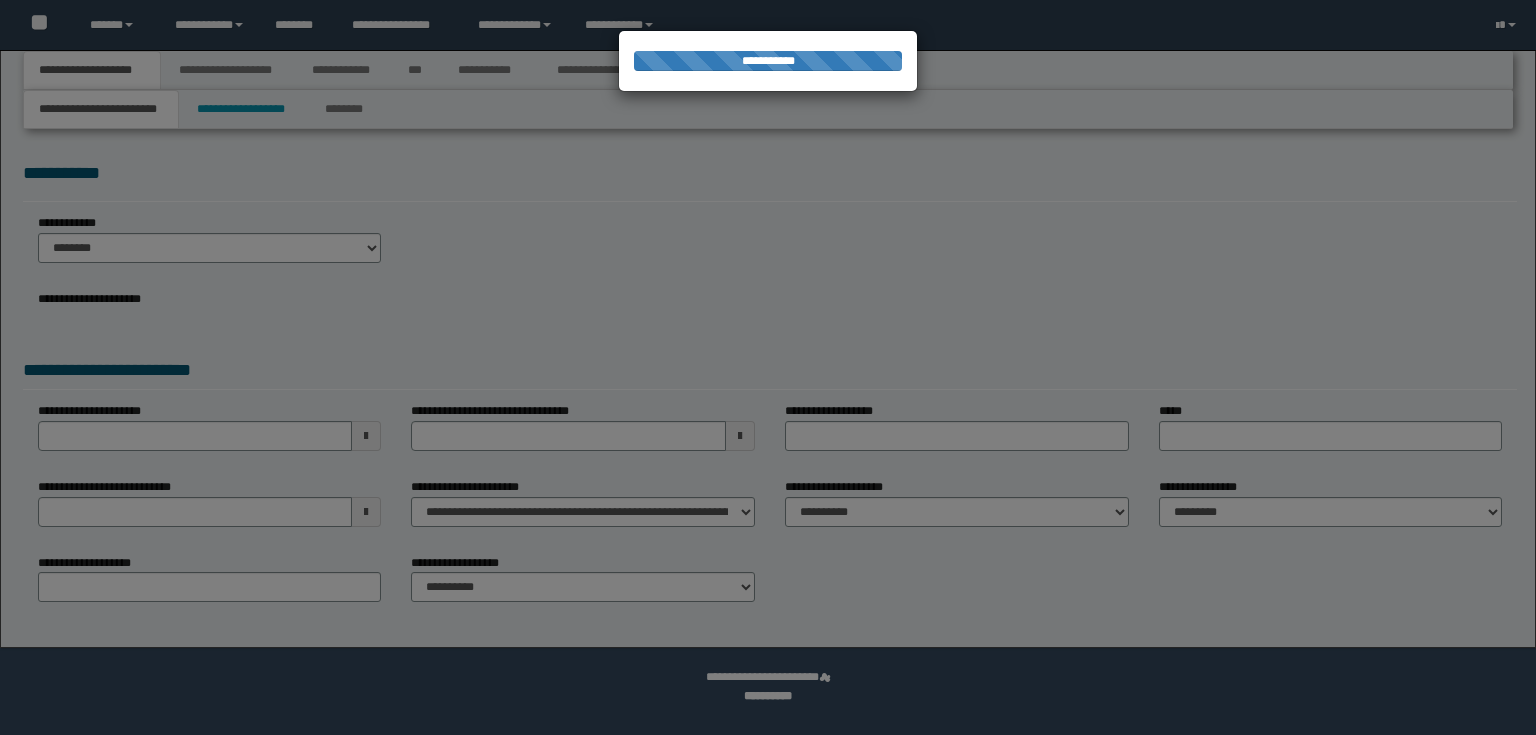 type on "**********" 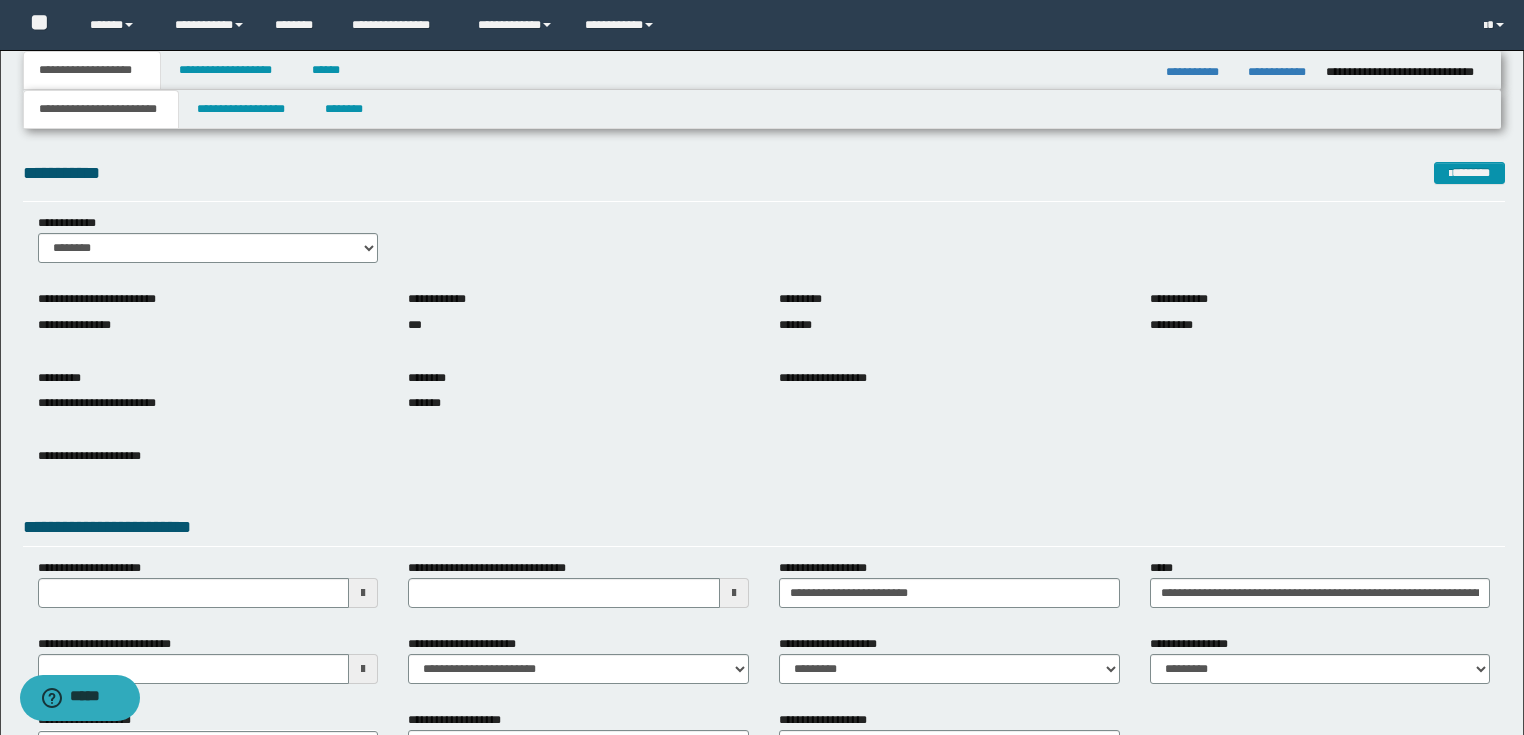 click on "**********" at bounding box center [762, 70] 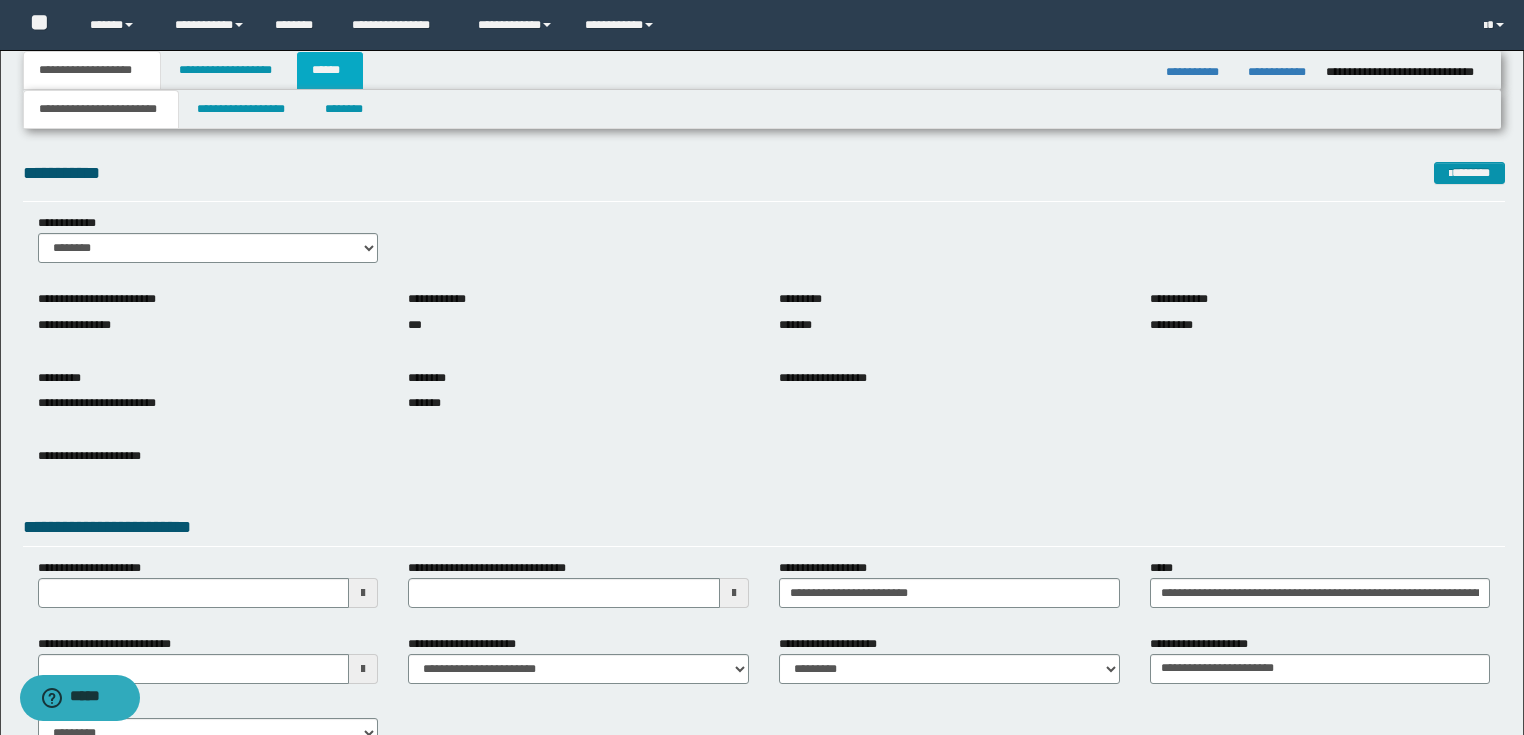 click on "******" at bounding box center (330, 70) 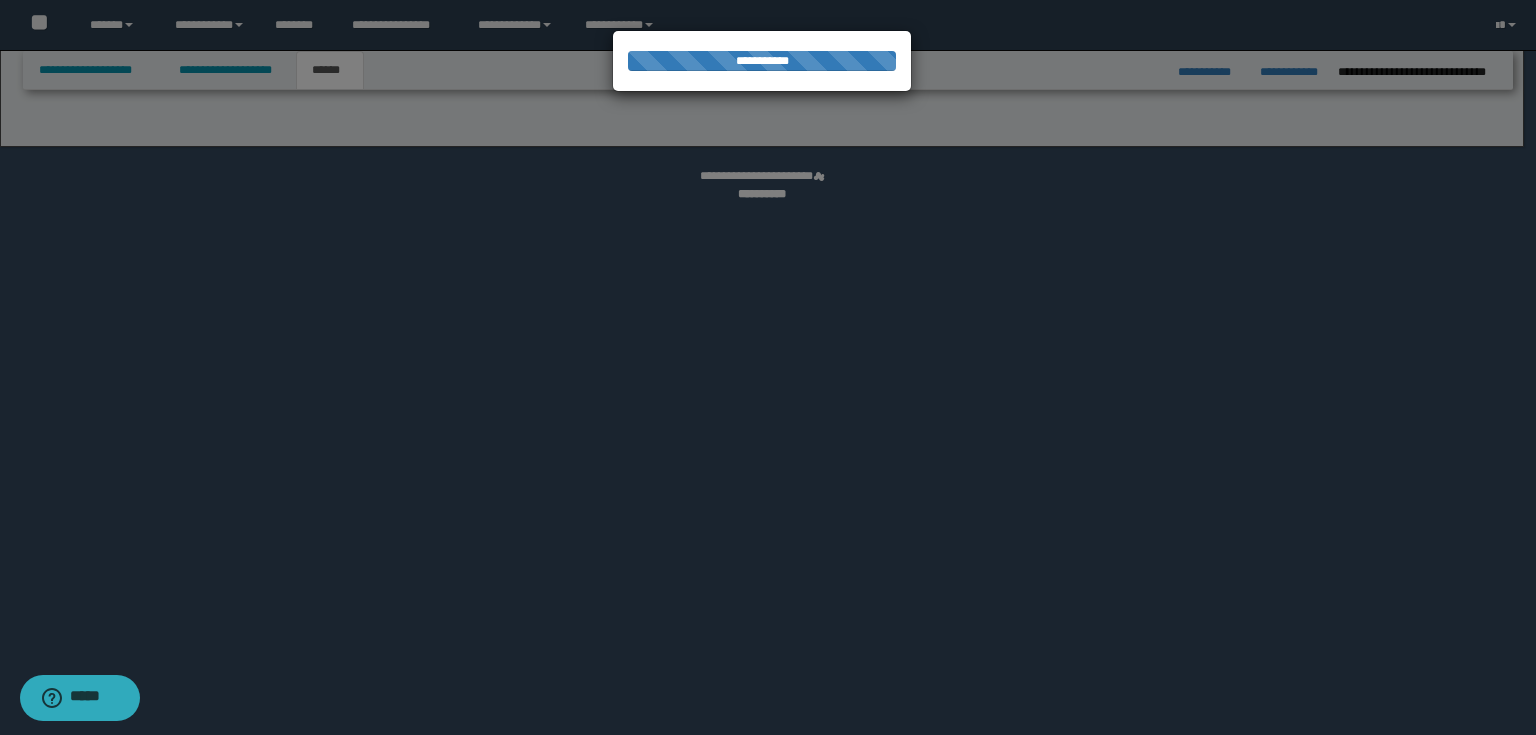 select on "*" 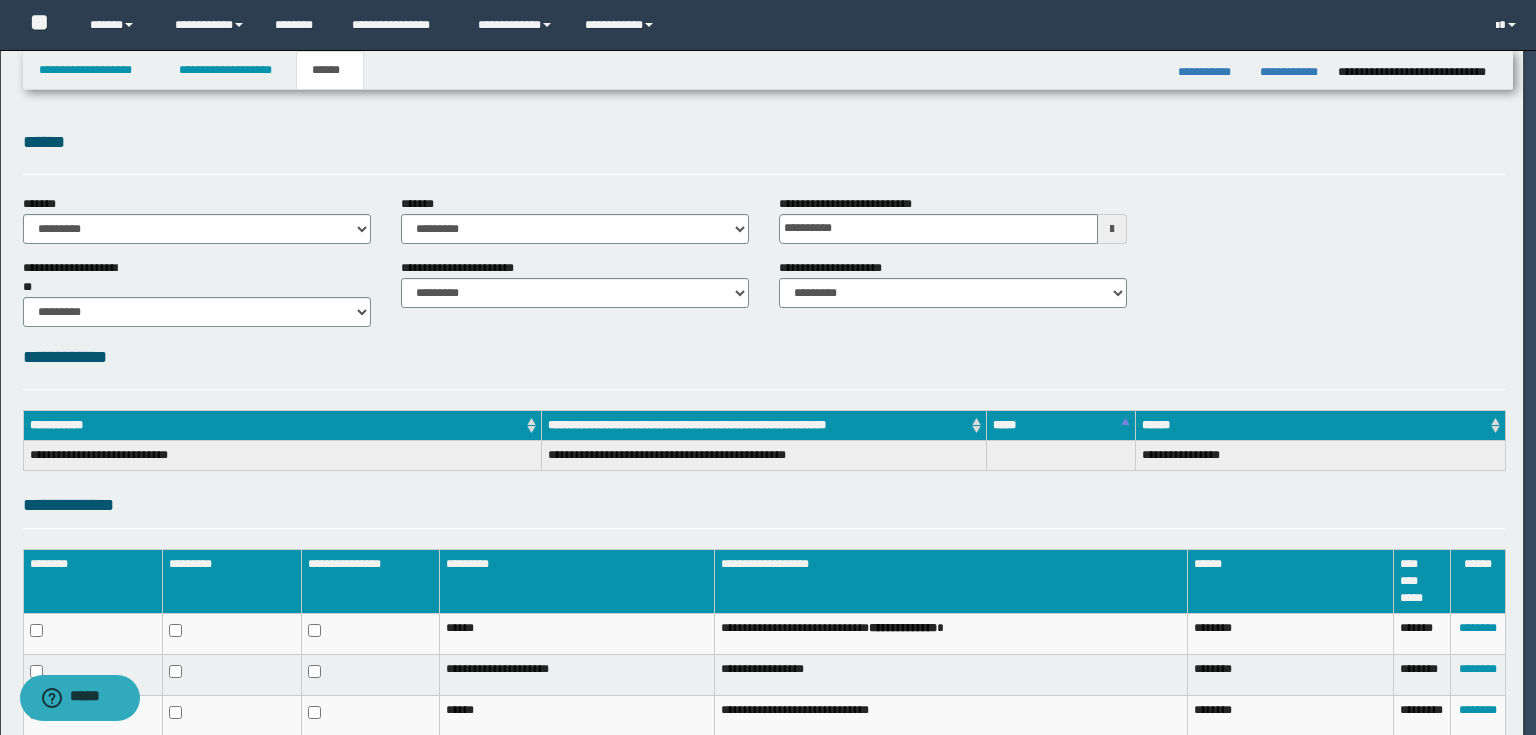 scroll, scrollTop: 0, scrollLeft: 0, axis: both 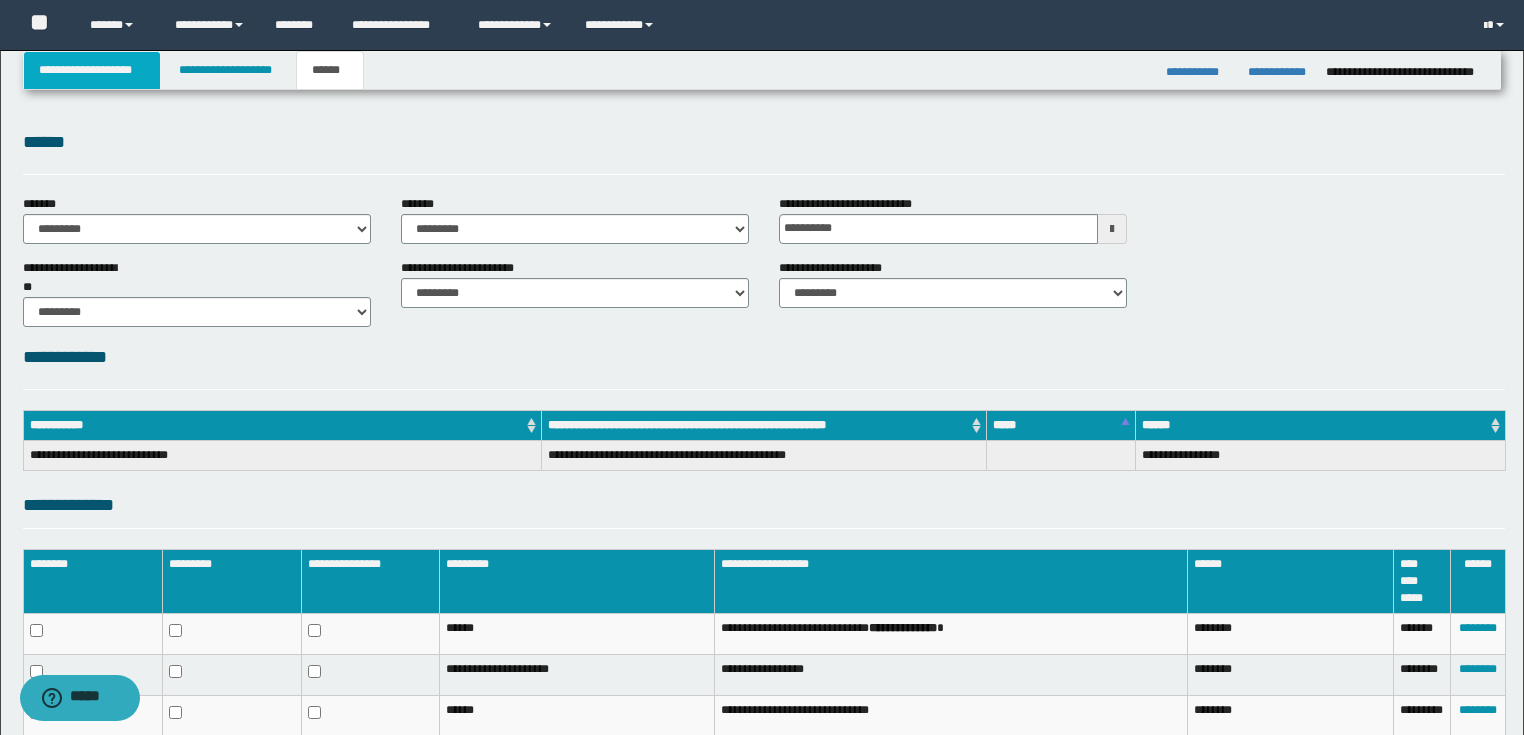 click on "**********" at bounding box center [92, 70] 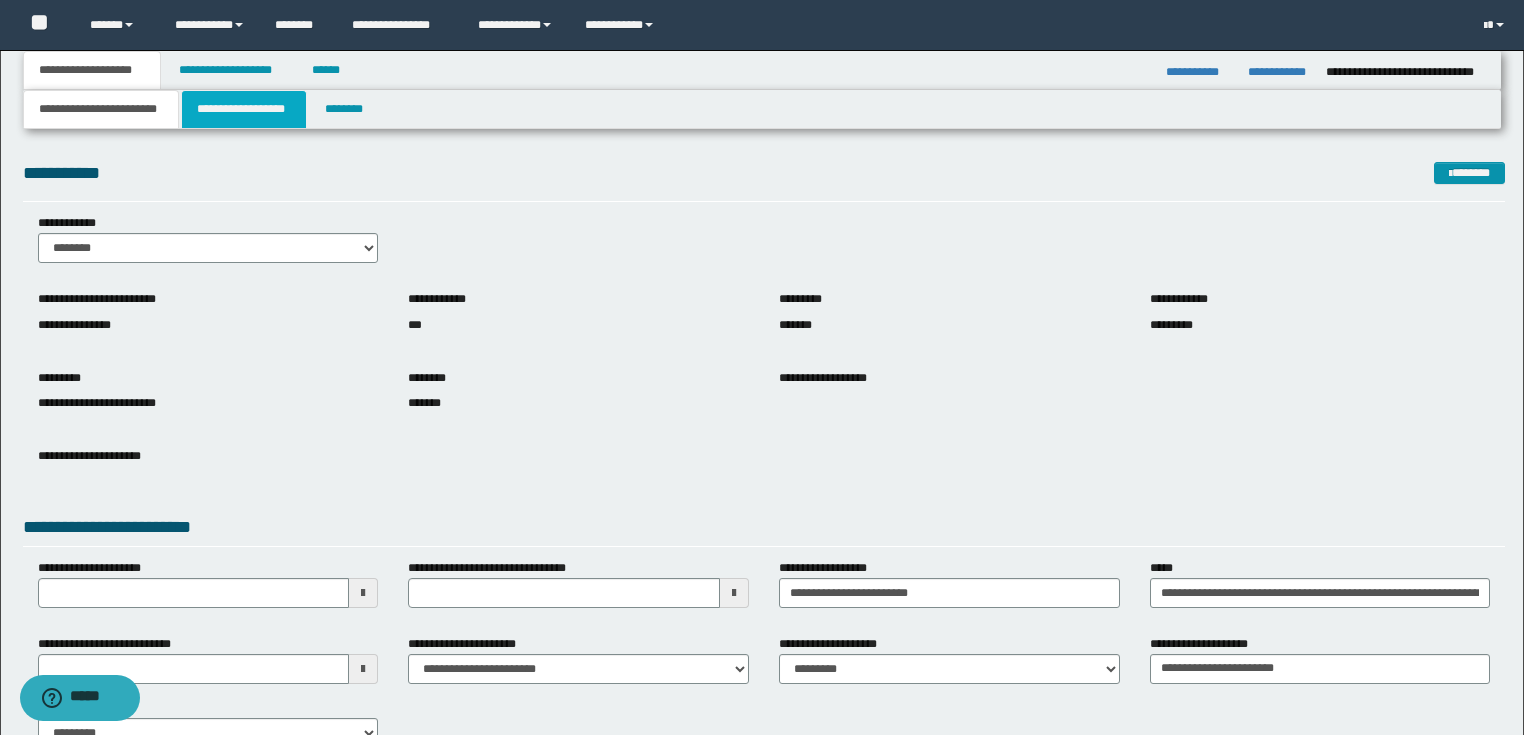 click on "**********" at bounding box center (244, 109) 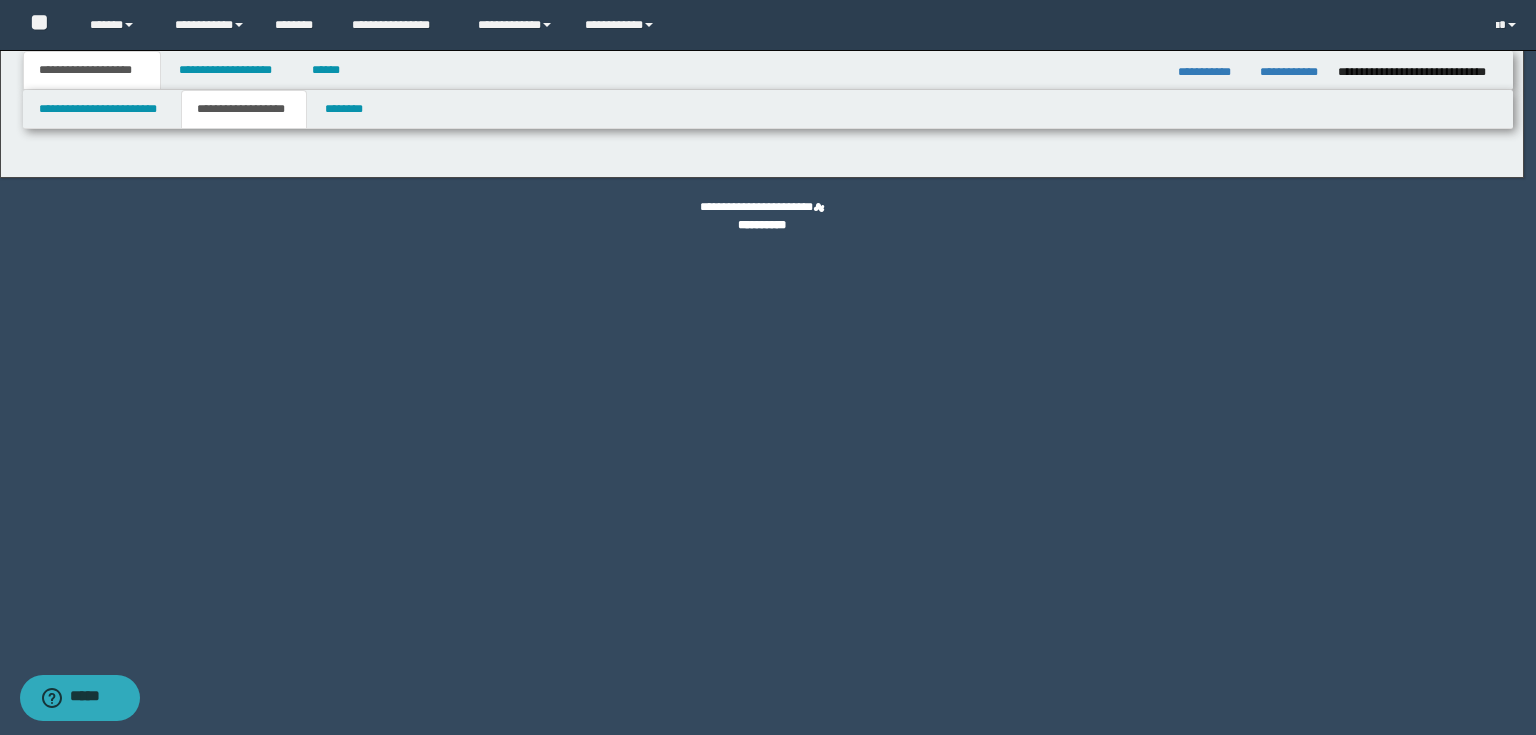 type on "********" 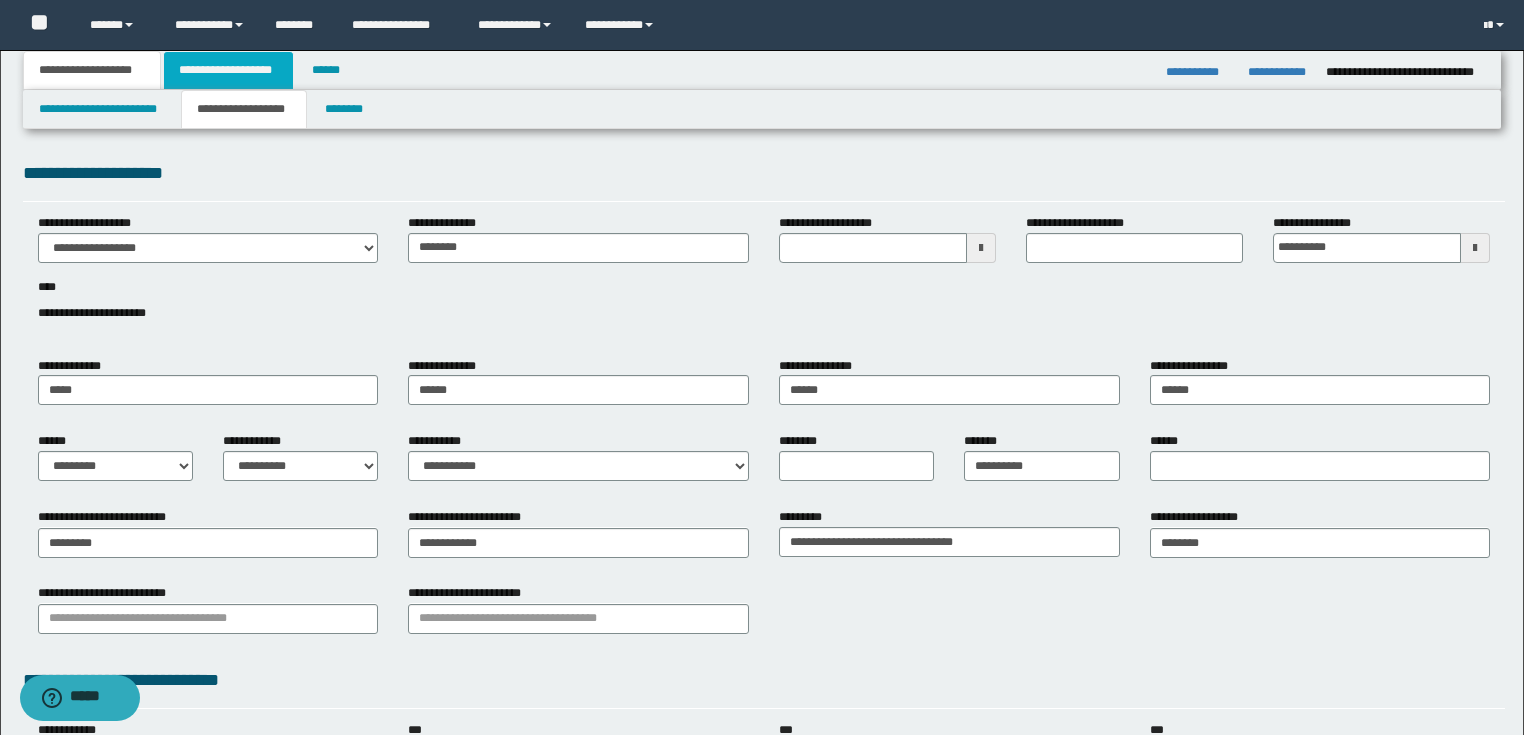 click on "**********" at bounding box center (228, 70) 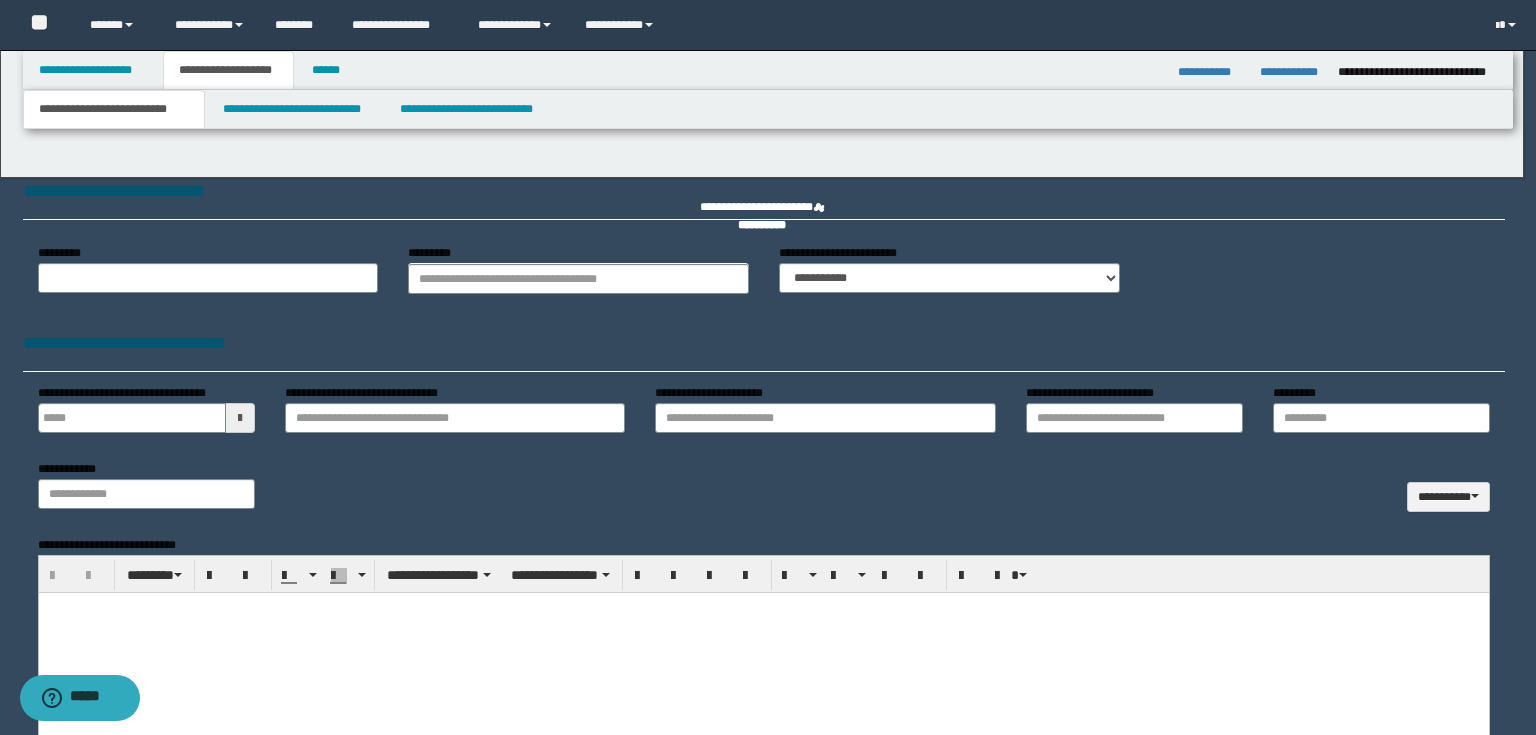 type on "**********" 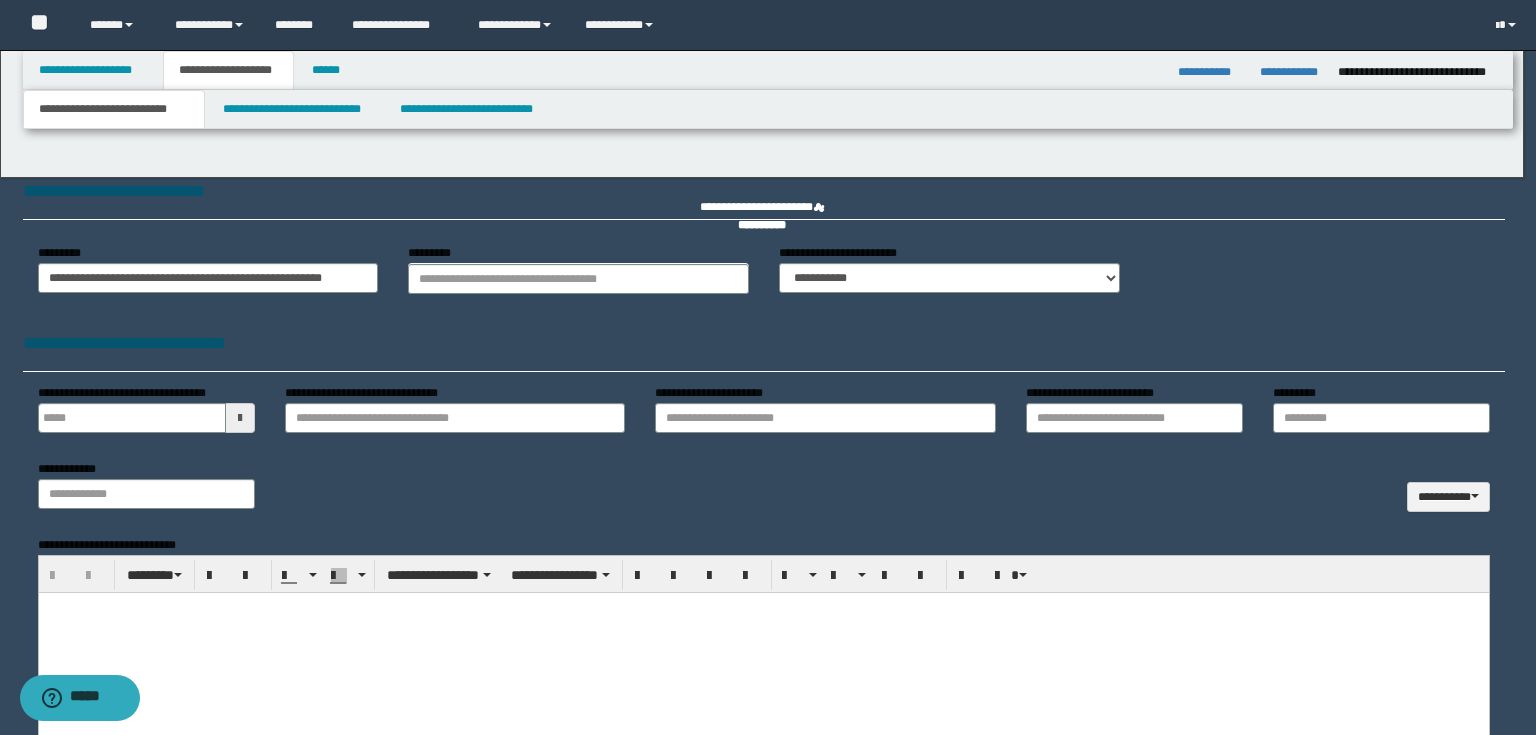 type 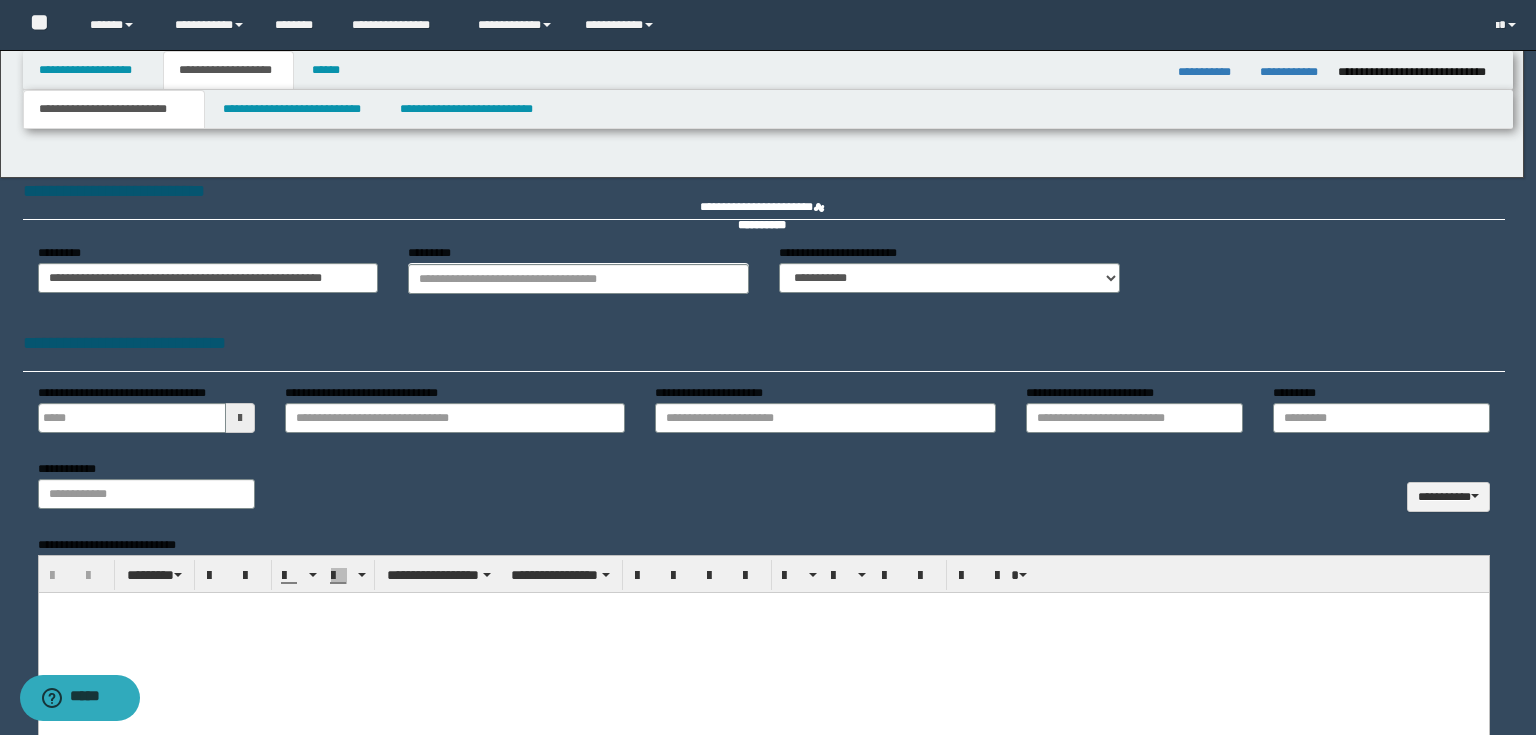 type on "**********" 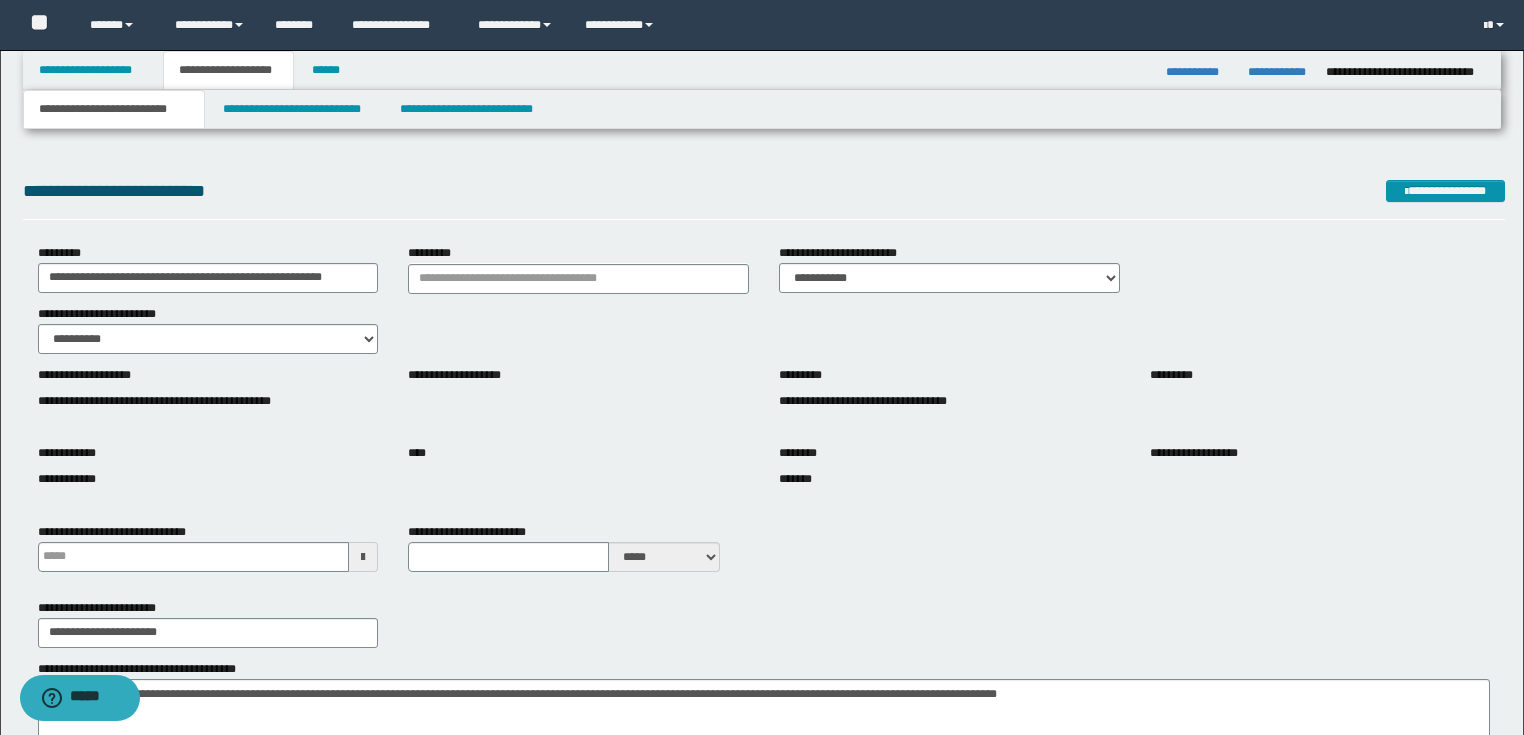 scroll, scrollTop: 240, scrollLeft: 0, axis: vertical 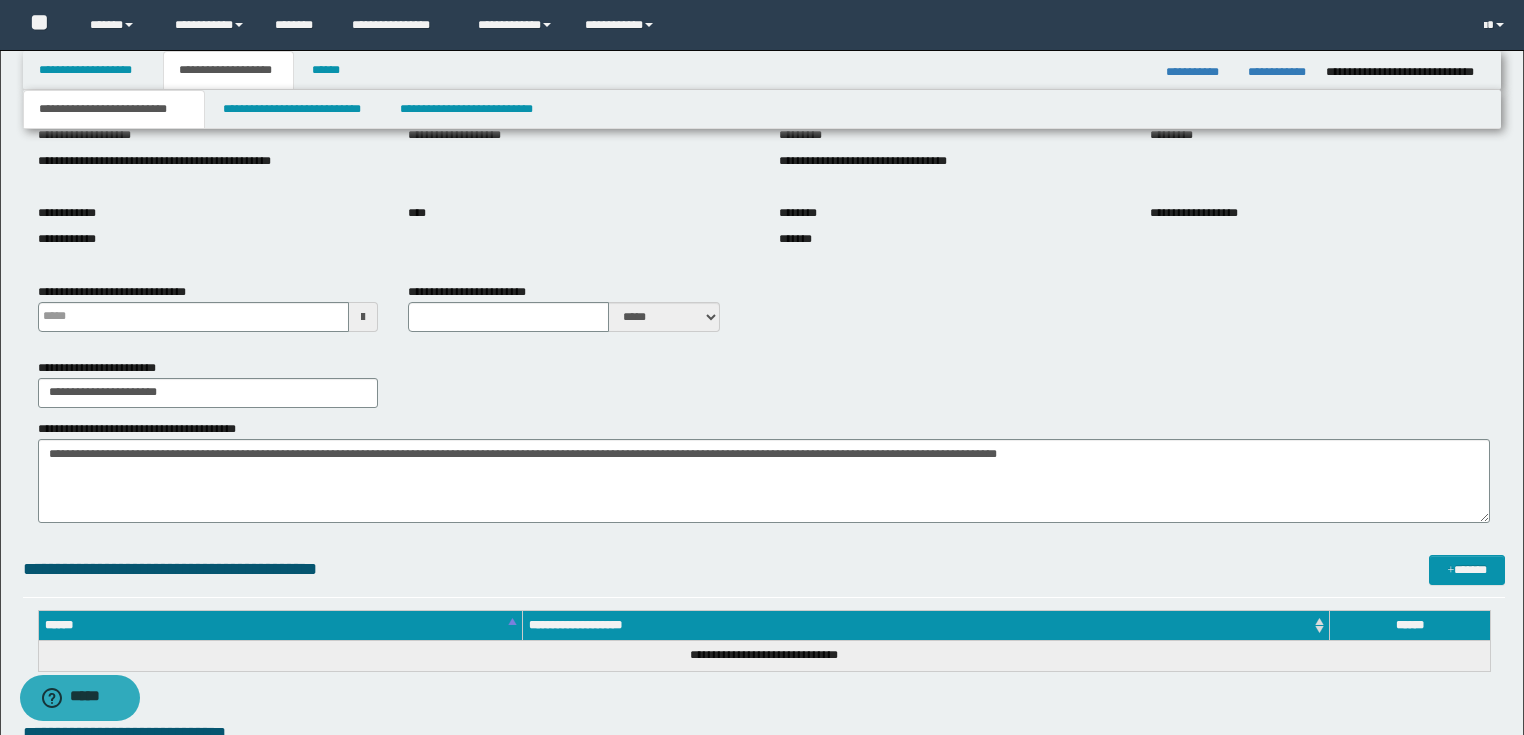 type 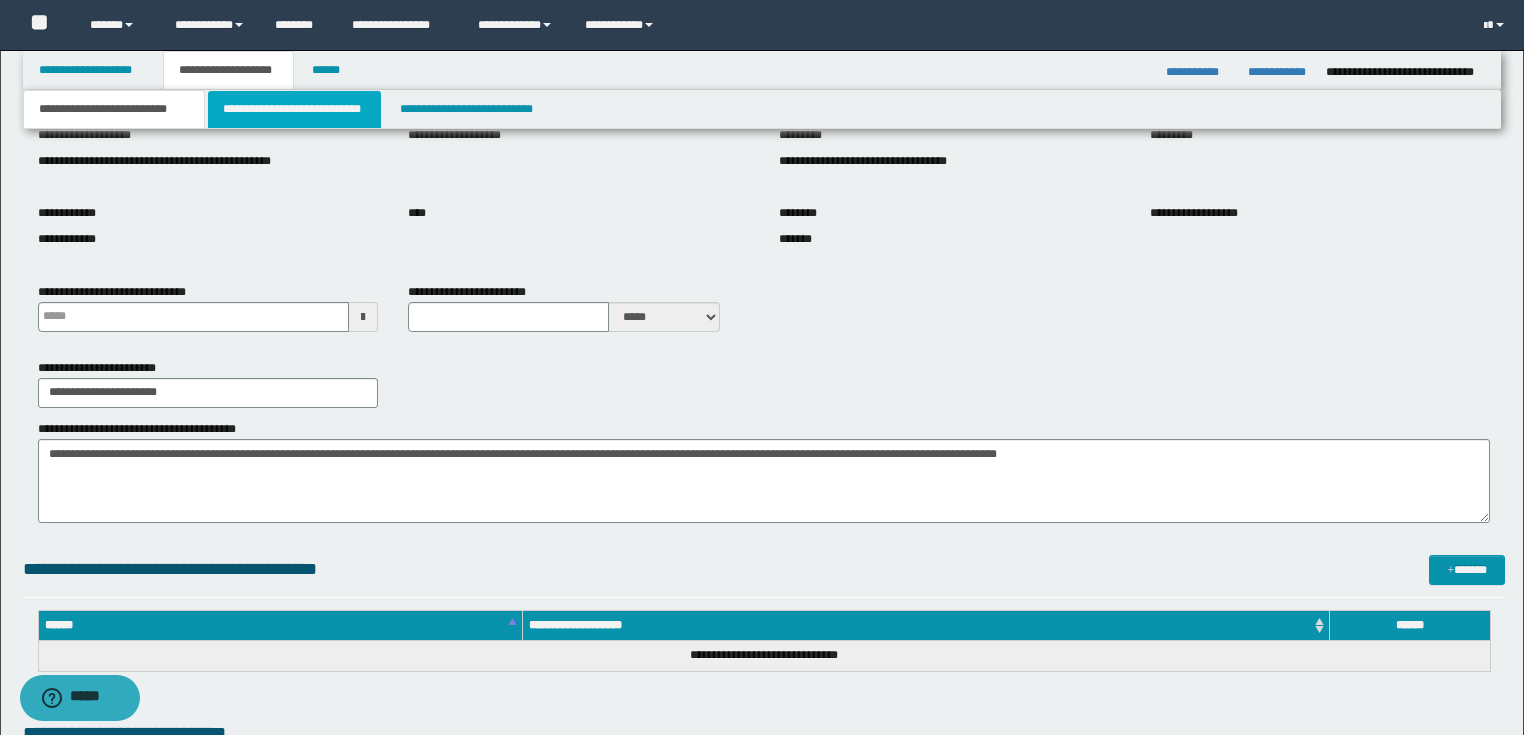 click on "**********" at bounding box center [294, 109] 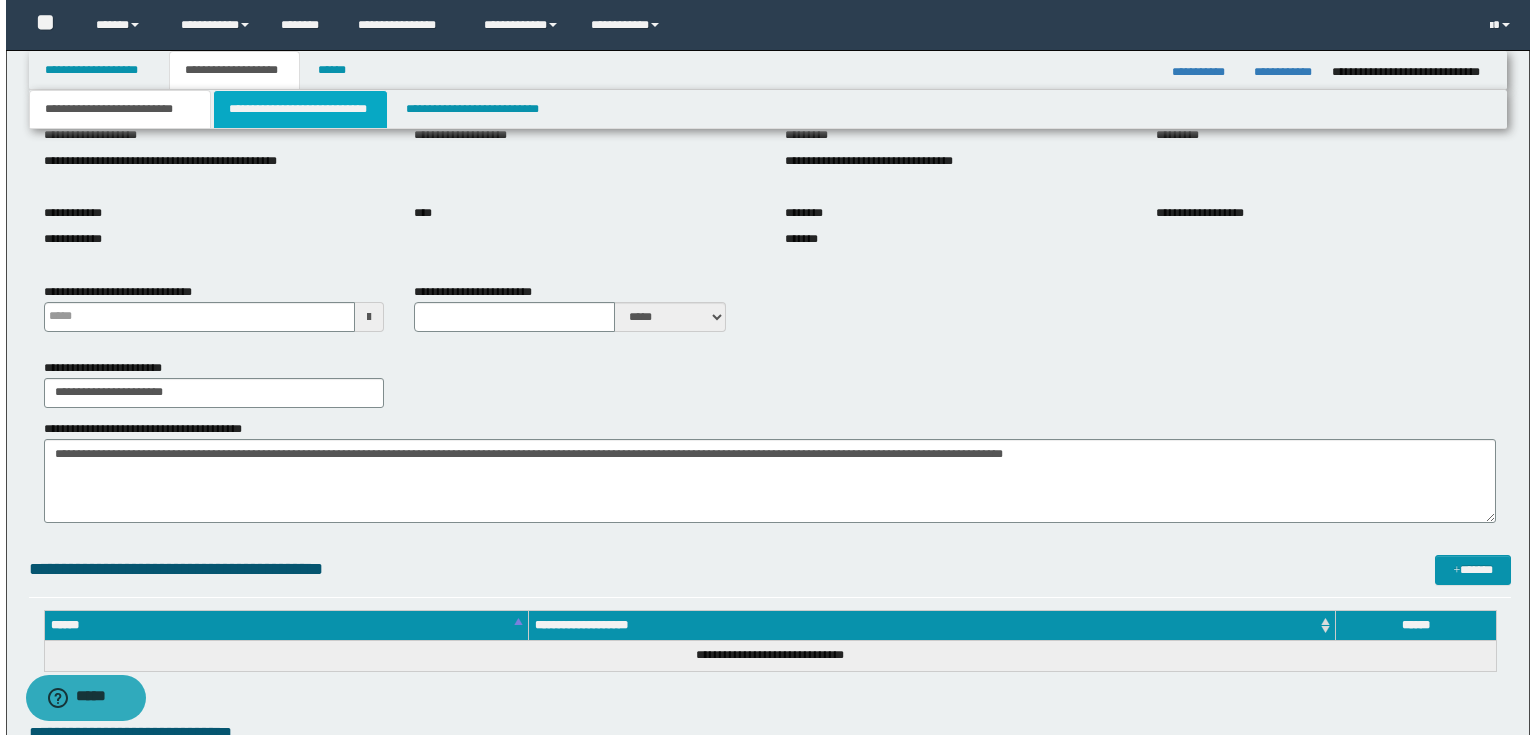scroll, scrollTop: 0, scrollLeft: 0, axis: both 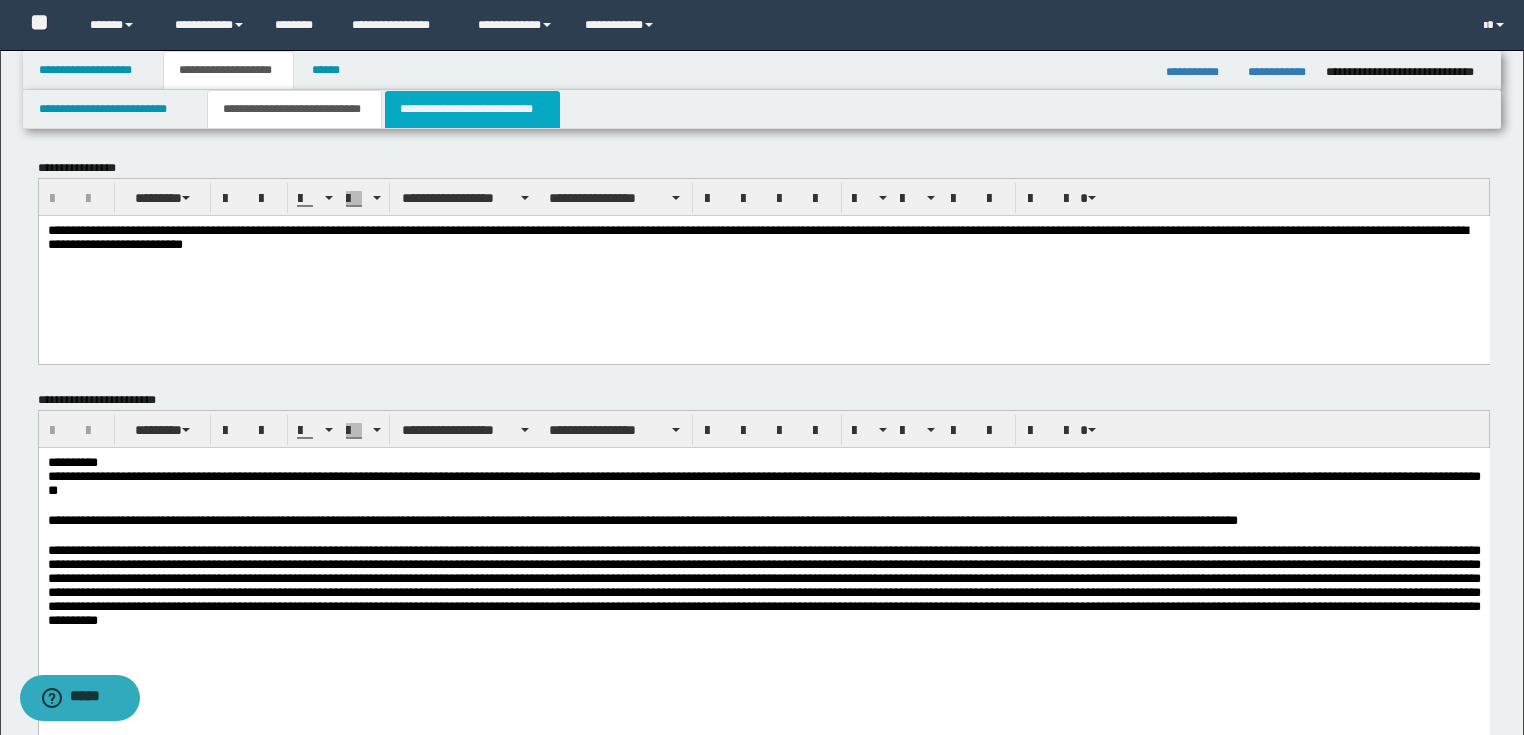 click on "**********" at bounding box center (472, 109) 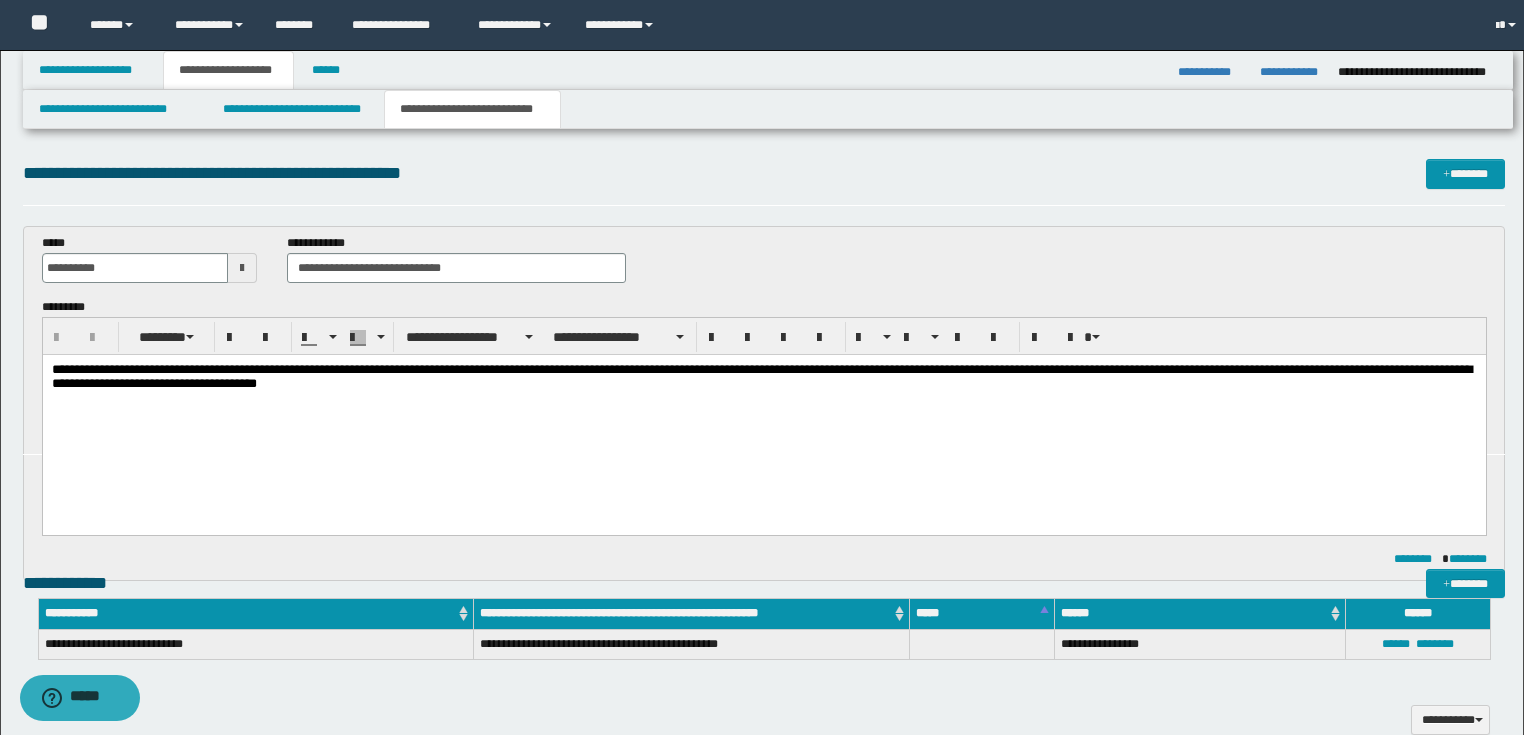 scroll, scrollTop: 0, scrollLeft: 0, axis: both 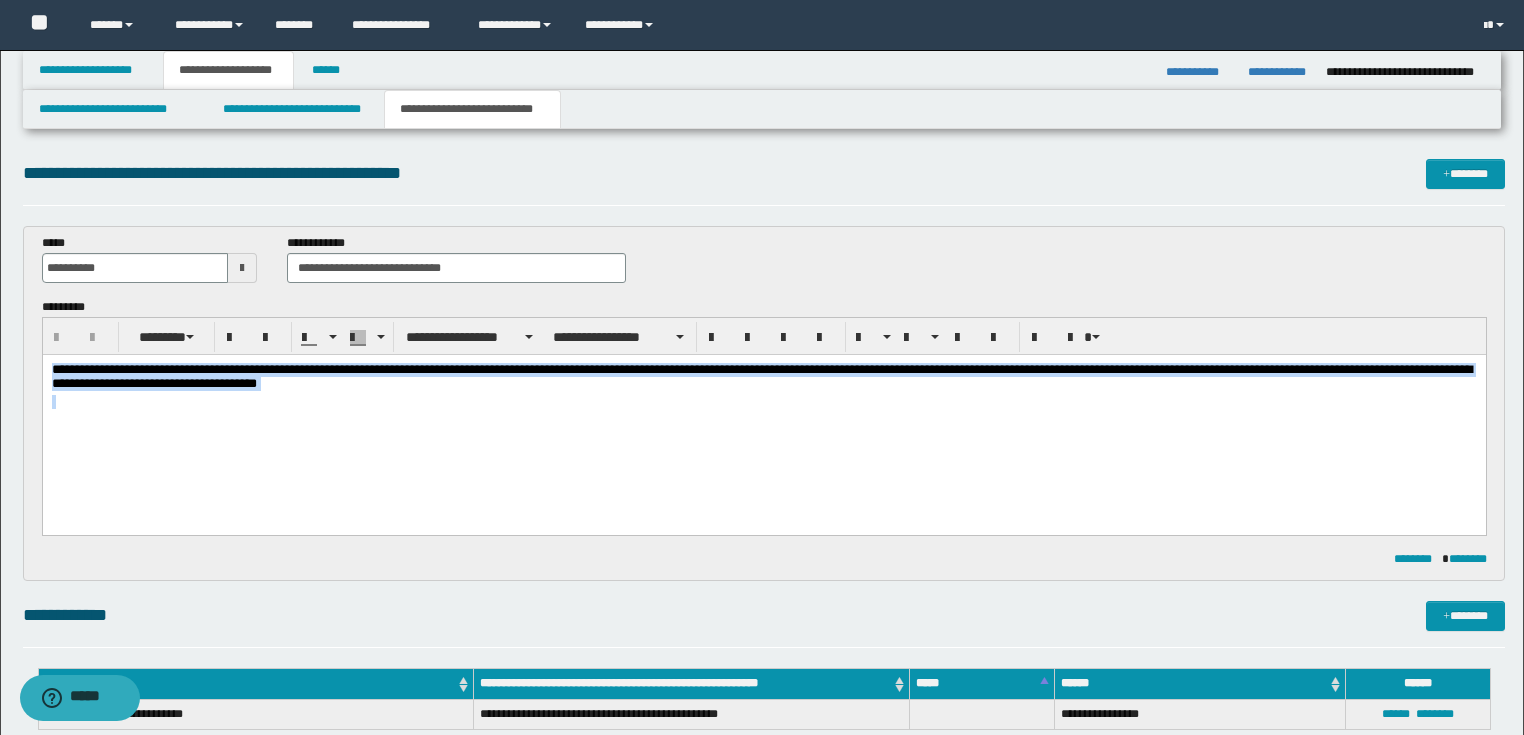 drag, startPoint x: 53, startPoint y: 369, endPoint x: 576, endPoint y: 397, distance: 523.74896 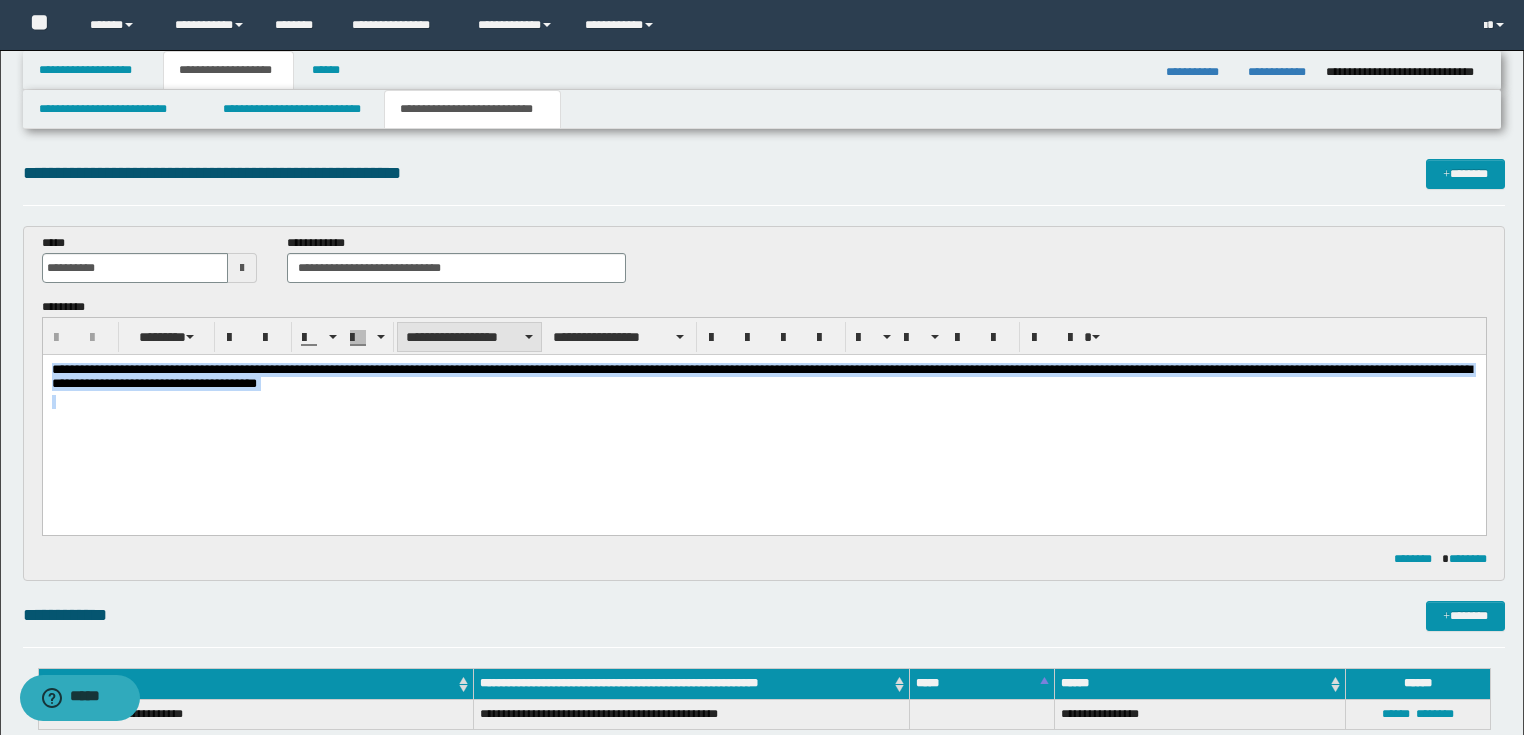 click at bounding box center [529, 337] 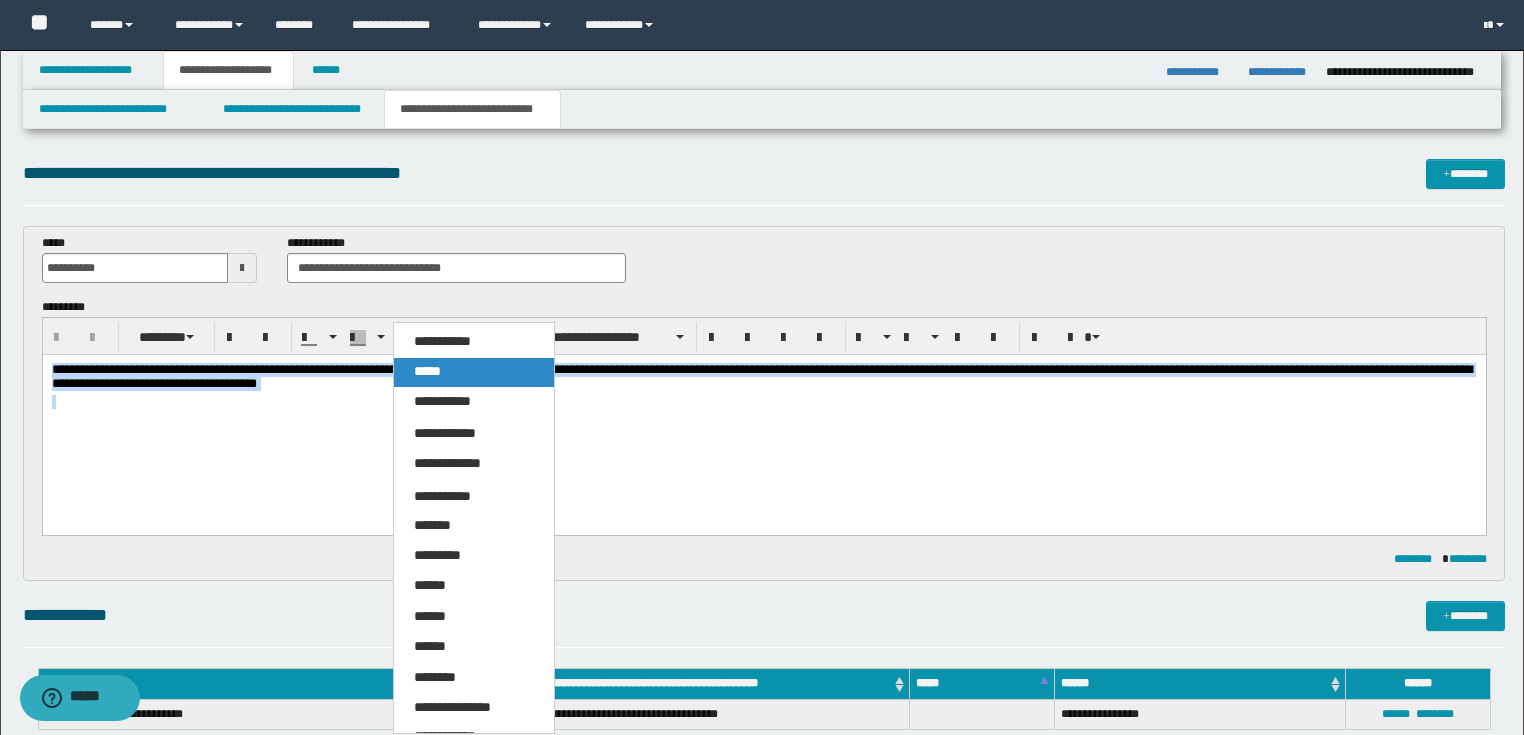 click on "*****" at bounding box center [474, 372] 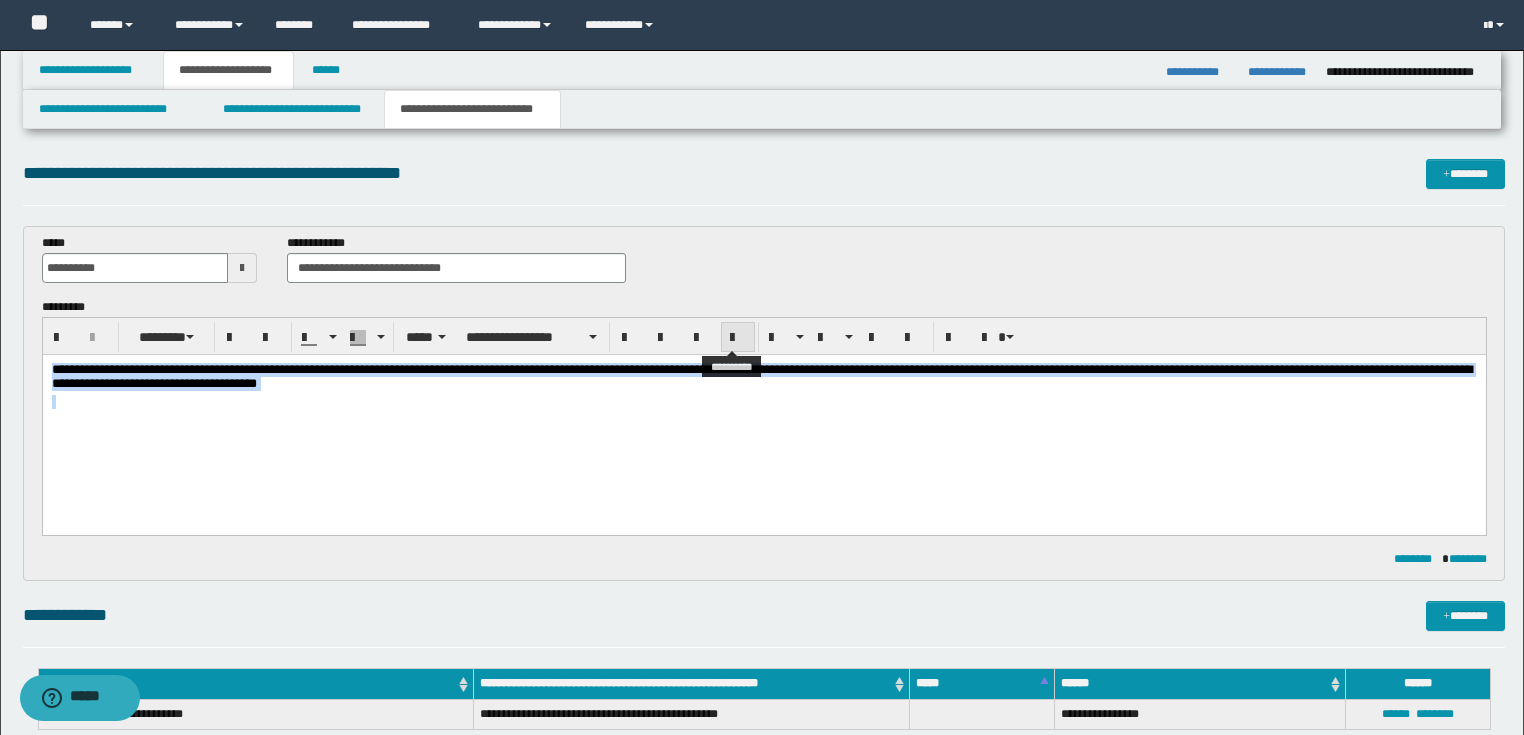 click at bounding box center [738, 338] 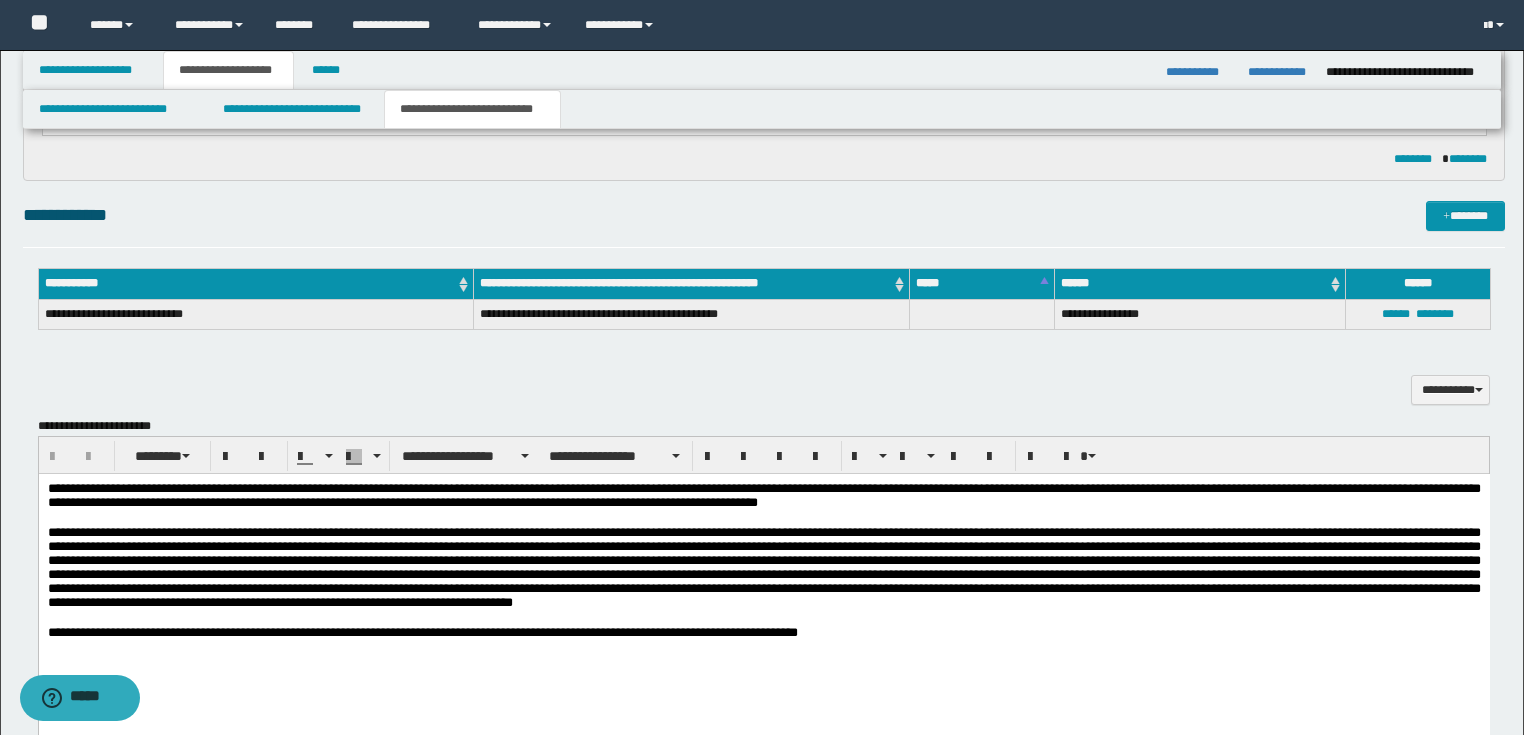 scroll, scrollTop: 640, scrollLeft: 0, axis: vertical 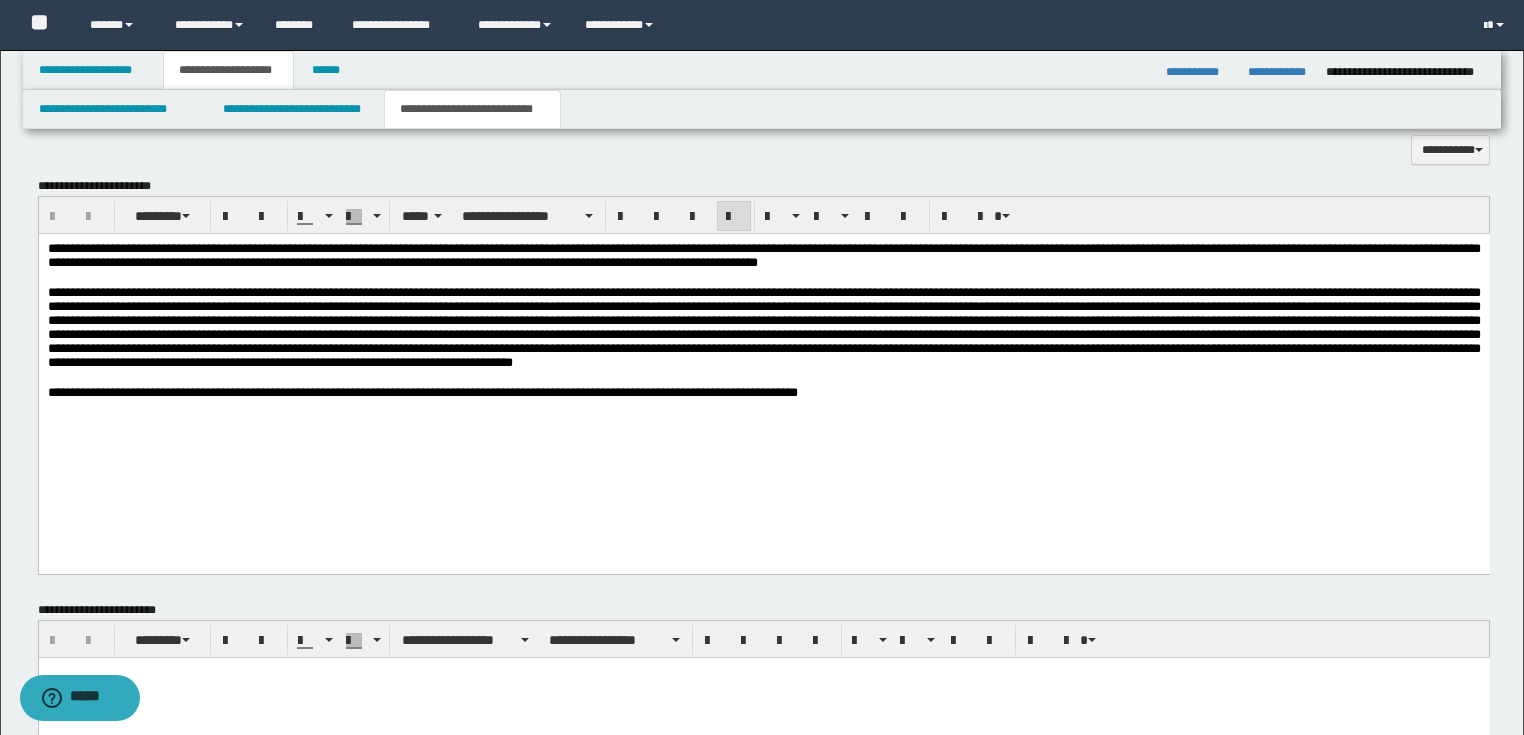 click on "**********" at bounding box center (763, 254) 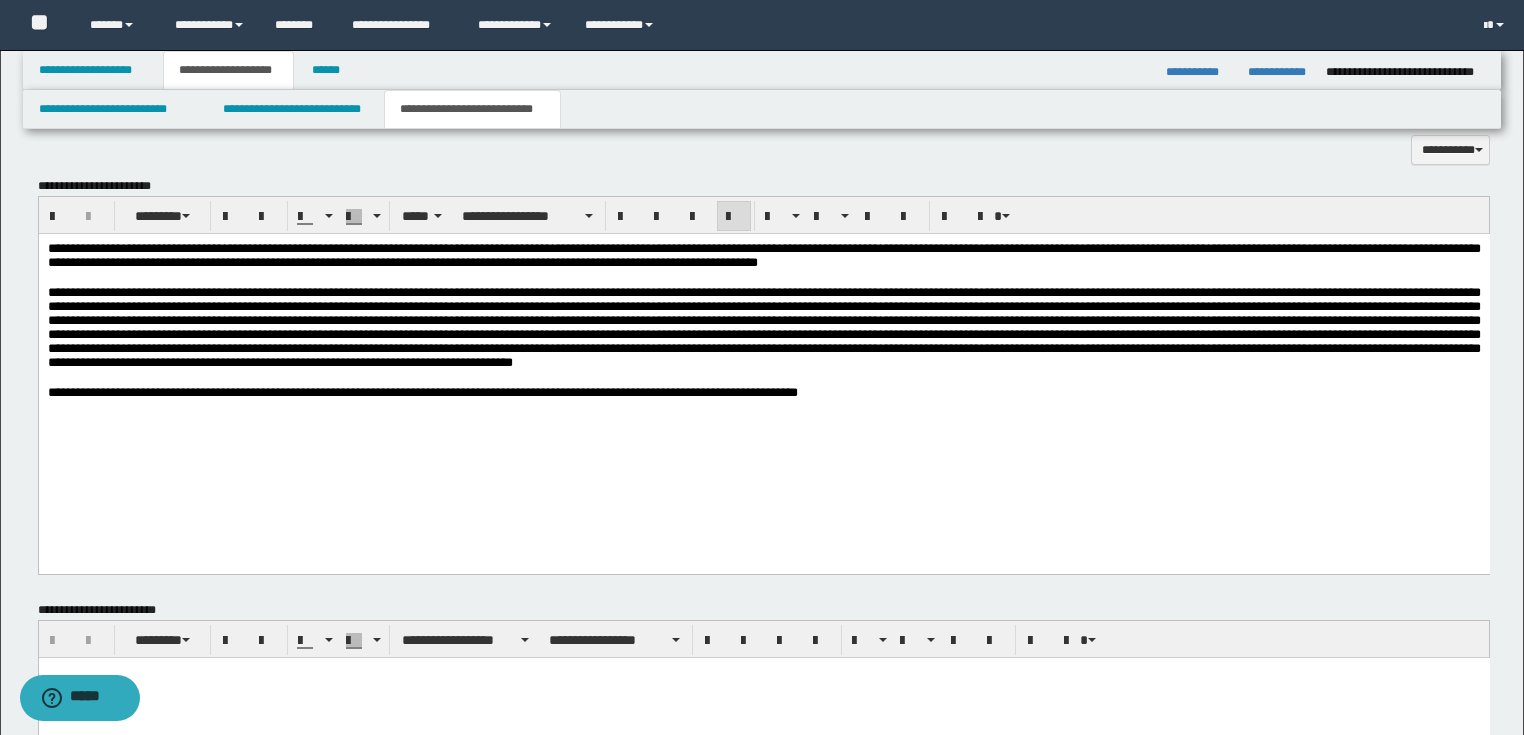click on "**********" at bounding box center (763, 254) 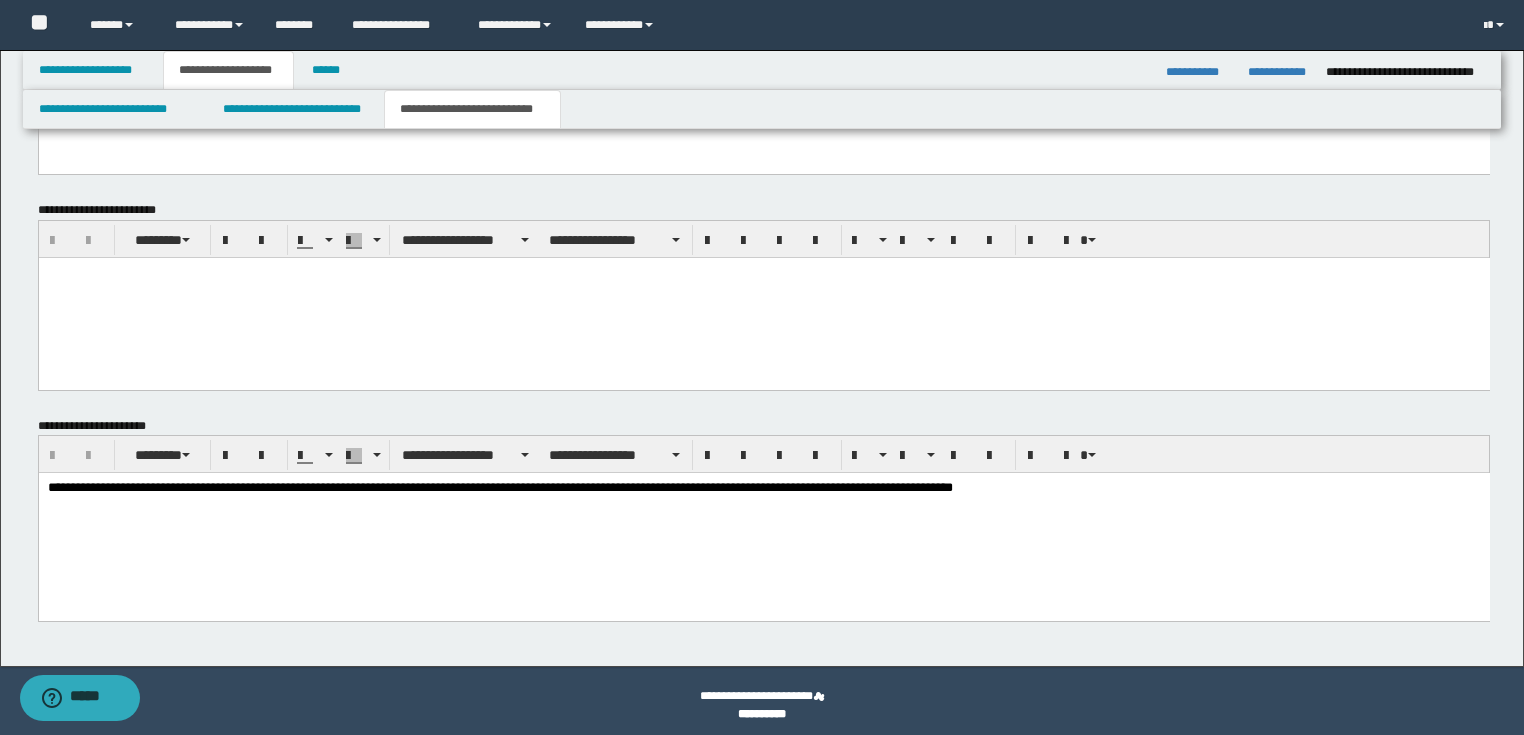 scroll, scrollTop: 1048, scrollLeft: 0, axis: vertical 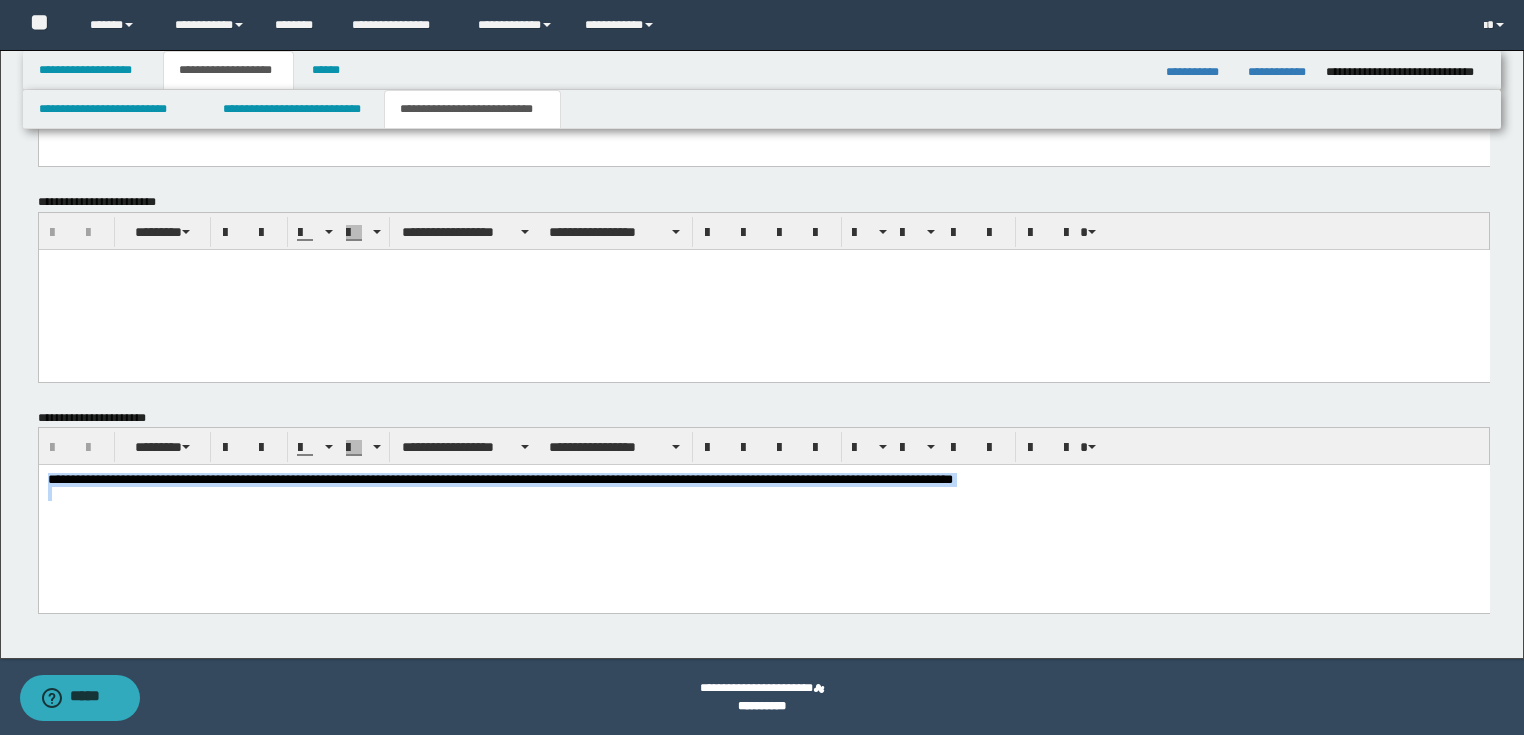 drag, startPoint x: 46, startPoint y: 480, endPoint x: 1535, endPoint y: 552, distance: 1490.7397 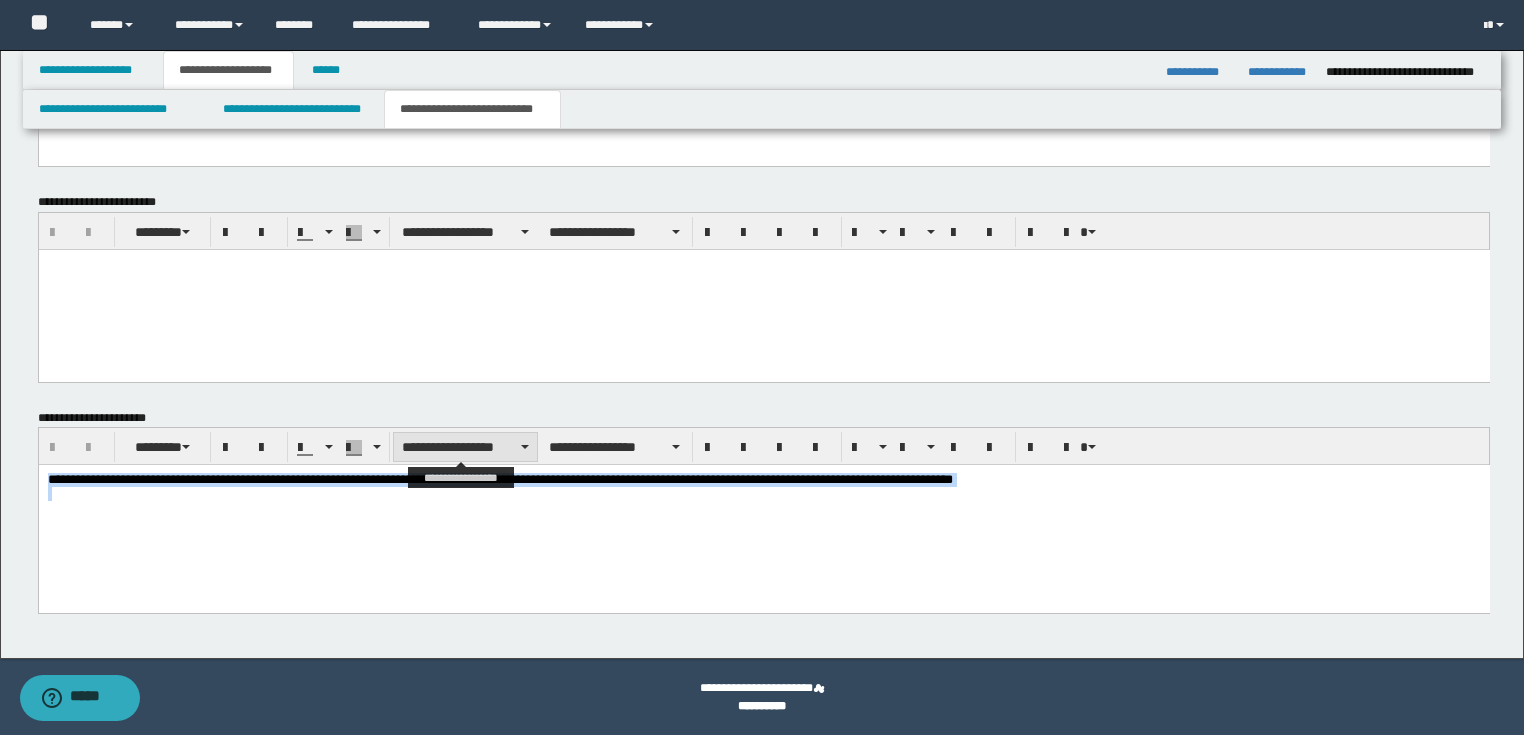 click at bounding box center (525, 447) 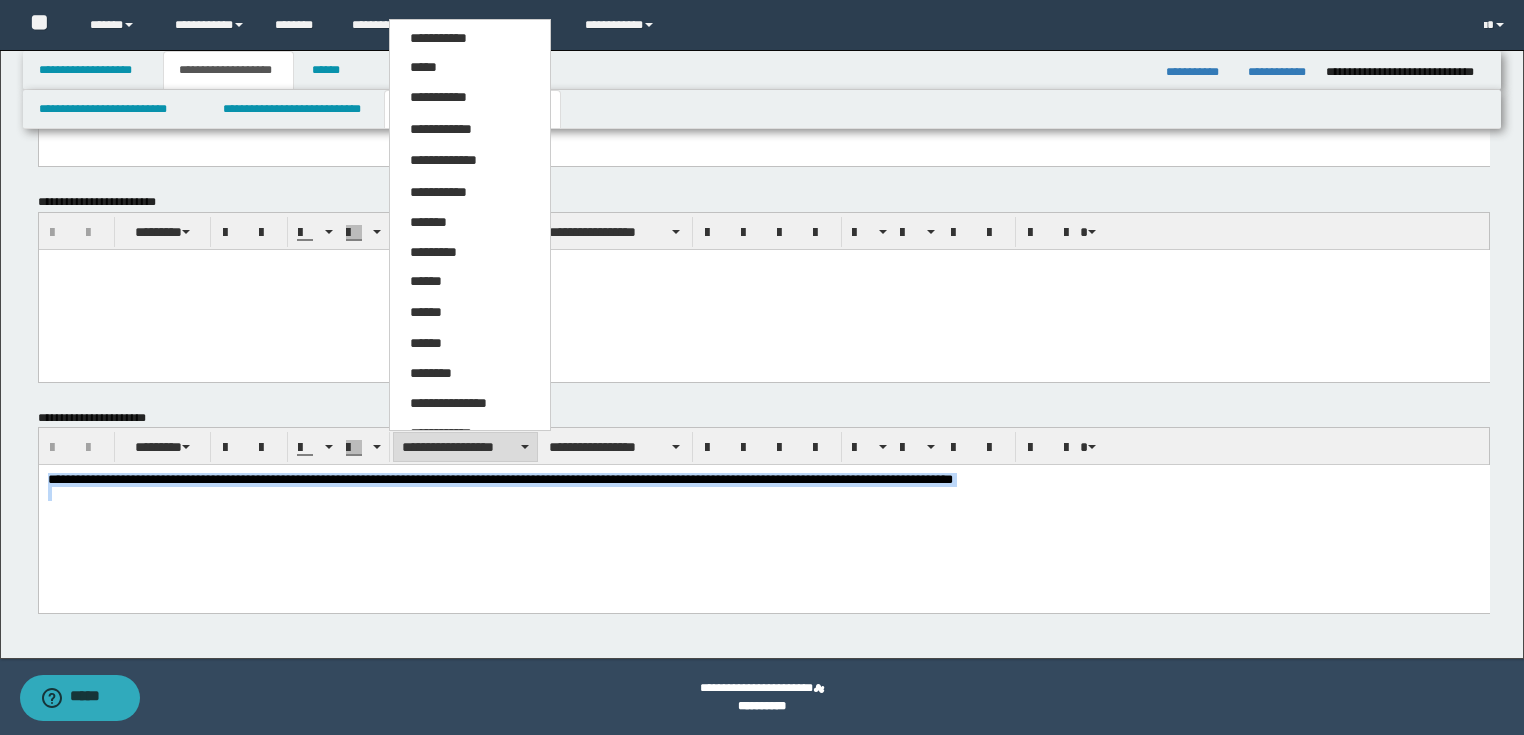 click on "*****" at bounding box center [470, 68] 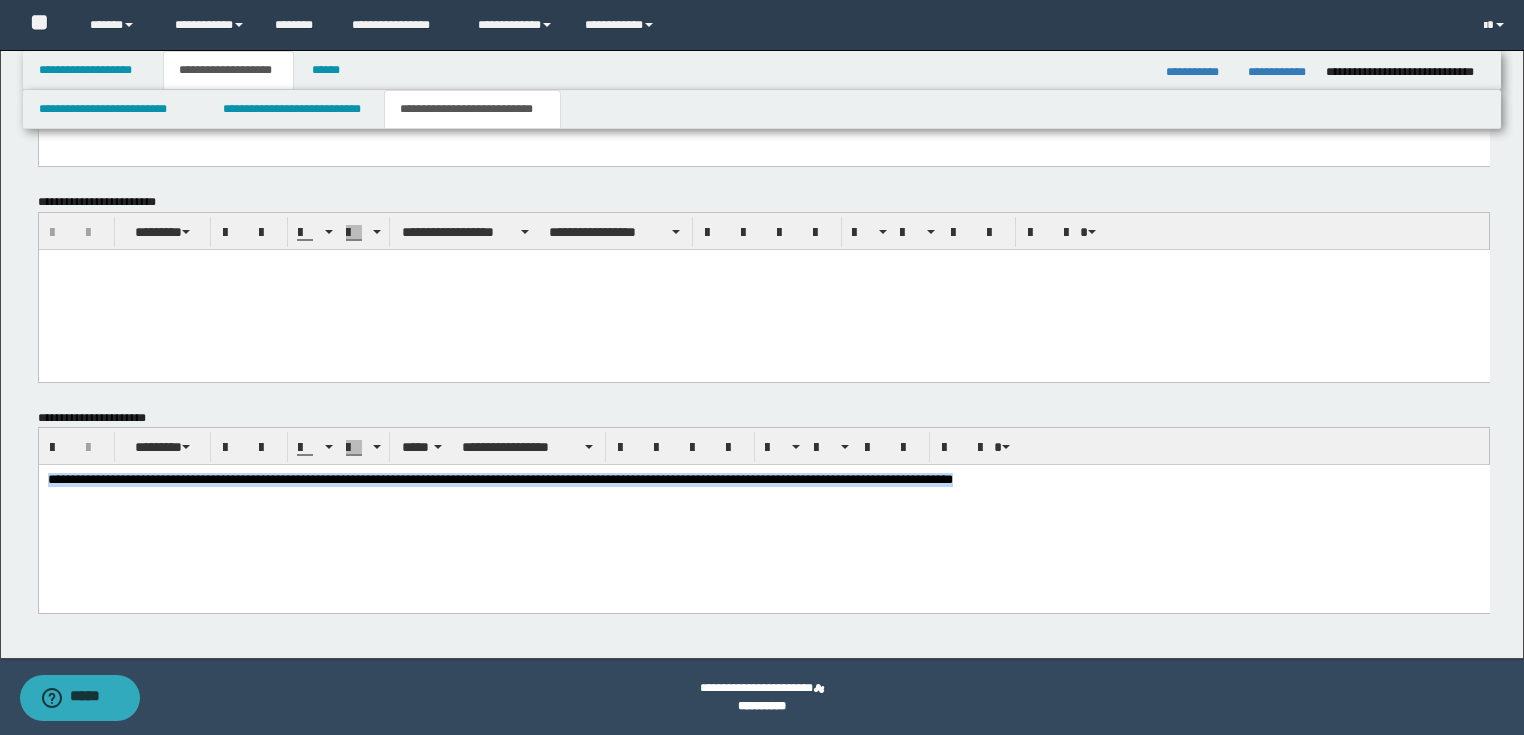 scroll, scrollTop: 728, scrollLeft: 0, axis: vertical 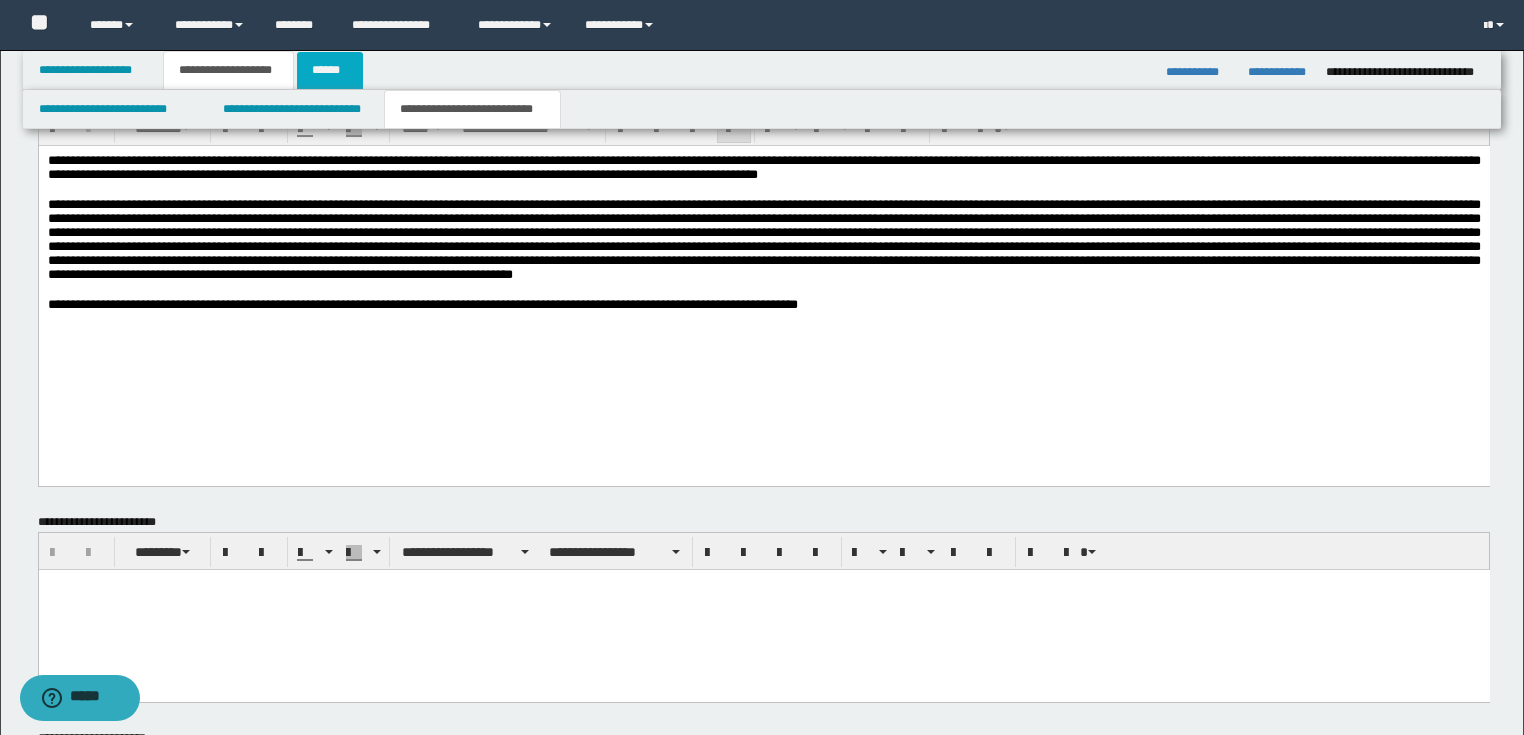 click on "******" at bounding box center (330, 70) 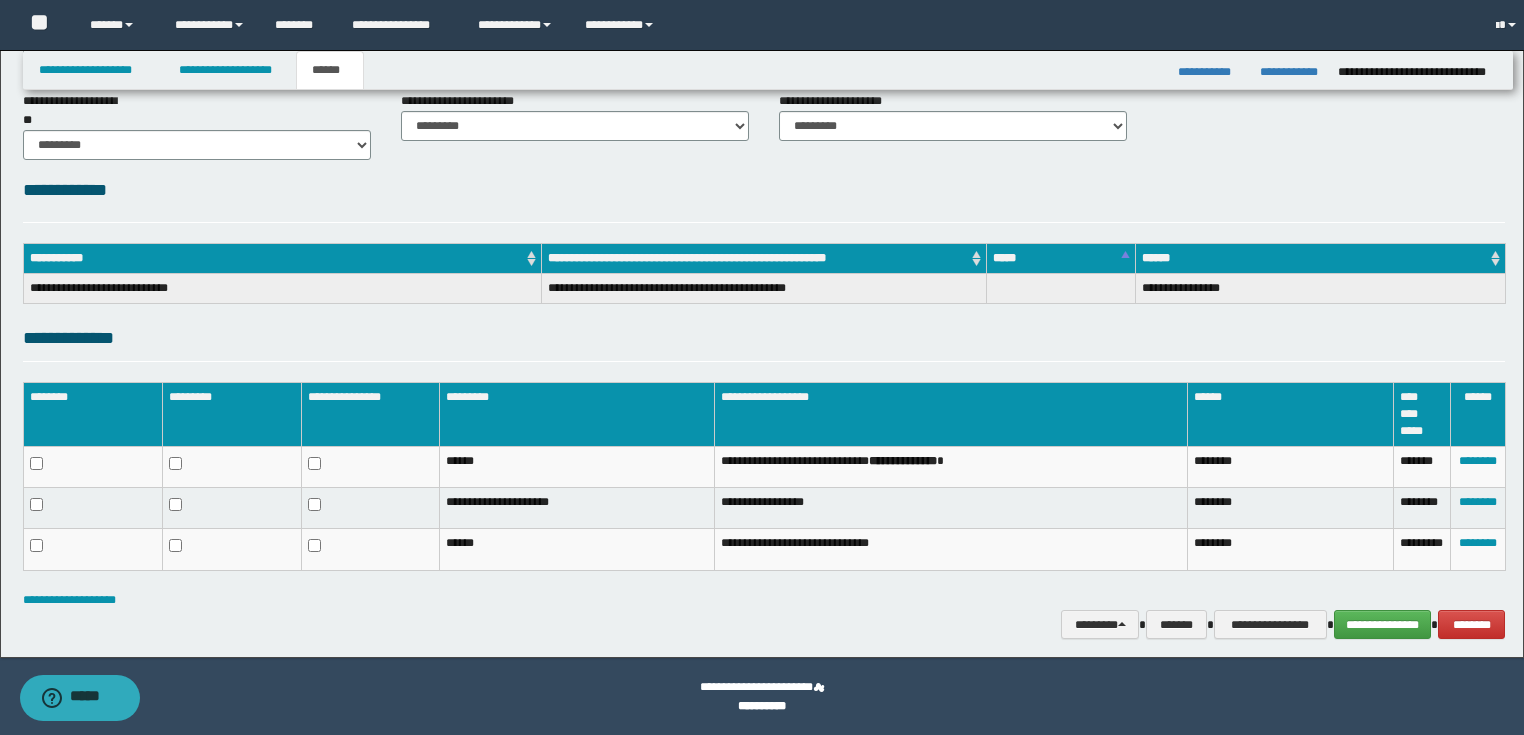 scroll, scrollTop: 167, scrollLeft: 0, axis: vertical 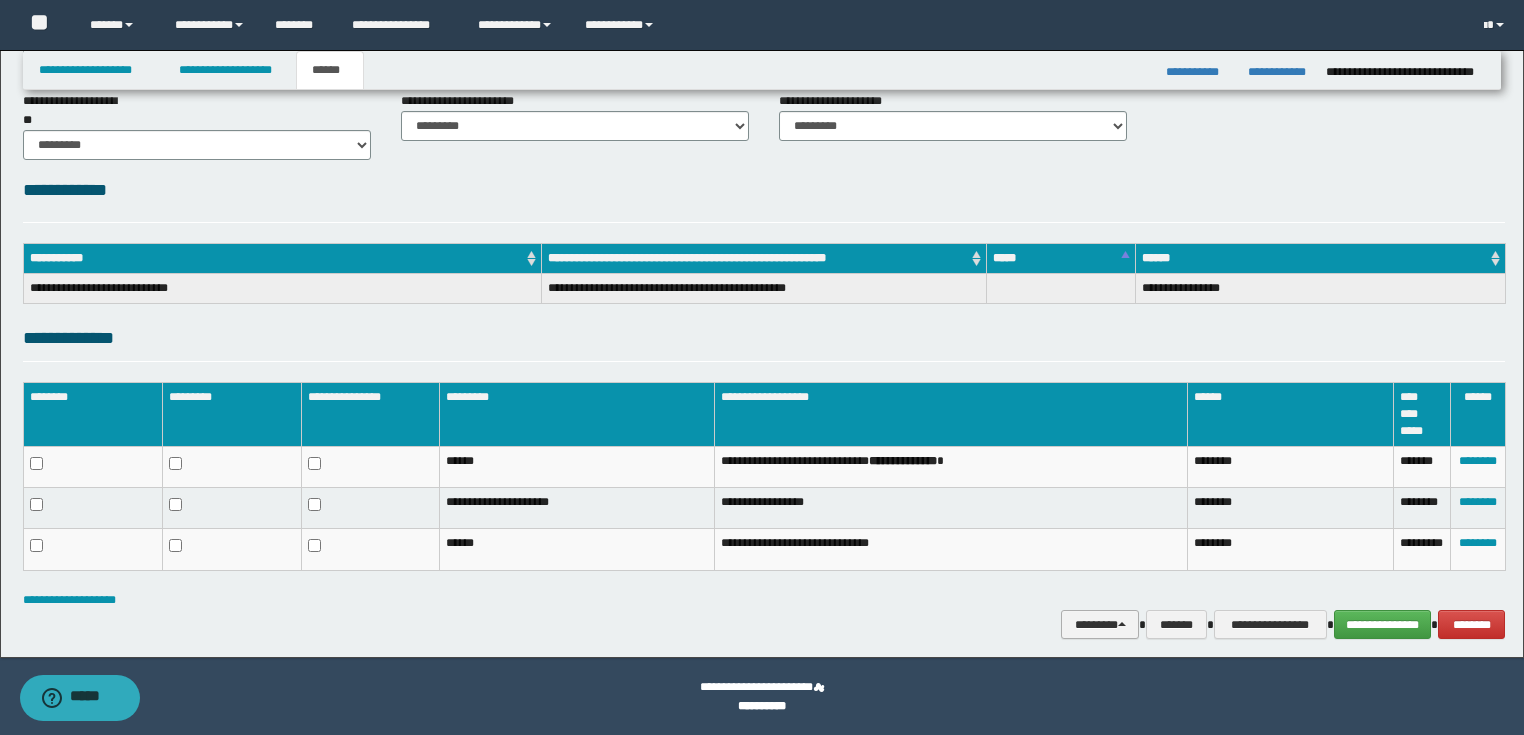 click on "********" at bounding box center (1100, 625) 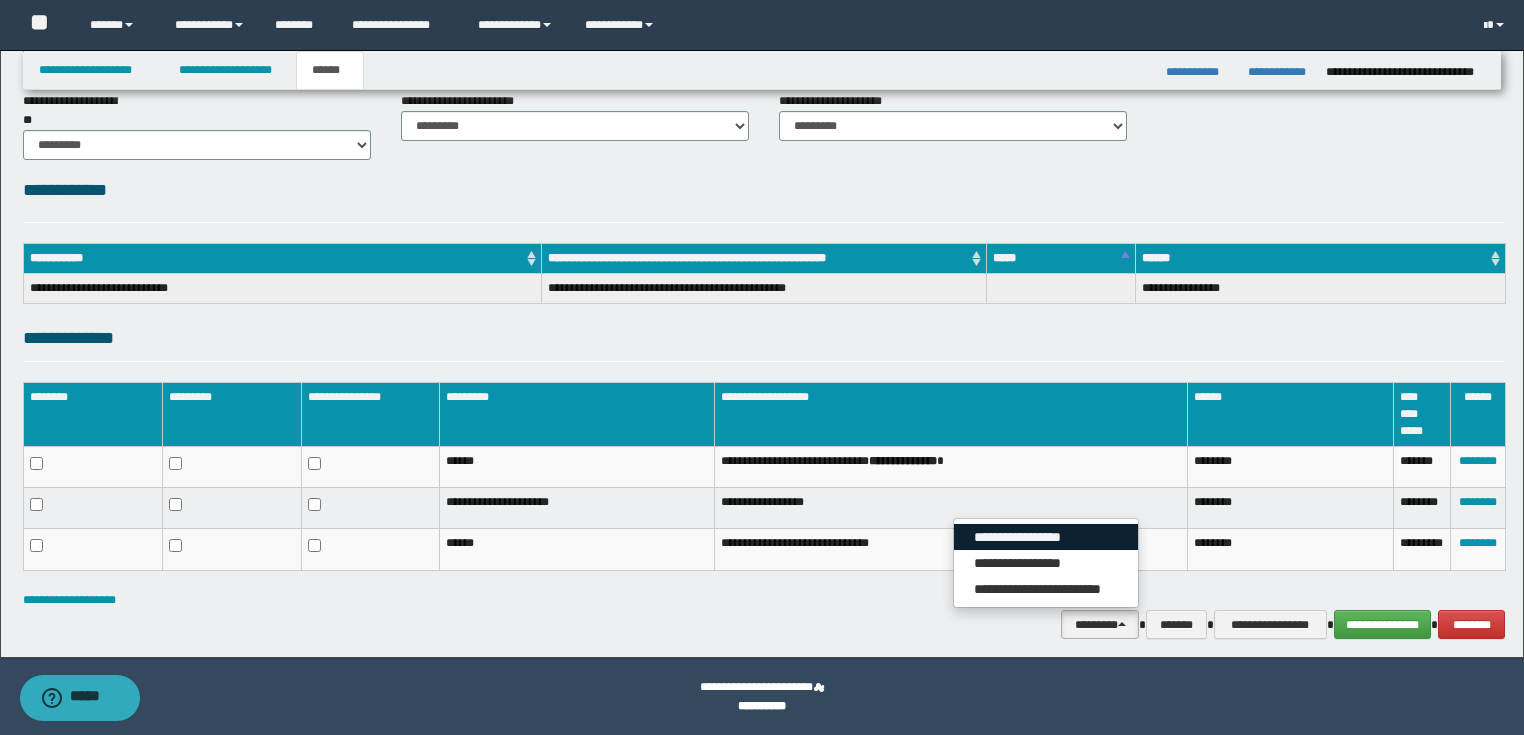 click on "**********" at bounding box center (1046, 537) 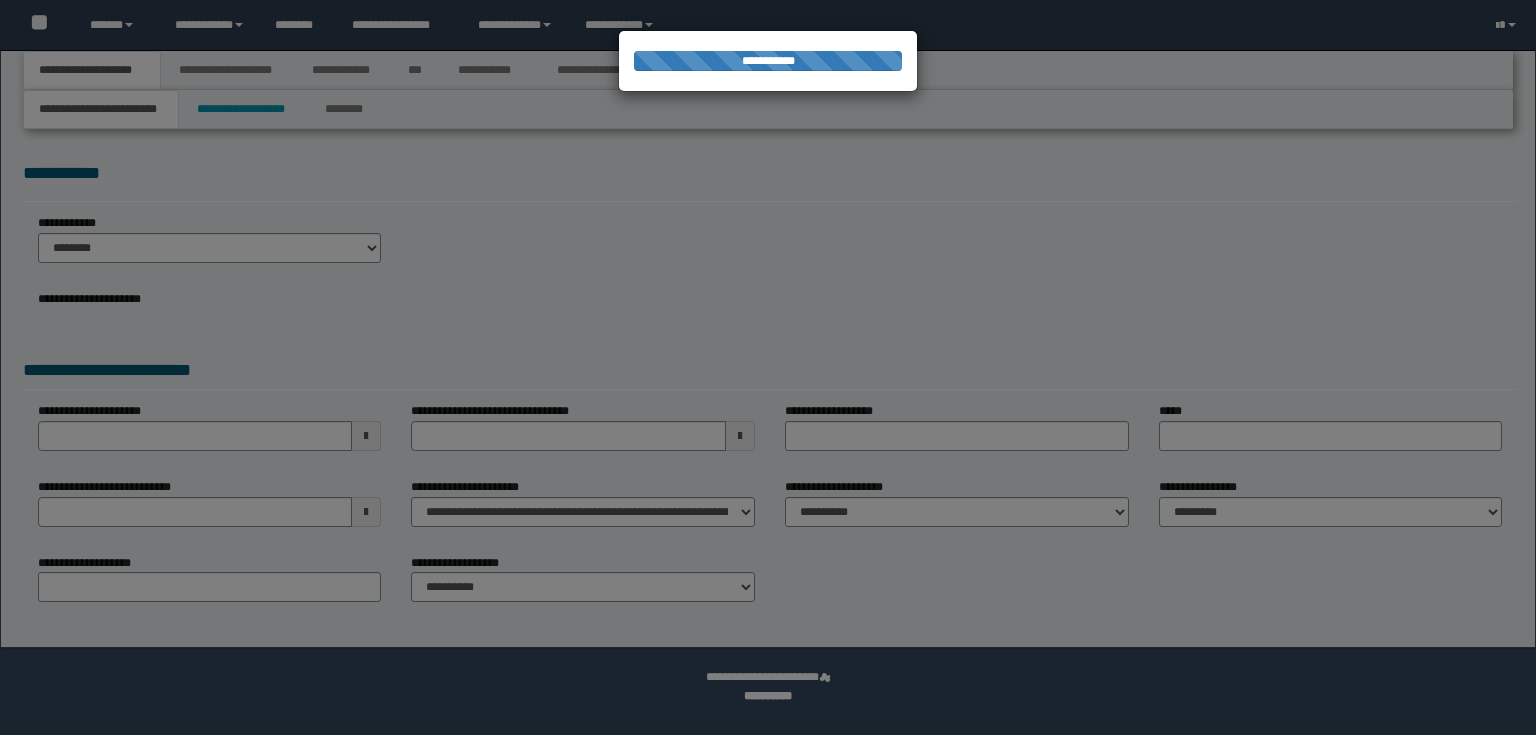 scroll, scrollTop: 0, scrollLeft: 0, axis: both 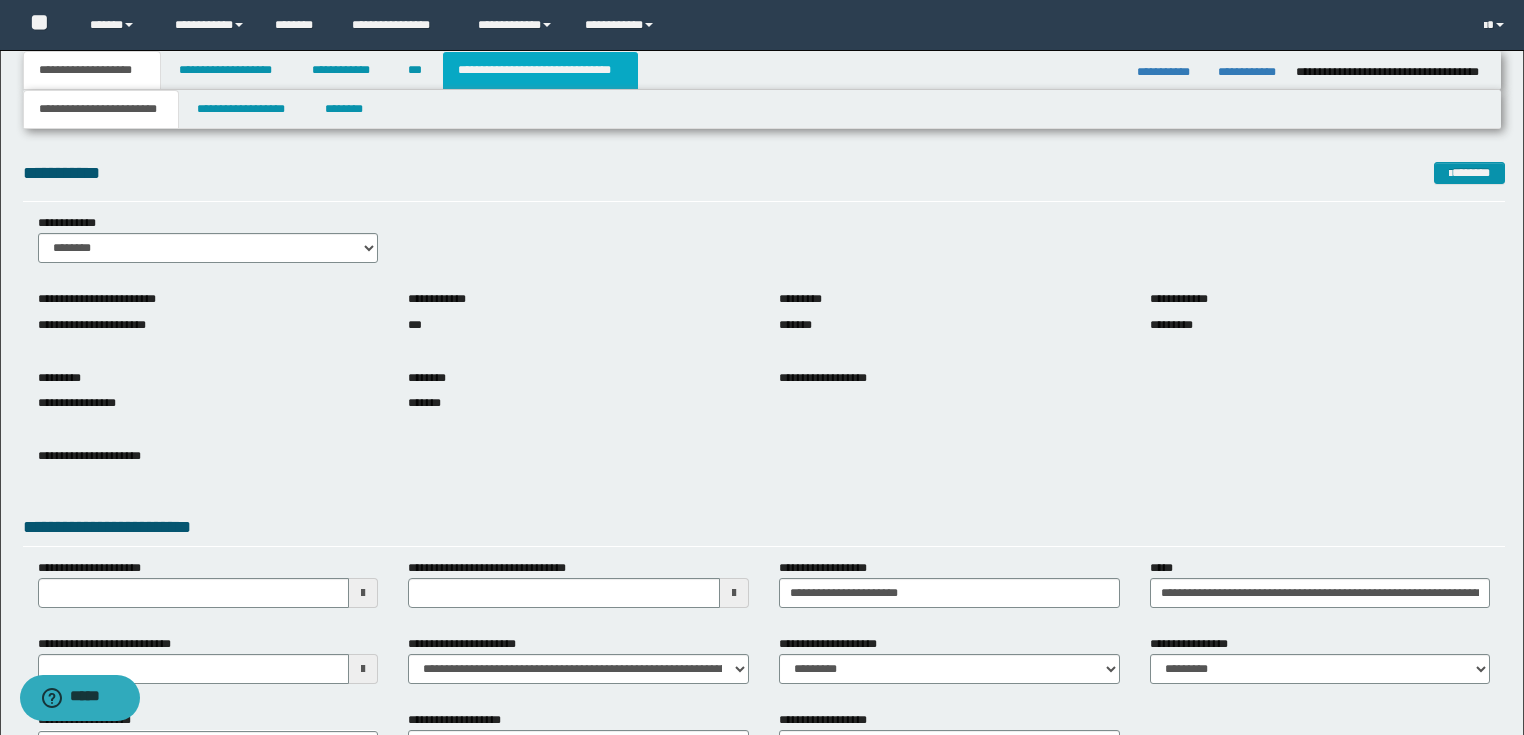 click on "**********" at bounding box center (540, 70) 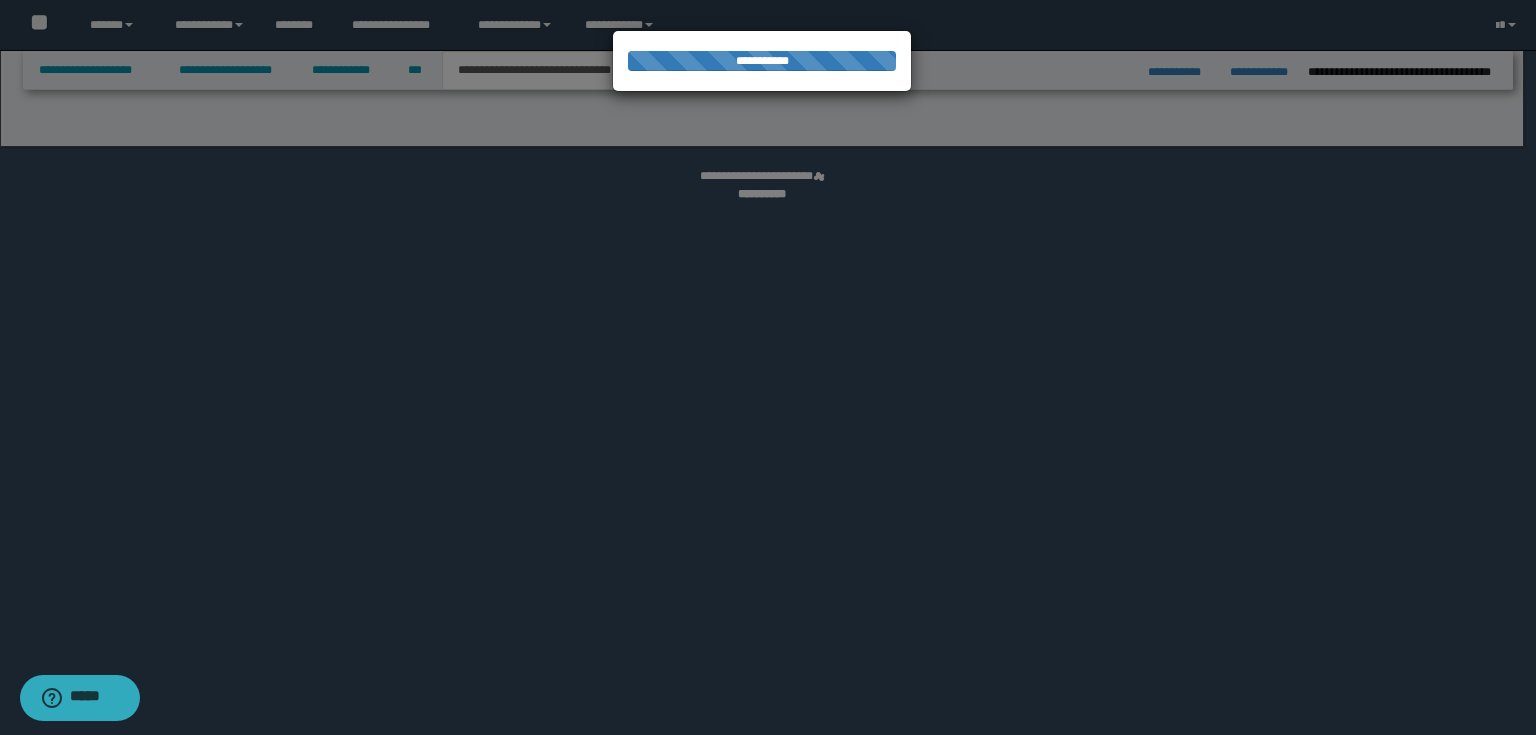 select on "*" 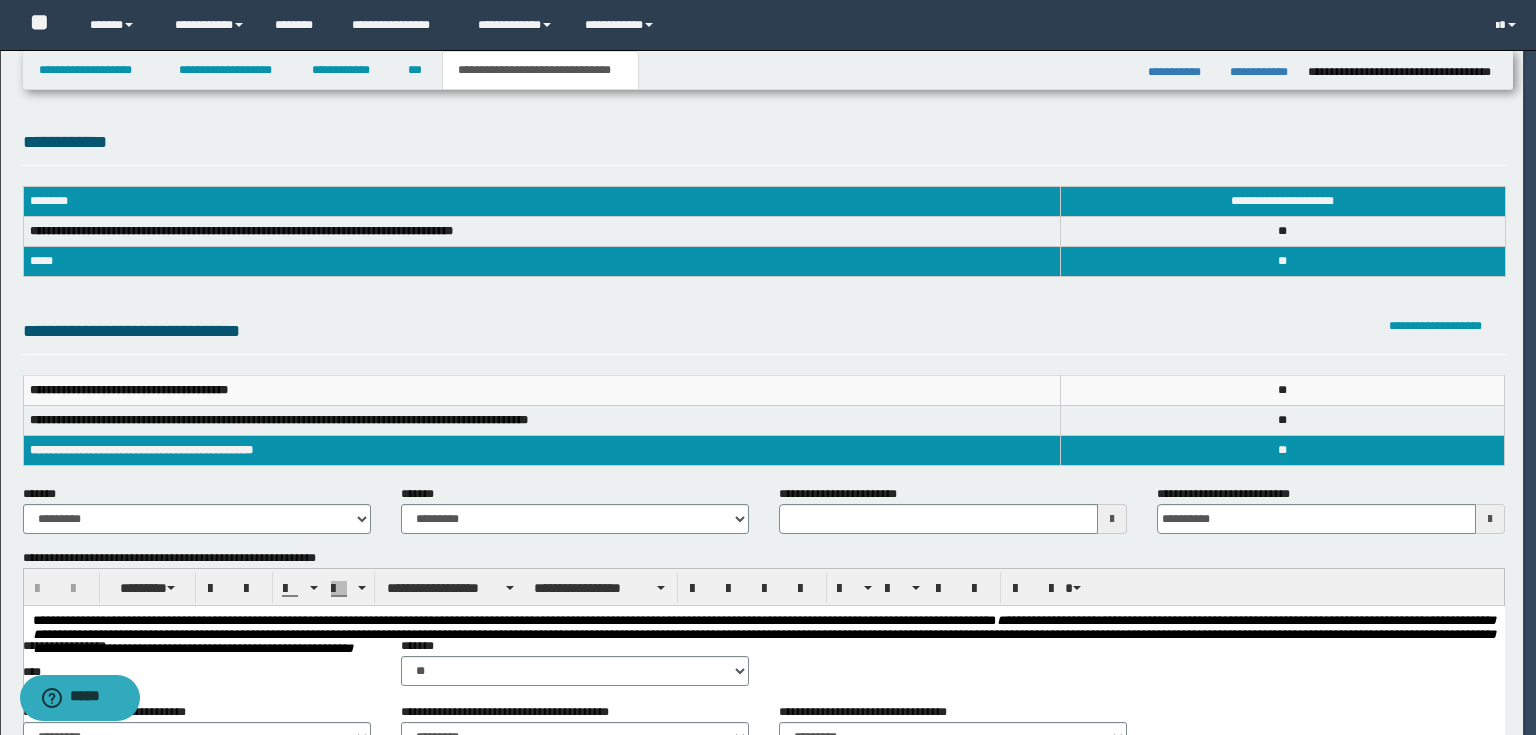 scroll, scrollTop: 0, scrollLeft: 0, axis: both 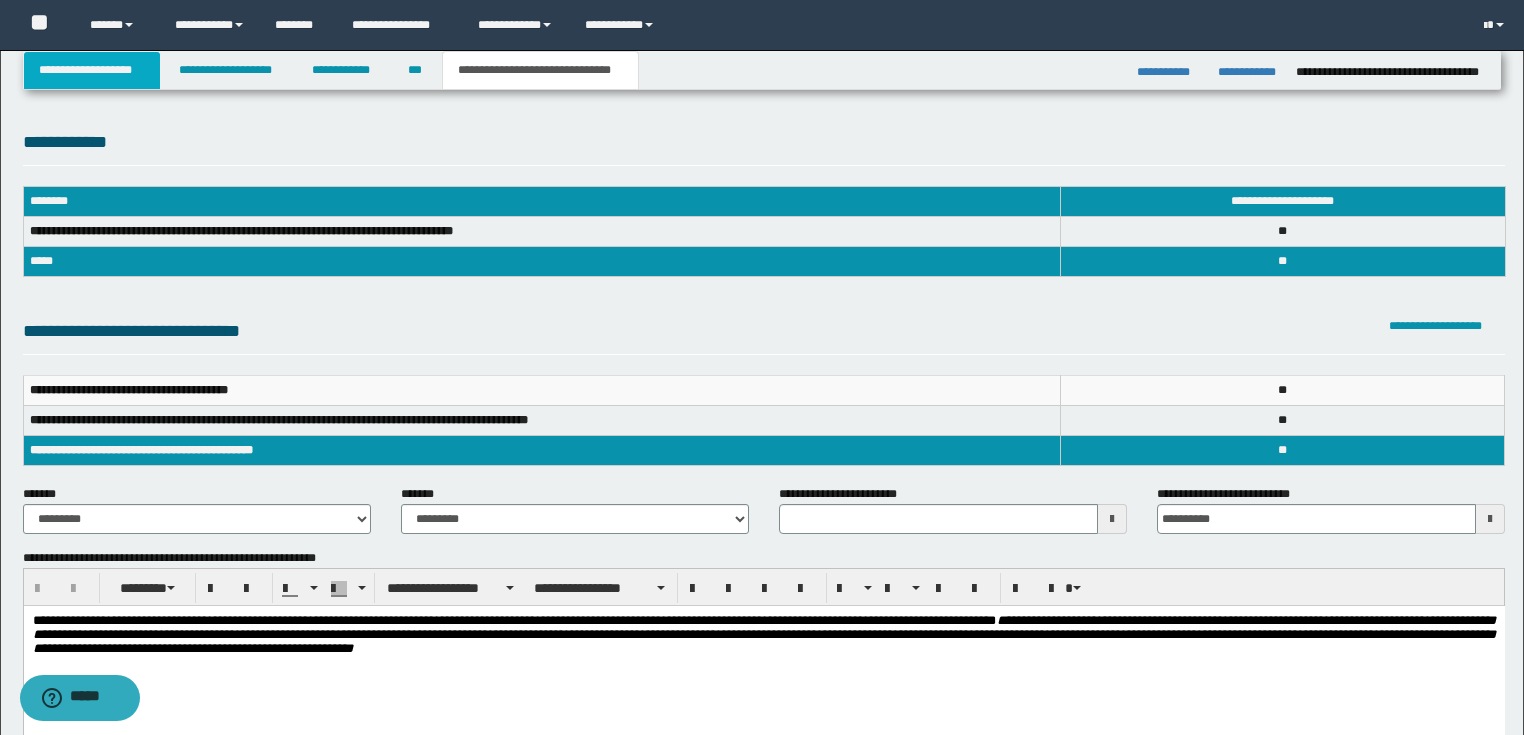 click on "**********" at bounding box center (92, 70) 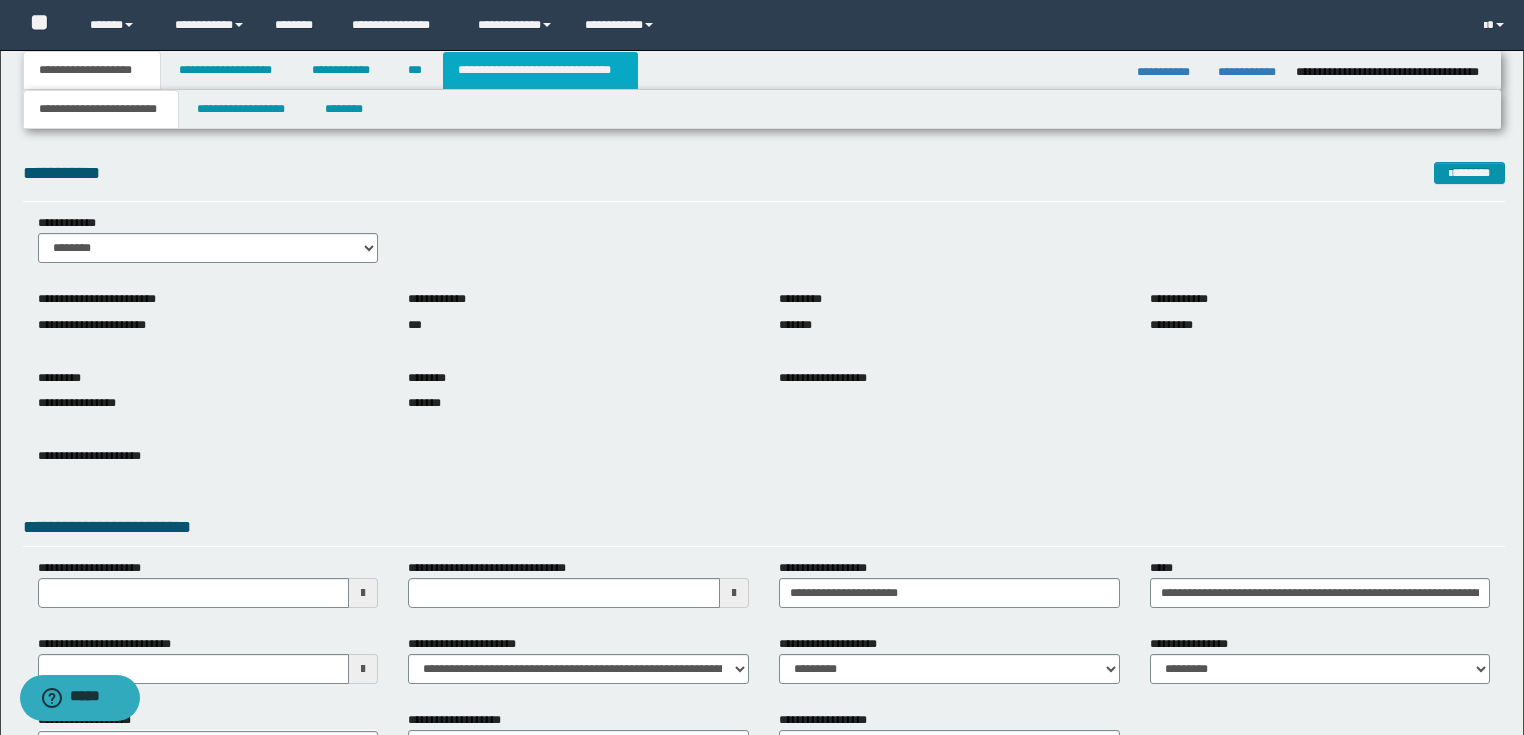 click on "**********" at bounding box center [540, 70] 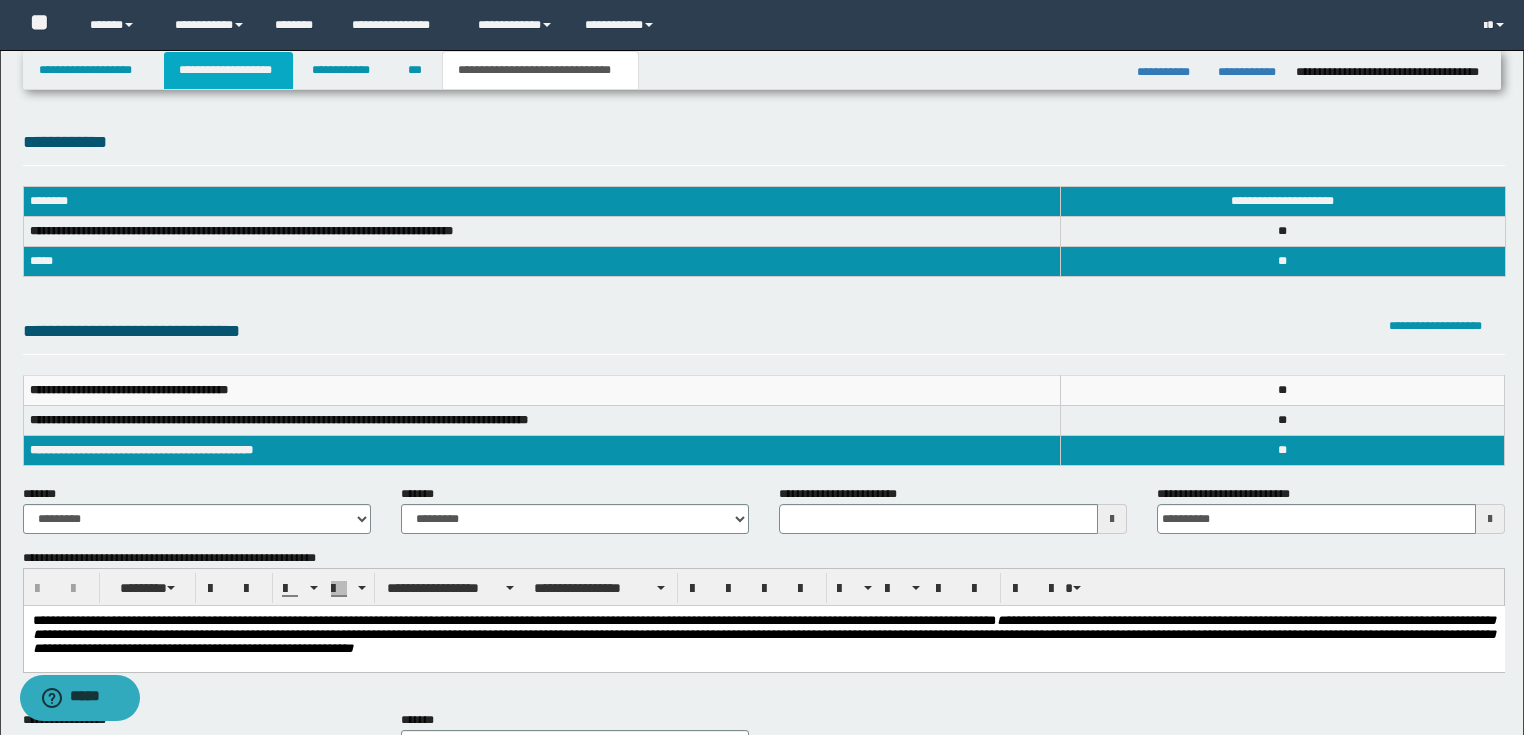 click on "**********" at bounding box center (228, 70) 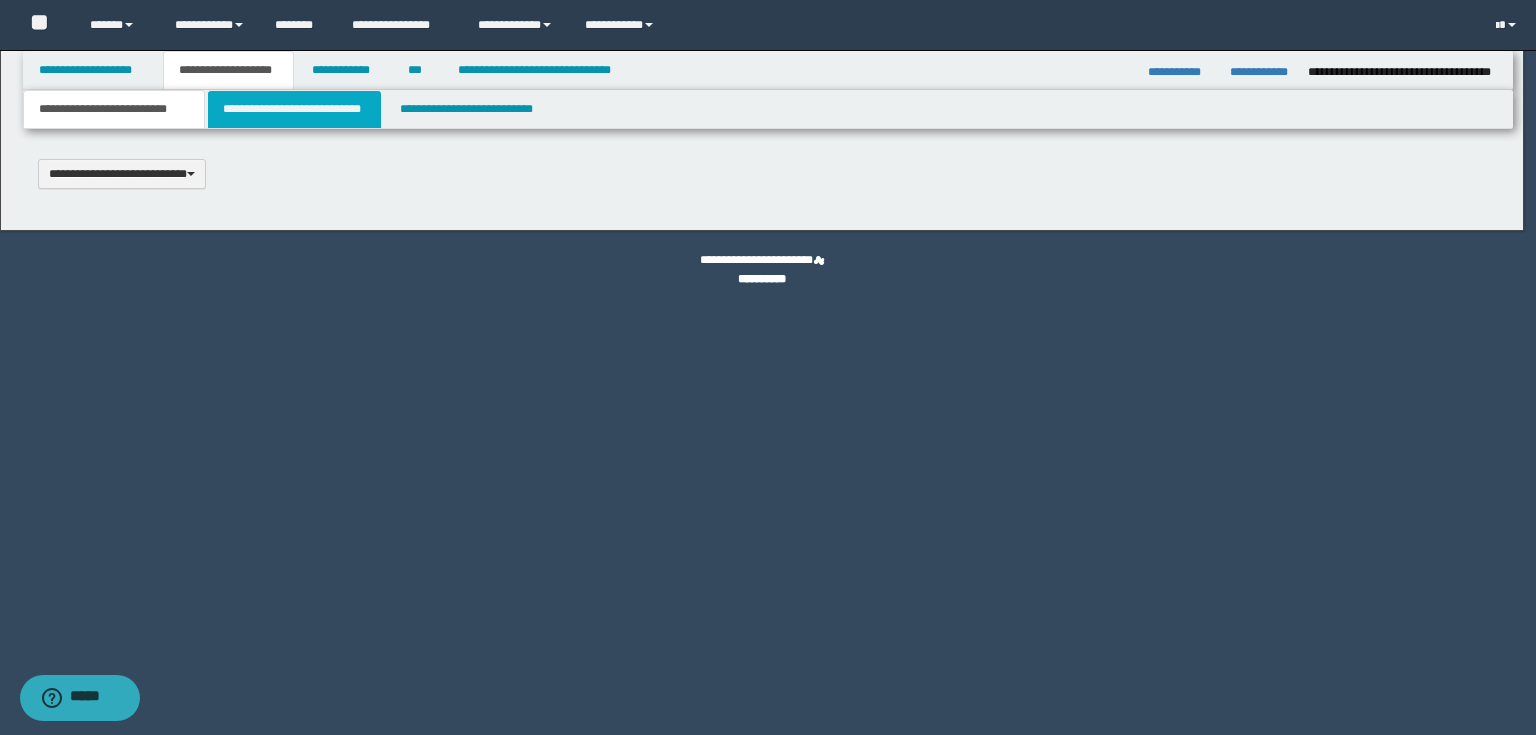 click on "**********" at bounding box center [762, 367] 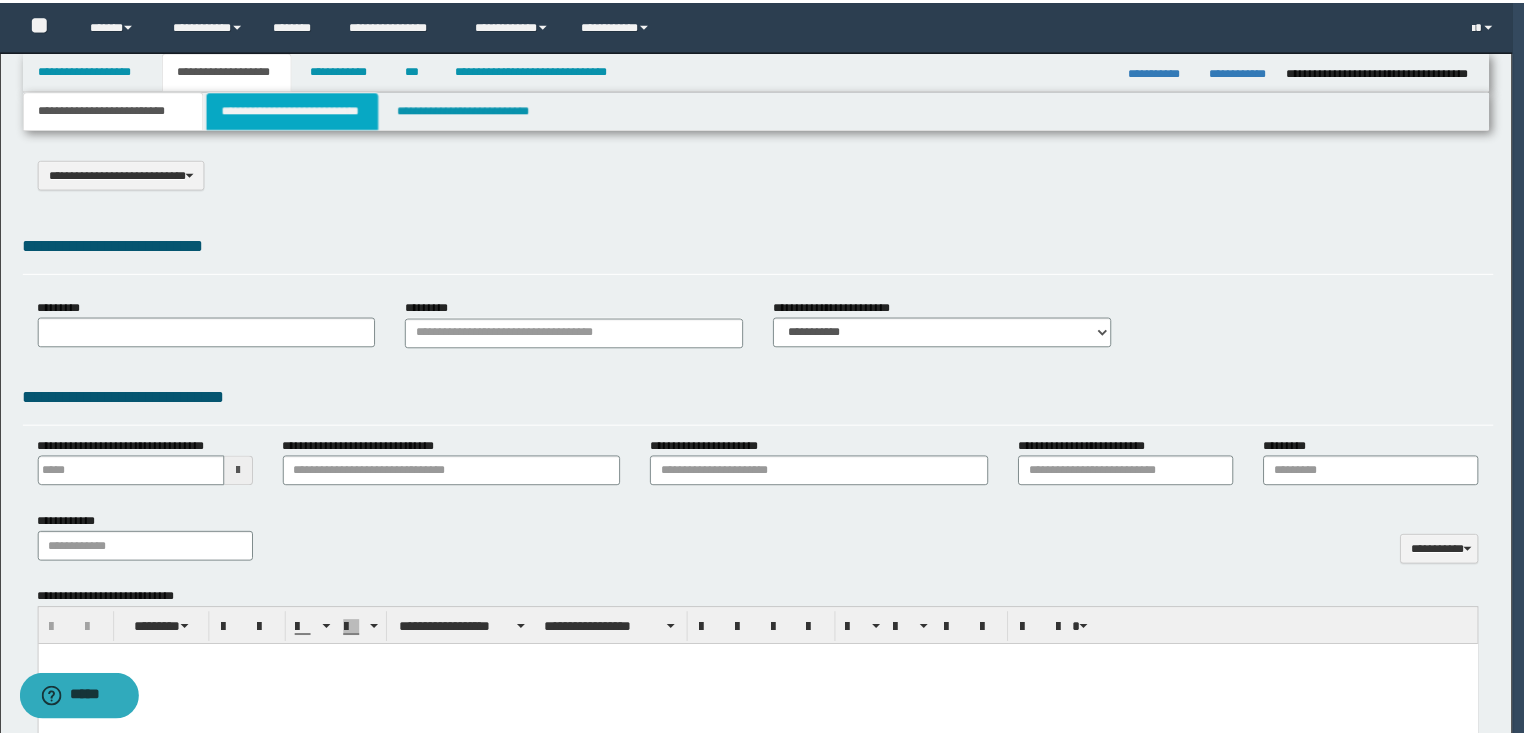 scroll, scrollTop: 0, scrollLeft: 0, axis: both 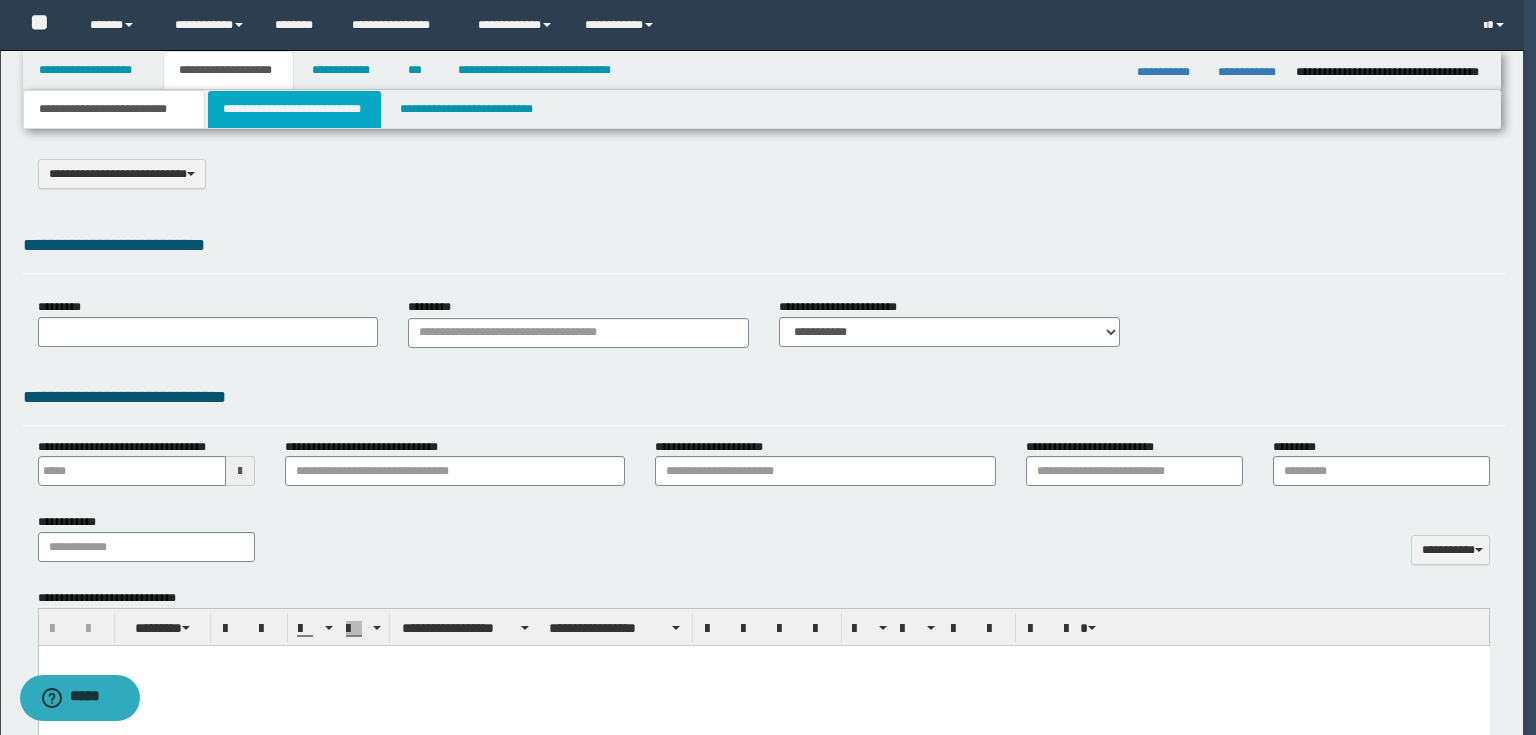 type on "**********" 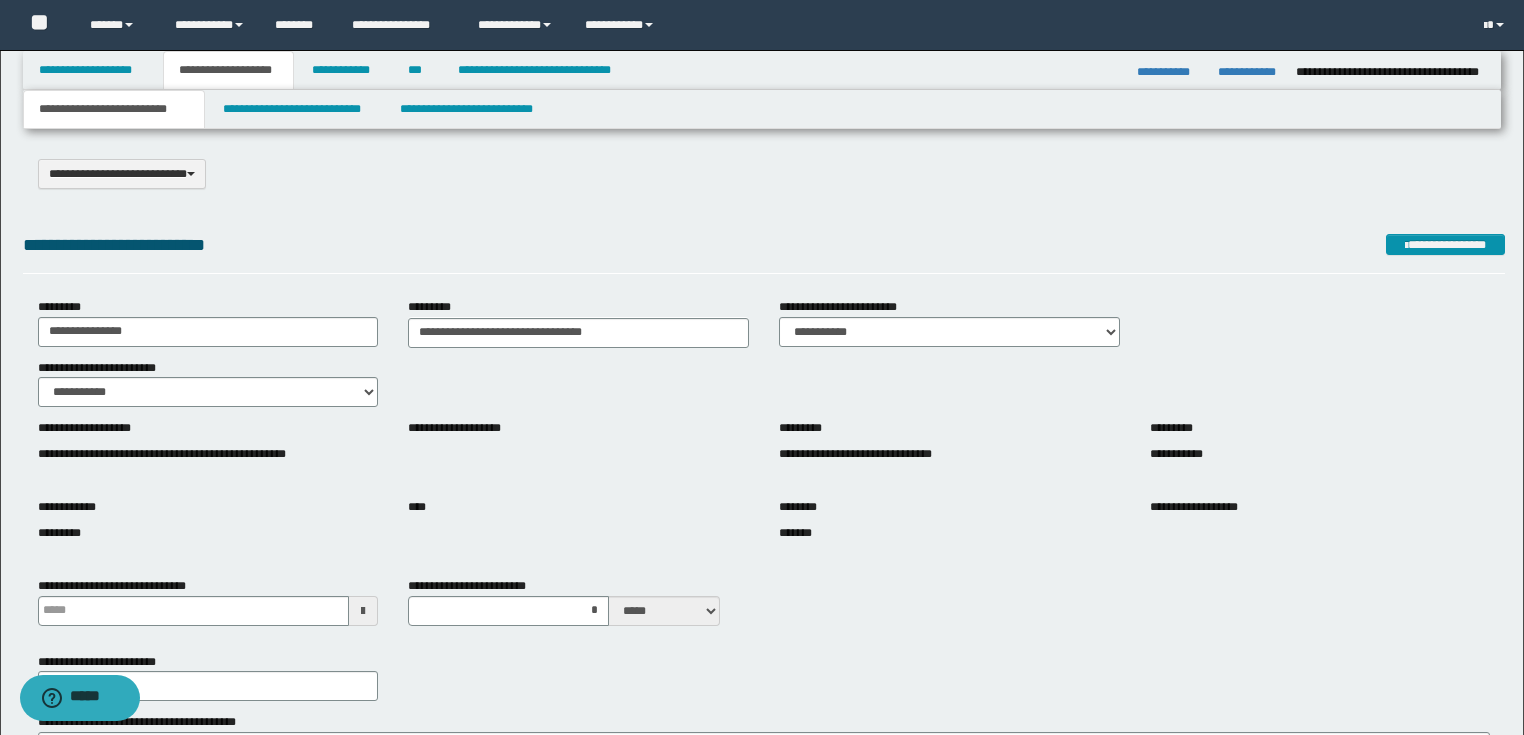 scroll, scrollTop: 240, scrollLeft: 0, axis: vertical 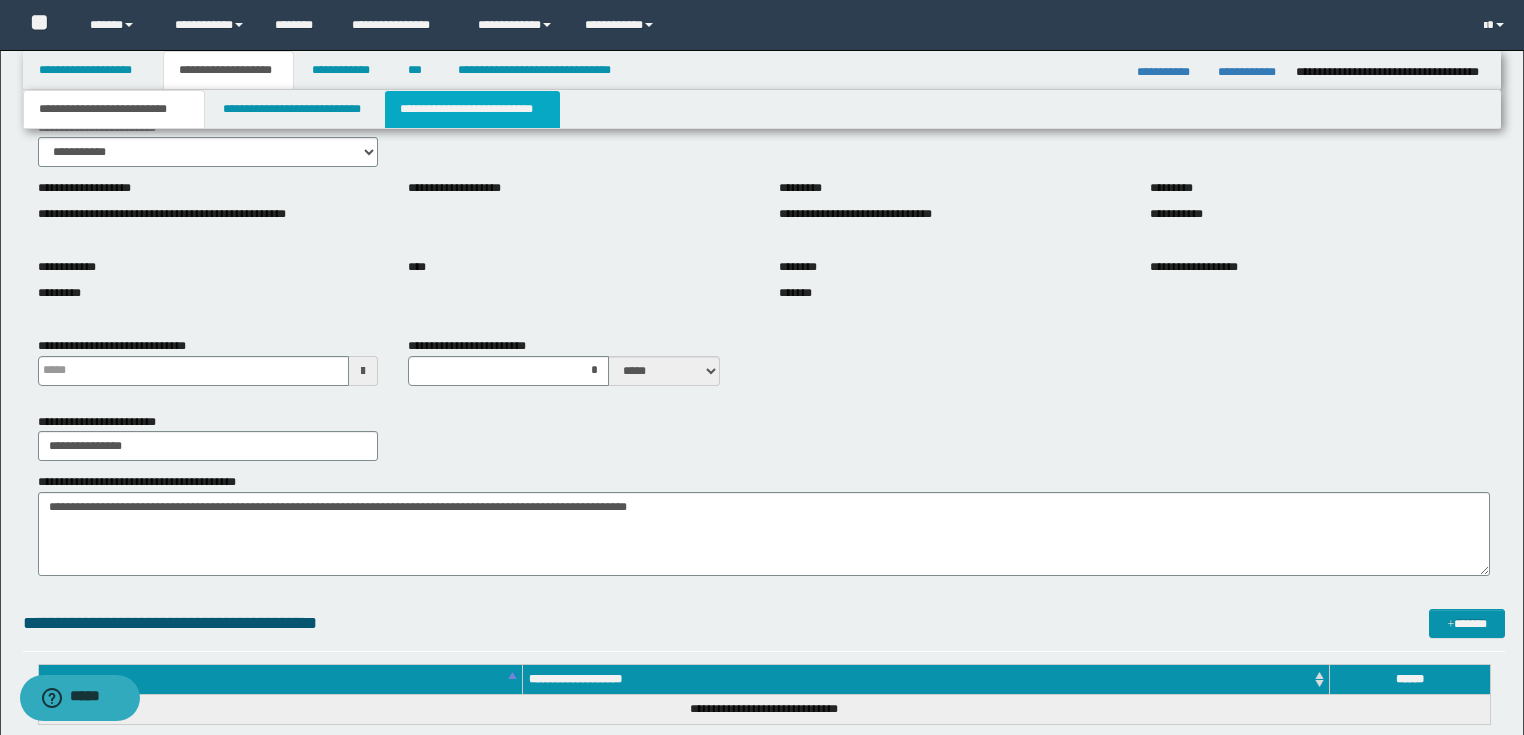 click on "**********" at bounding box center [472, 109] 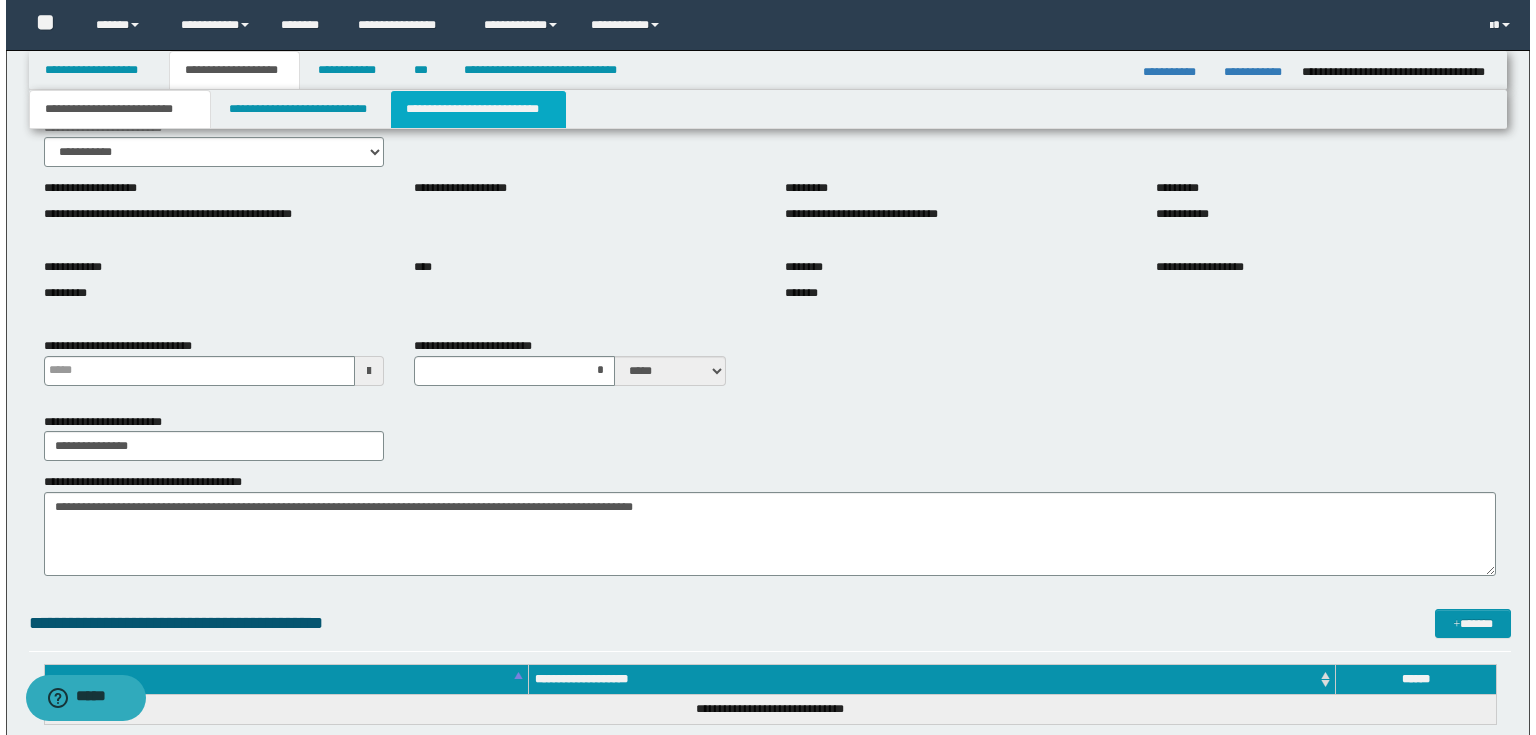 scroll, scrollTop: 0, scrollLeft: 0, axis: both 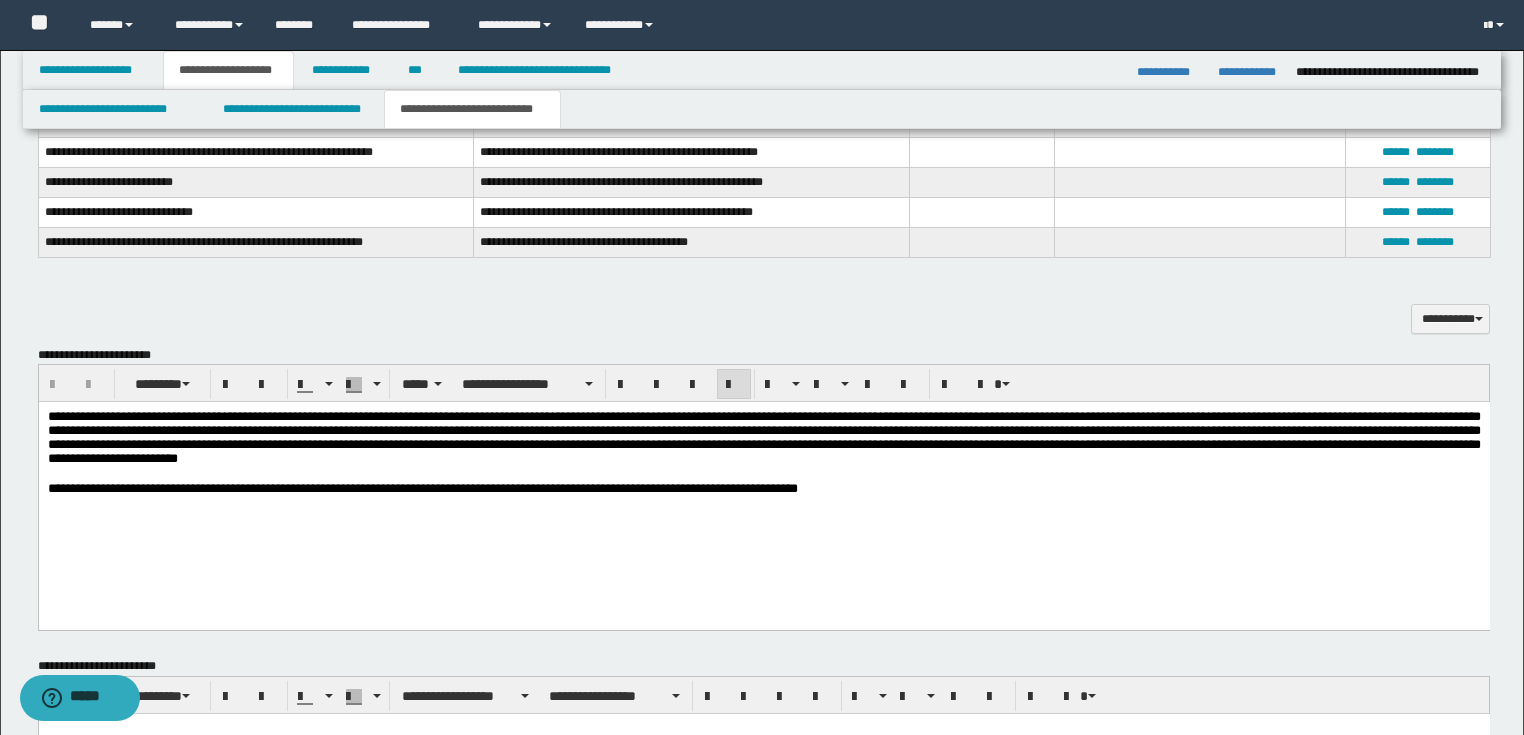 click on "**********" at bounding box center [763, 437] 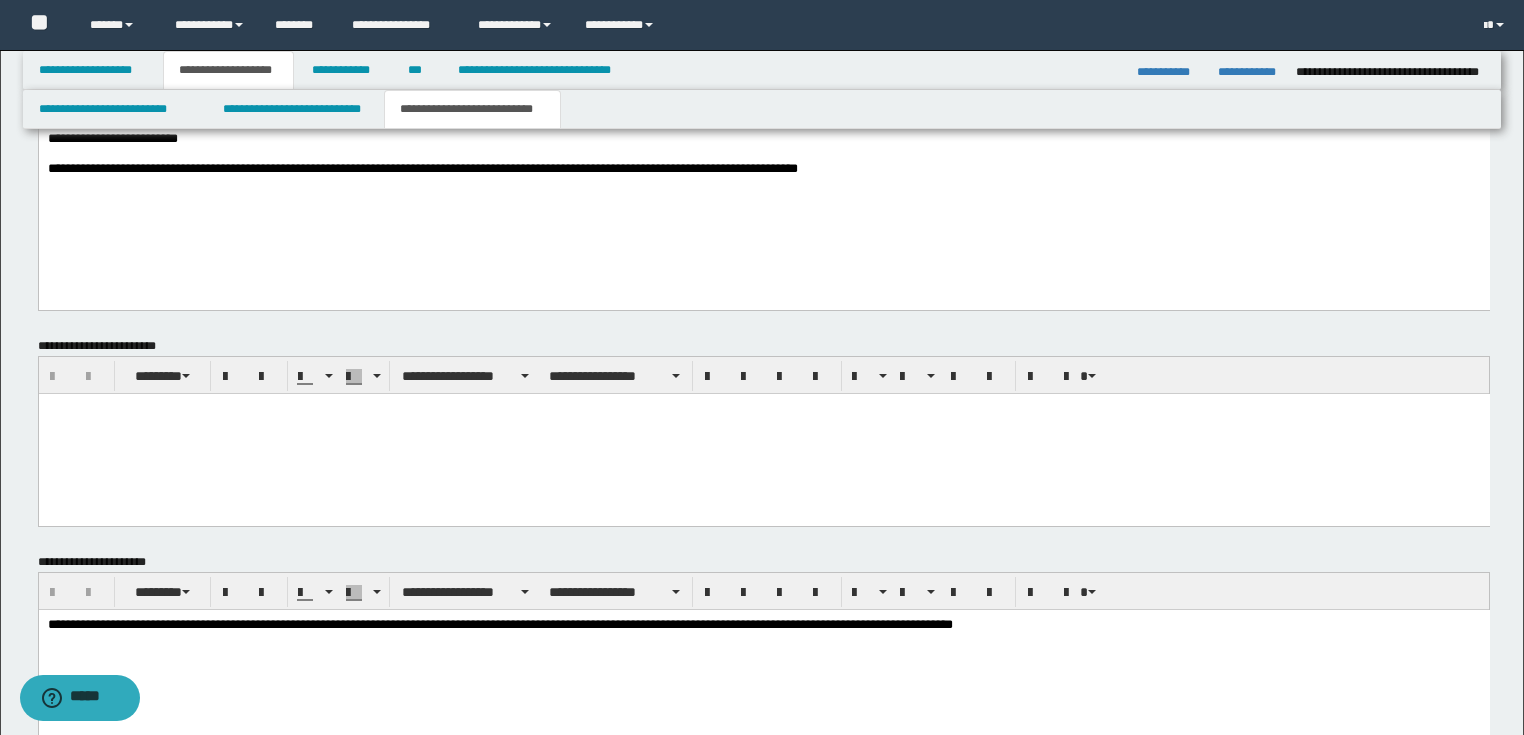 scroll, scrollTop: 1008, scrollLeft: 0, axis: vertical 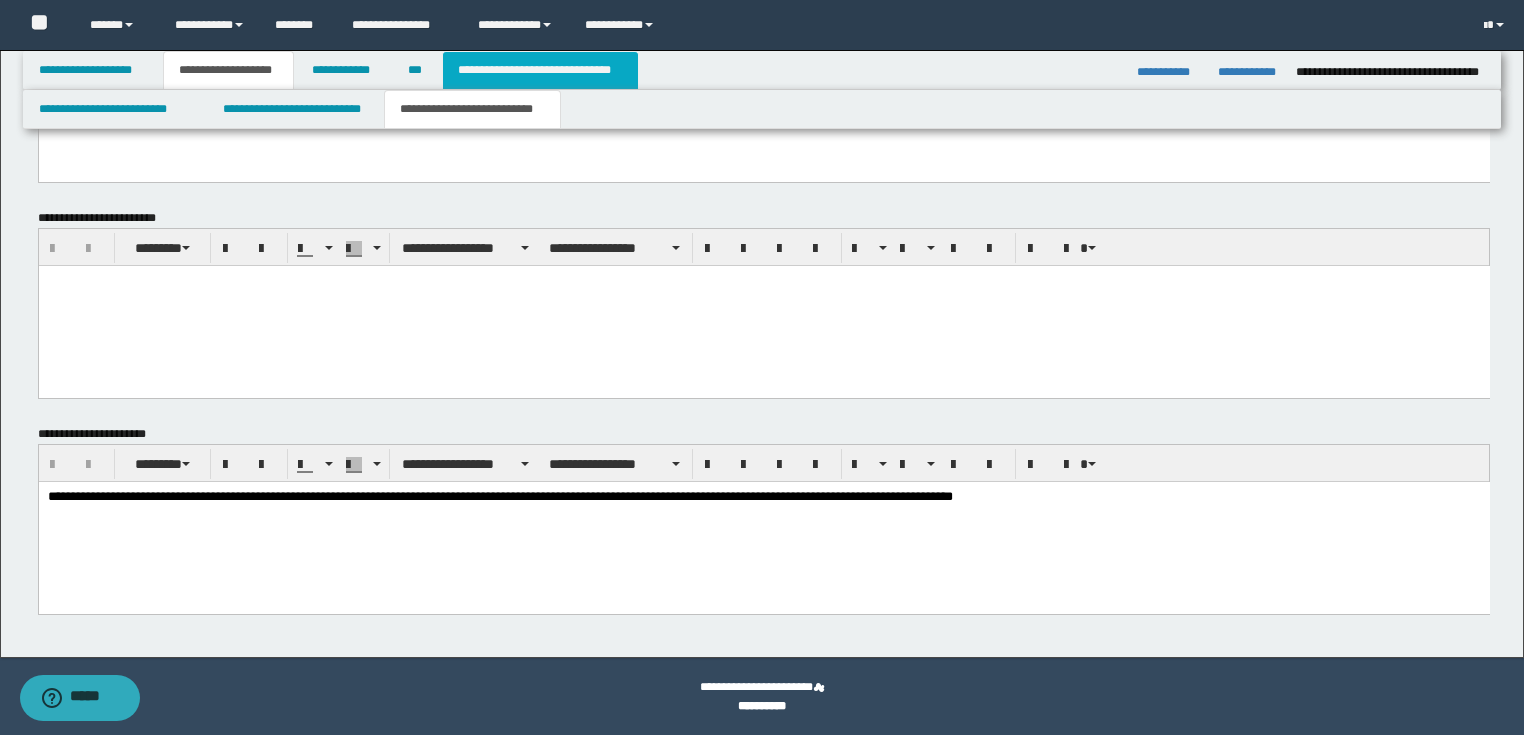 click on "**********" at bounding box center [540, 70] 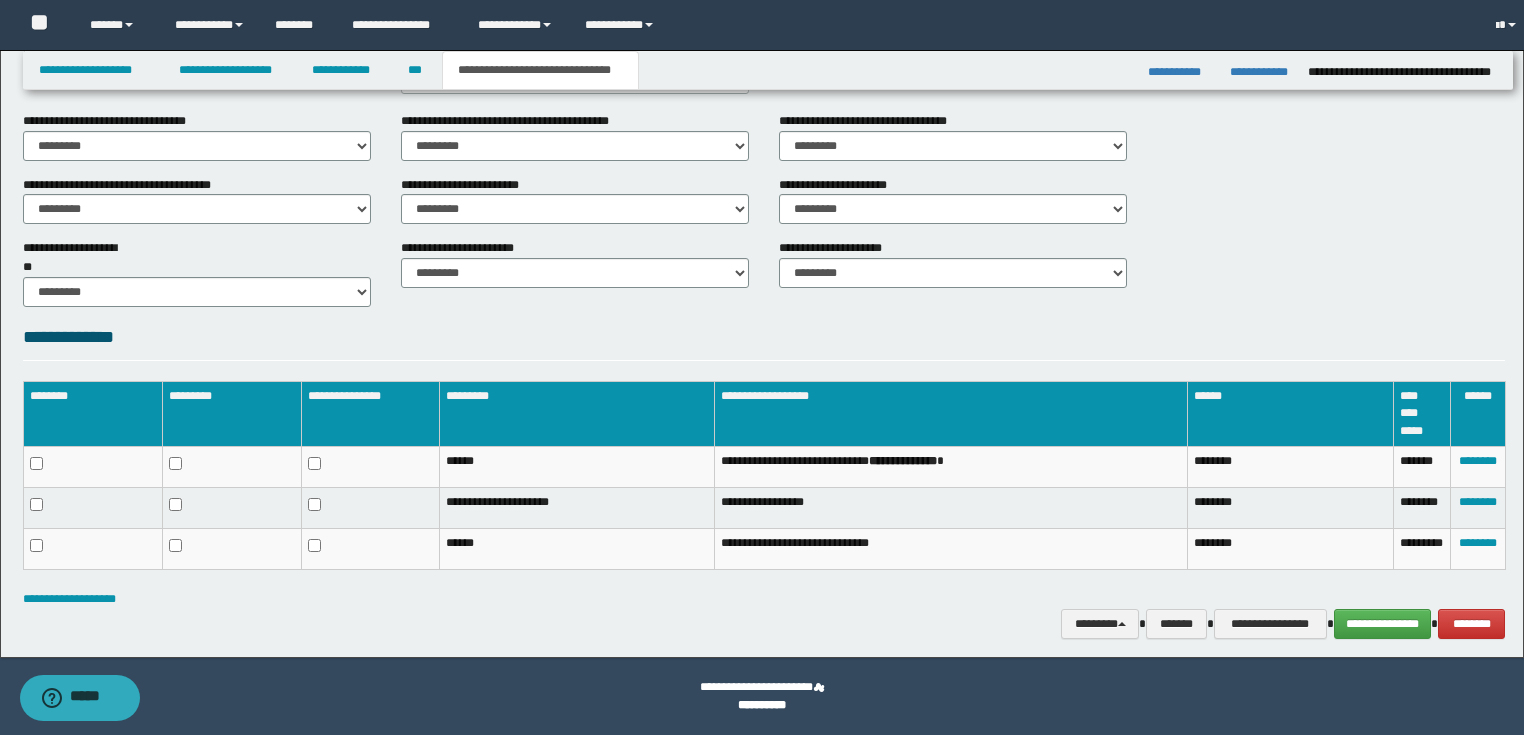 scroll, scrollTop: 666, scrollLeft: 0, axis: vertical 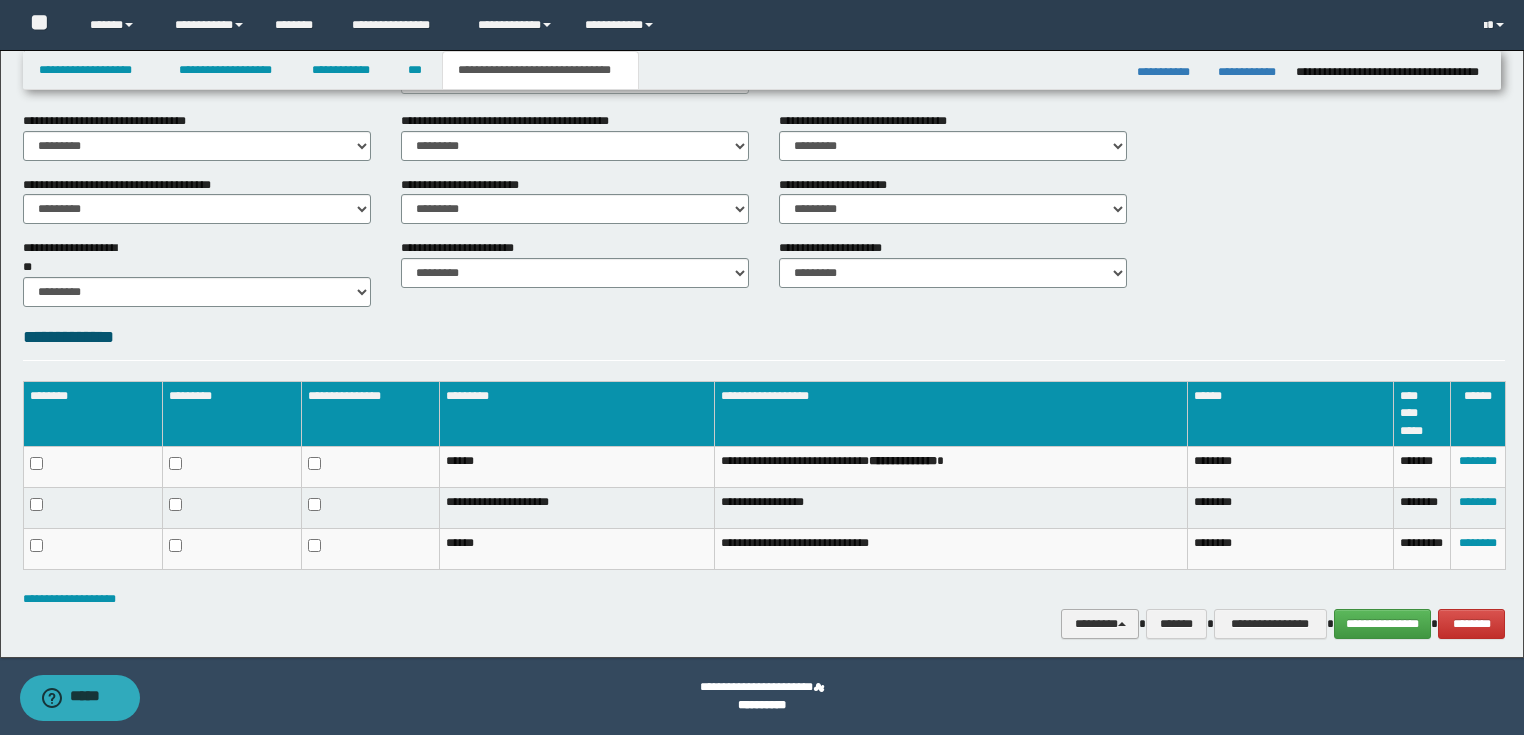 click on "********" at bounding box center [1100, 624] 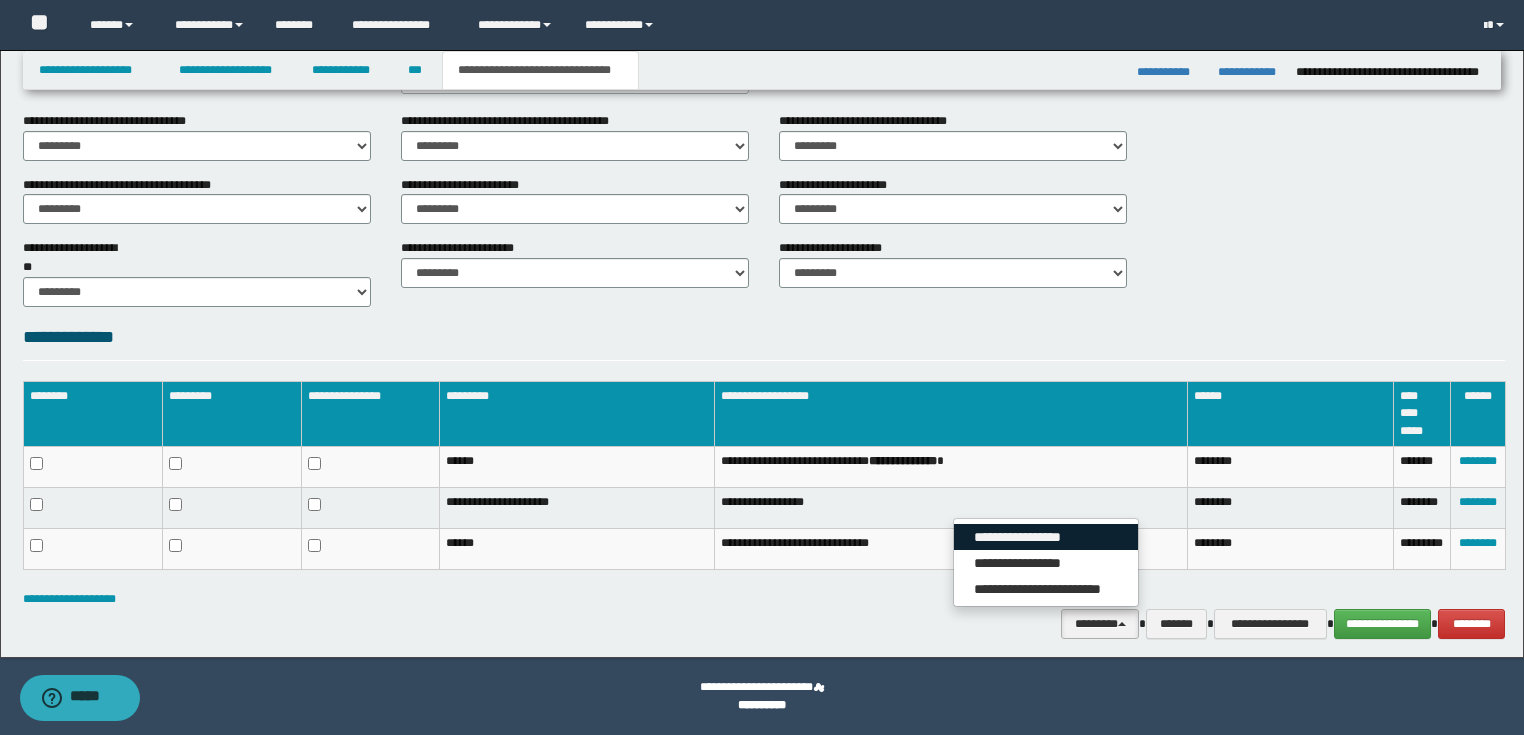 click on "**********" at bounding box center (1046, 537) 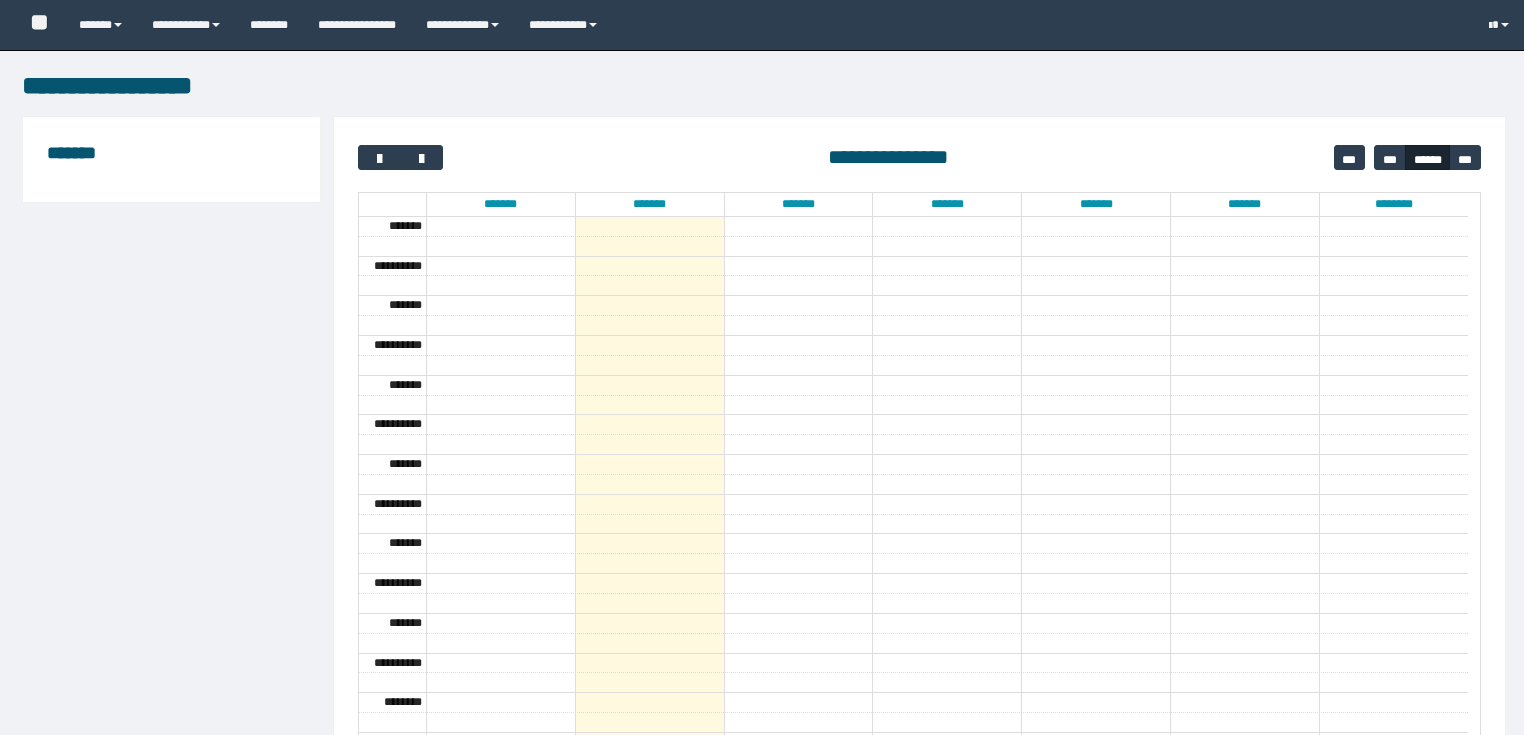 scroll, scrollTop: 0, scrollLeft: 0, axis: both 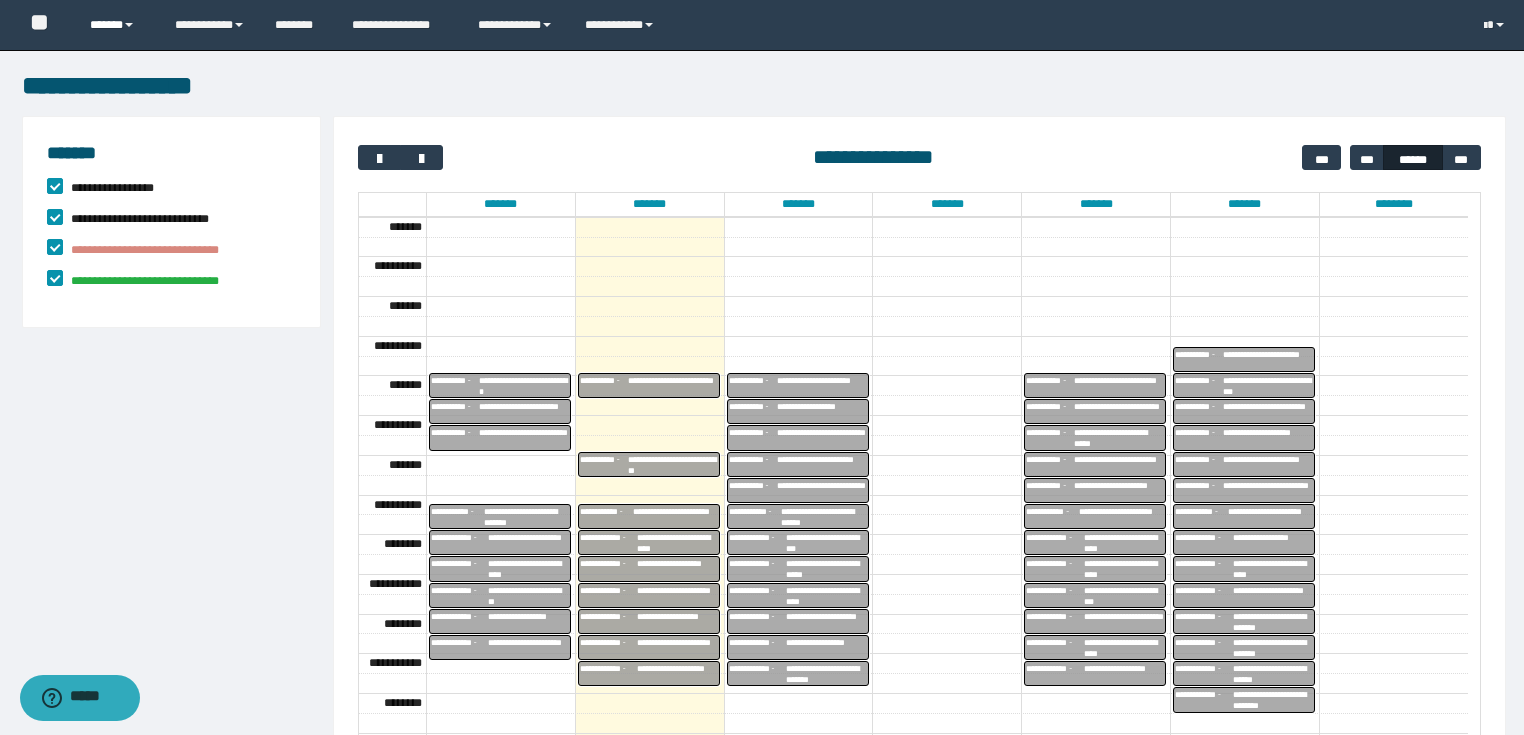 click on "******" at bounding box center [117, 25] 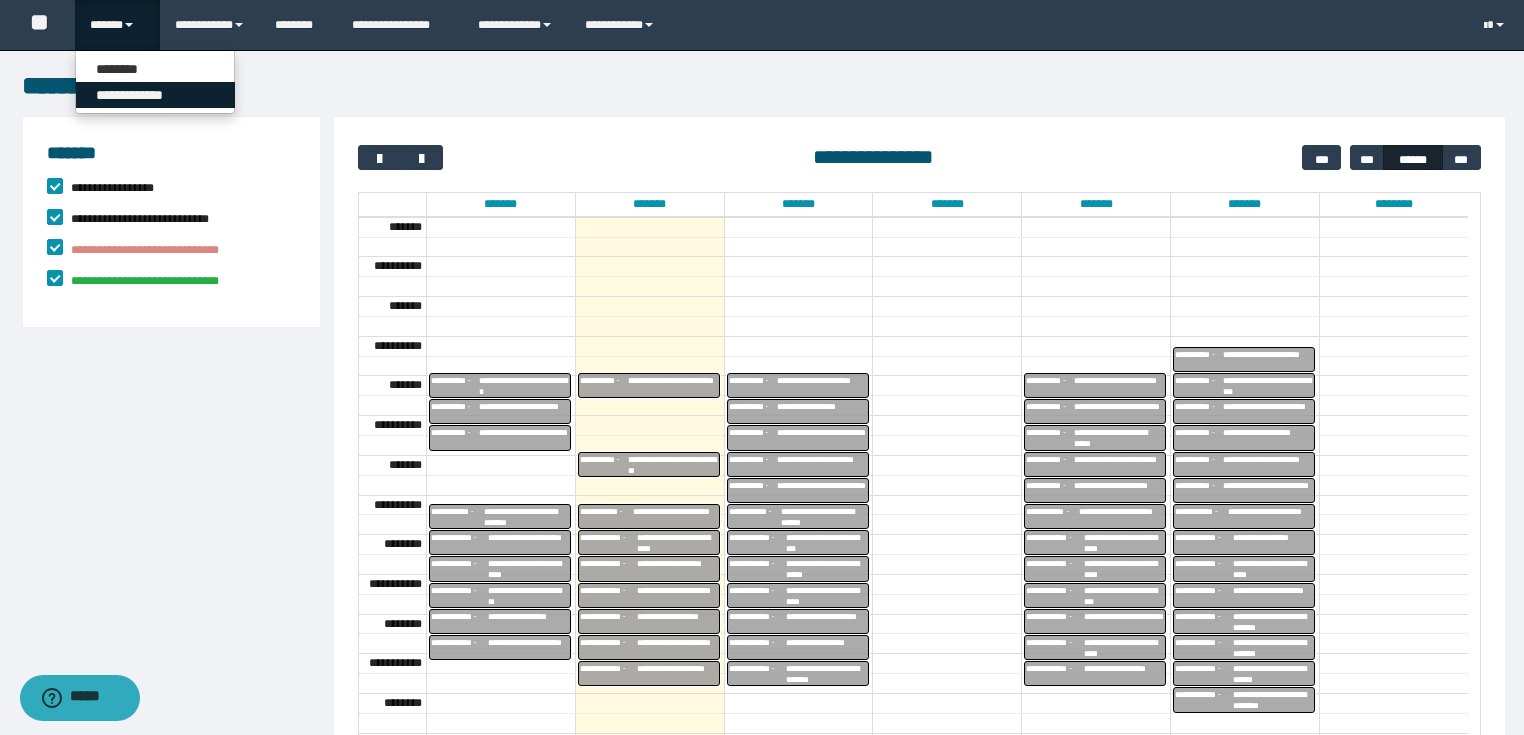 click on "**********" at bounding box center (155, 95) 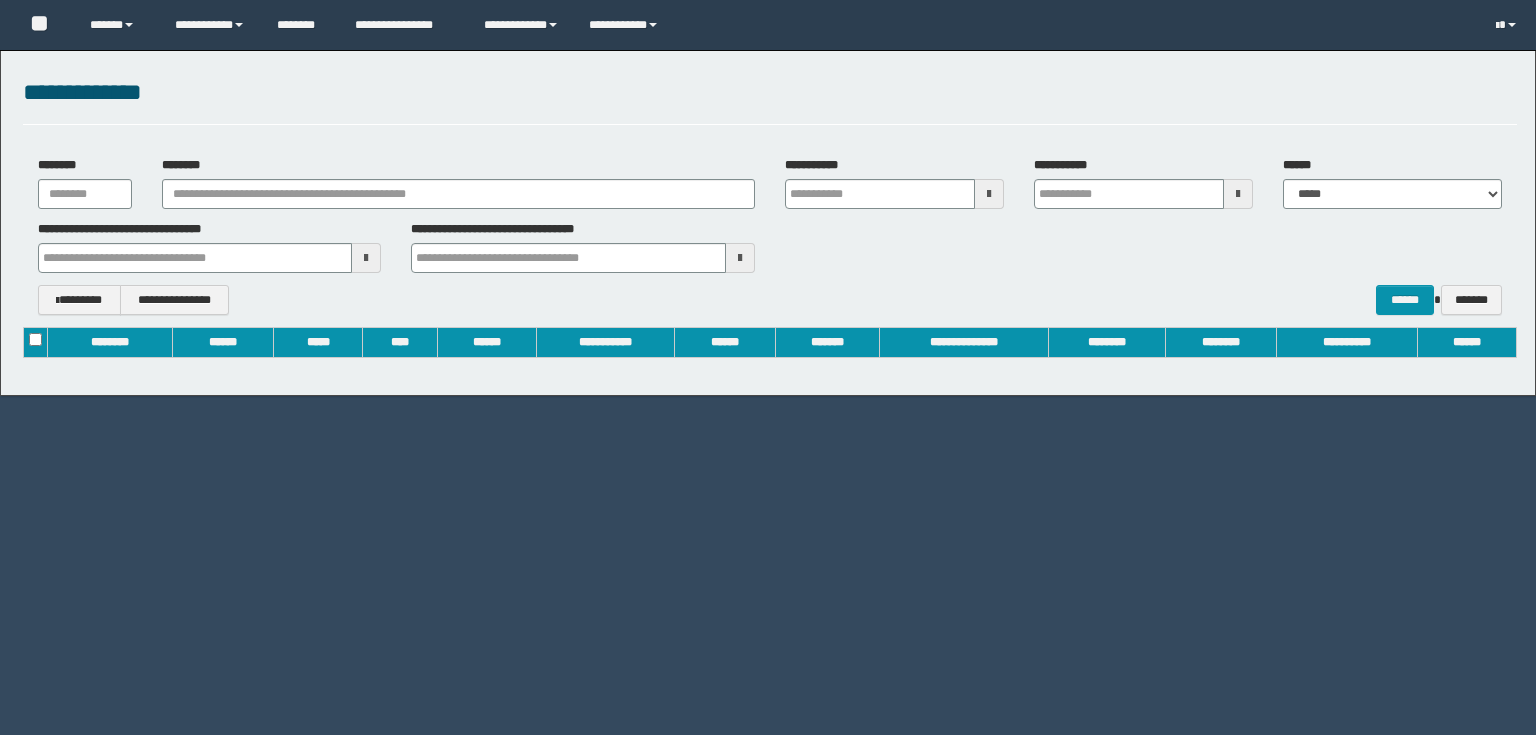 scroll, scrollTop: 0, scrollLeft: 0, axis: both 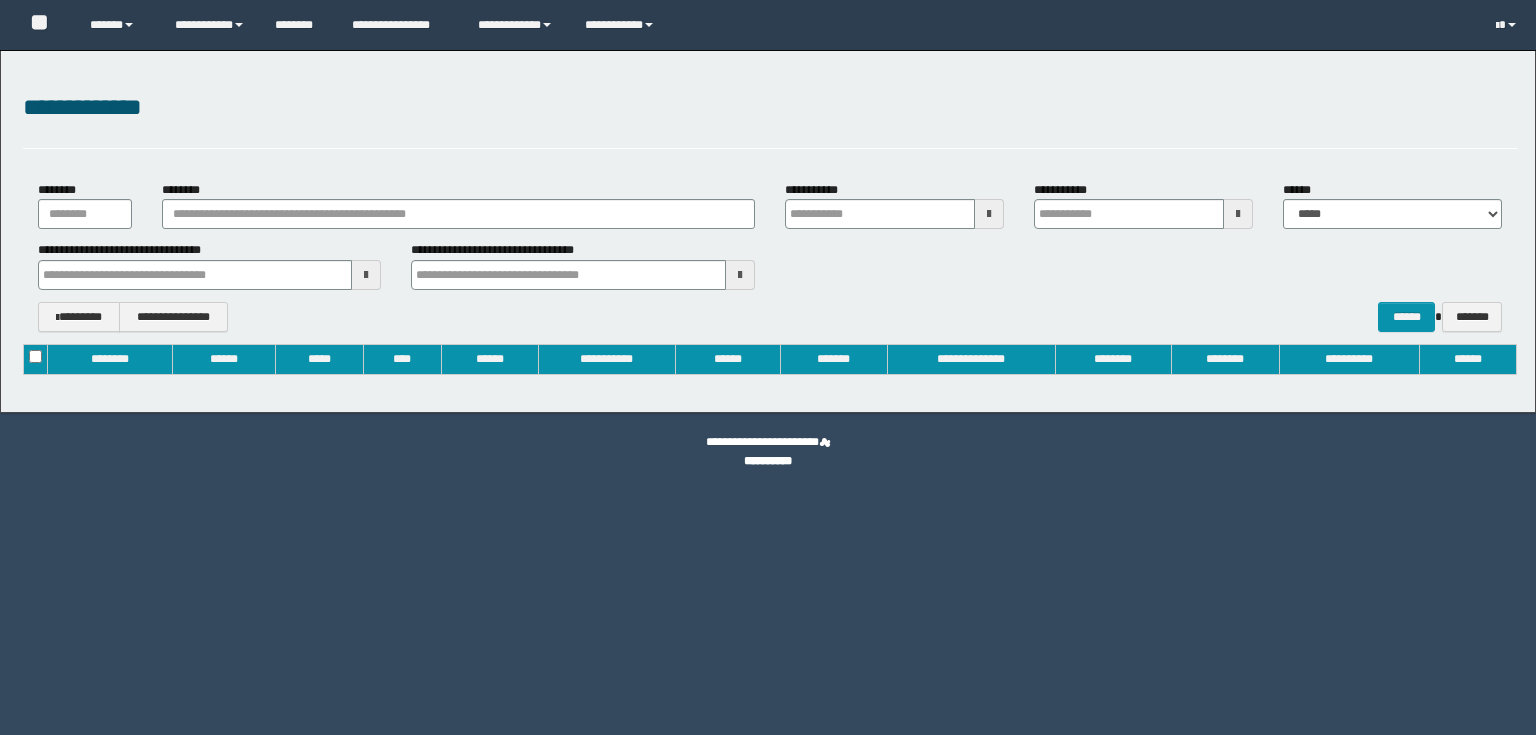 type on "**********" 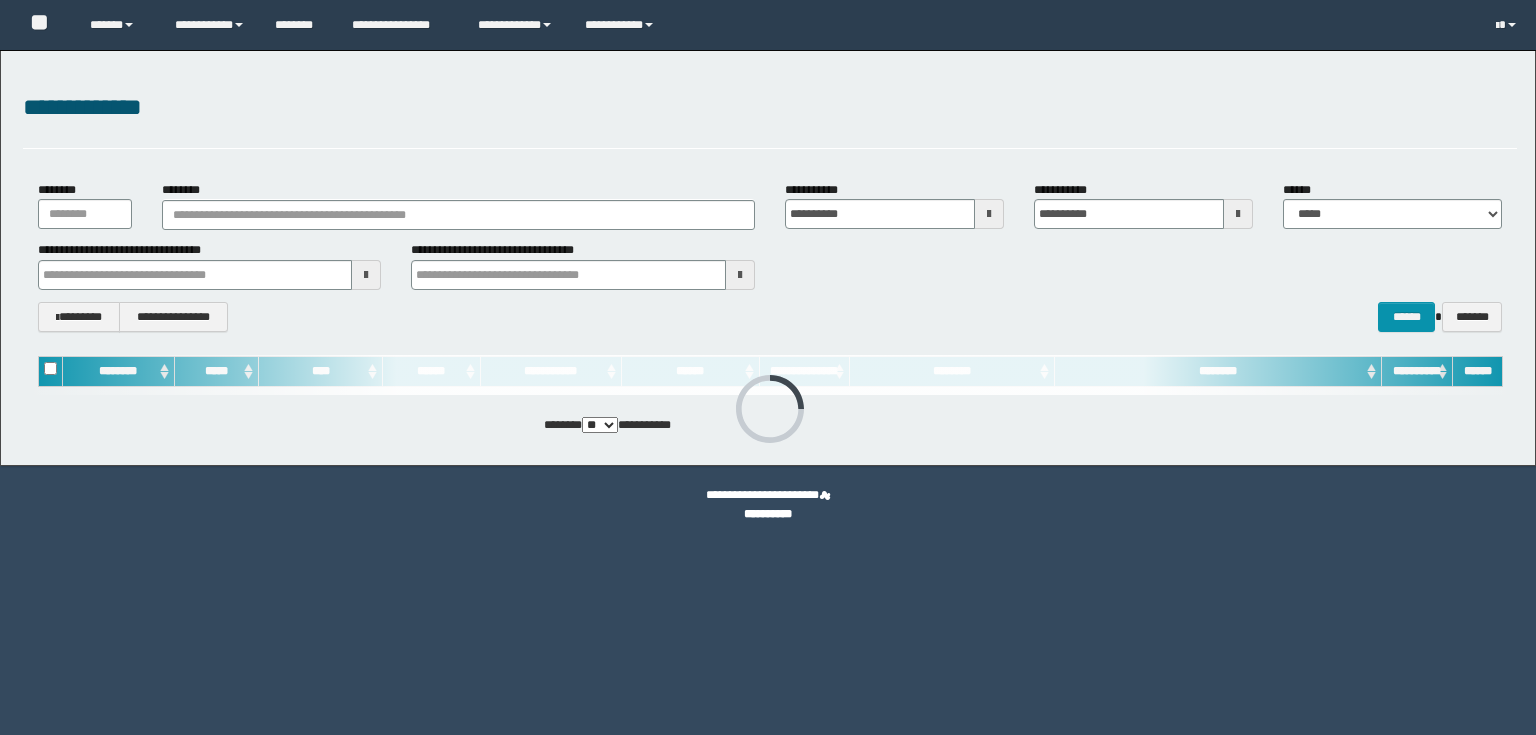 scroll, scrollTop: 0, scrollLeft: 0, axis: both 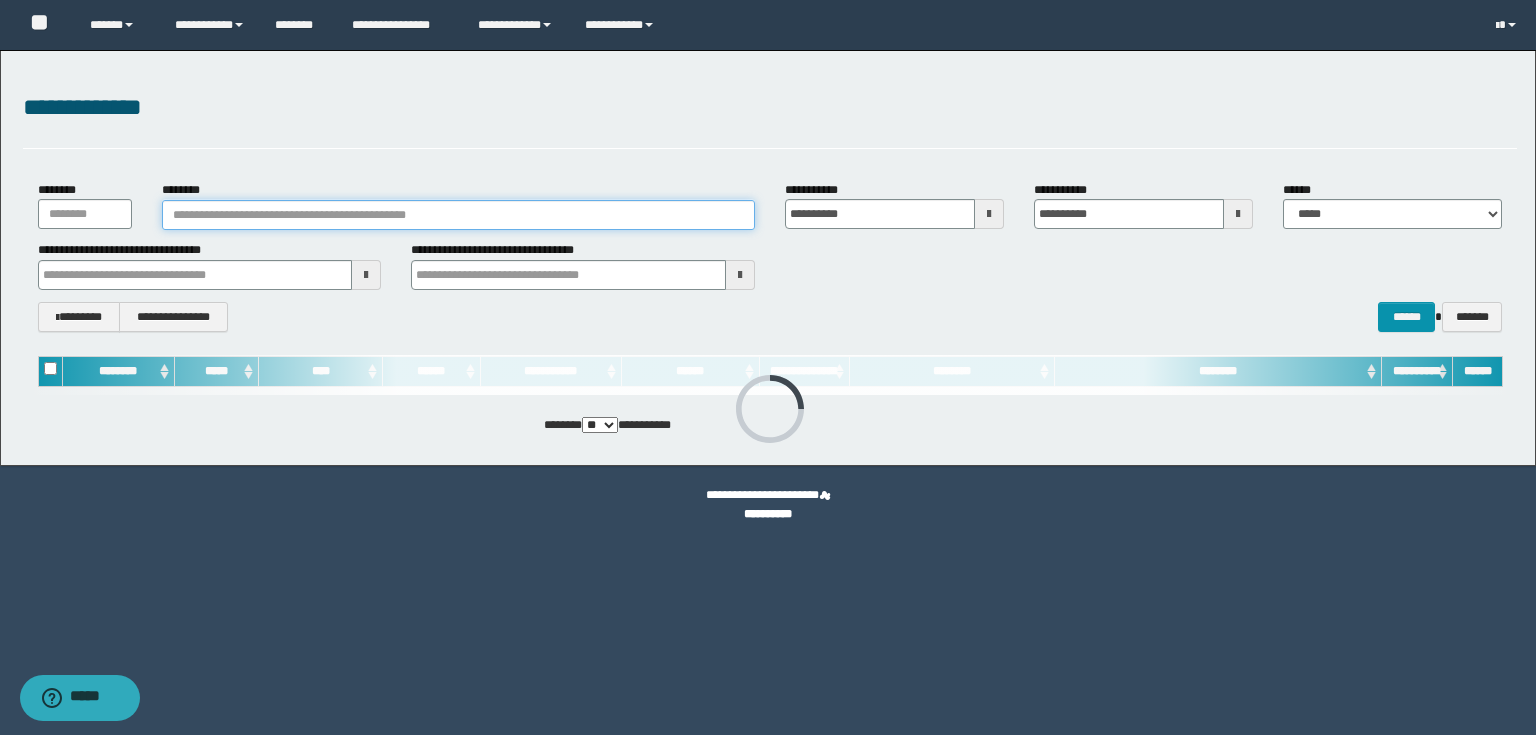 click on "********" at bounding box center [458, 215] 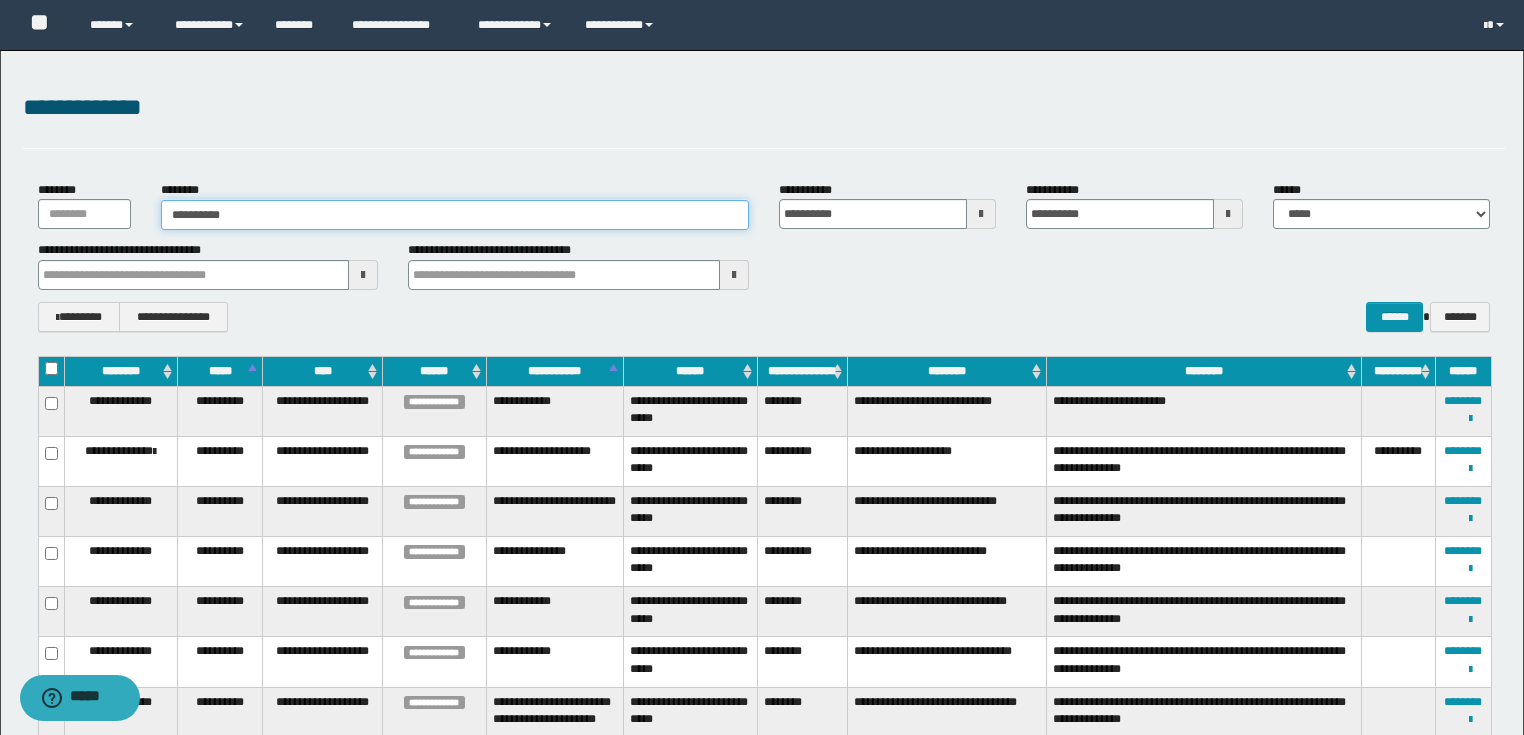 type on "**********" 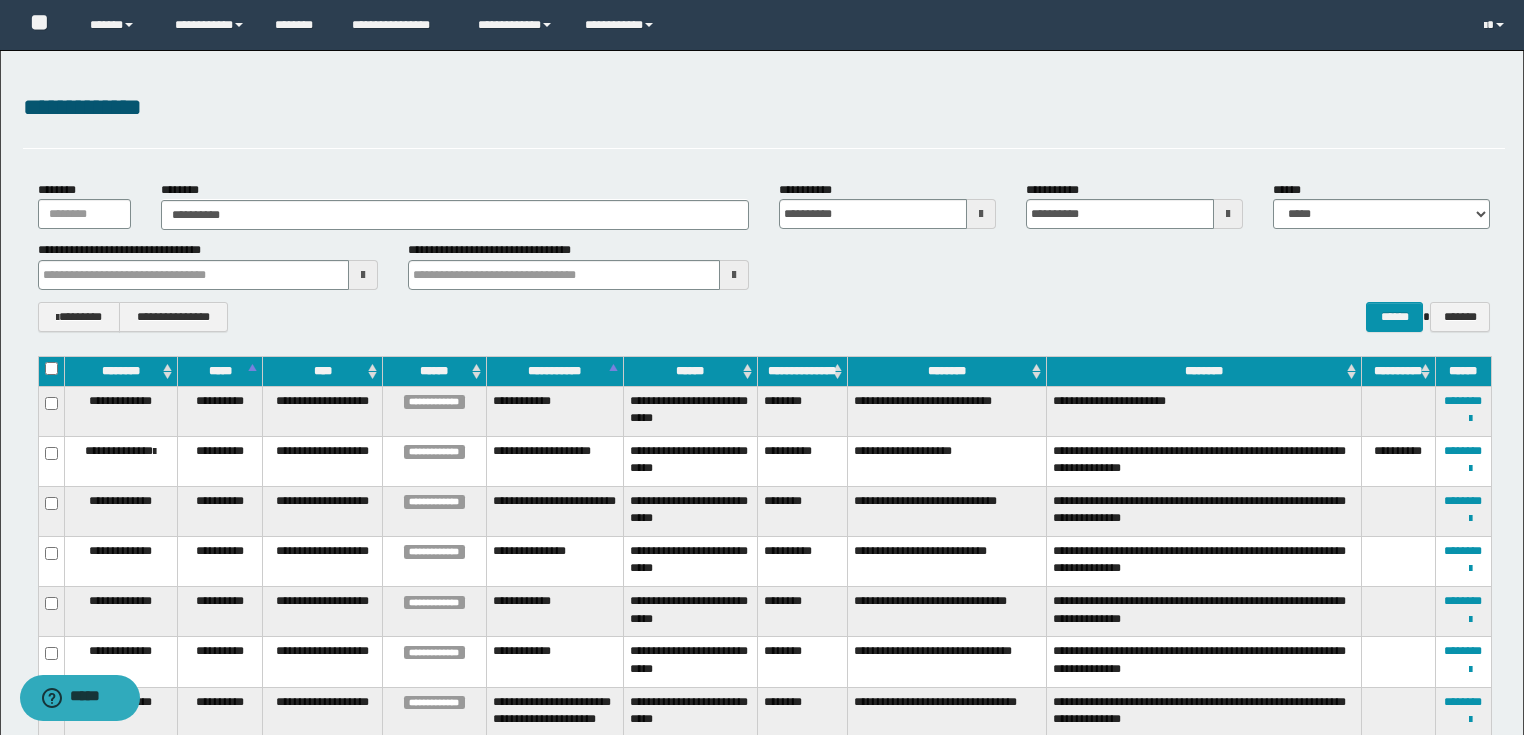 click on "**********" at bounding box center [455, 205] 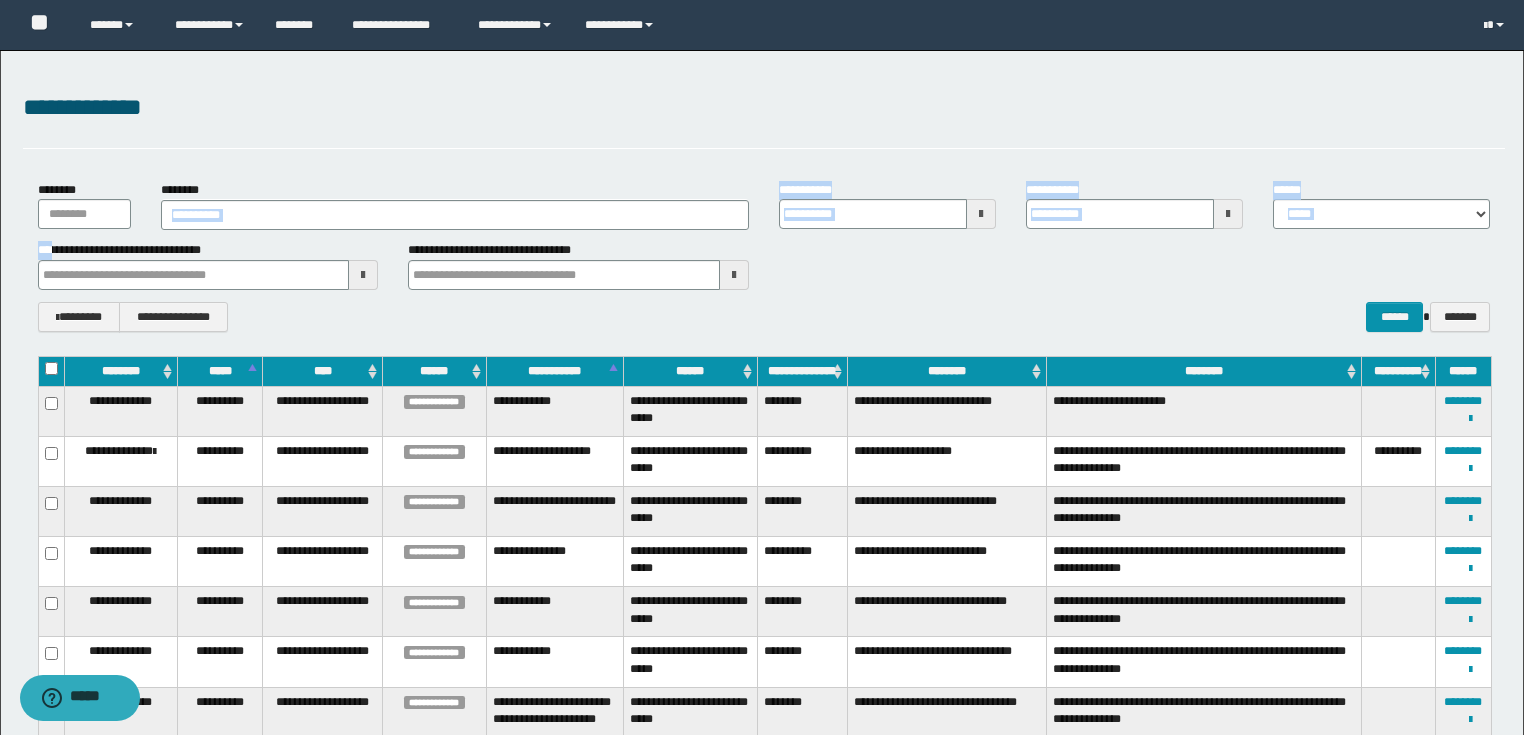 drag, startPoint x: 263, startPoint y: 193, endPoint x: 54, endPoint y: 250, distance: 216.63333 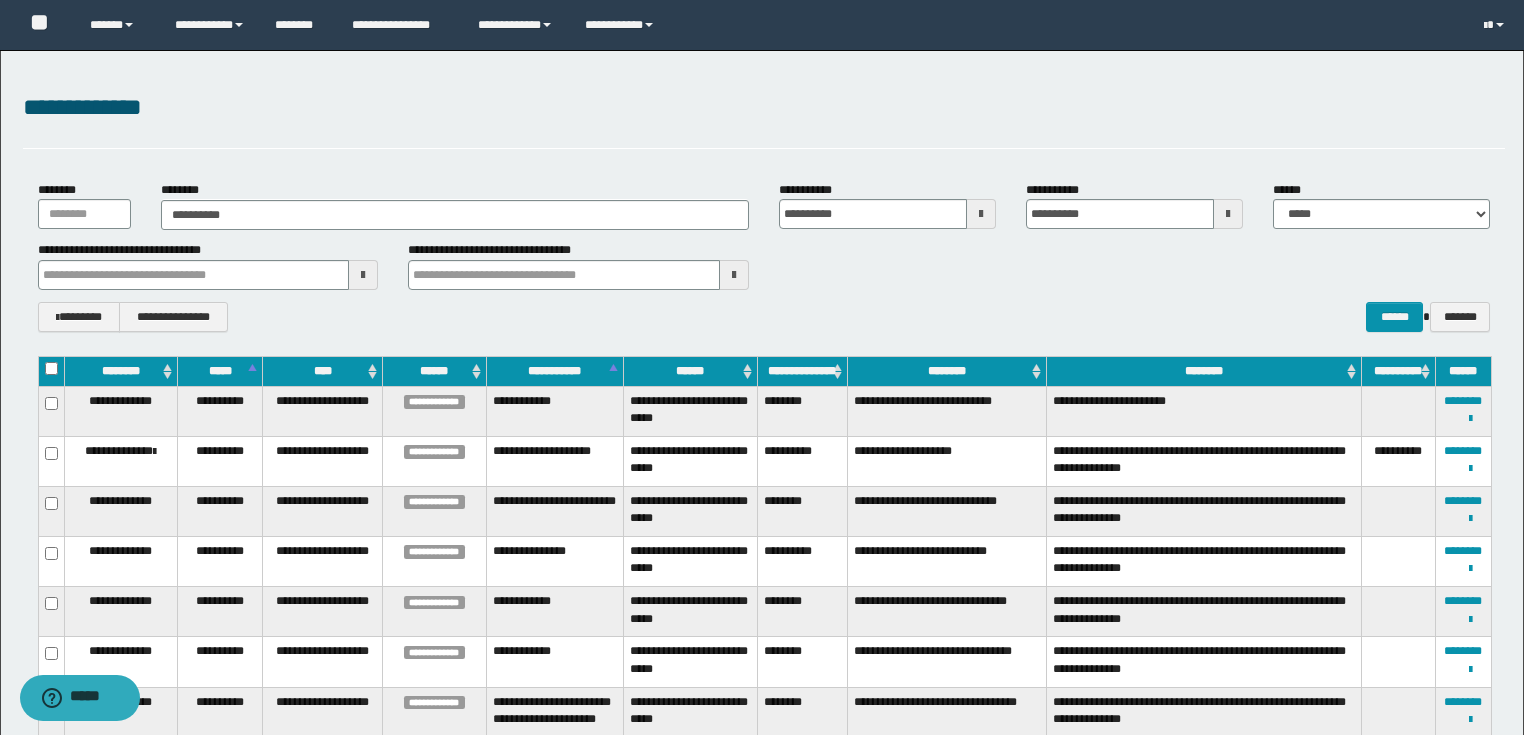 click on "**********" at bounding box center [764, 108] 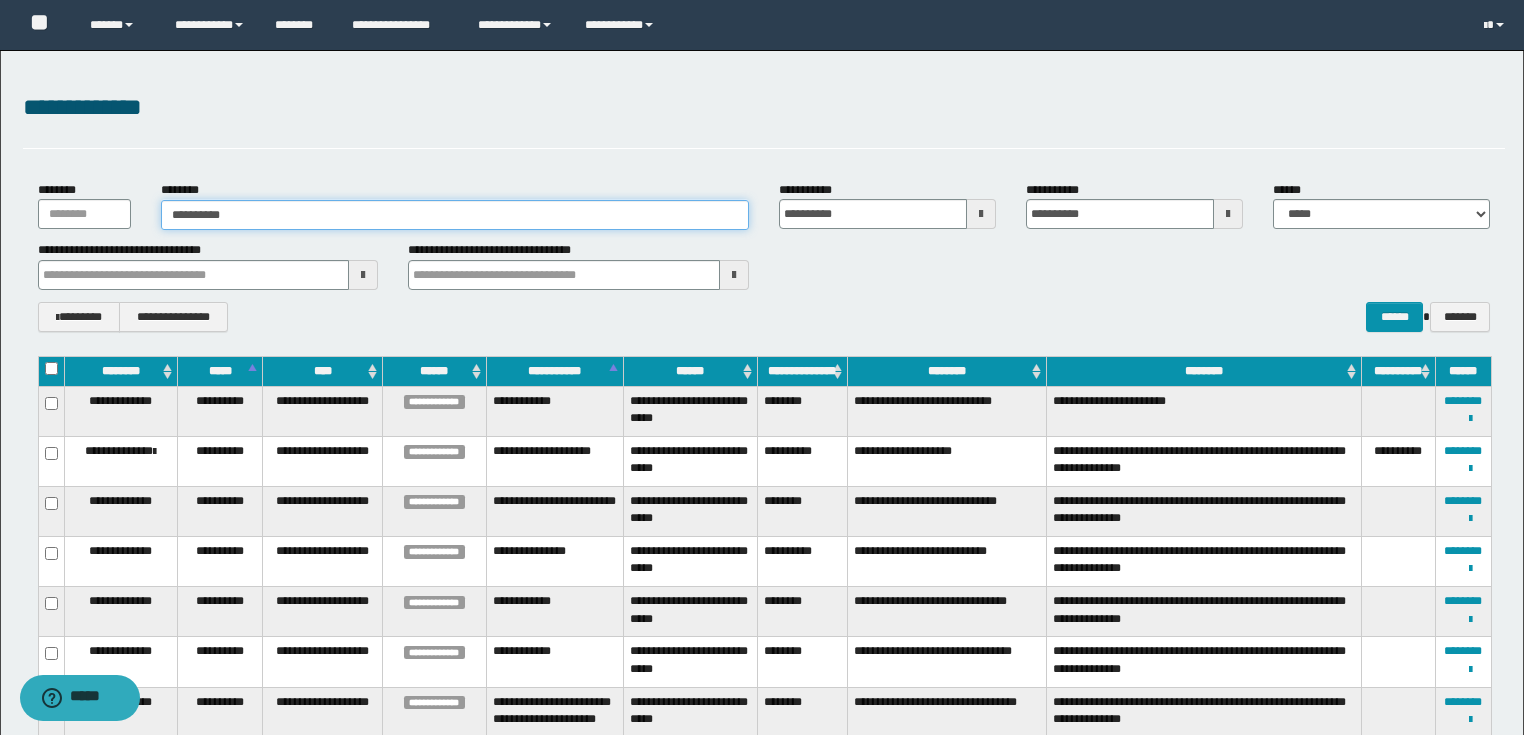 drag, startPoint x: 295, startPoint y: 212, endPoint x: 0, endPoint y: 230, distance: 295.54865 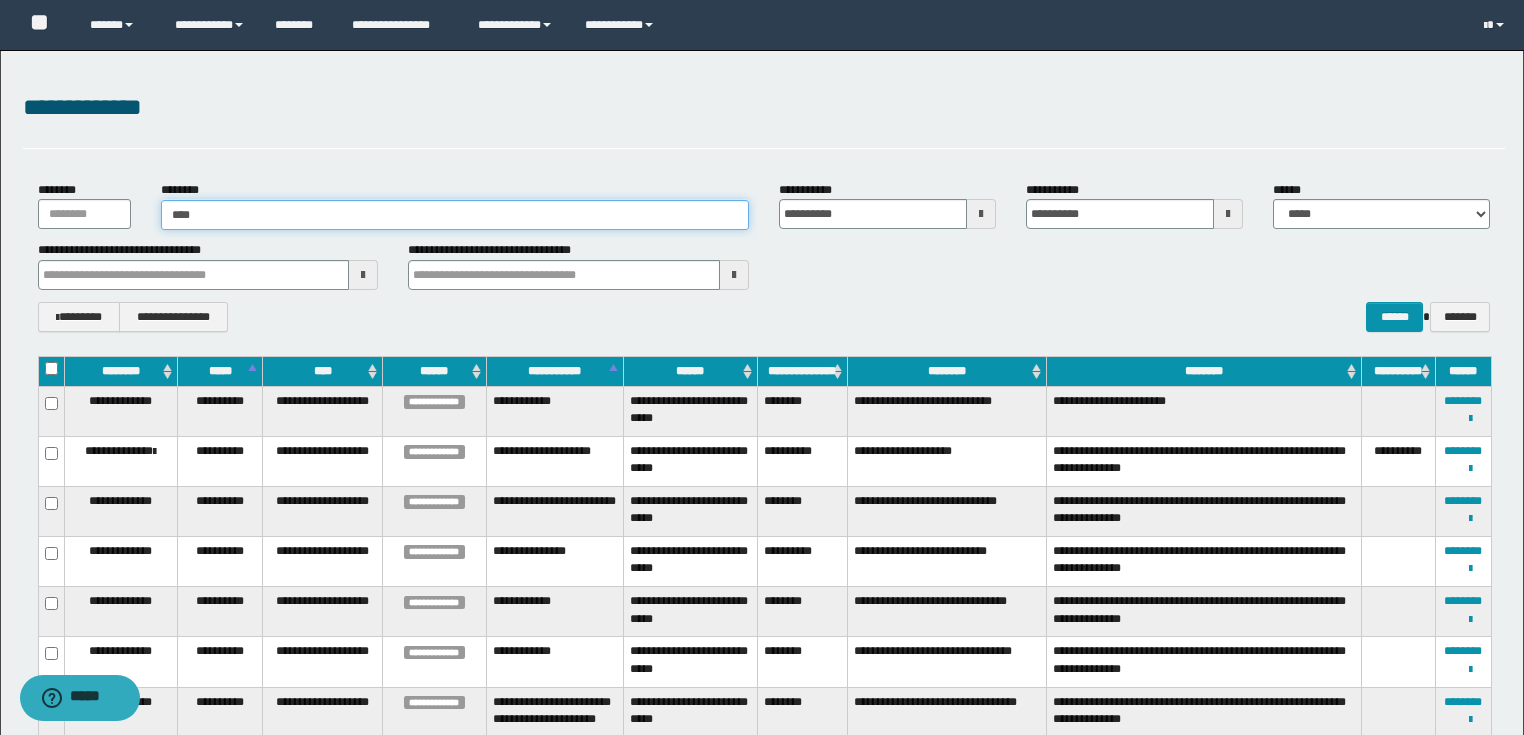 type on "*****" 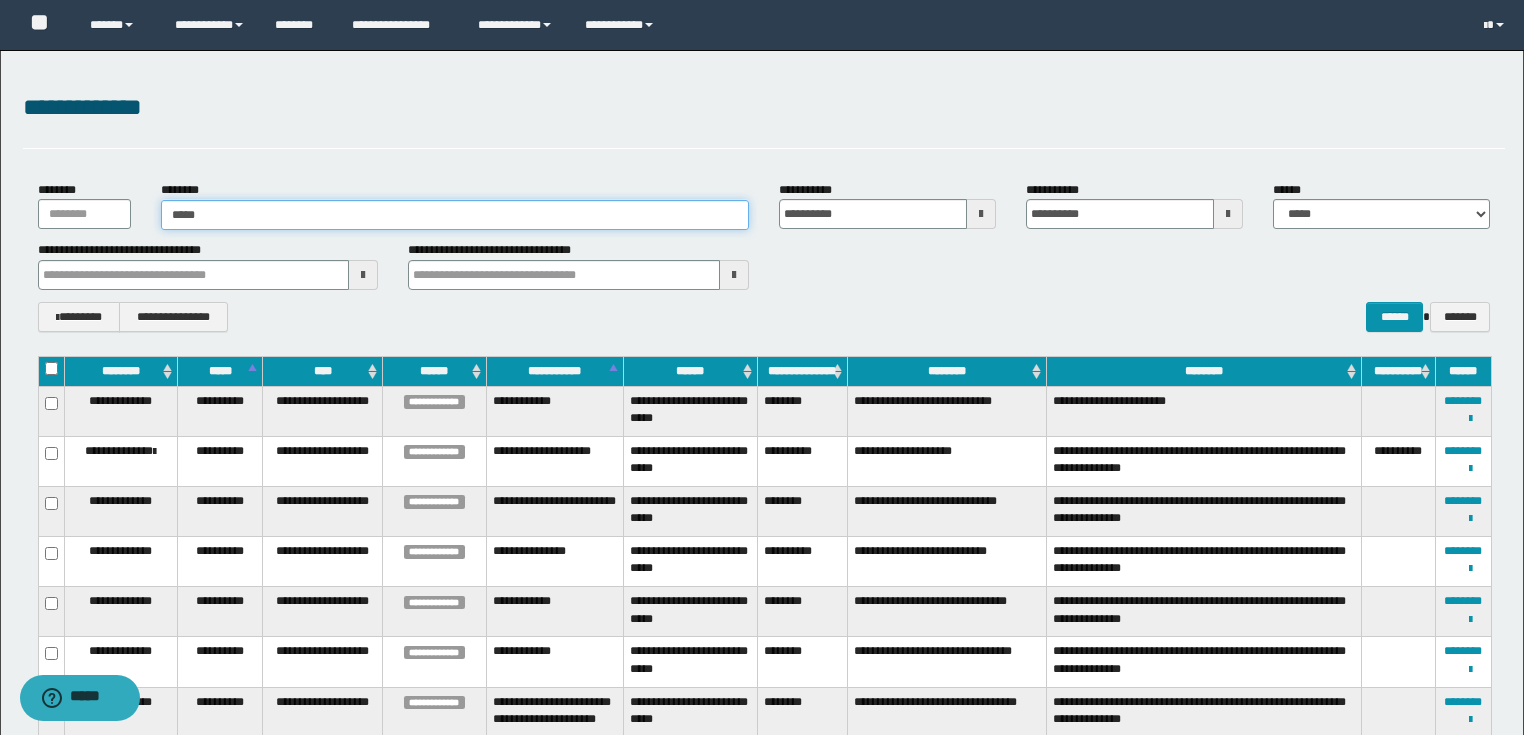 type on "*****" 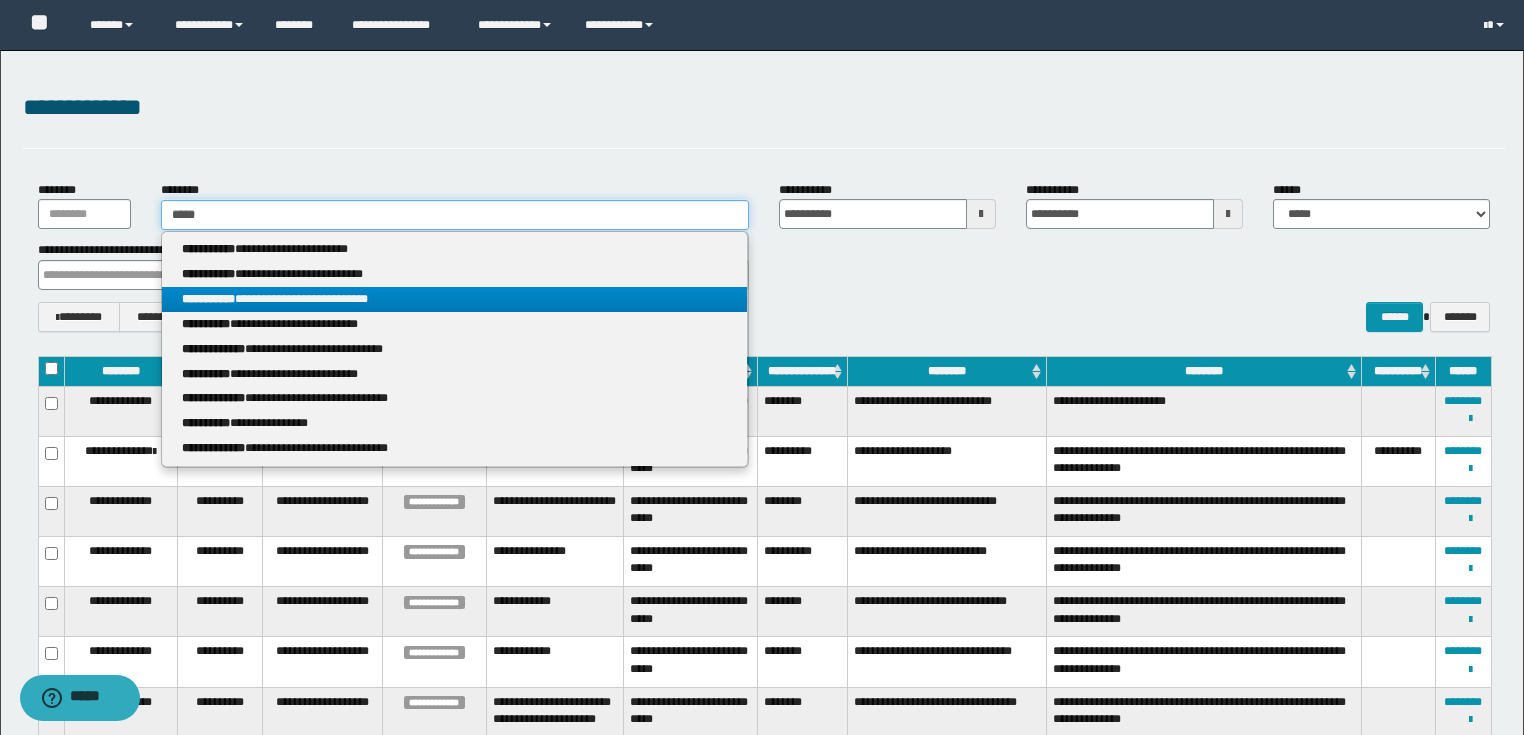 type on "*****" 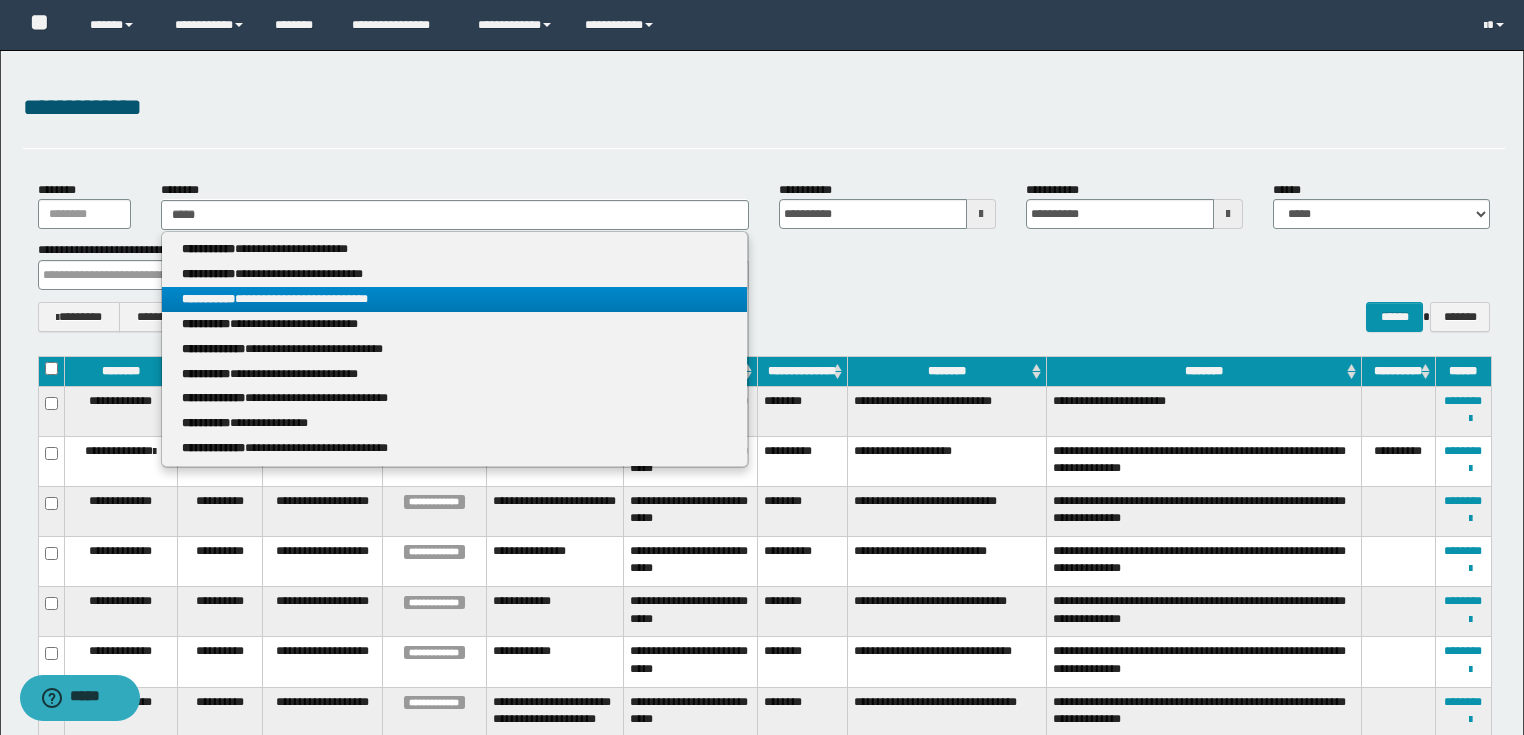 click on "**********" at bounding box center [454, 299] 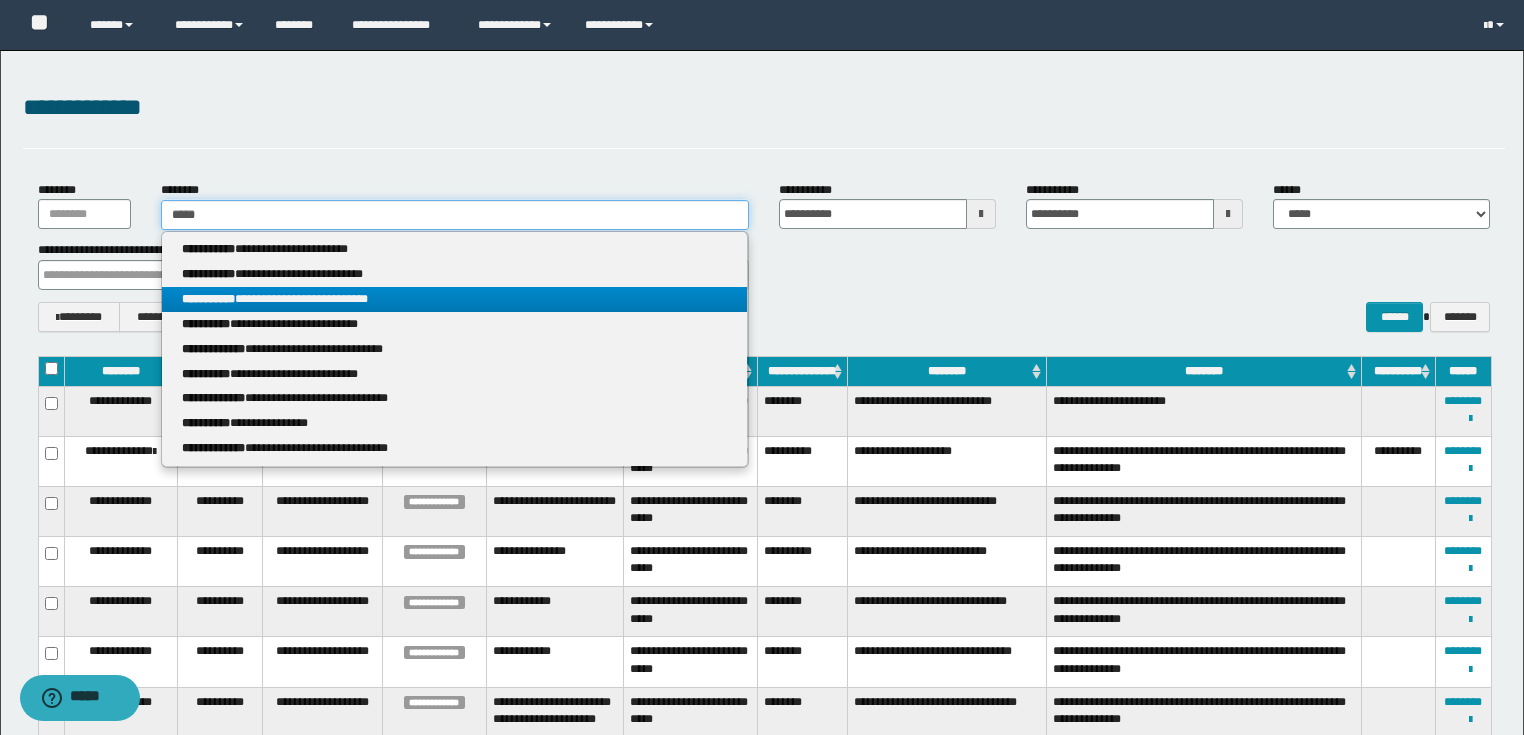 type 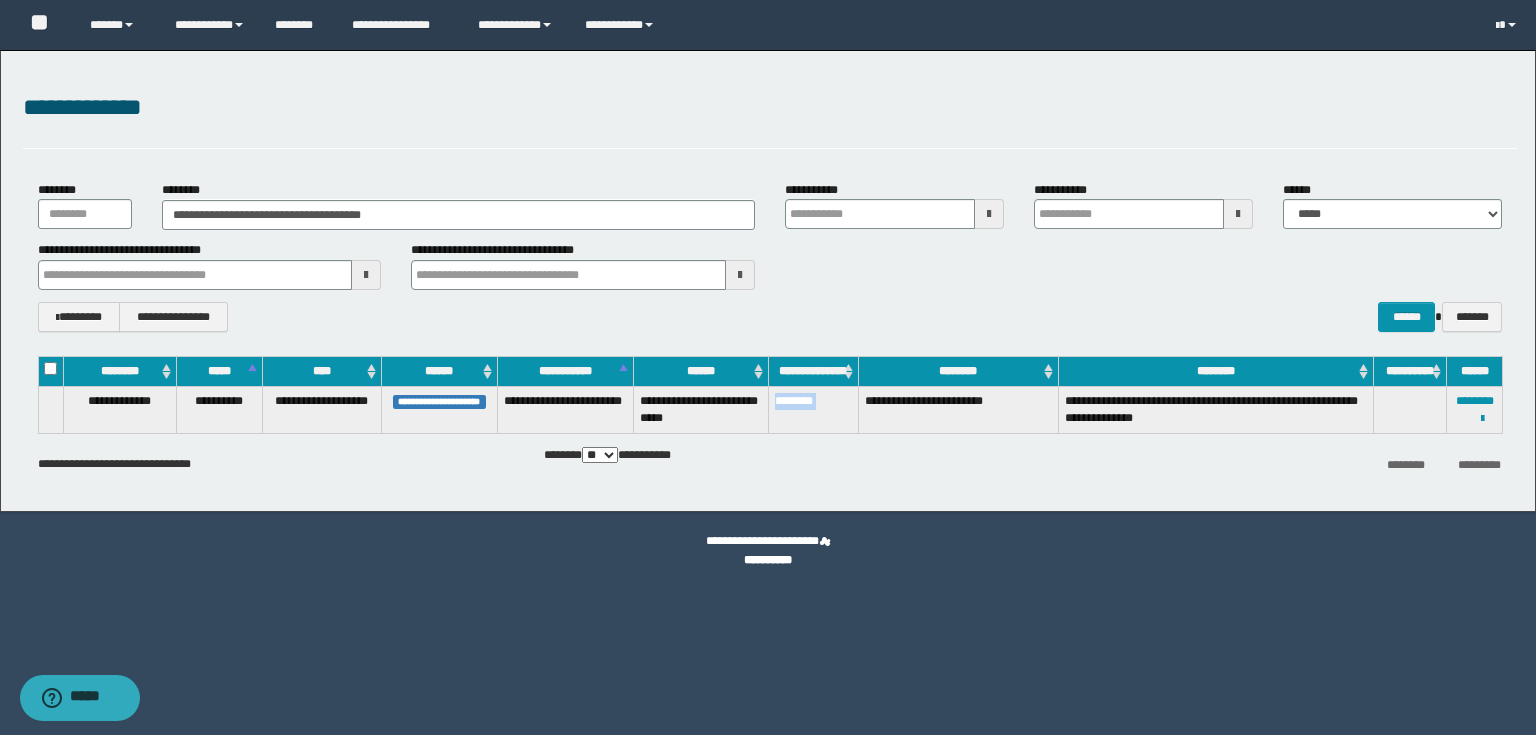 drag, startPoint x: 773, startPoint y: 406, endPoint x: 864, endPoint y: 428, distance: 93.62158 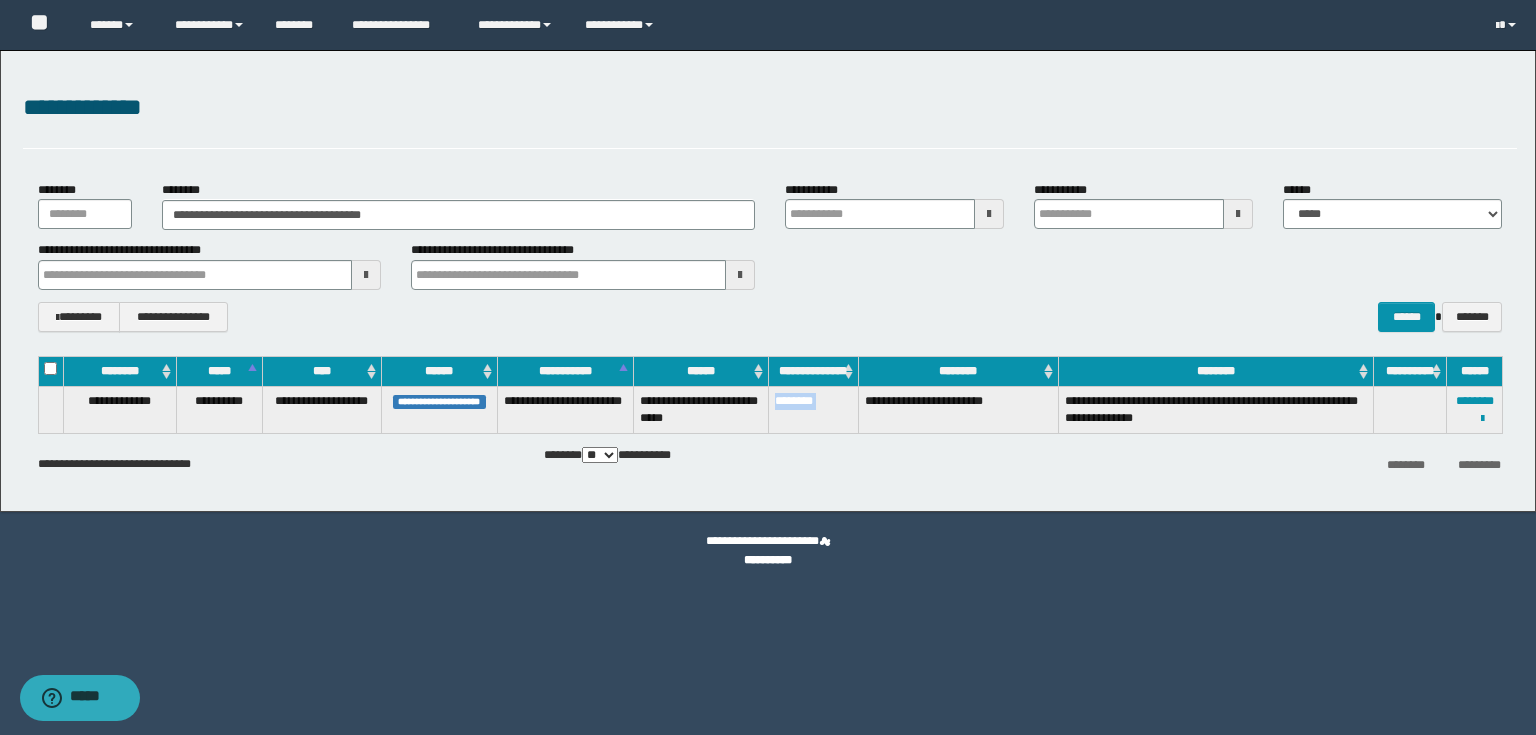 copy on "********" 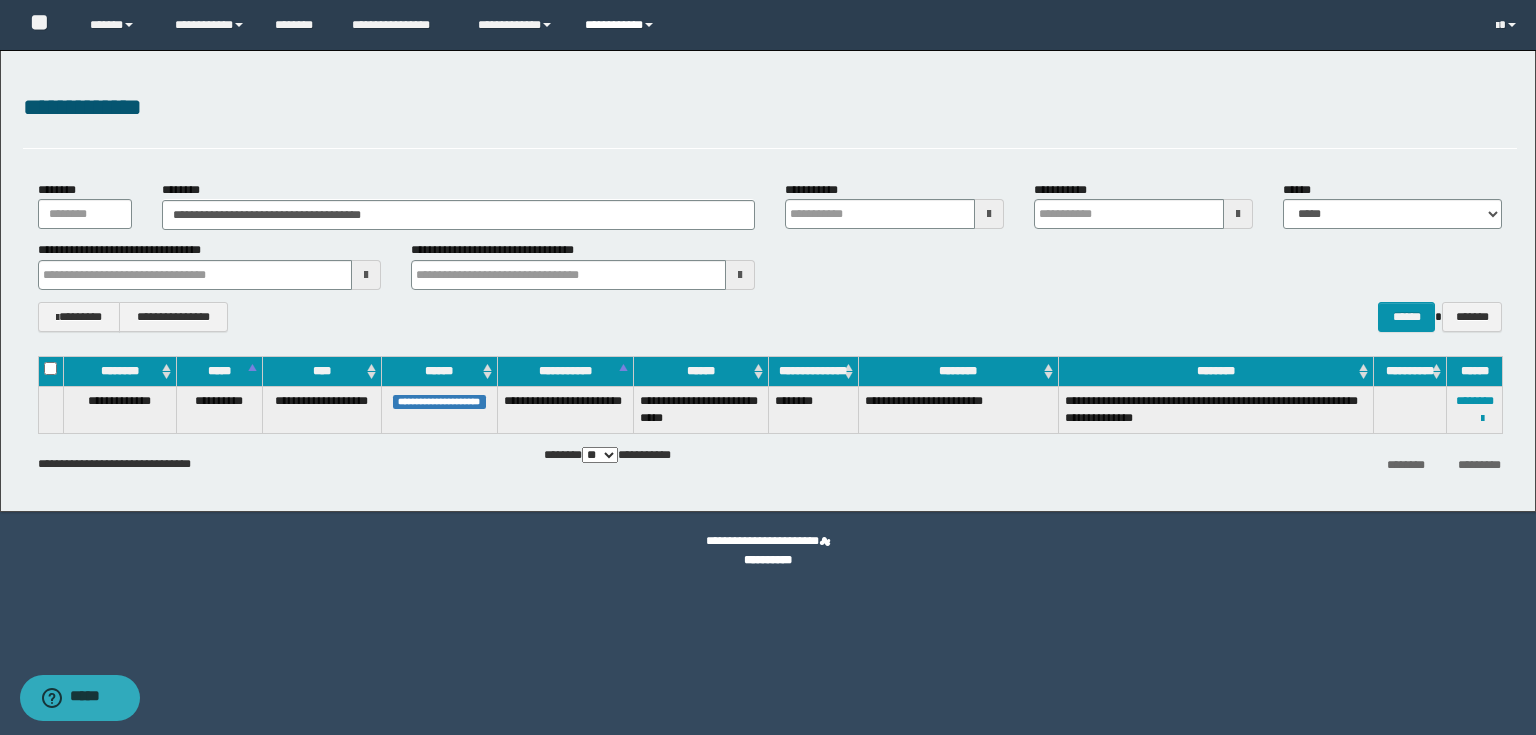 click at bounding box center [649, 25] 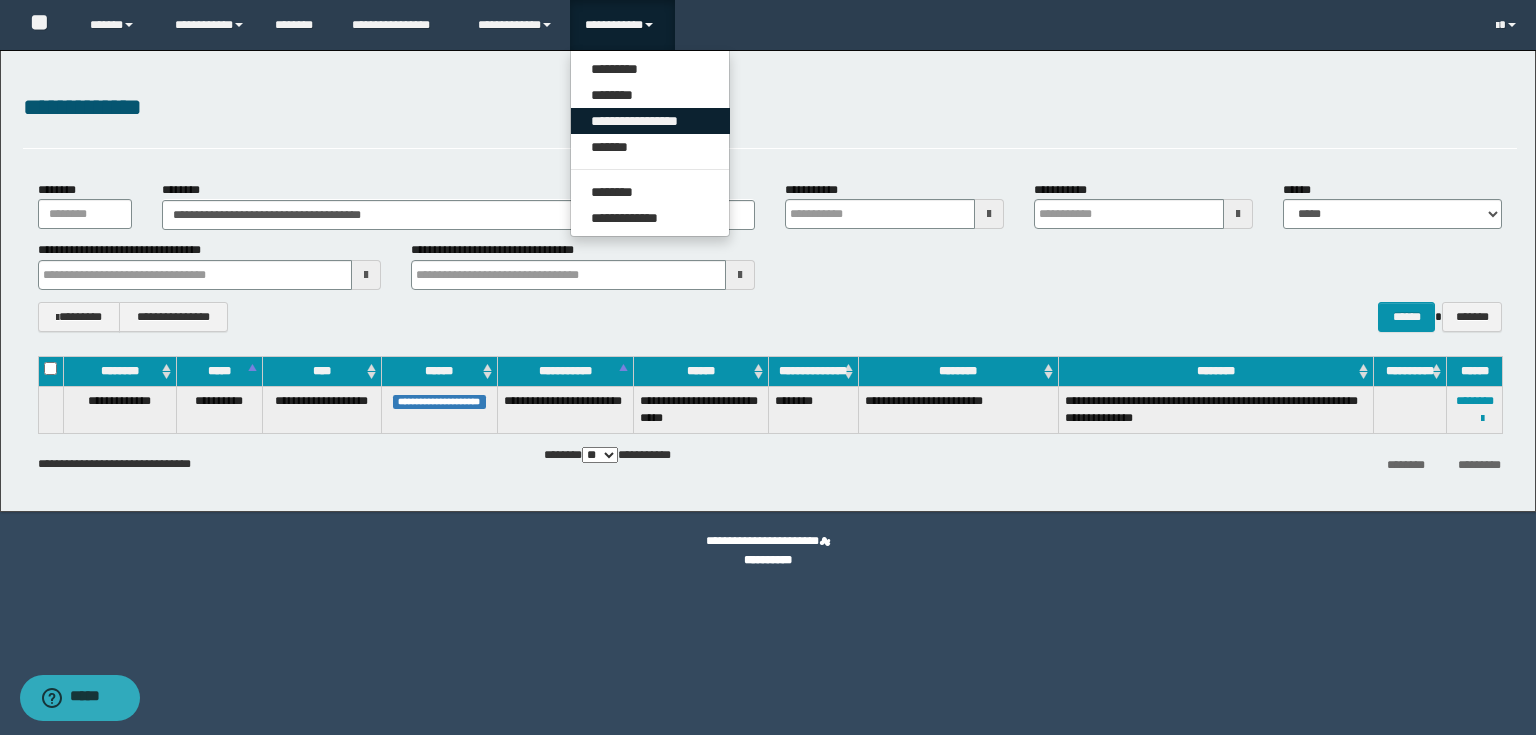 click on "**********" at bounding box center [650, 121] 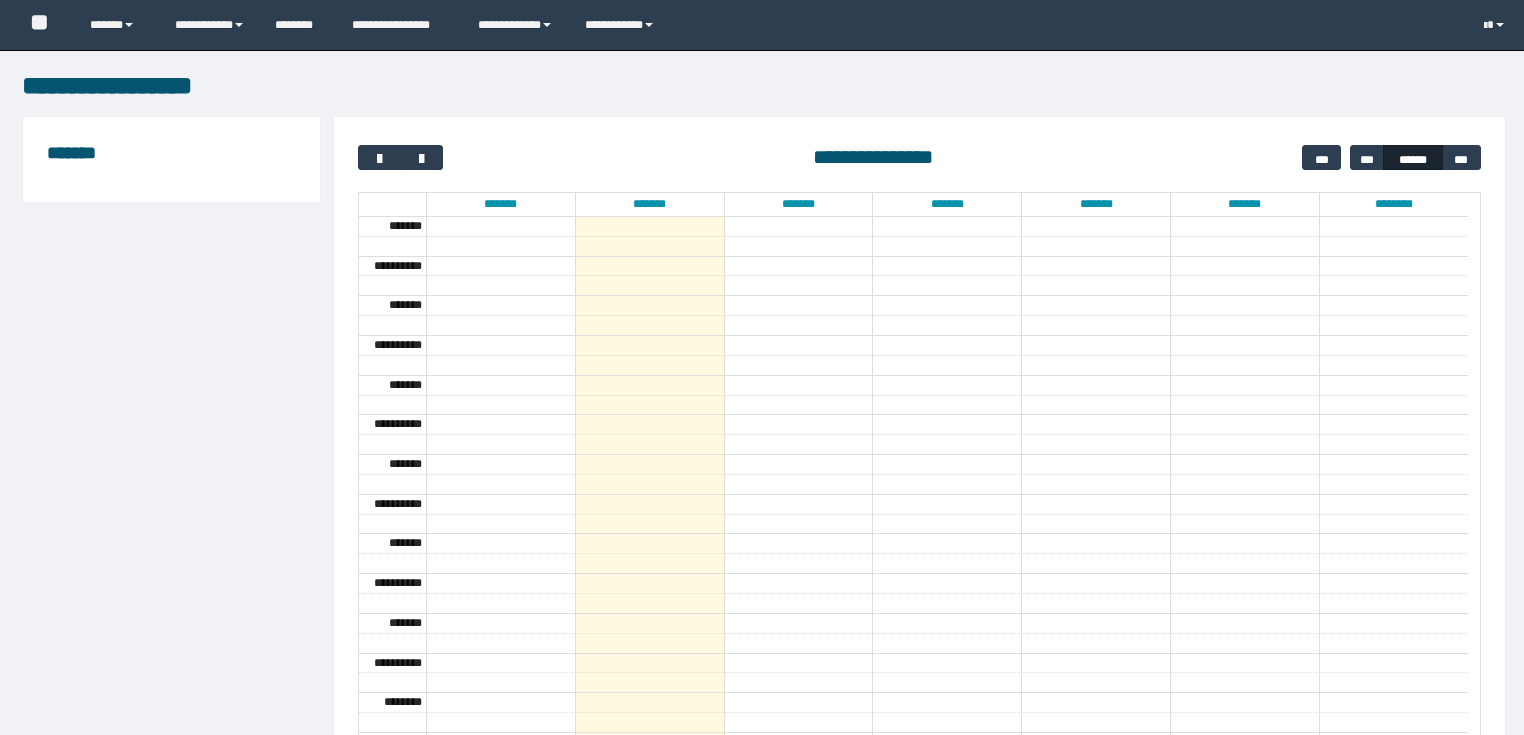 scroll, scrollTop: 0, scrollLeft: 0, axis: both 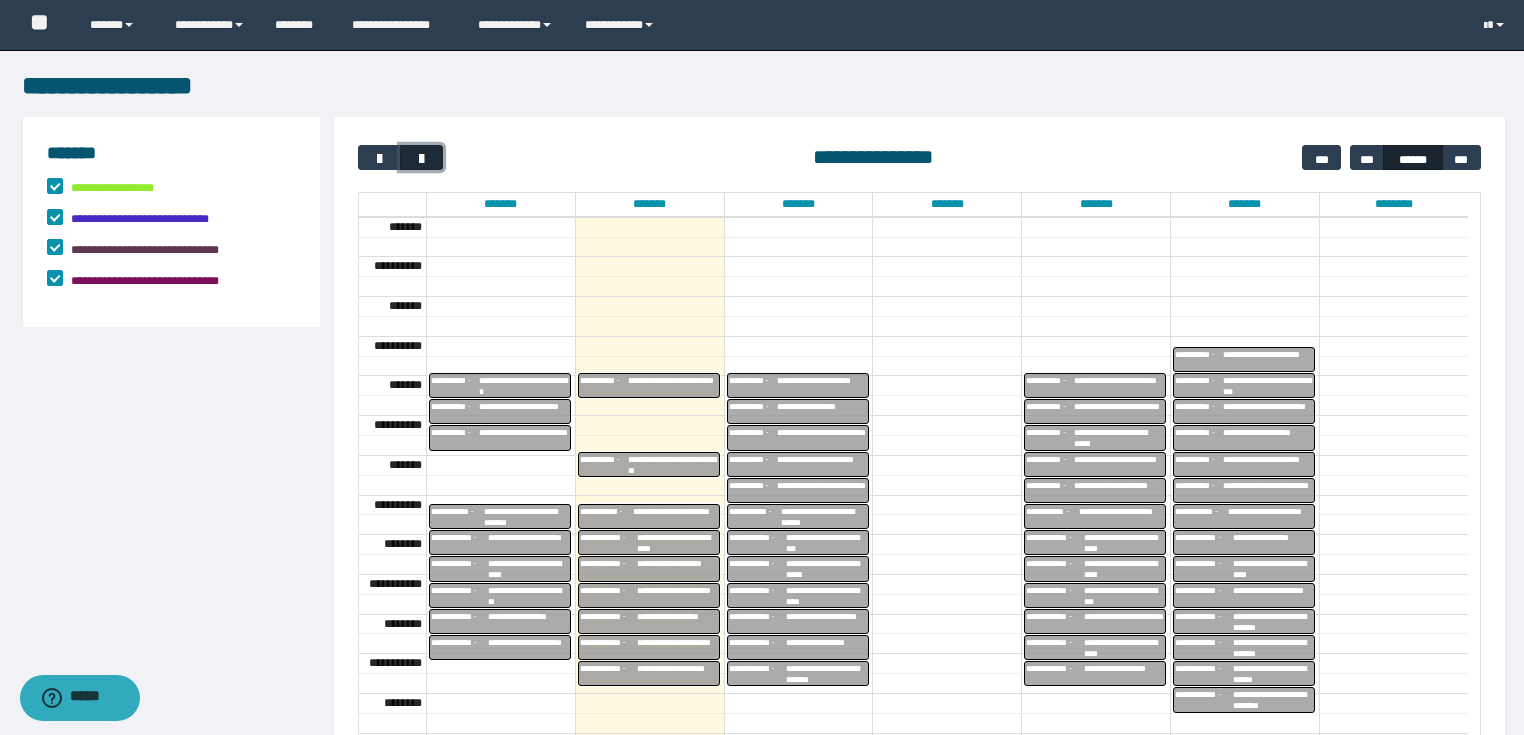 click at bounding box center [422, 159] 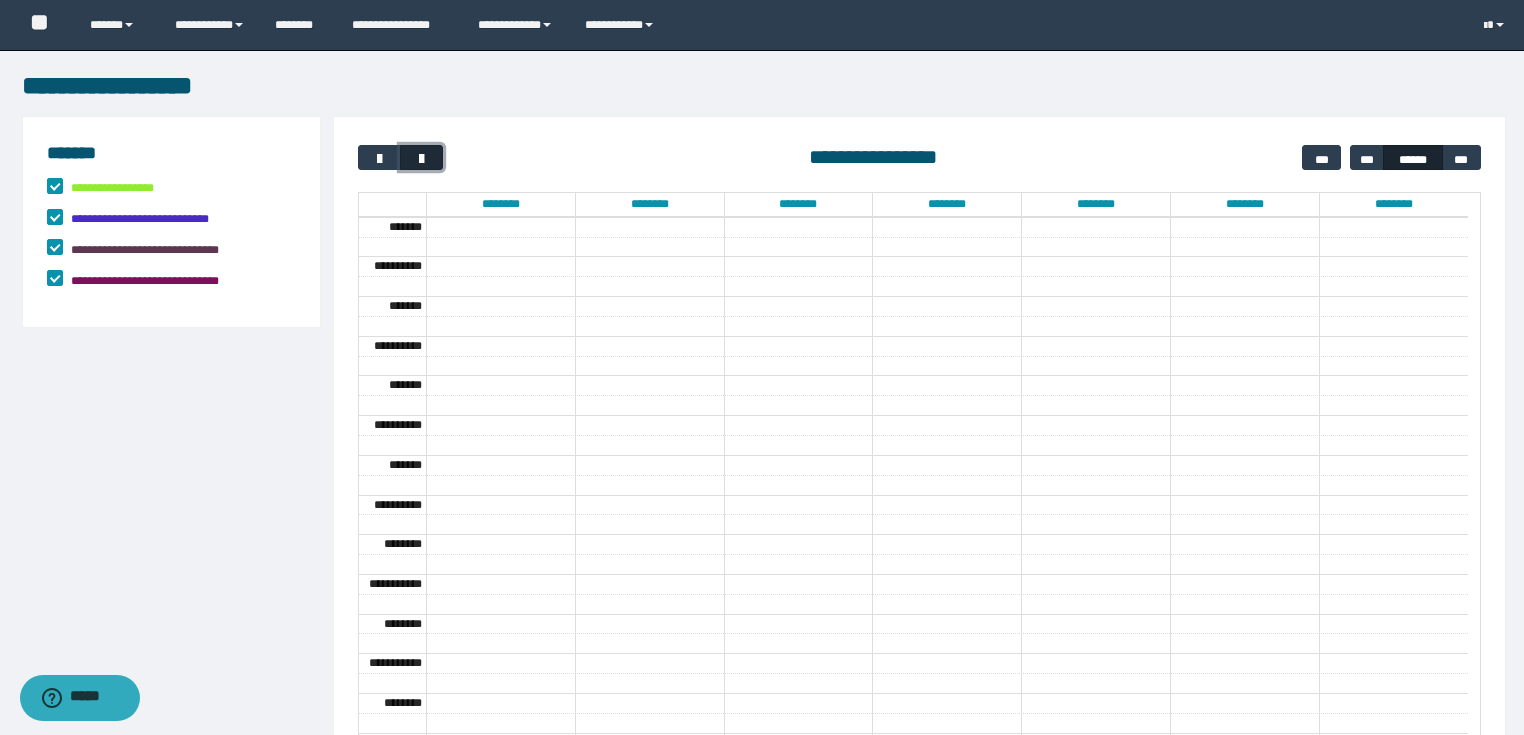 click at bounding box center (422, 159) 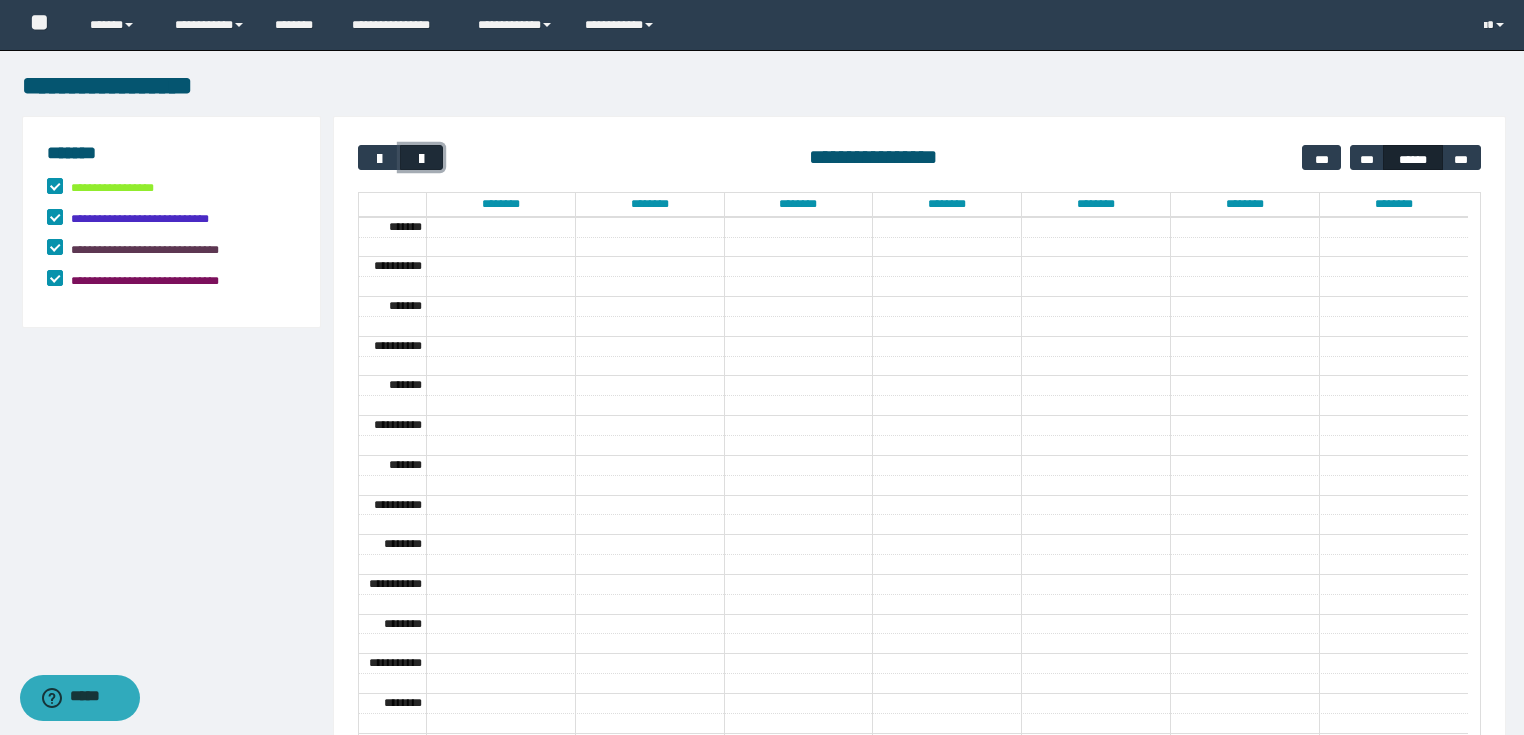 click at bounding box center [422, 159] 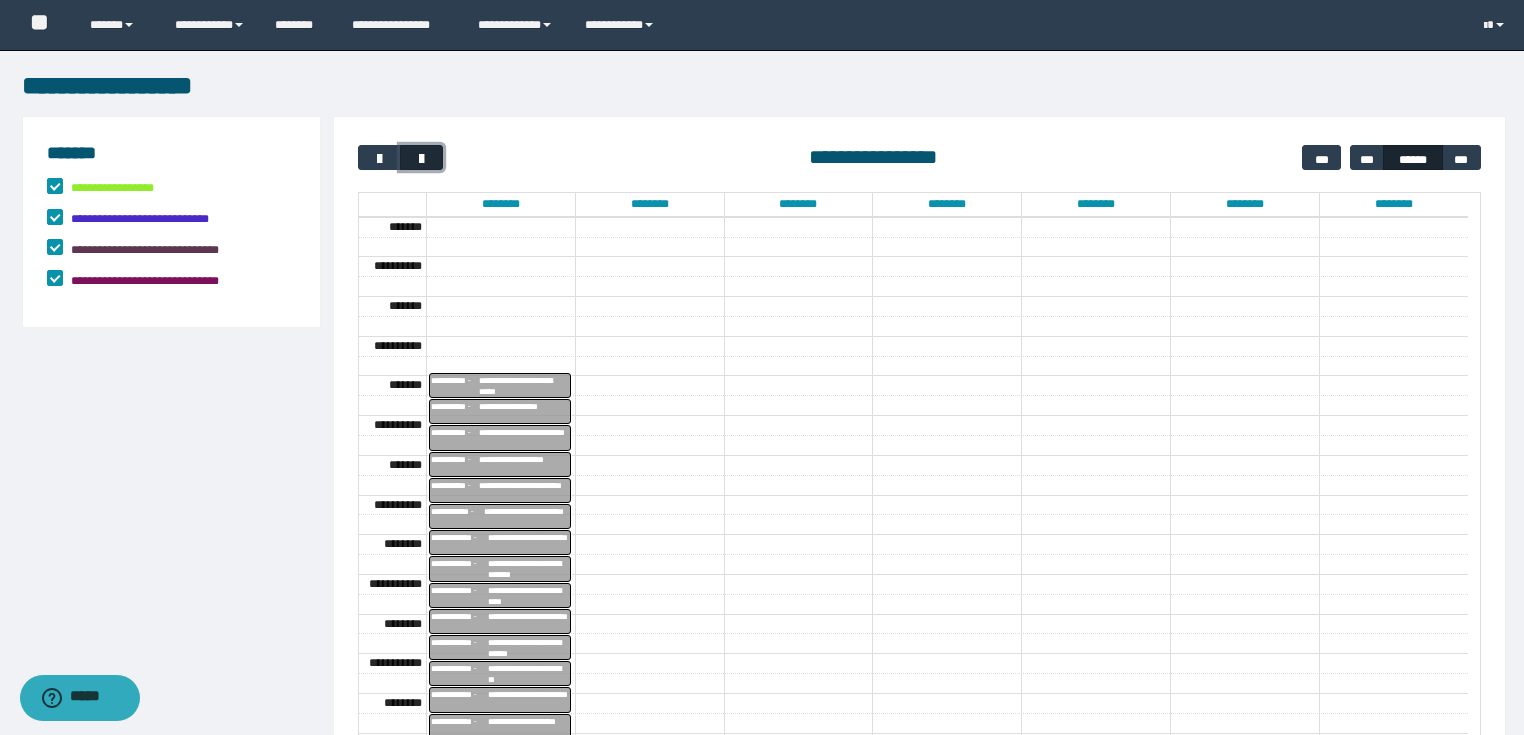 click at bounding box center [422, 159] 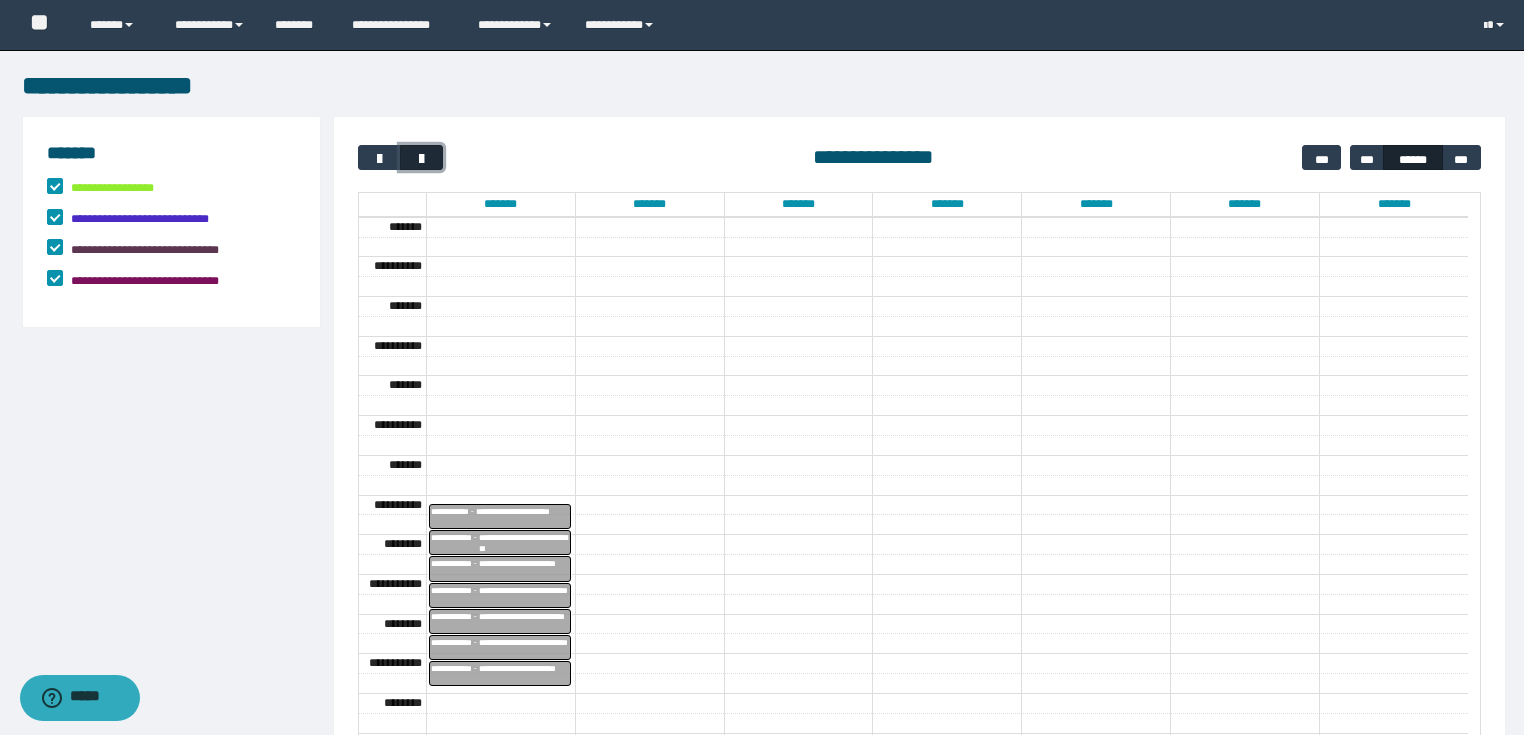 click at bounding box center (422, 159) 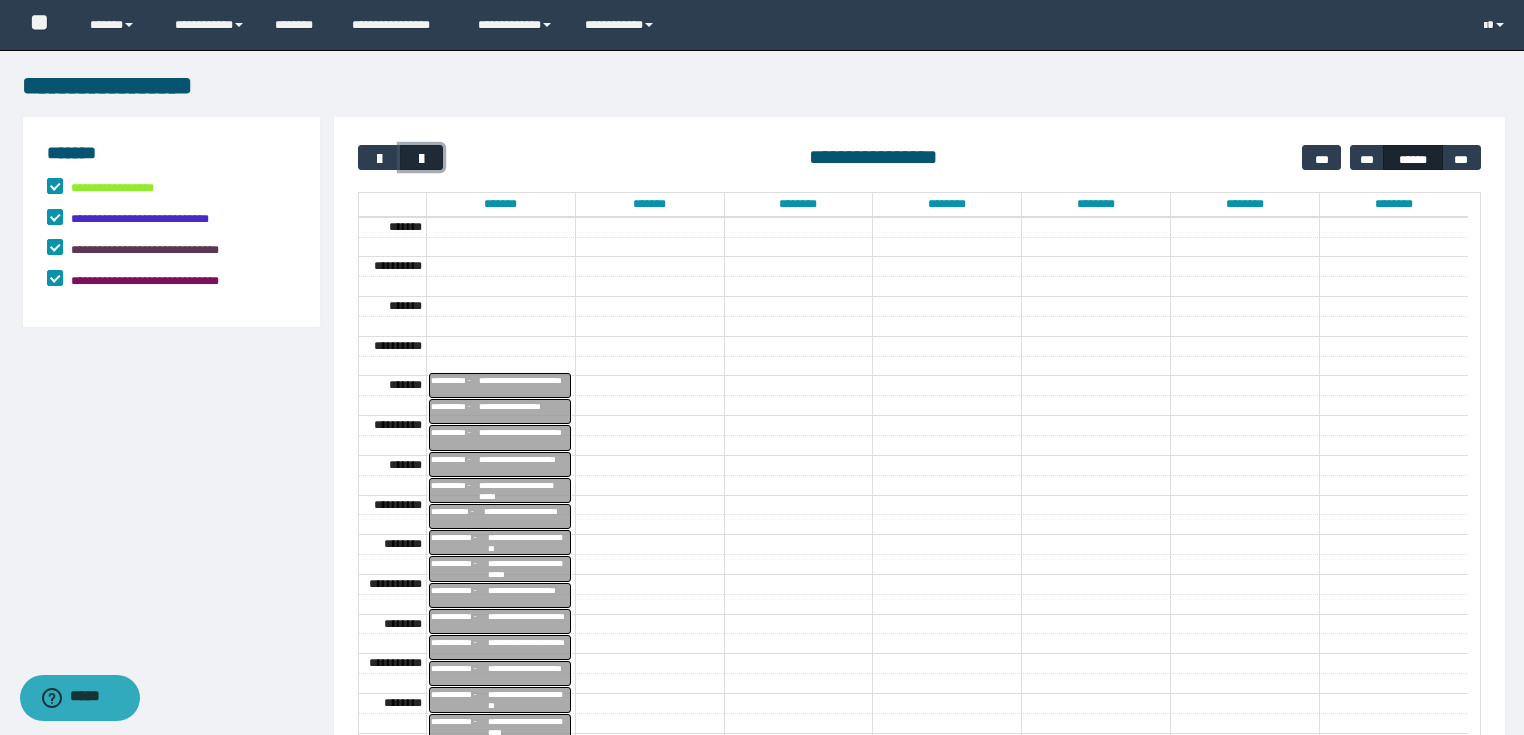 click at bounding box center [422, 159] 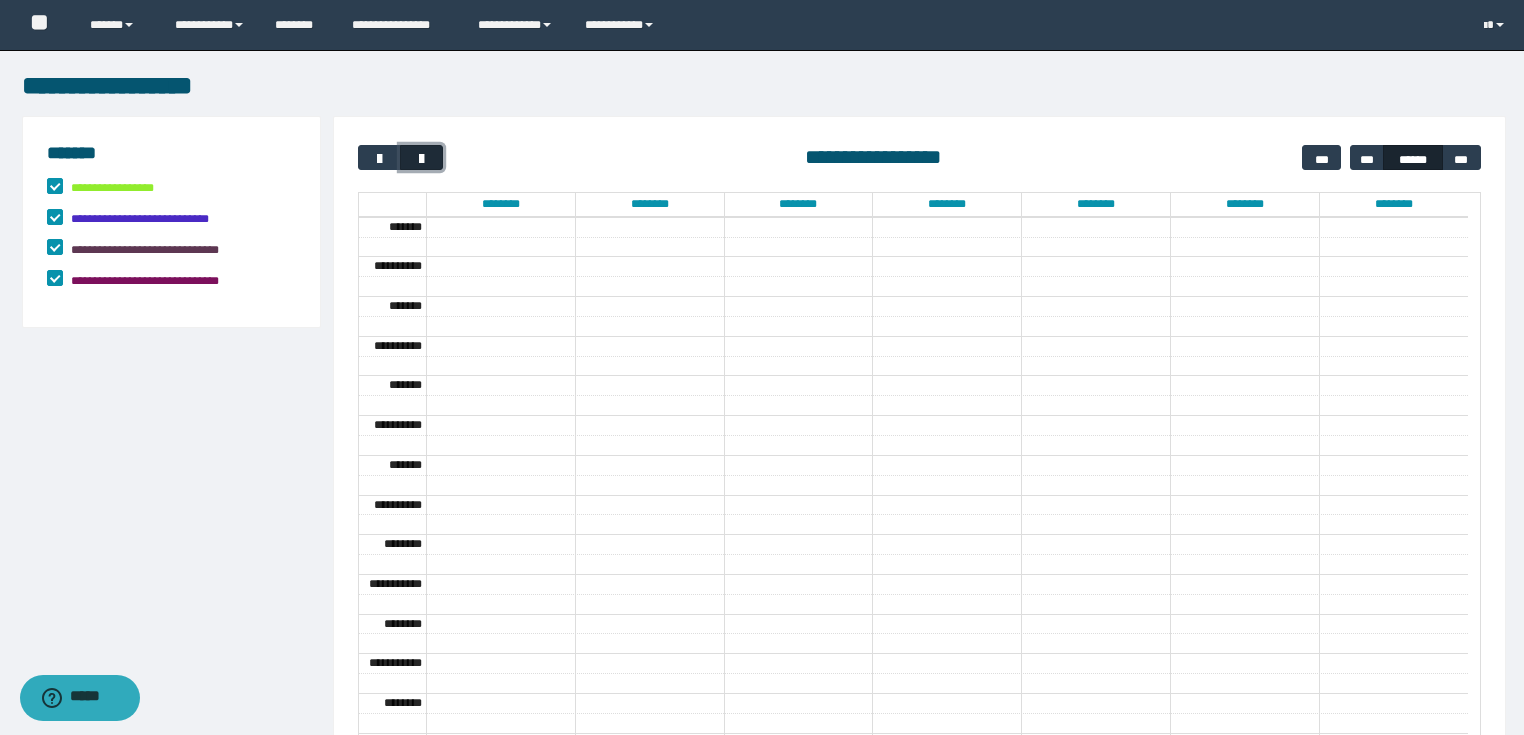 click at bounding box center [422, 159] 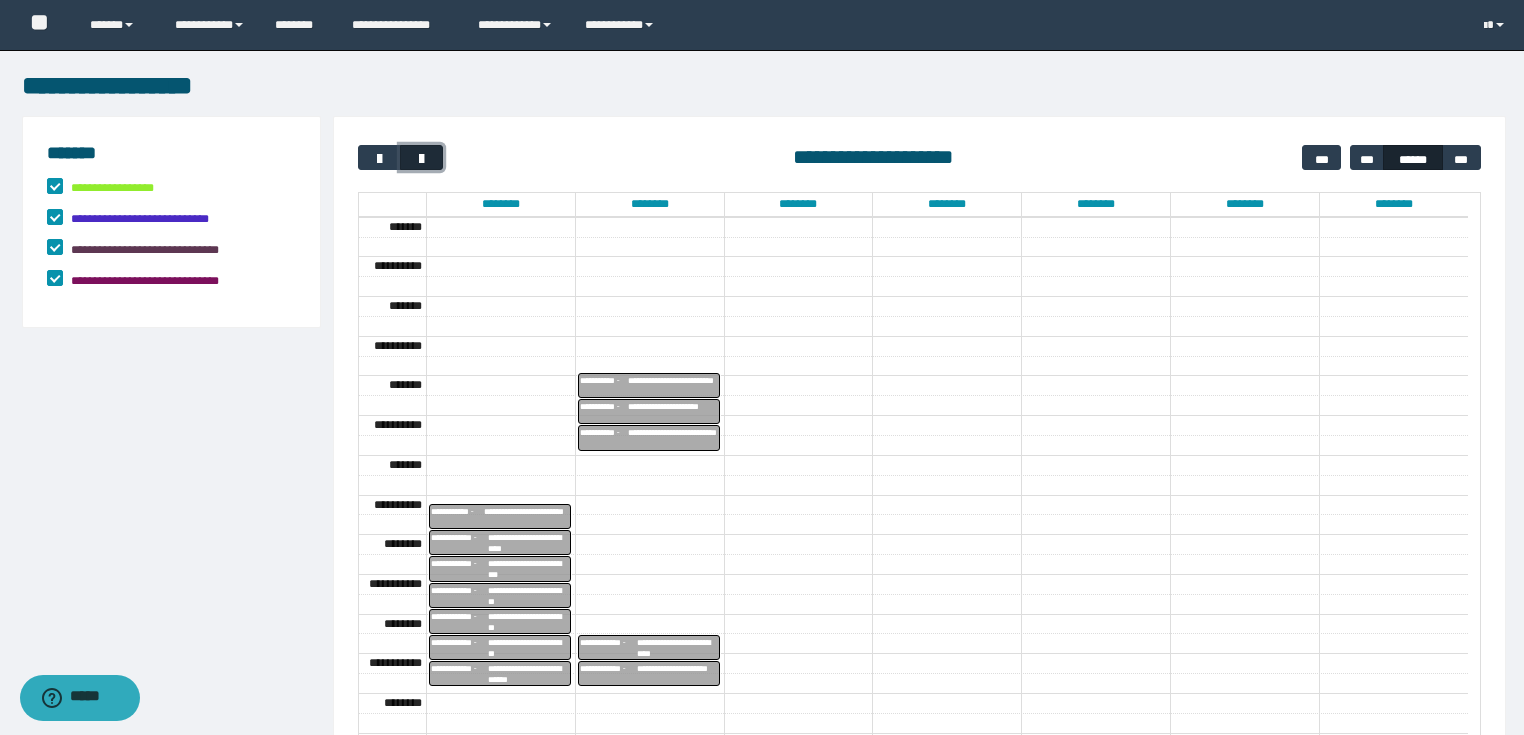 click at bounding box center [422, 159] 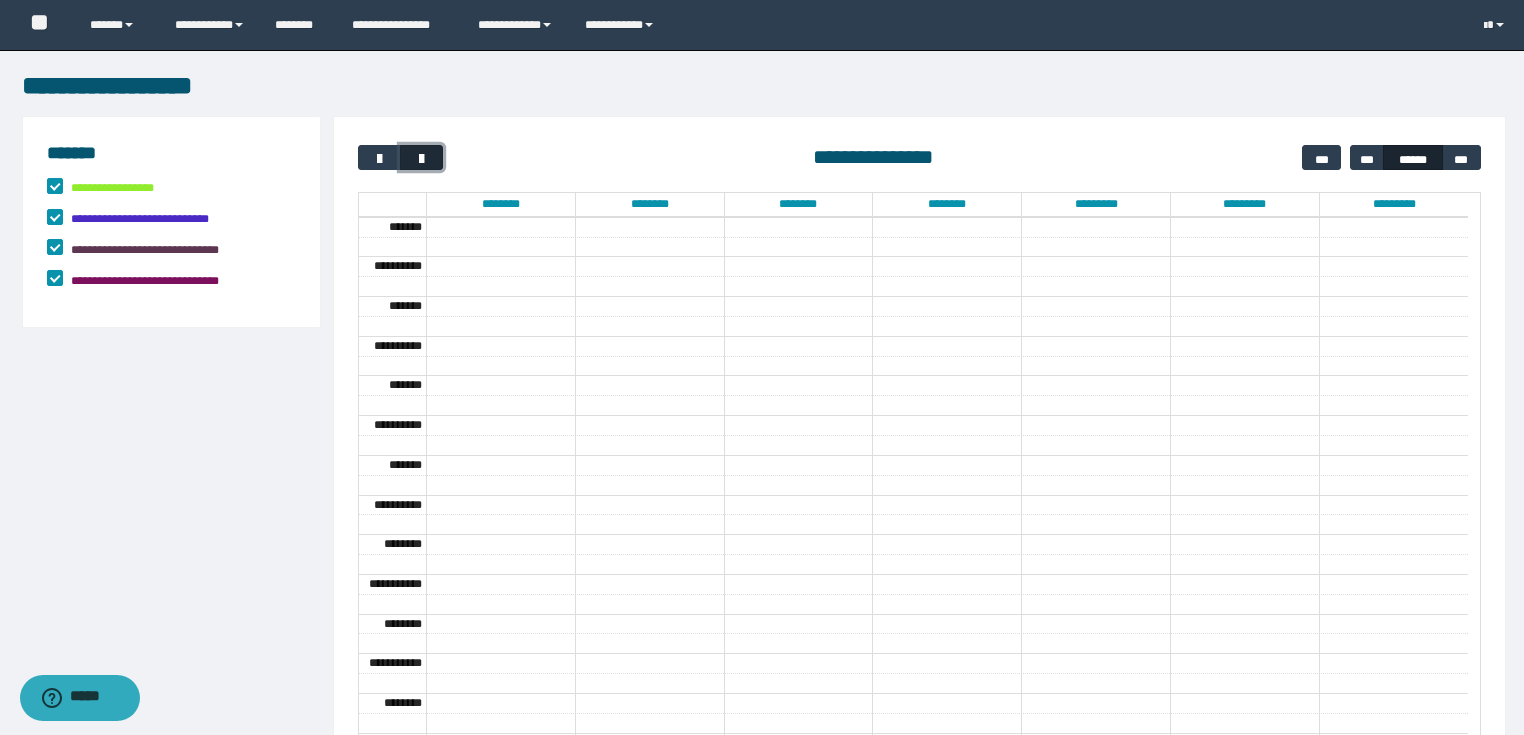 click at bounding box center [422, 159] 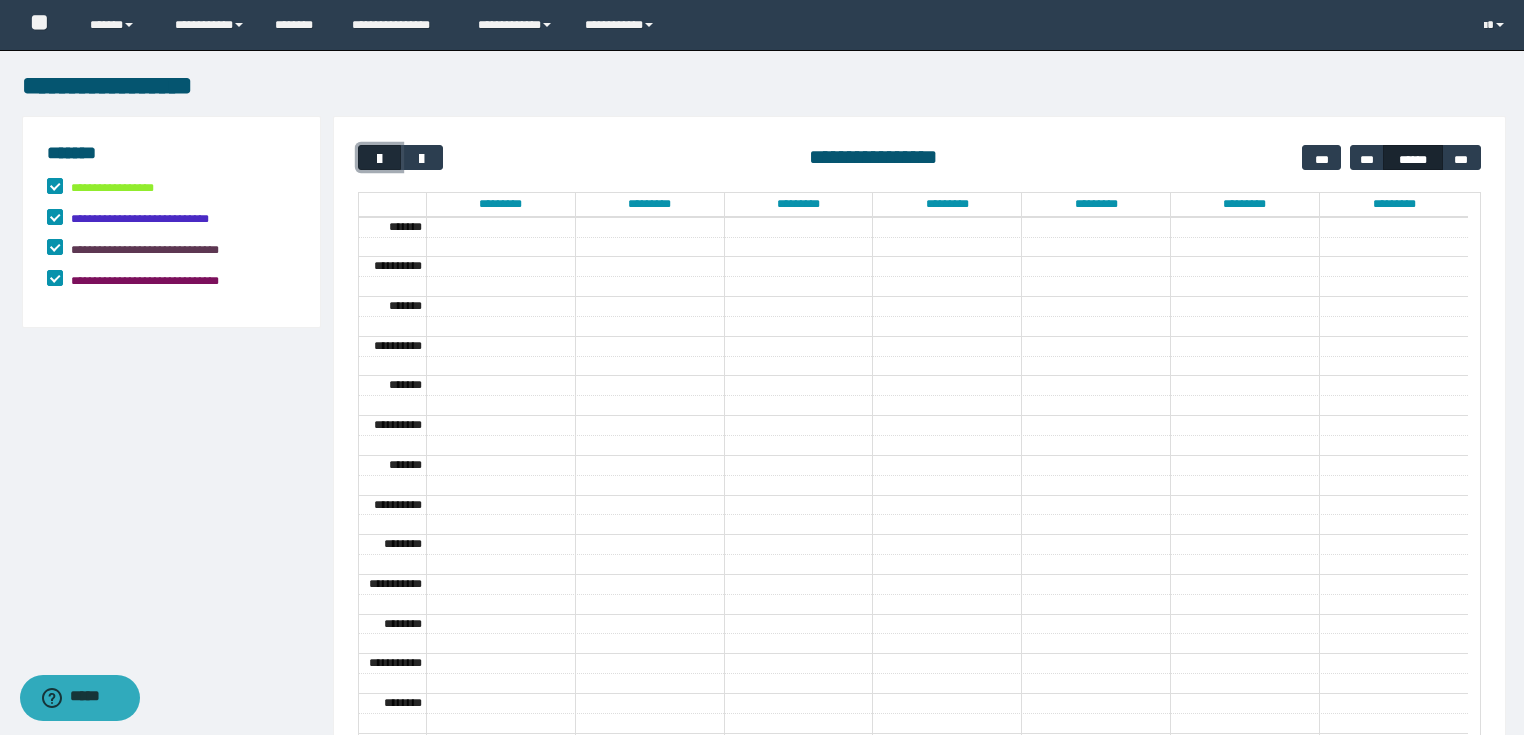 click at bounding box center [380, 159] 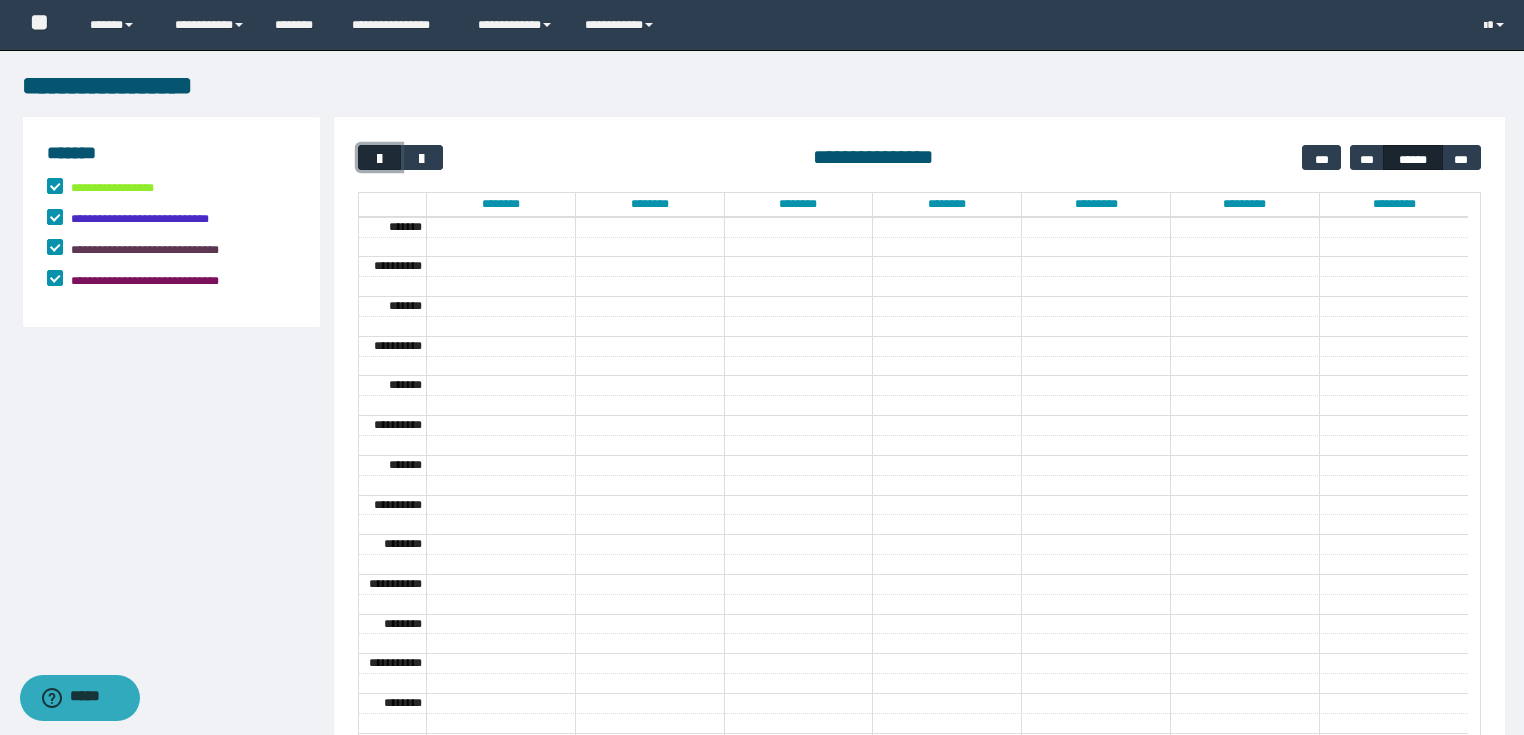 click at bounding box center (380, 159) 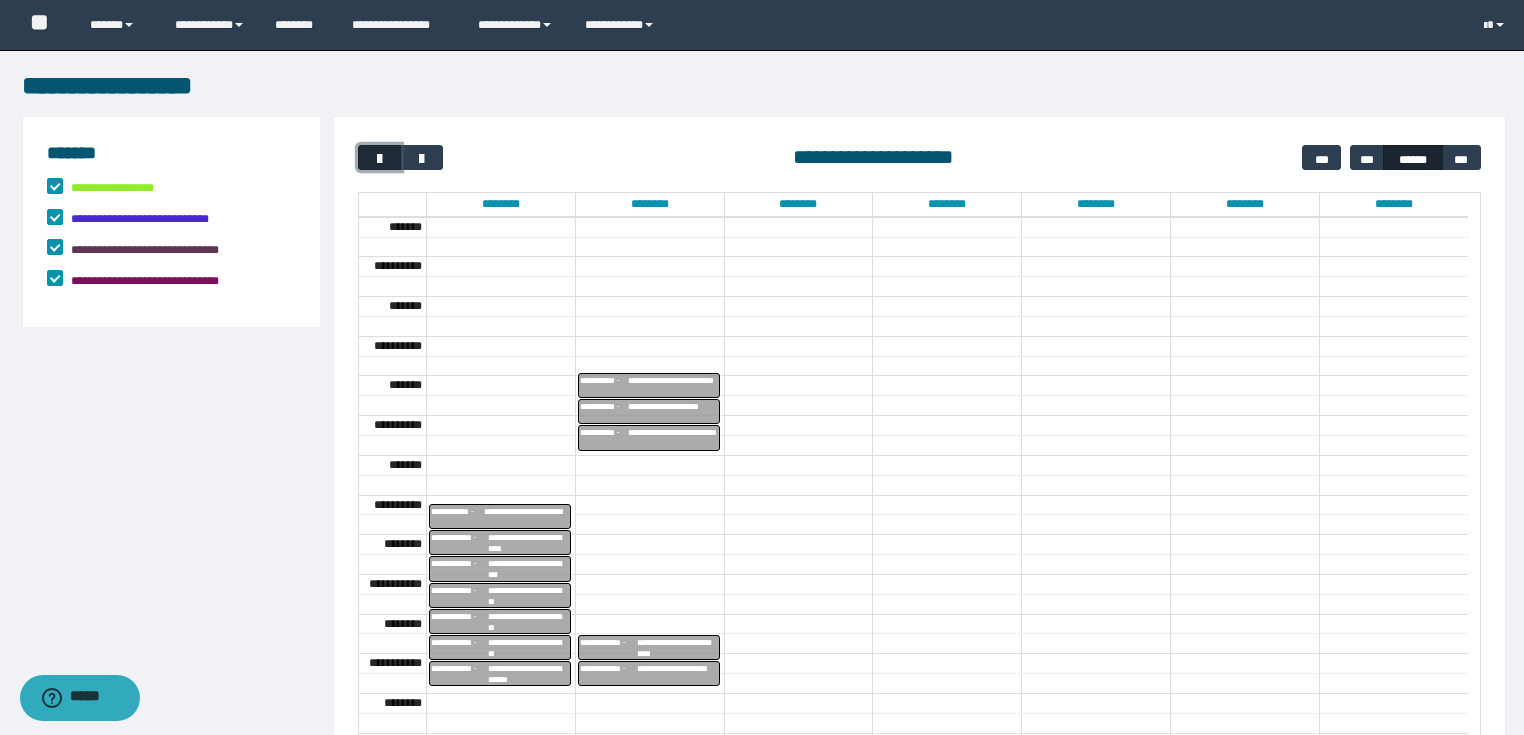 click at bounding box center (380, 159) 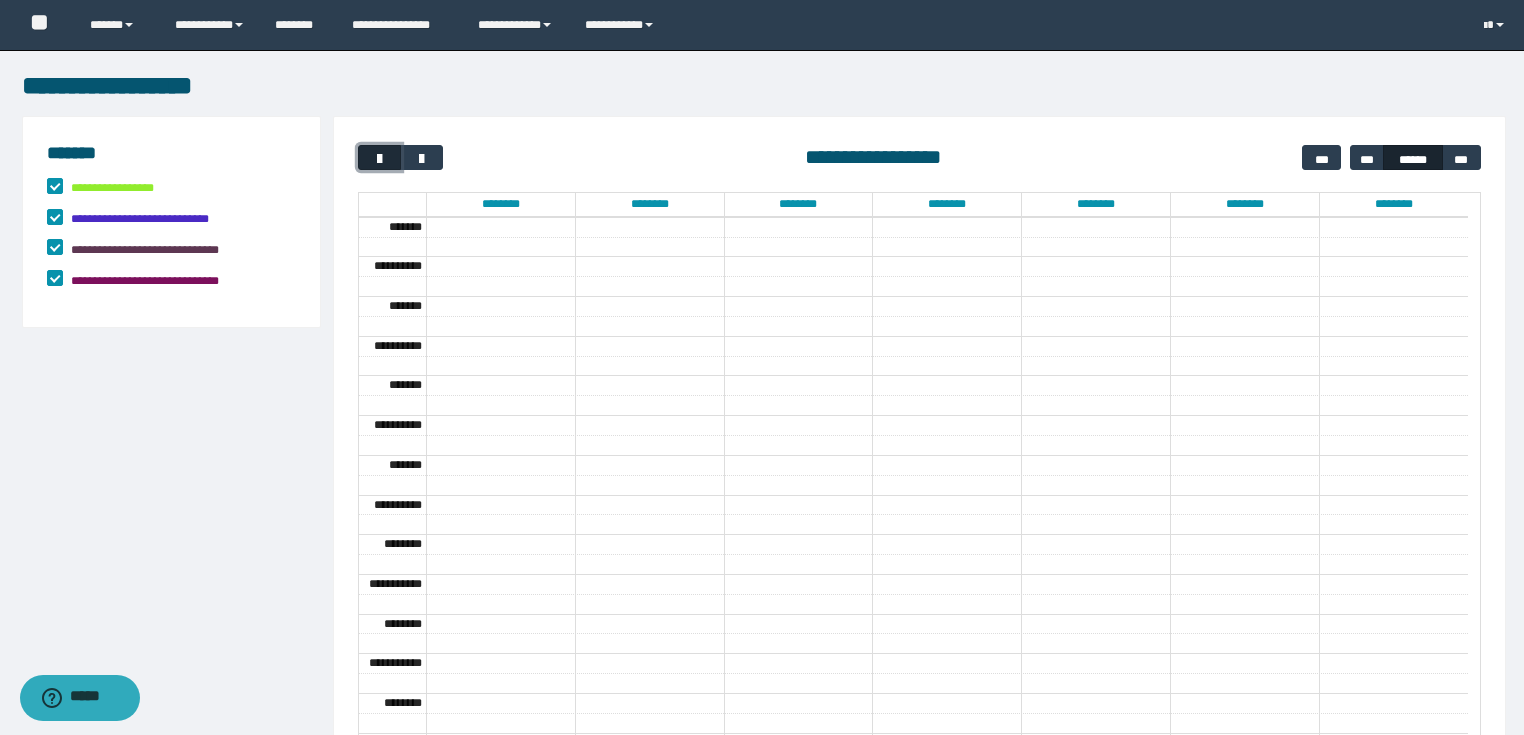 click at bounding box center [380, 159] 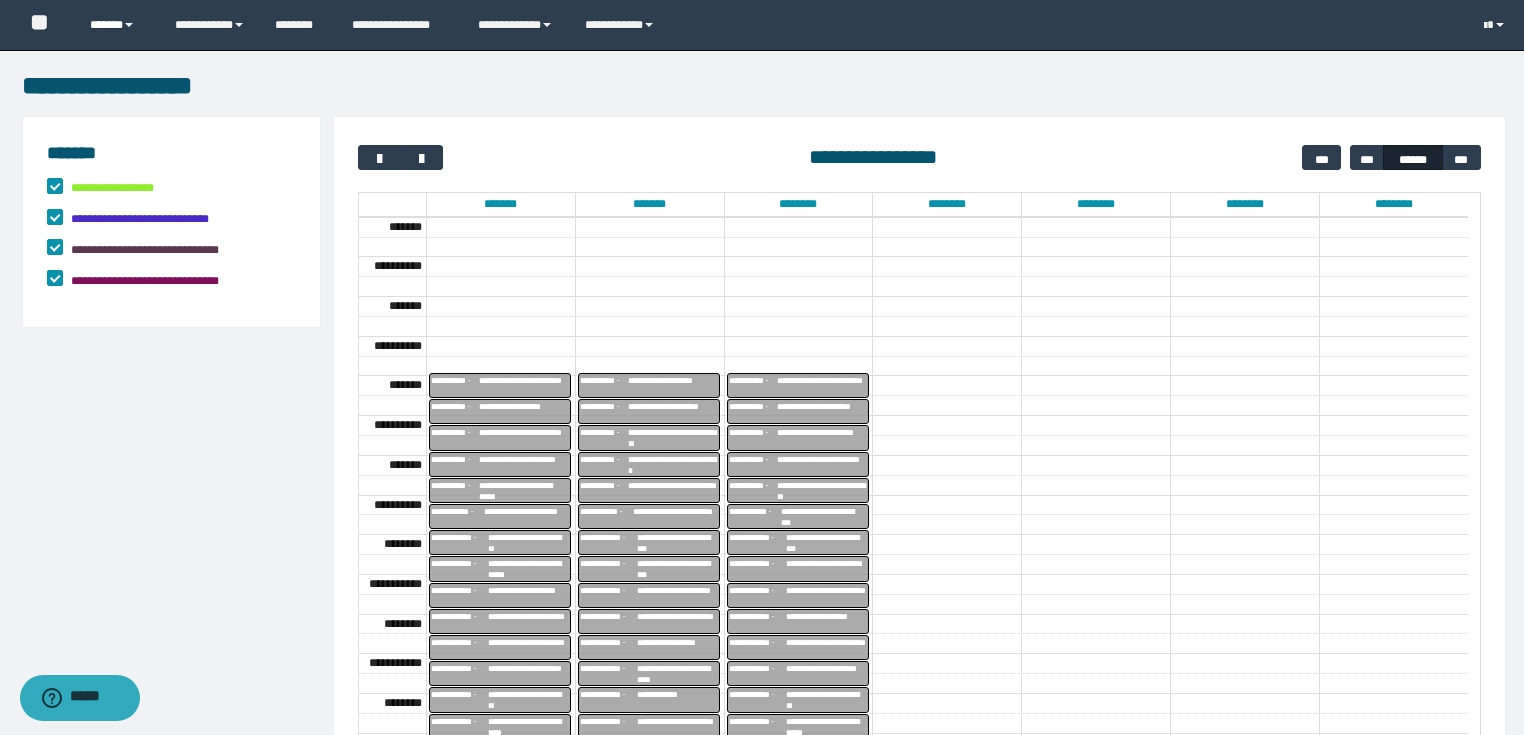 click at bounding box center (129, 25) 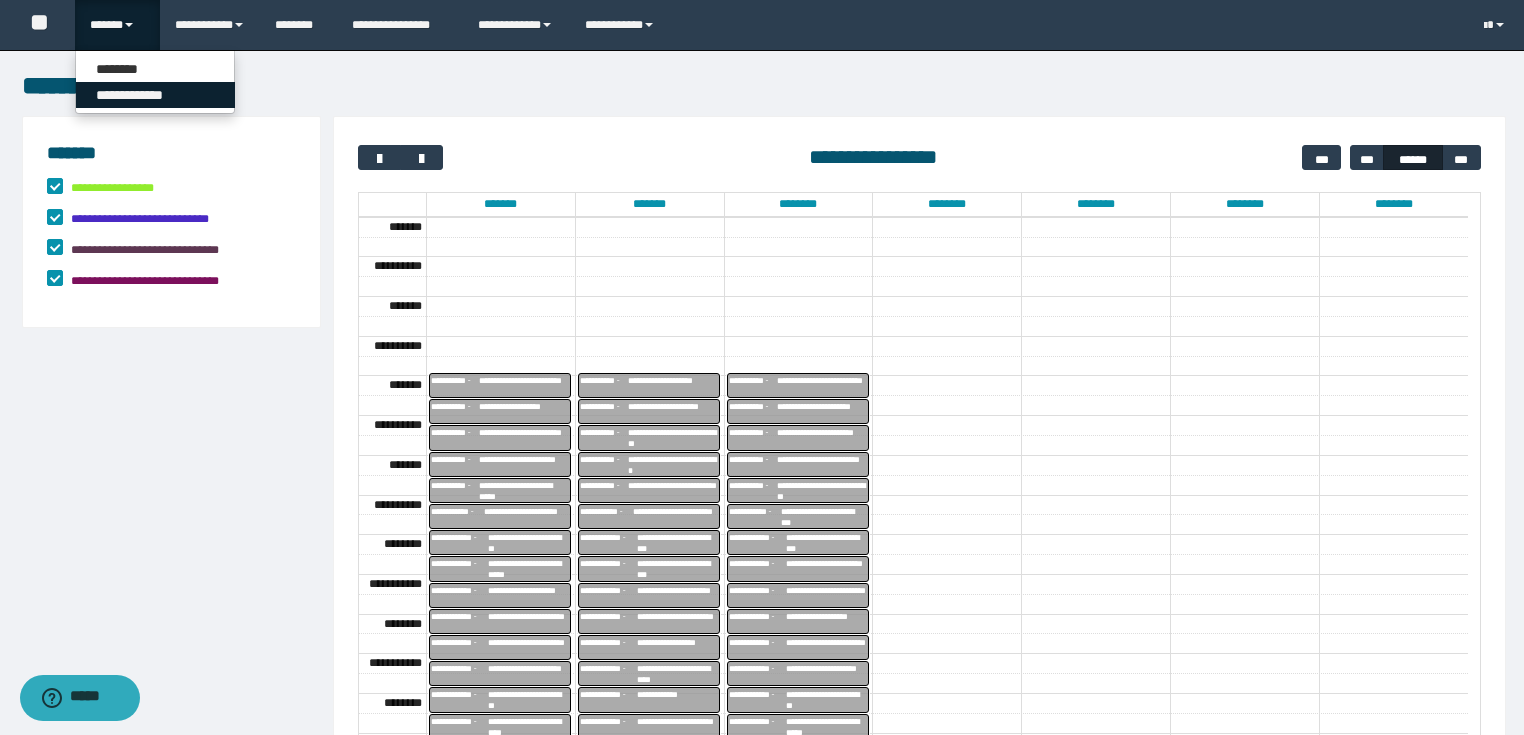 click on "**********" at bounding box center [155, 95] 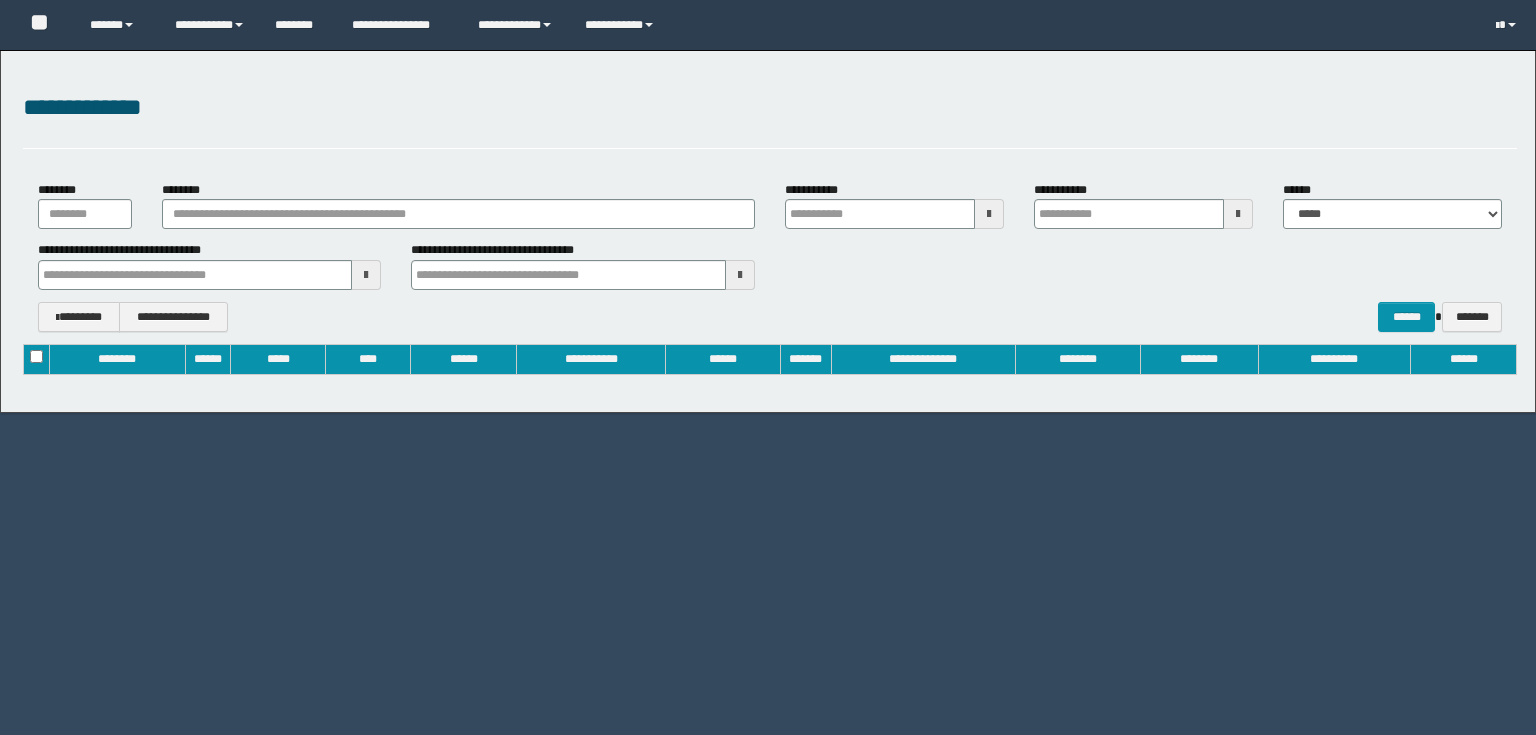 type on "**********" 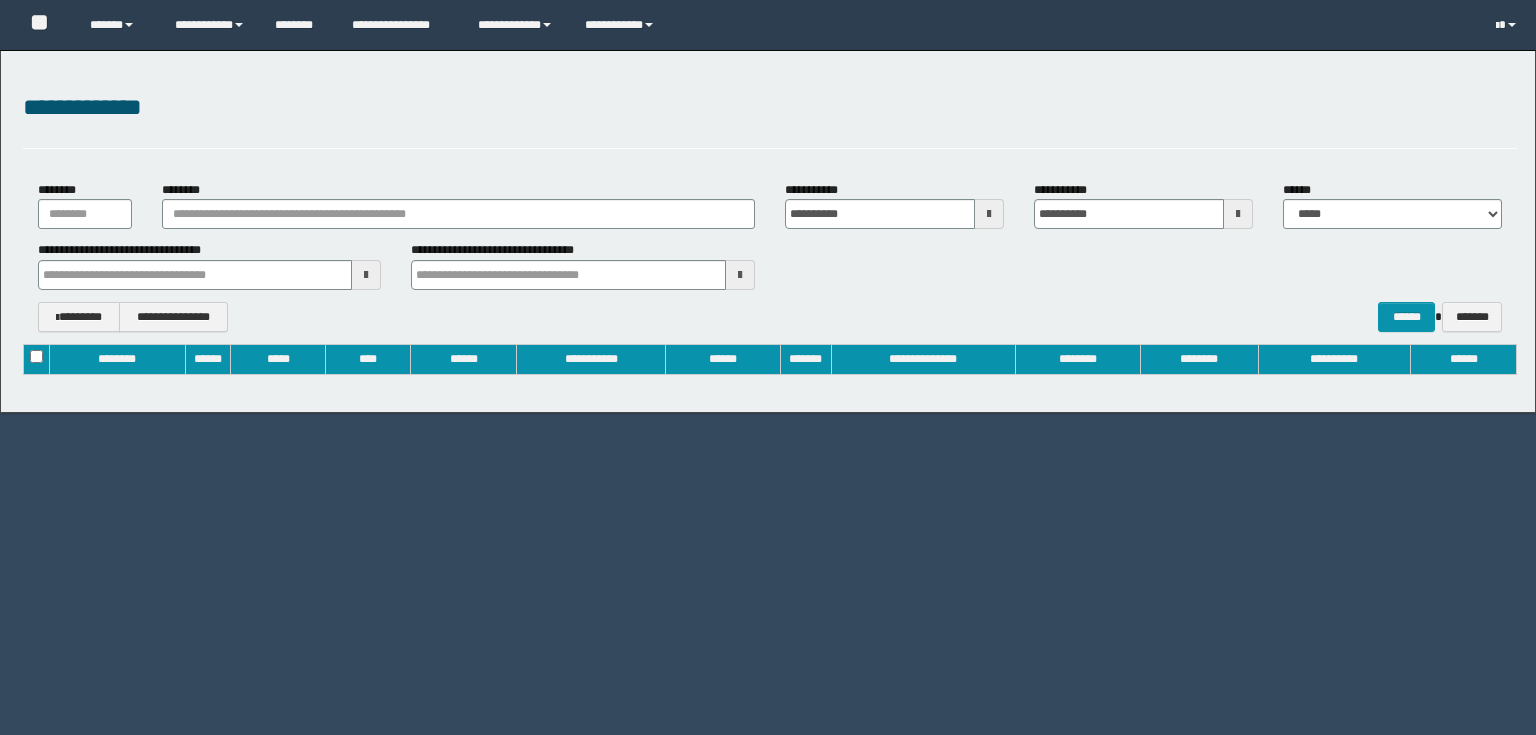 scroll, scrollTop: 0, scrollLeft: 0, axis: both 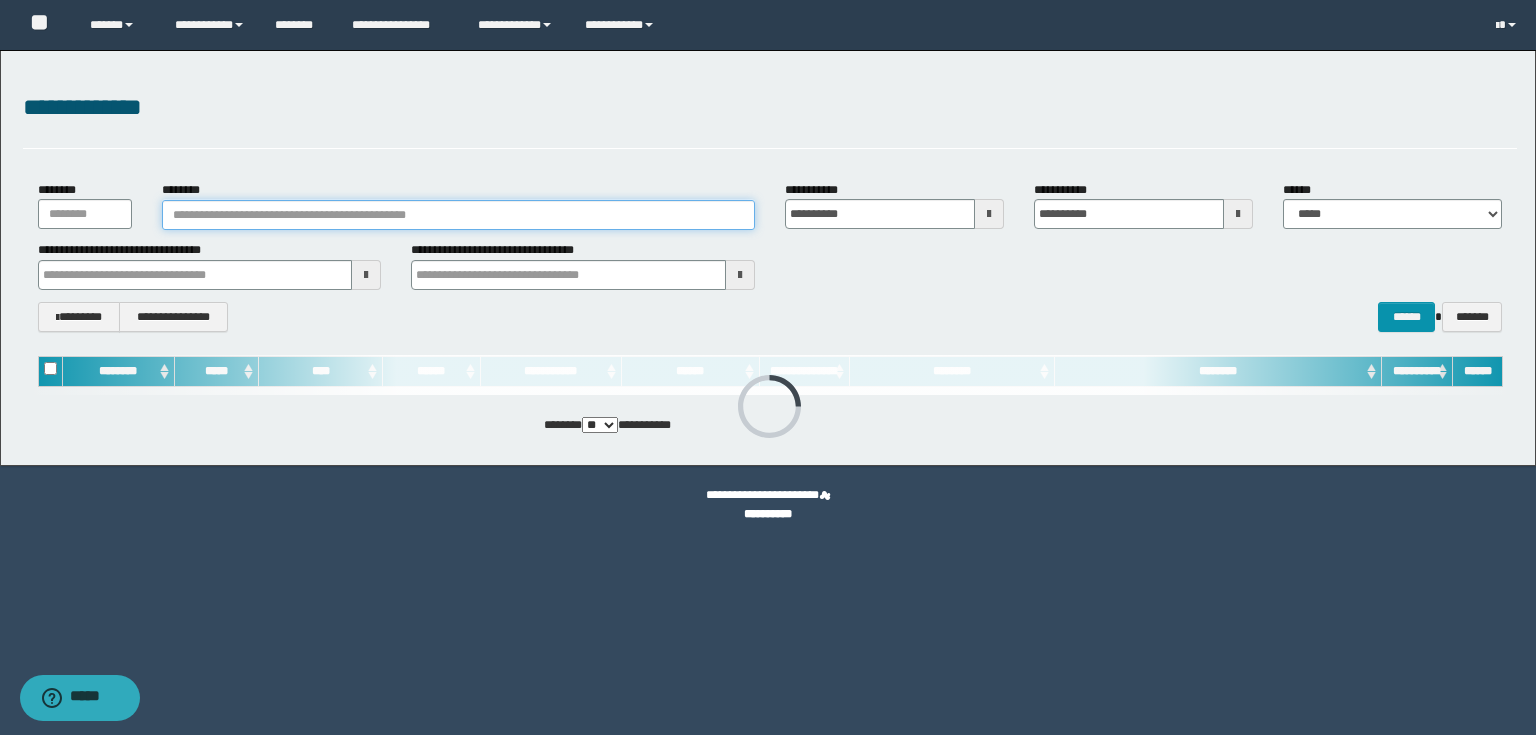 click on "********" at bounding box center (458, 215) 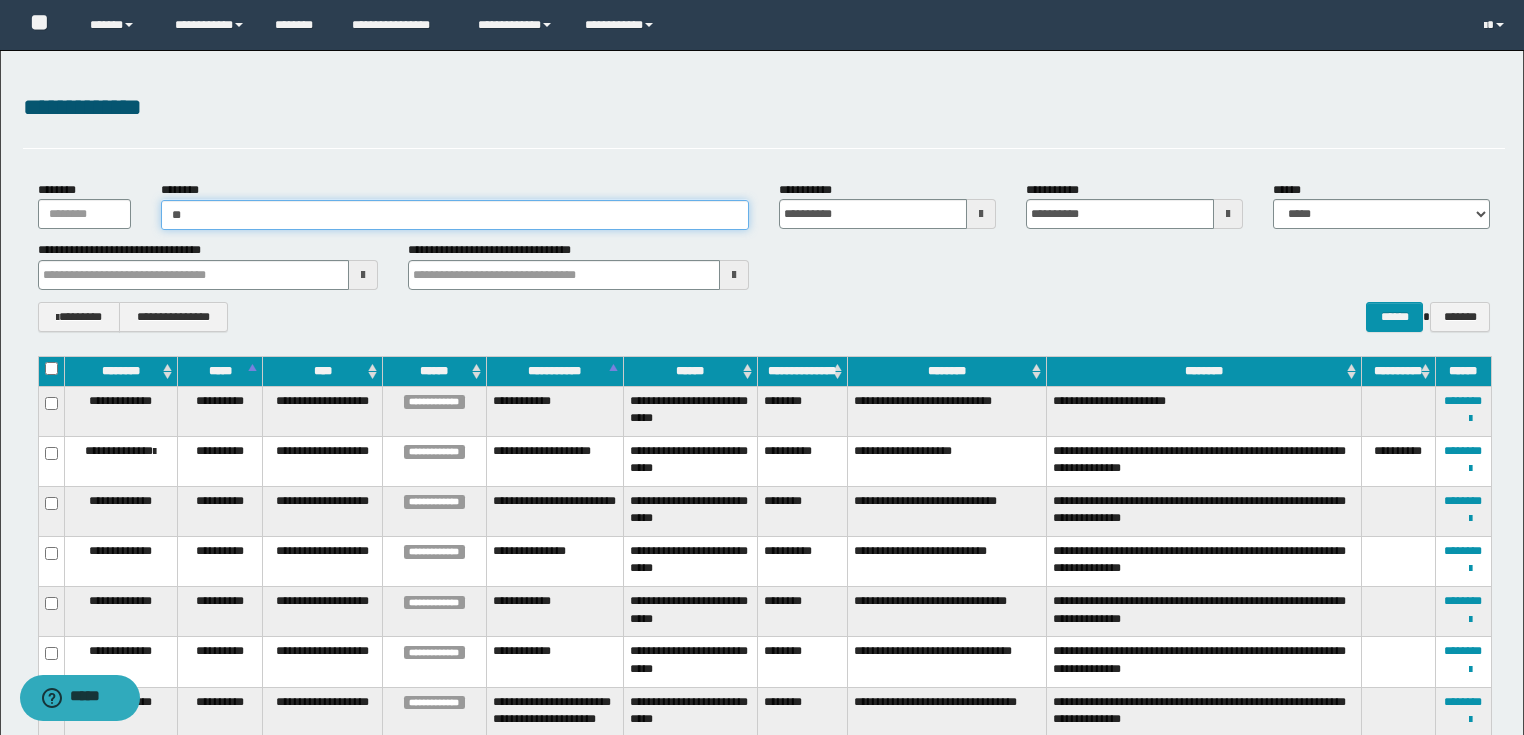 type on "*" 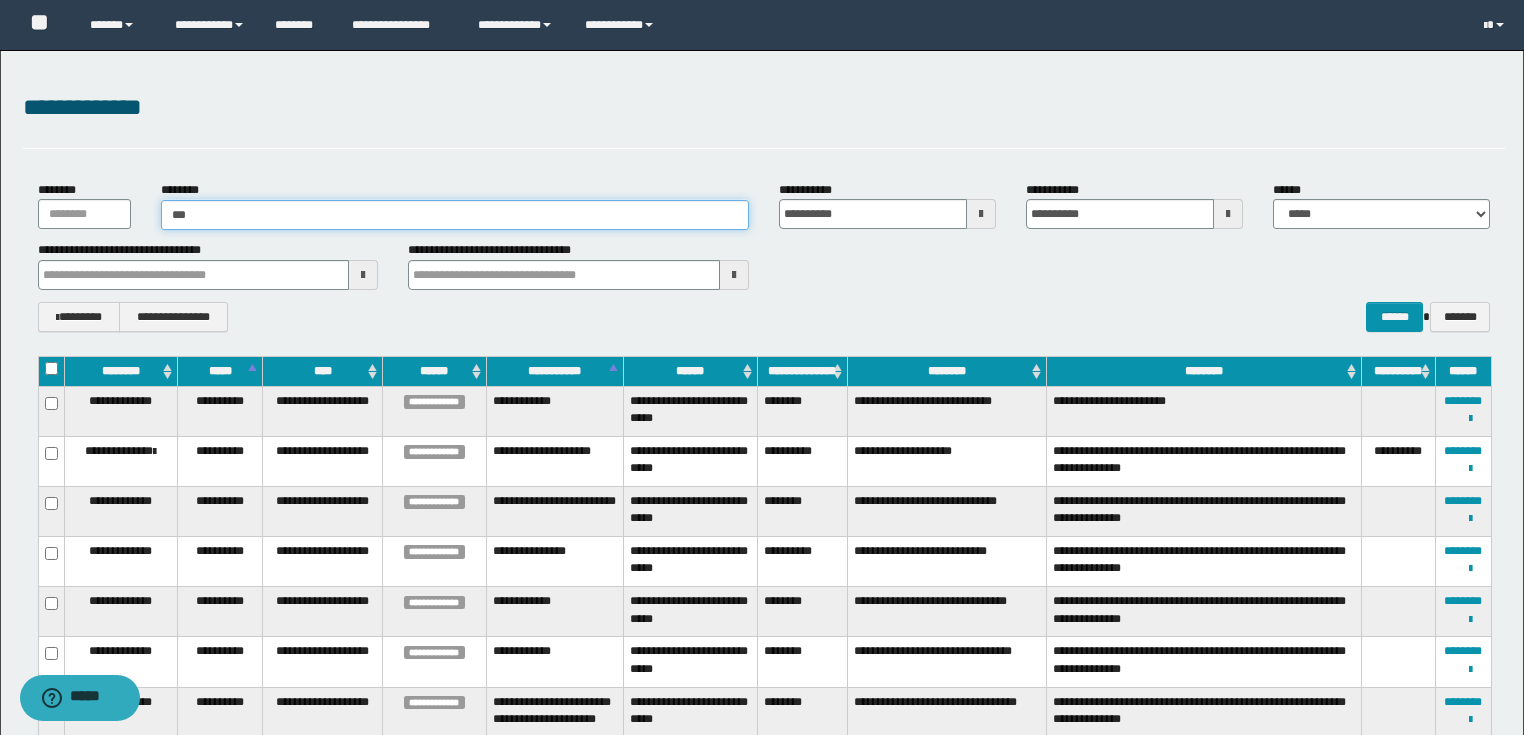 type on "***" 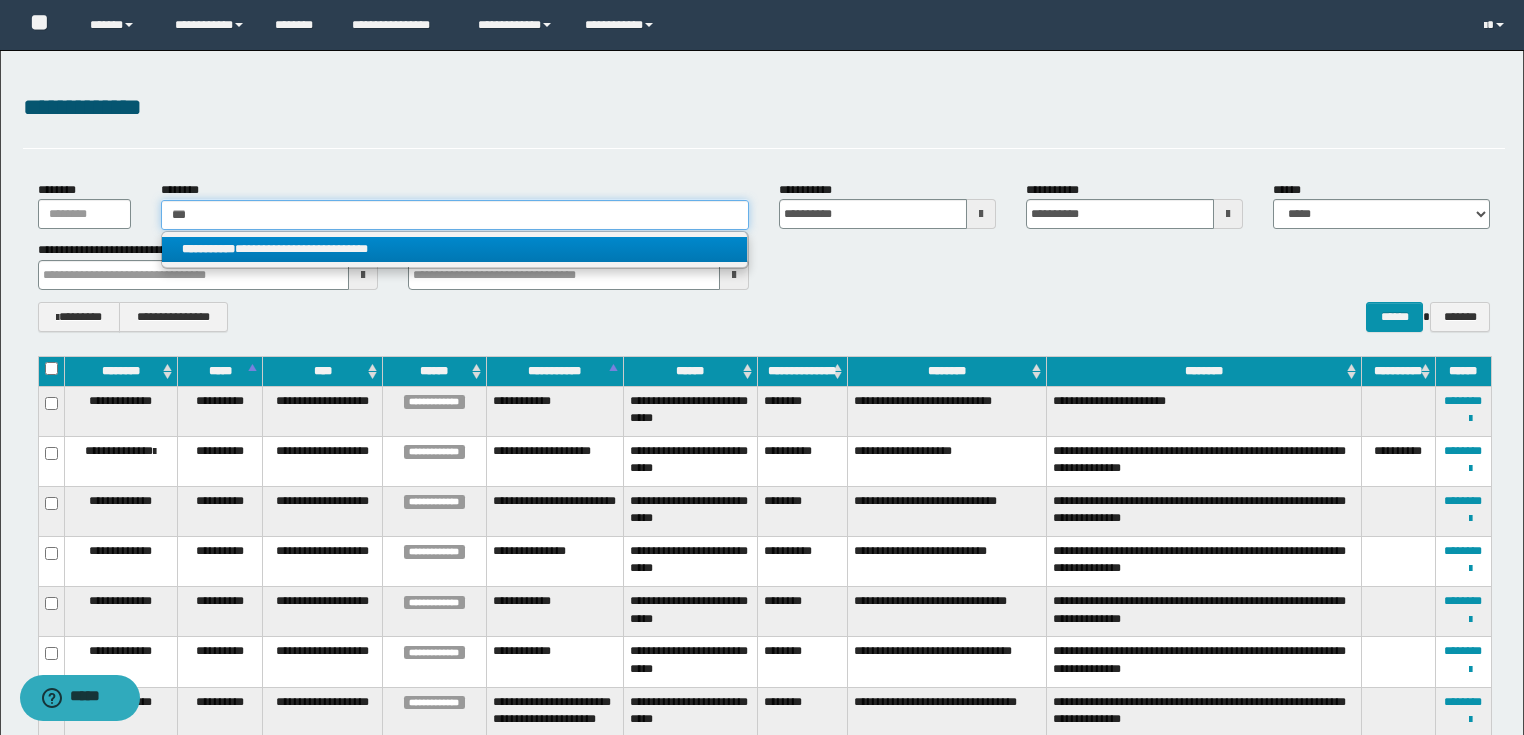 type on "***" 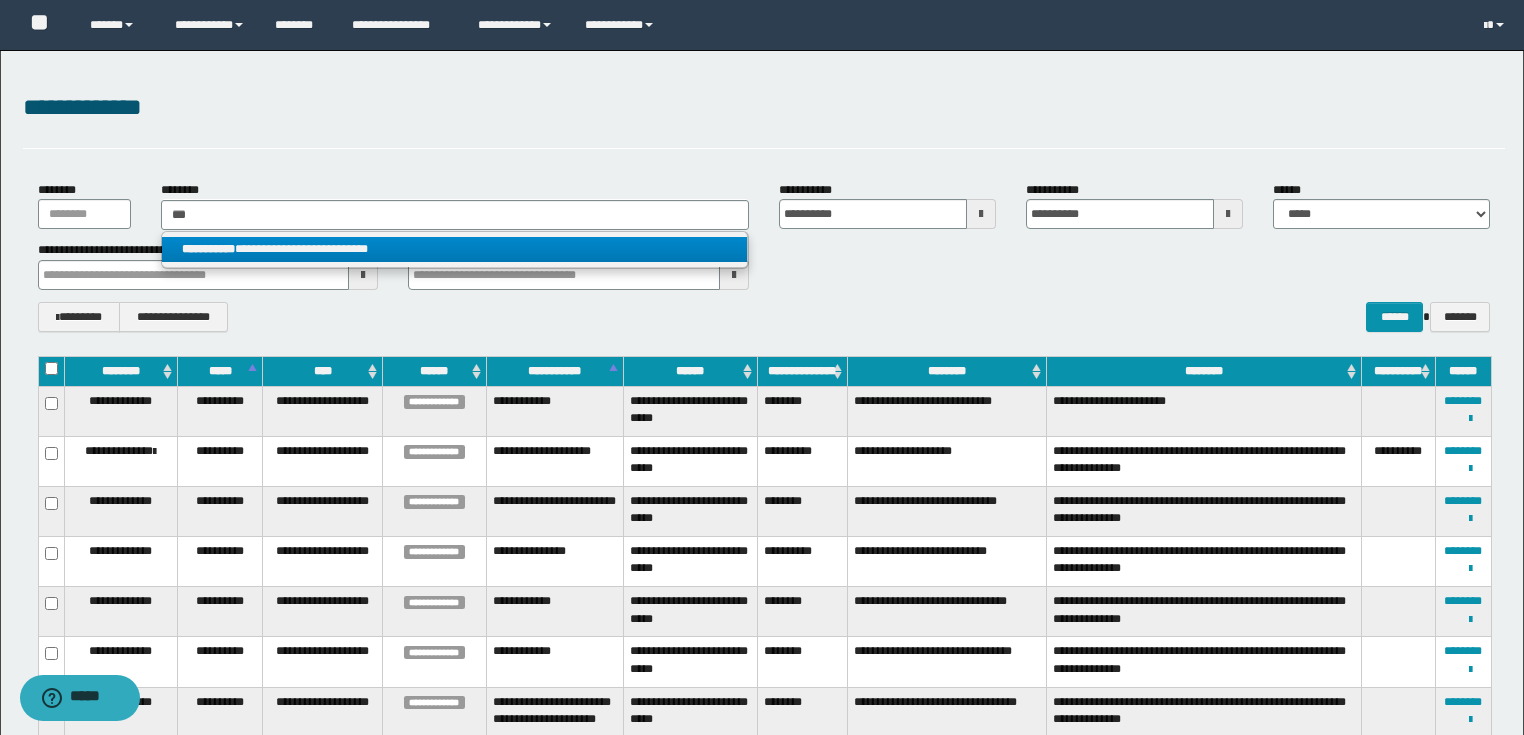 click on "**********" at bounding box center [454, 249] 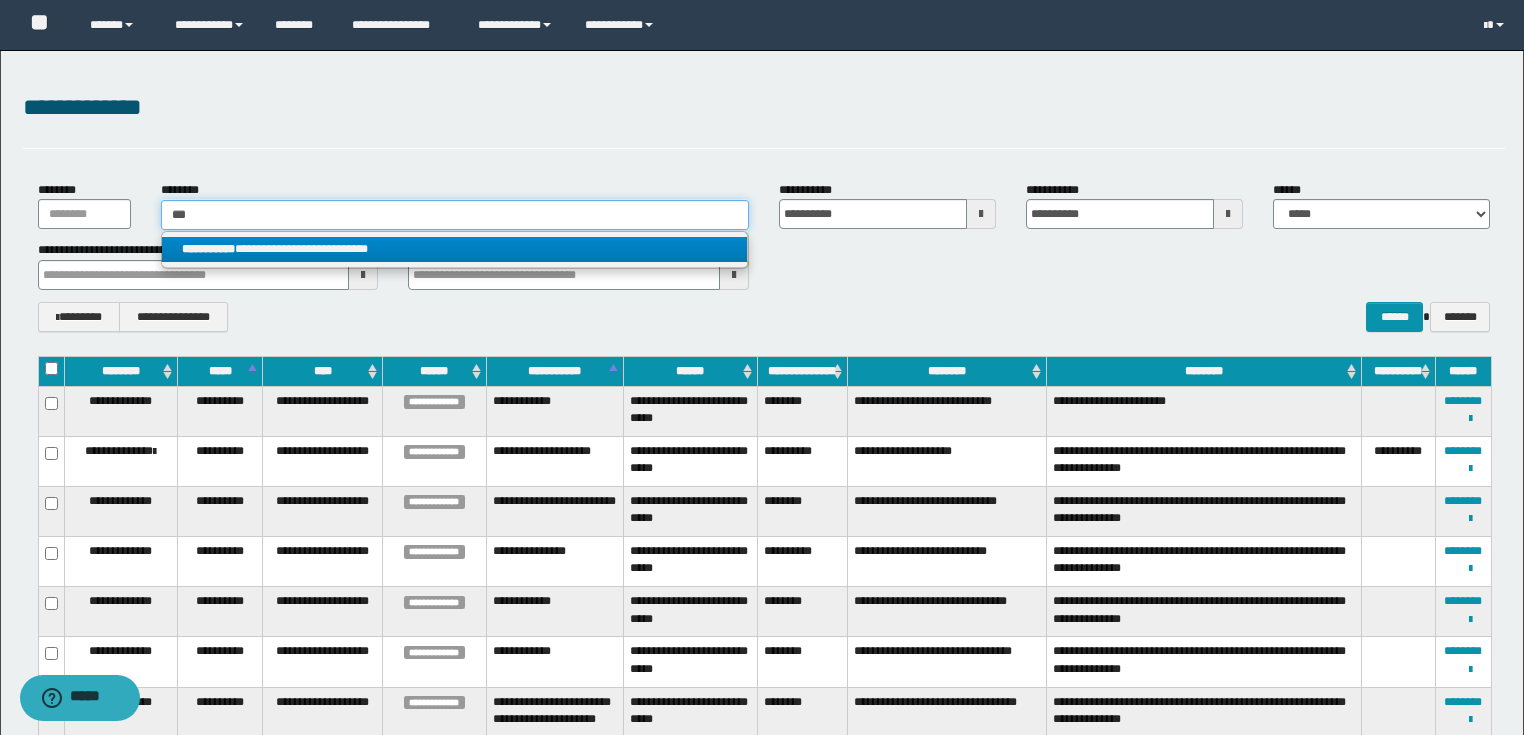 type 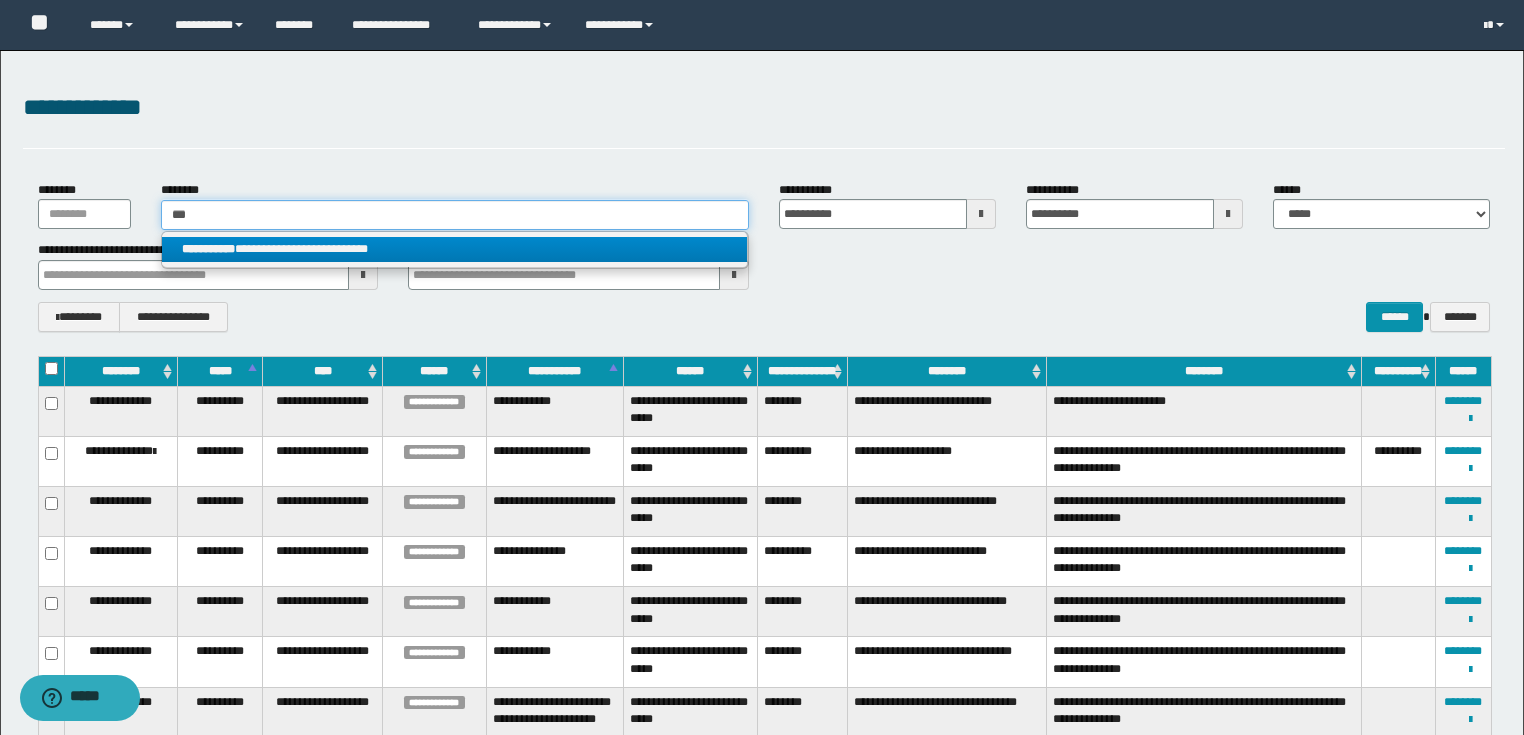 type 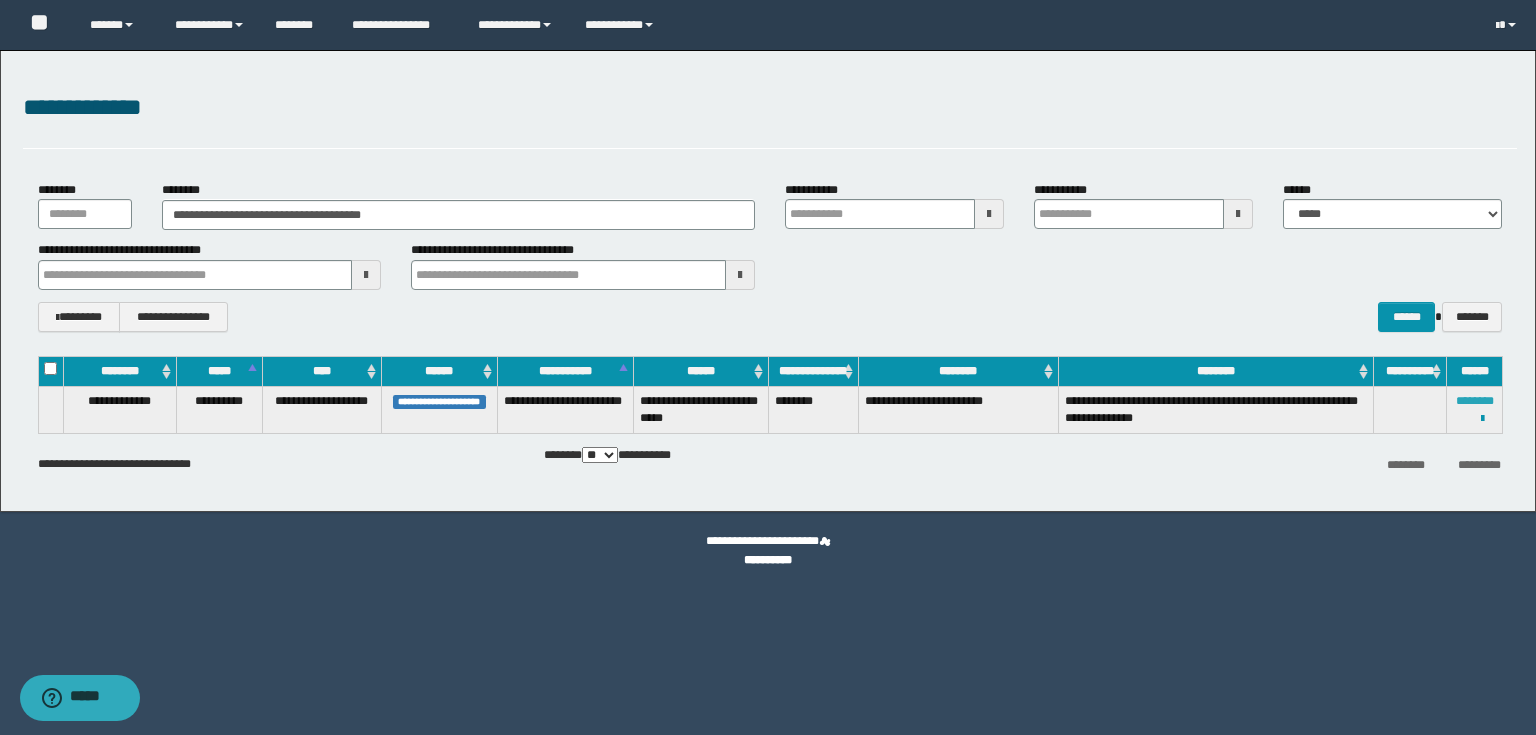 click on "********" at bounding box center [1475, 401] 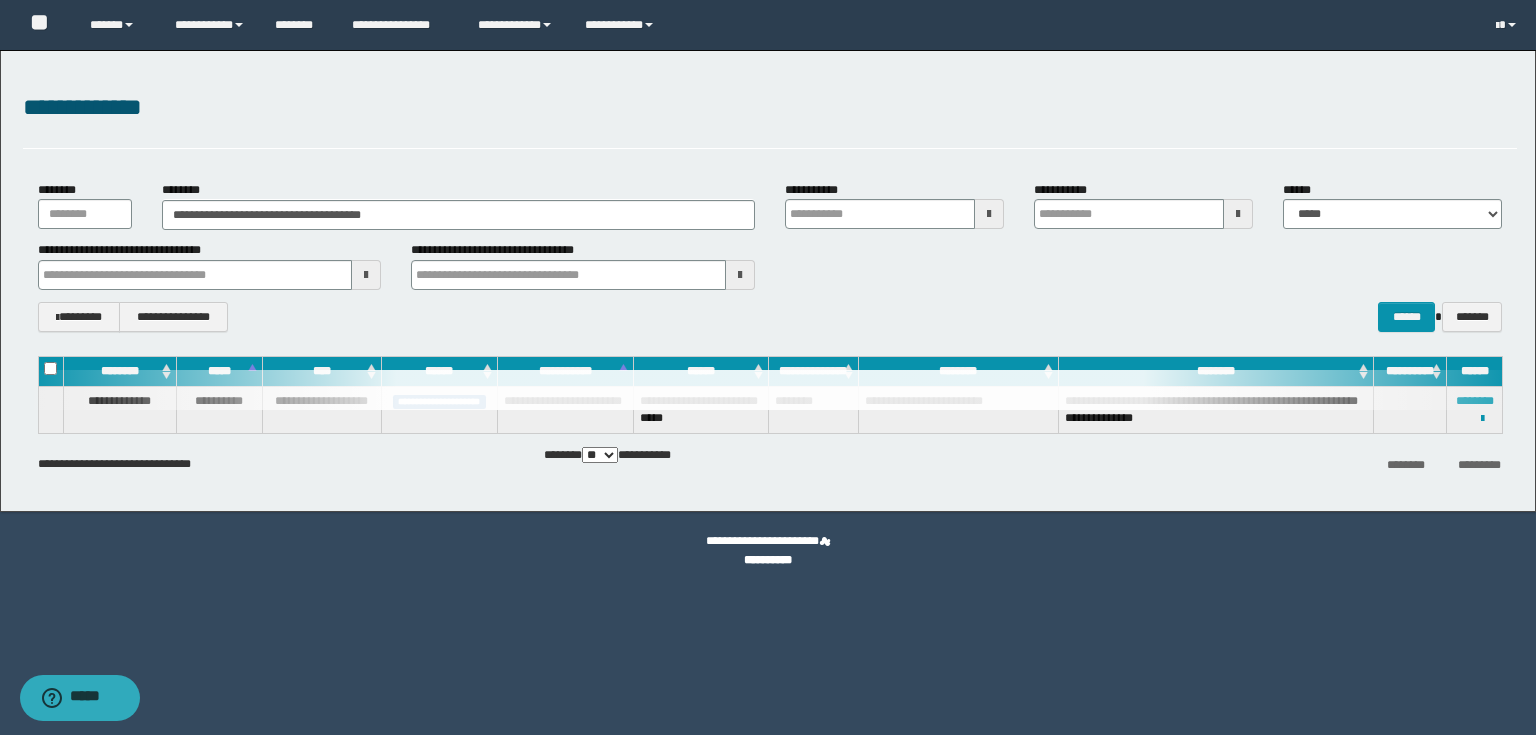 type 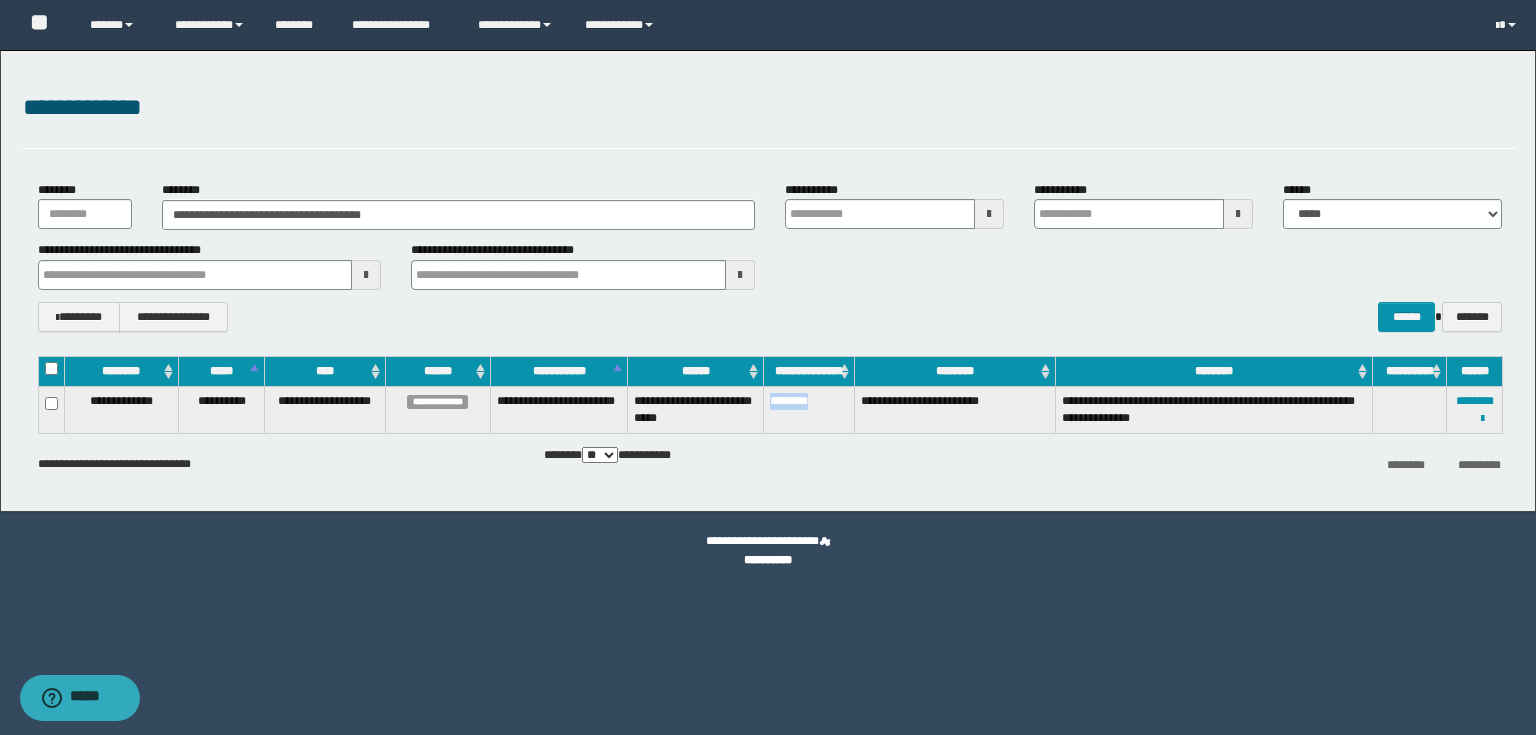 drag, startPoint x: 768, startPoint y: 402, endPoint x: 821, endPoint y: 427, distance: 58.60034 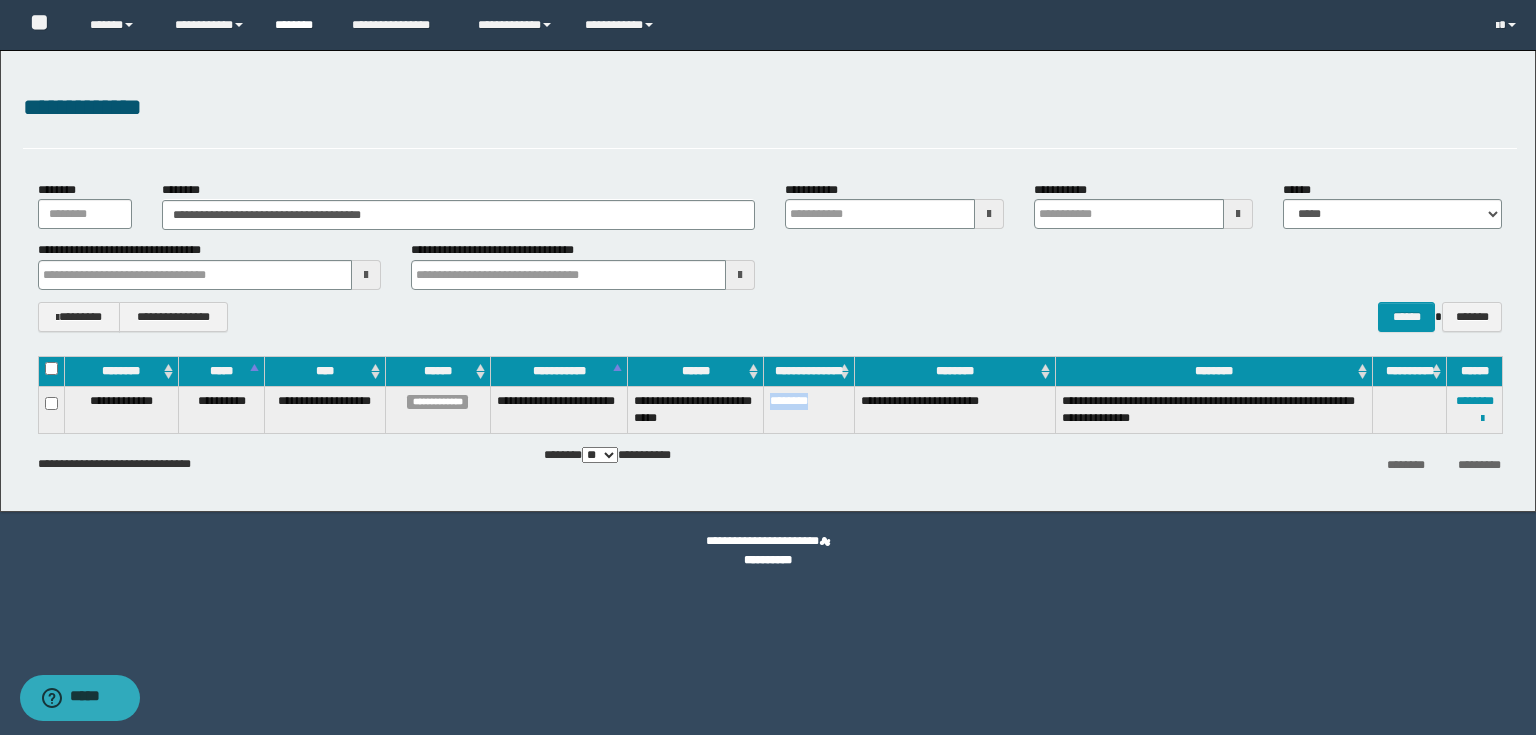type 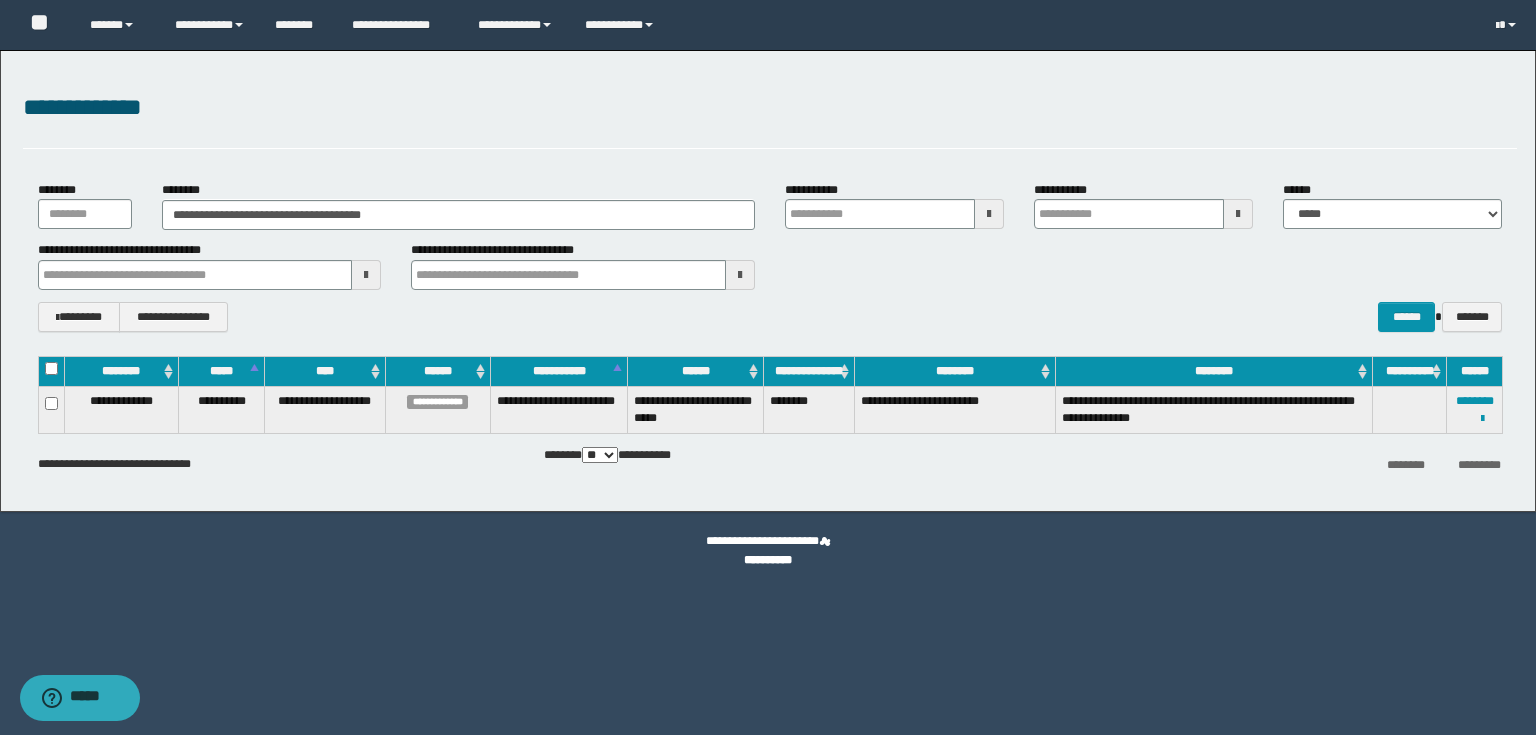 type 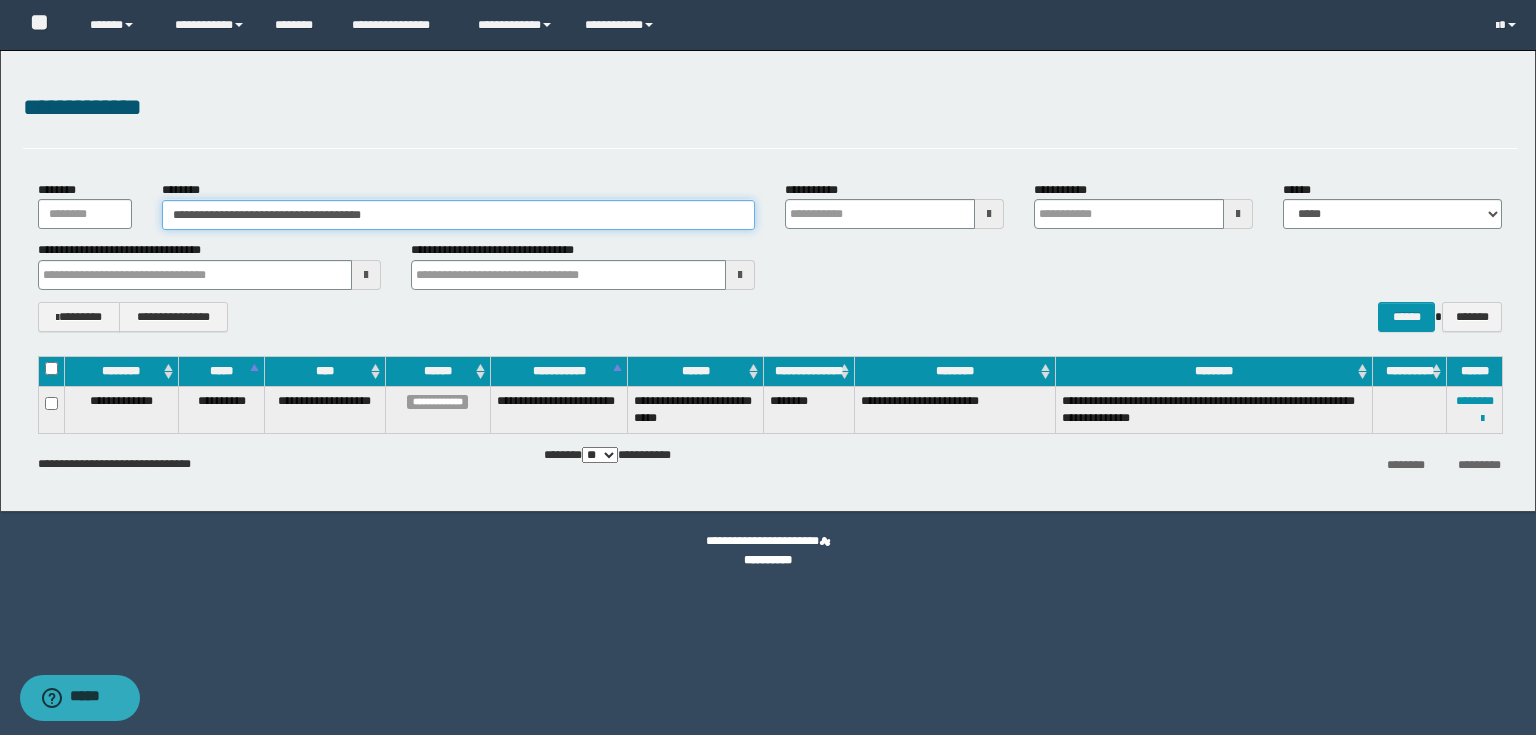 drag, startPoint x: 408, startPoint y: 216, endPoint x: 0, endPoint y: 191, distance: 408.76523 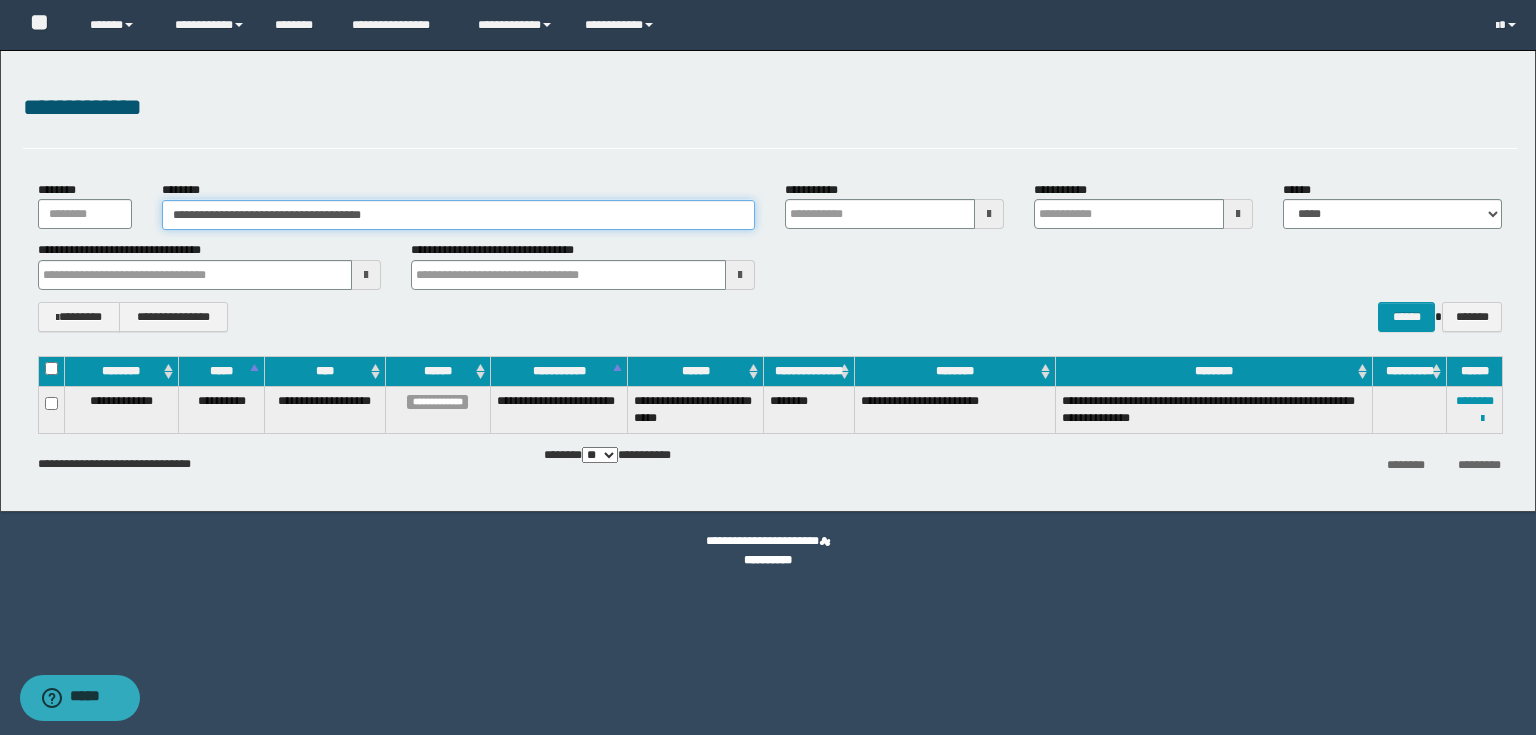 click on "**********" at bounding box center [768, 281] 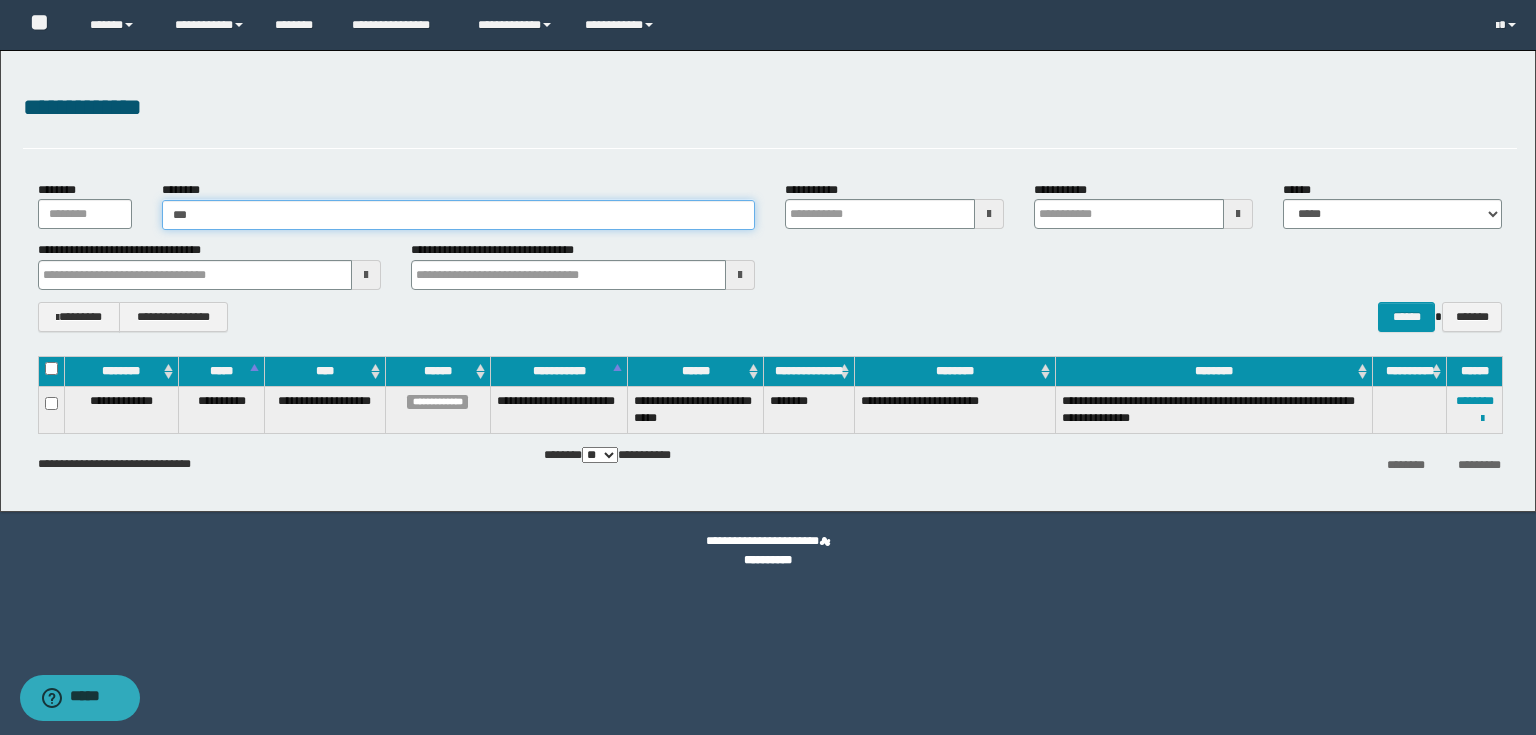 type on "****" 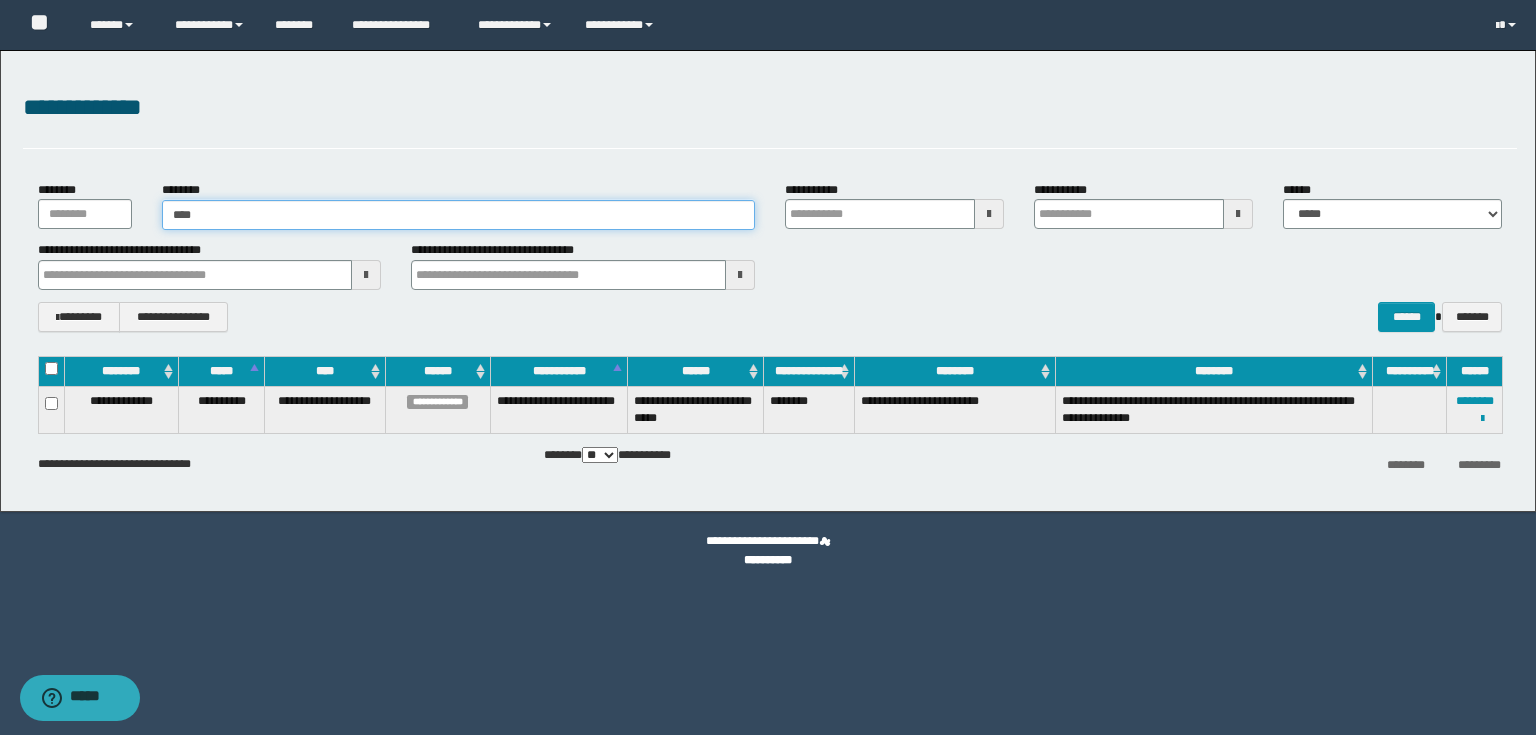 type on "****" 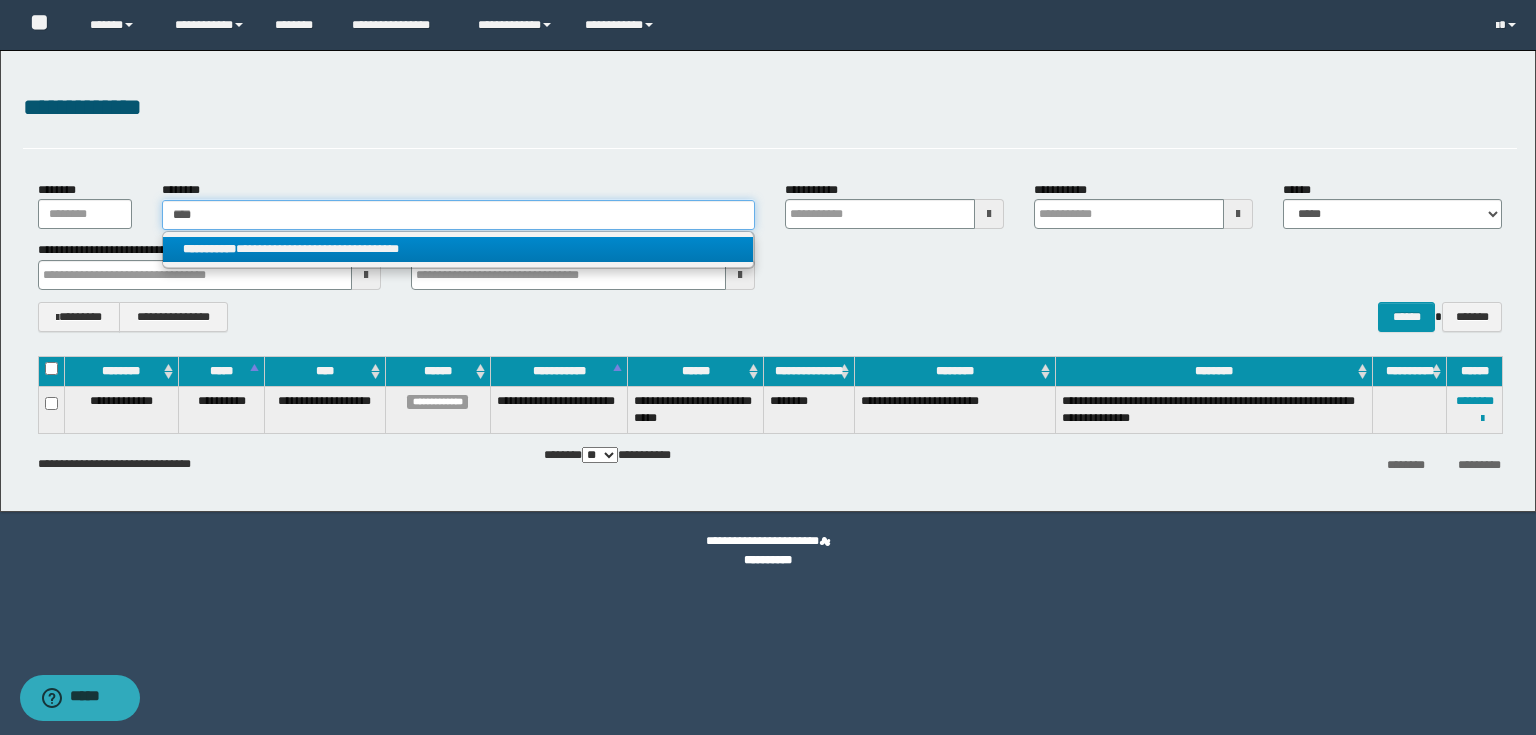 type on "****" 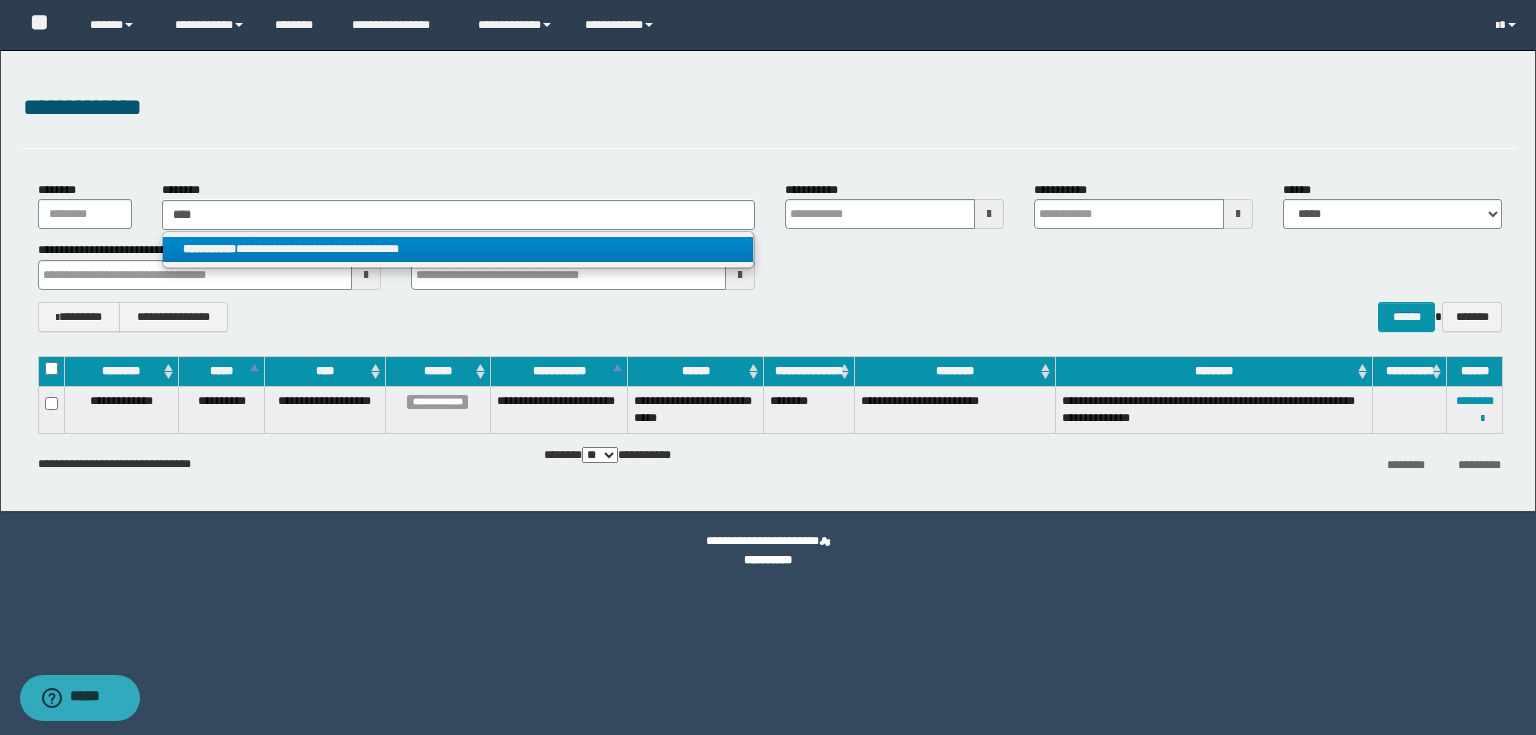 click on "**********" at bounding box center [209, 249] 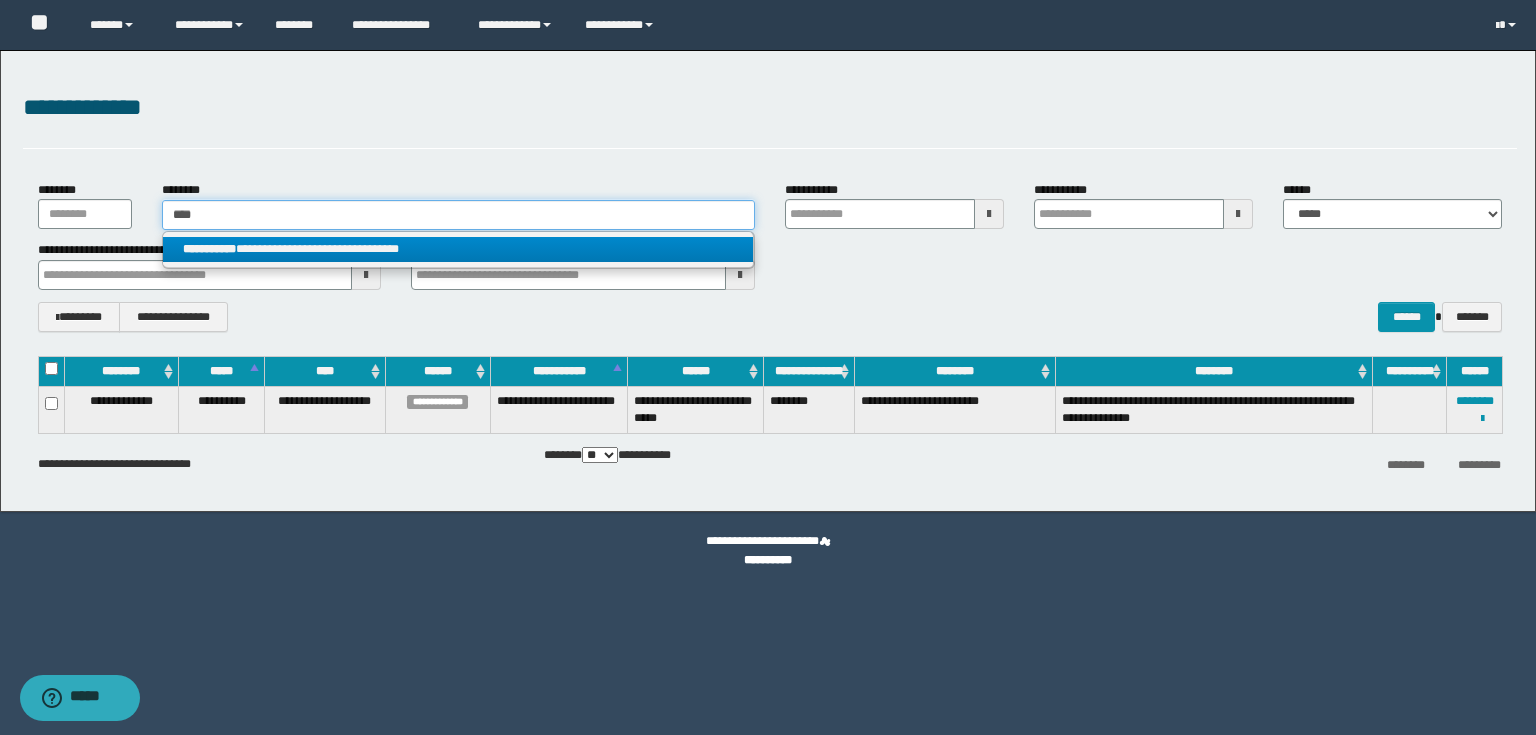 type 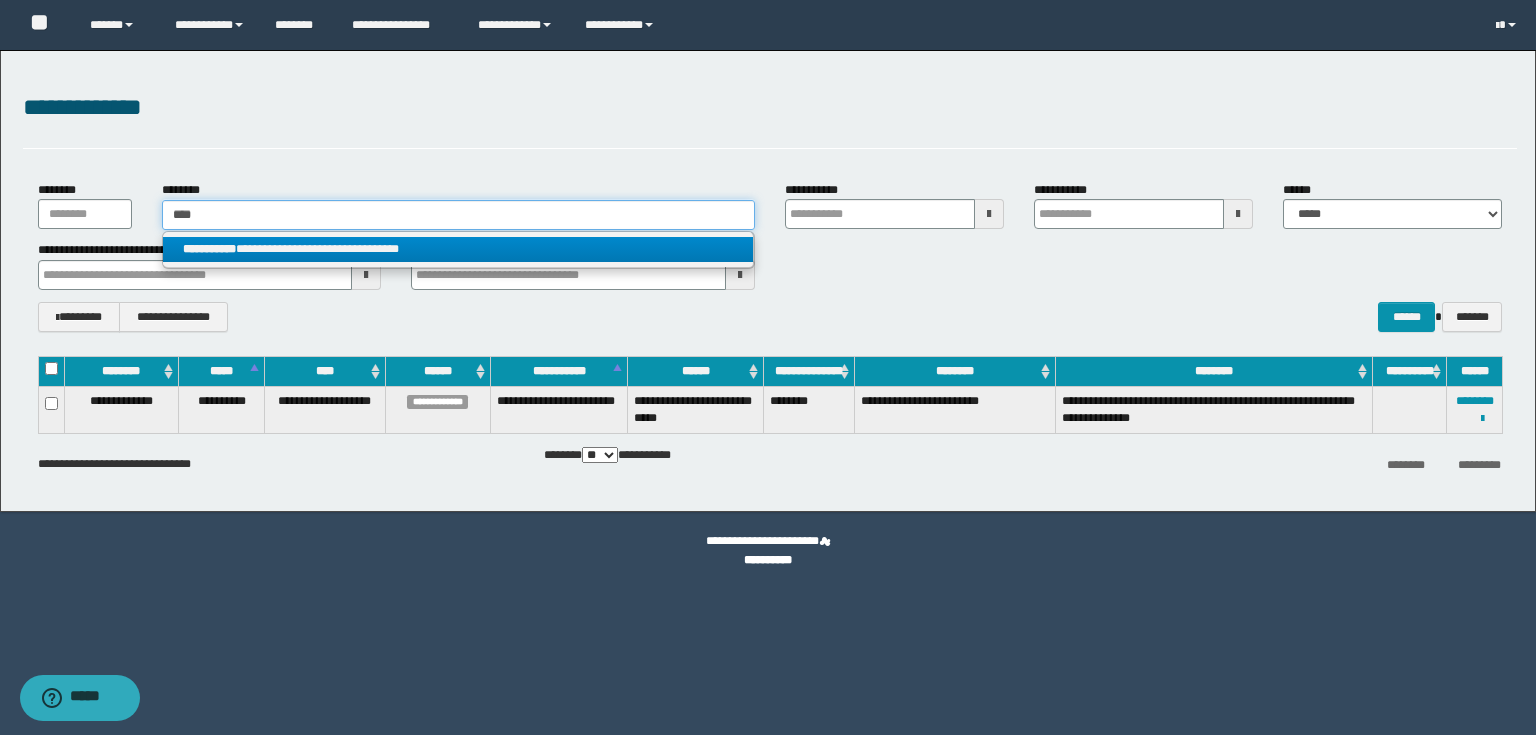 type 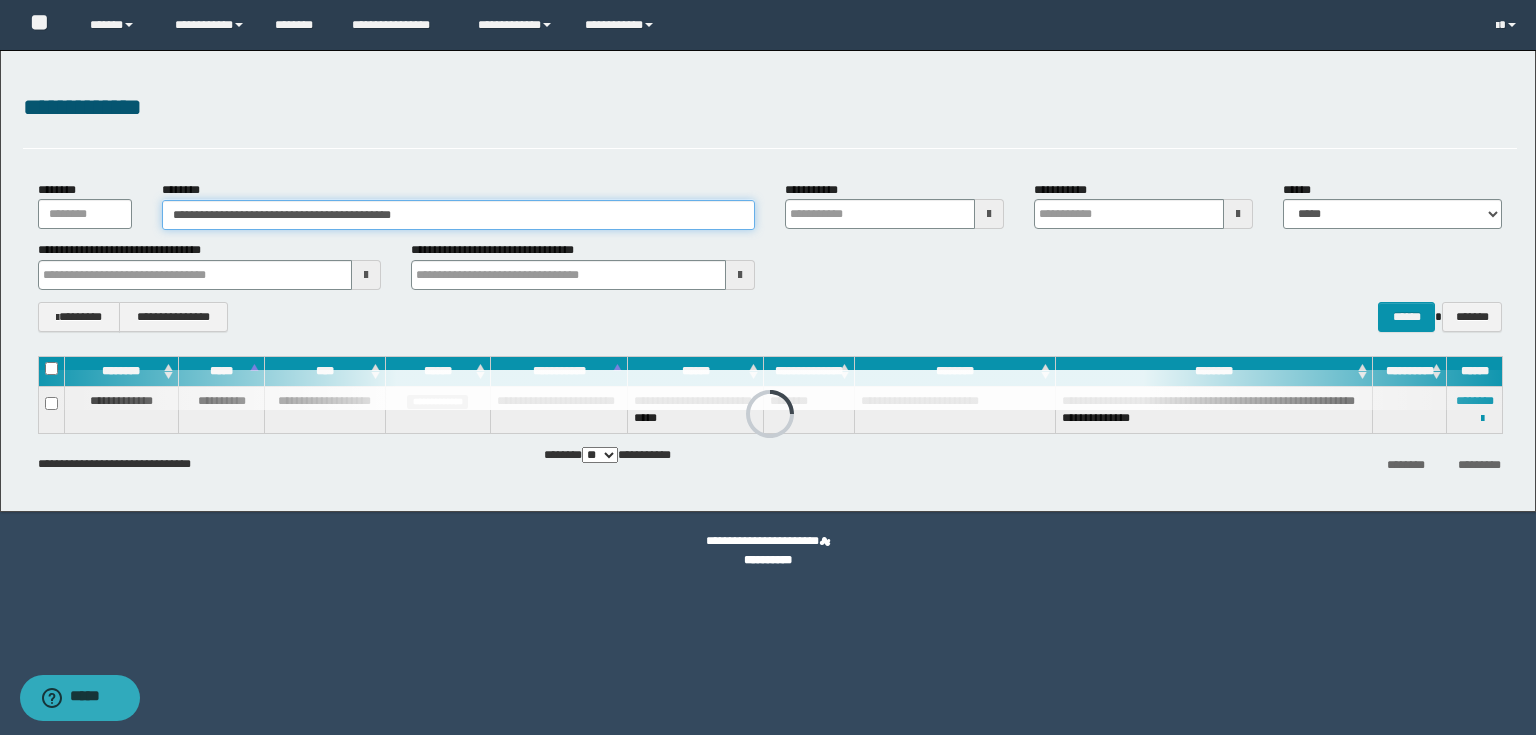 type 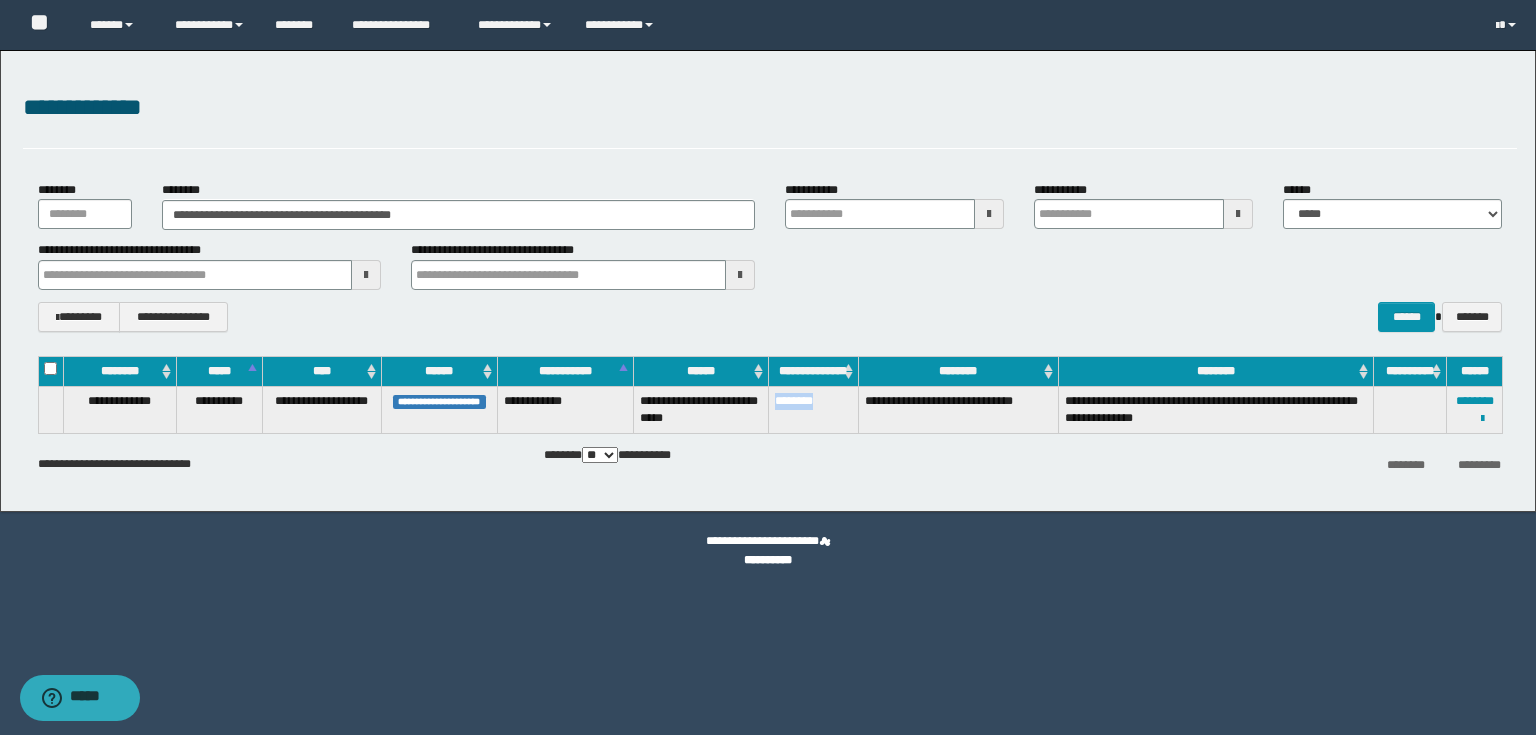drag, startPoint x: 772, startPoint y: 406, endPoint x: 828, endPoint y: 410, distance: 56.142673 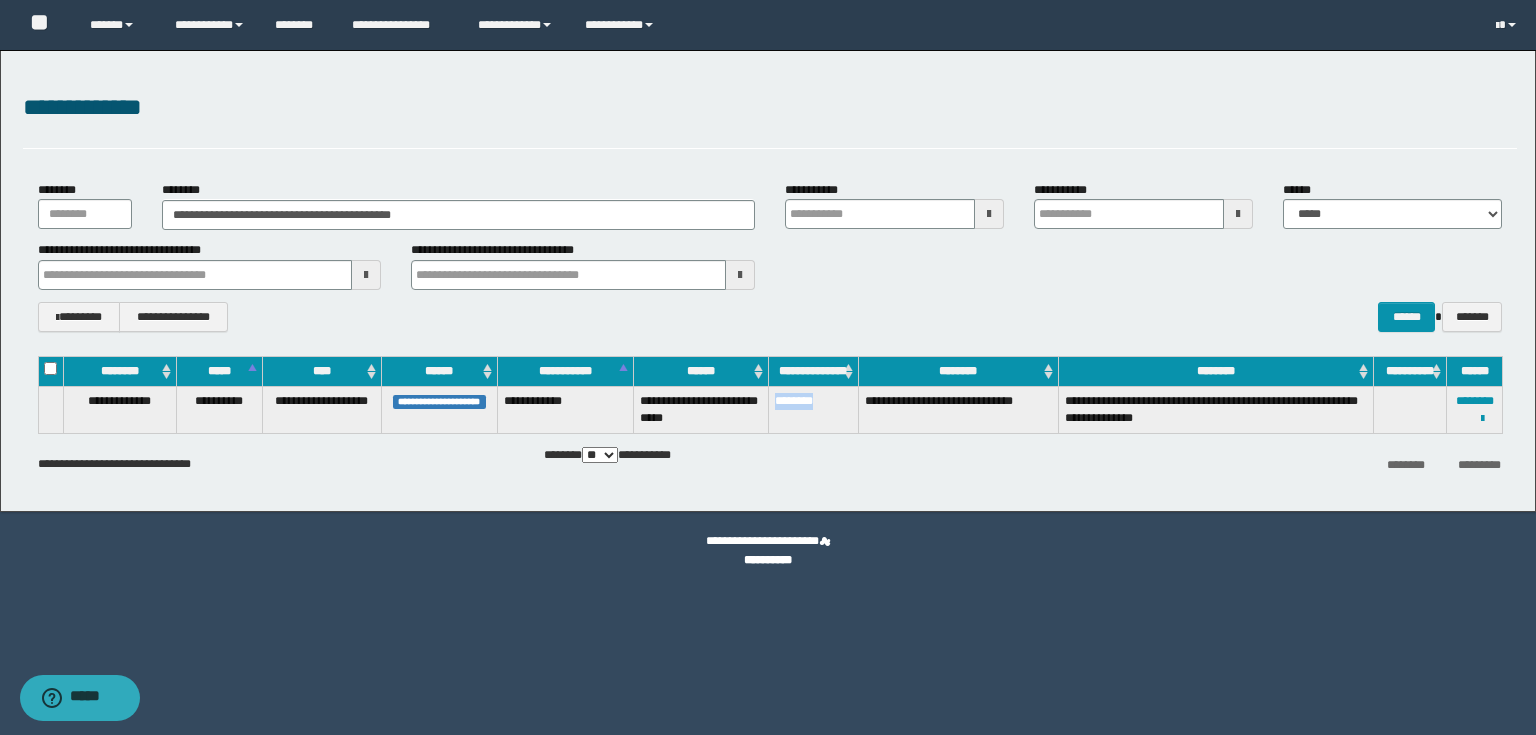 click on "********" at bounding box center (813, 409) 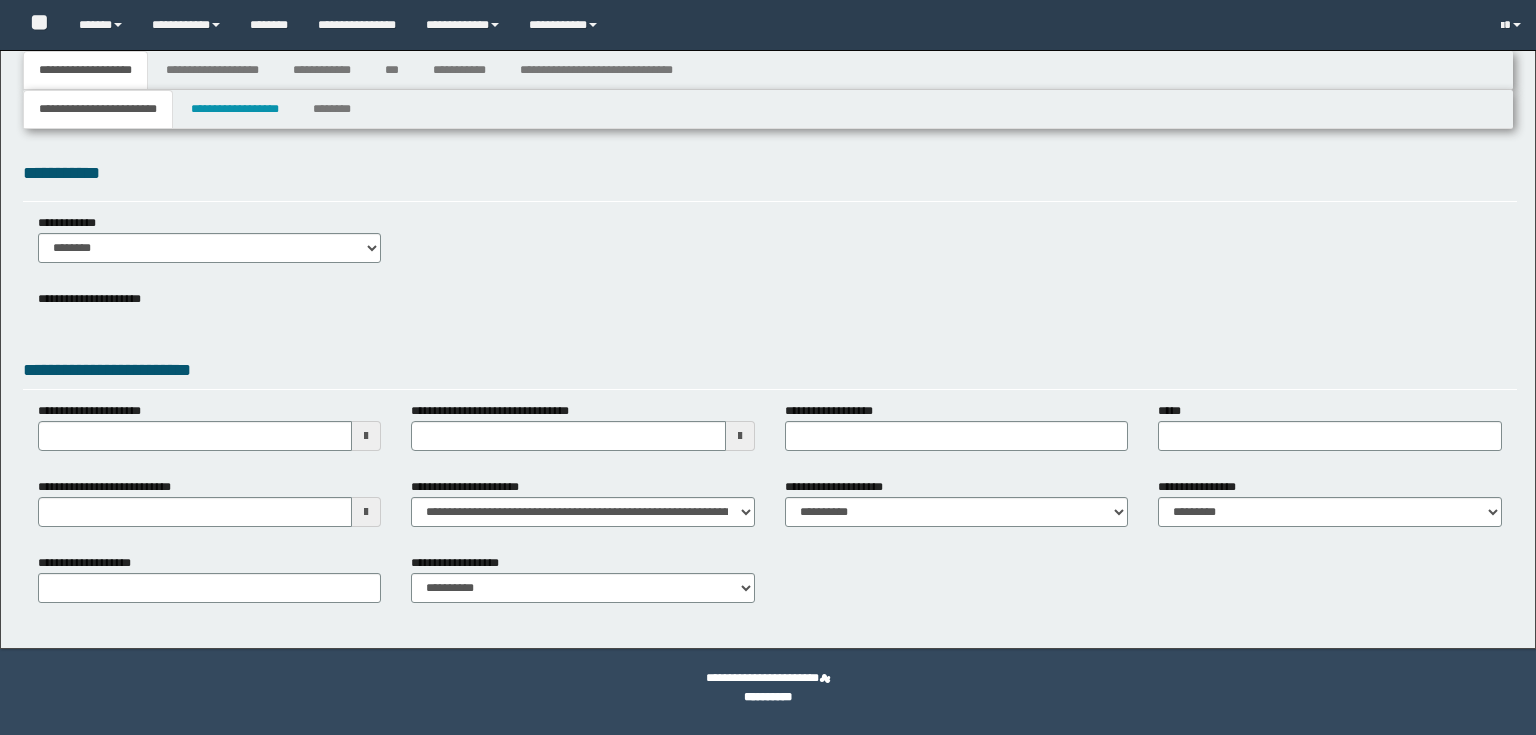 scroll, scrollTop: 0, scrollLeft: 0, axis: both 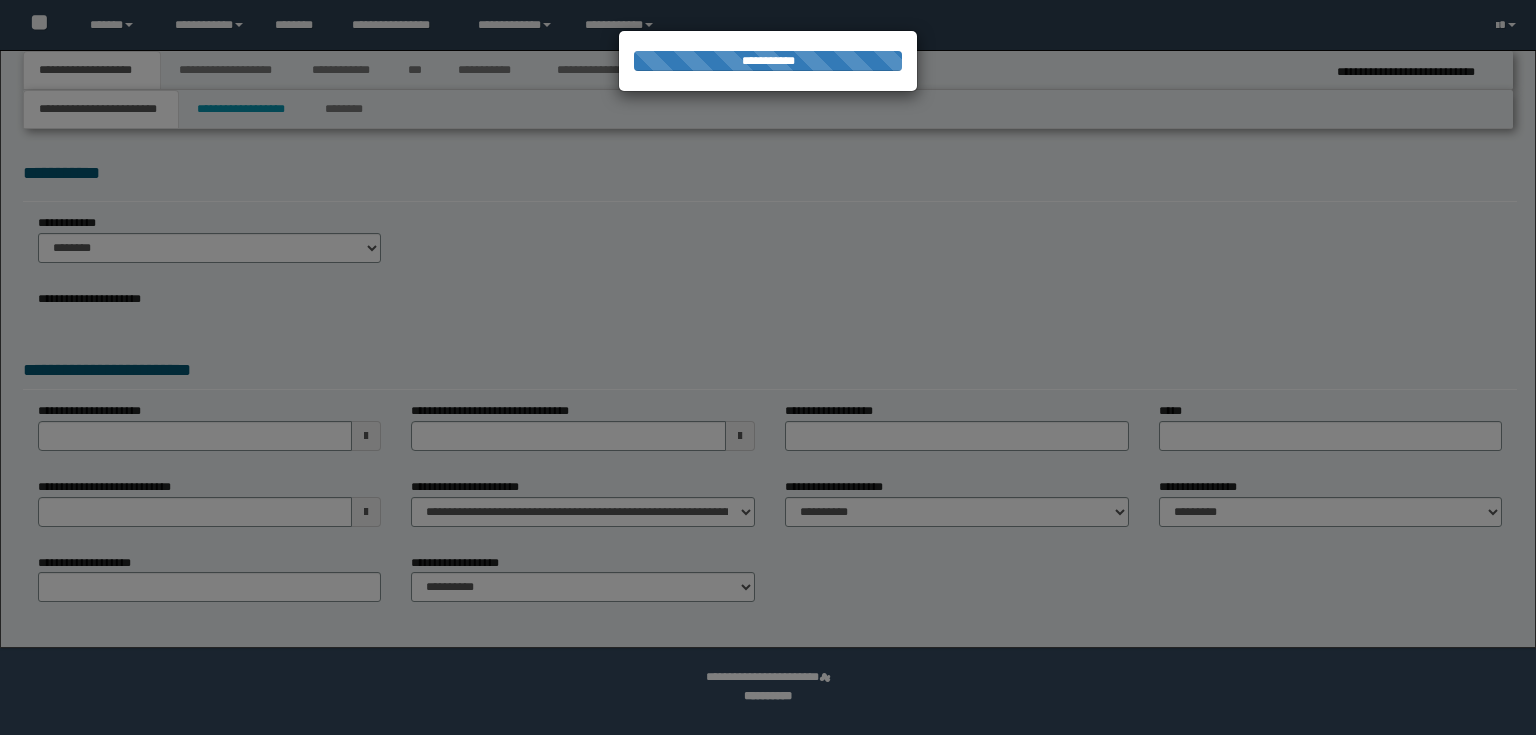 select on "*" 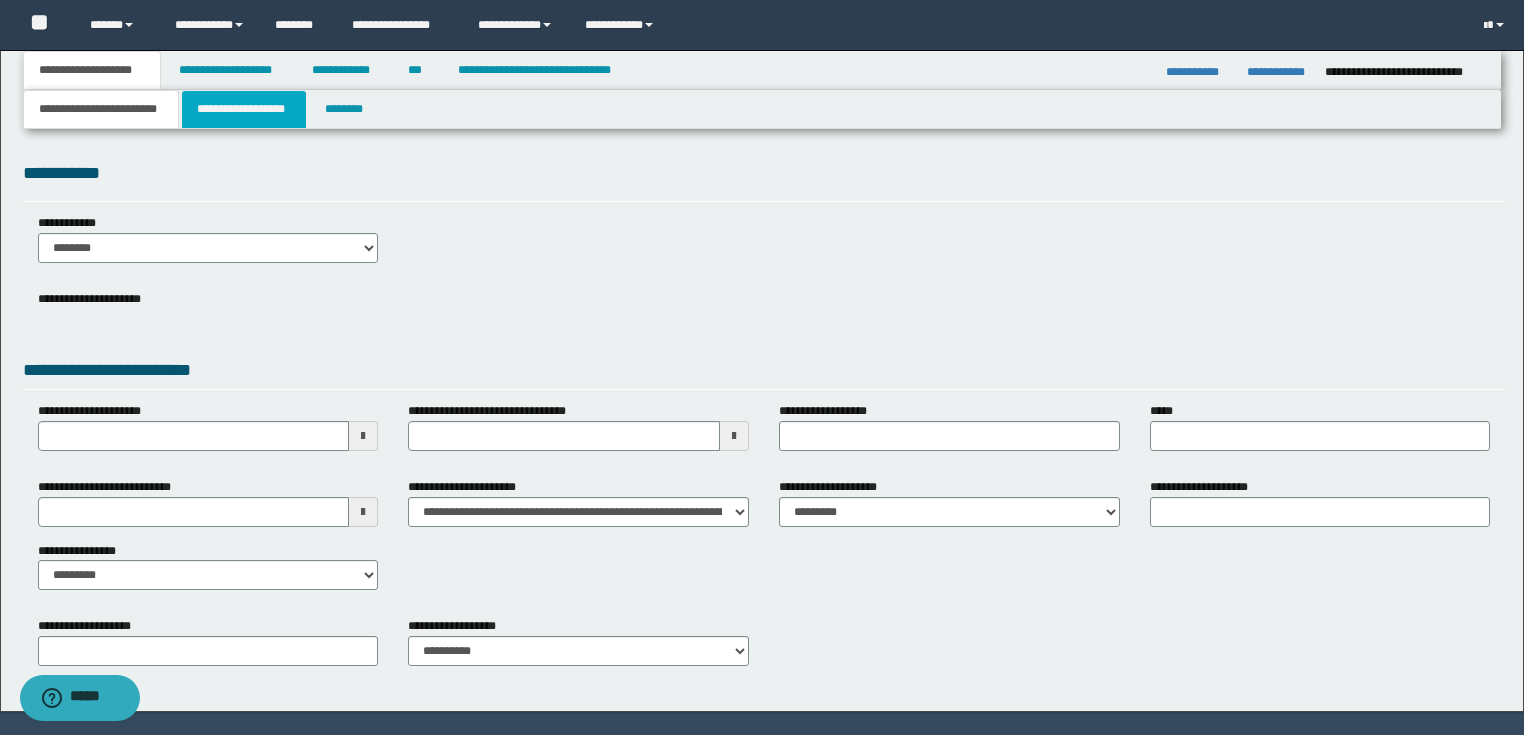 click on "**********" at bounding box center [244, 109] 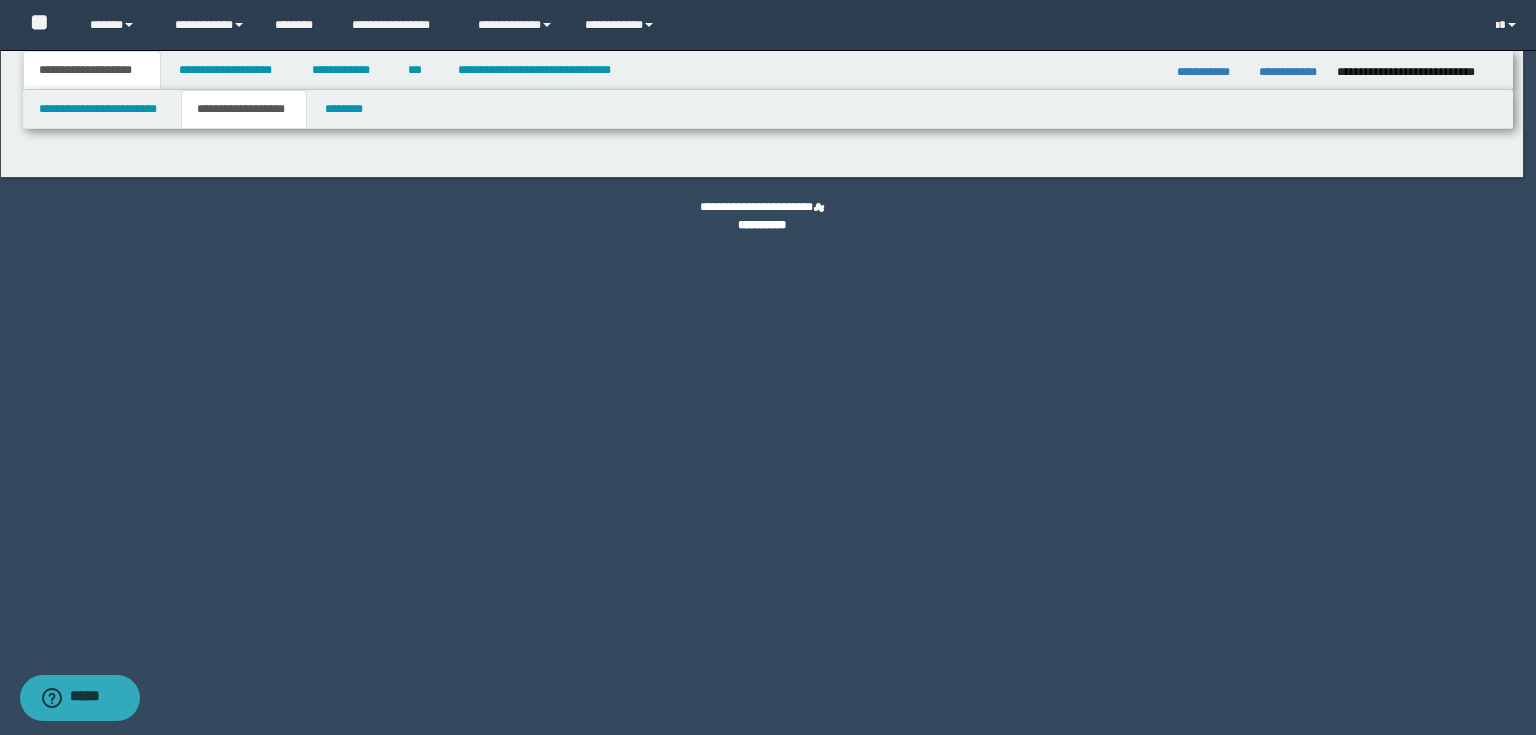 type on "********" 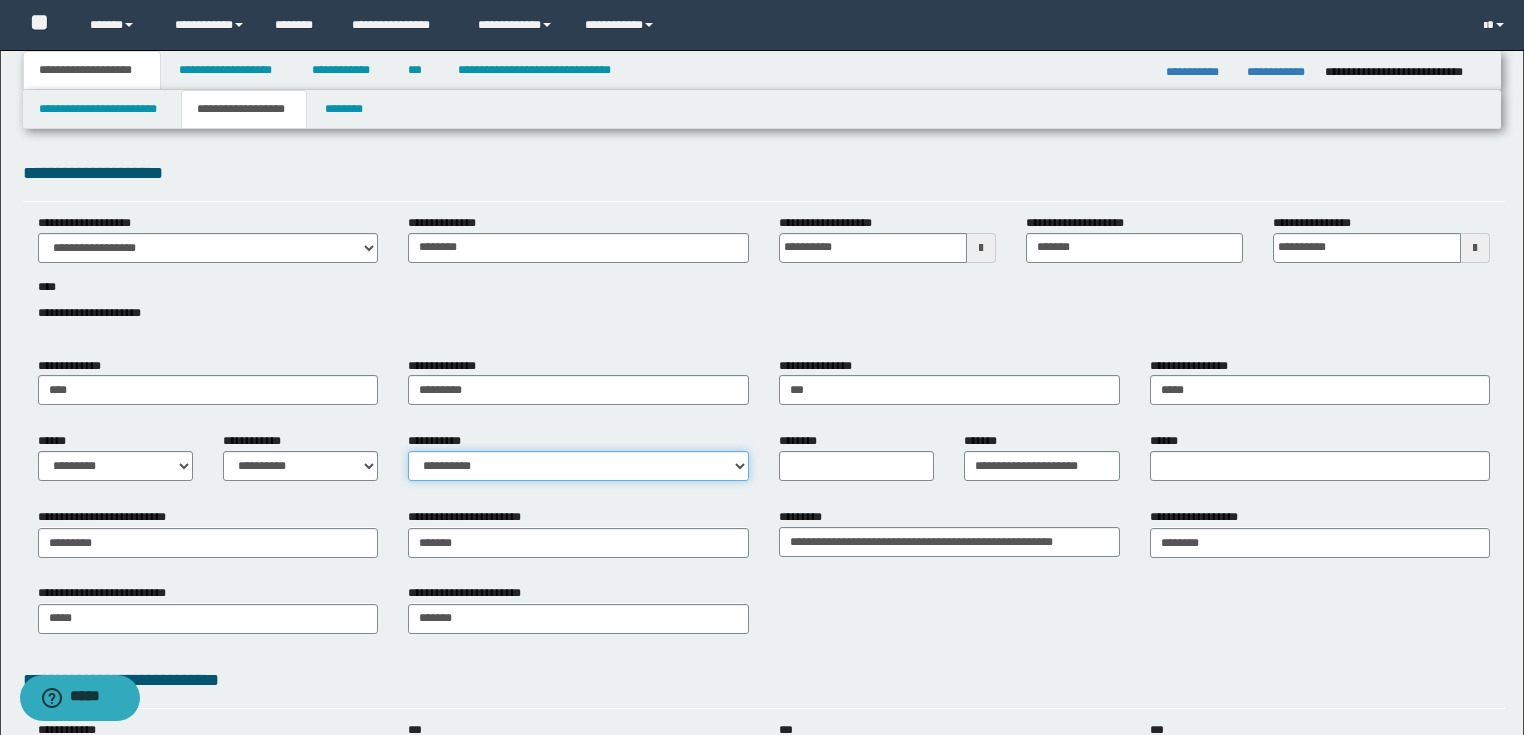 click on "**********" at bounding box center (578, 466) 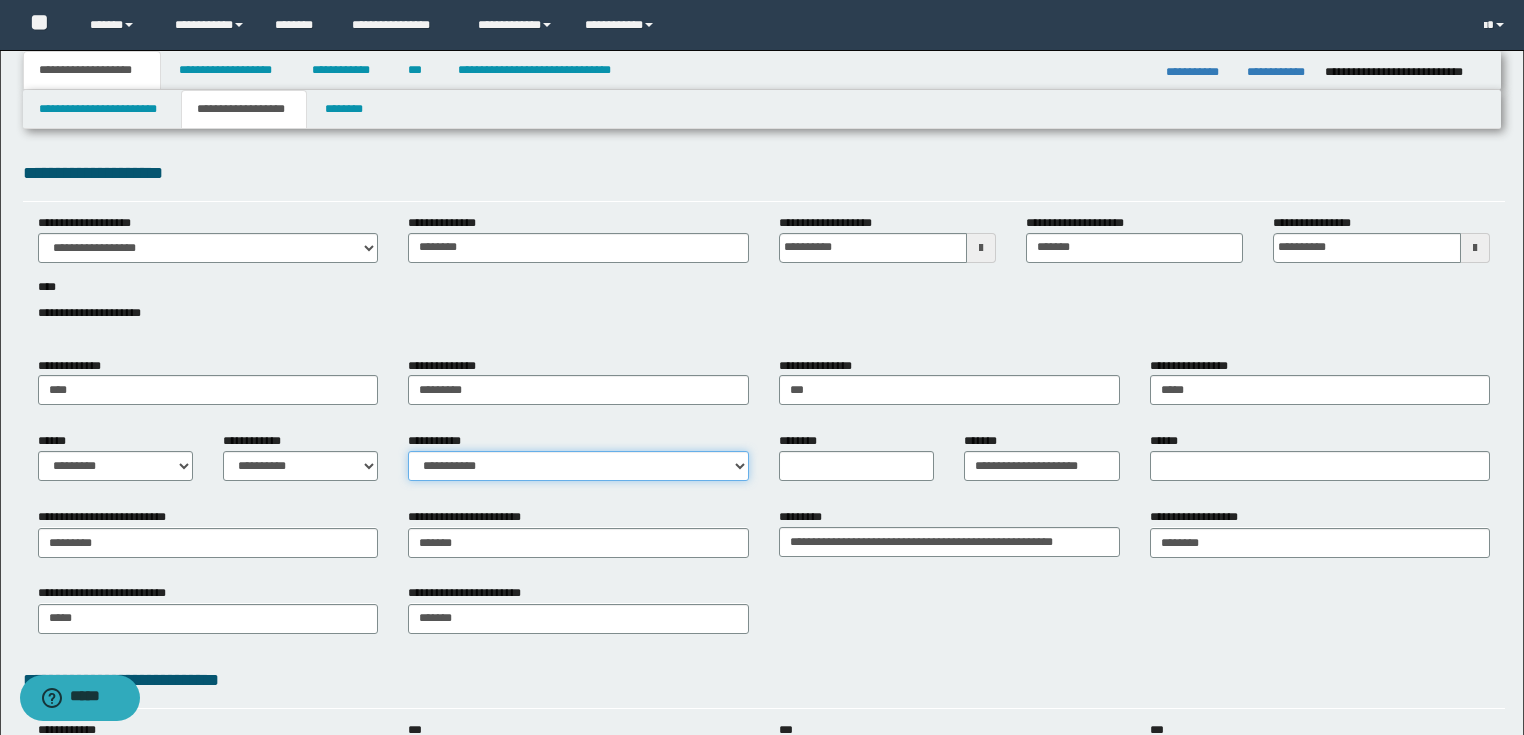 click on "**********" at bounding box center (578, 466) 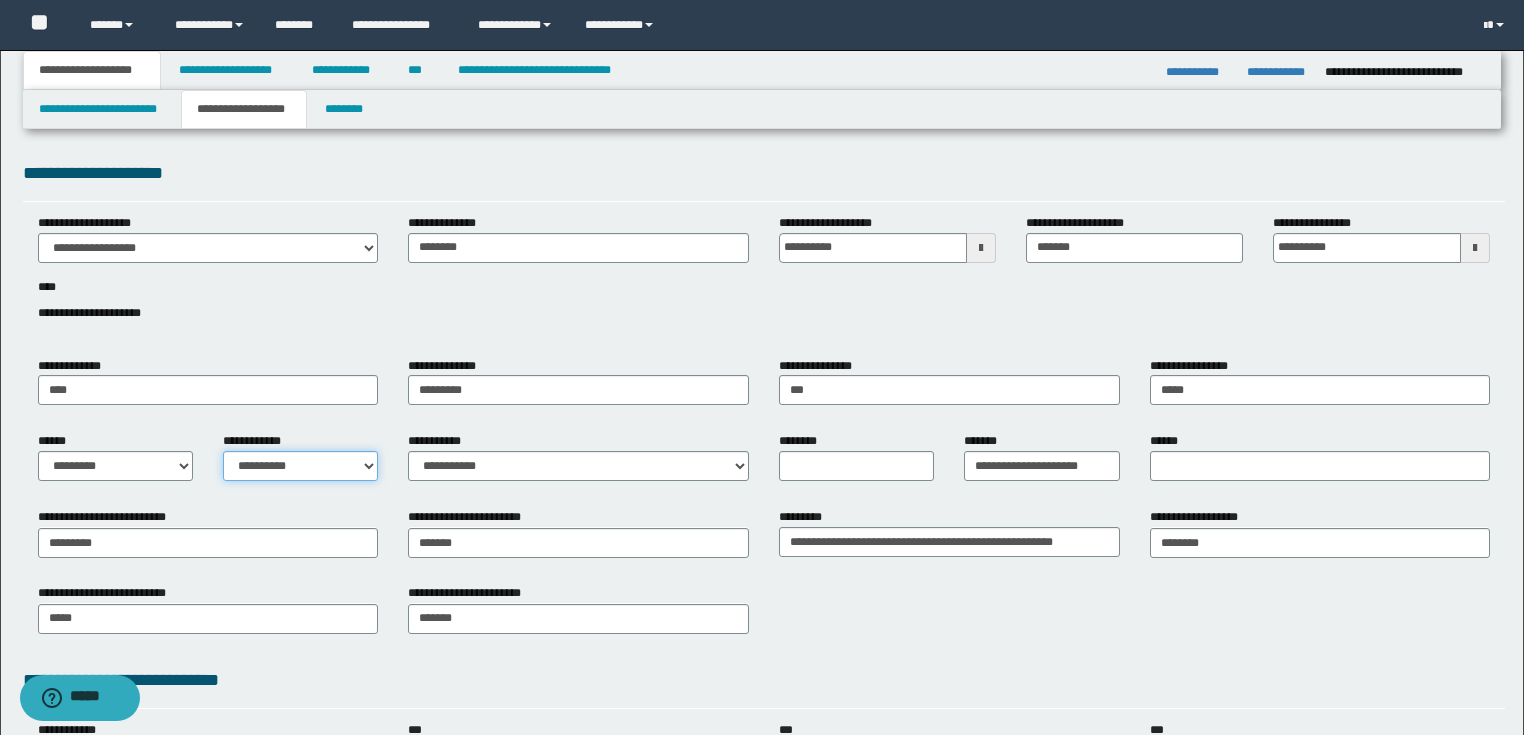 click on "**********" at bounding box center (300, 466) 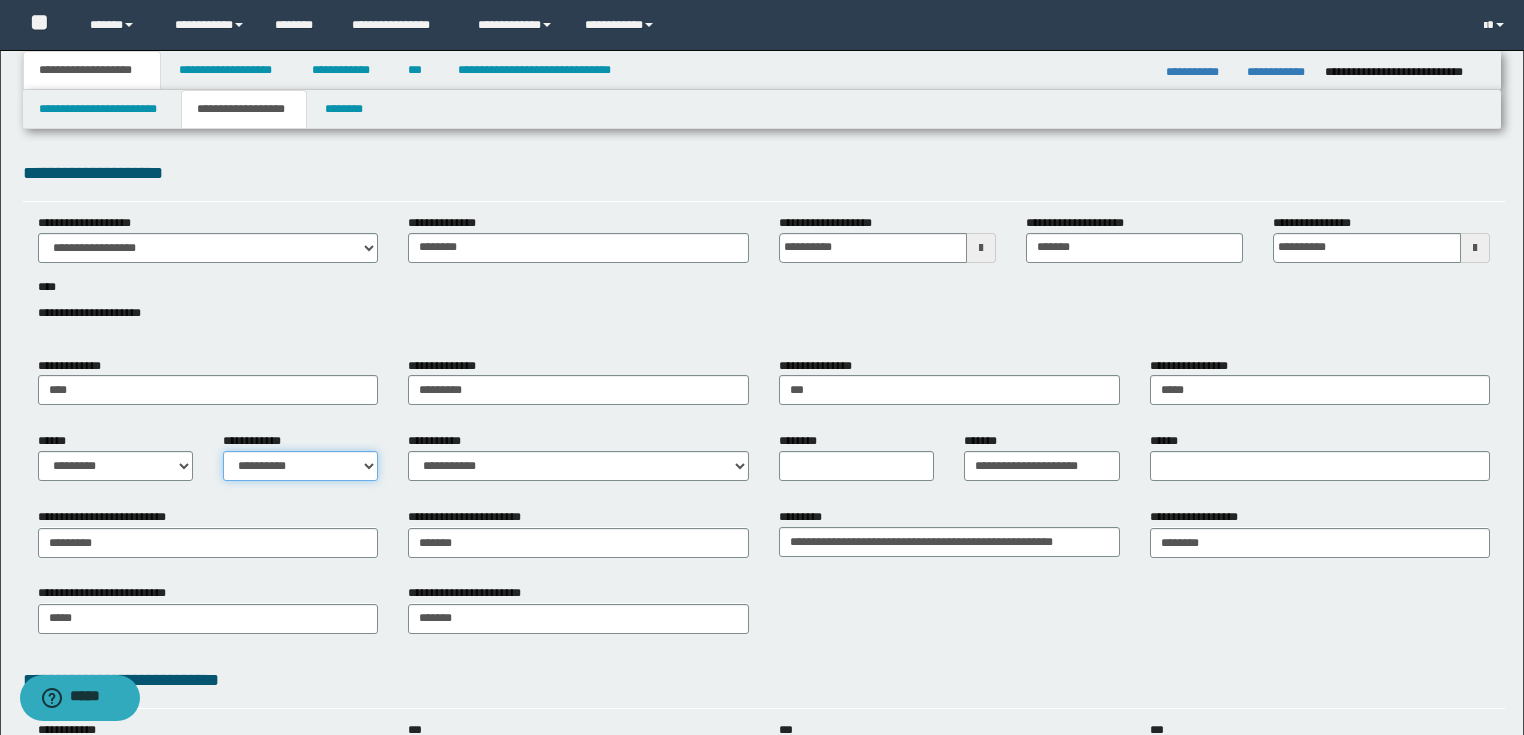 select on "*" 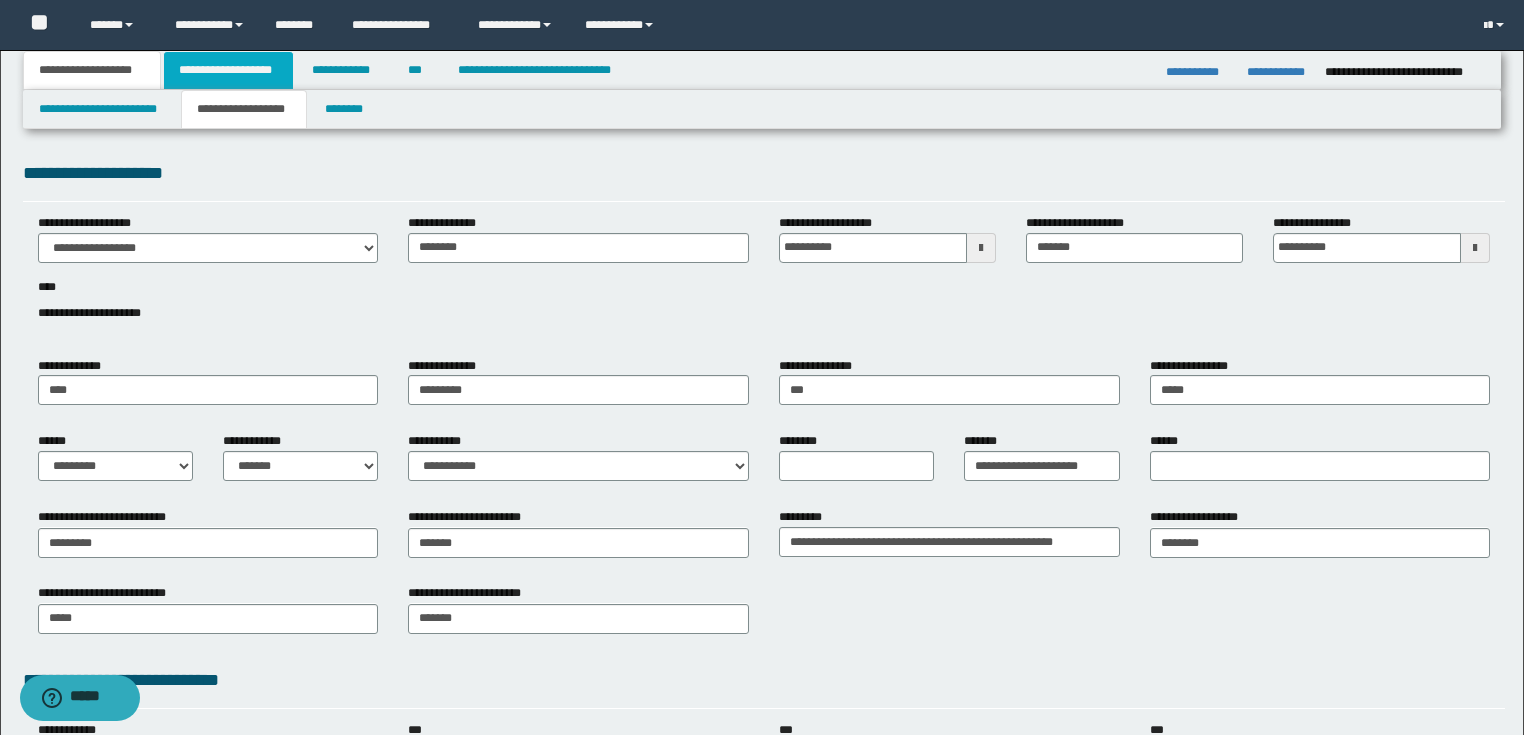 click on "**********" at bounding box center (228, 70) 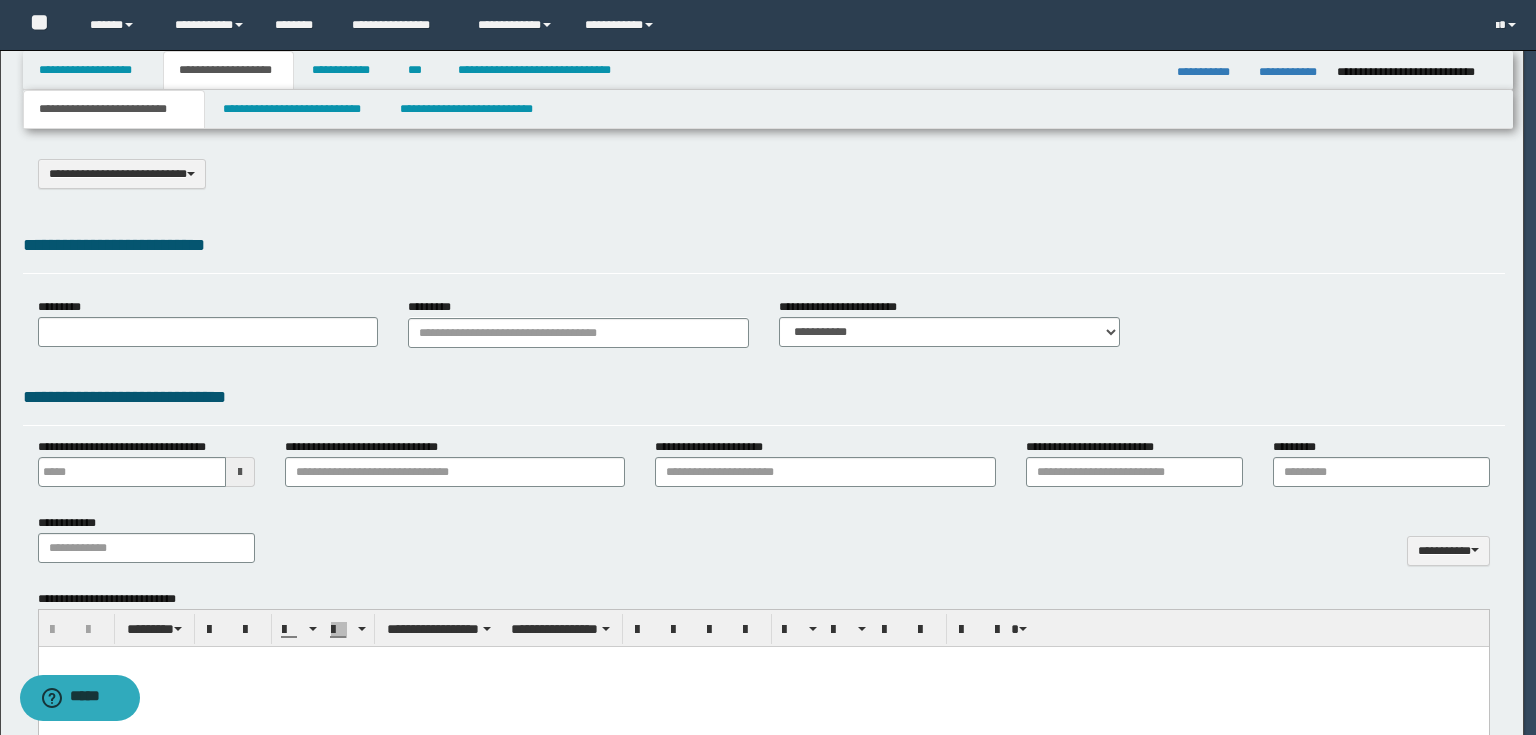 select on "*" 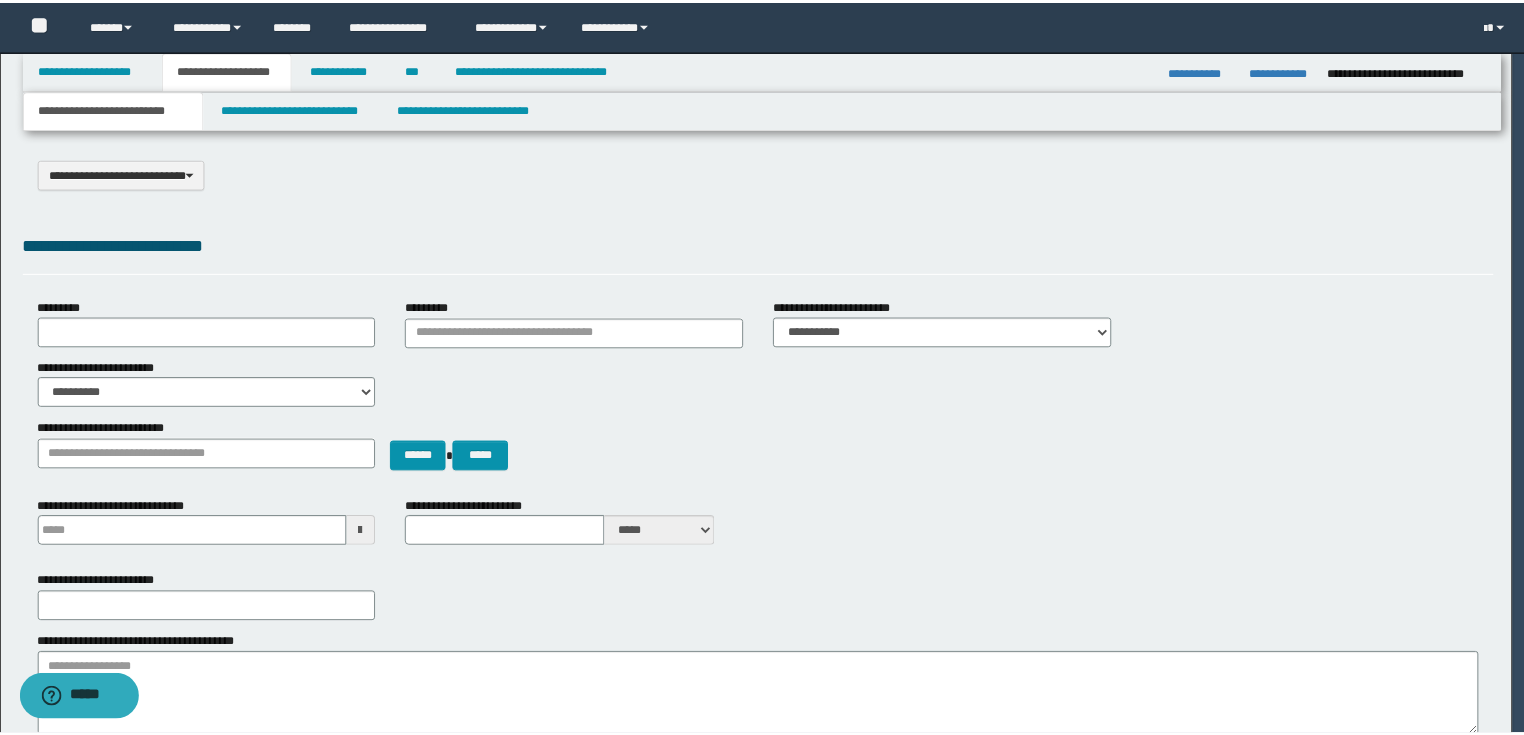 scroll, scrollTop: 0, scrollLeft: 0, axis: both 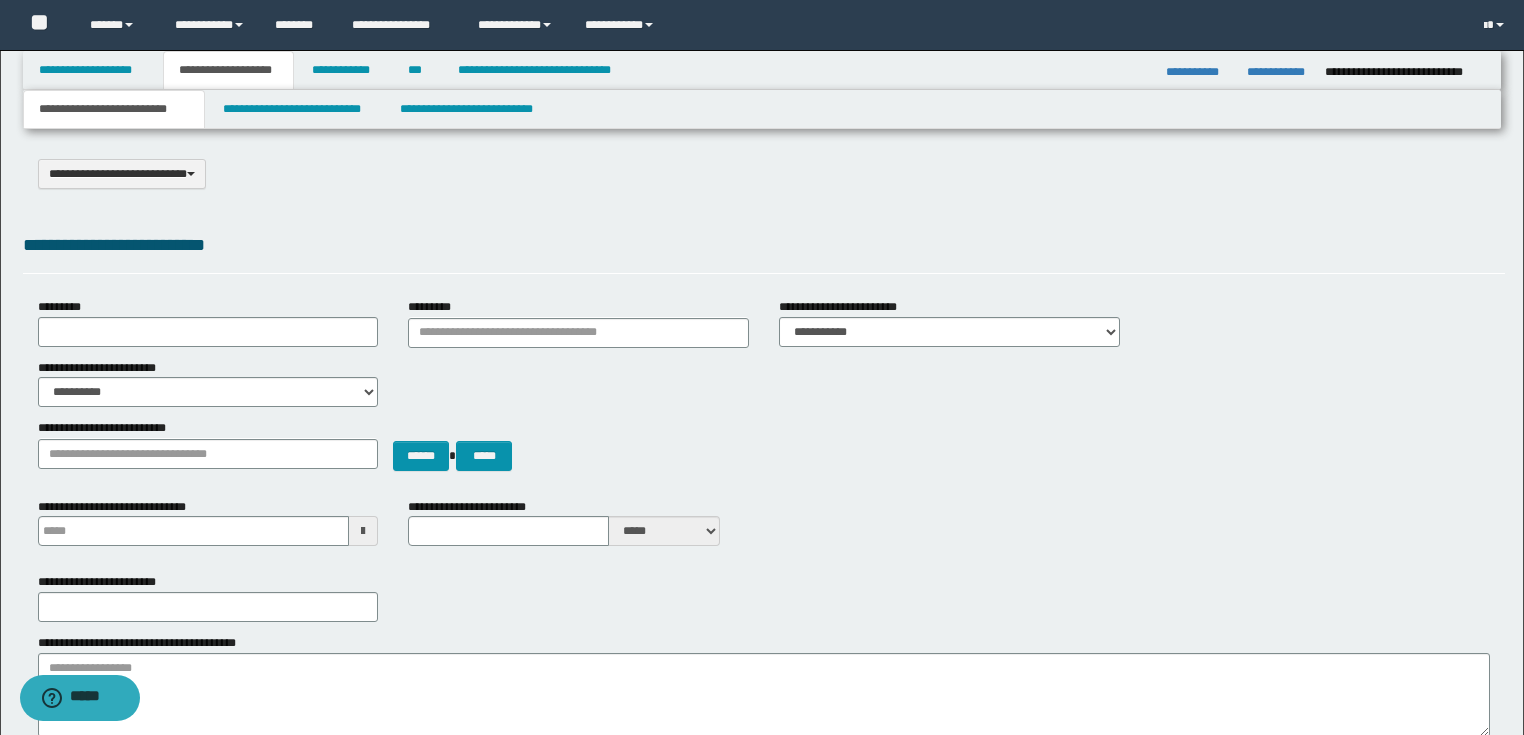 type 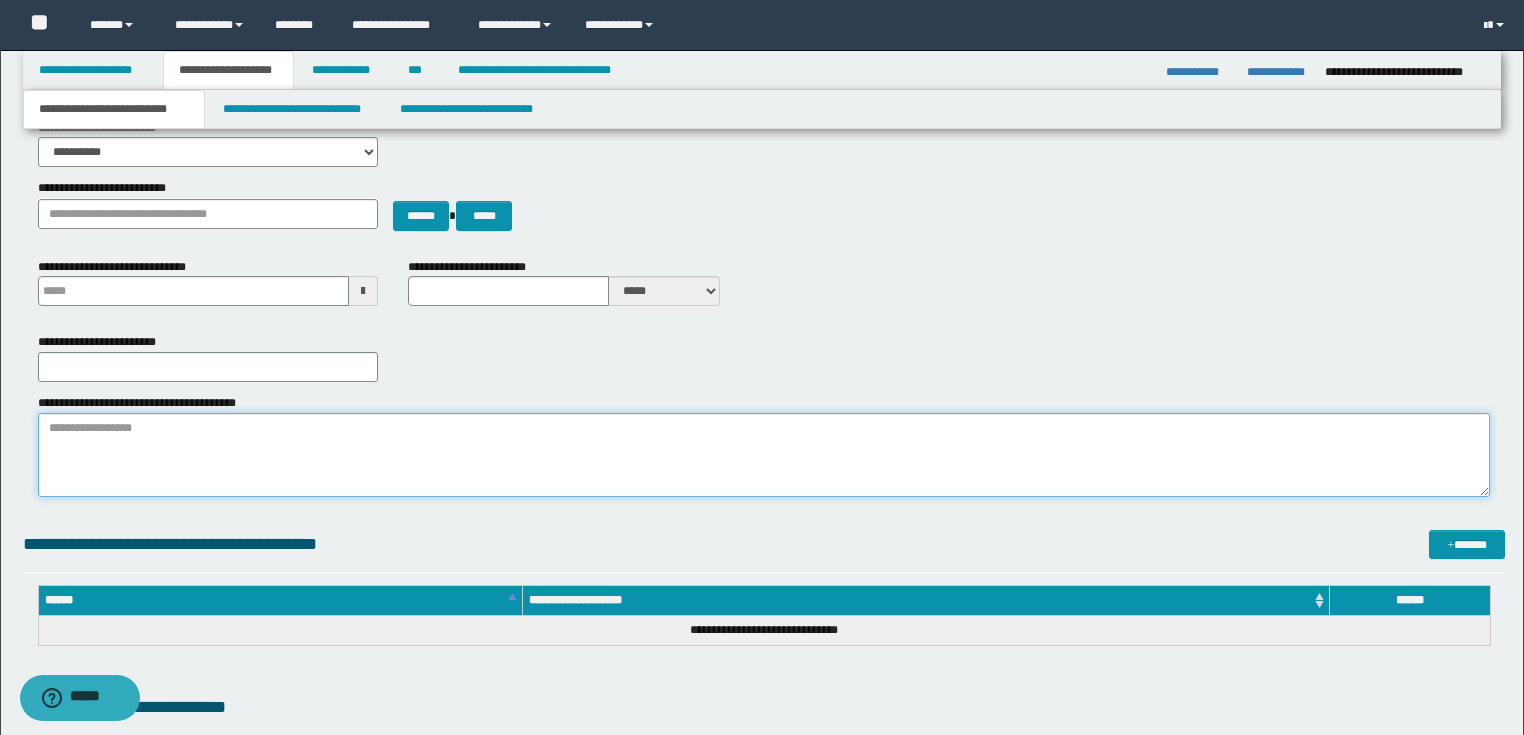 click on "**********" at bounding box center [764, 455] 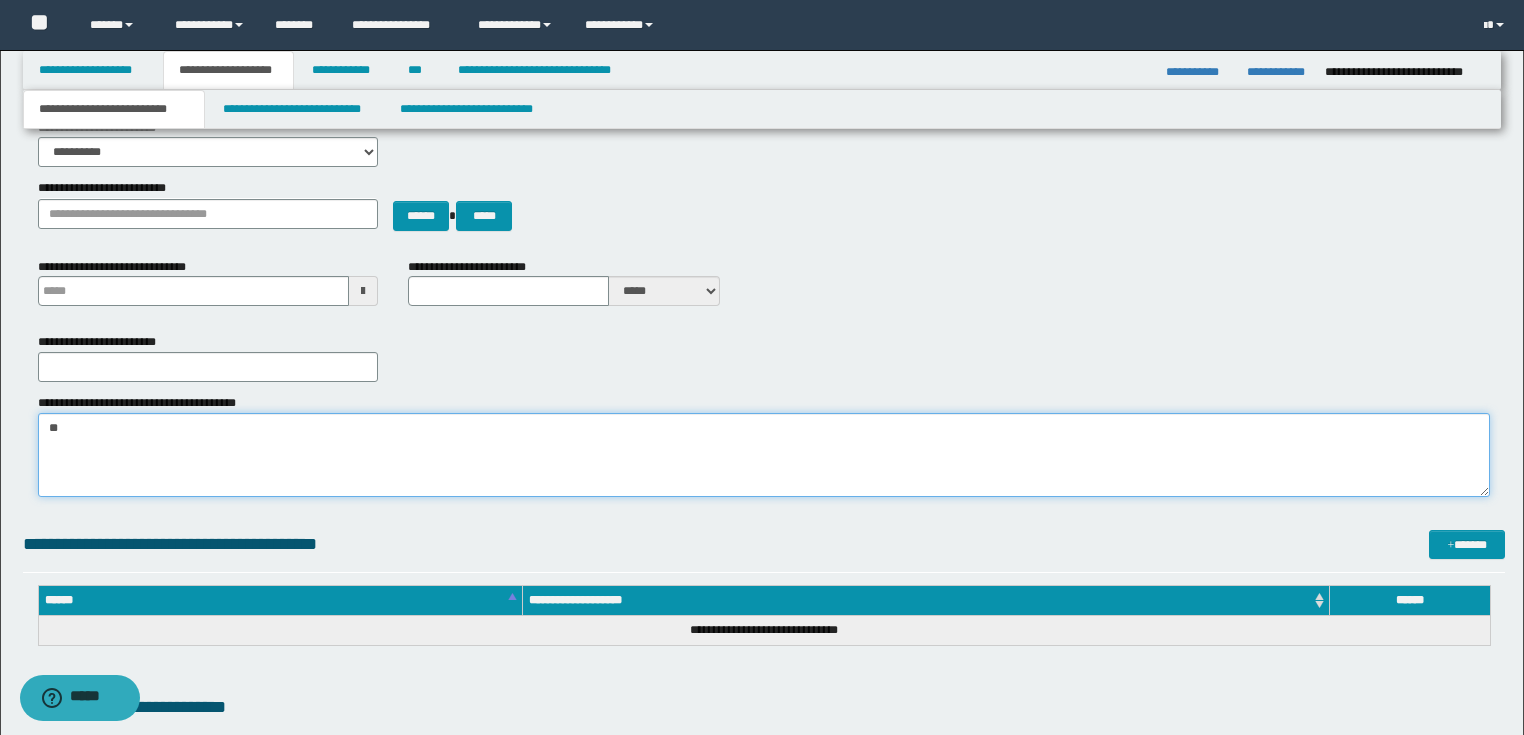 type on "*" 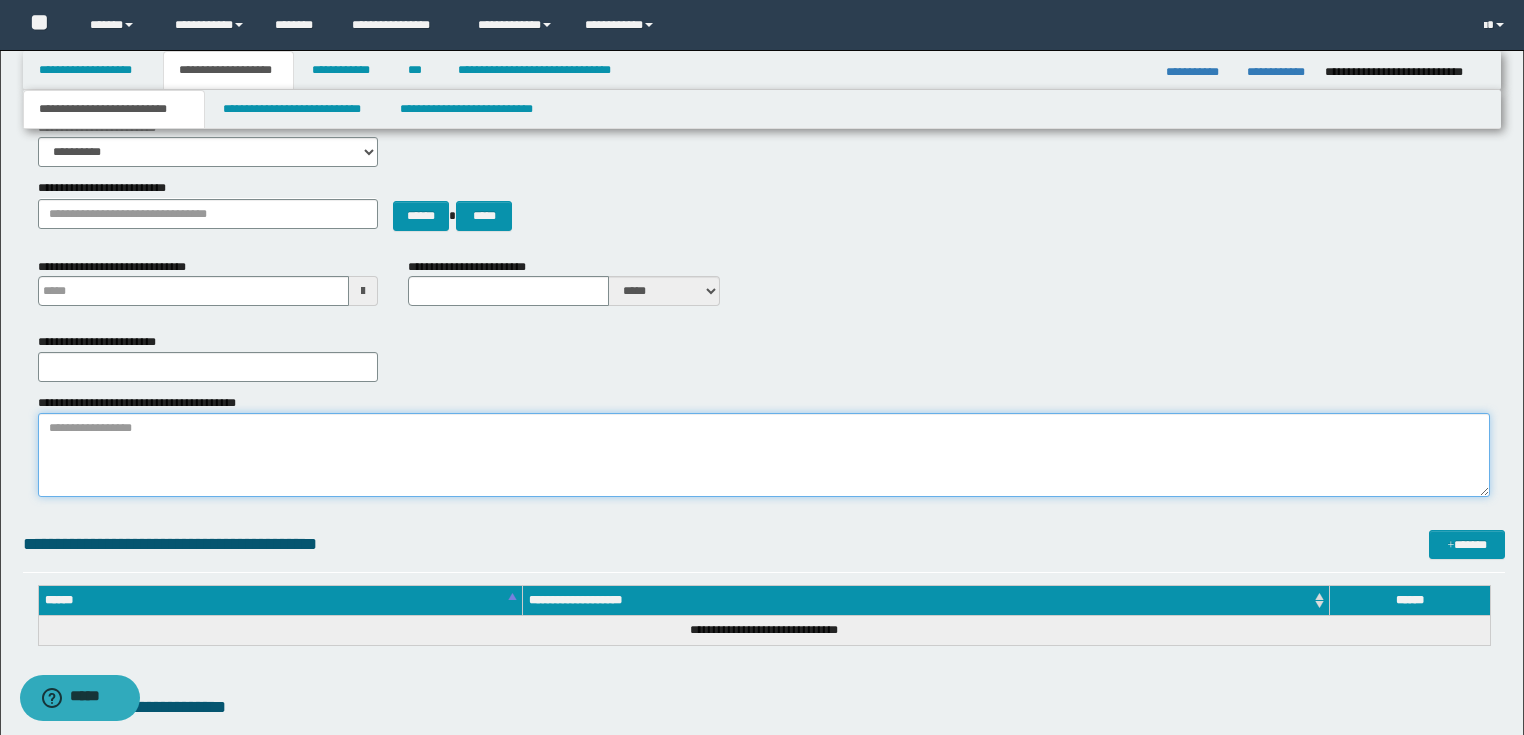 type on "*" 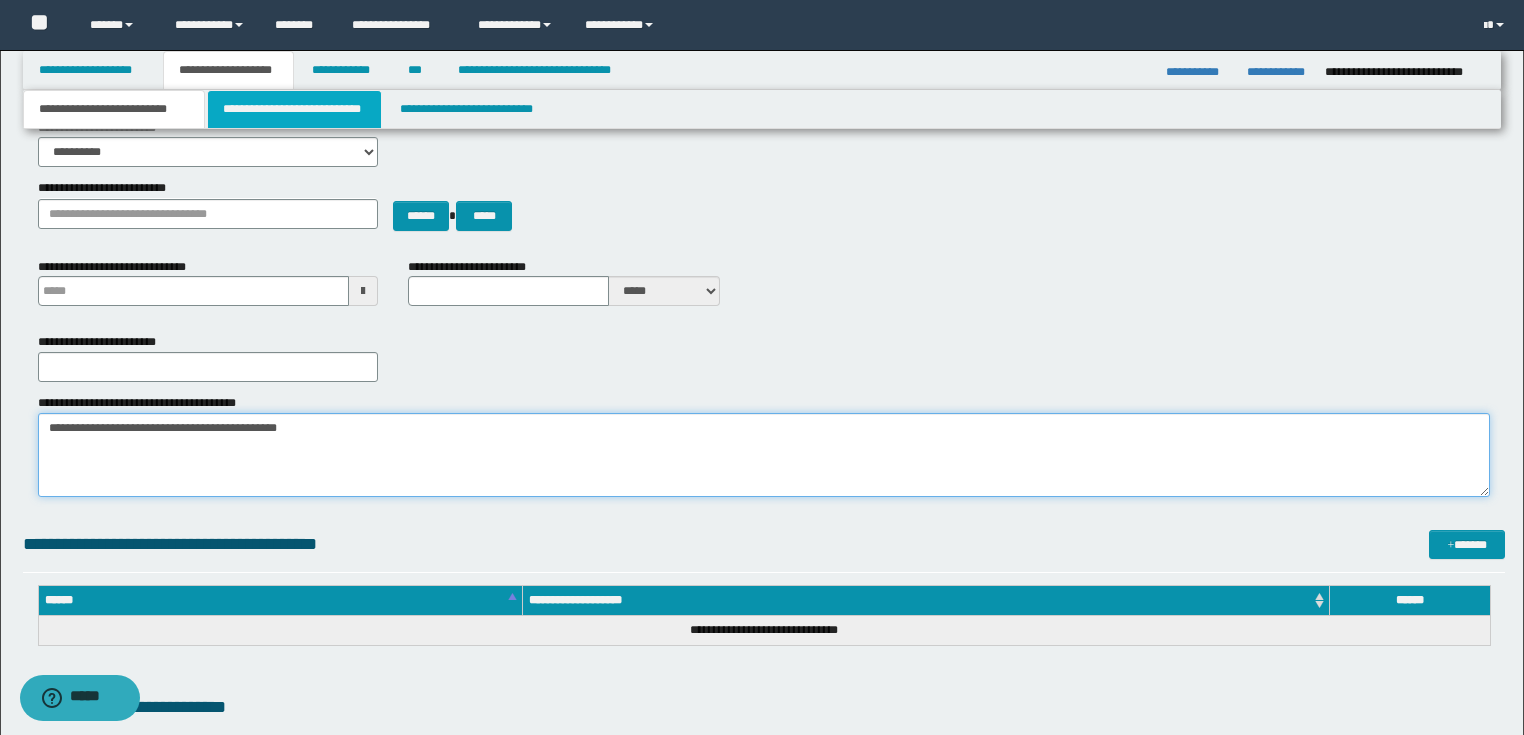 type on "**********" 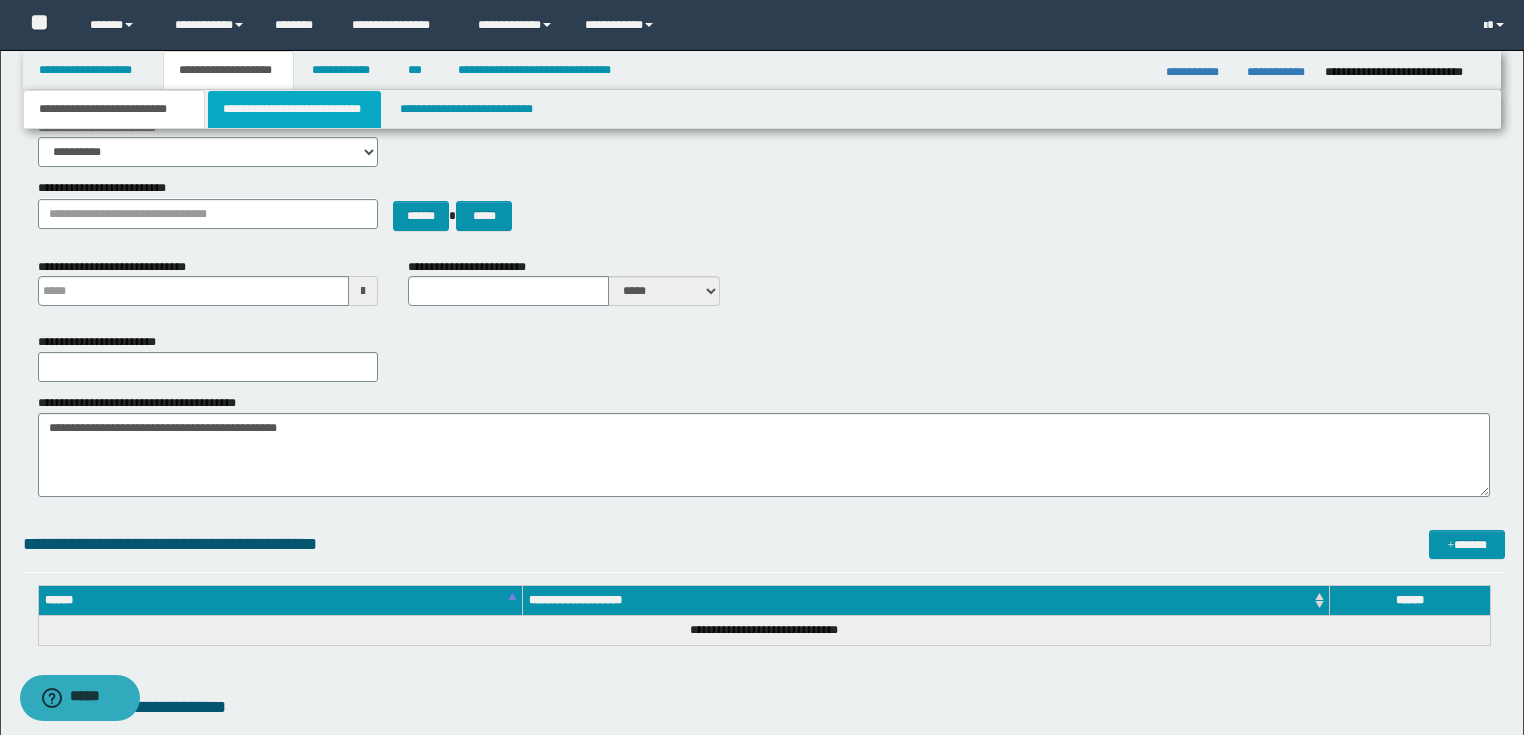 click on "**********" at bounding box center (294, 109) 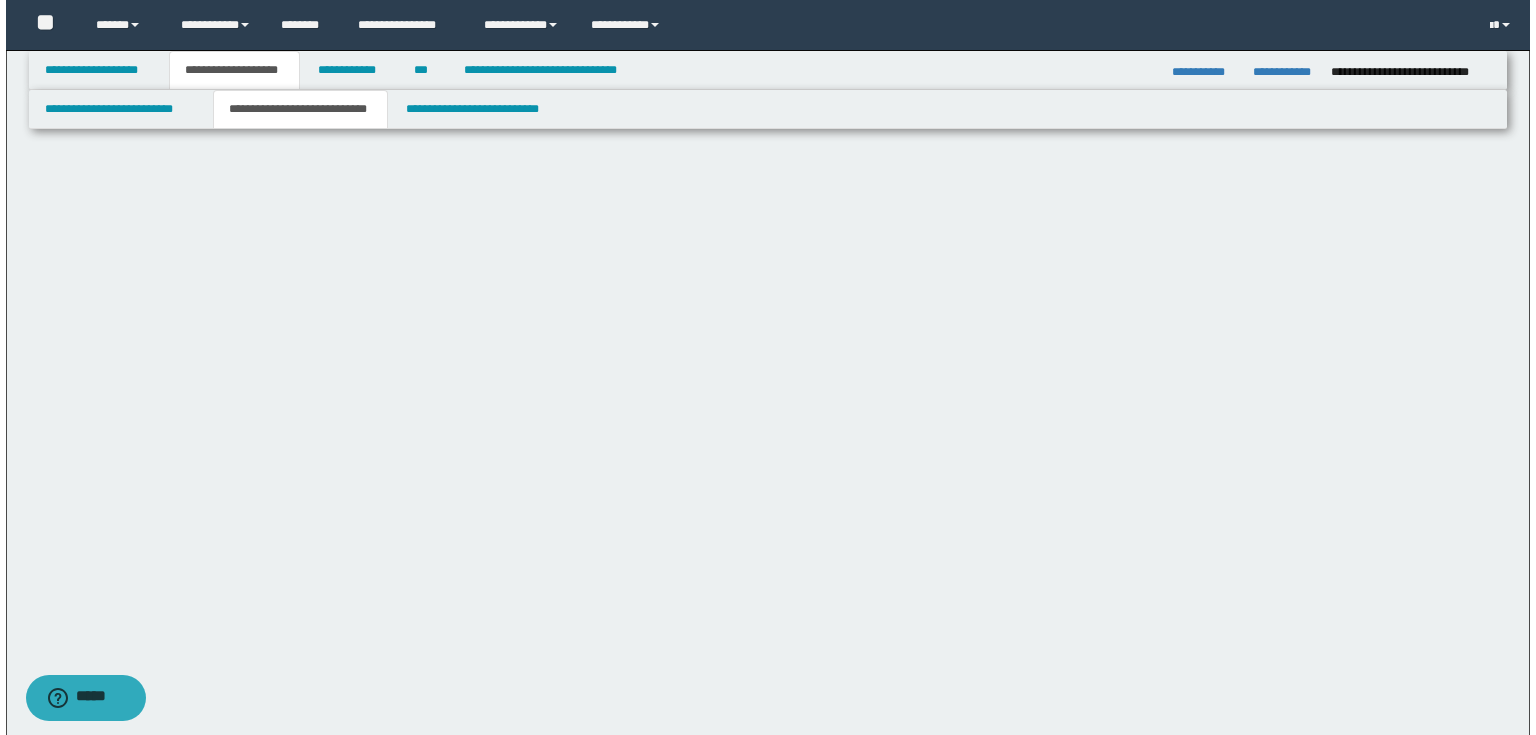 scroll, scrollTop: 0, scrollLeft: 0, axis: both 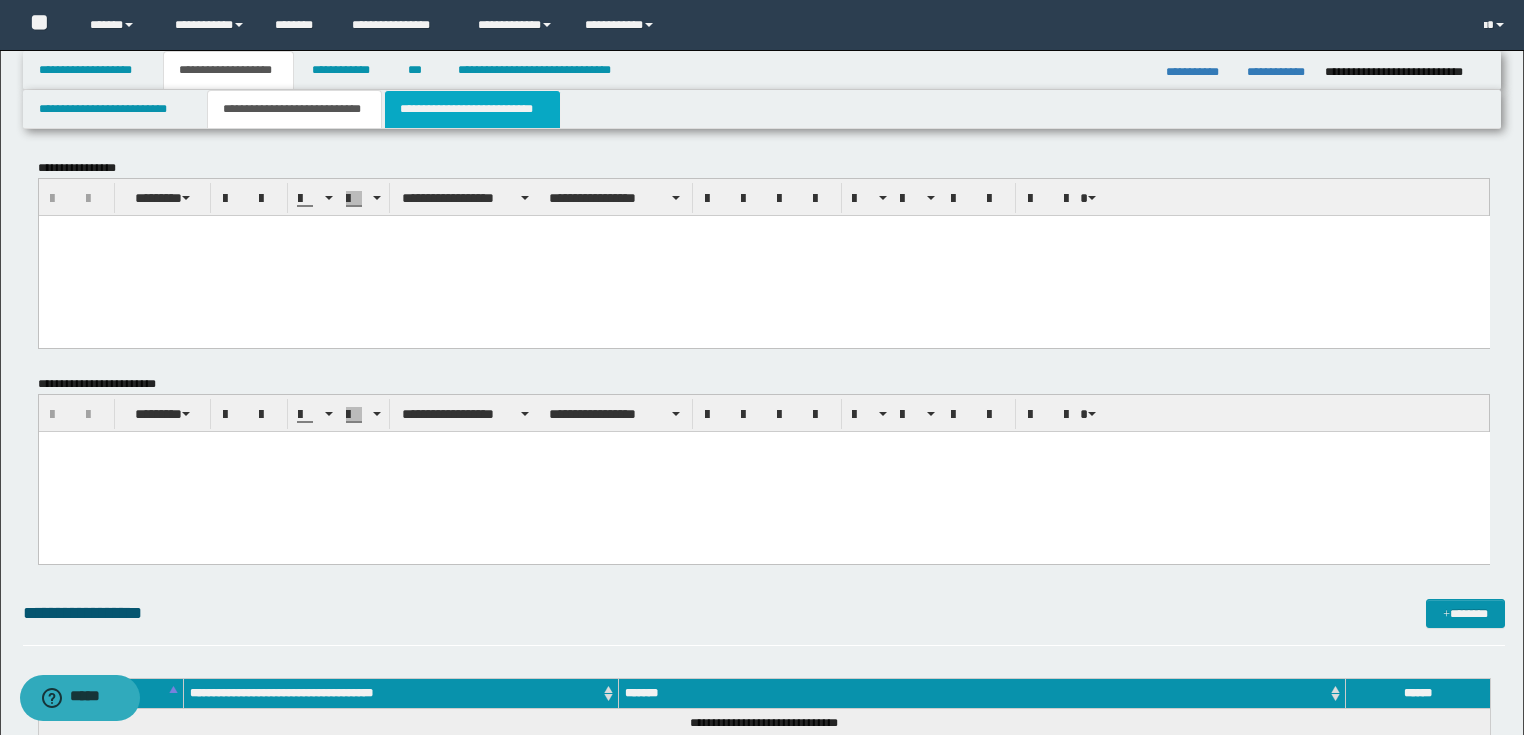 click on "**********" at bounding box center (472, 109) 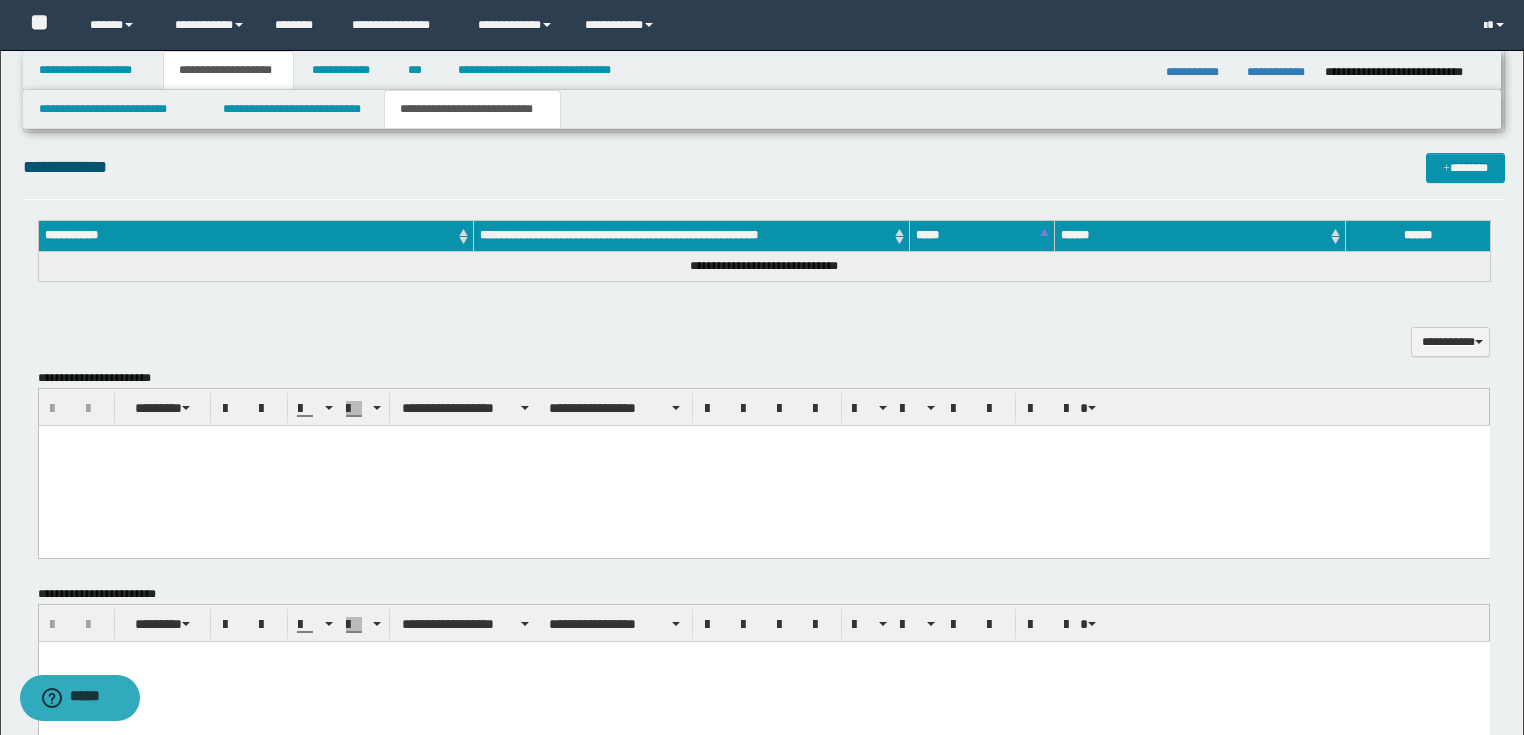 scroll, scrollTop: 720, scrollLeft: 0, axis: vertical 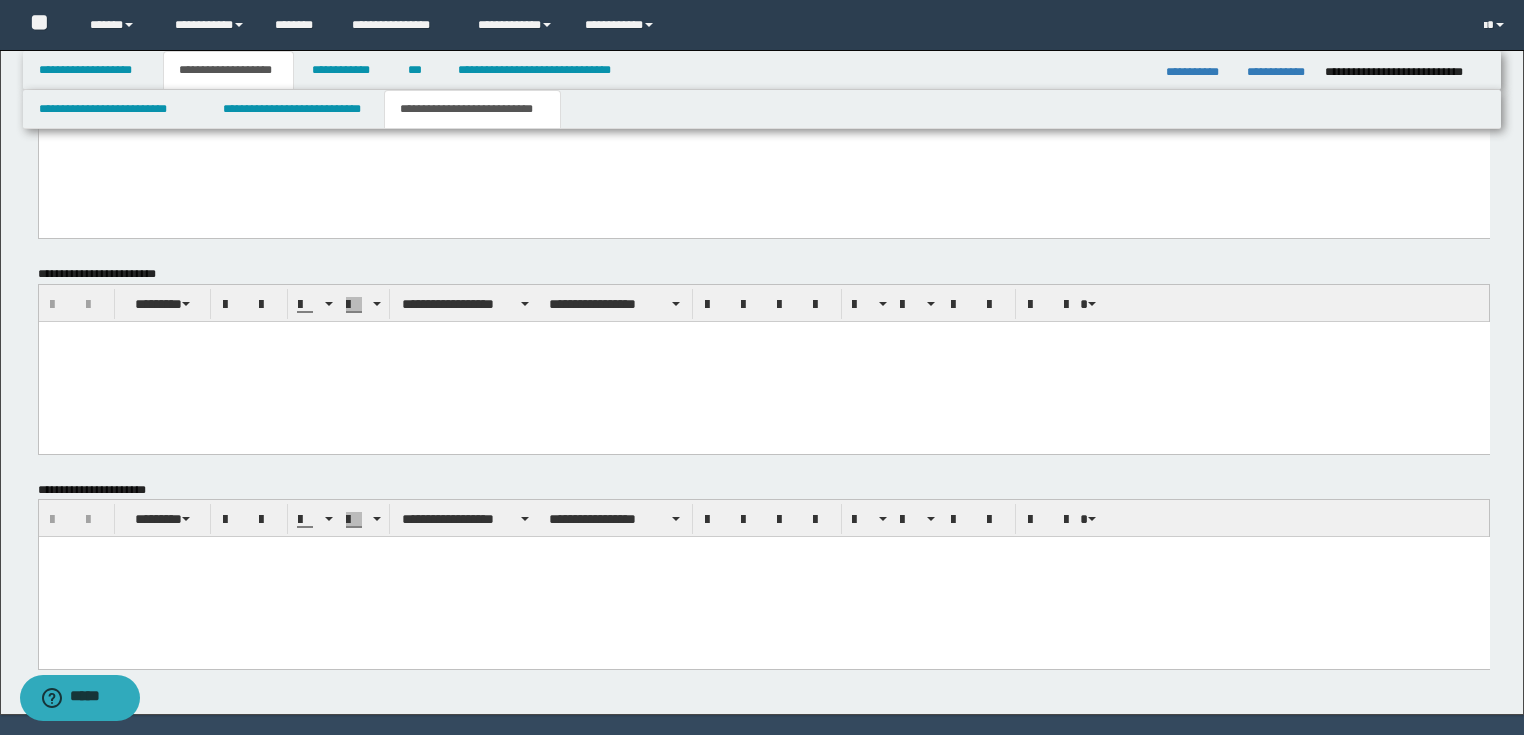 click at bounding box center [763, 336] 